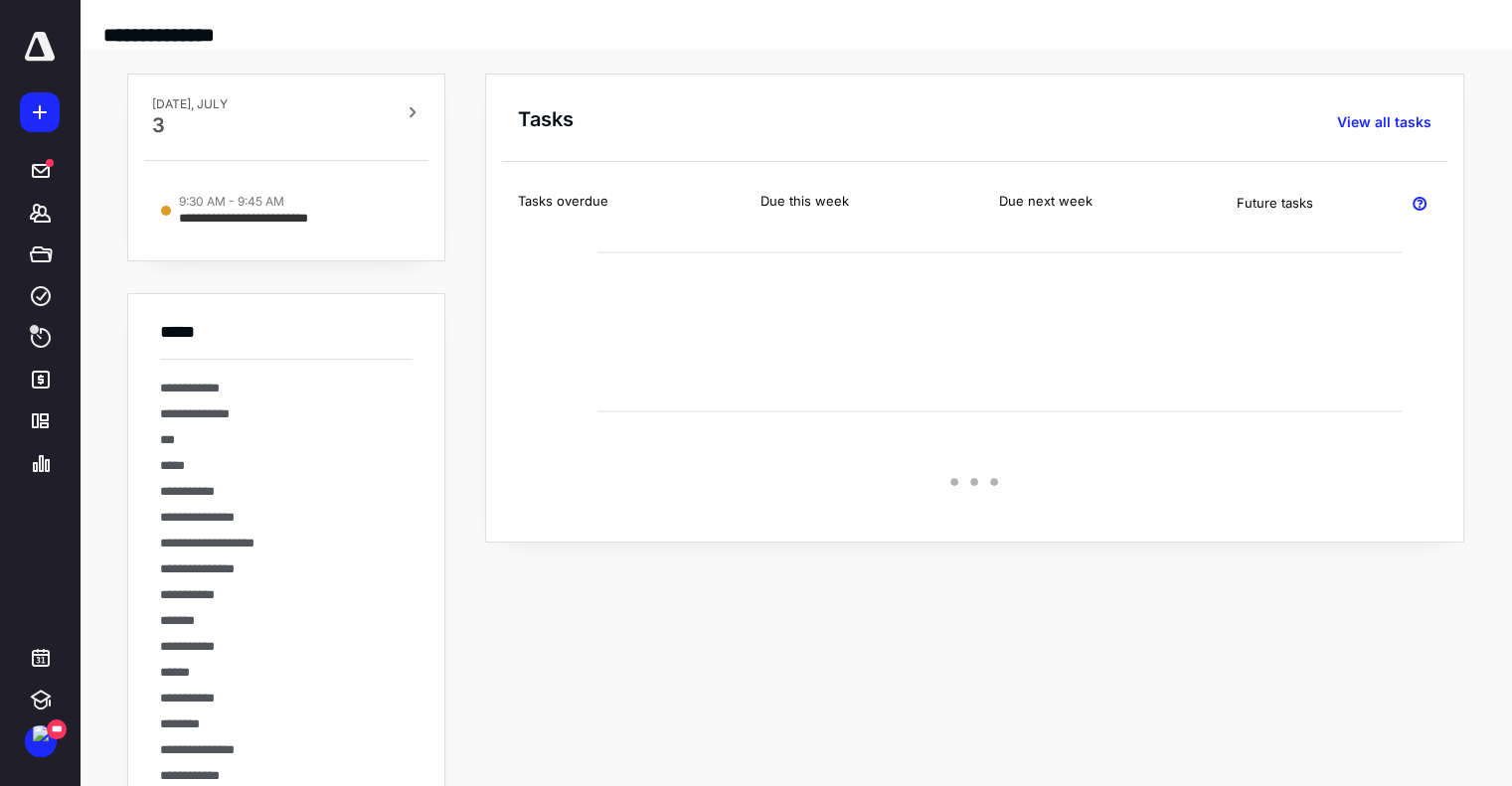 scroll, scrollTop: 0, scrollLeft: 0, axis: both 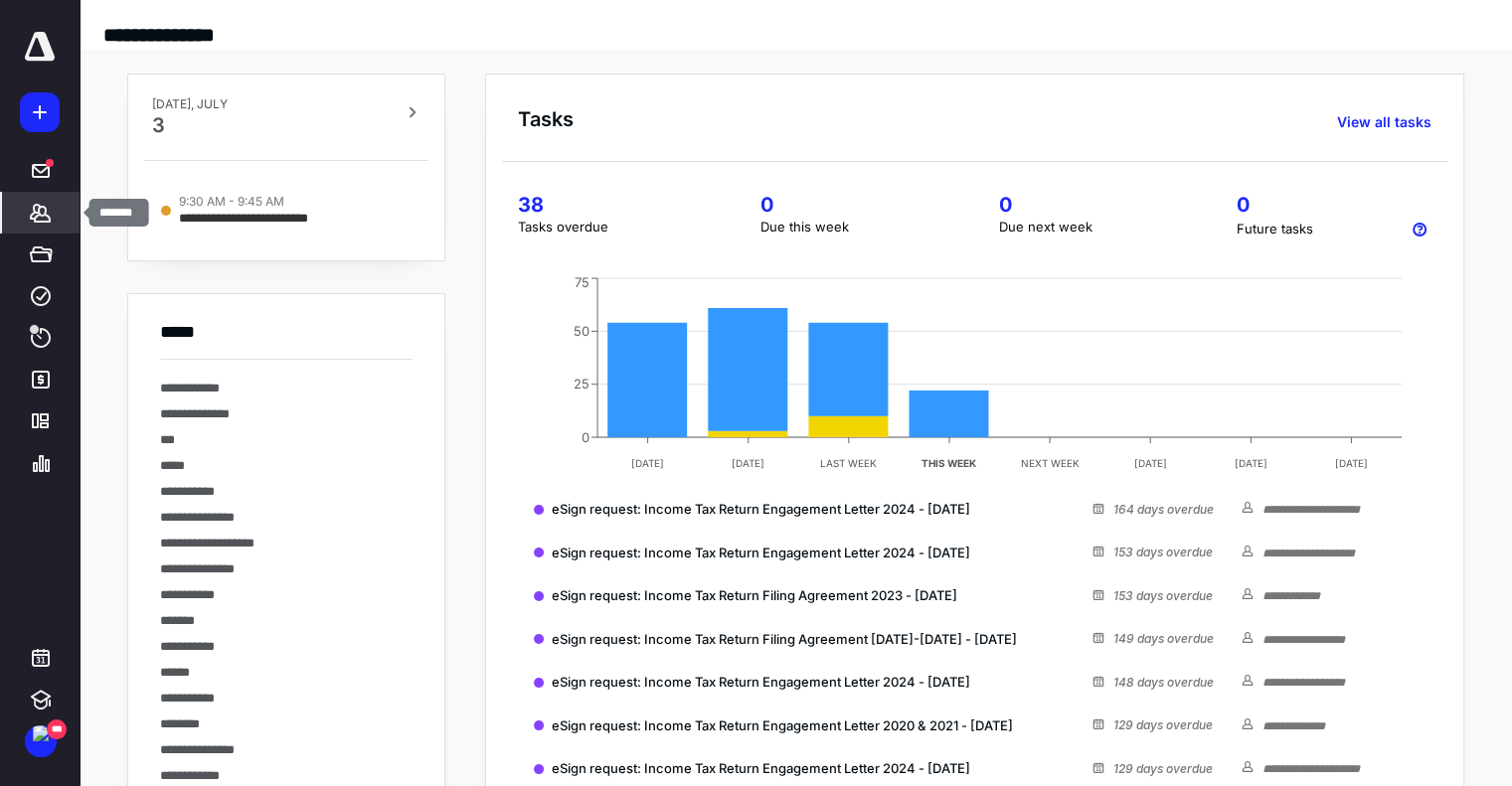 click 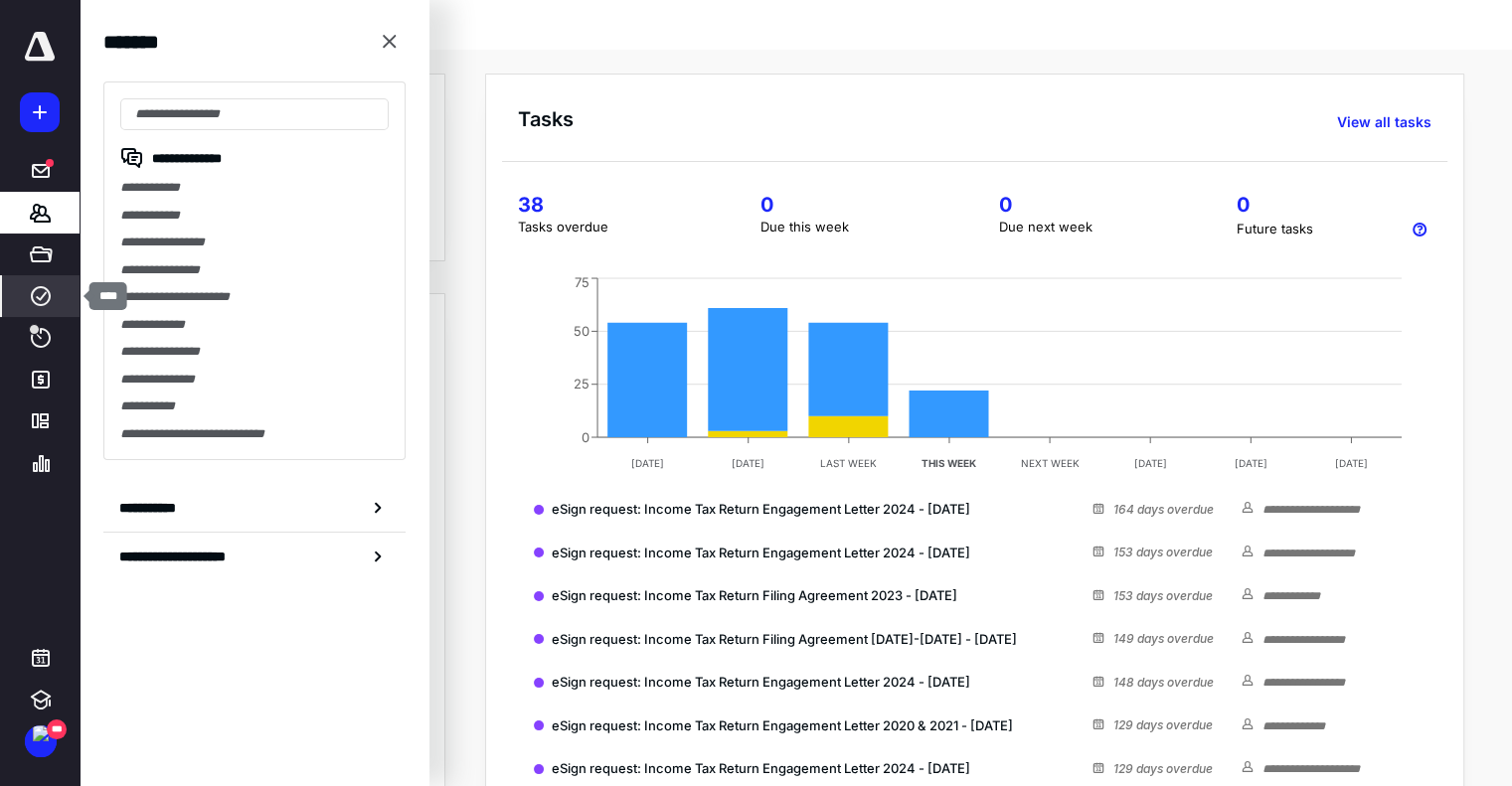 click 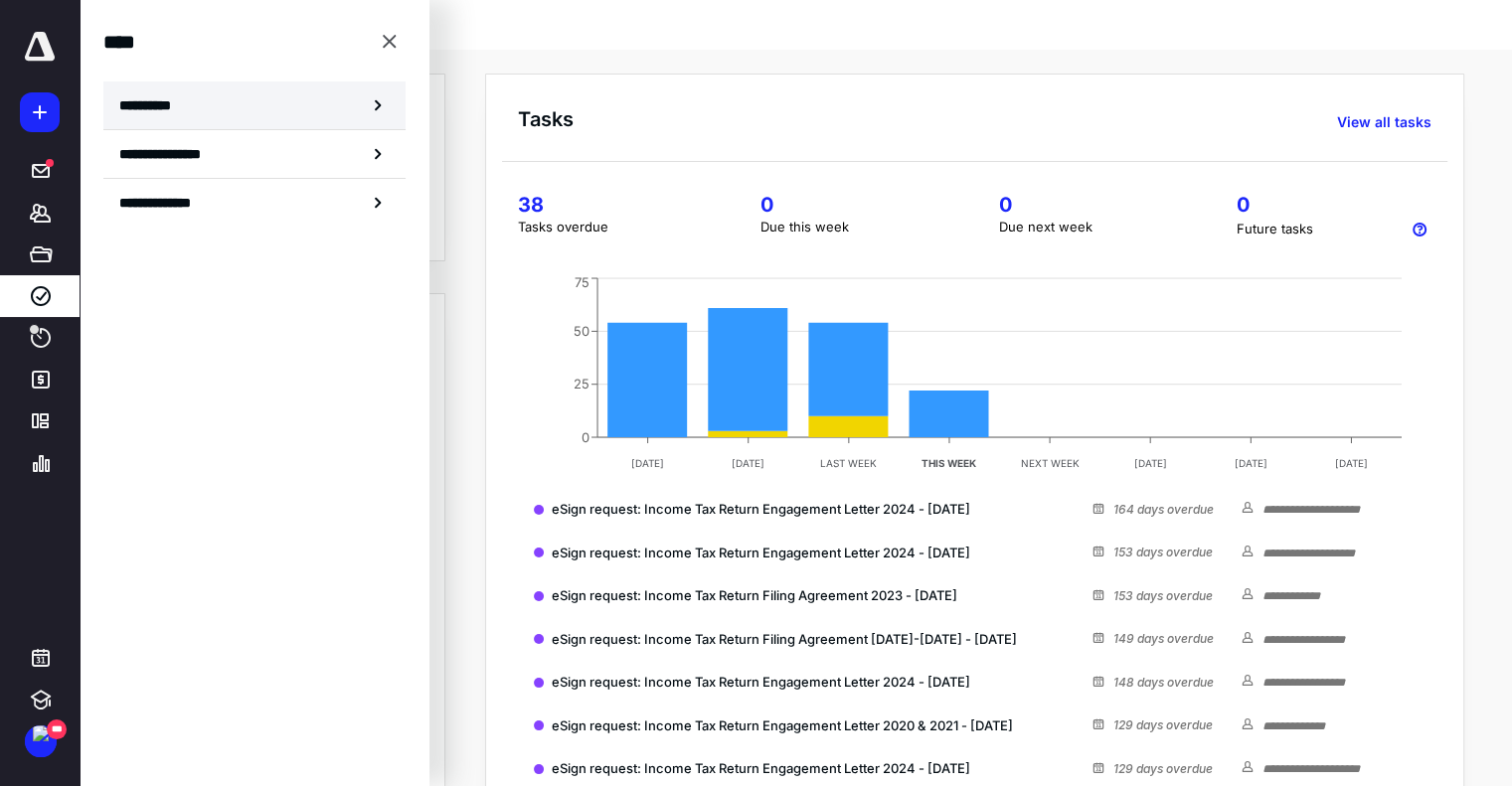 click on "**********" at bounding box center (254, 105) 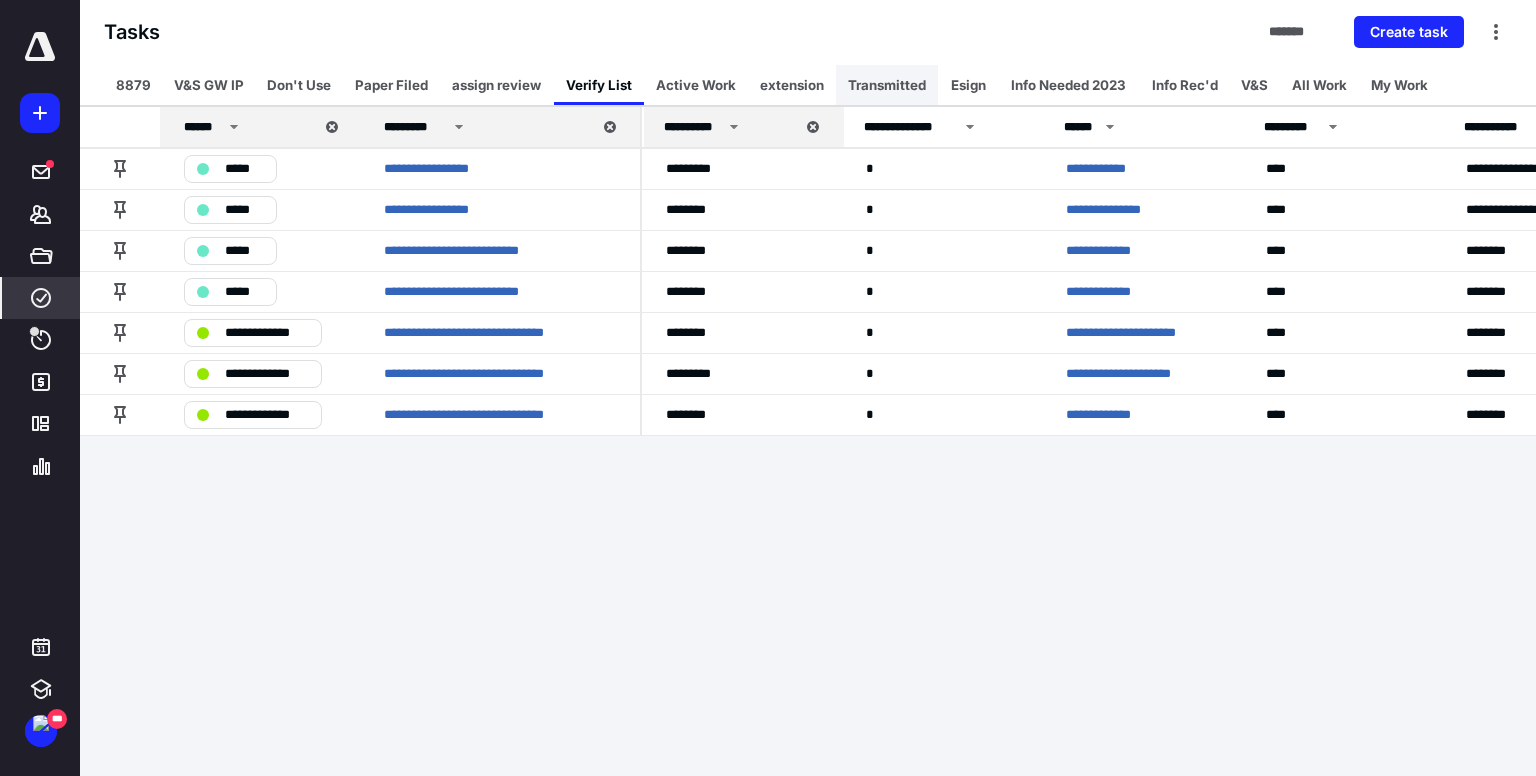 click on "Transmitted" at bounding box center [887, 85] 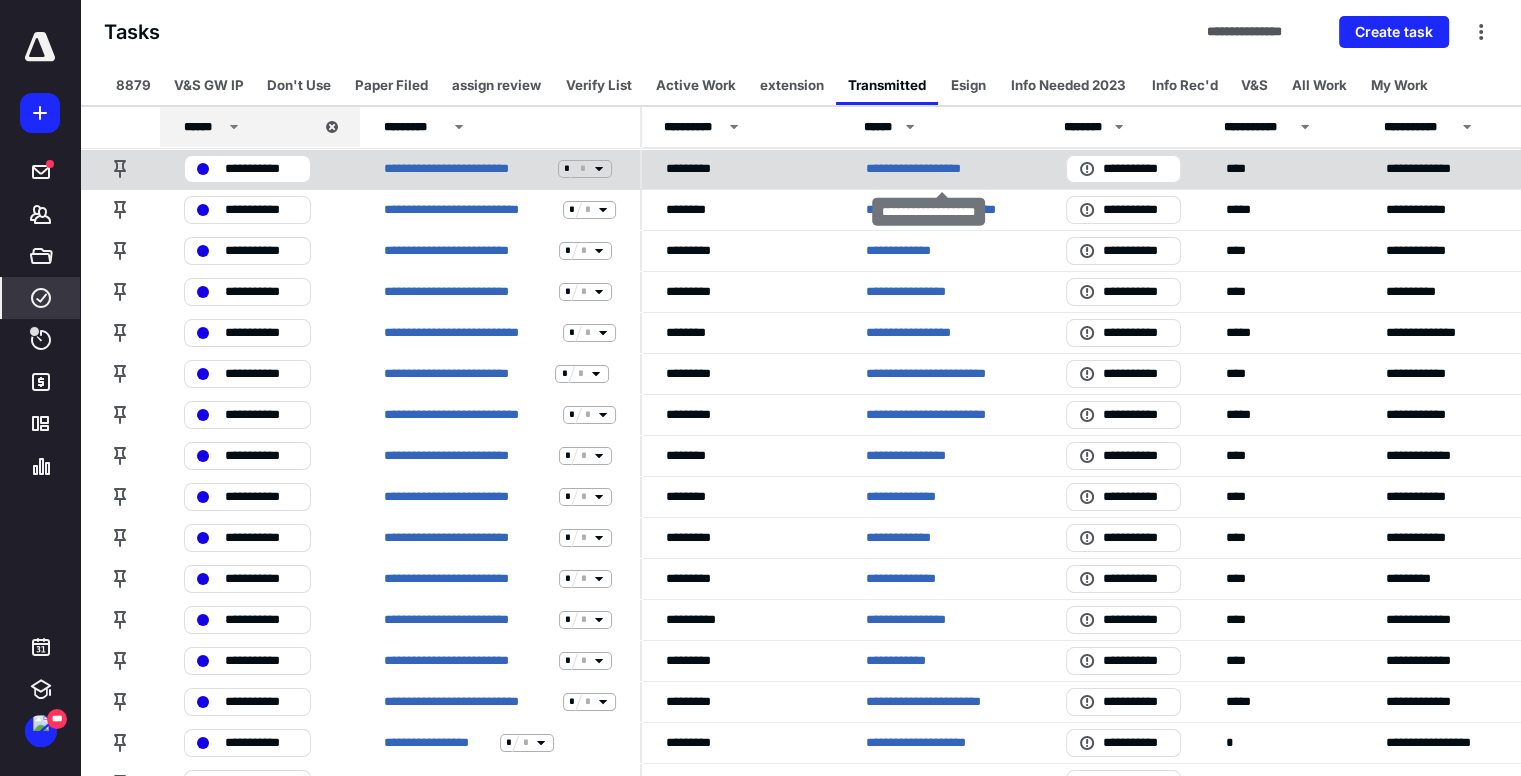 click on "**********" at bounding box center [930, 169] 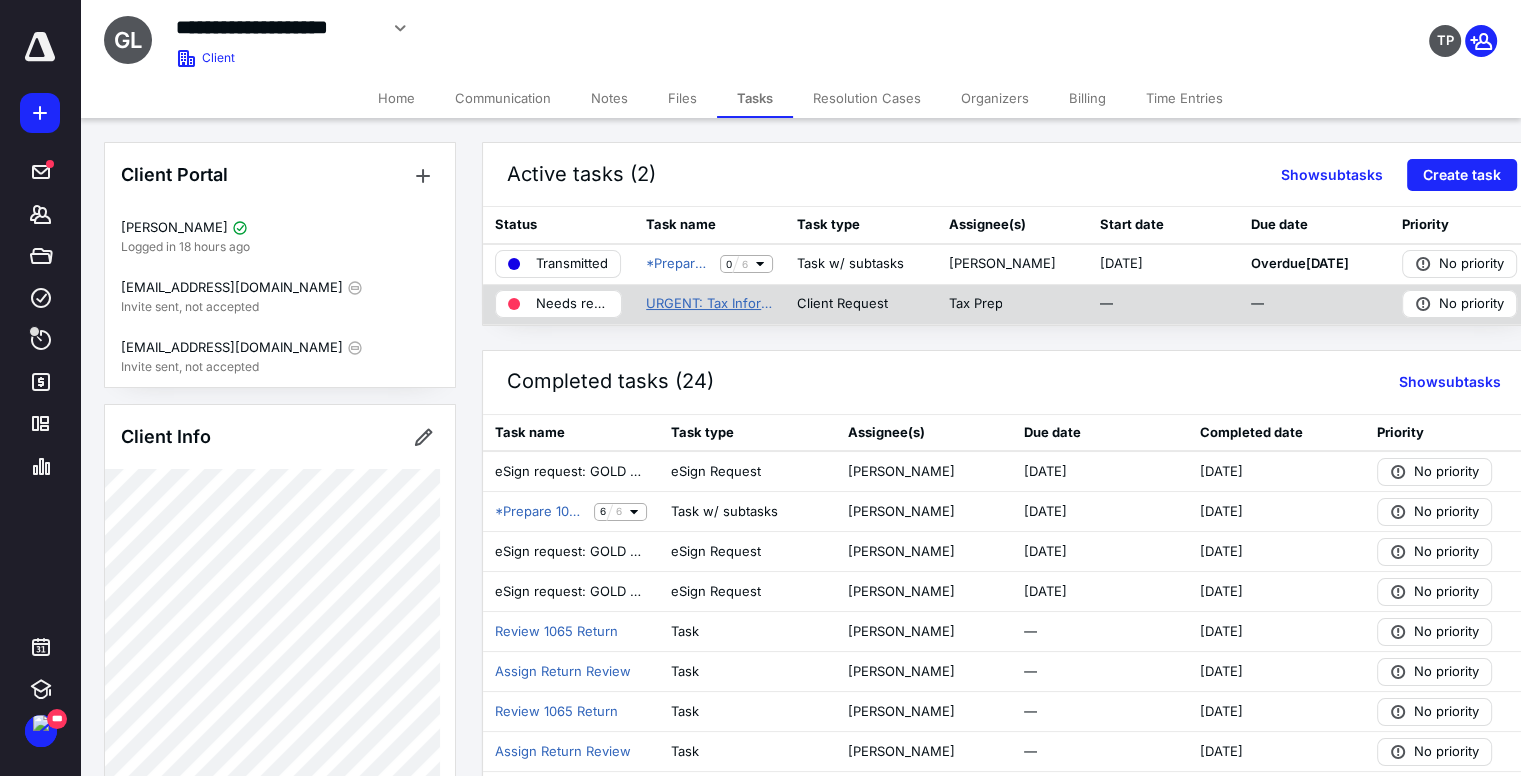 click on "URGENT: Tax Information Needed" at bounding box center (709, 304) 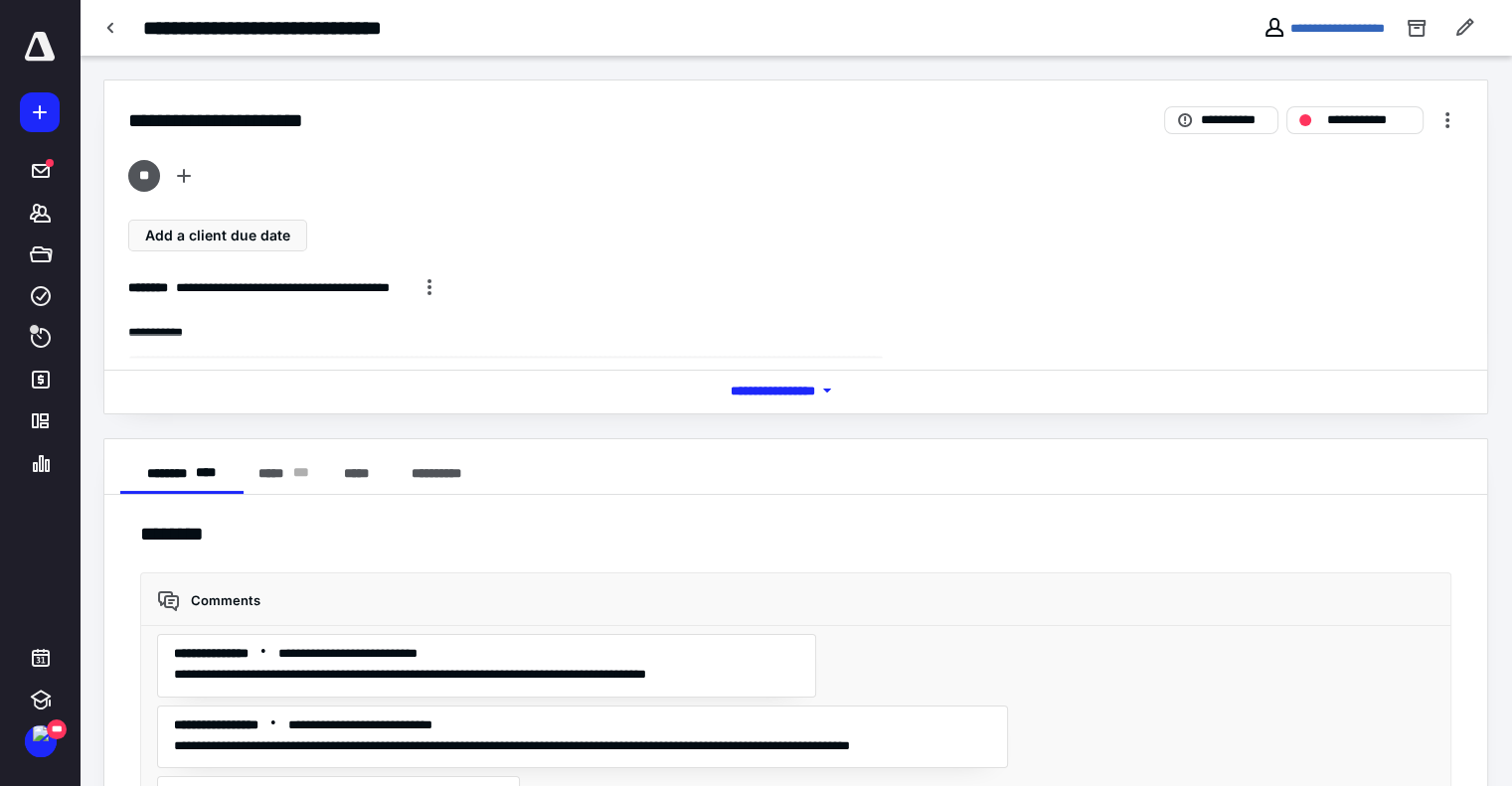 scroll, scrollTop: 408, scrollLeft: 0, axis: vertical 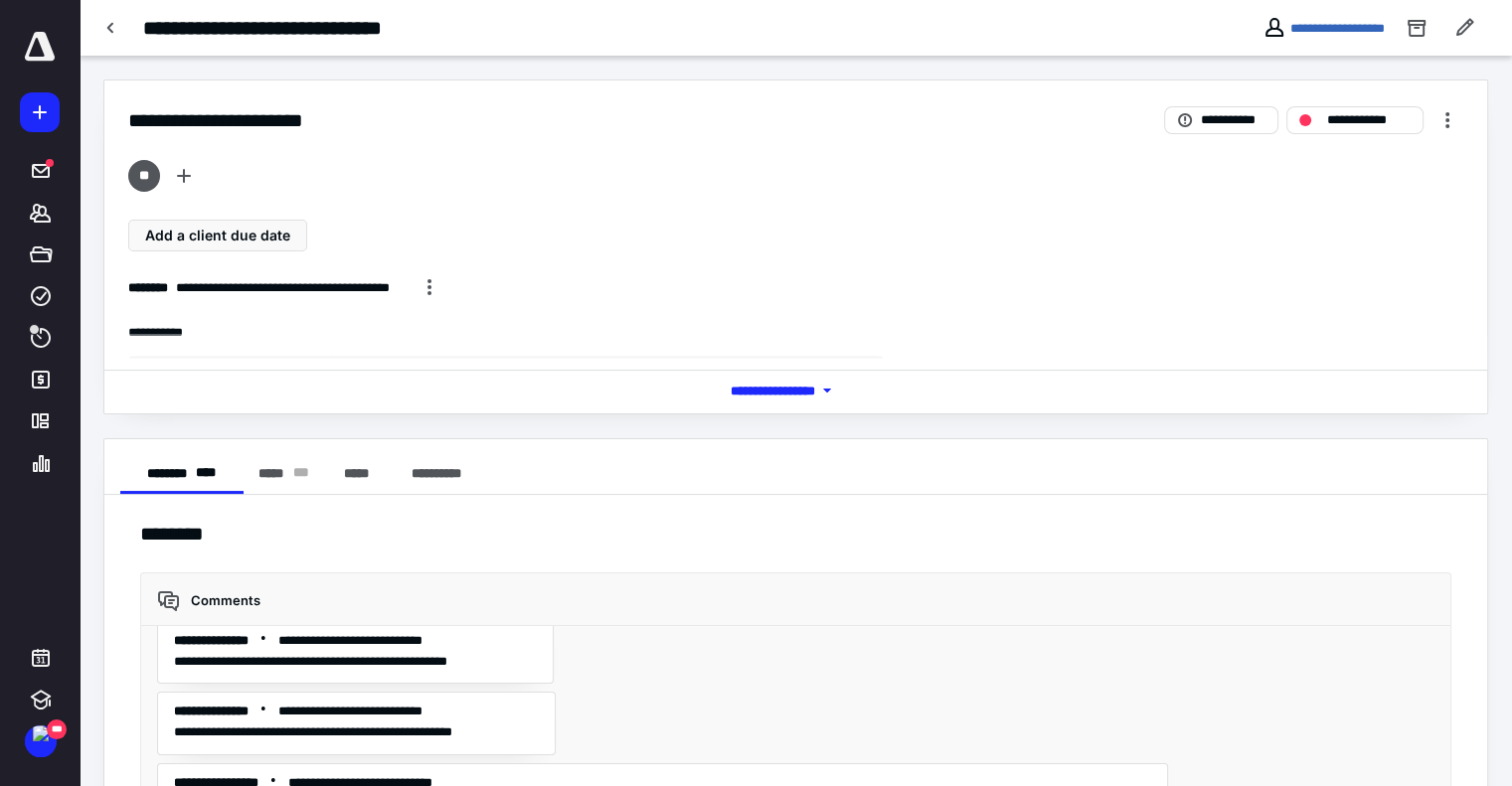 click on "**********" at bounding box center [1323, 28] 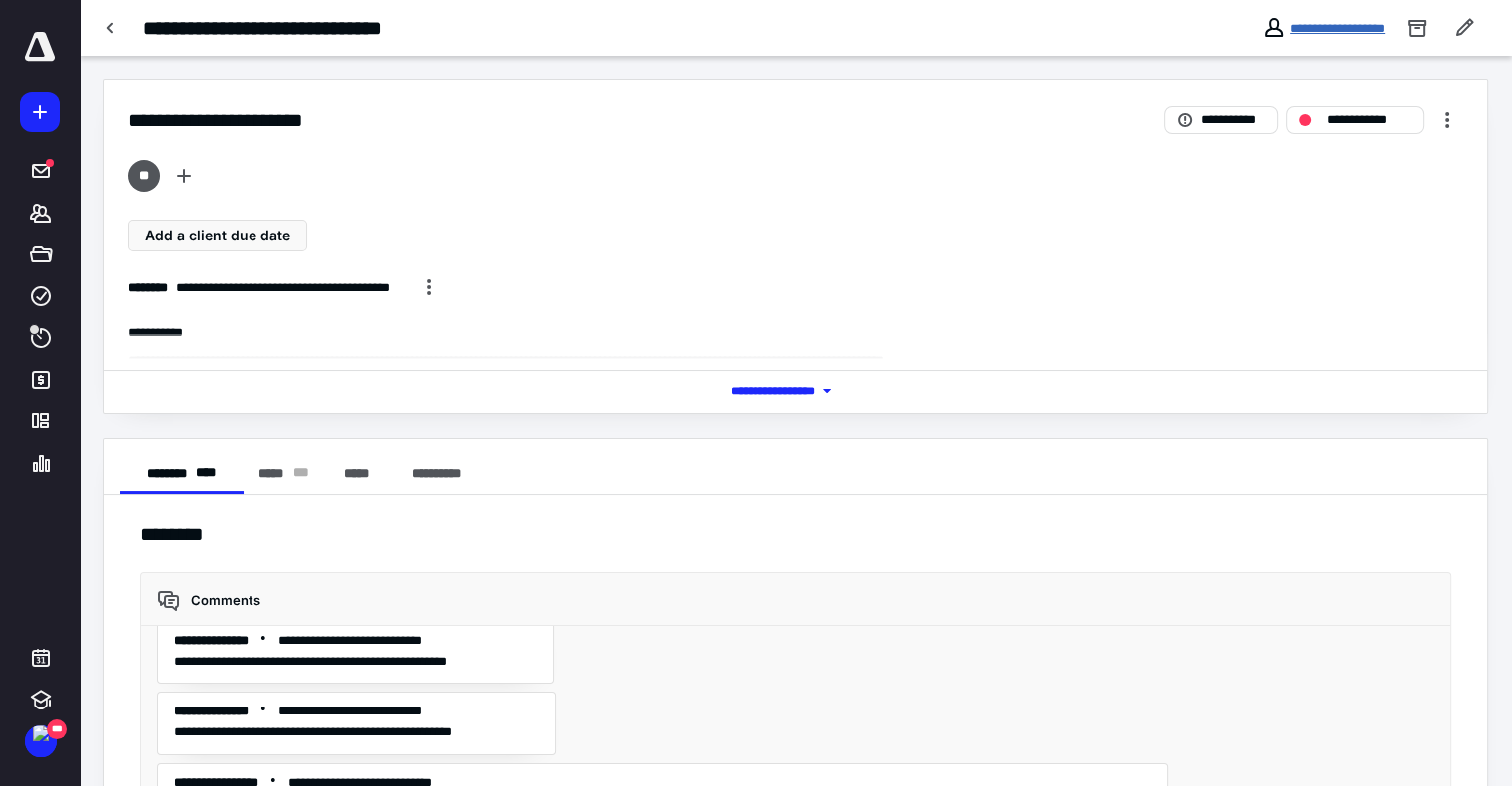 click on "**********" at bounding box center [1337, 28] 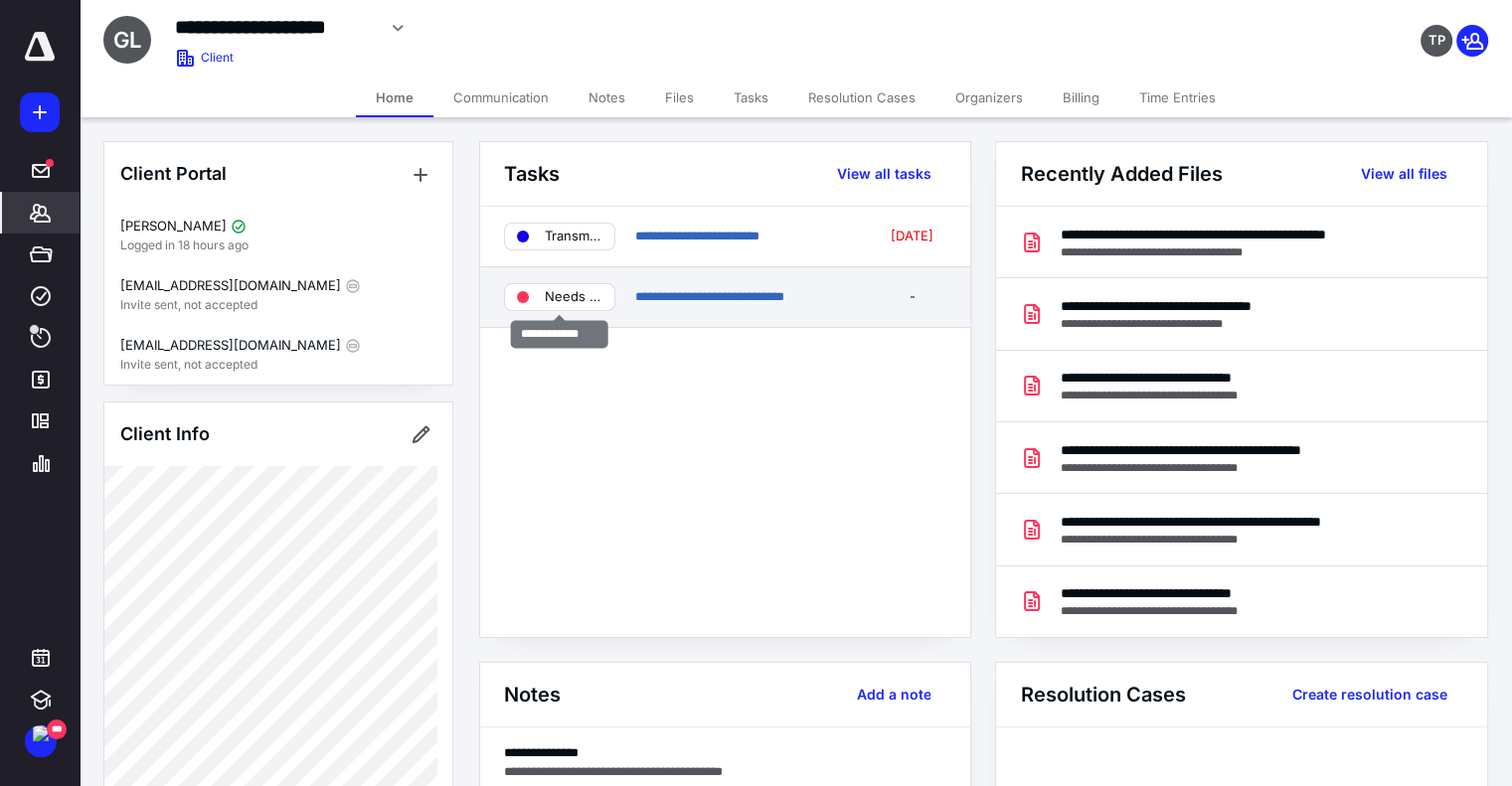click on "Needs review" at bounding box center (574, 297) 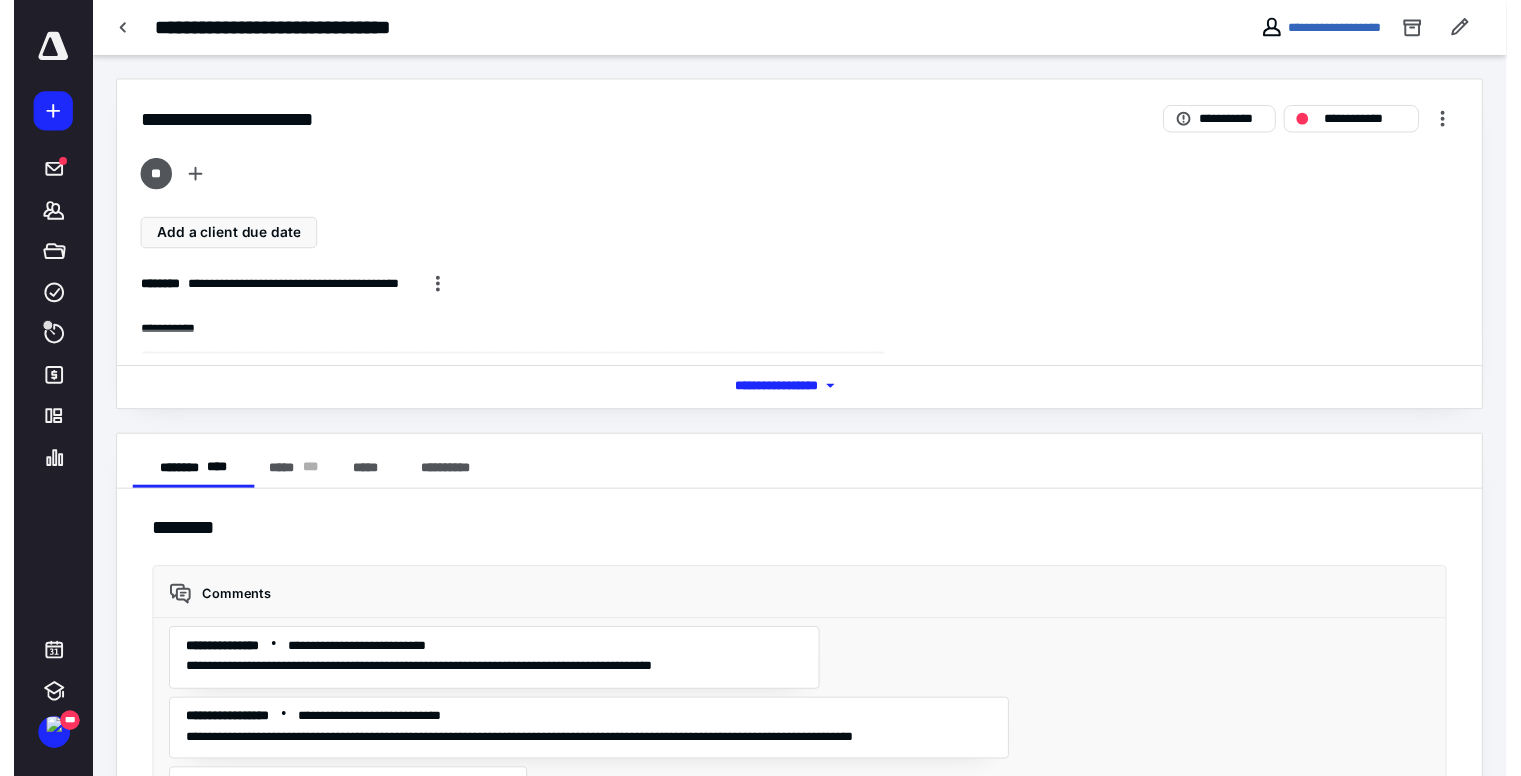scroll, scrollTop: 411, scrollLeft: 0, axis: vertical 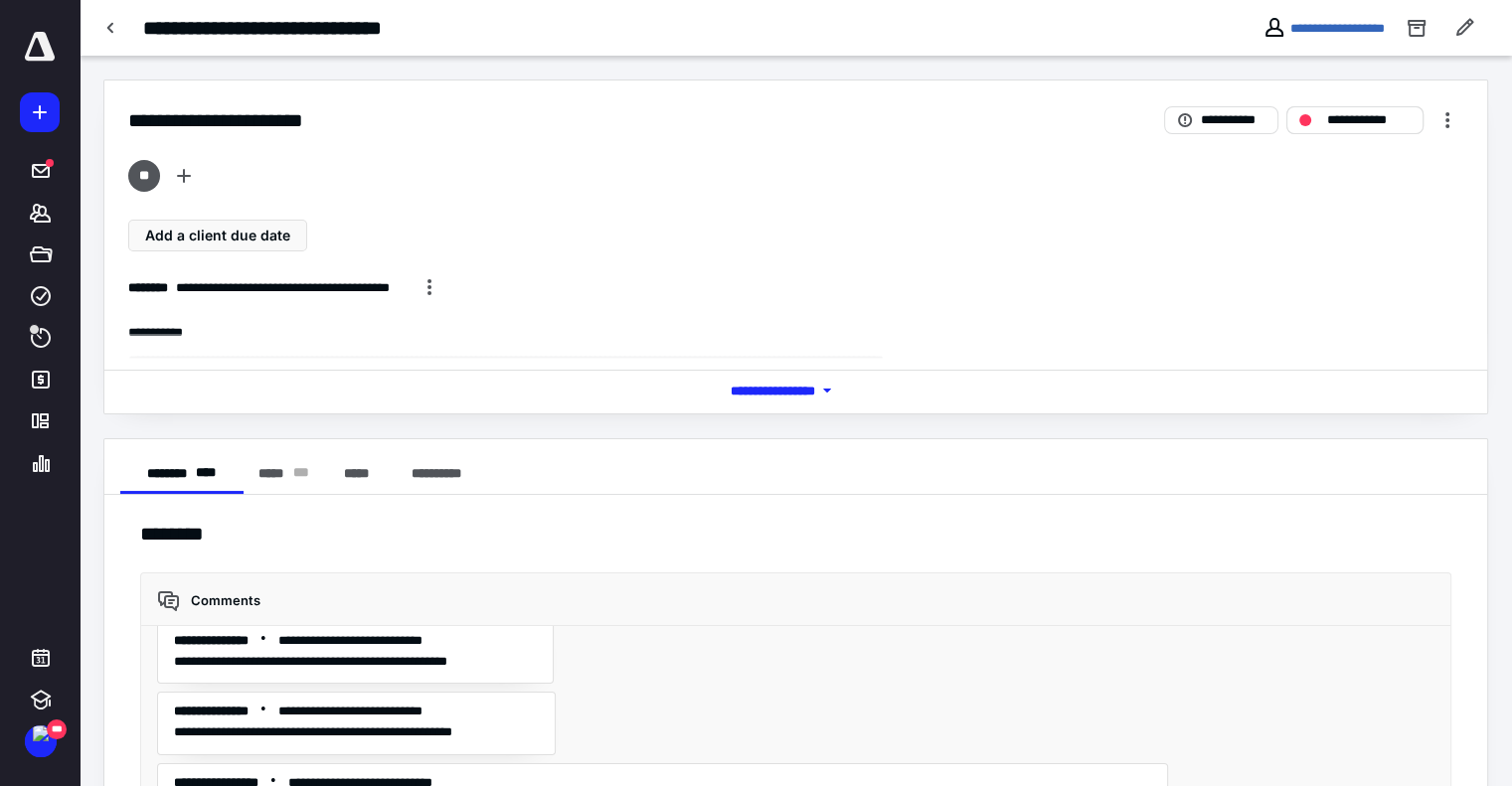 click on "**********" at bounding box center (1369, 120) 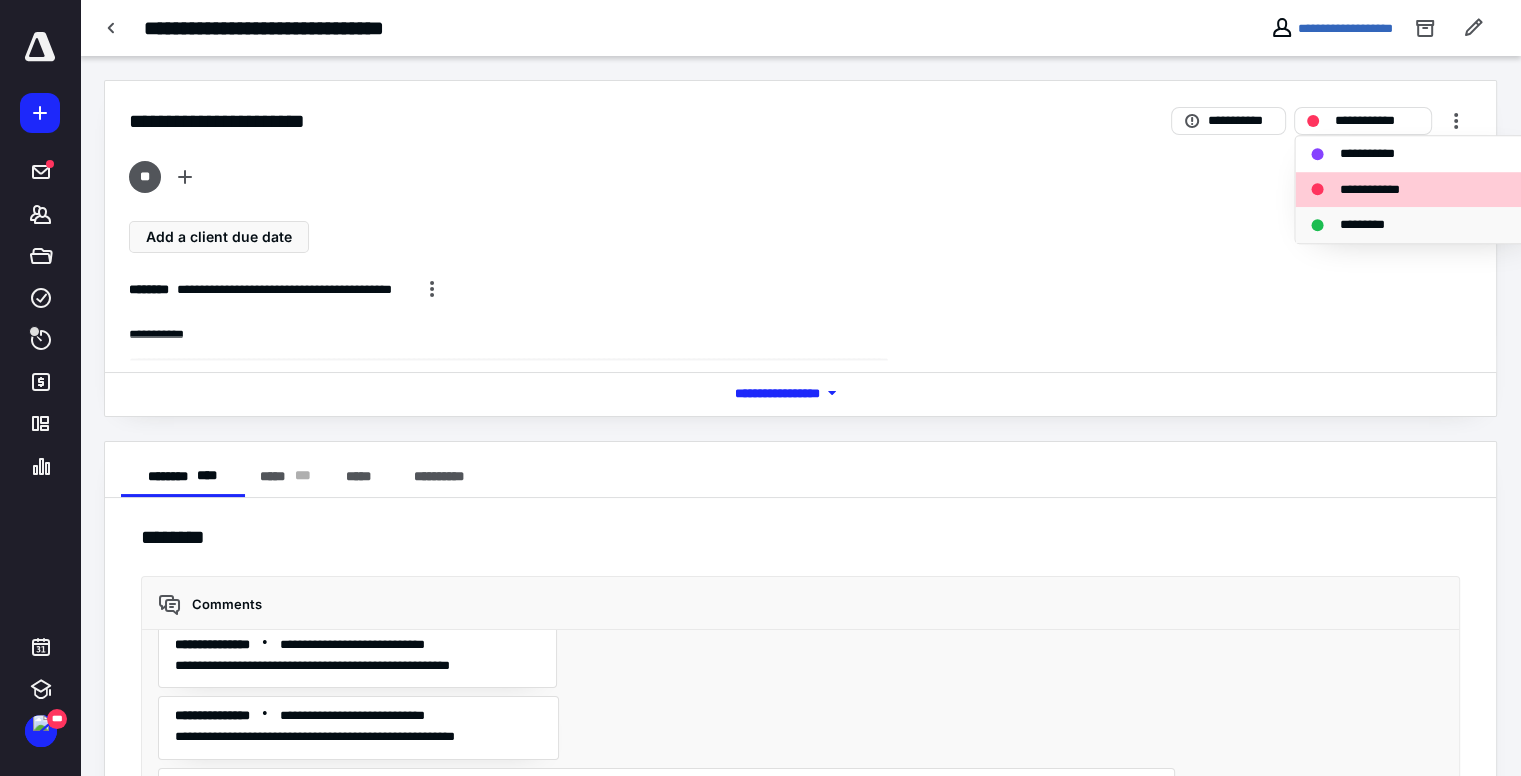 click on "*********" at bounding box center (1372, 225) 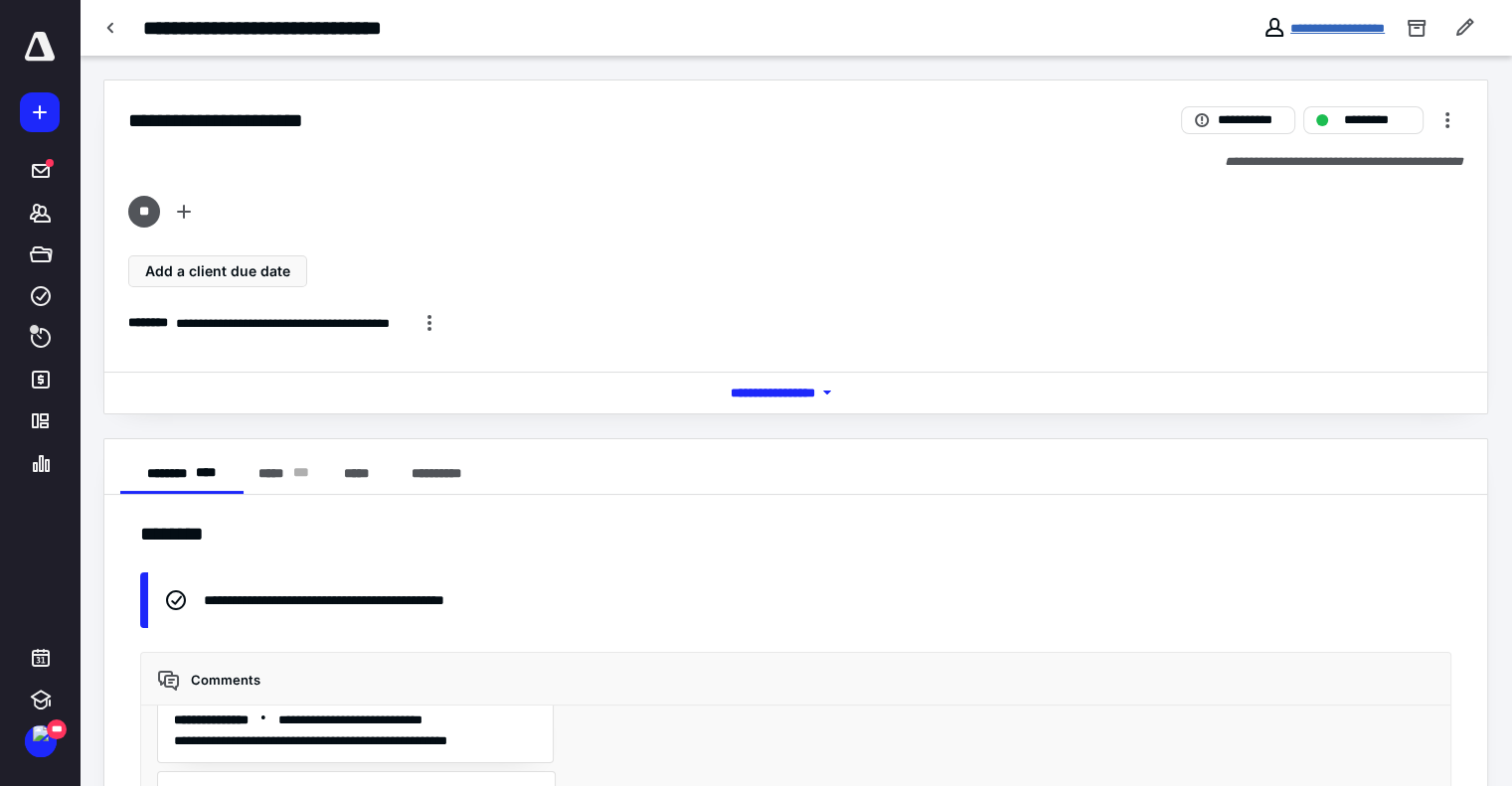 click on "**********" at bounding box center [1337, 28] 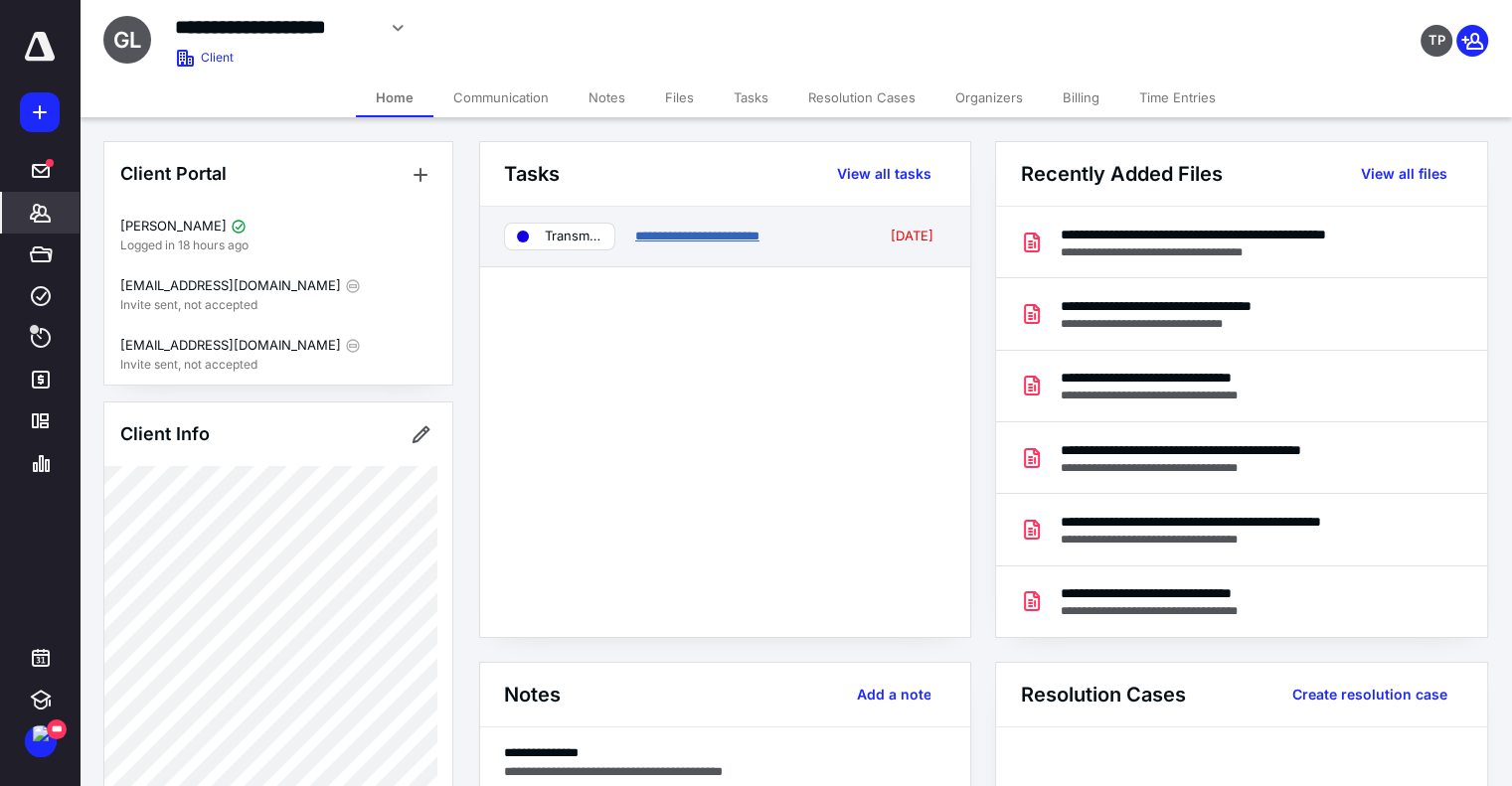 click on "**********" at bounding box center (697, 236) 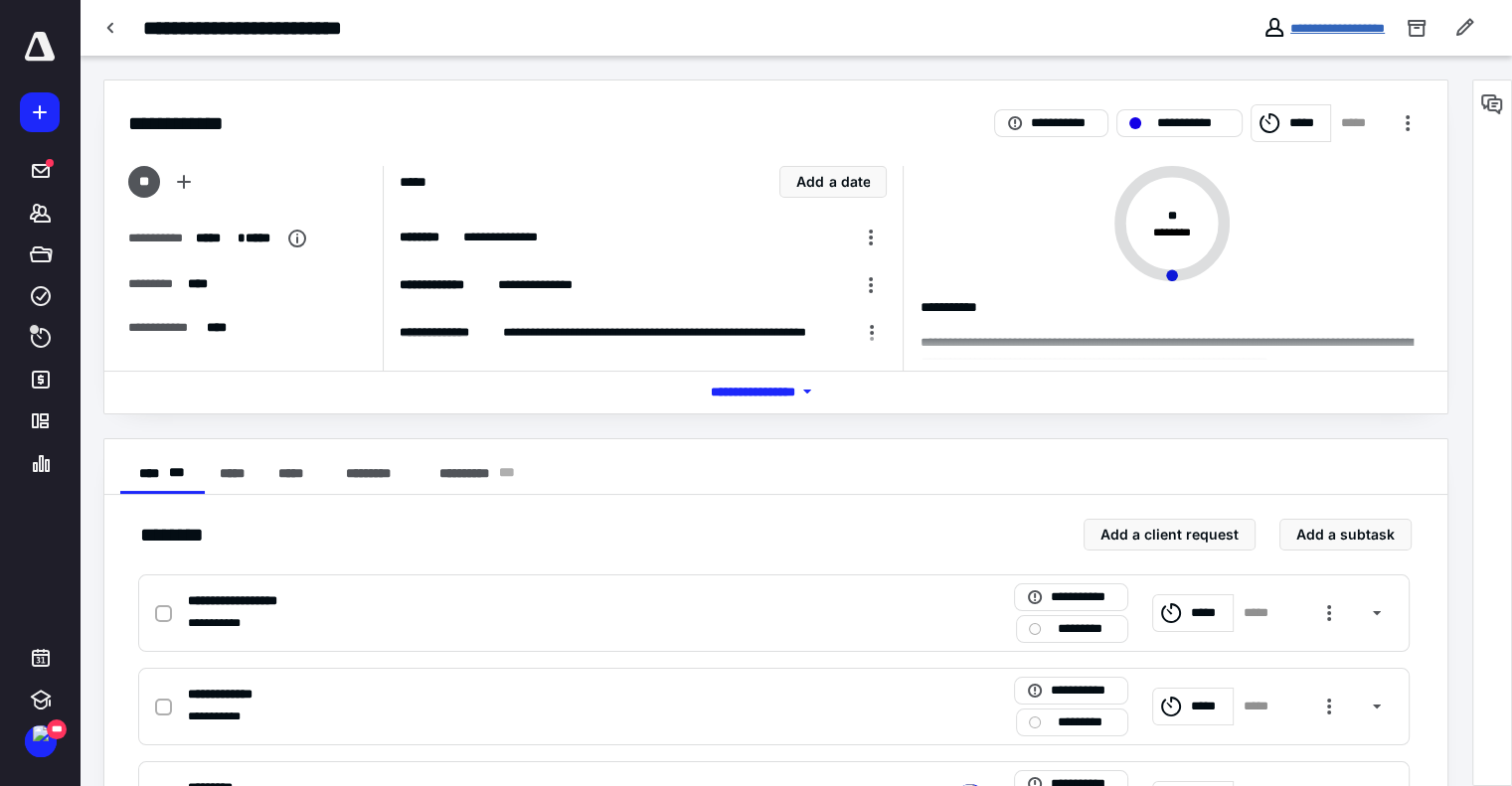 click on "**********" at bounding box center [1337, 28] 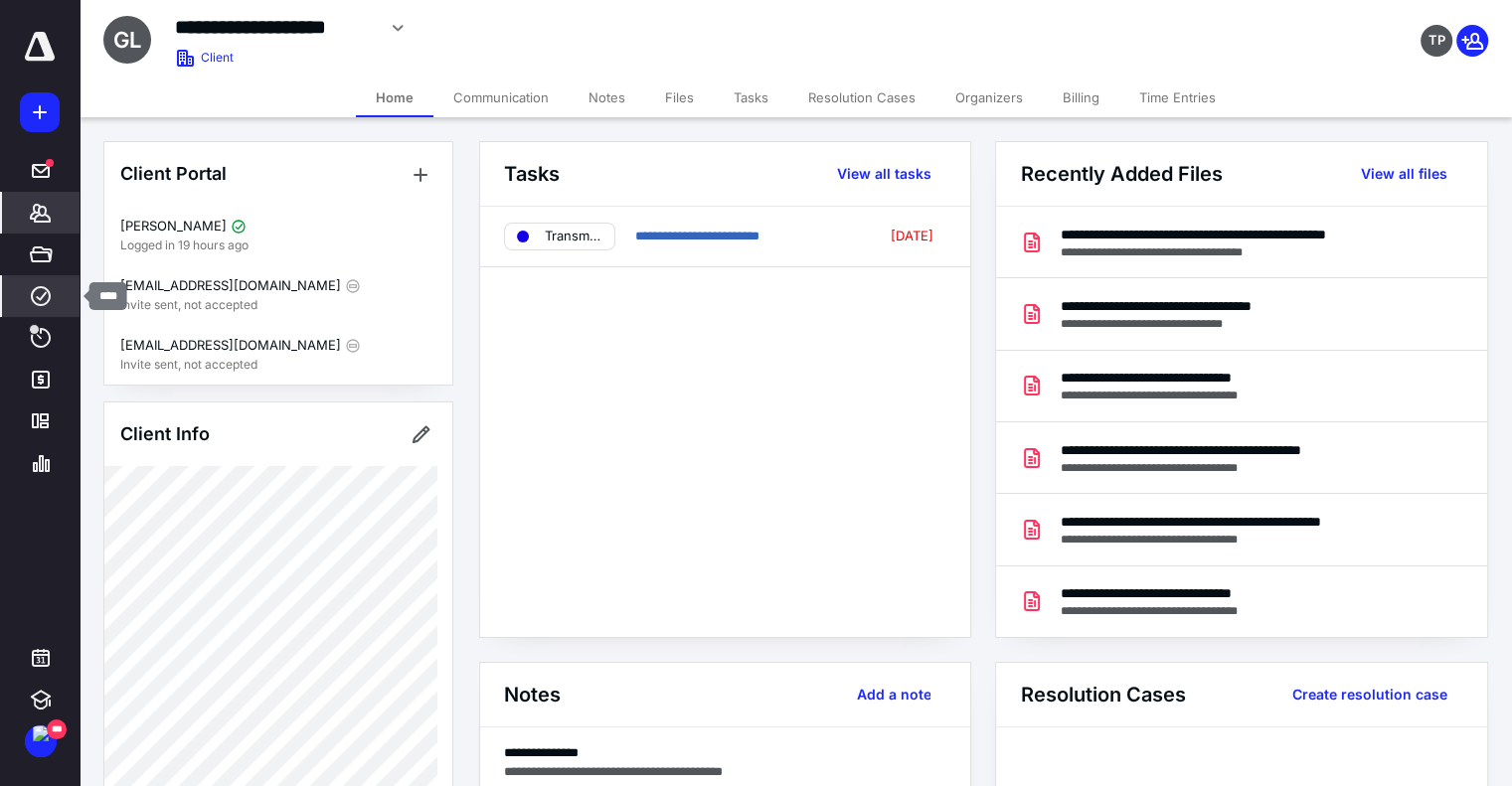 click 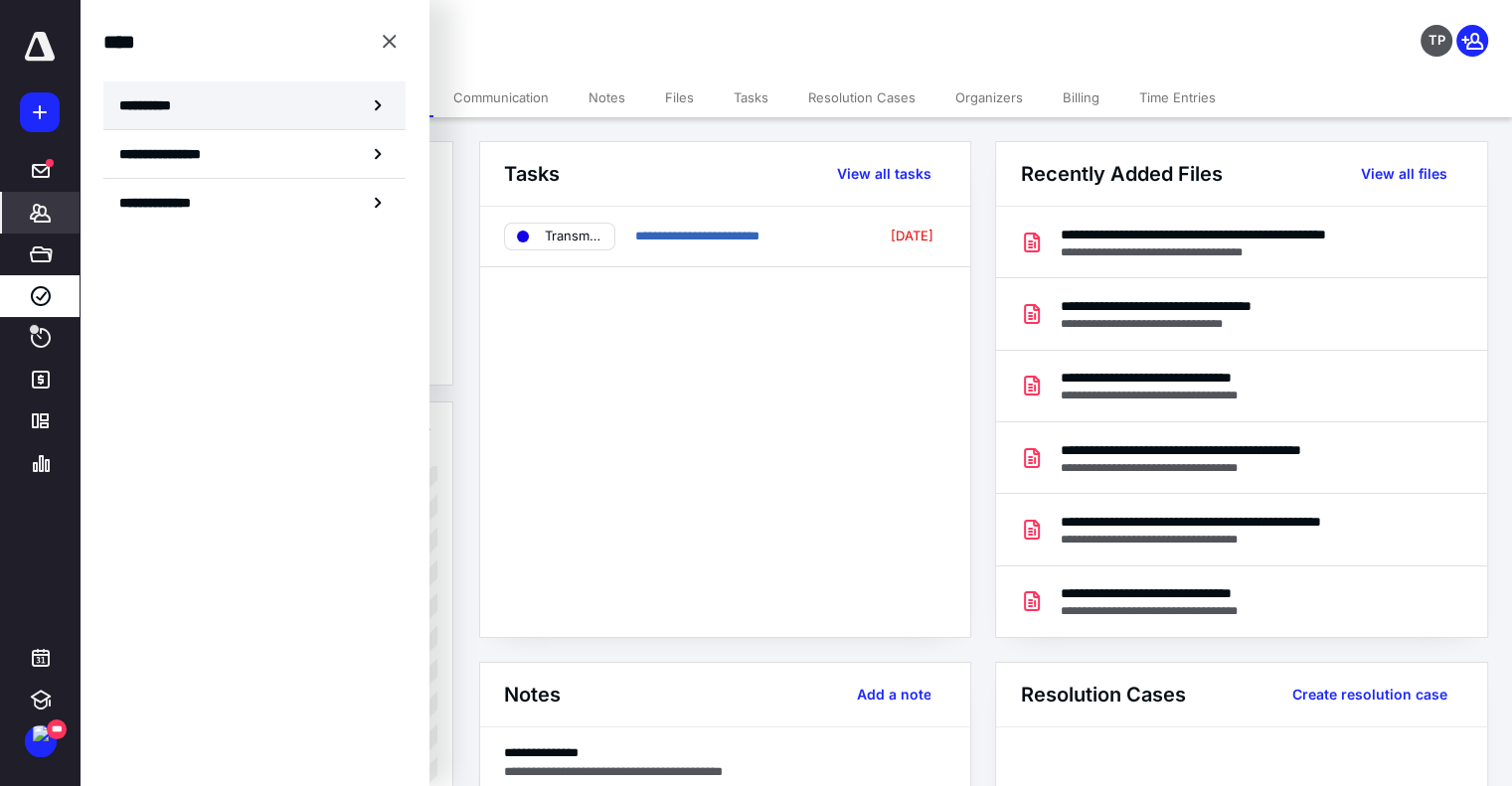 click on "**********" at bounding box center (254, 105) 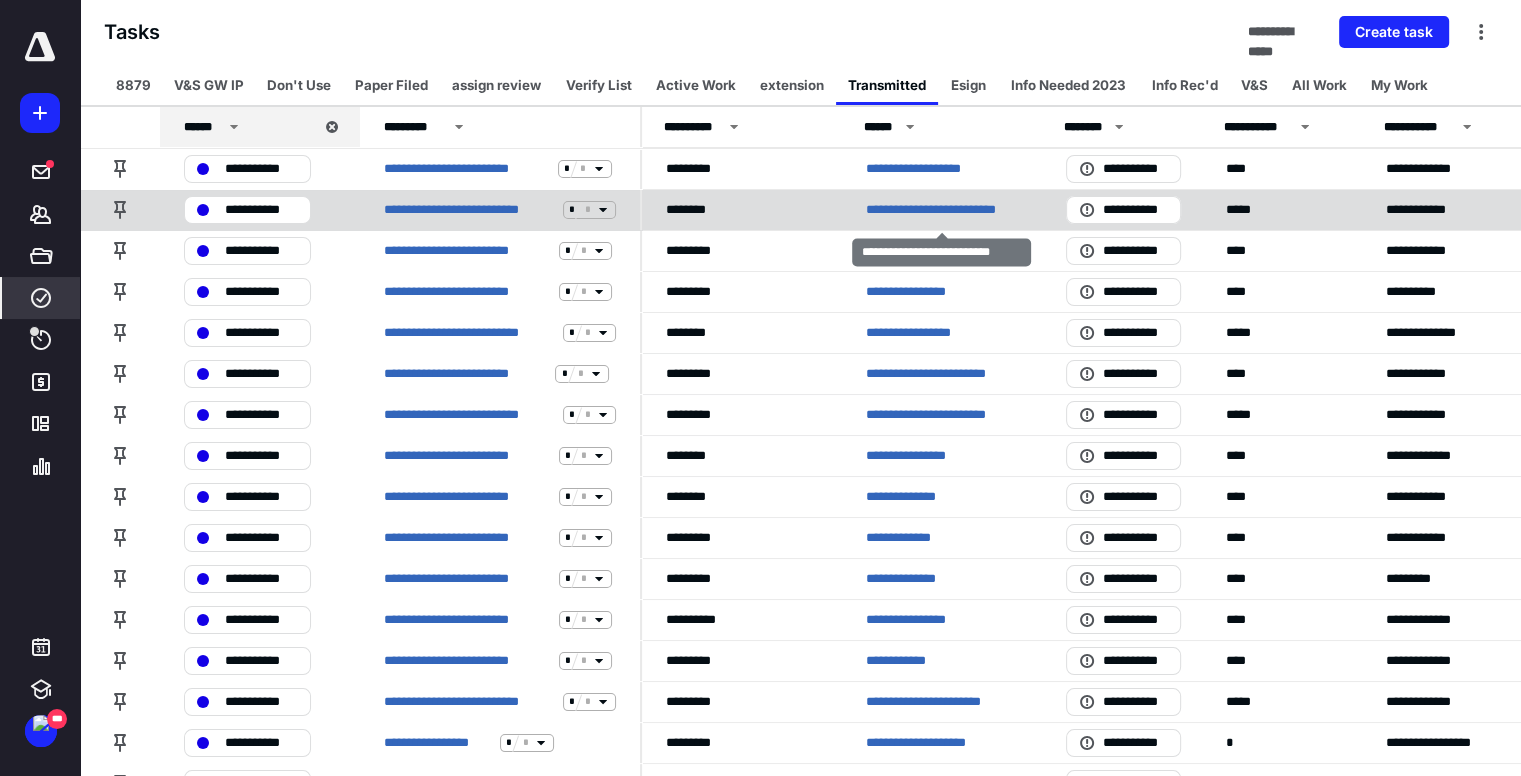 click on "**********" at bounding box center [942, 210] 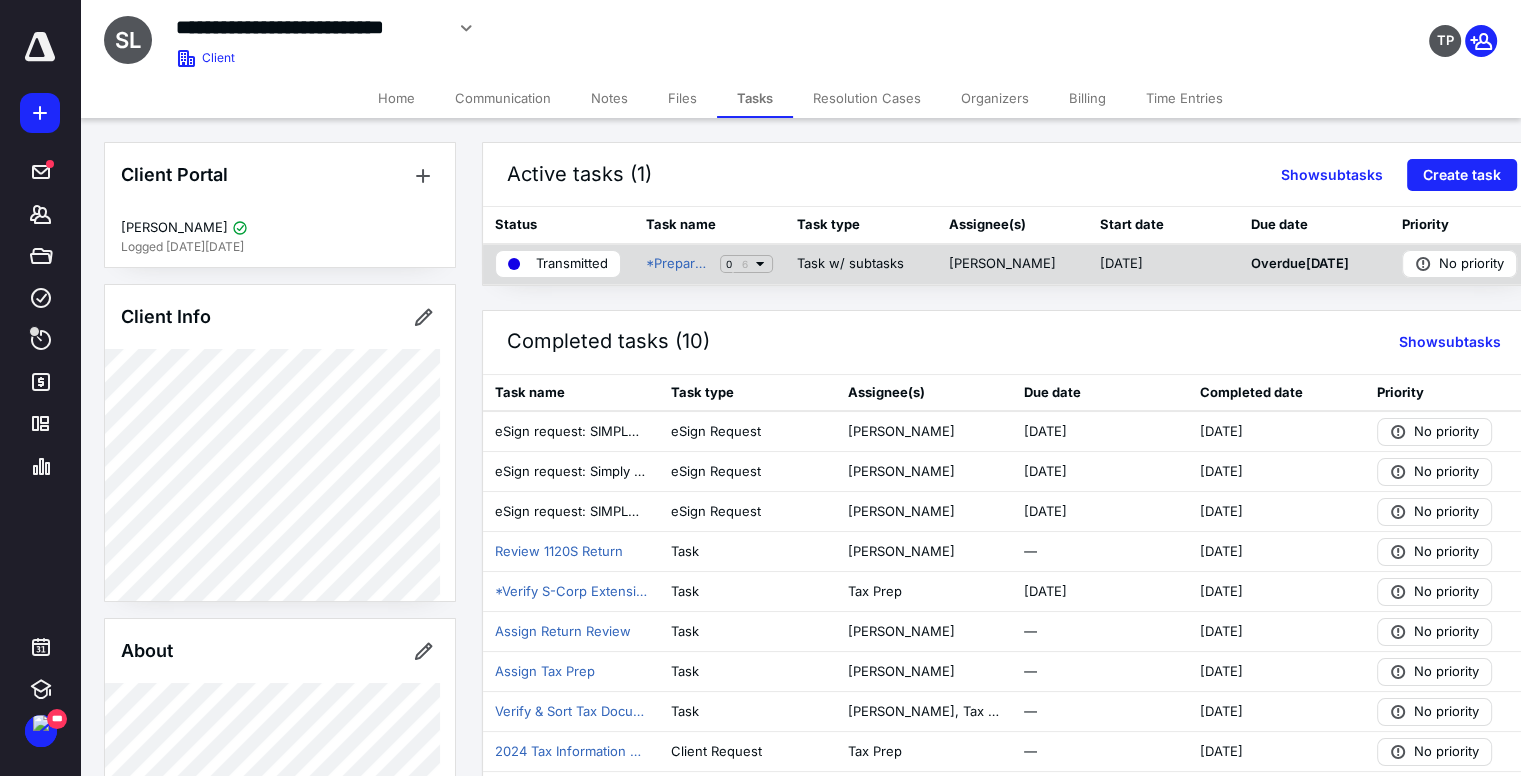 click on "Transmitted" at bounding box center [572, 264] 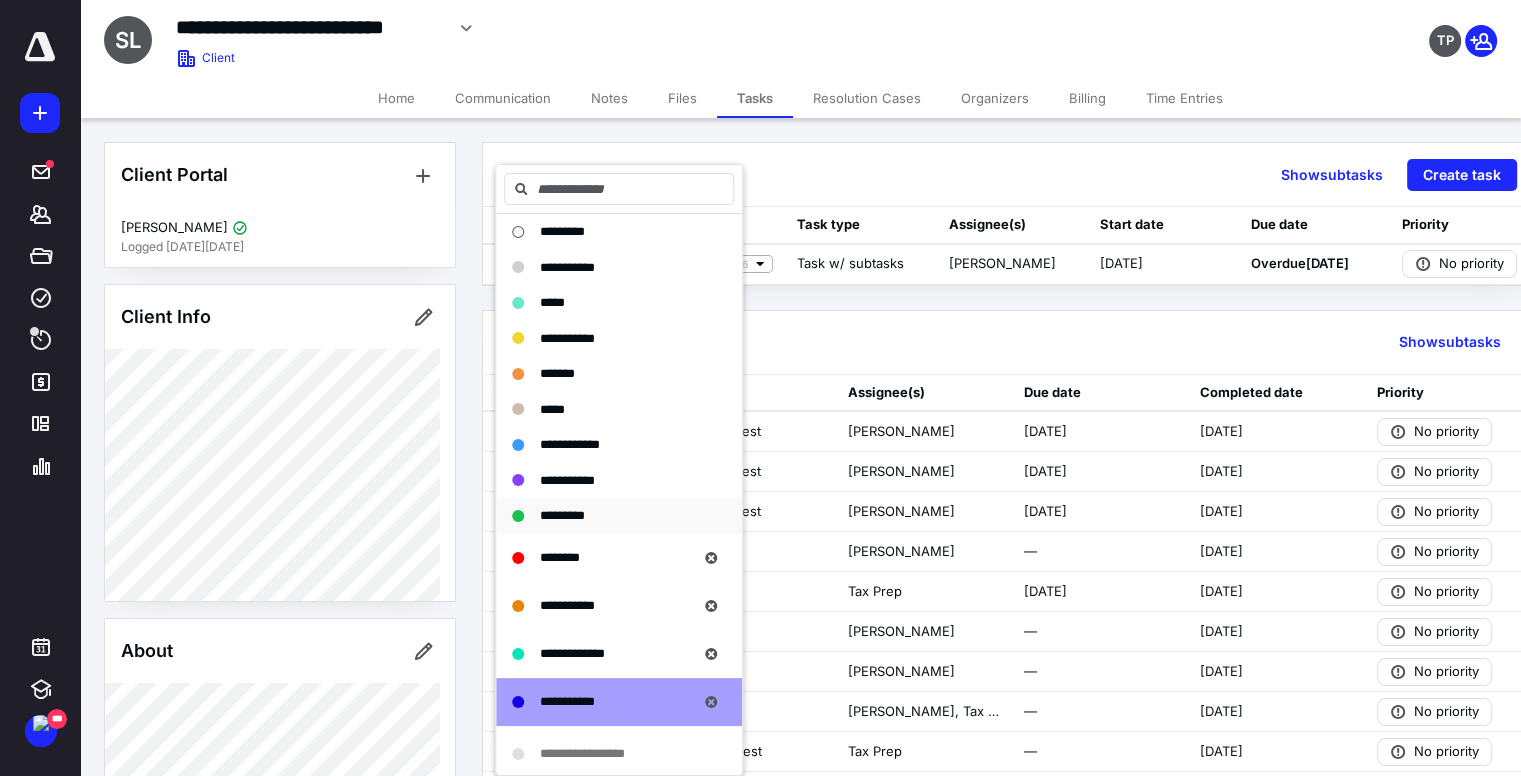 click on "*********" at bounding box center (562, 515) 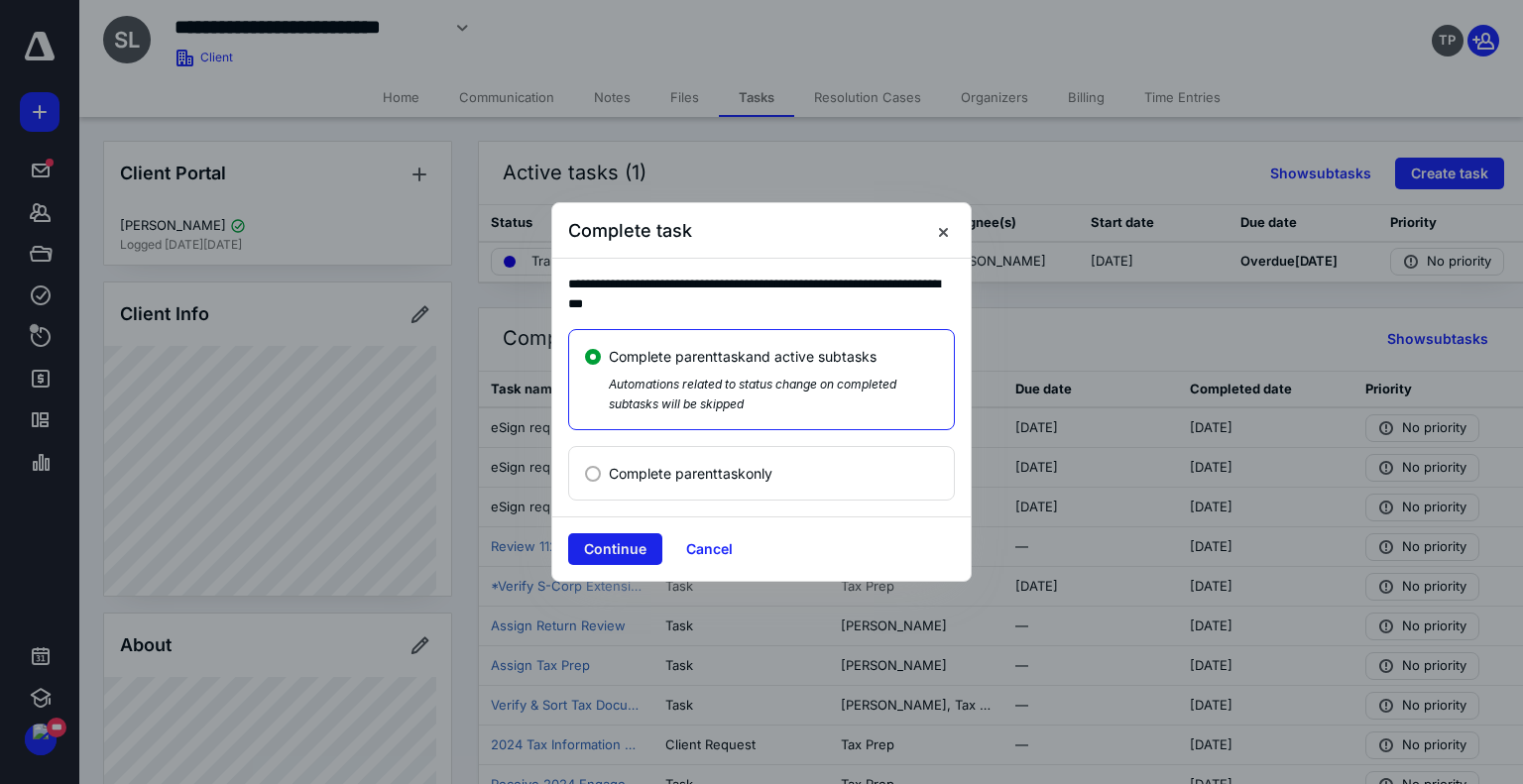 click on "Continue" at bounding box center (615, 549) 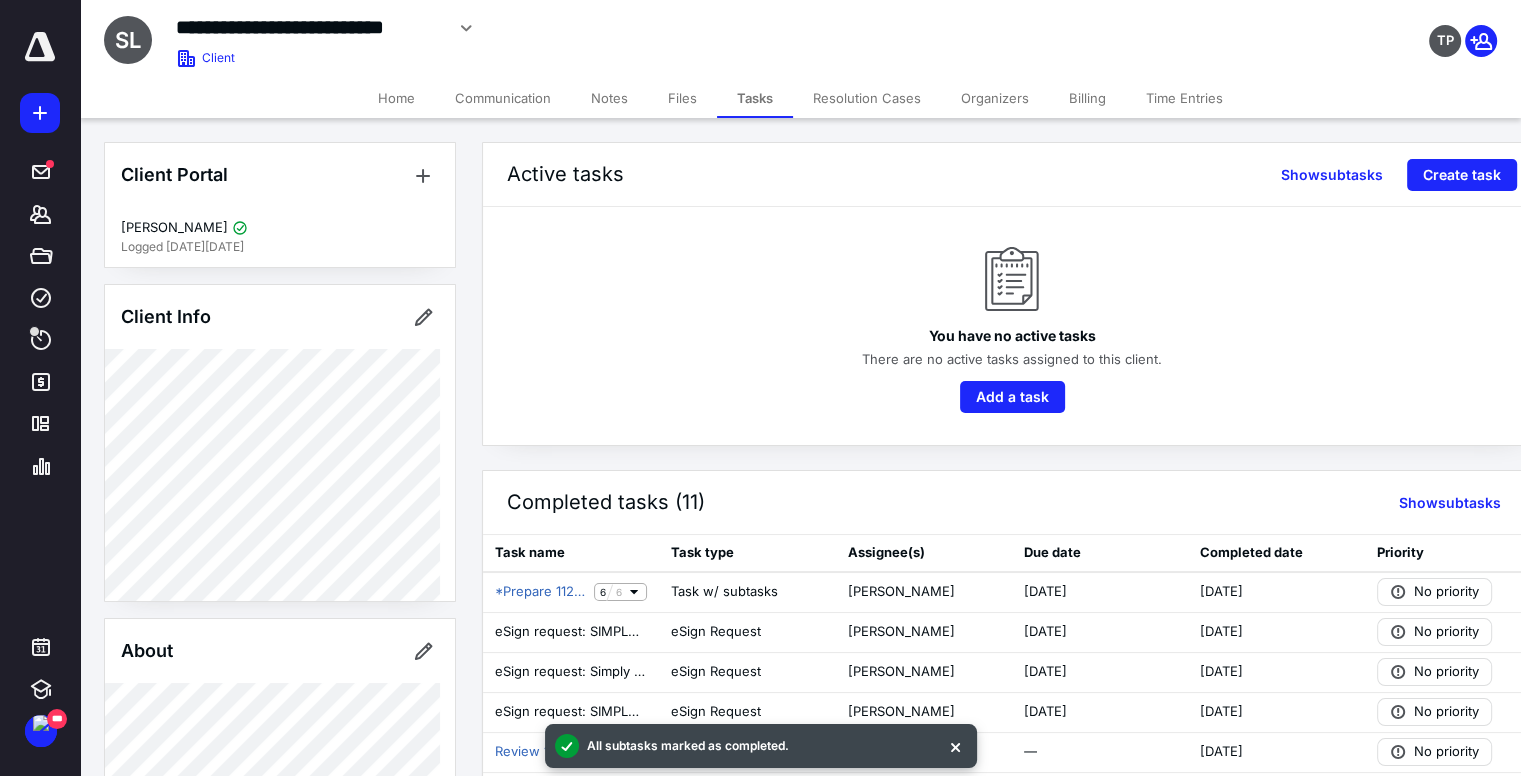 click on "Notes" at bounding box center [609, 98] 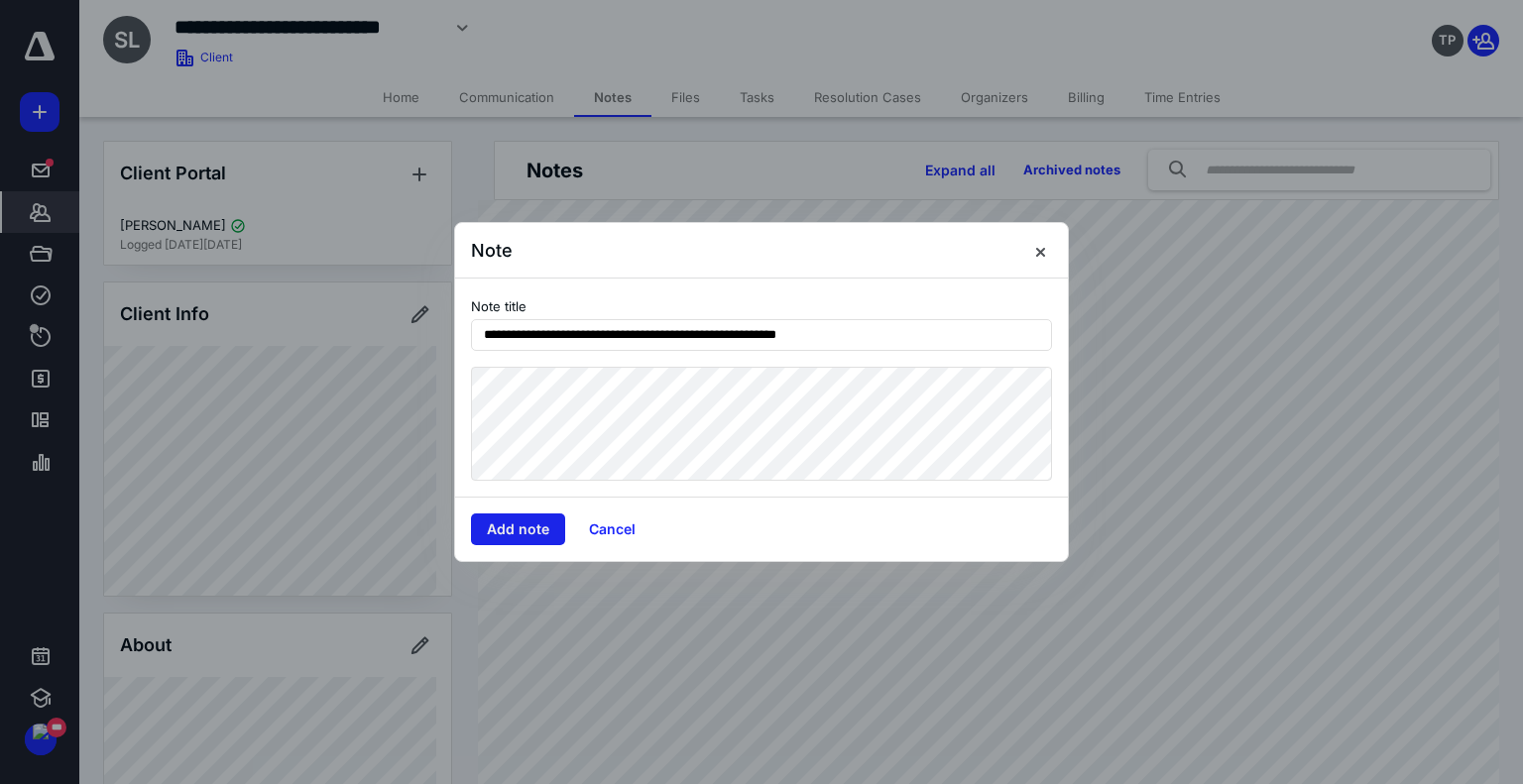 type on "**********" 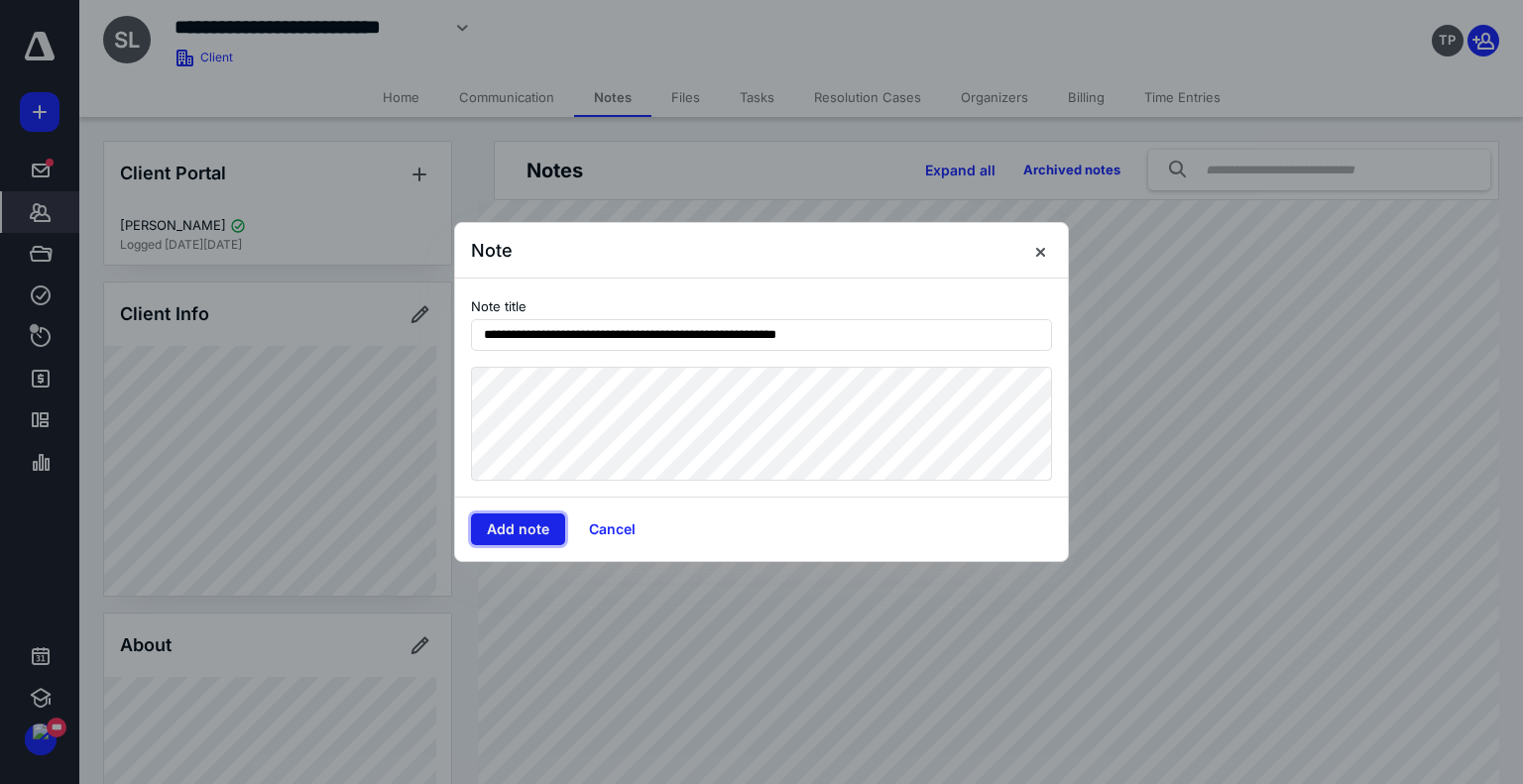 click on "Add note" at bounding box center [518, 529] 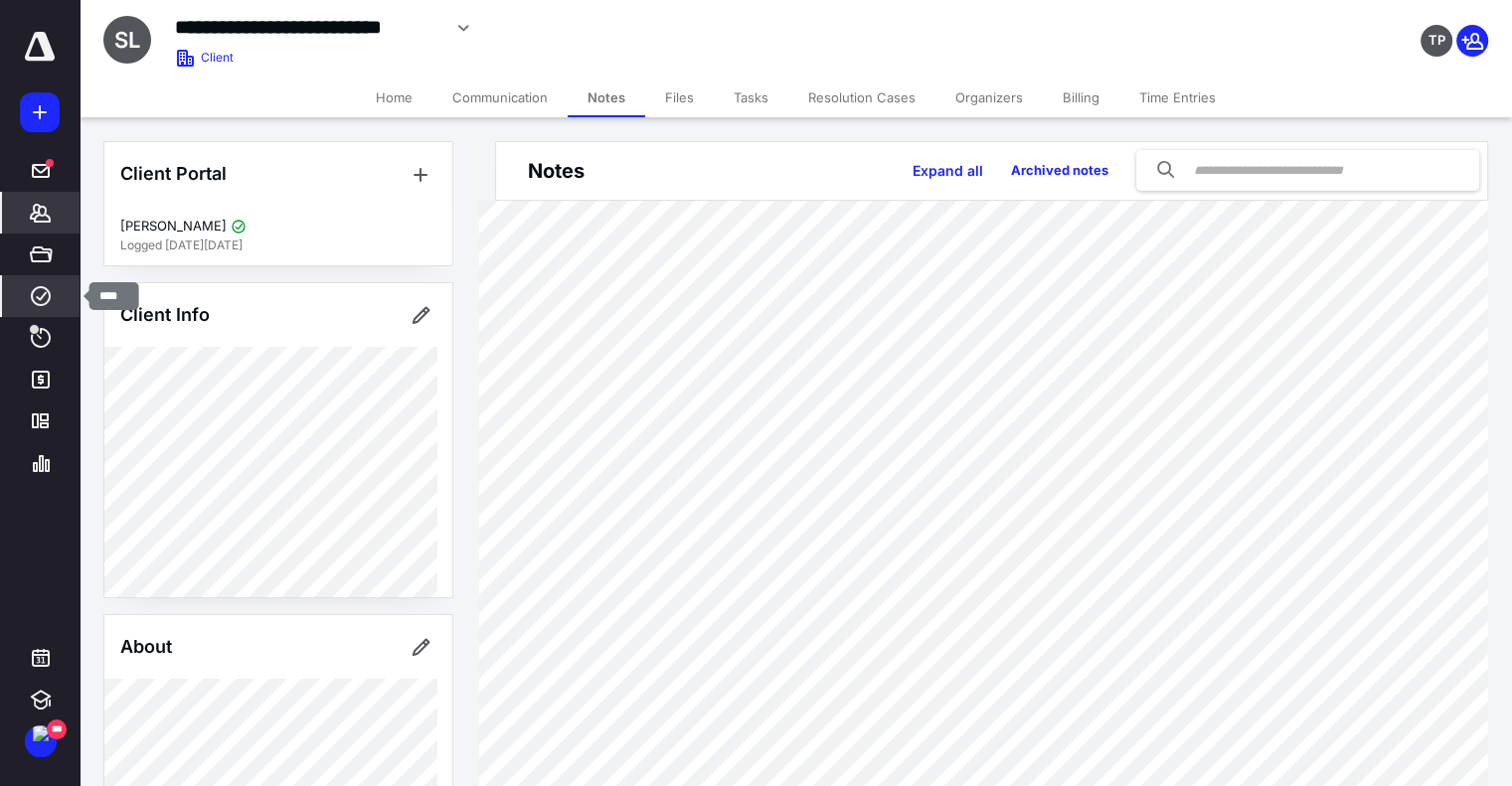 click on "****" at bounding box center [41, 296] 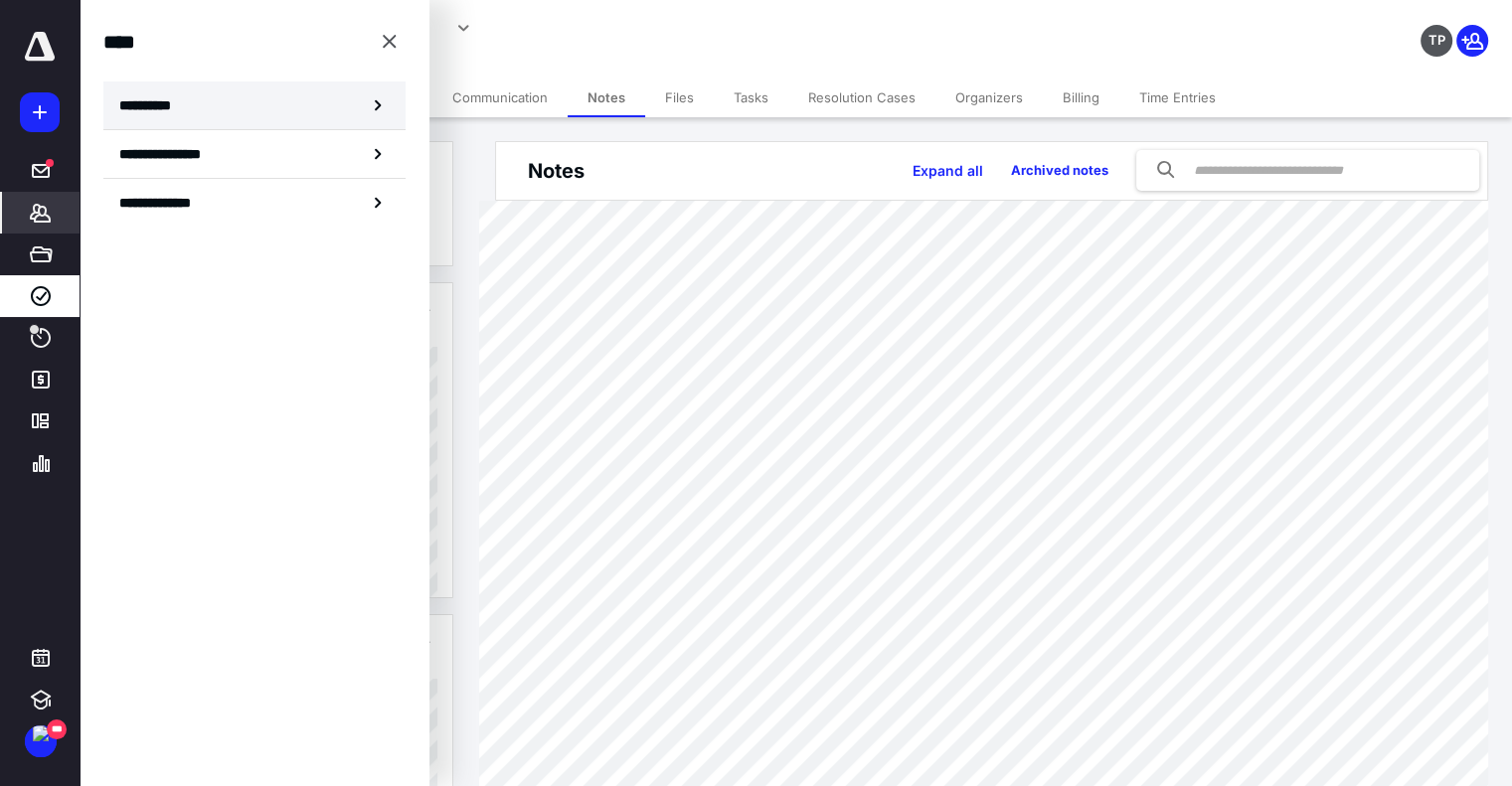 click on "**********" at bounding box center (152, 105) 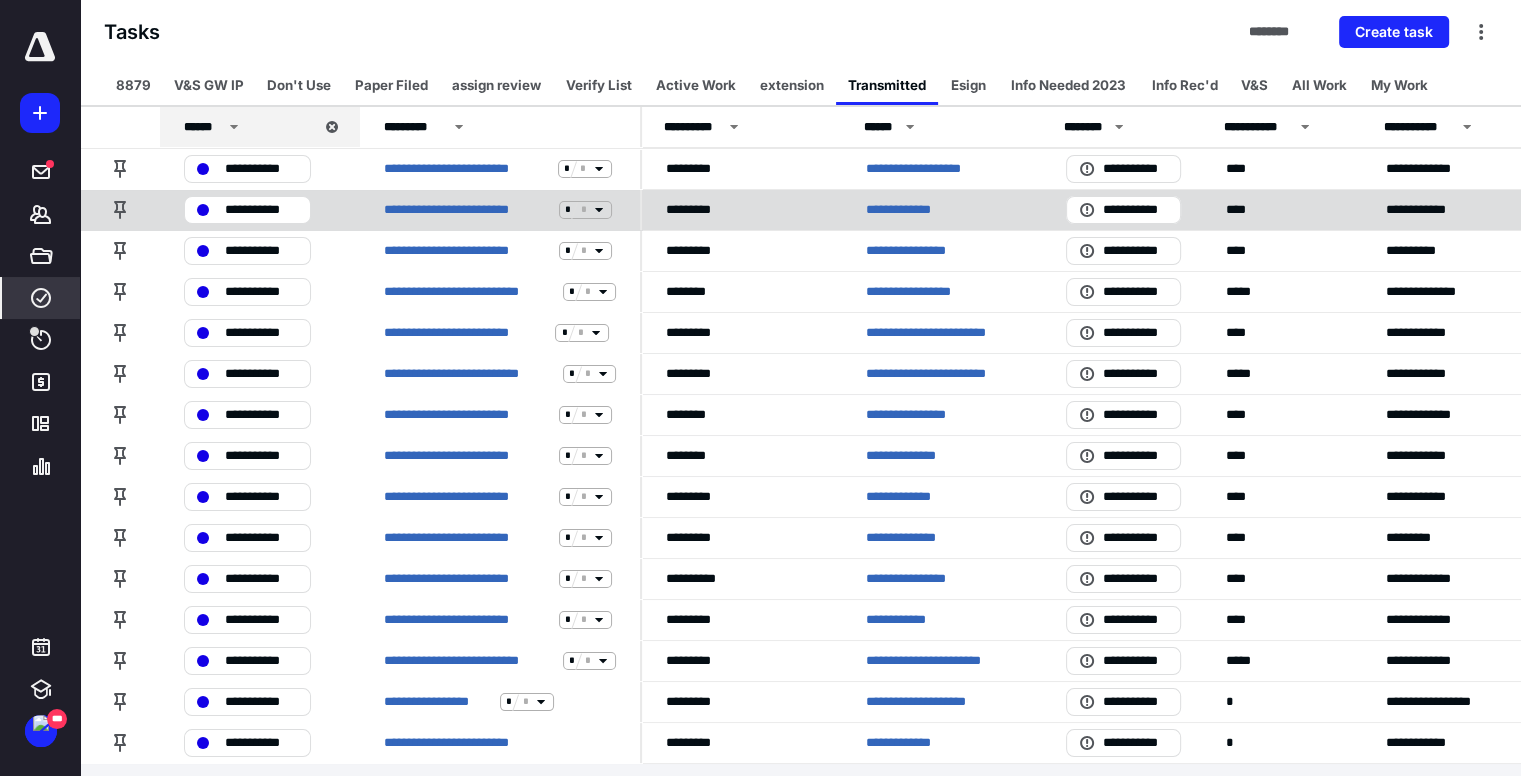 click on "**********" at bounding box center [942, 209] 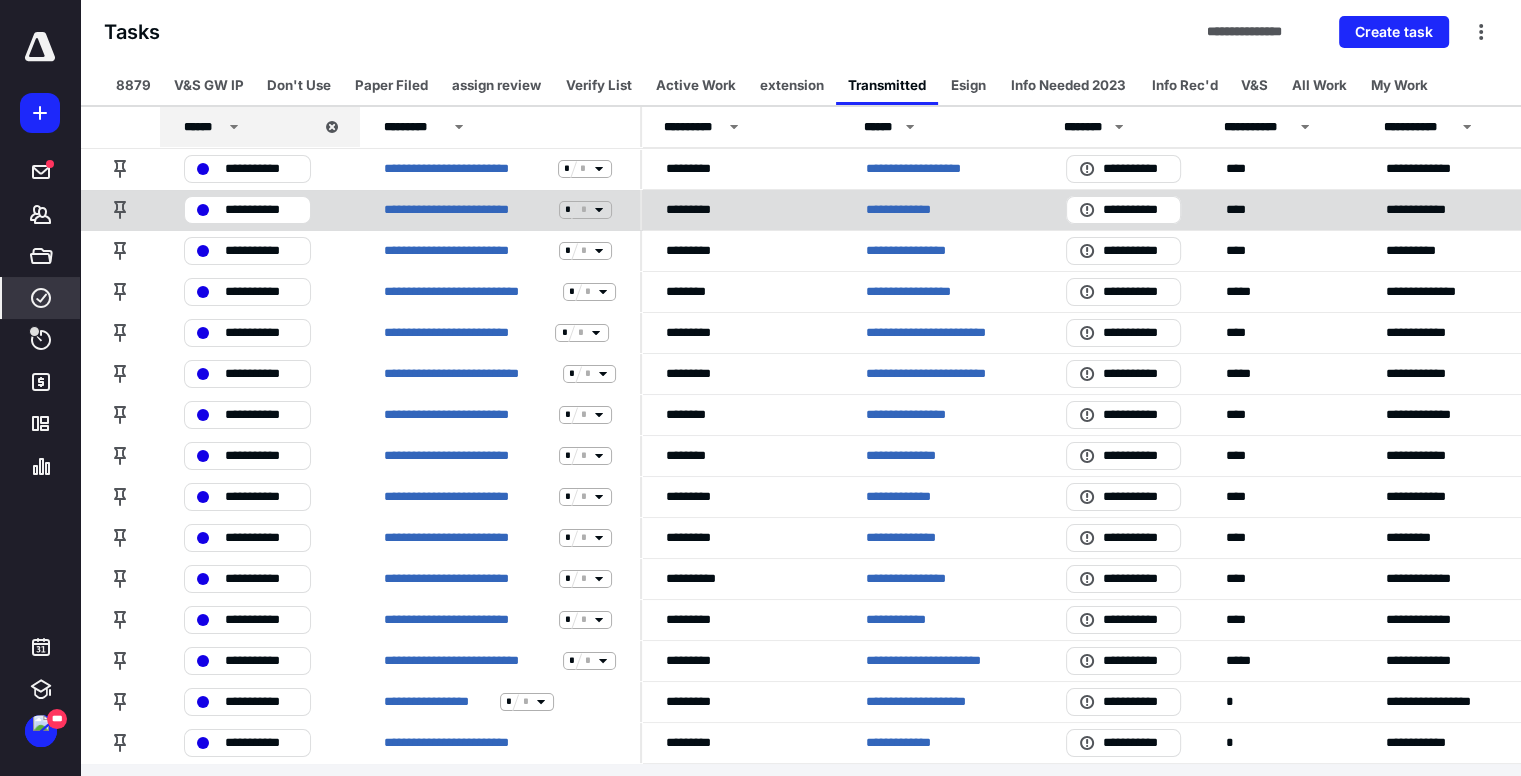 click on "**********" at bounding box center (908, 210) 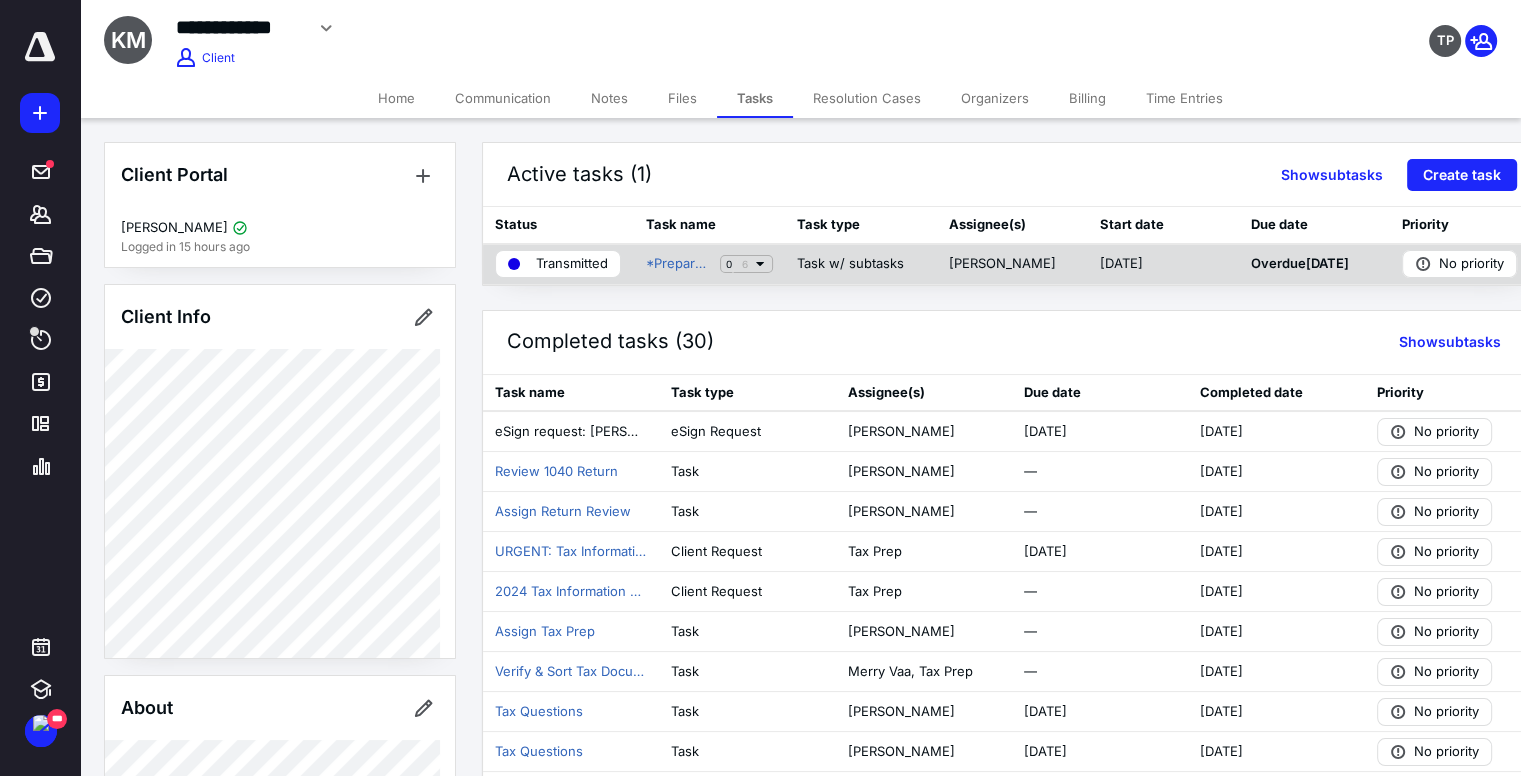 click on "Transmitted" at bounding box center [572, 264] 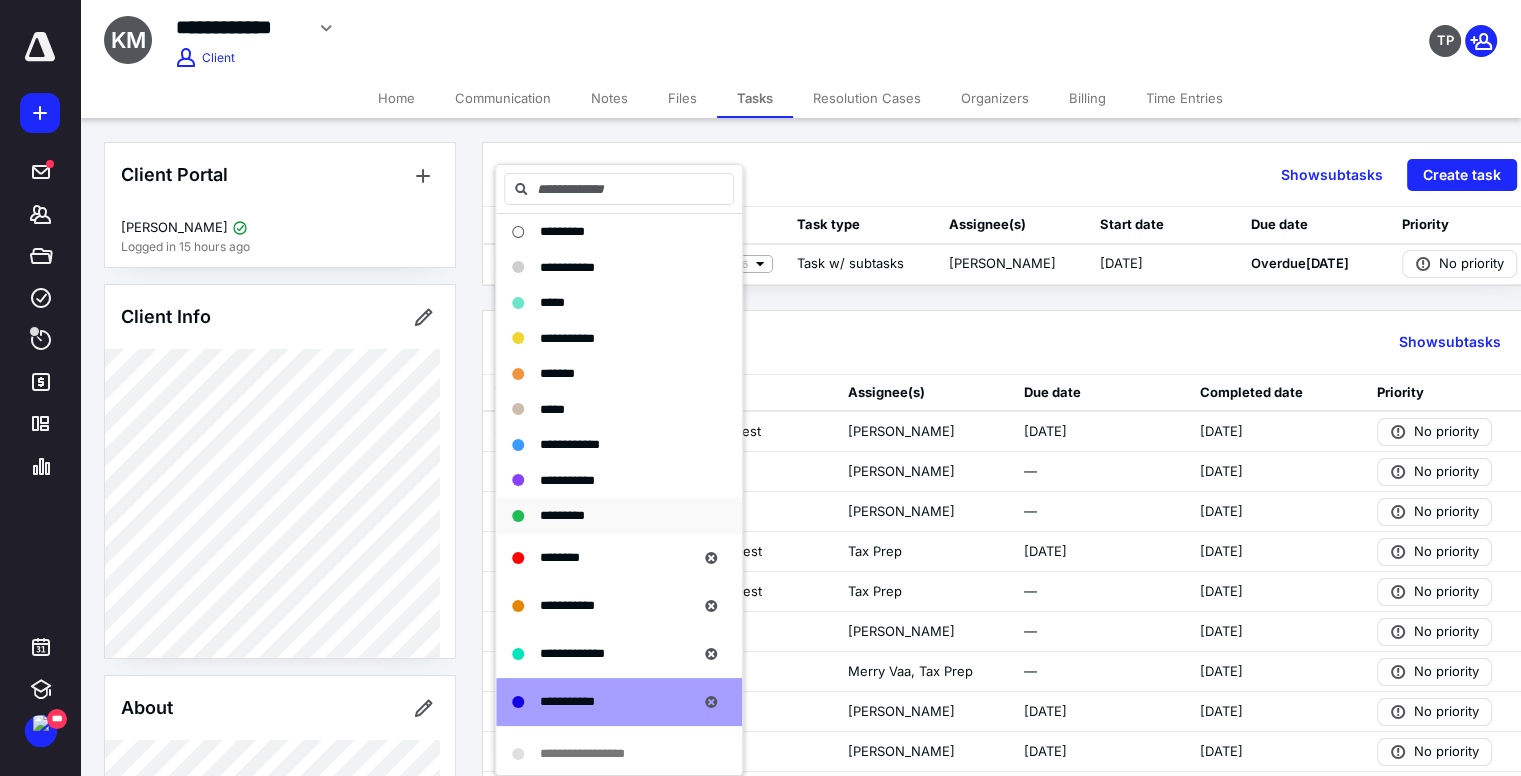 click on "*********" at bounding box center [562, 515] 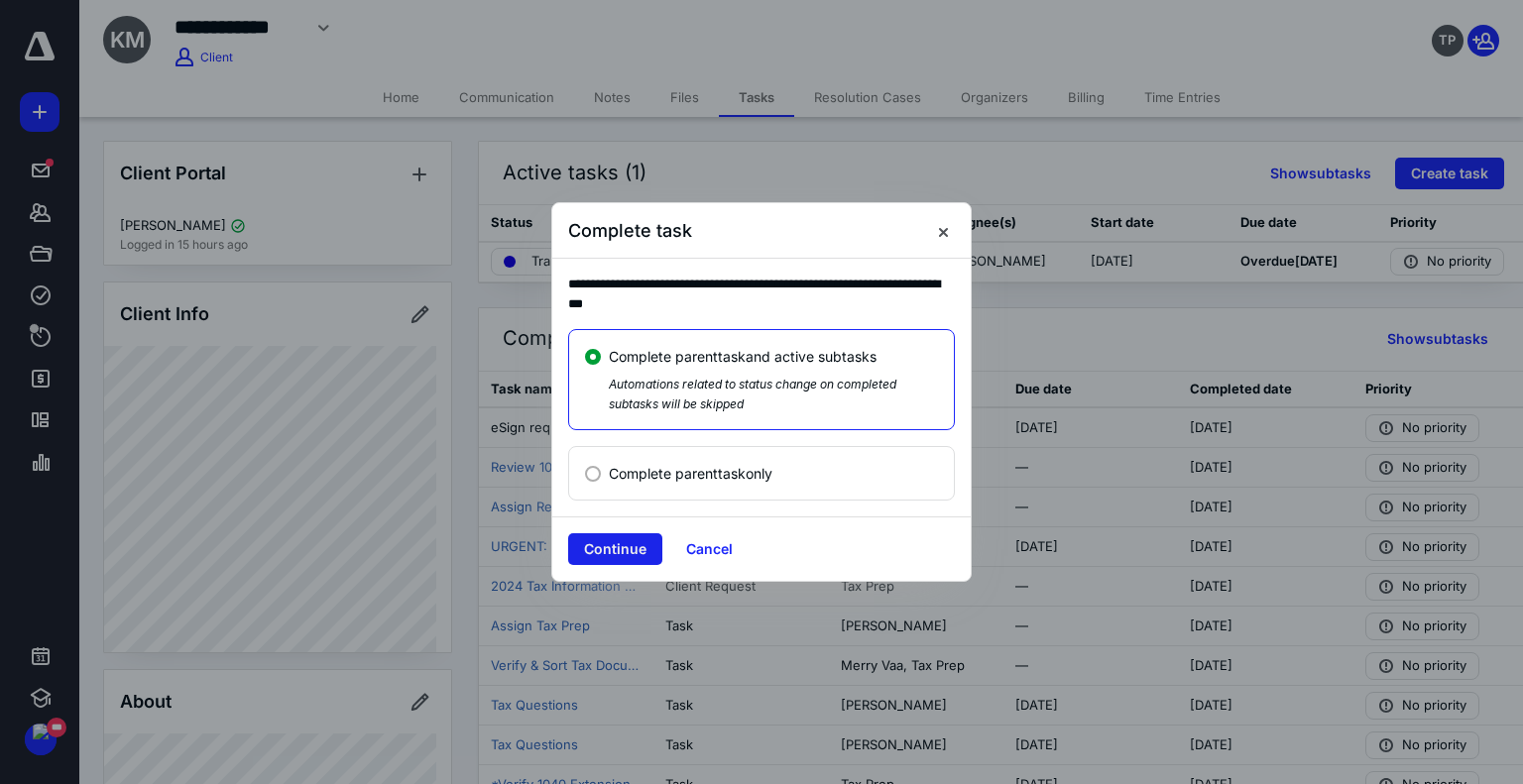 click on "Continue" at bounding box center (615, 549) 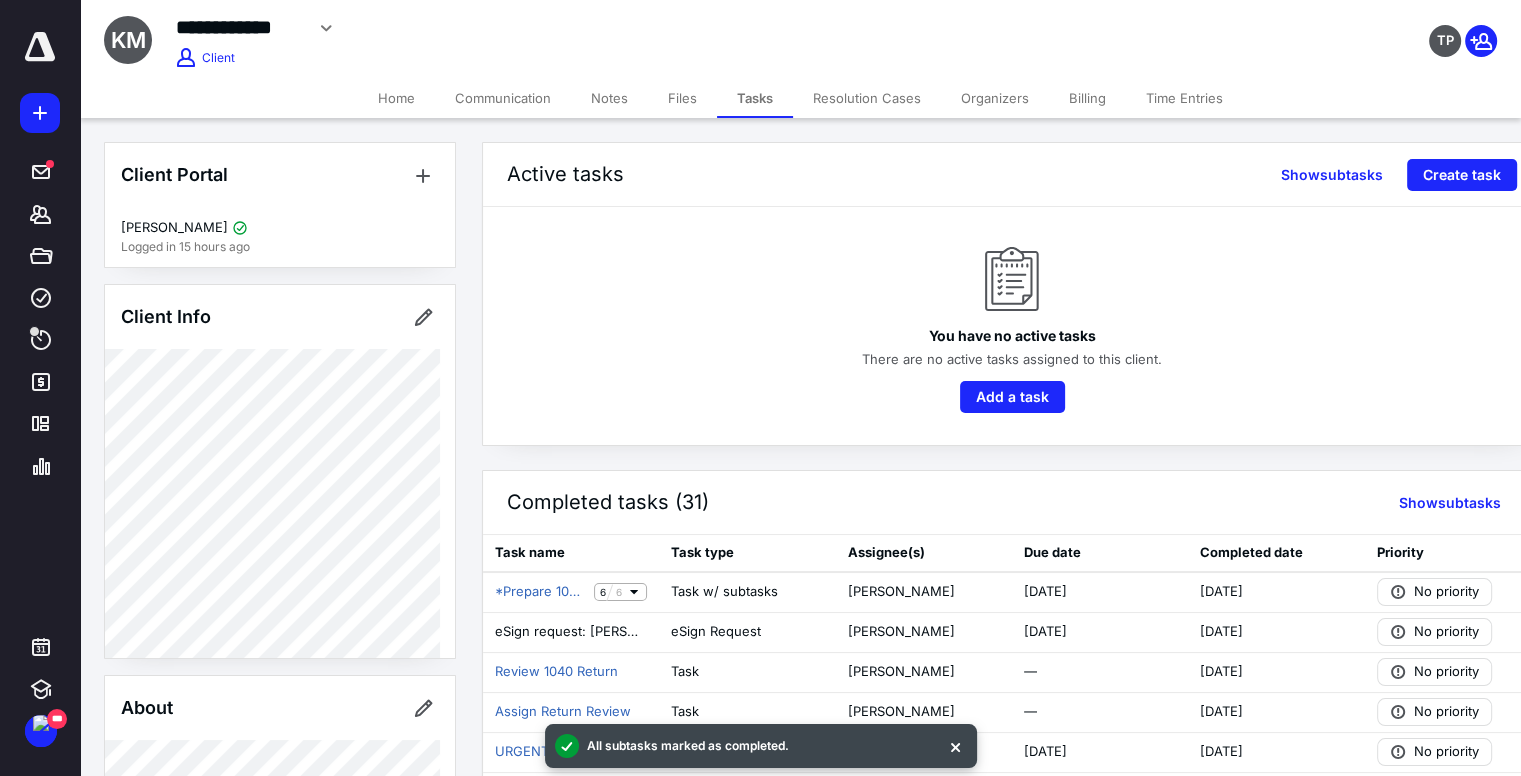 click on "Notes" at bounding box center [609, 98] 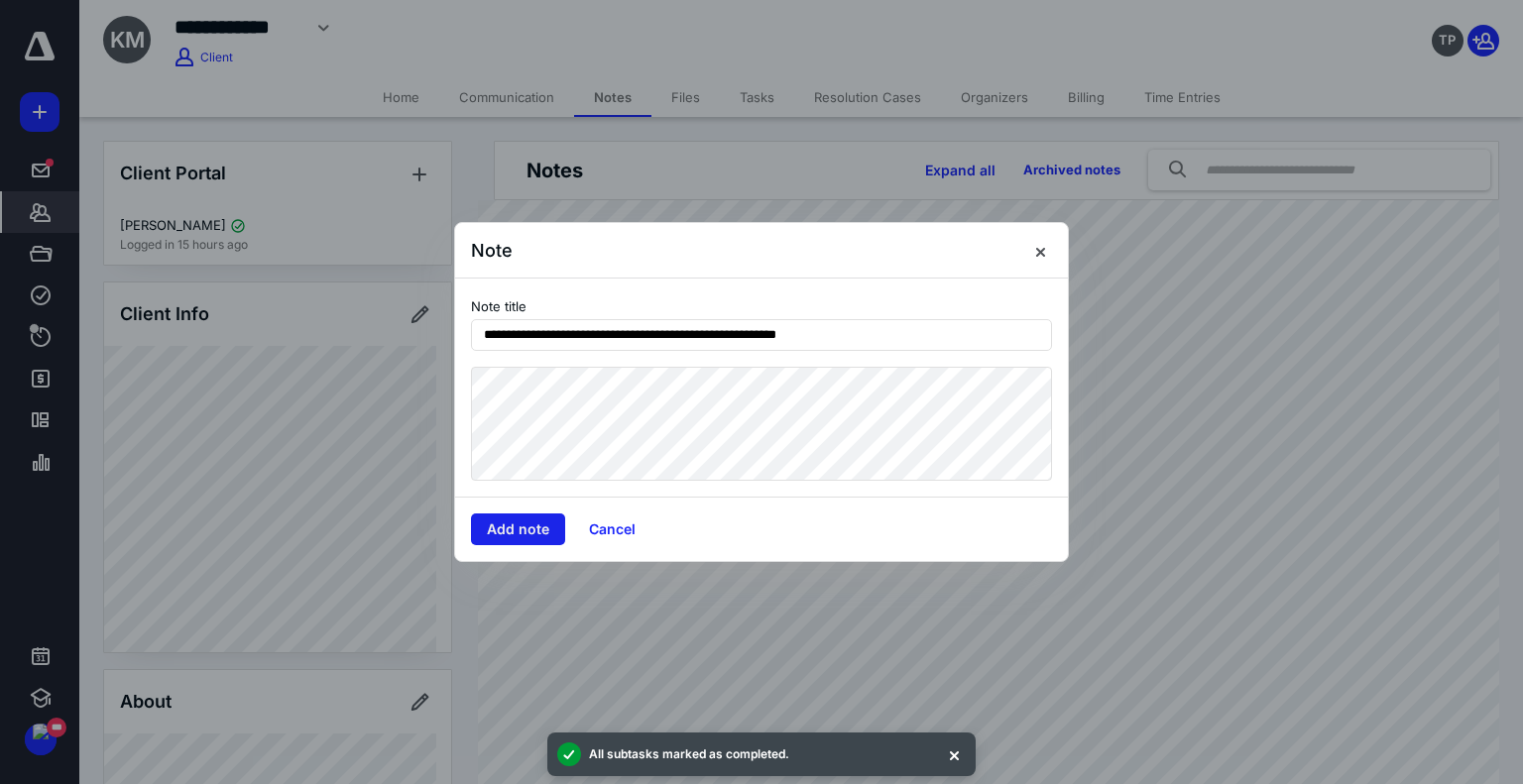 type on "**********" 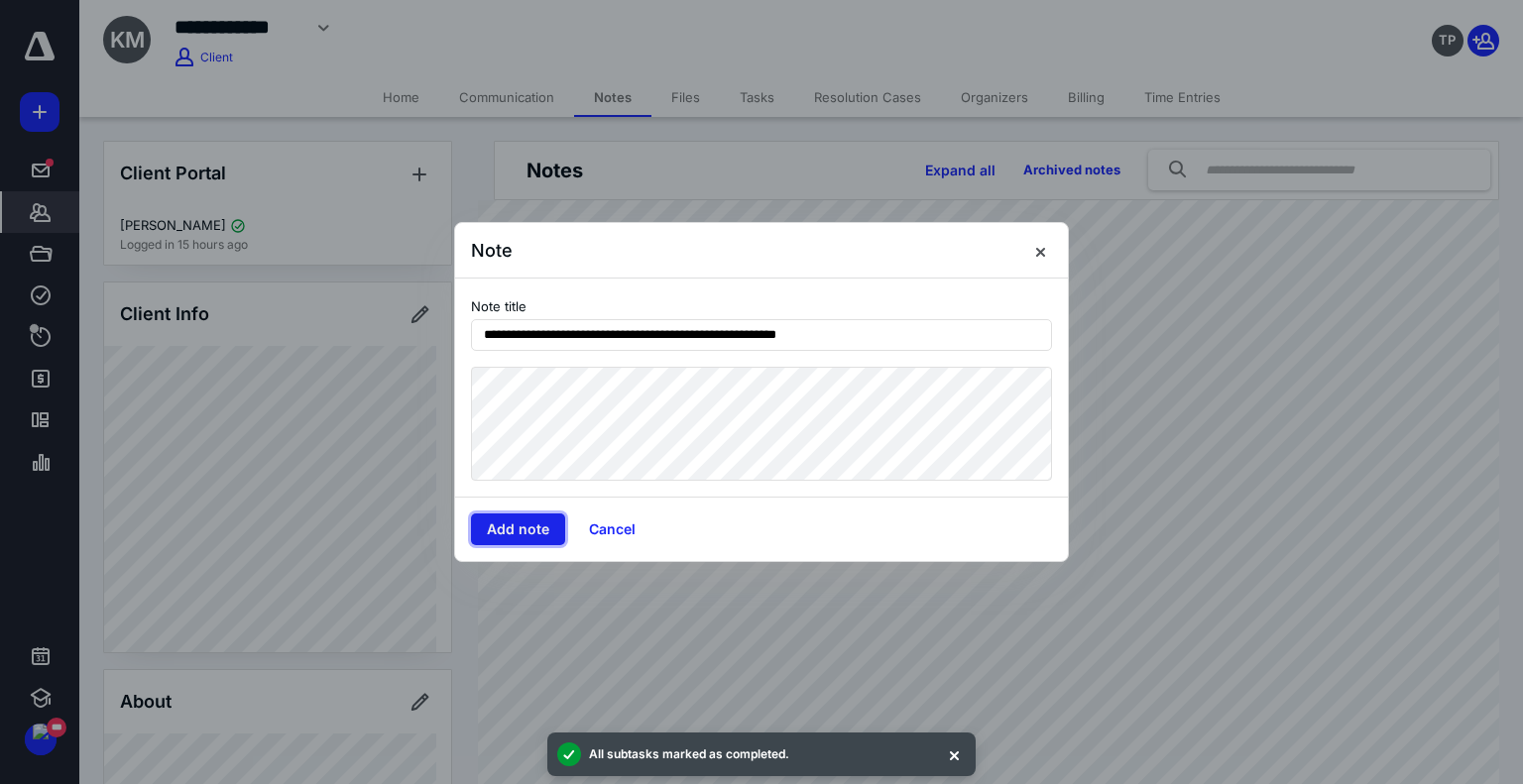 click on "Add note" at bounding box center (518, 529) 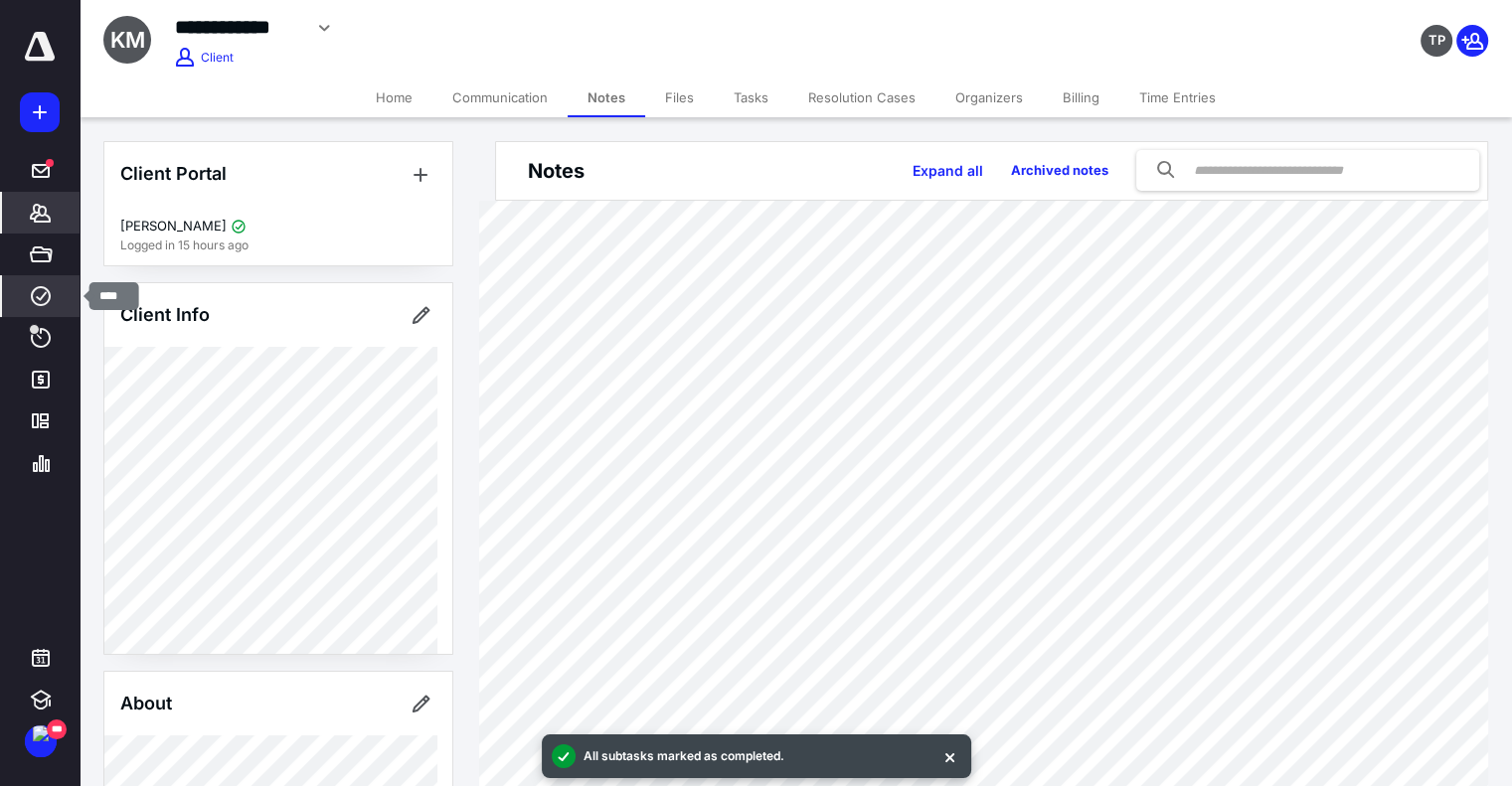 click 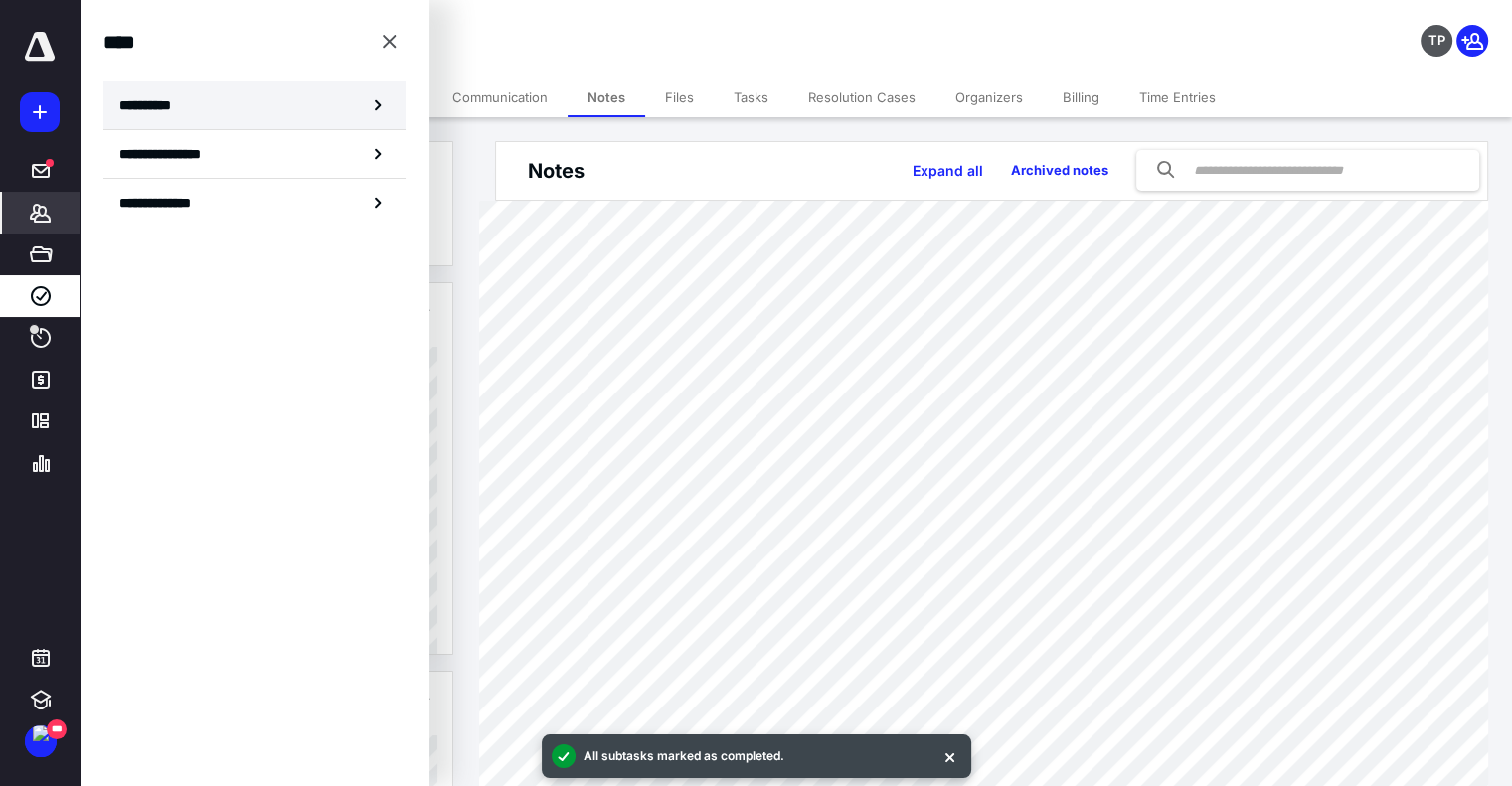 click on "**********" at bounding box center (254, 105) 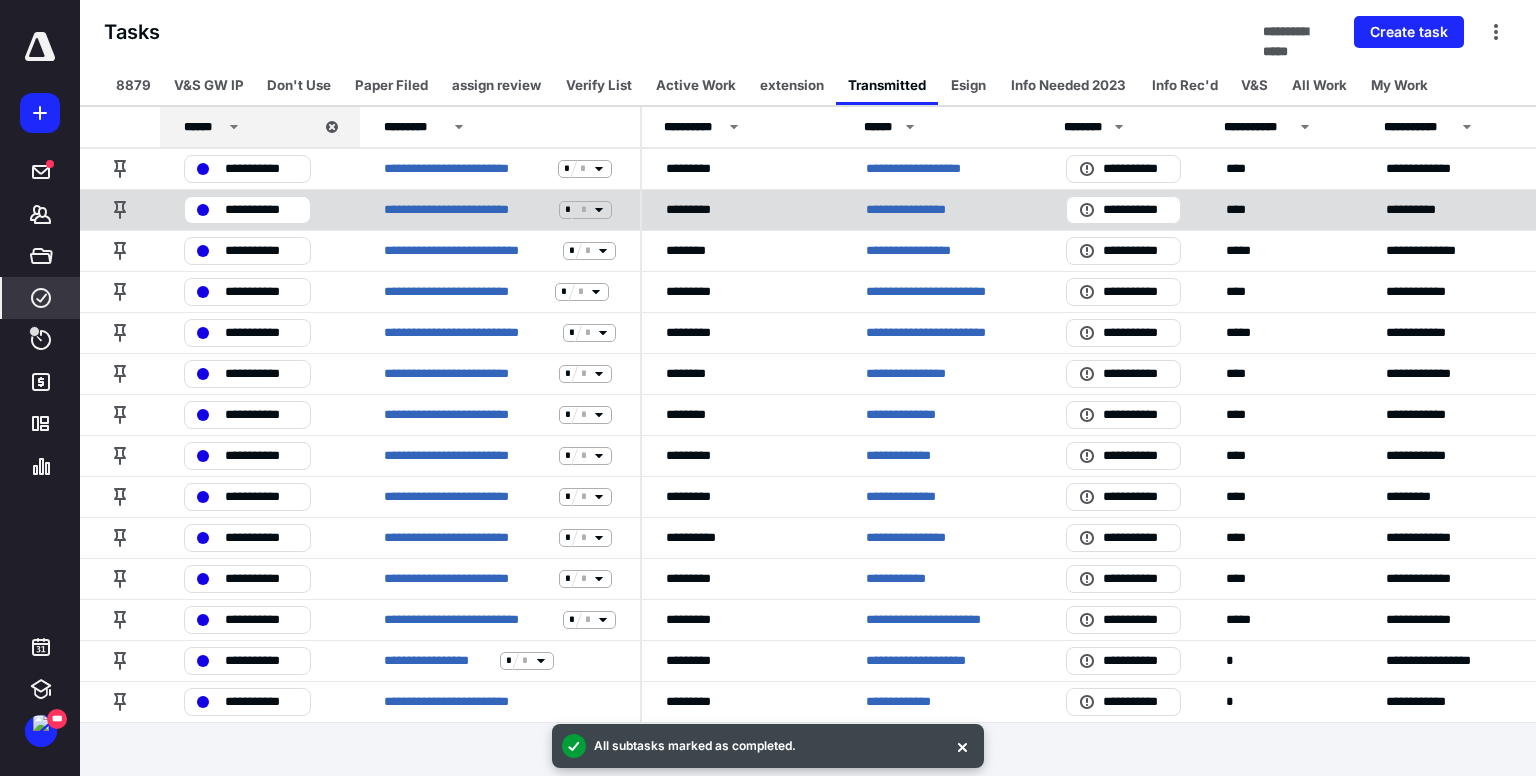 click on "**********" at bounding box center (920, 210) 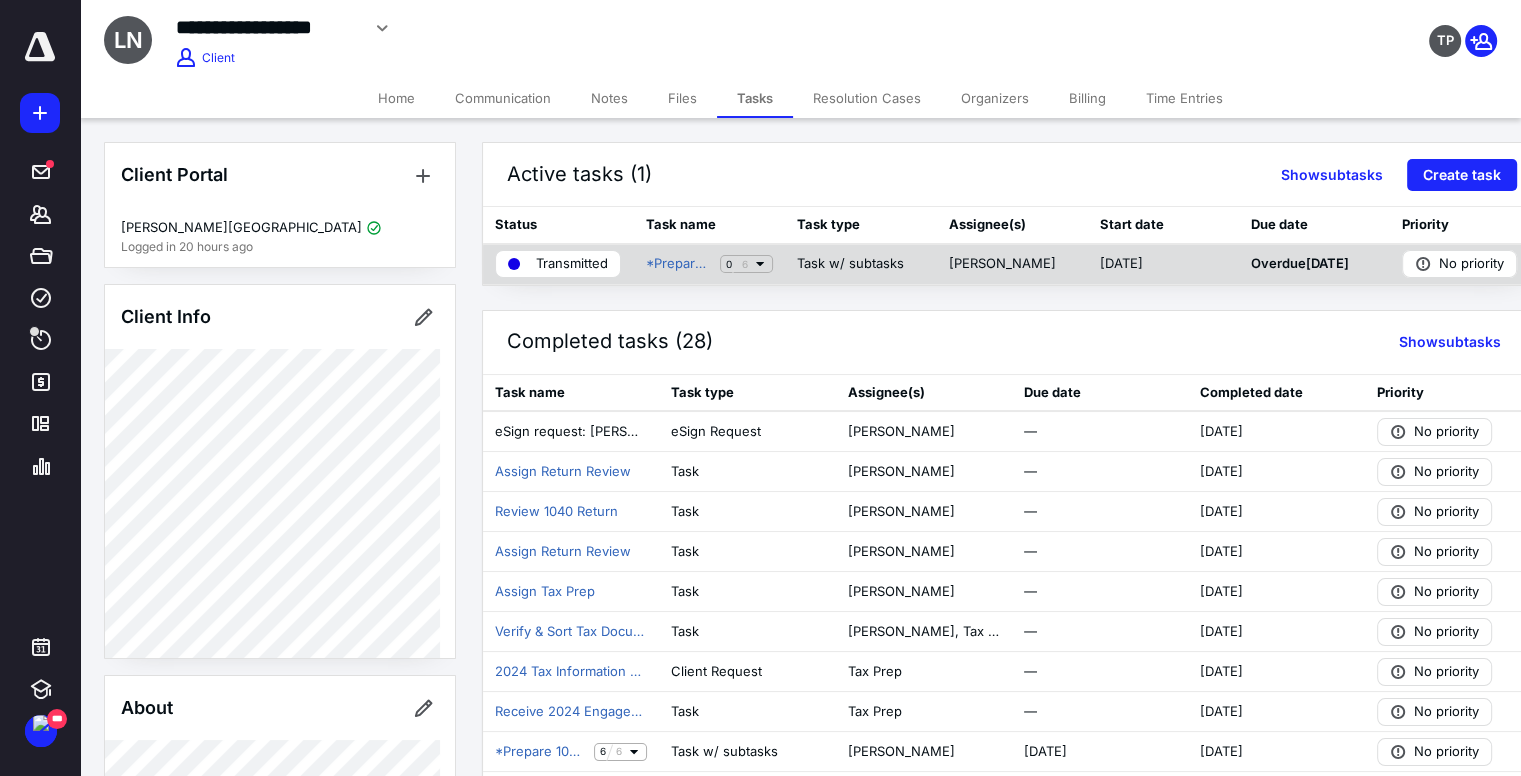 click on "Transmitted" at bounding box center (558, 264) 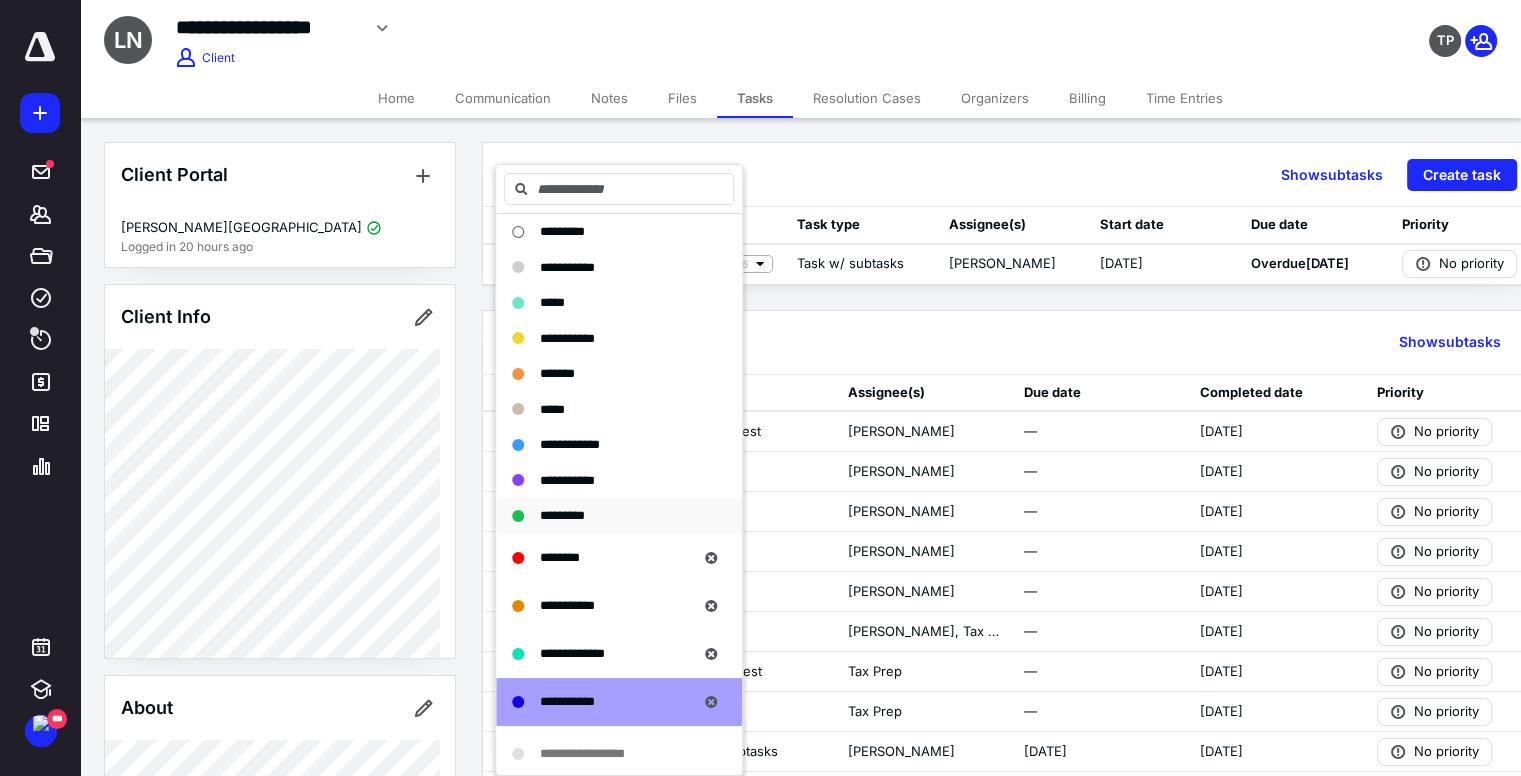 click on "*********" at bounding box center (562, 515) 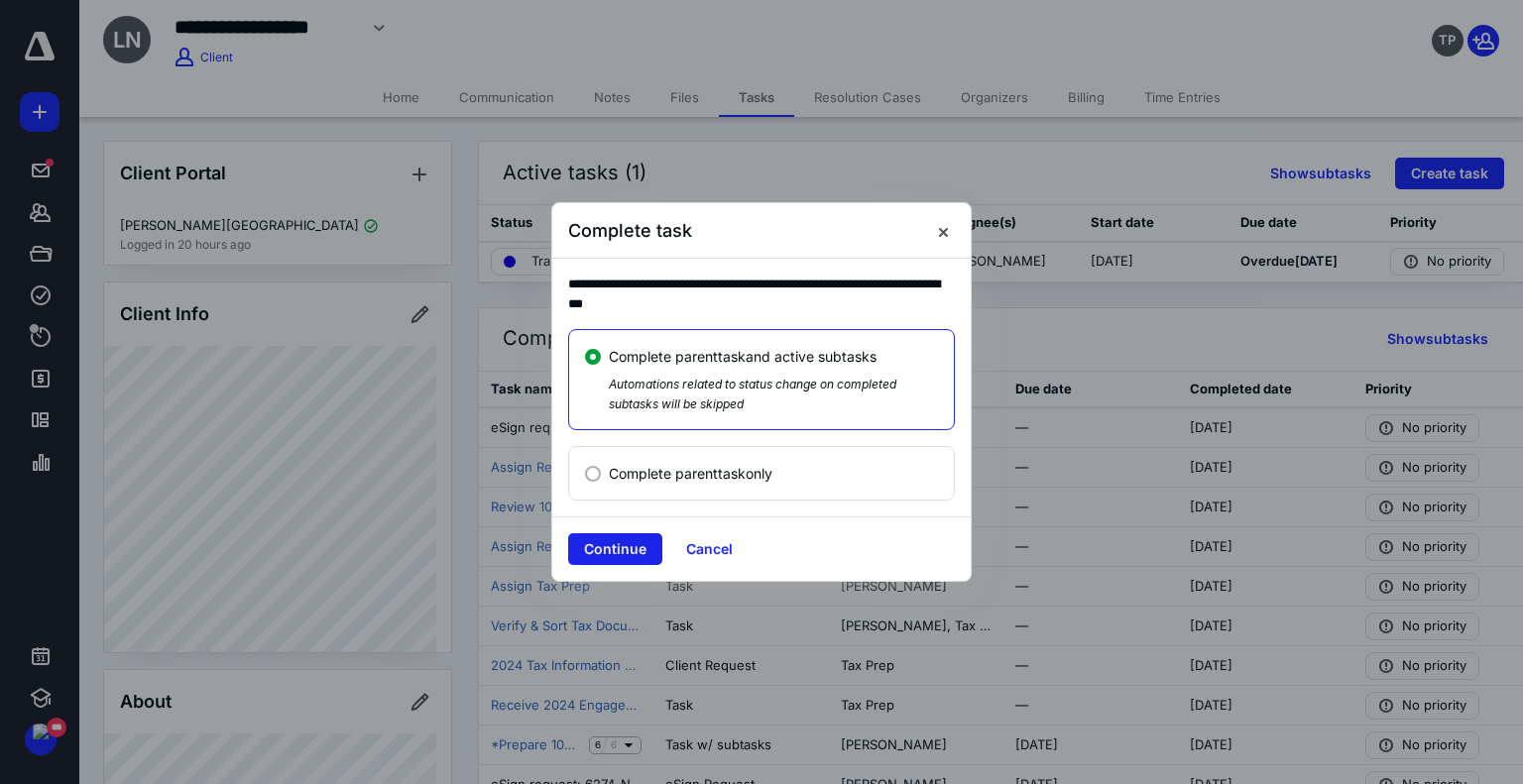click on "Continue" at bounding box center [615, 549] 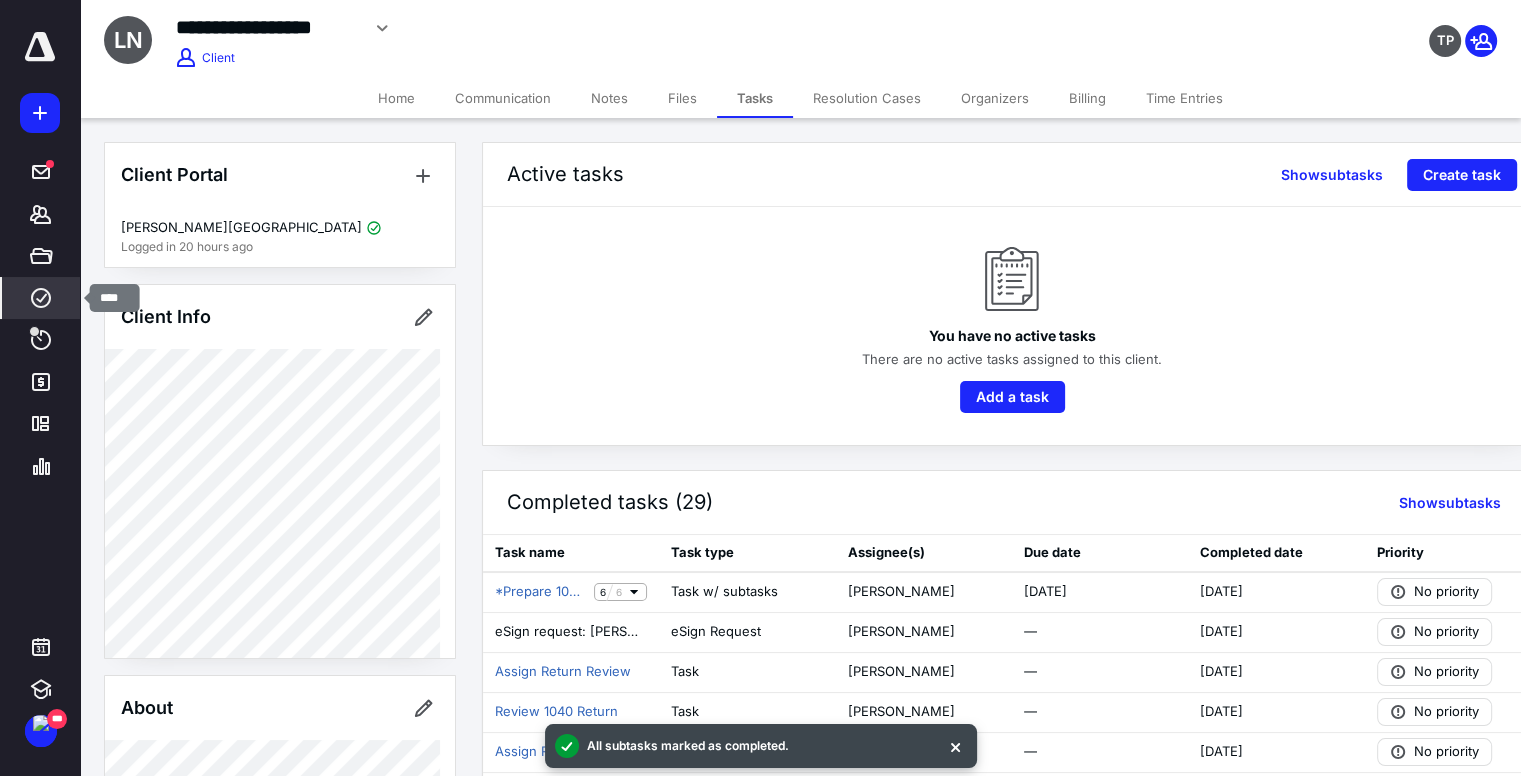 click 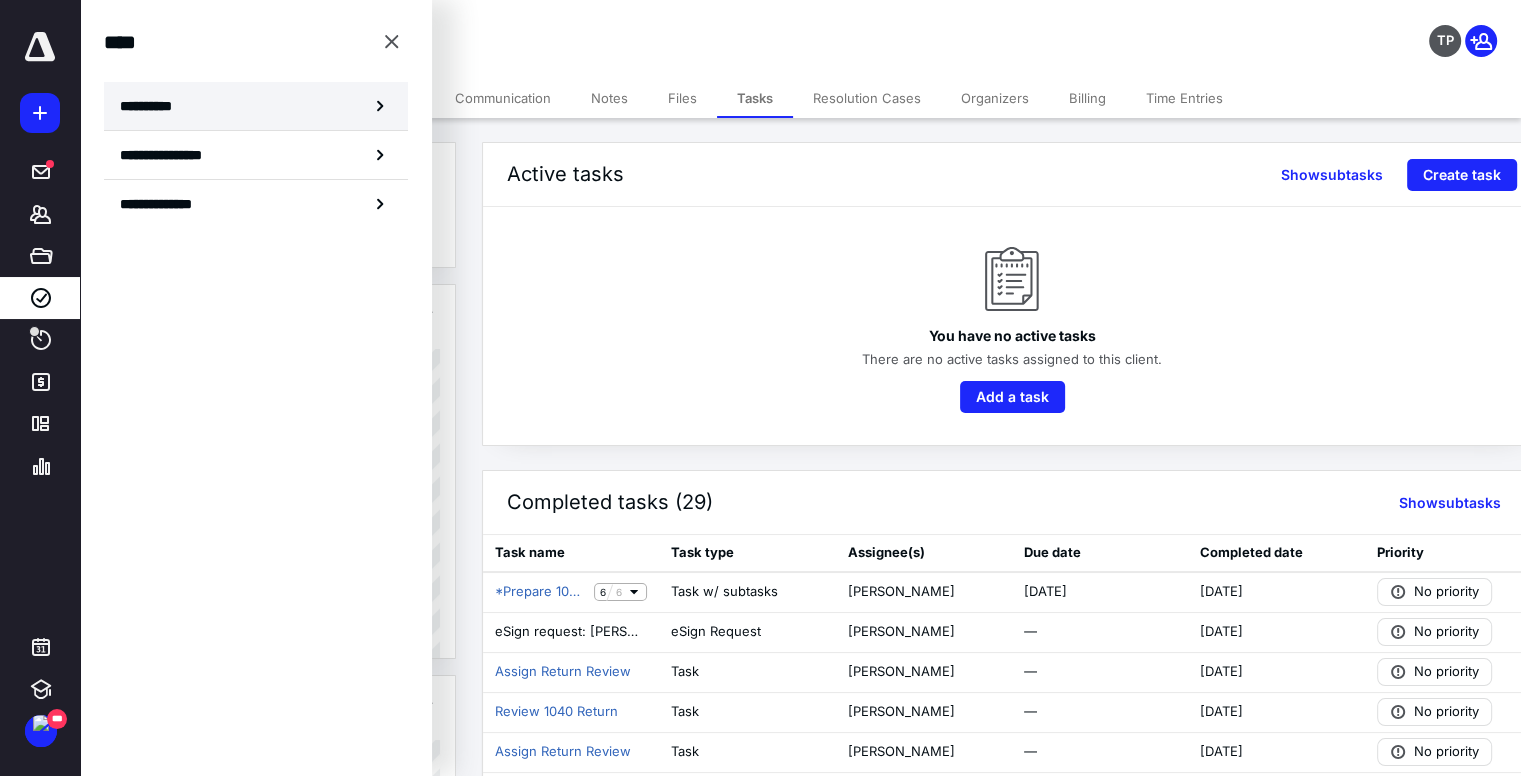 click on "**********" at bounding box center (153, 106) 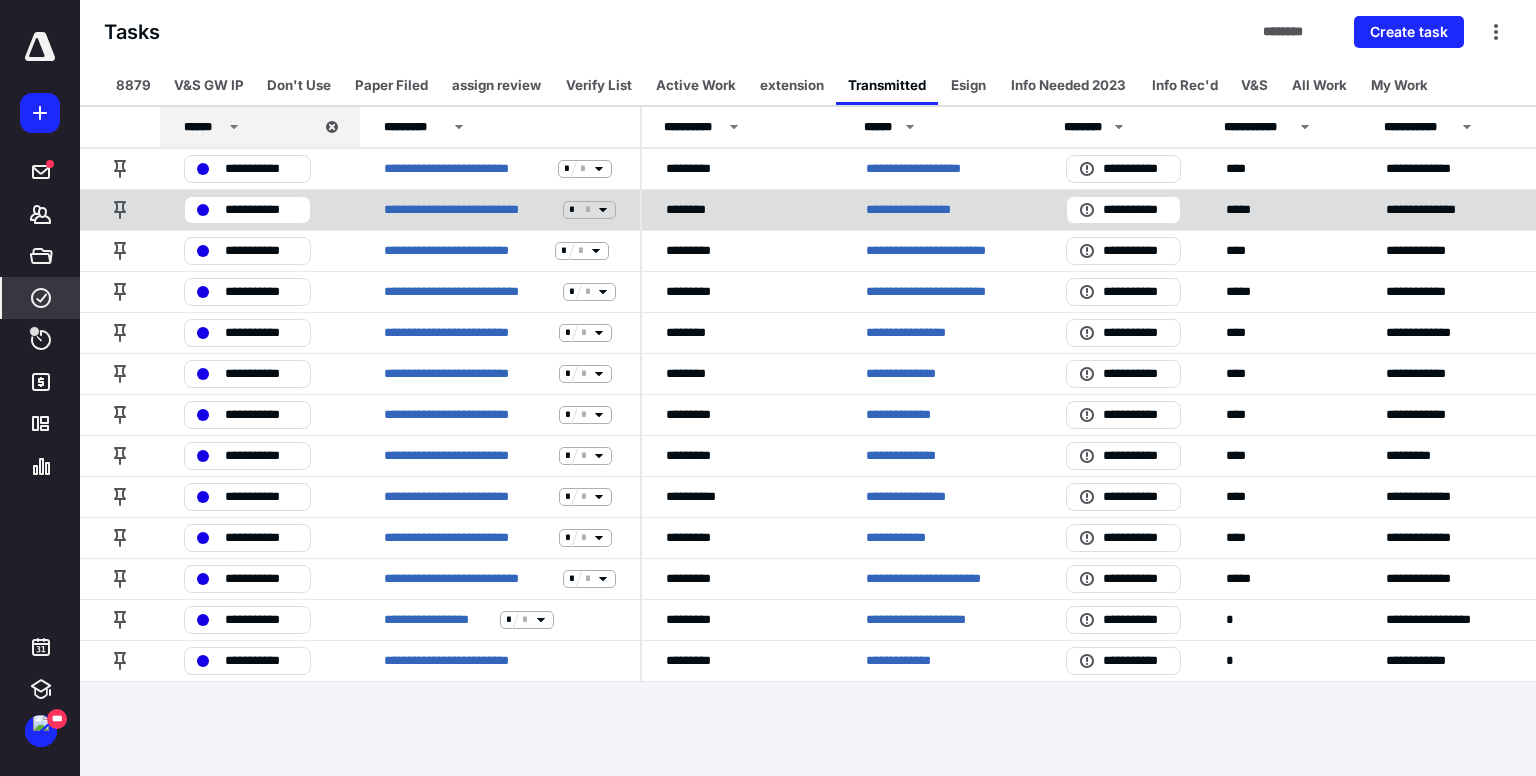 click on "**********" at bounding box center [942, 209] 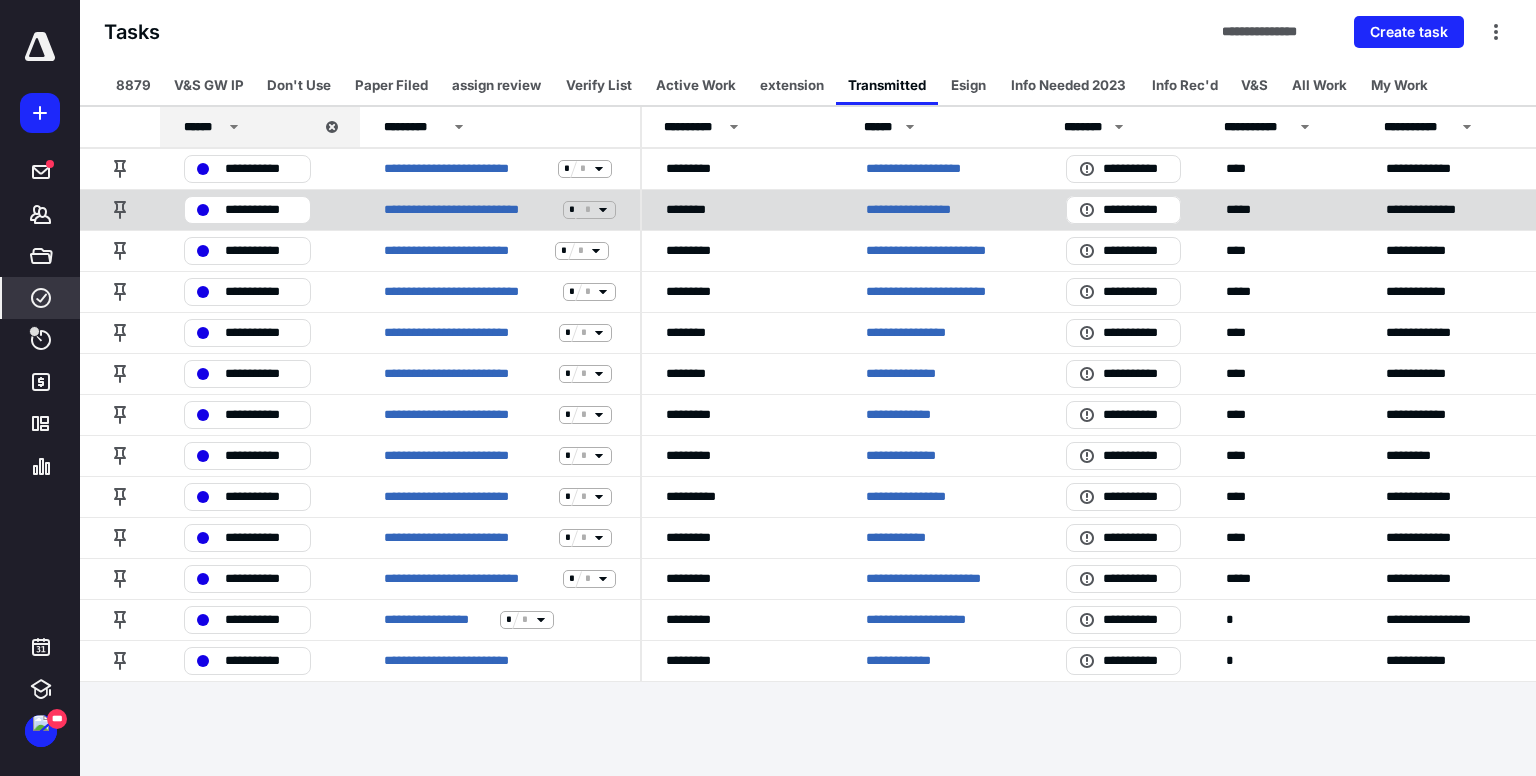 click on "**********" at bounding box center (942, 209) 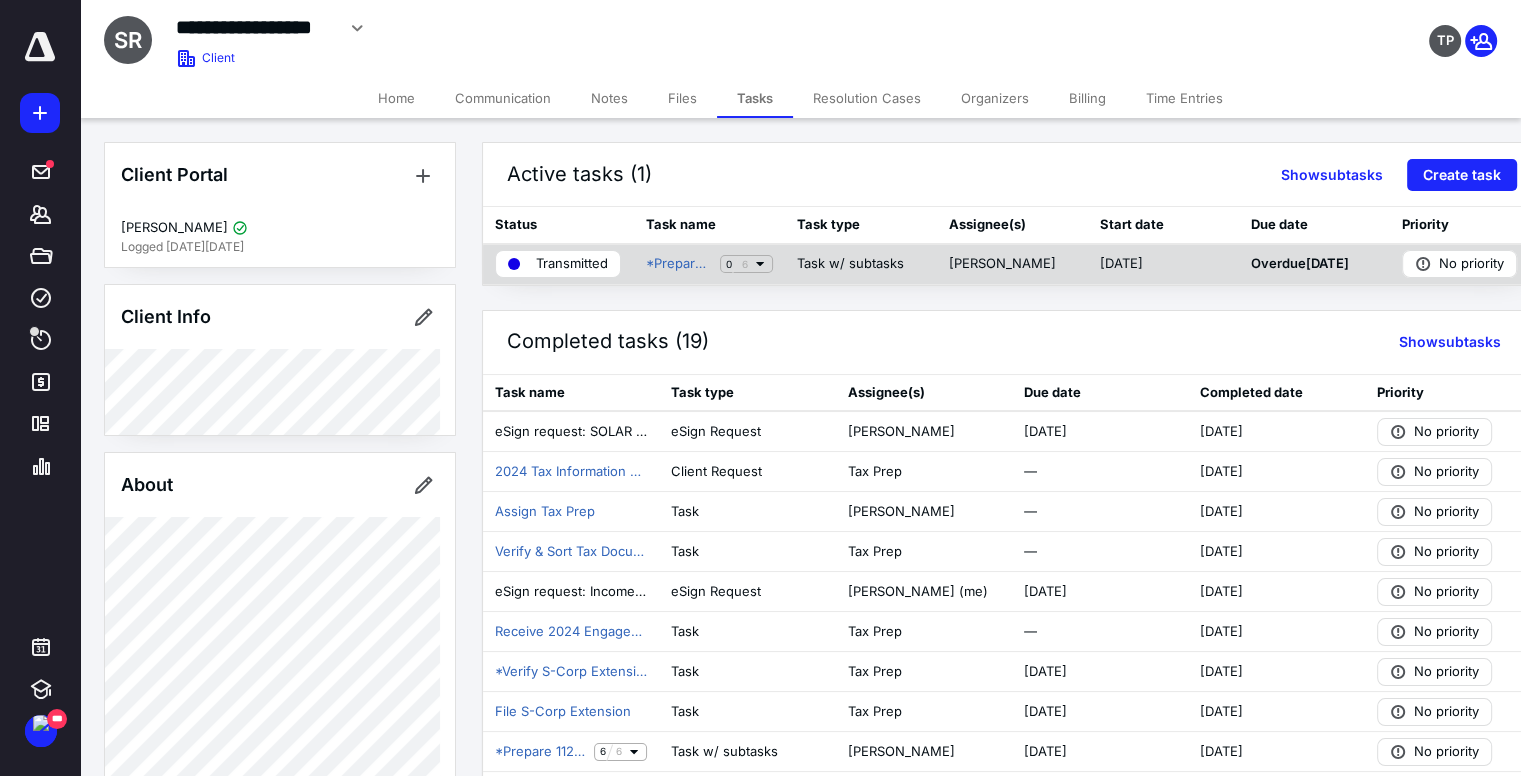 click on "Transmitted" at bounding box center [572, 264] 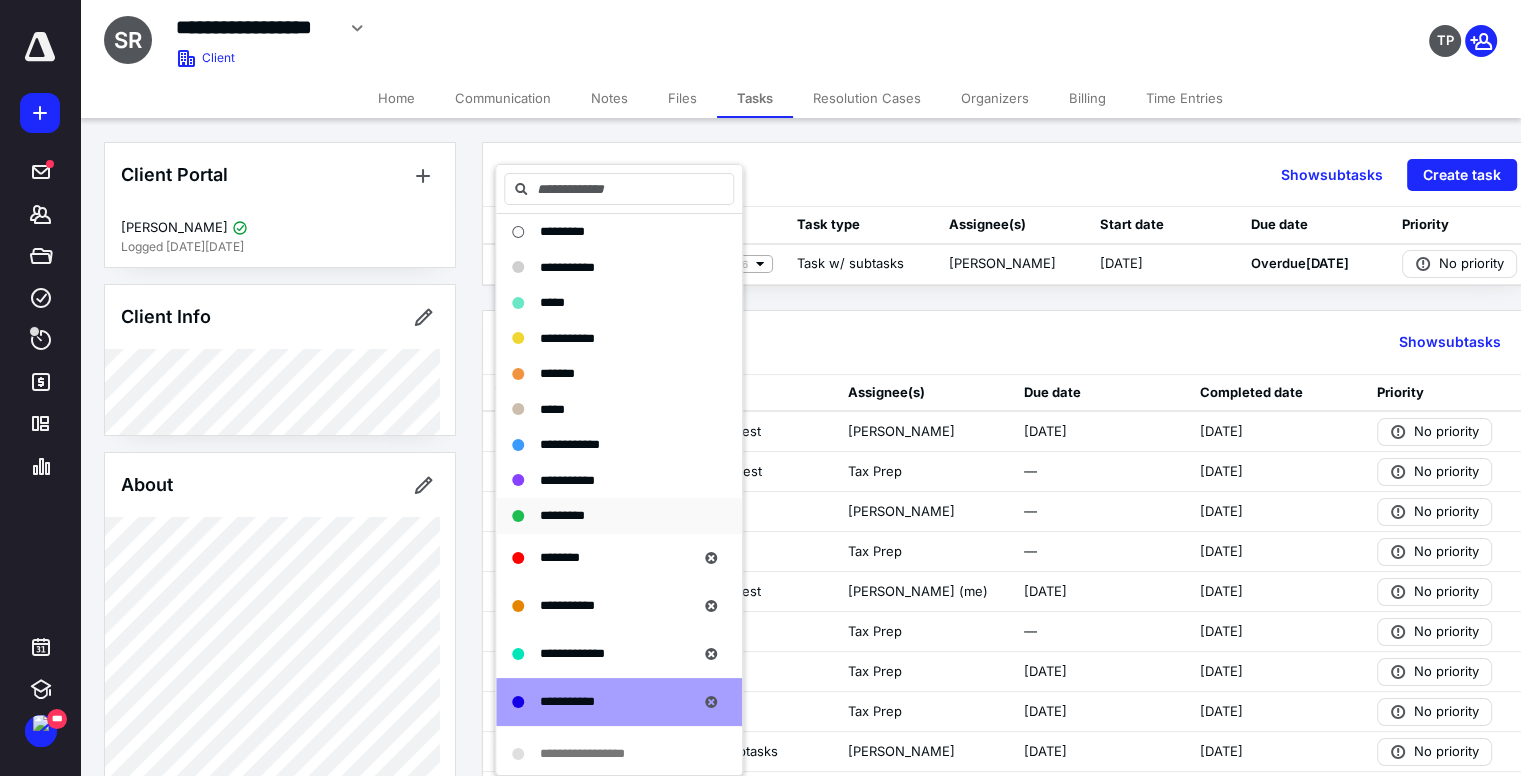 click on "*********" at bounding box center (562, 515) 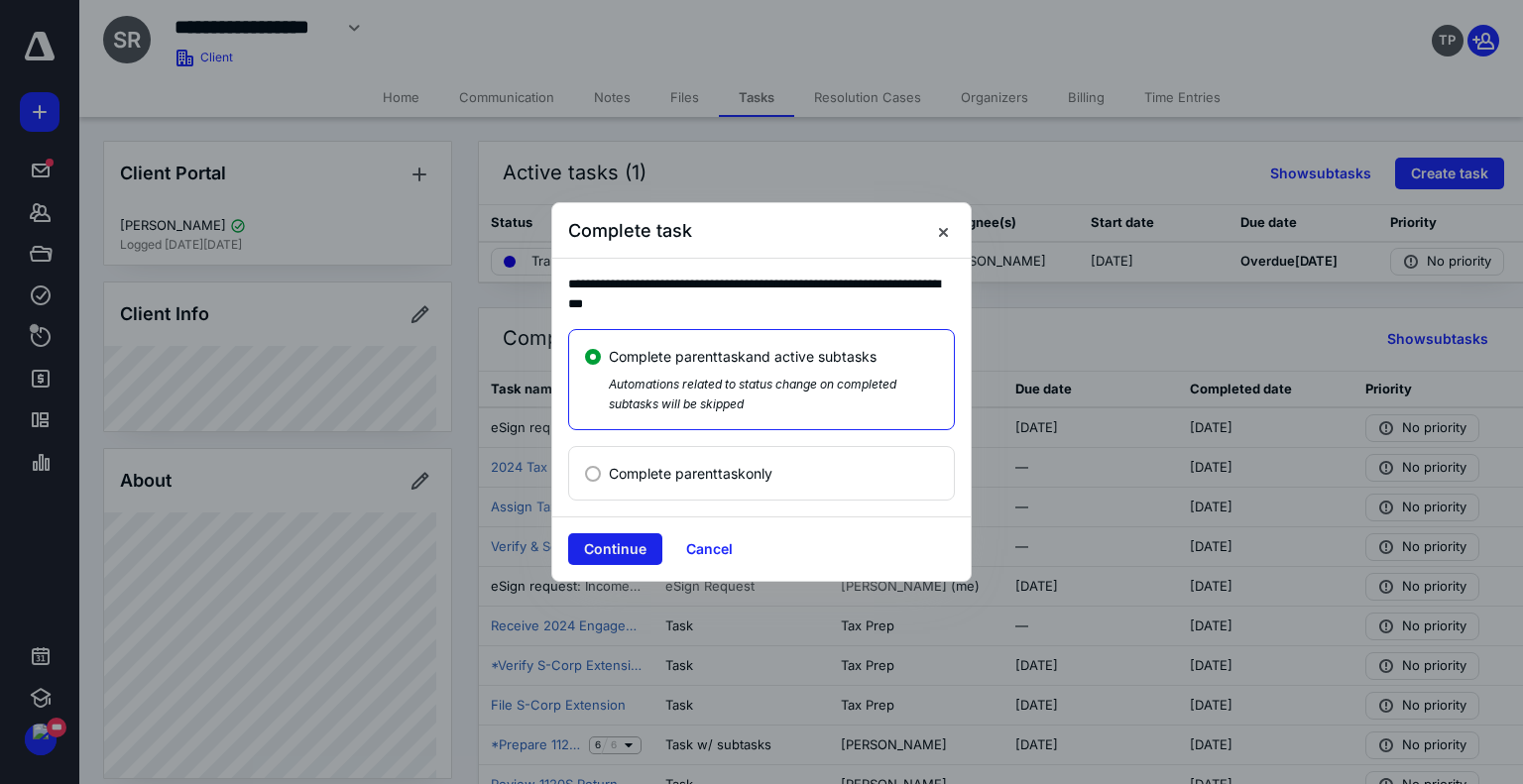 click on "Continue" at bounding box center [615, 549] 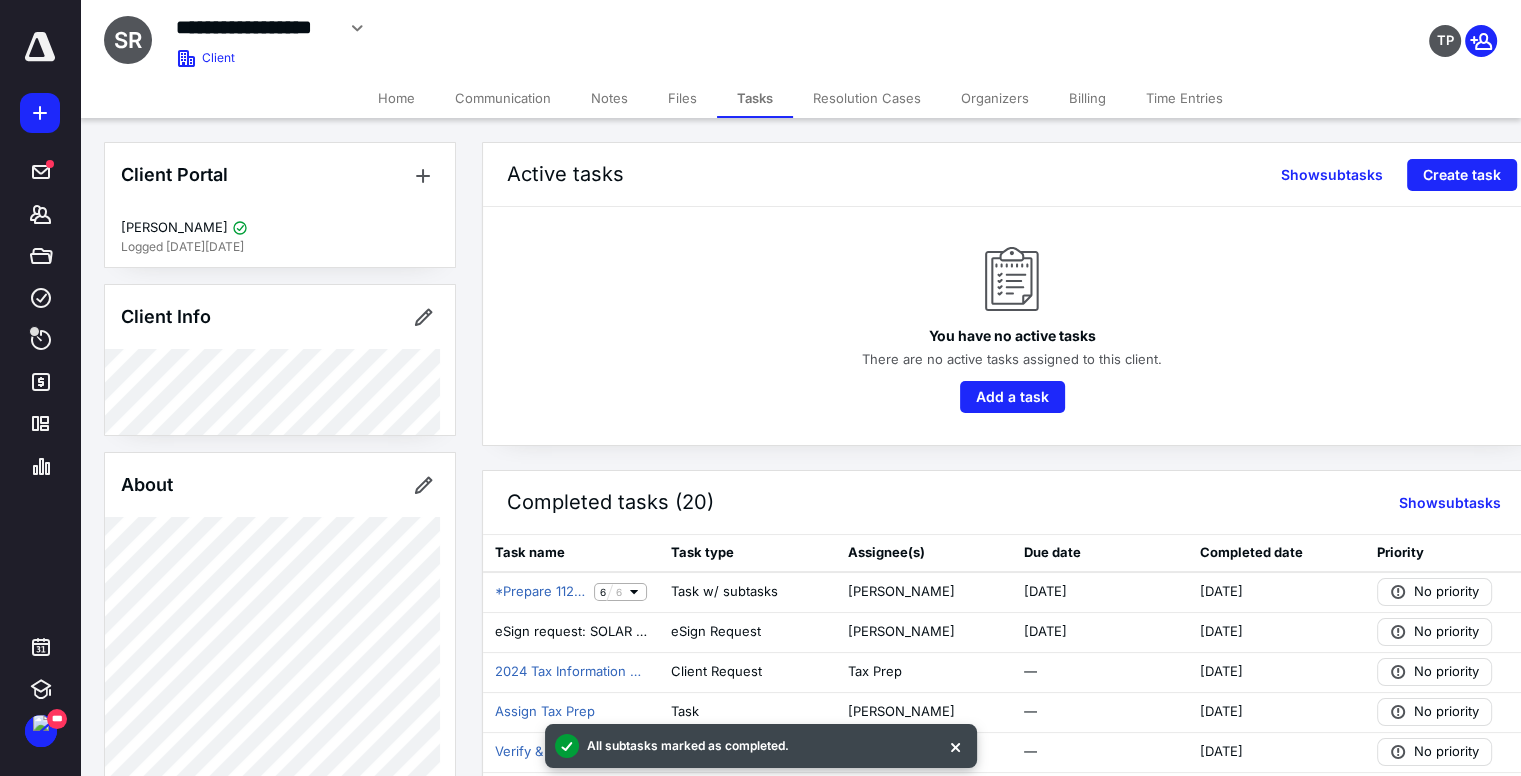 click on "Notes" at bounding box center [609, 98] 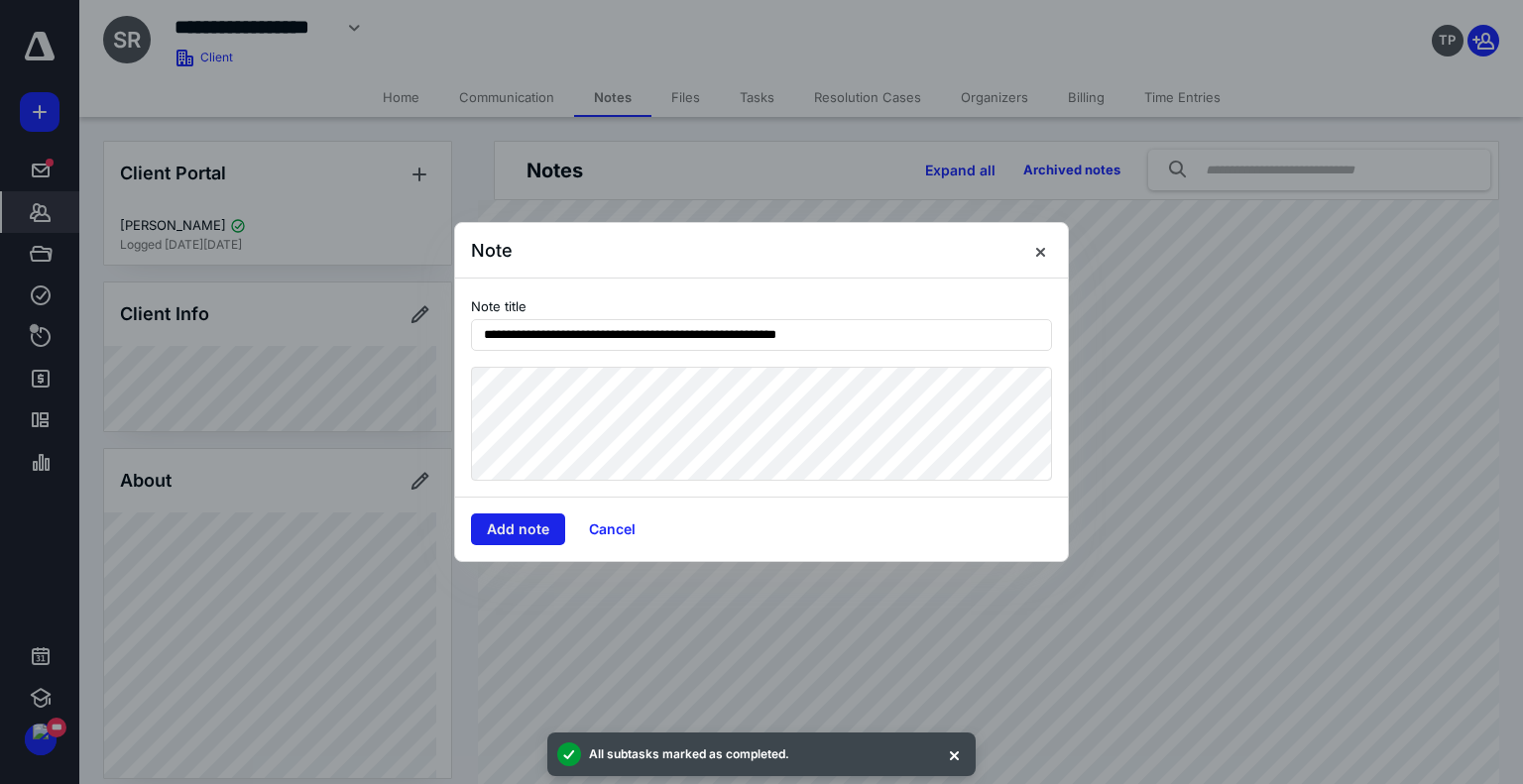 type on "**********" 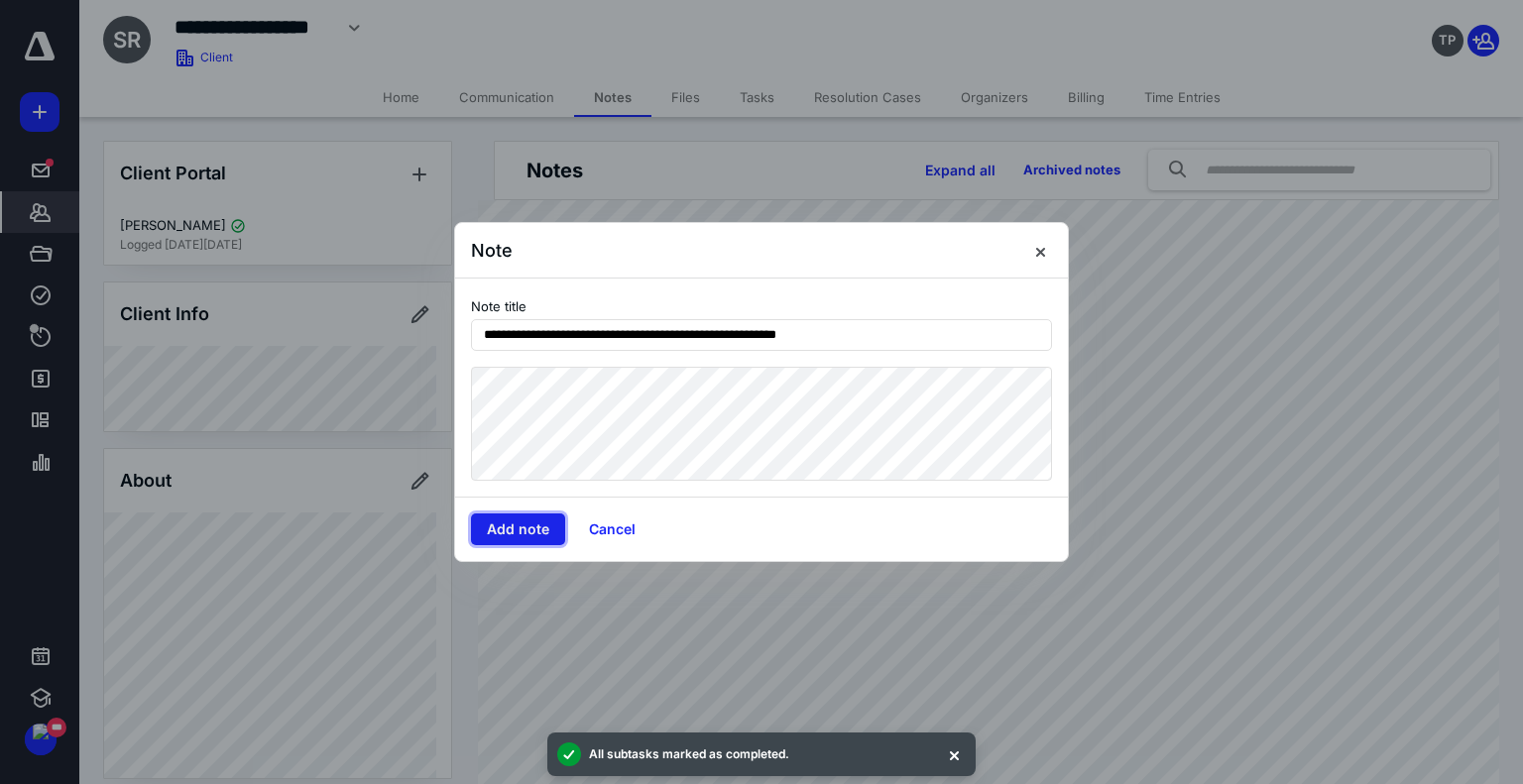 click on "Add note" at bounding box center [518, 529] 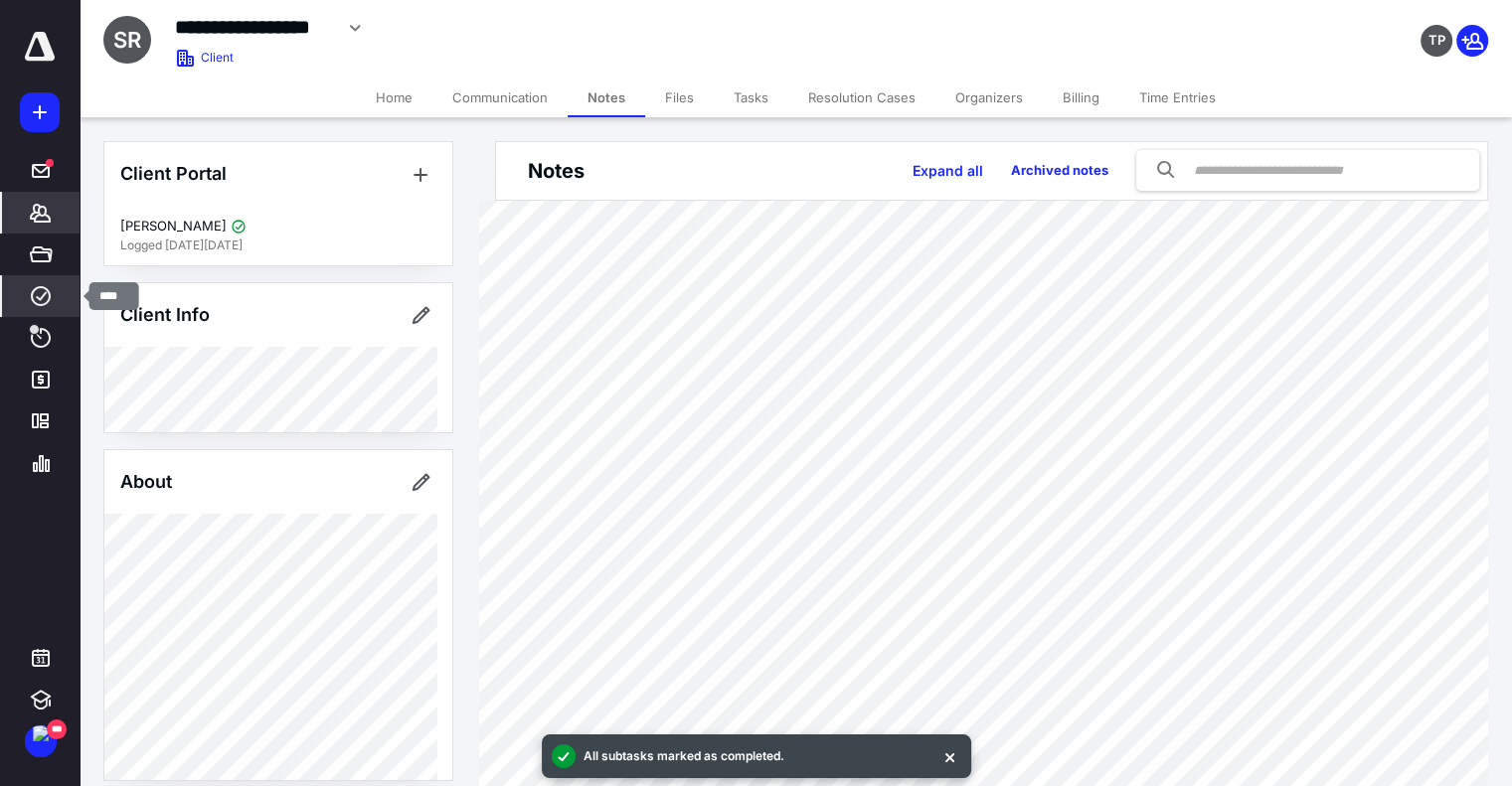 click 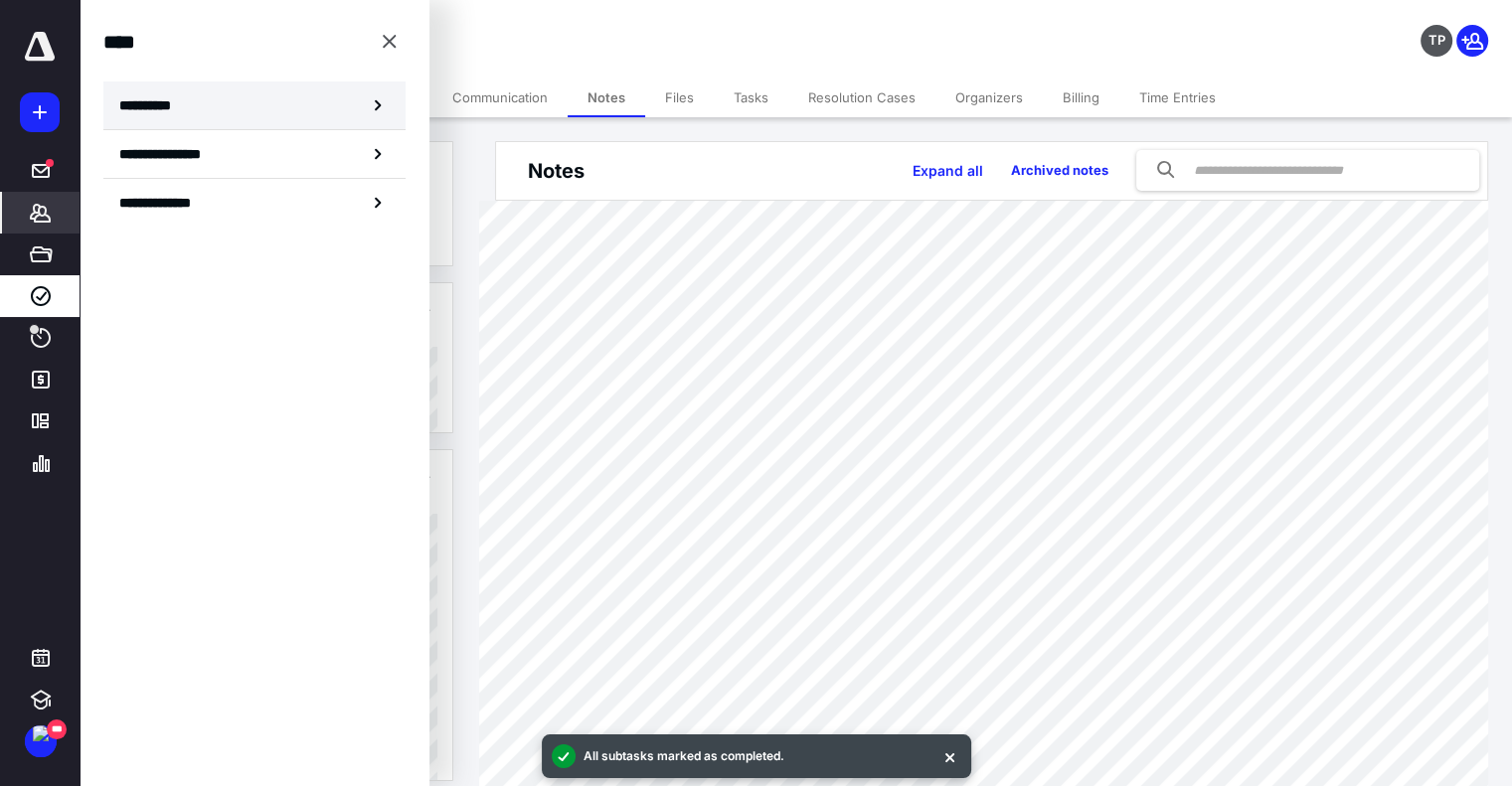 click on "**********" at bounding box center (254, 105) 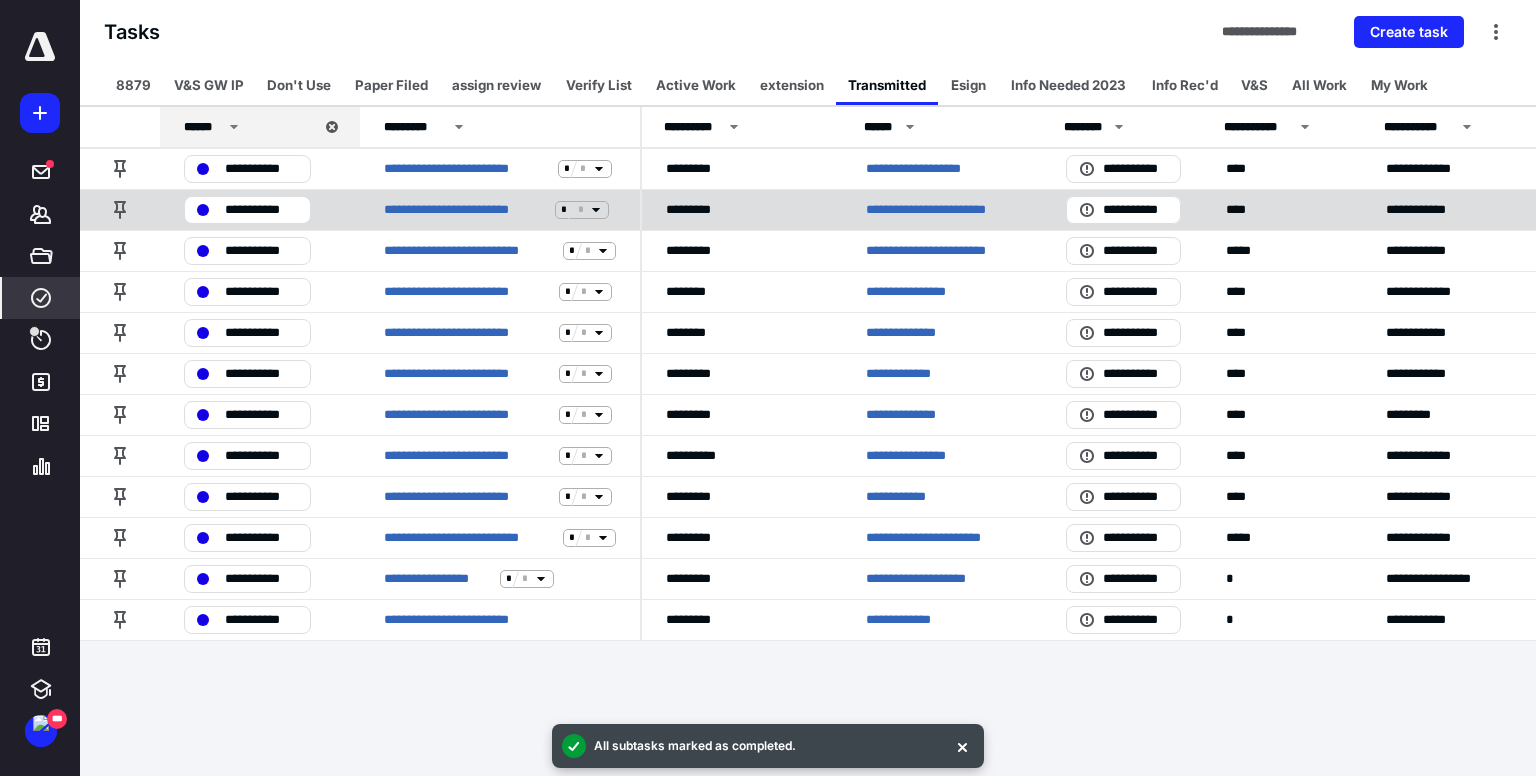 click on "**********" at bounding box center [942, 209] 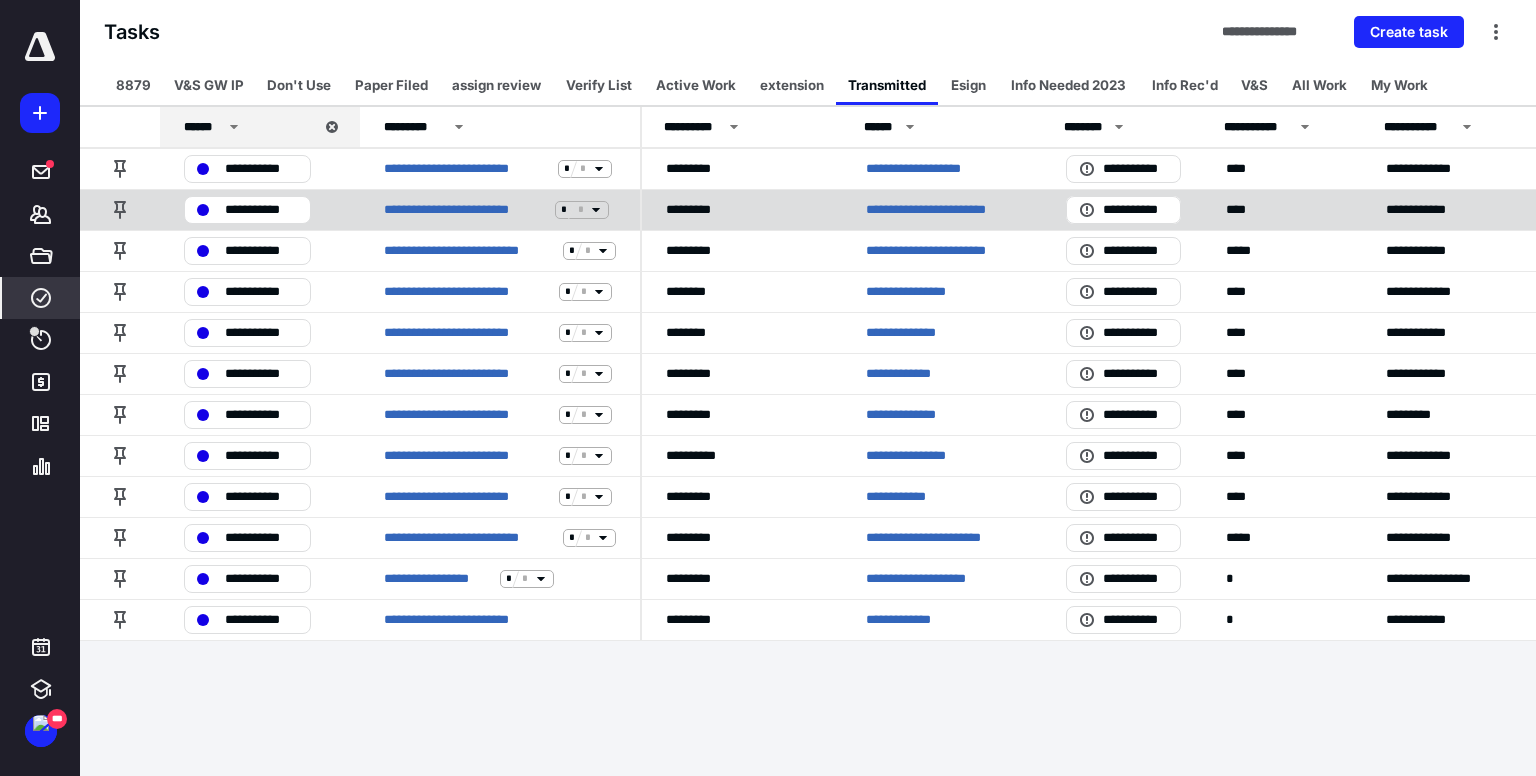 click on "**********" at bounding box center [942, 210] 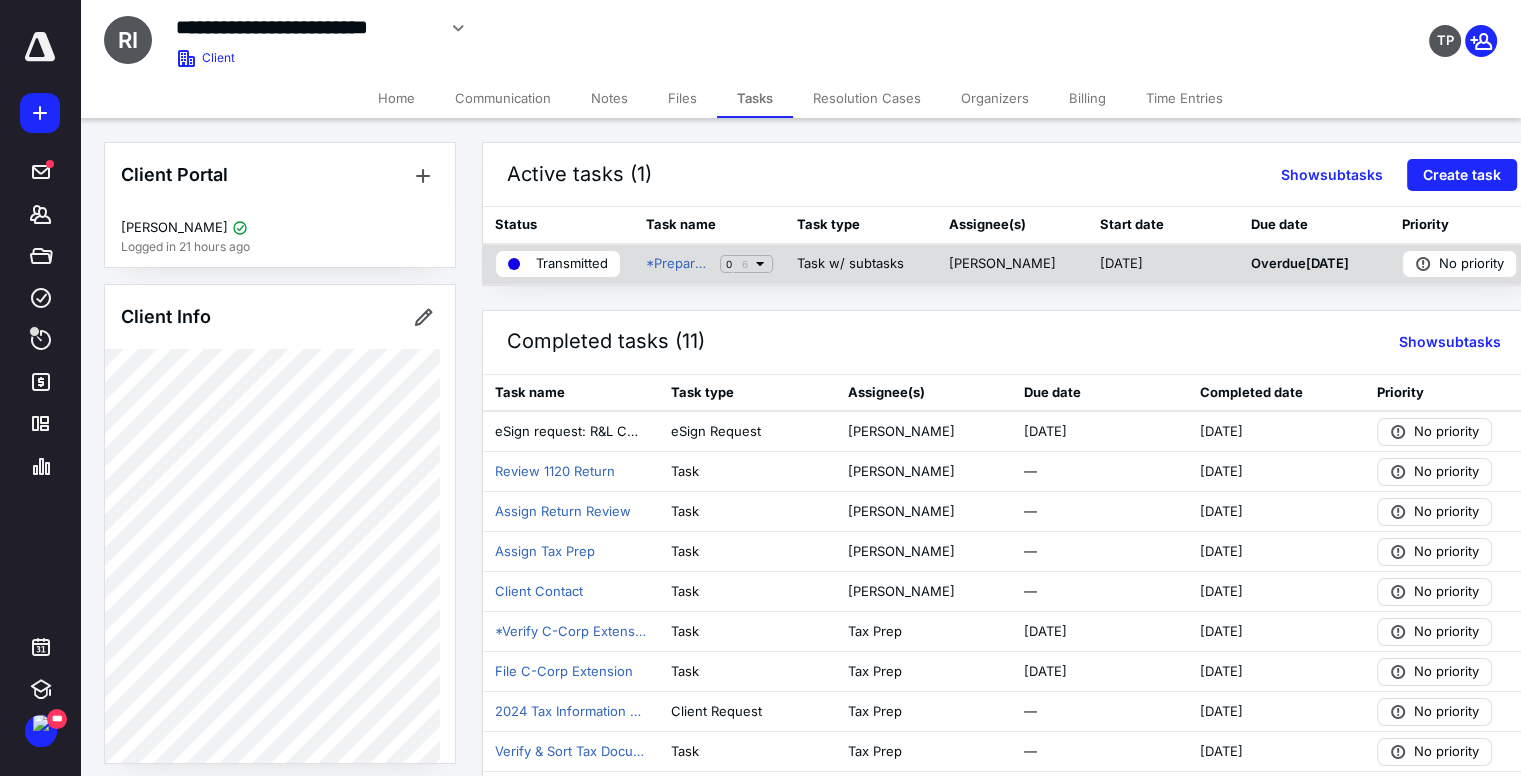 click on "Transmitted" at bounding box center (558, 264) 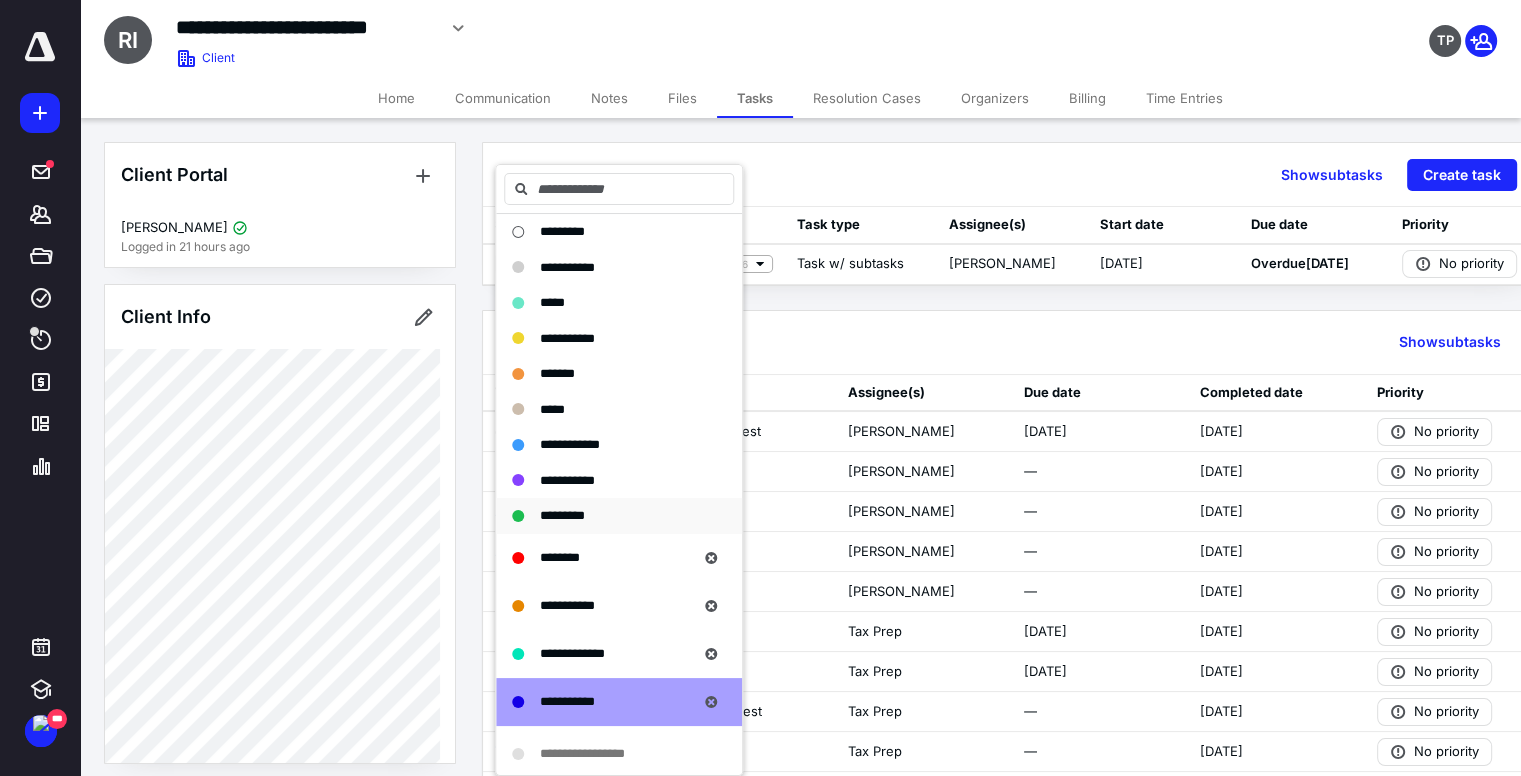 click on "*********" at bounding box center [619, 516] 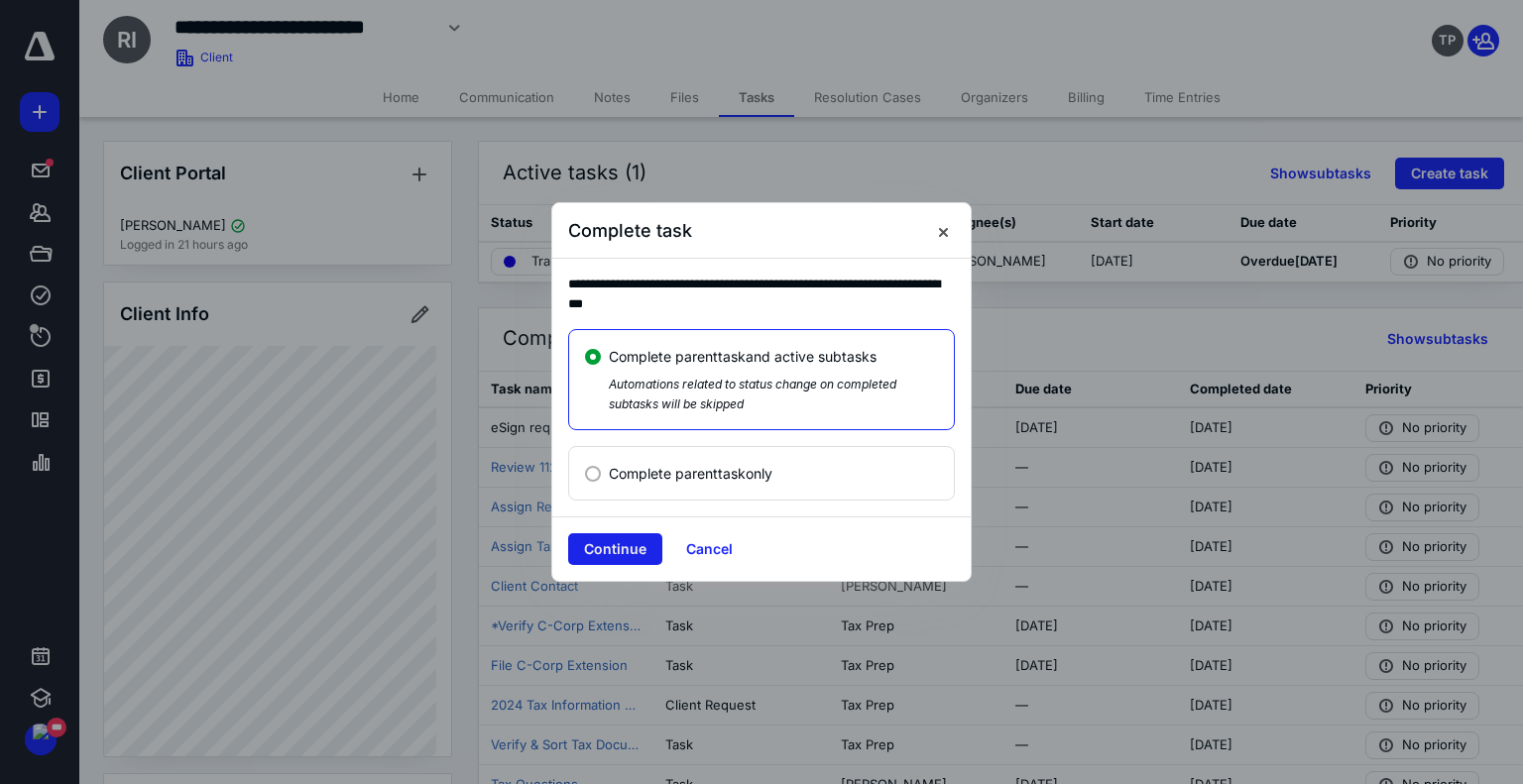 click on "Continue" at bounding box center [615, 549] 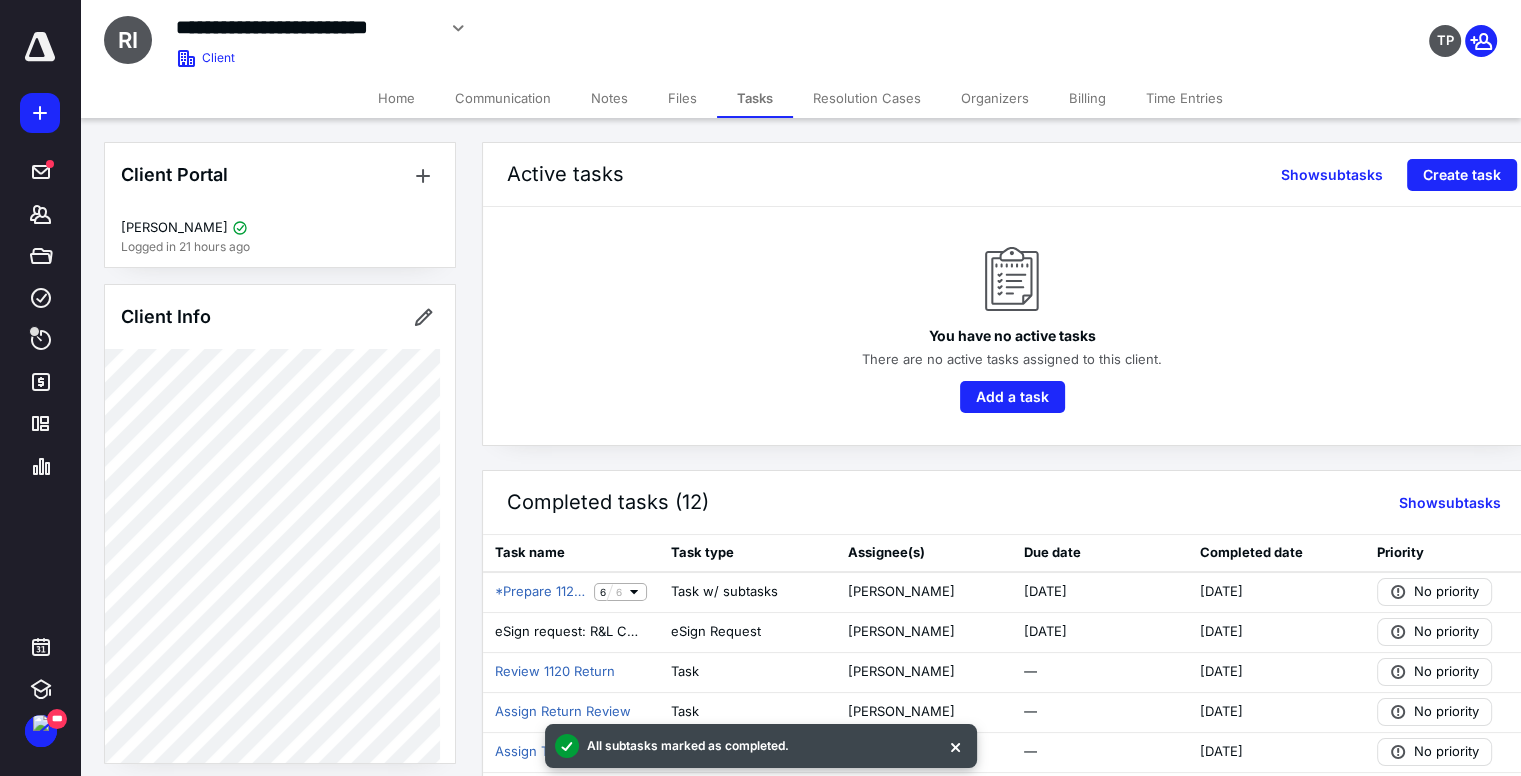 click on "Notes" at bounding box center (609, 98) 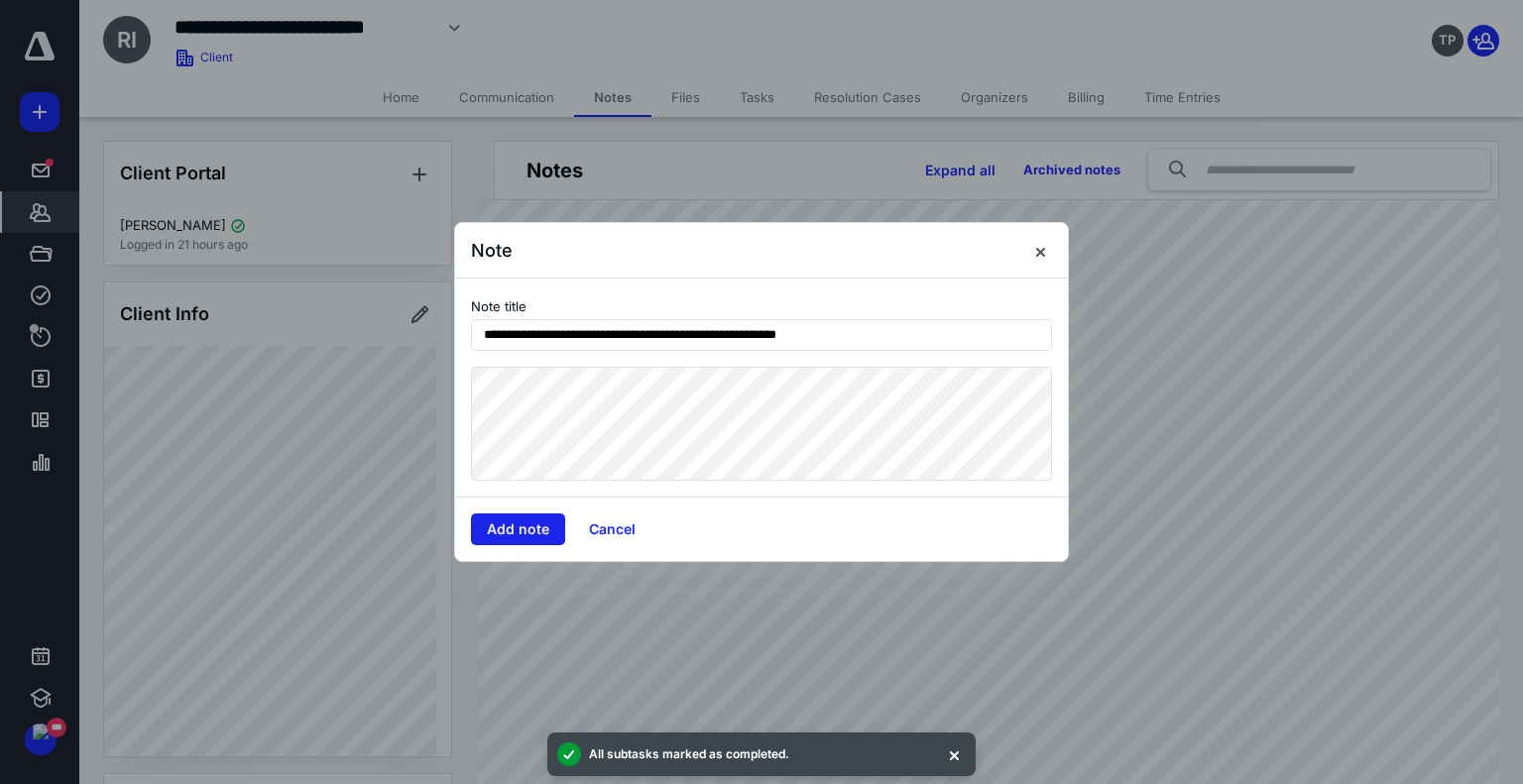 type on "**********" 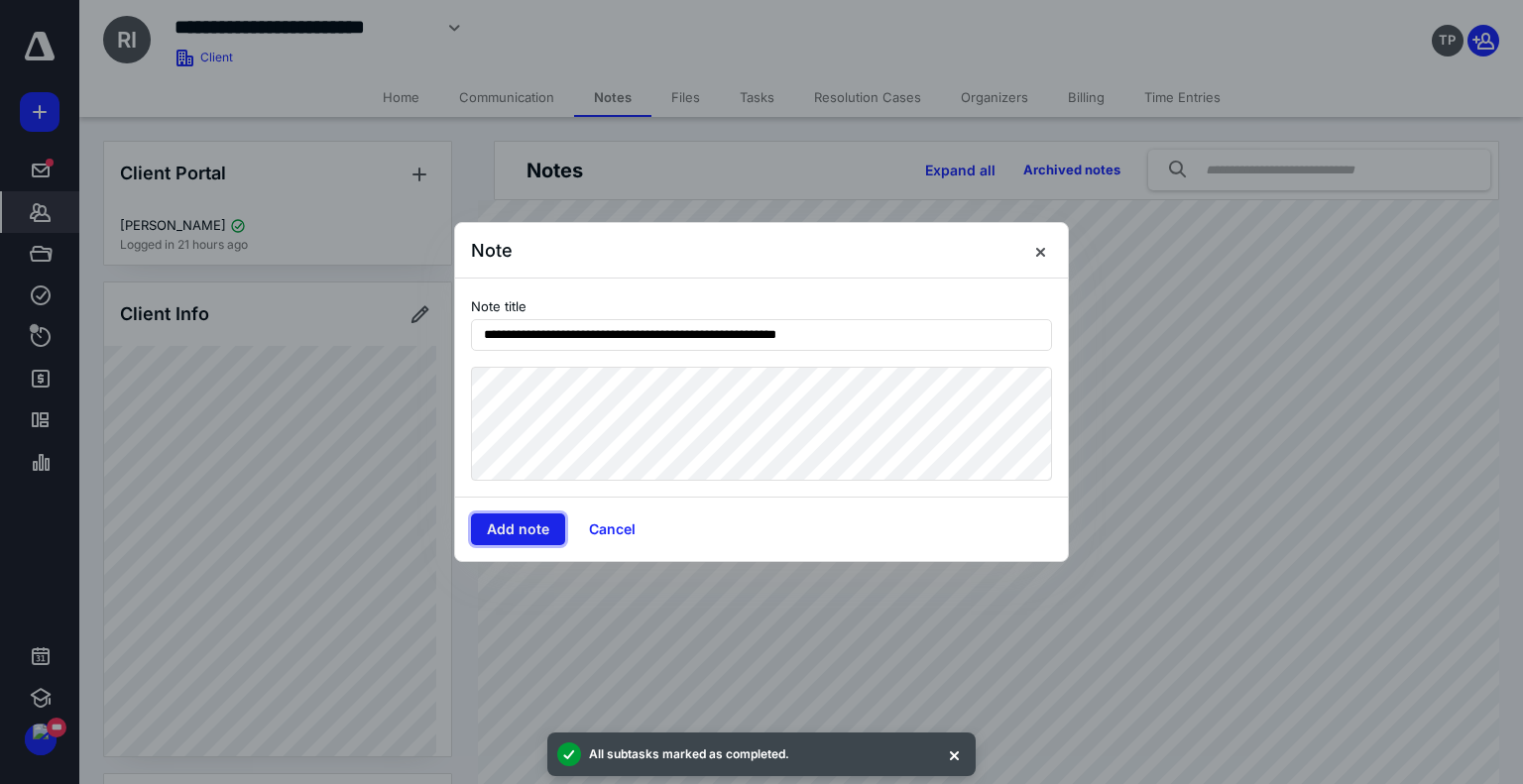 click on "Add note" at bounding box center [518, 529] 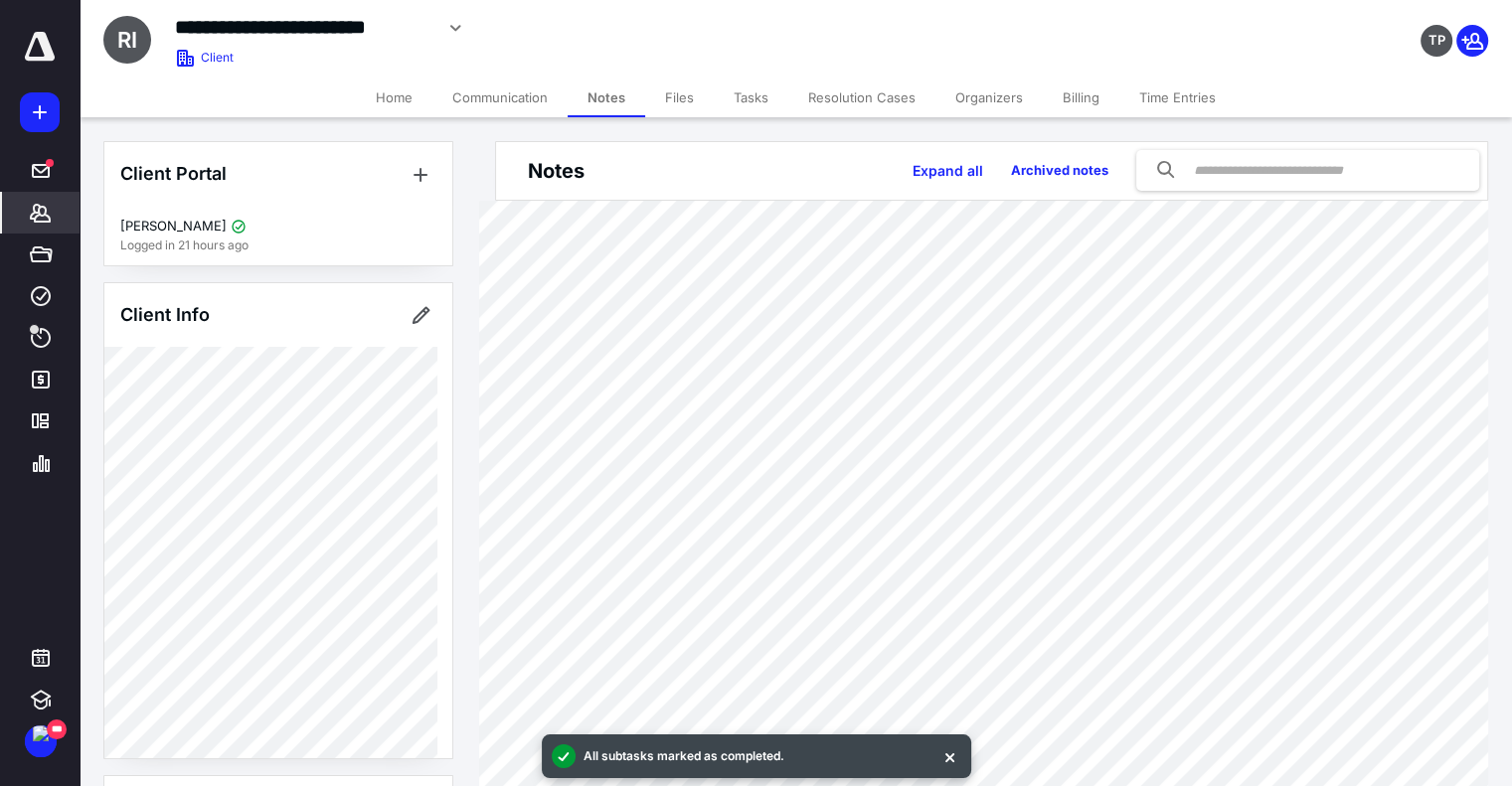 click 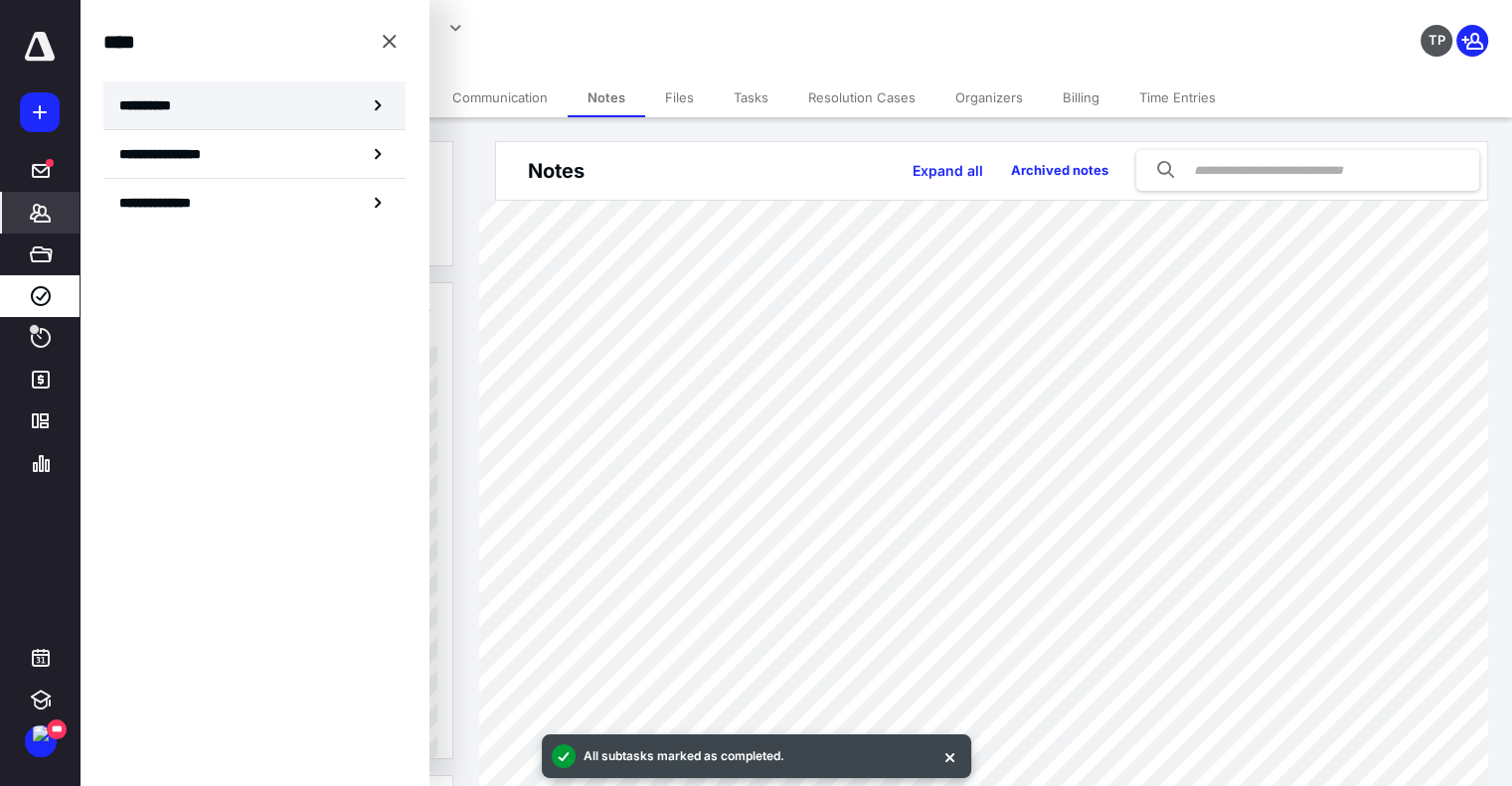 click on "**********" at bounding box center (152, 105) 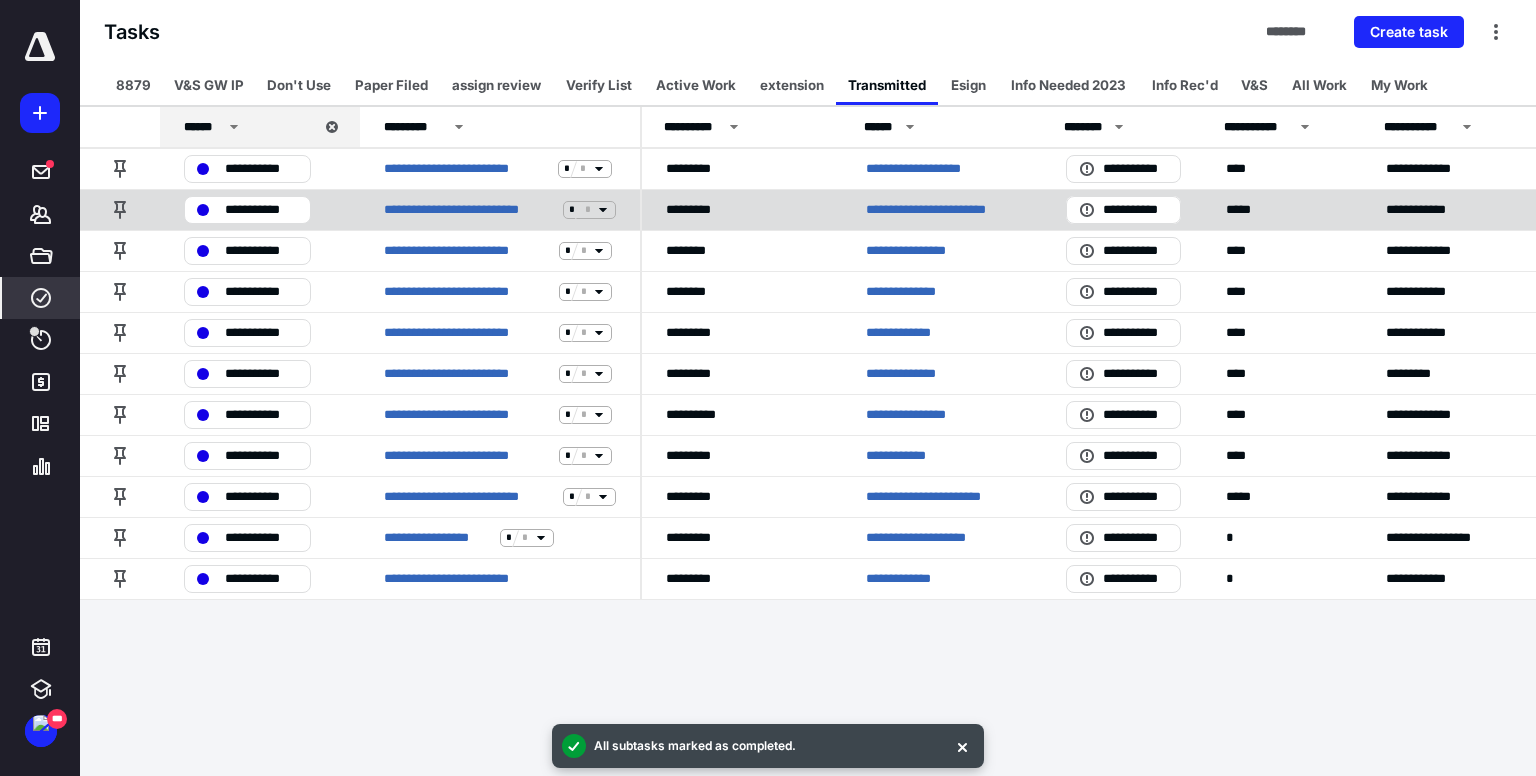 click on "**********" at bounding box center [942, 210] 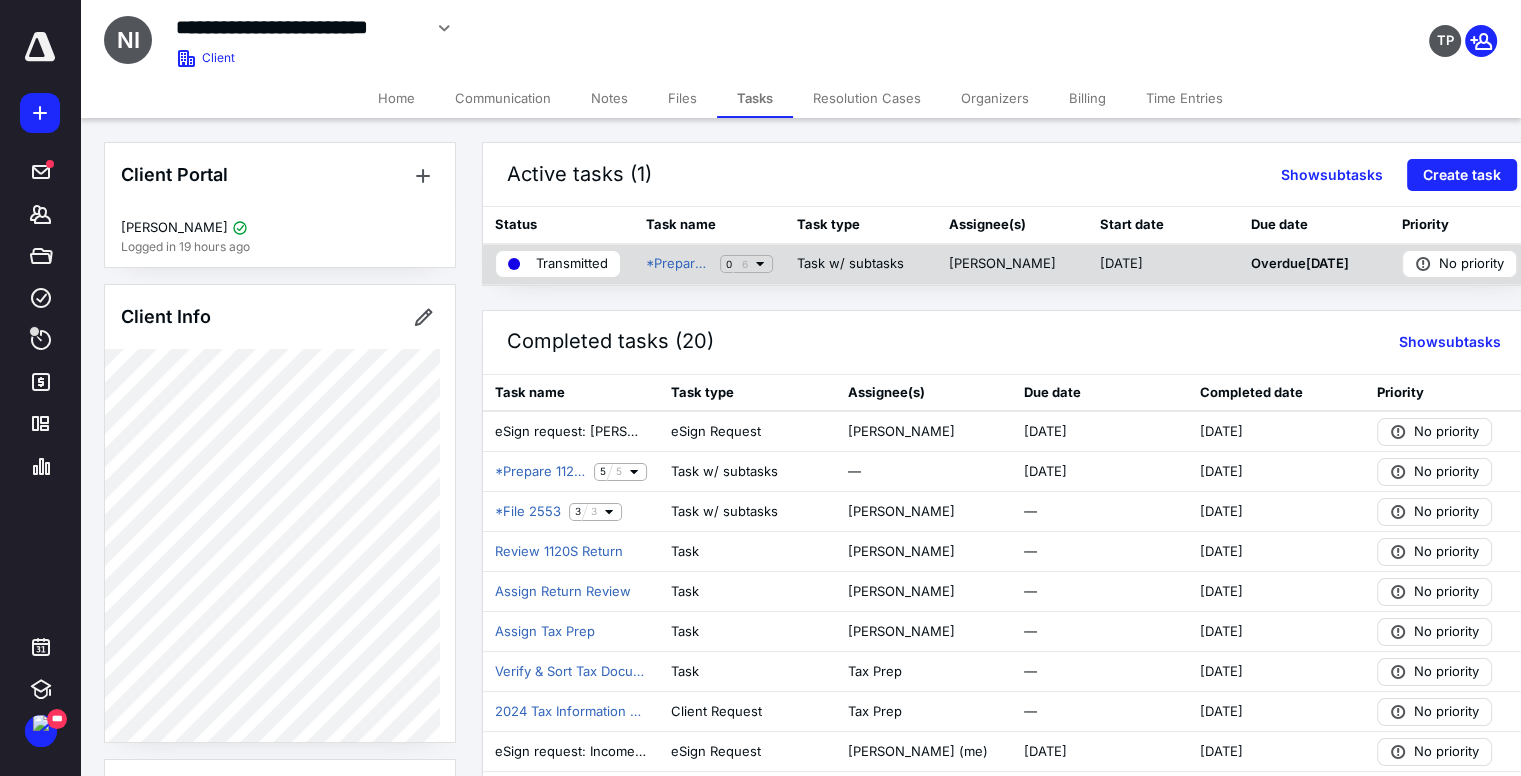 click on "Transmitted" at bounding box center (558, 264) 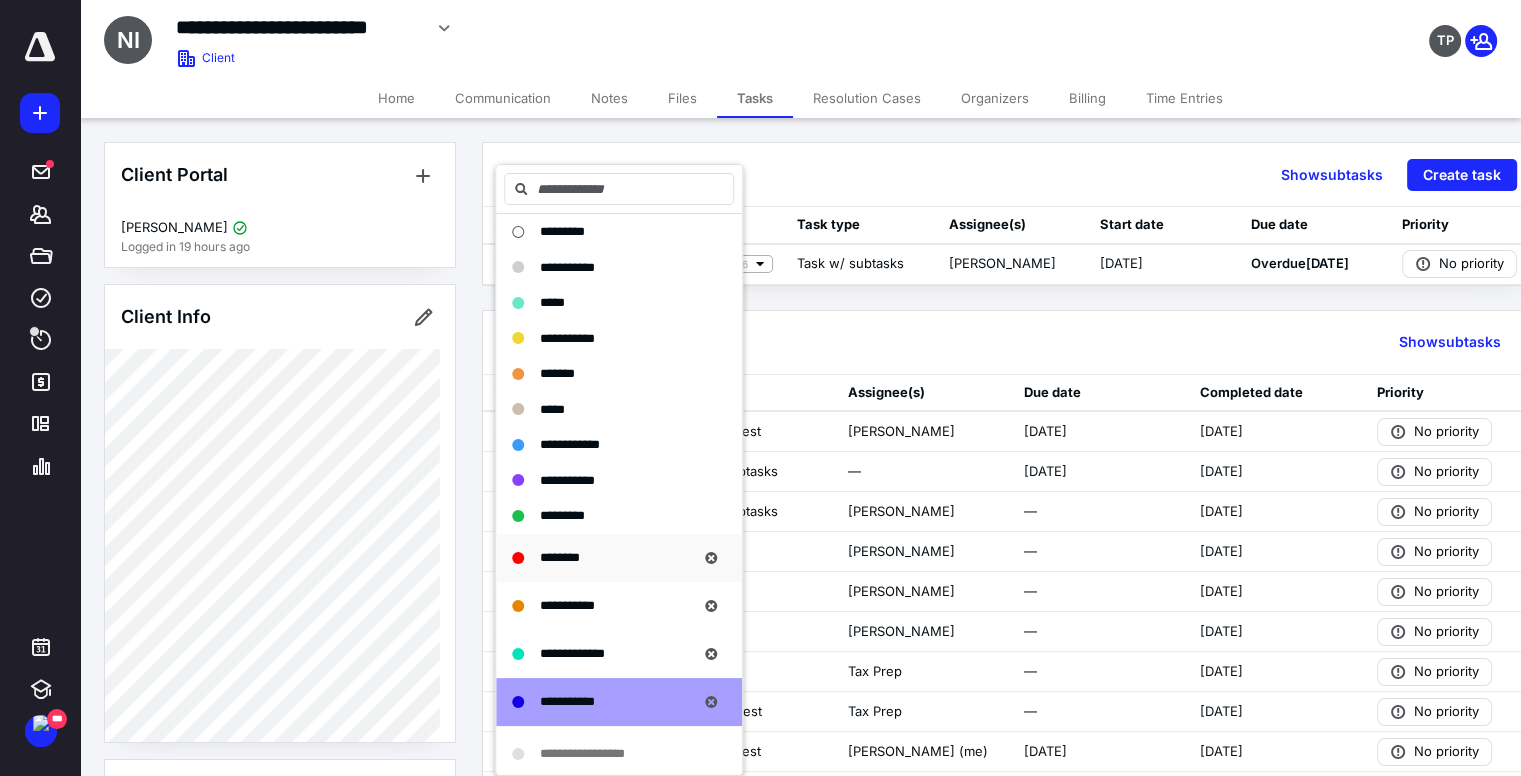 click on "********" at bounding box center (560, 558) 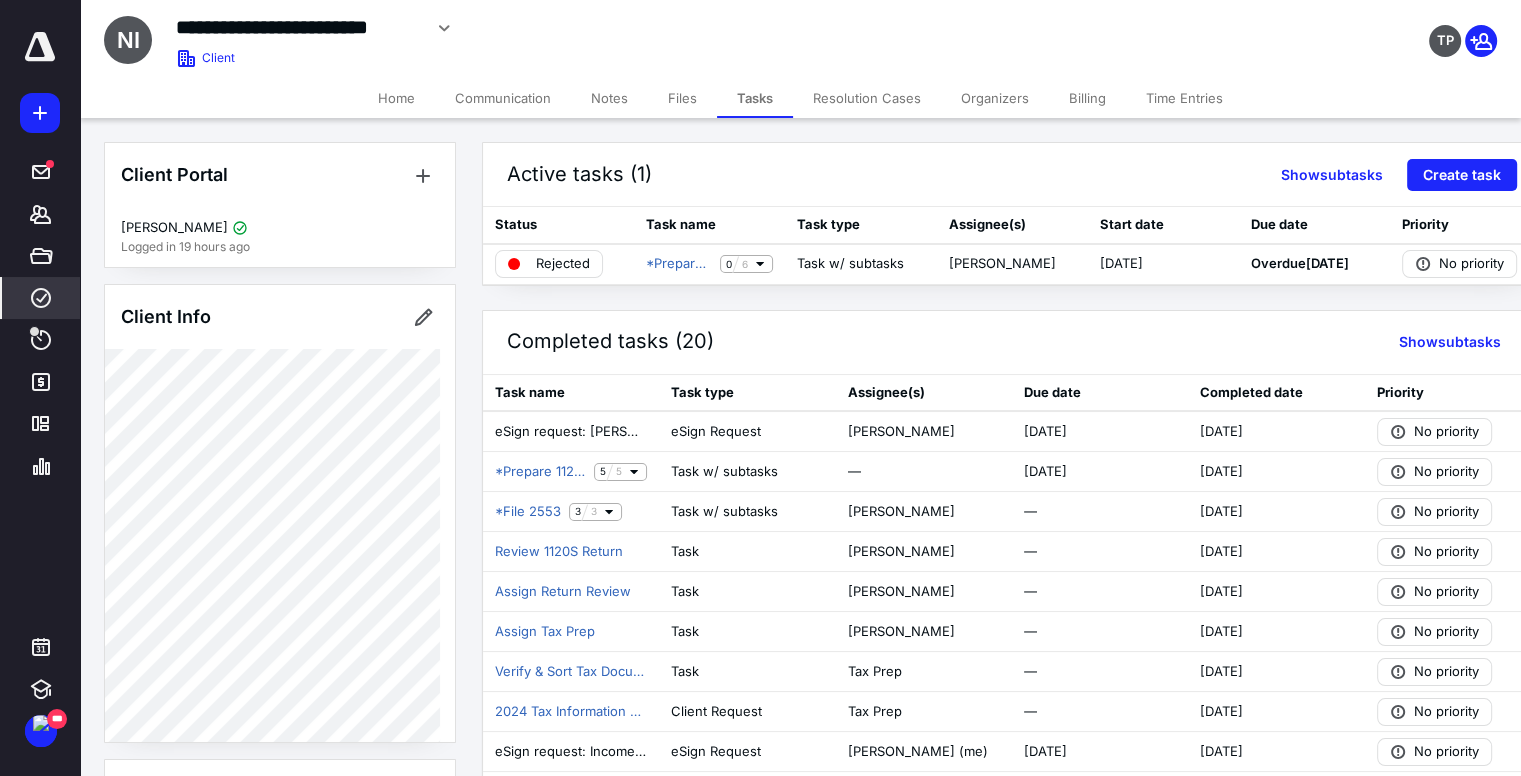 click on "****" at bounding box center [41, 298] 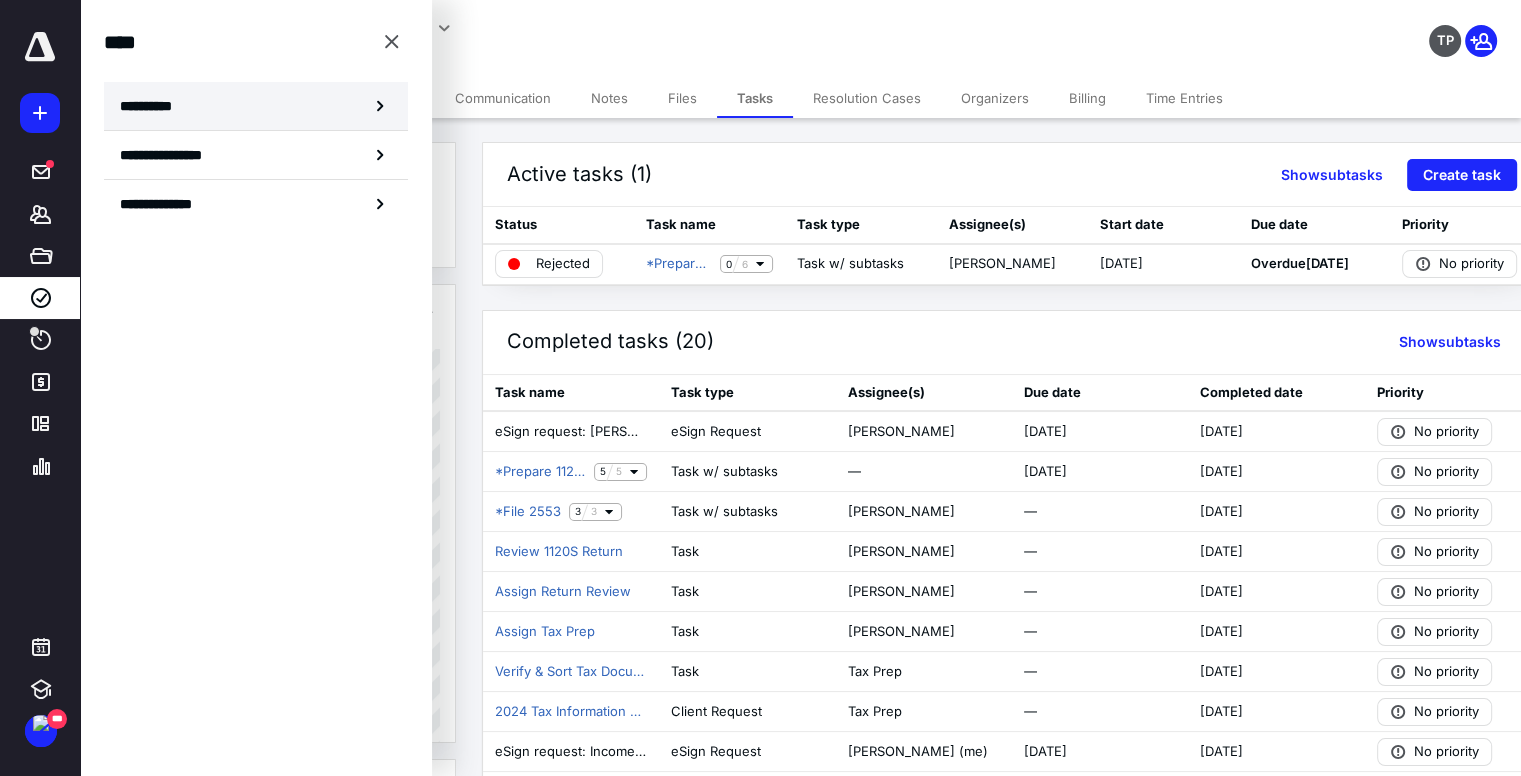 click on "**********" at bounding box center (256, 106) 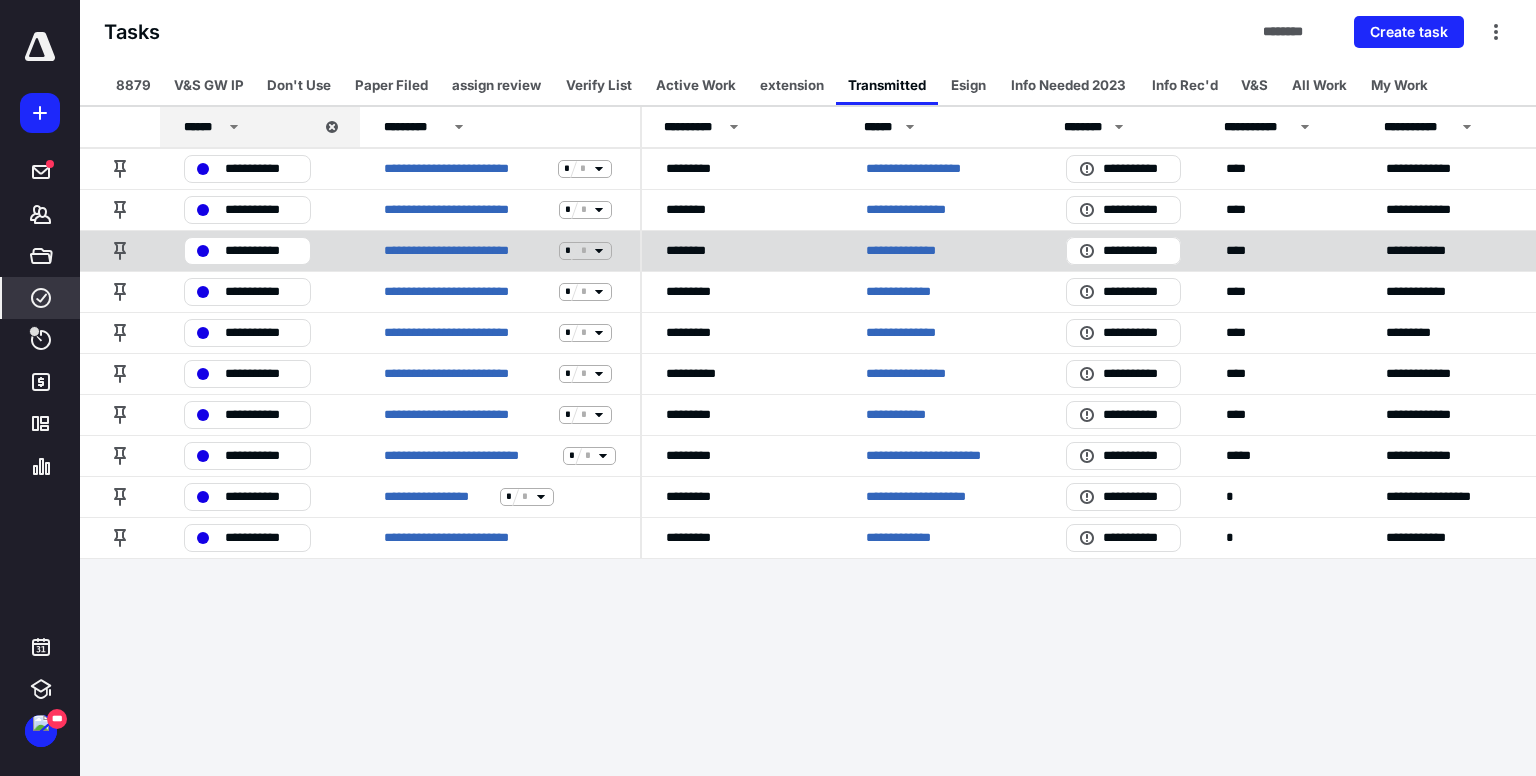 click on "**********" at bounding box center (912, 251) 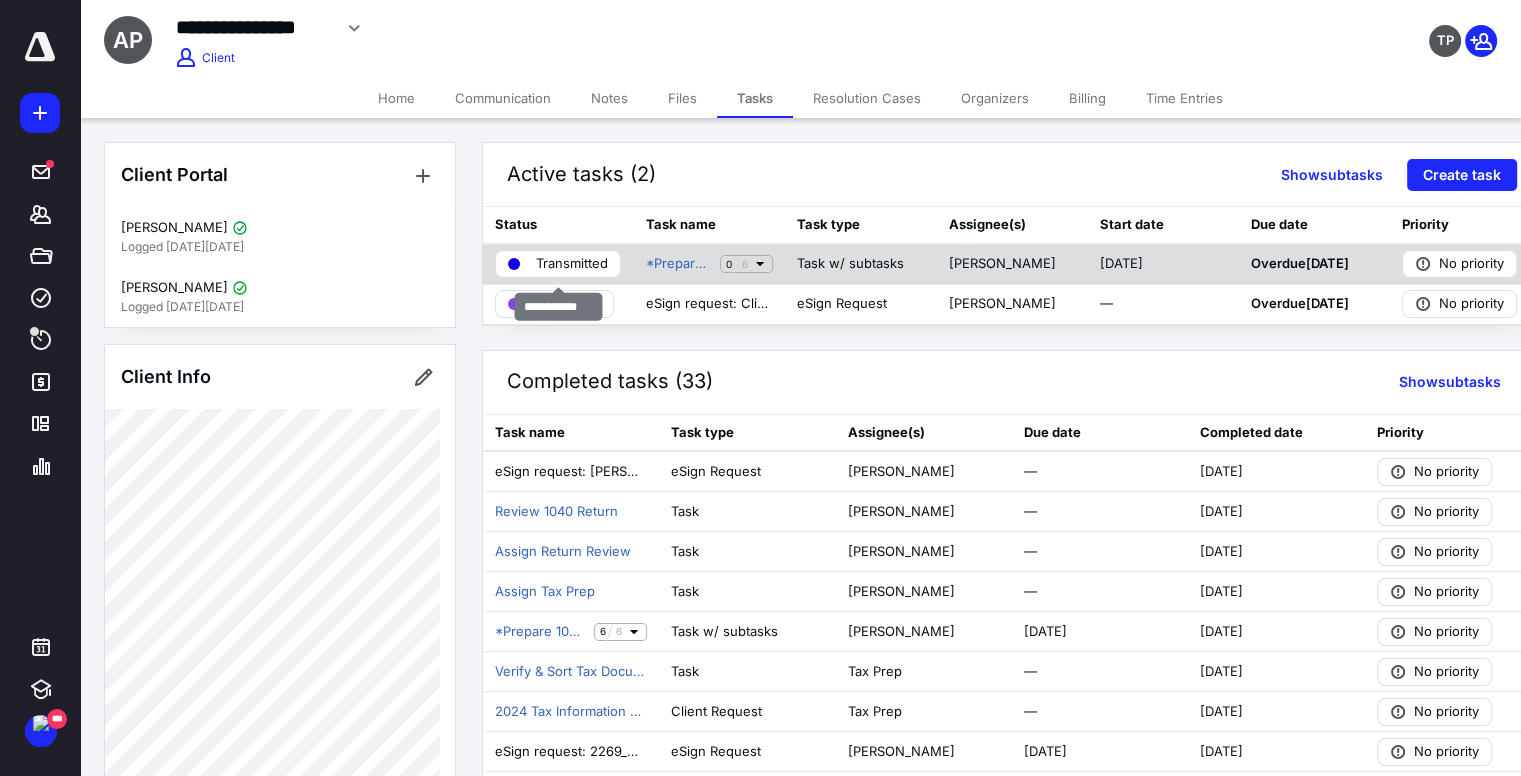click on "Transmitted" at bounding box center (572, 264) 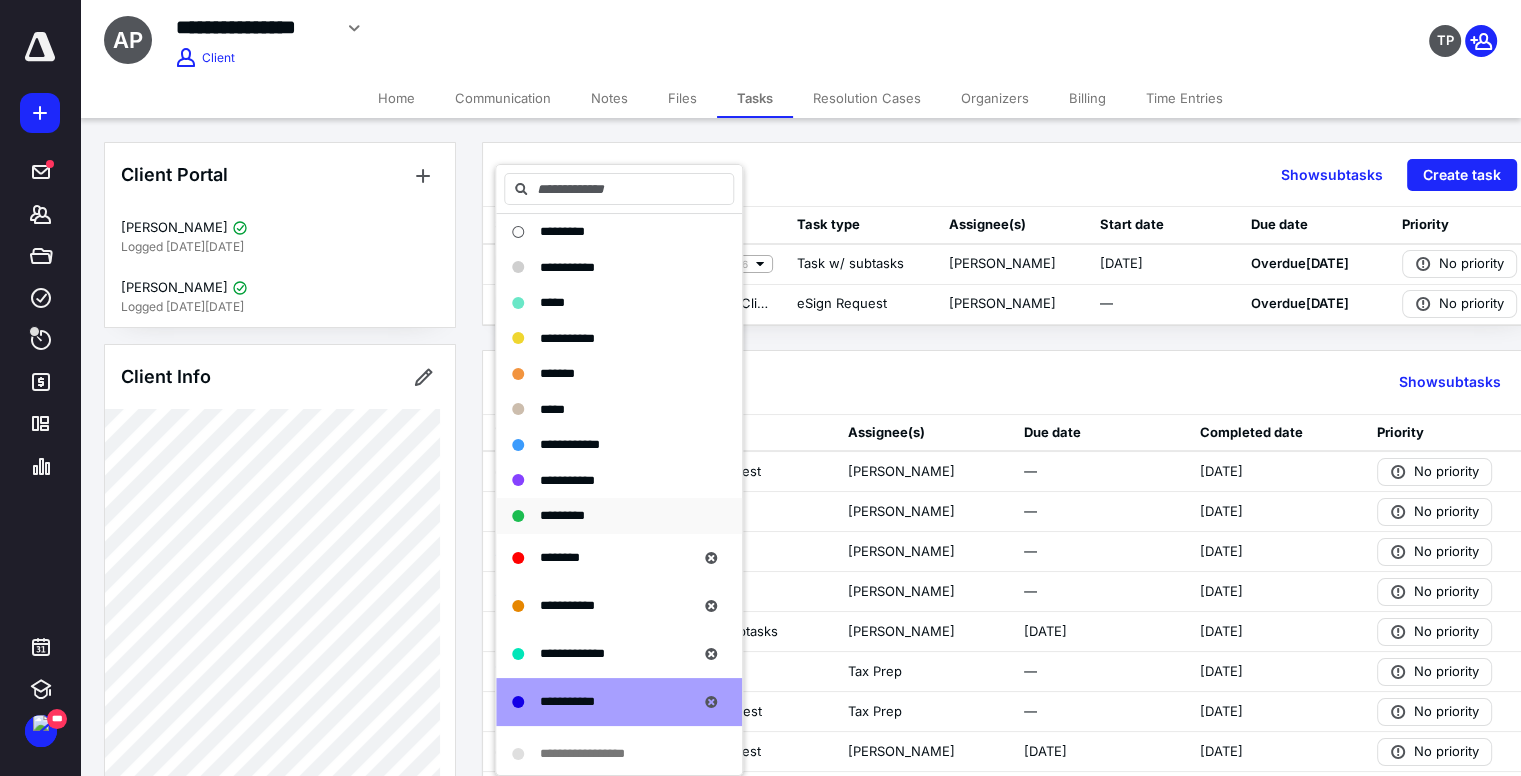click on "*********" at bounding box center [619, 516] 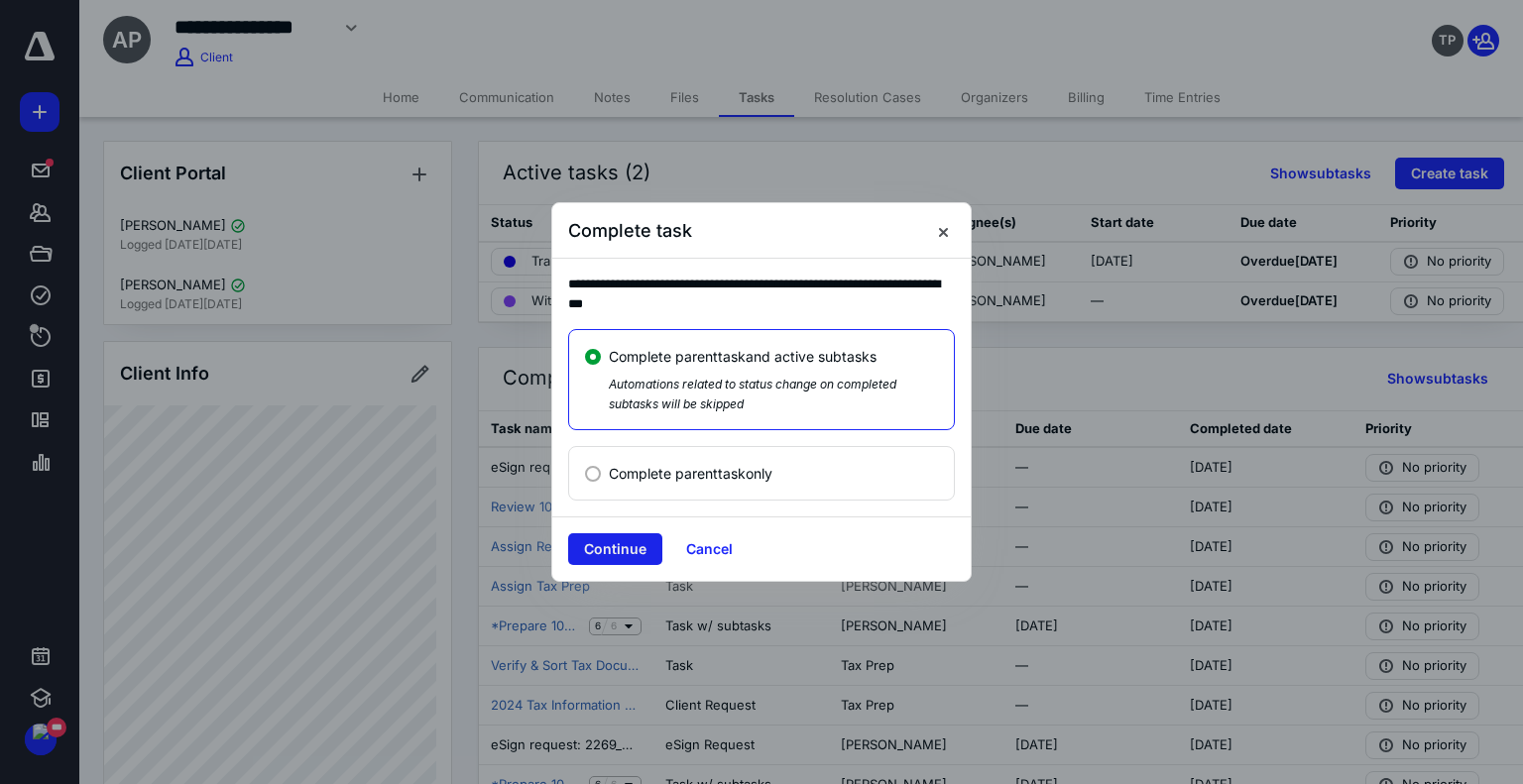 click on "Continue" at bounding box center [615, 549] 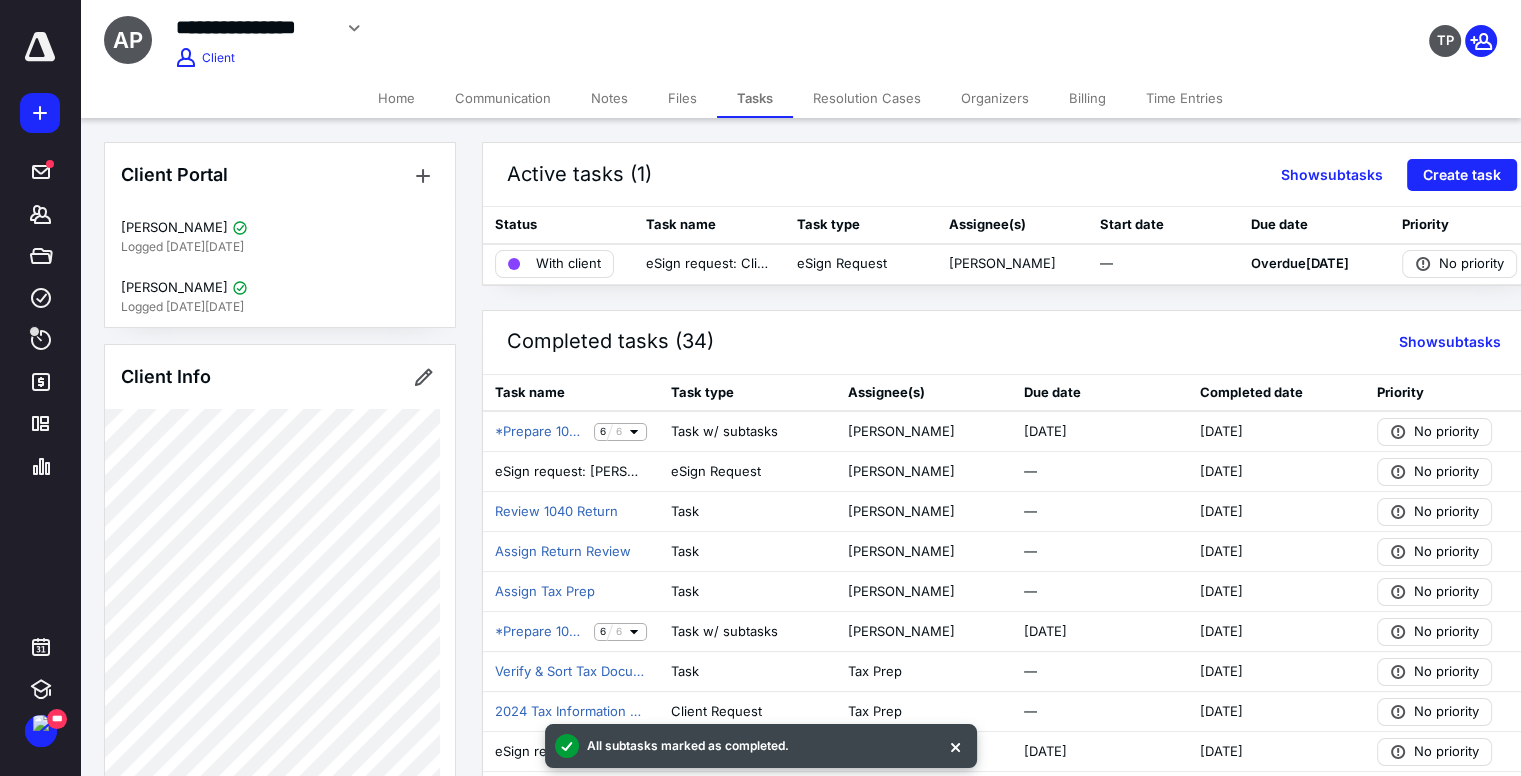 click on "Notes" at bounding box center [609, 98] 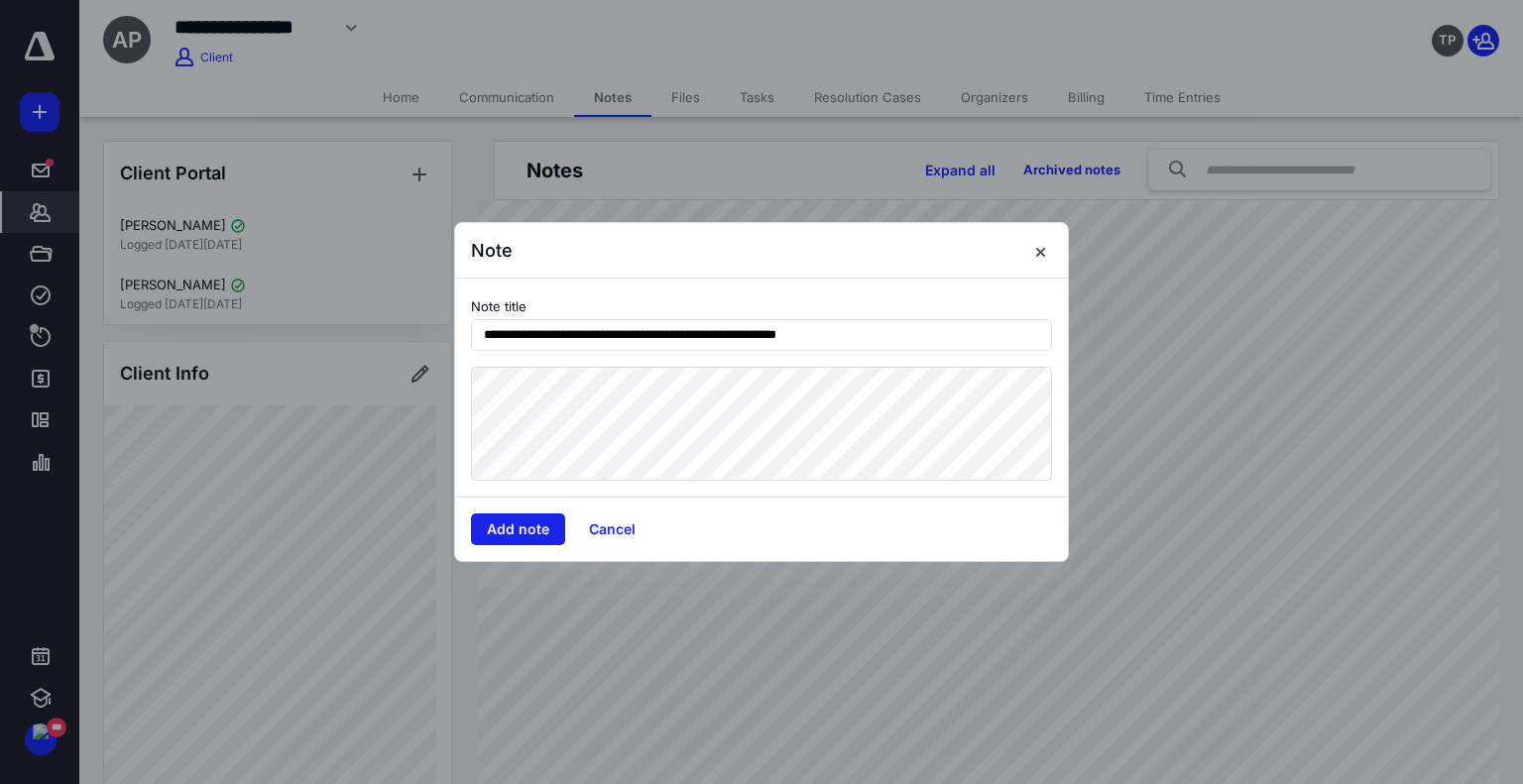 type on "**********" 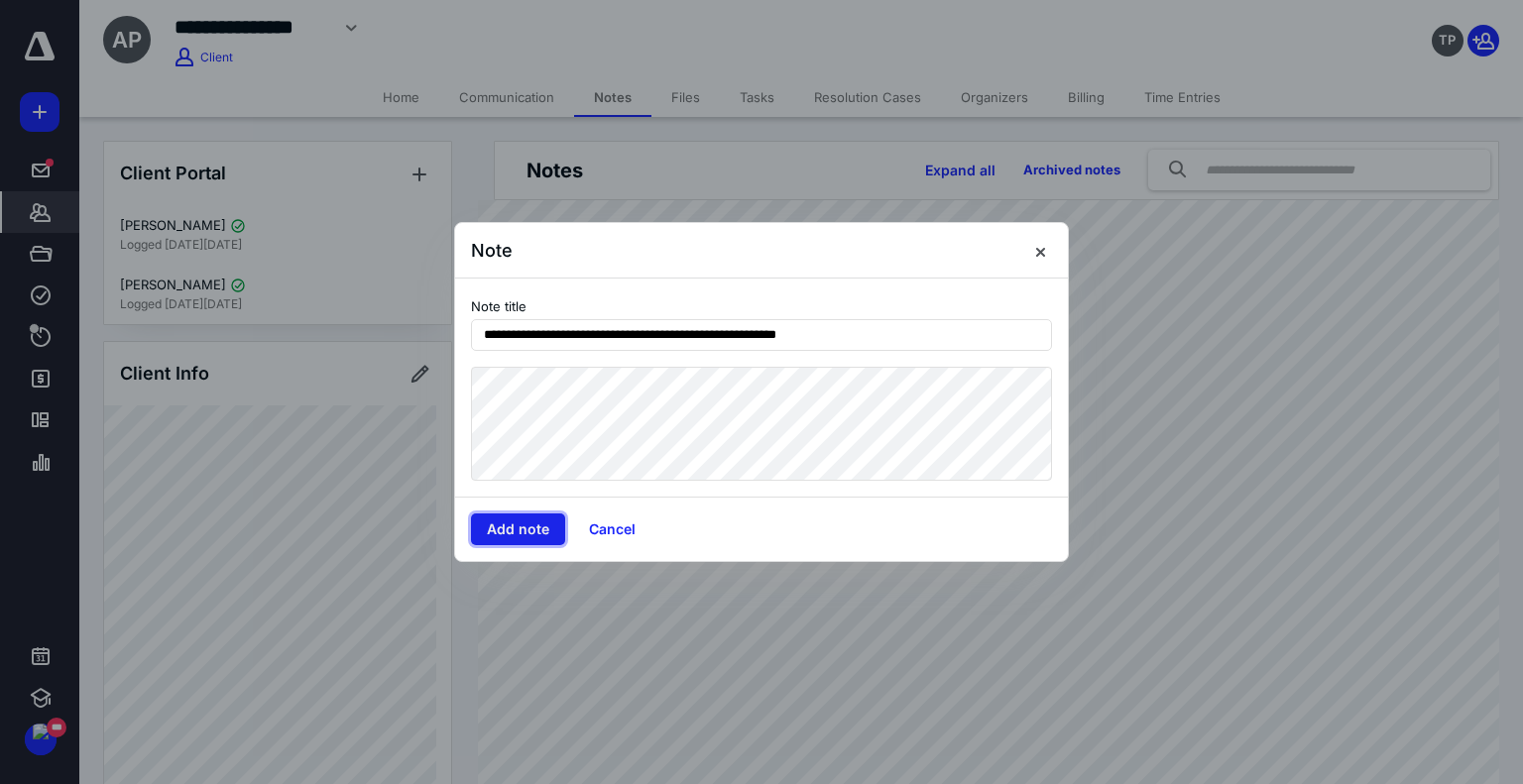 click on "Add note" at bounding box center [518, 529] 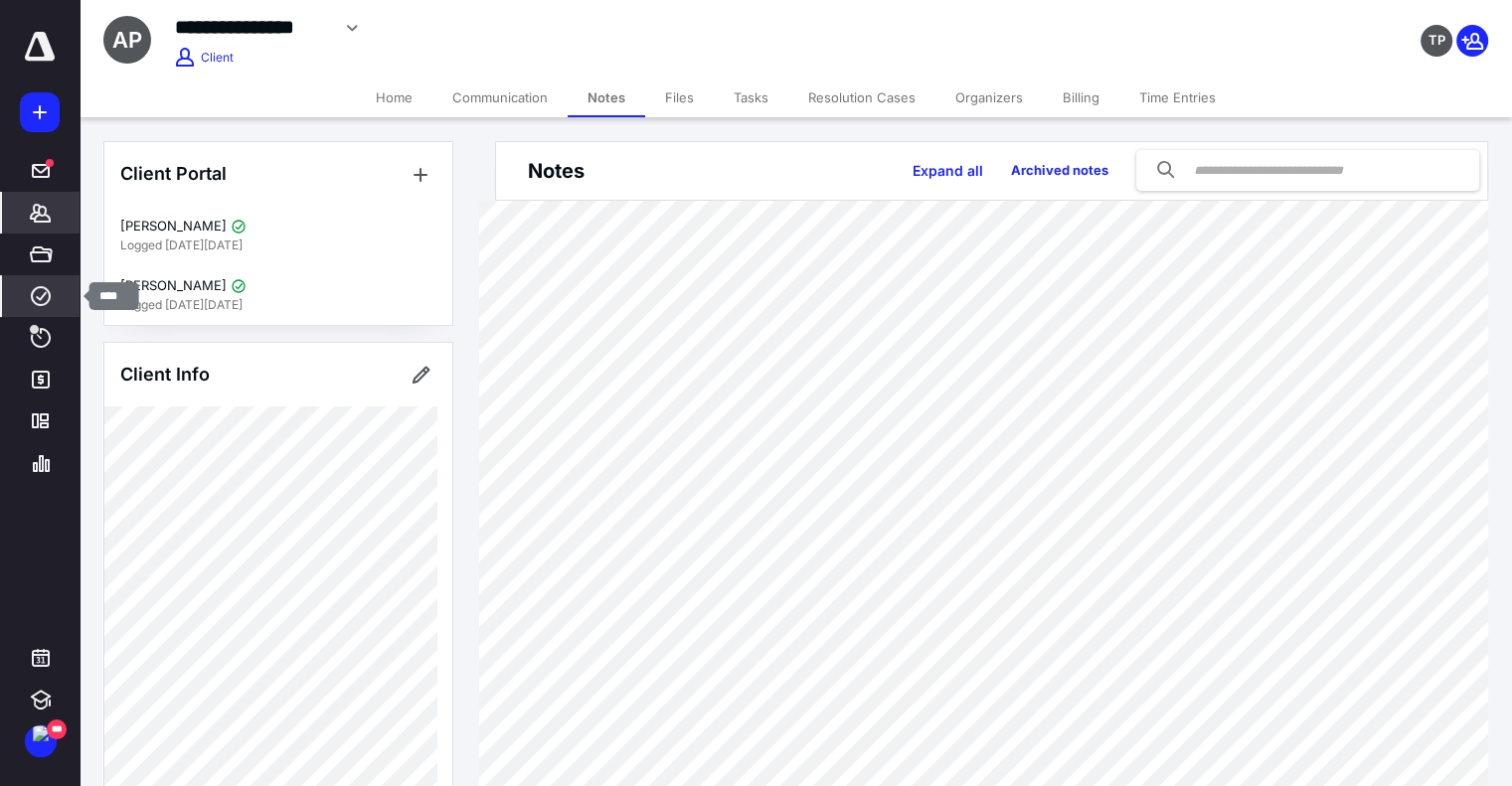 click 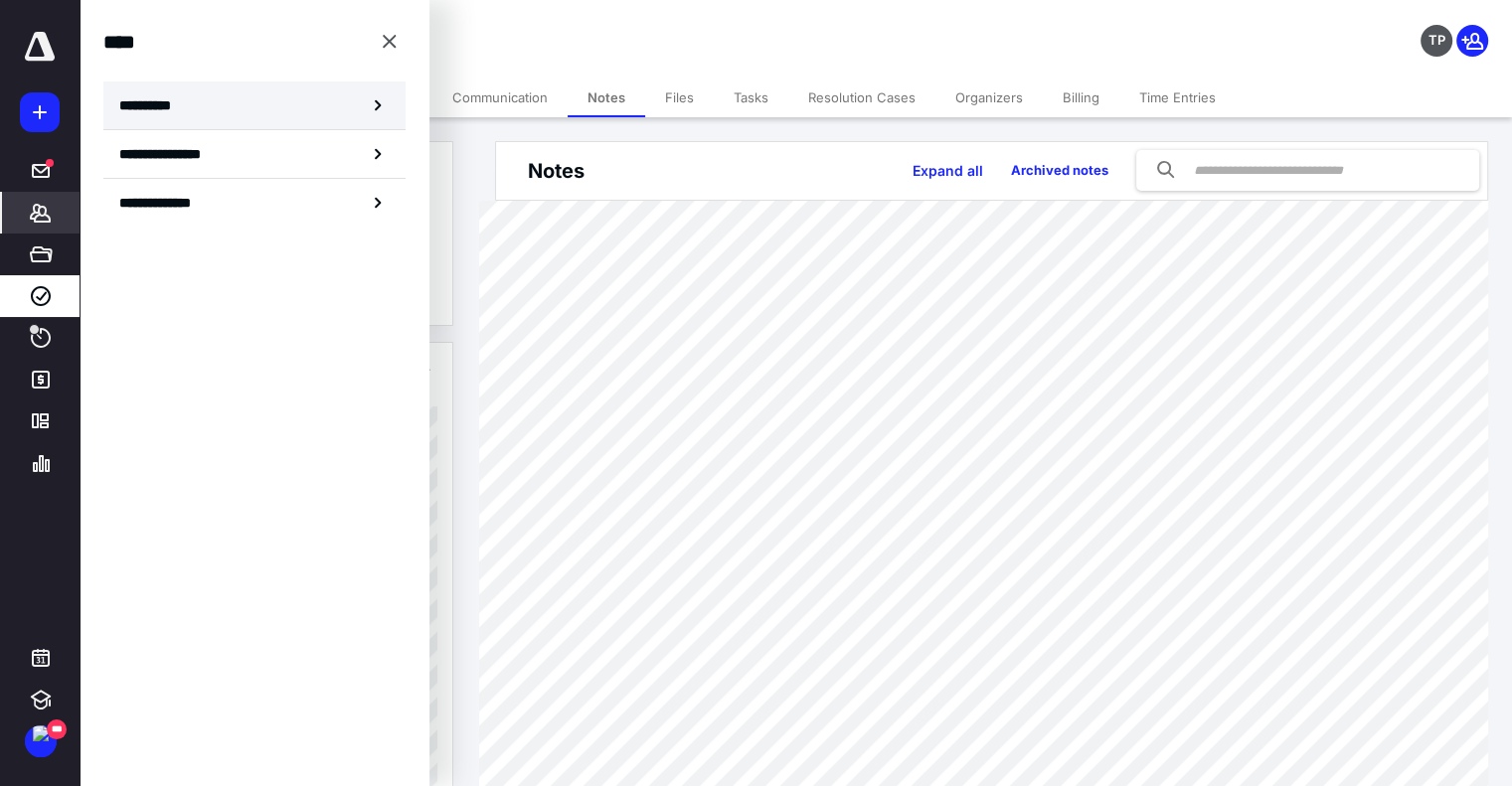 click on "**********" at bounding box center (152, 105) 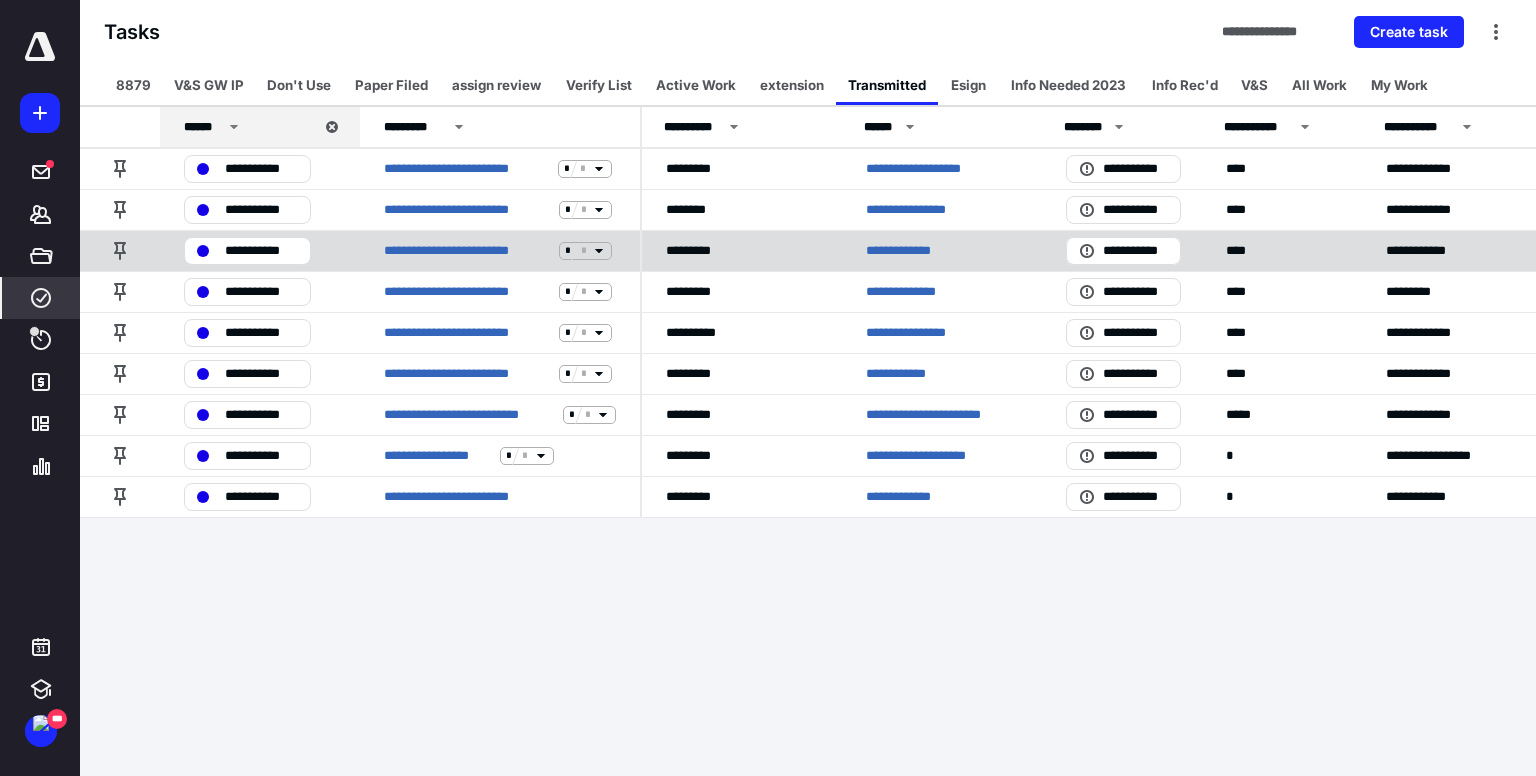 click on "**********" at bounding box center [909, 251] 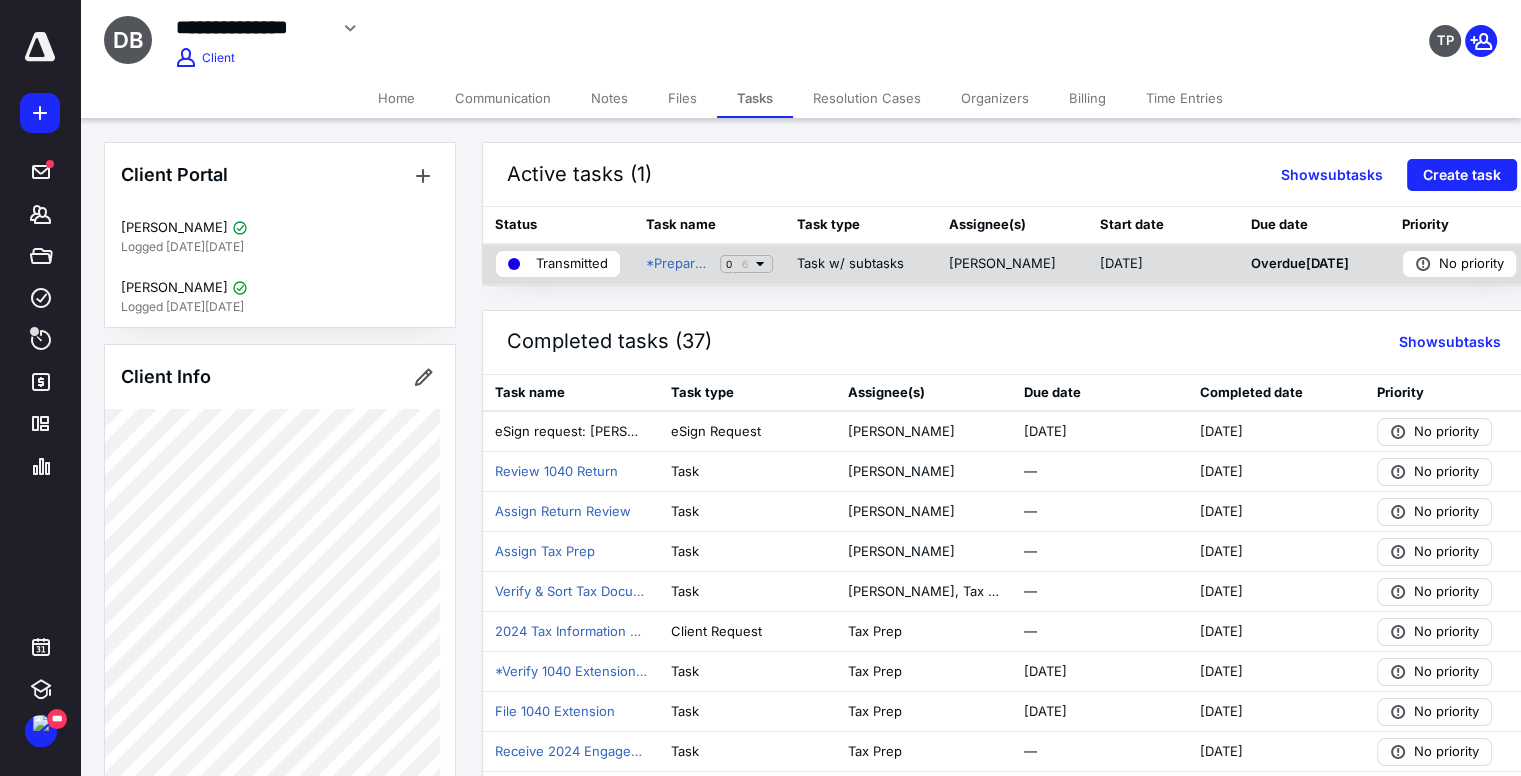 click on "Transmitted" at bounding box center (572, 264) 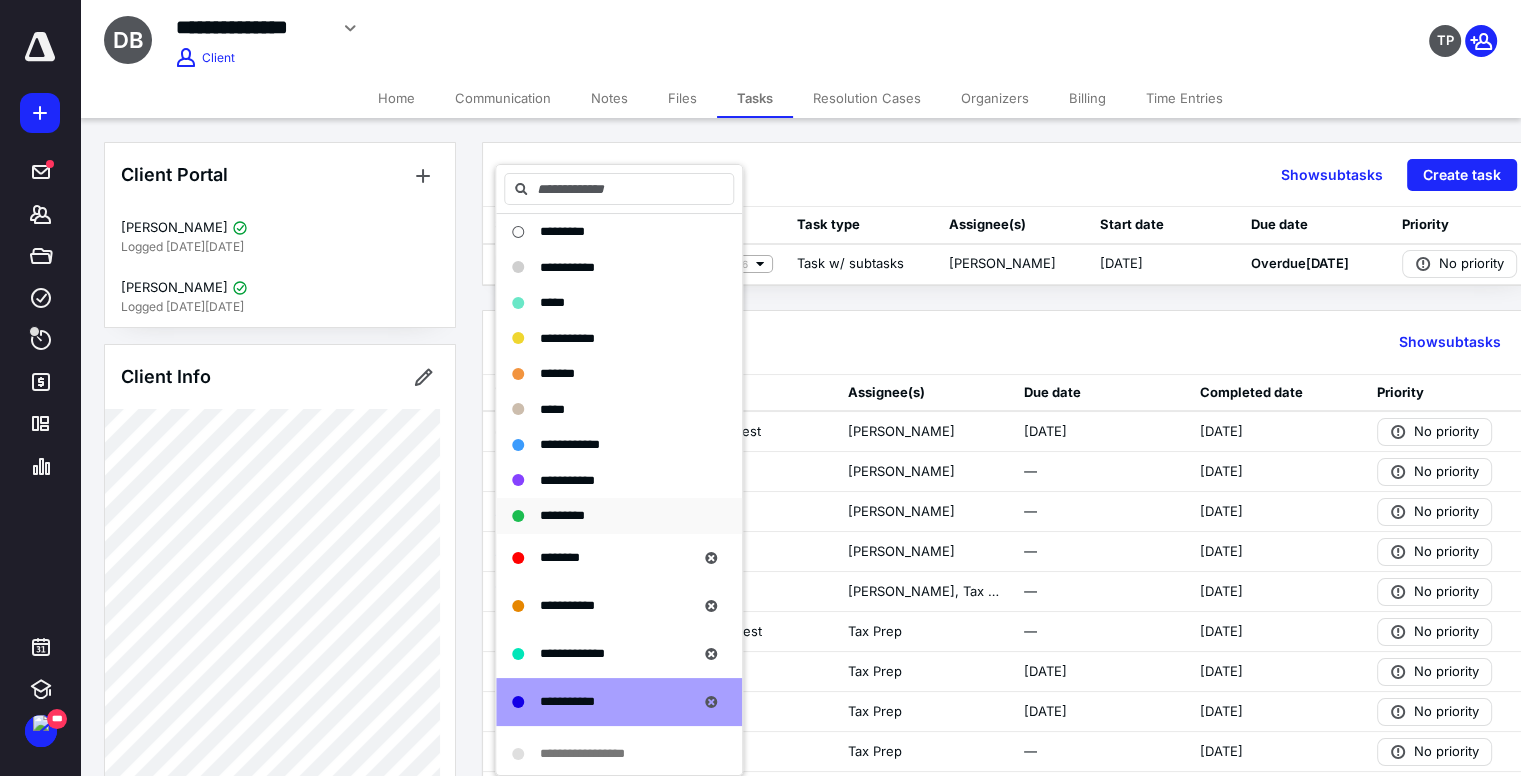 click on "*********" at bounding box center (562, 515) 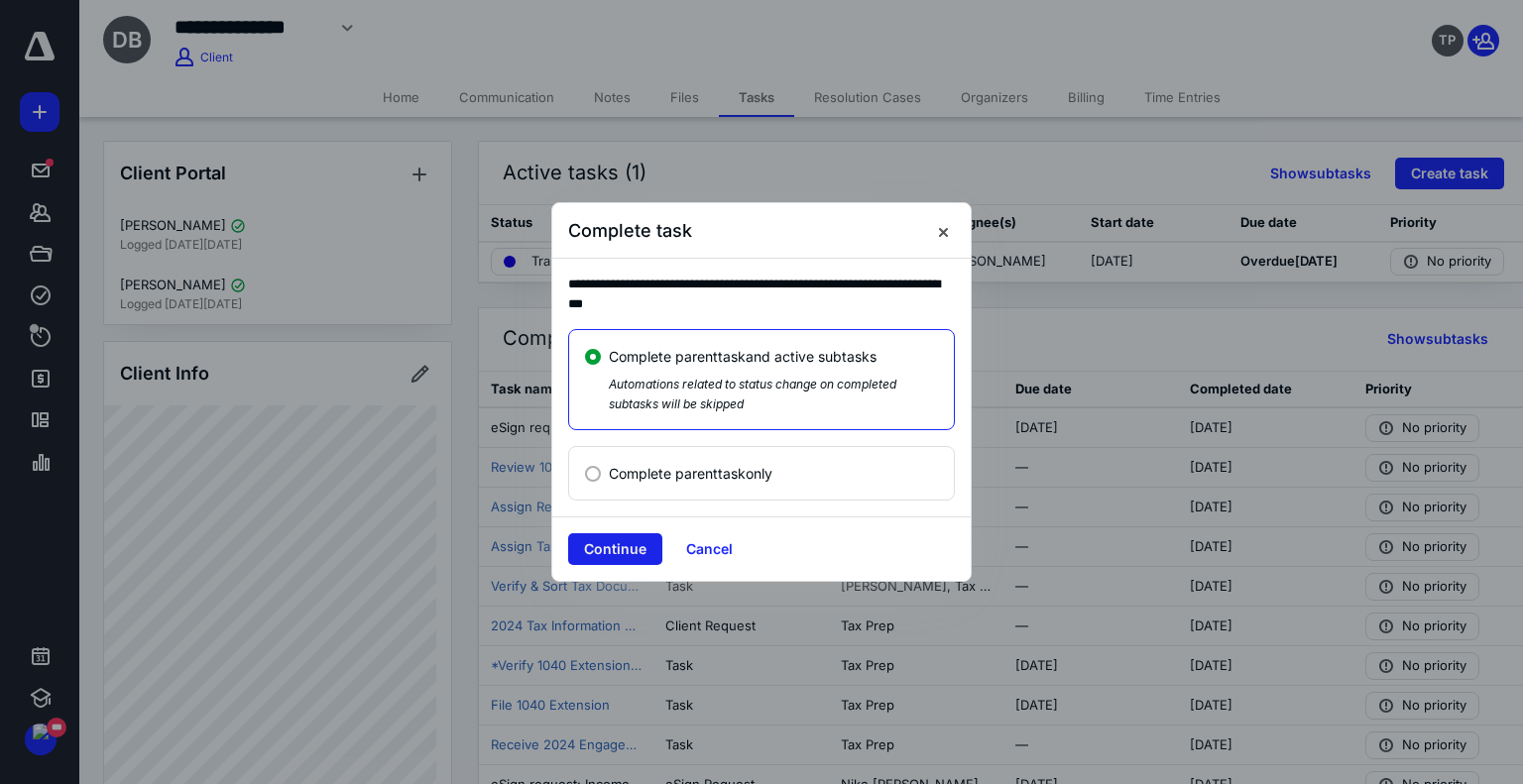 click on "Continue" at bounding box center [615, 549] 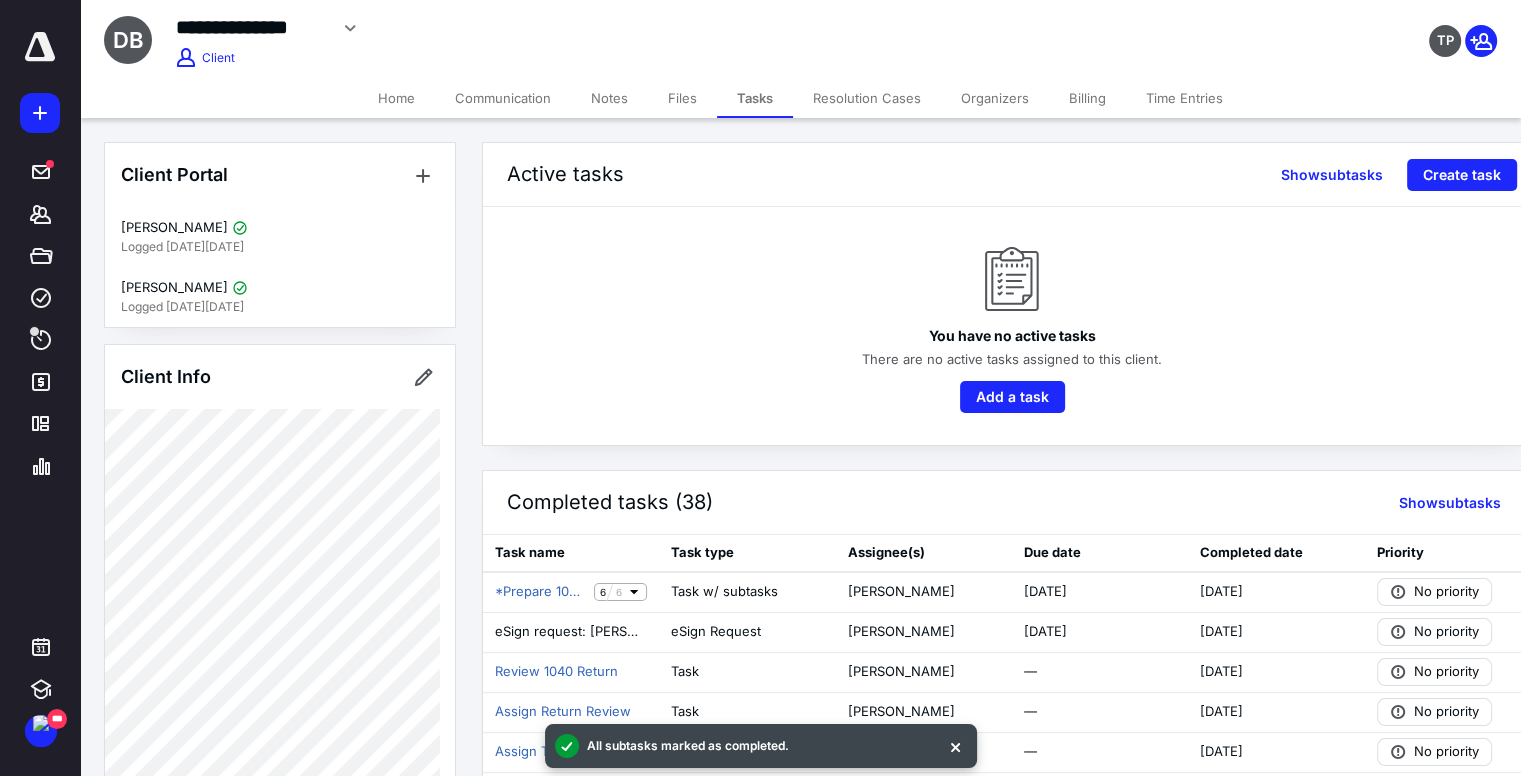 click on "Notes" at bounding box center [609, 98] 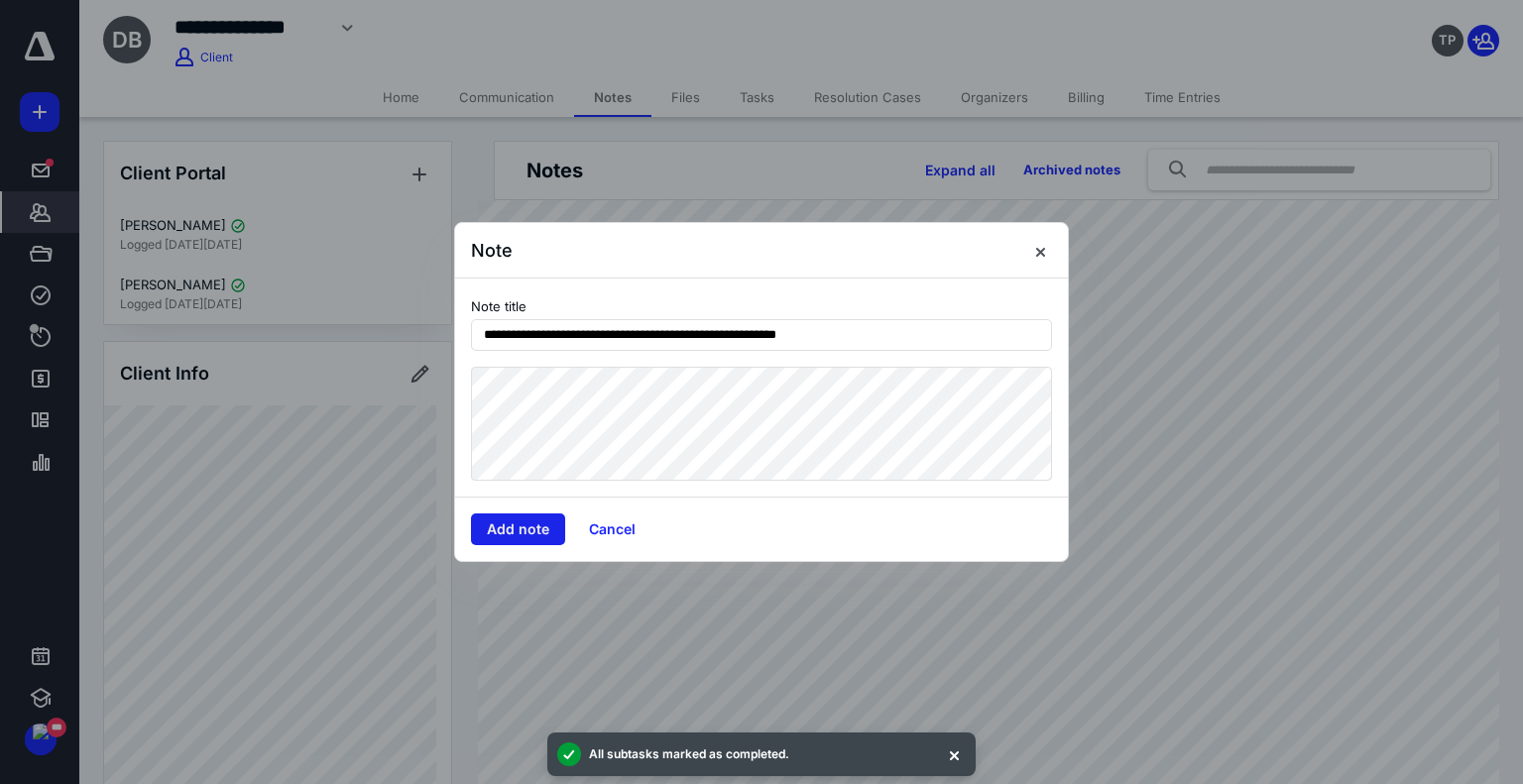 type on "**********" 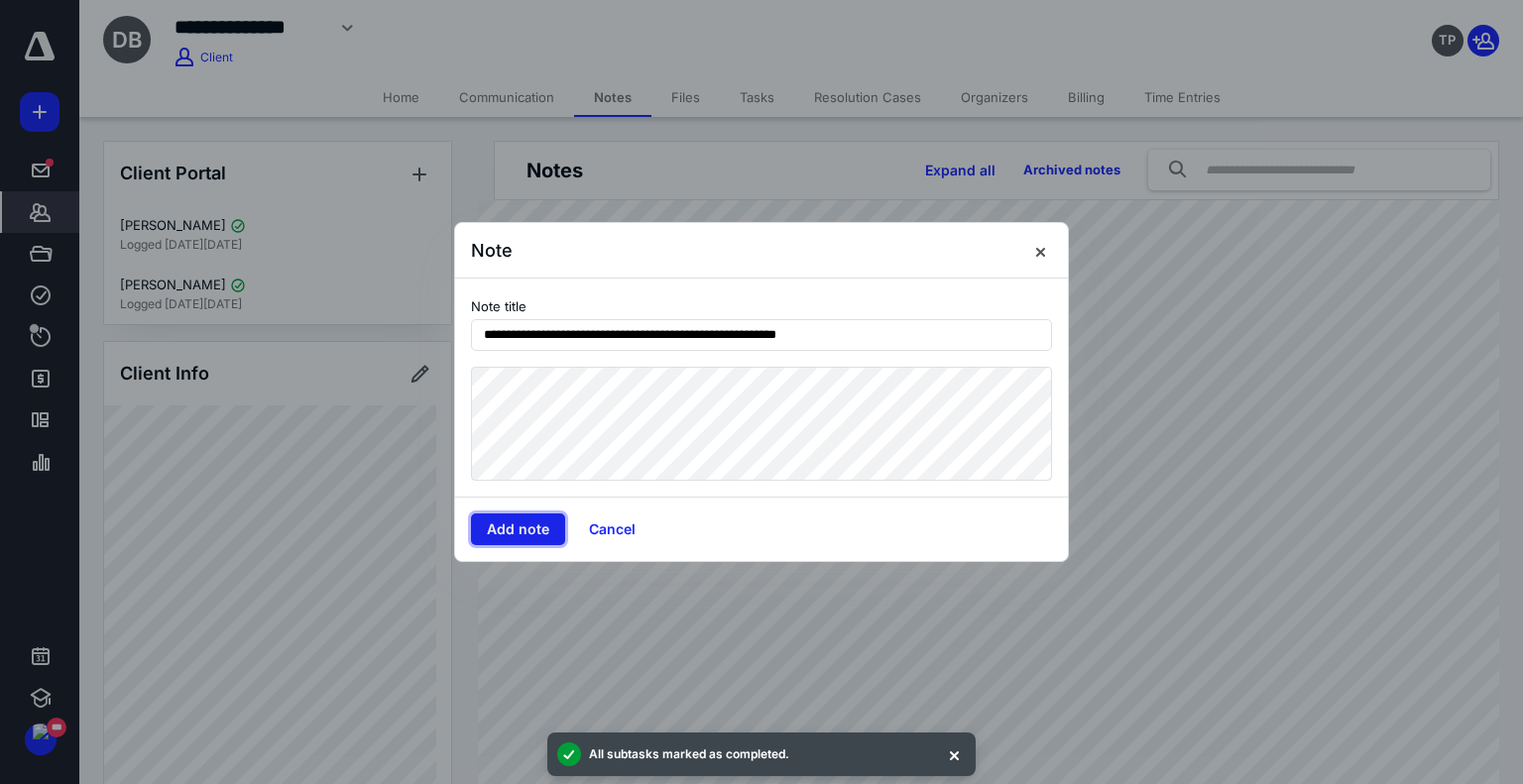 click on "Add note" at bounding box center [518, 529] 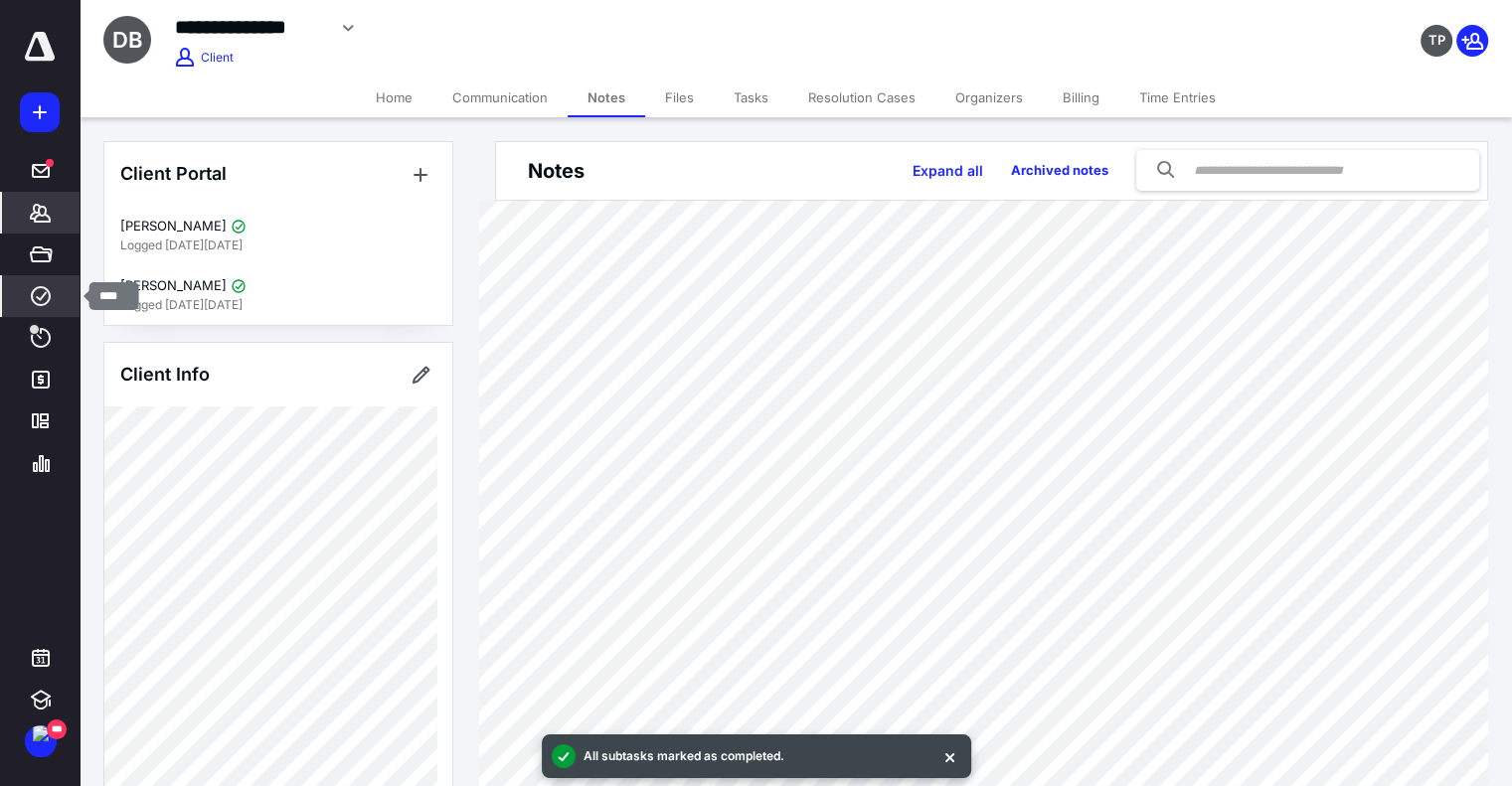 click 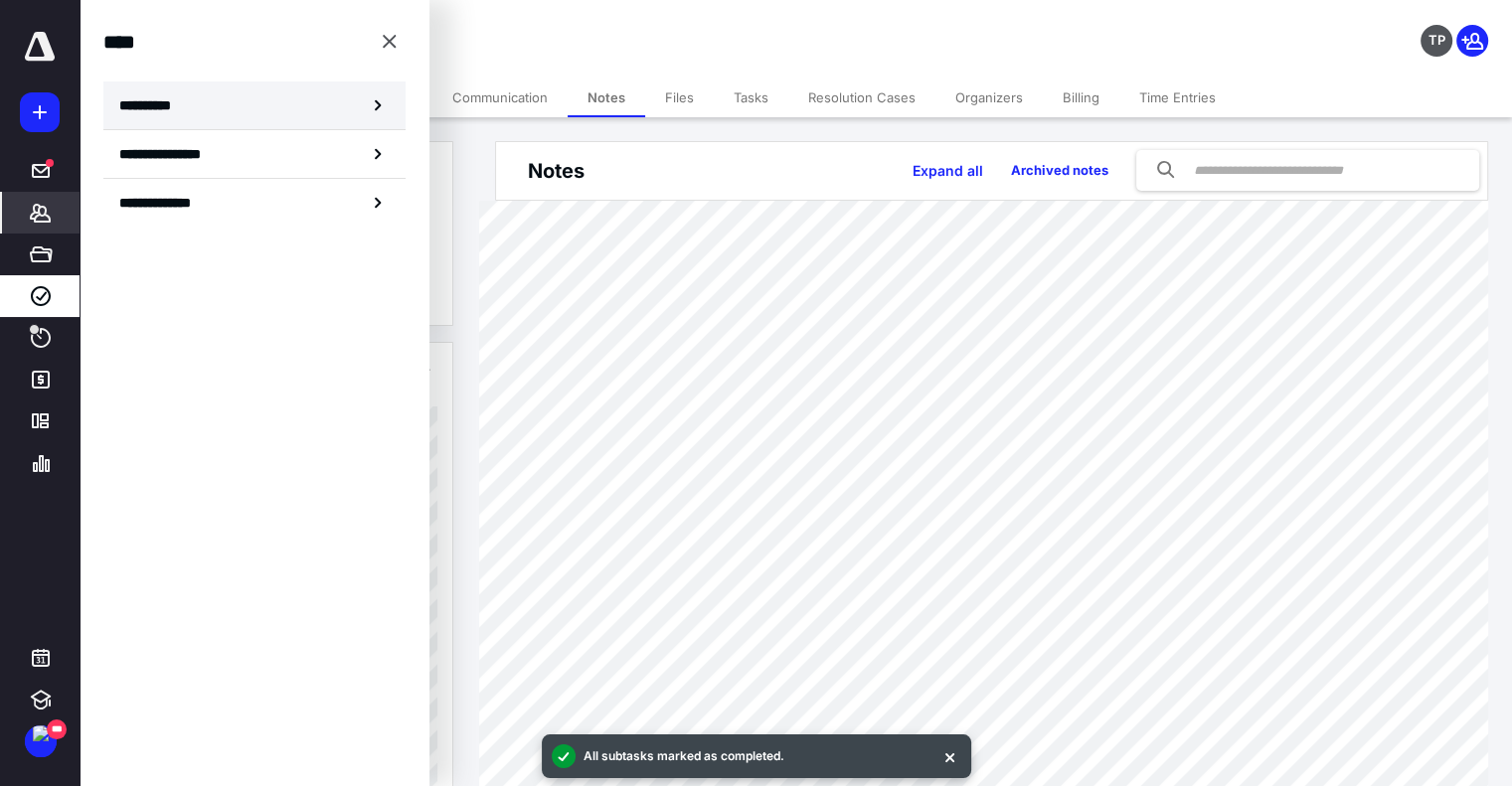 click on "**********" at bounding box center [152, 105] 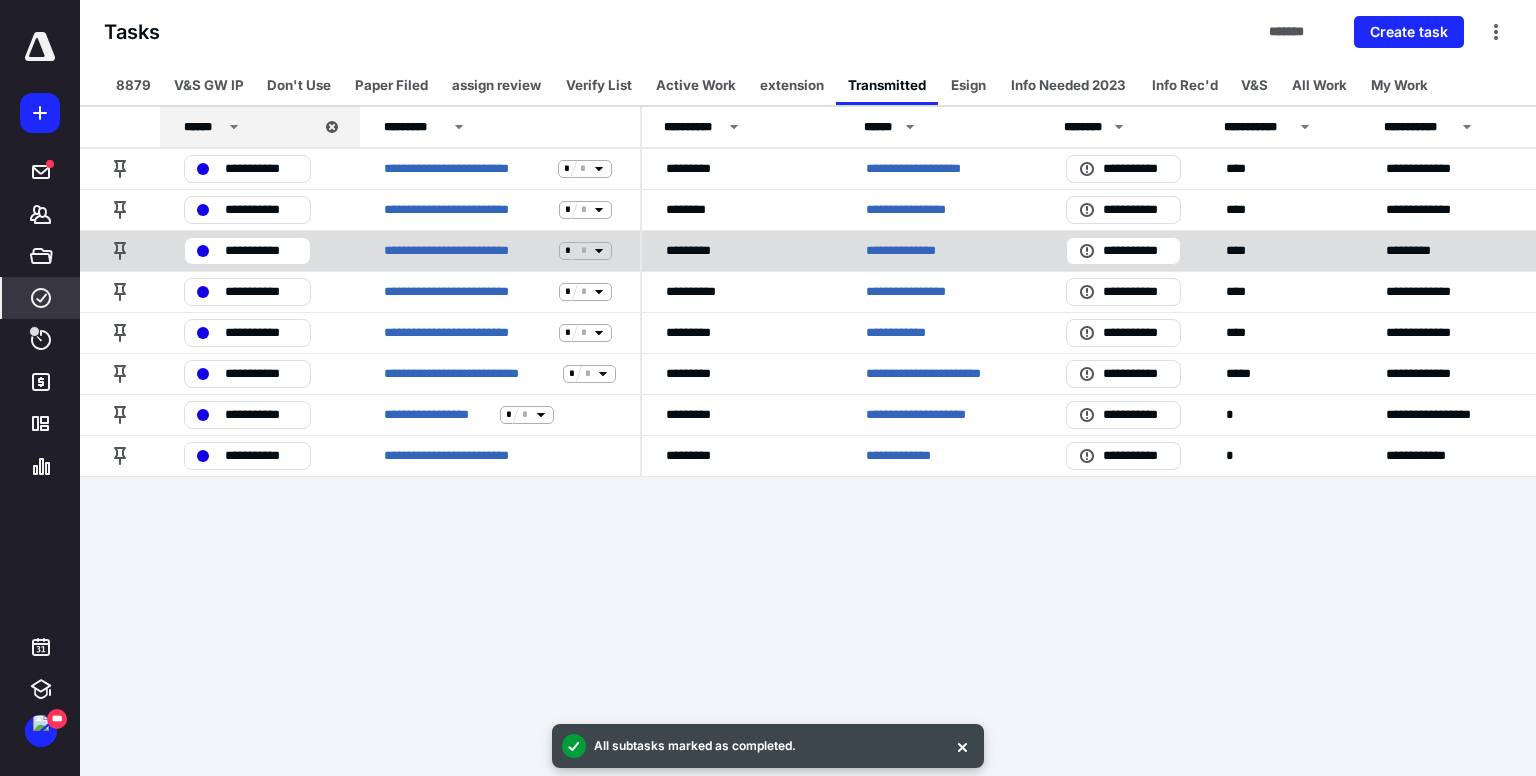 click on "**********" at bounding box center (911, 251) 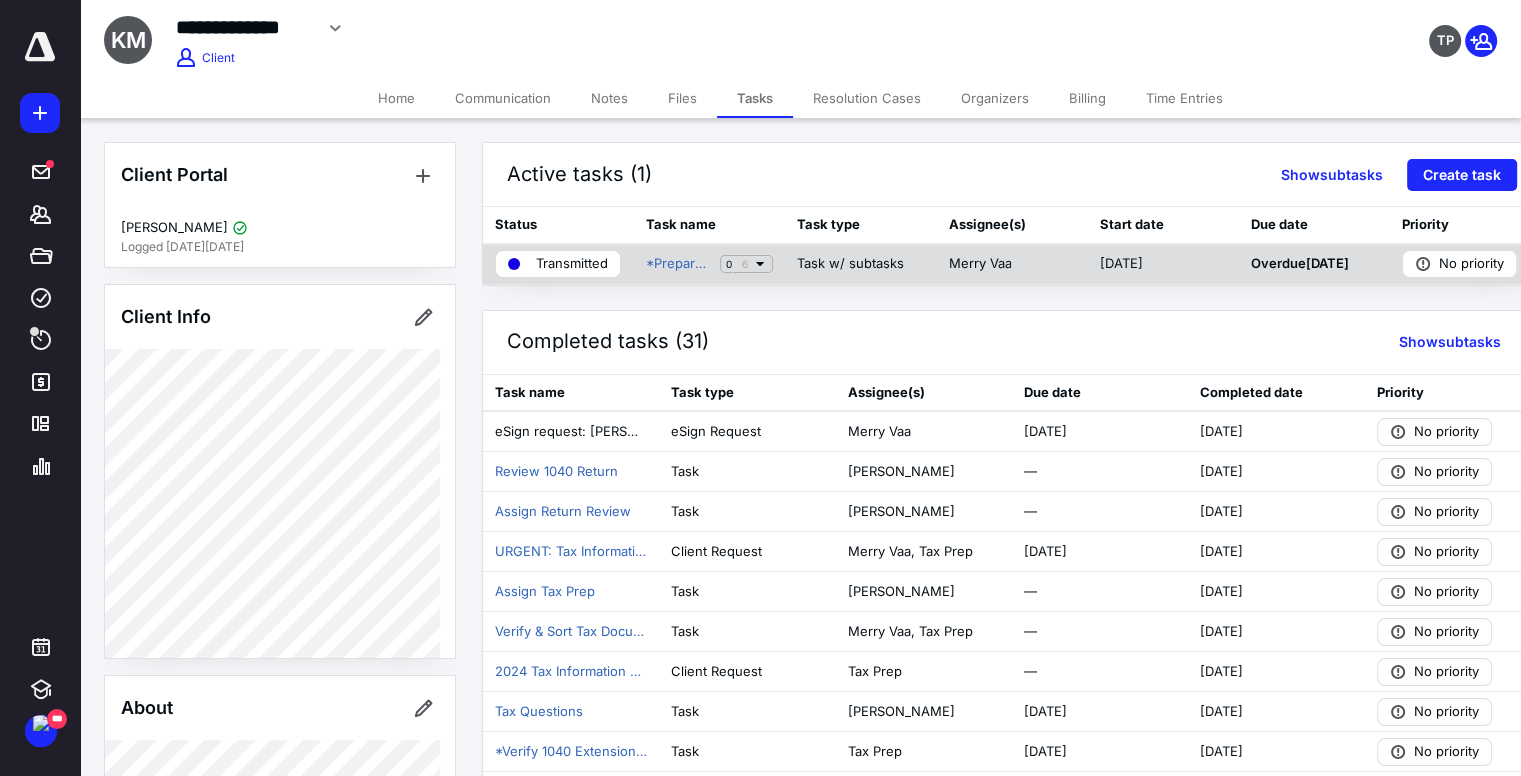 click on "Transmitted" at bounding box center [572, 264] 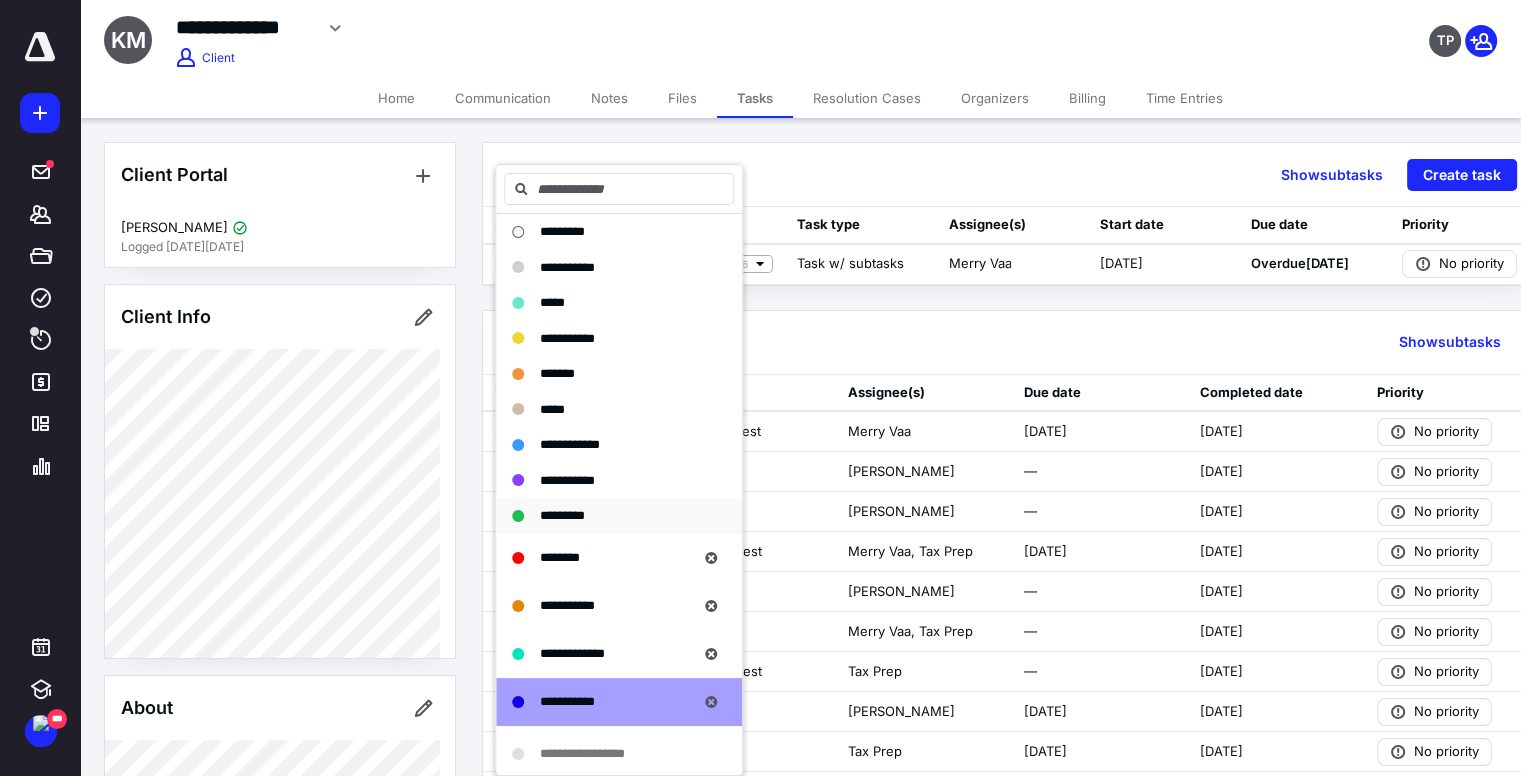 click on "*********" at bounding box center (562, 515) 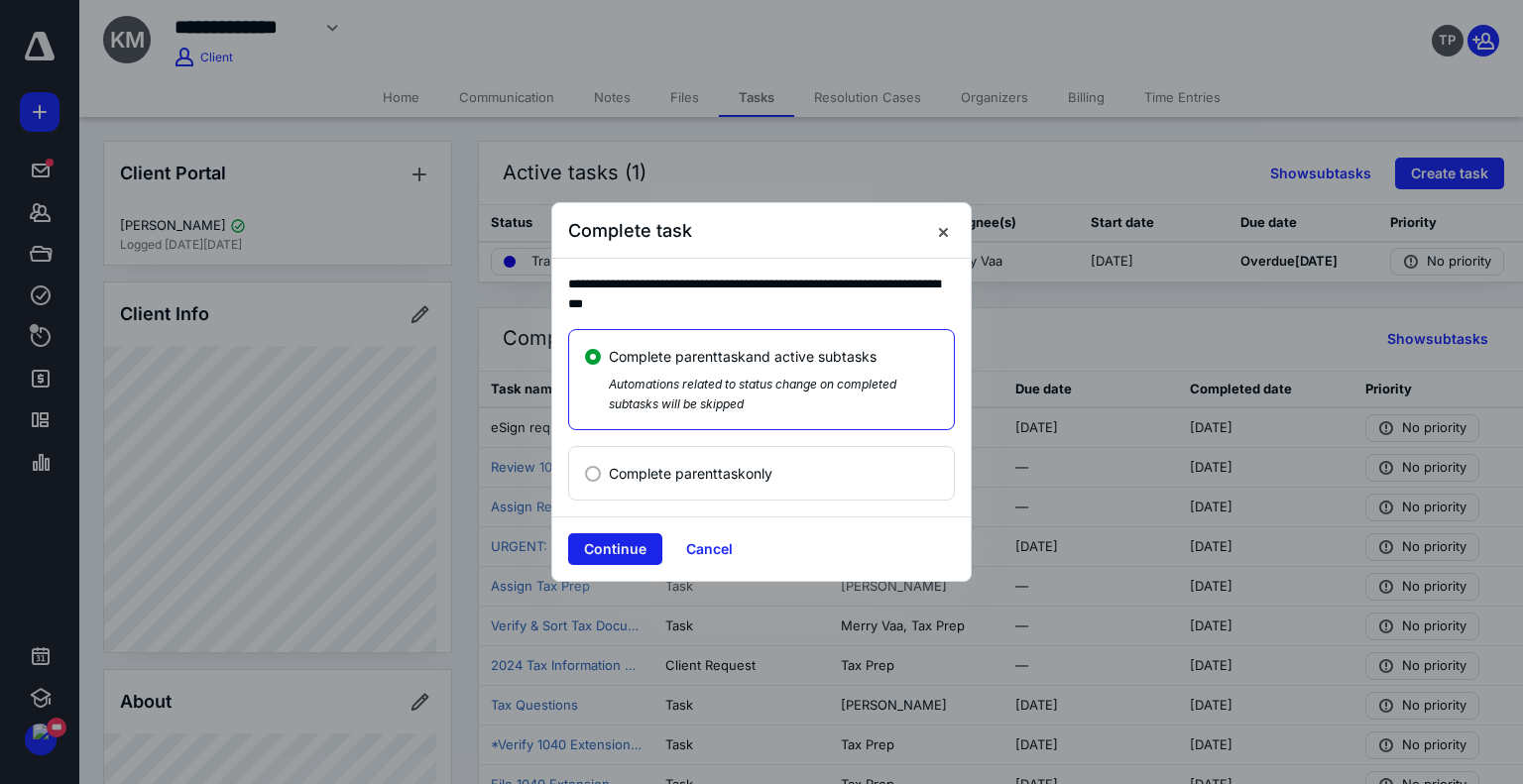 click on "Continue" at bounding box center (615, 549) 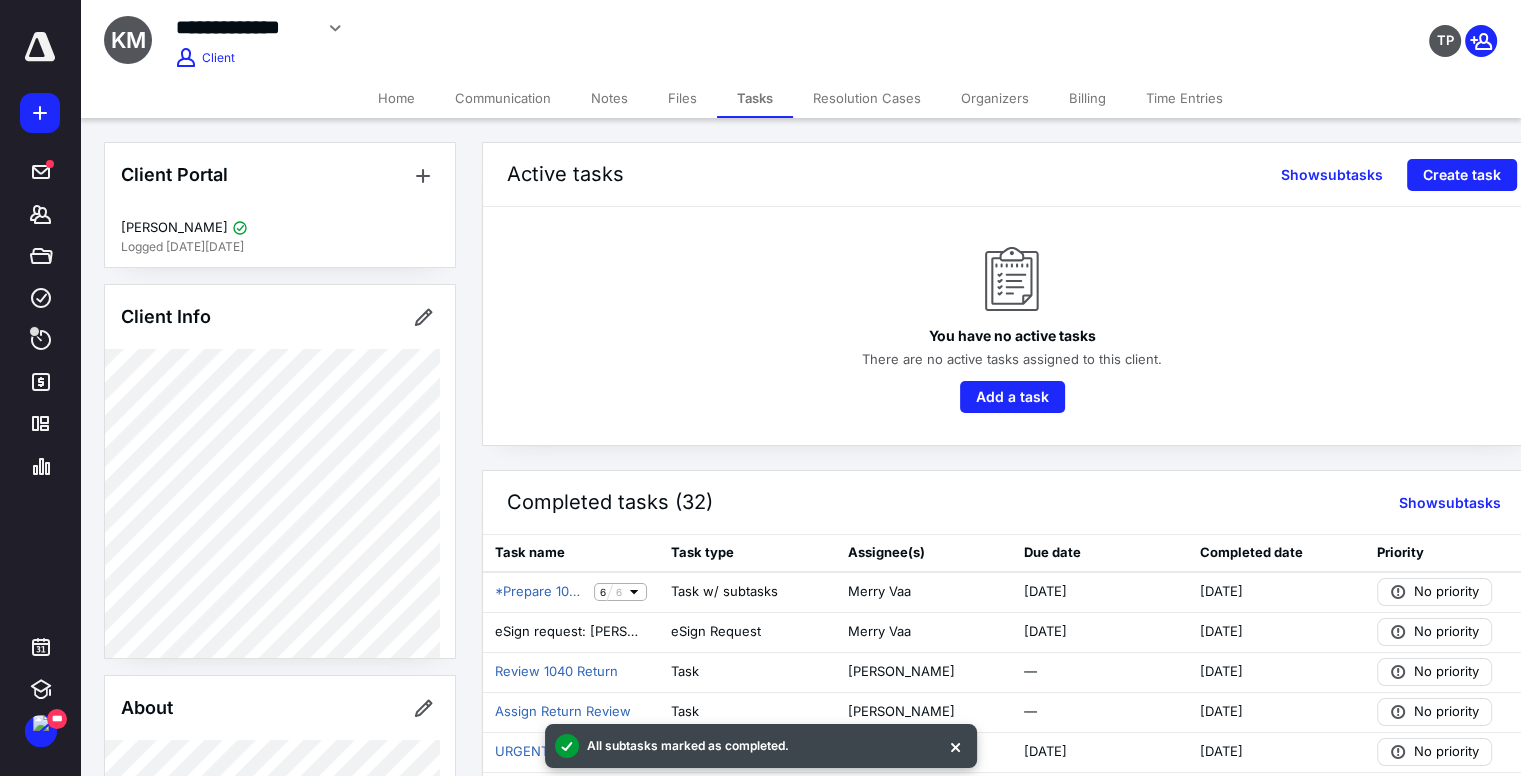 click on "Notes" at bounding box center (609, 98) 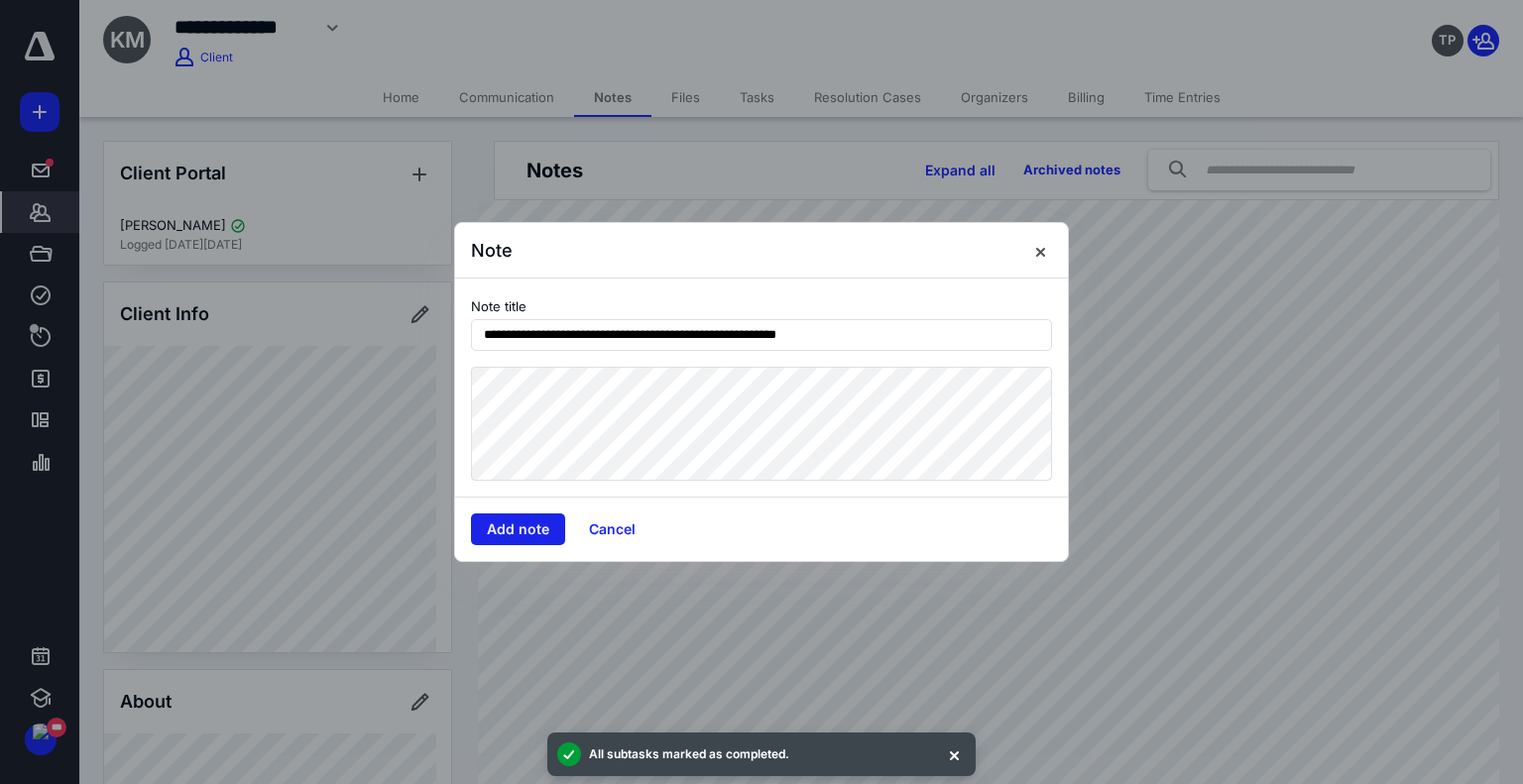 type on "**********" 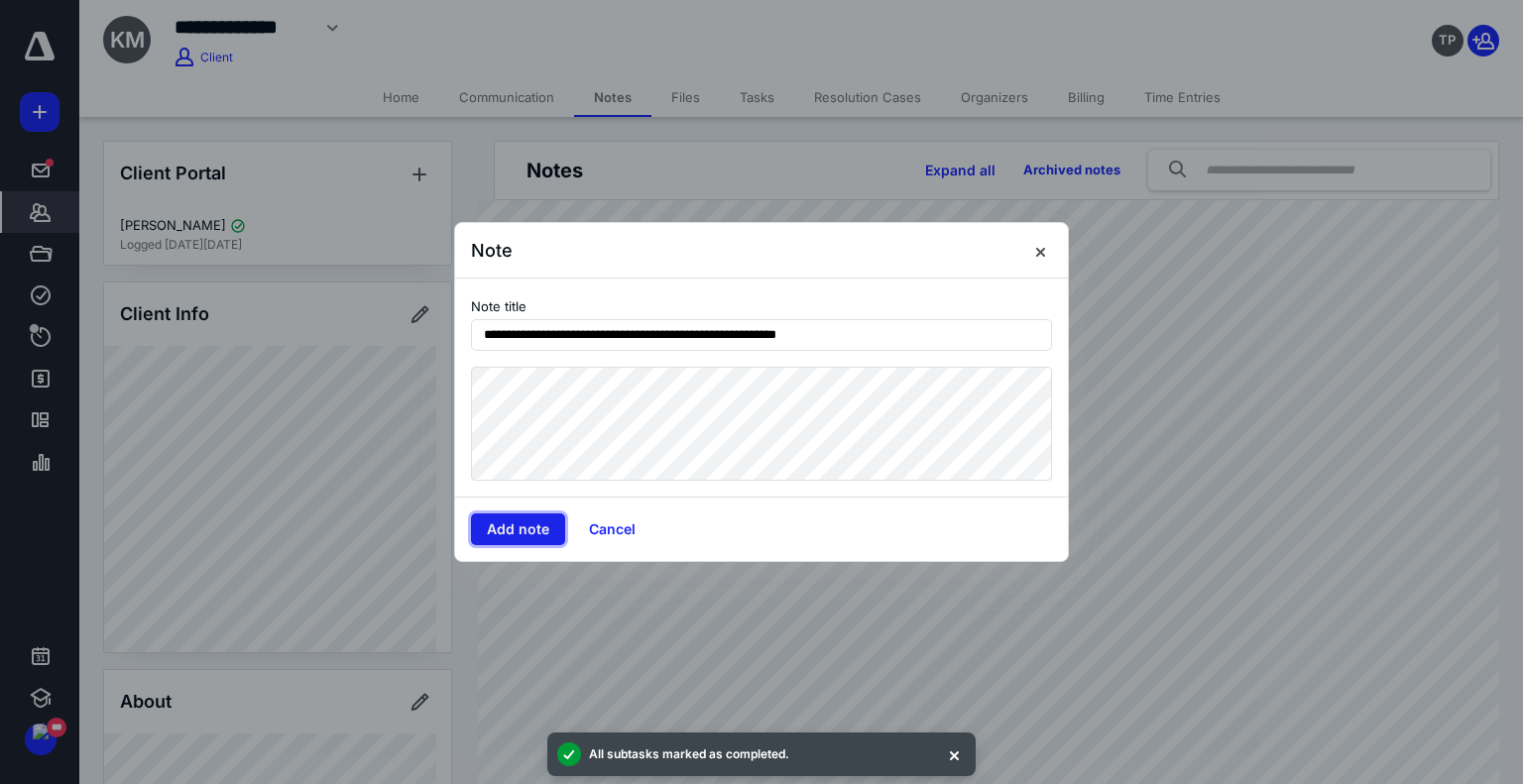 click on "Add note" at bounding box center [518, 529] 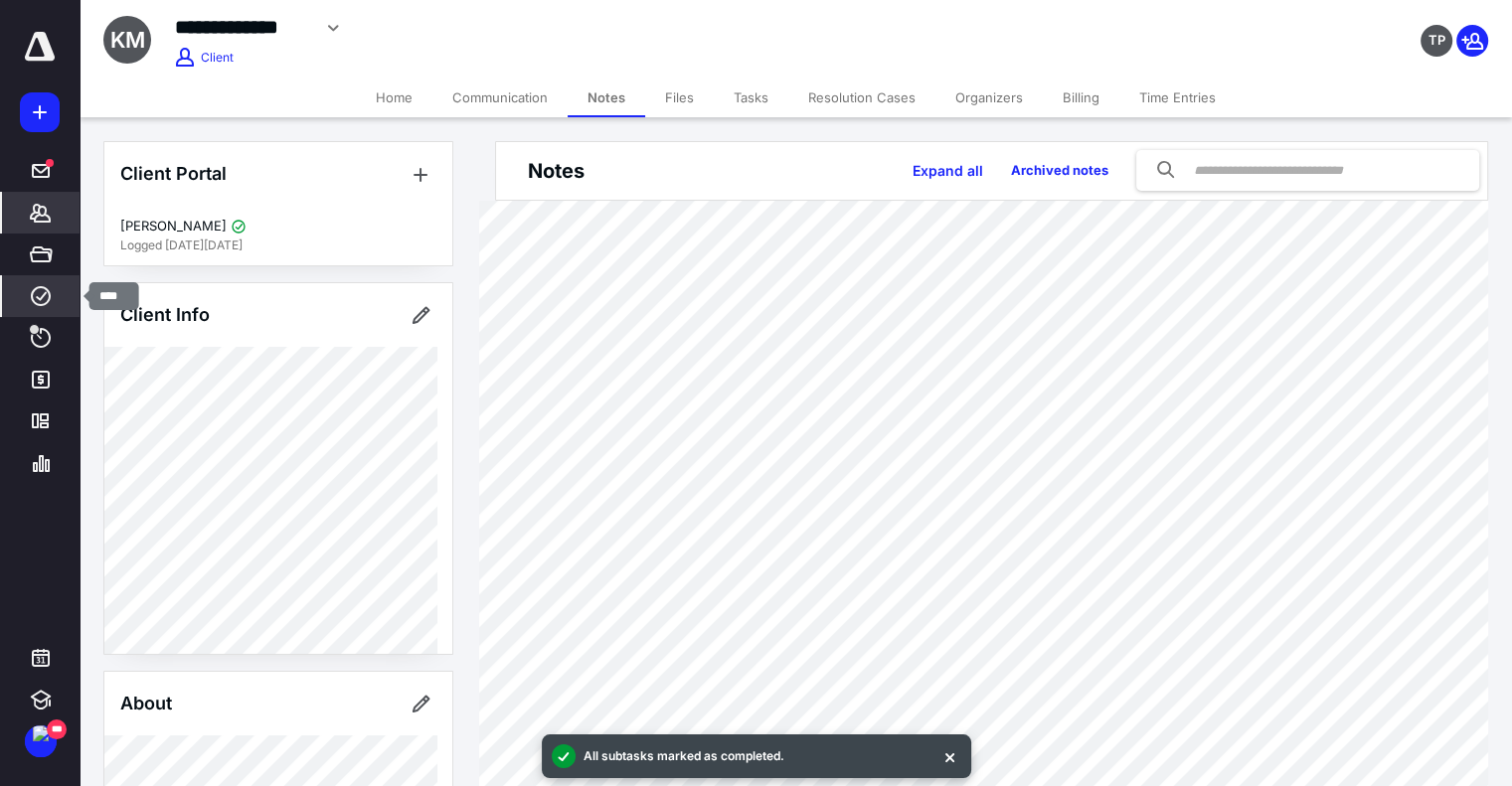 click 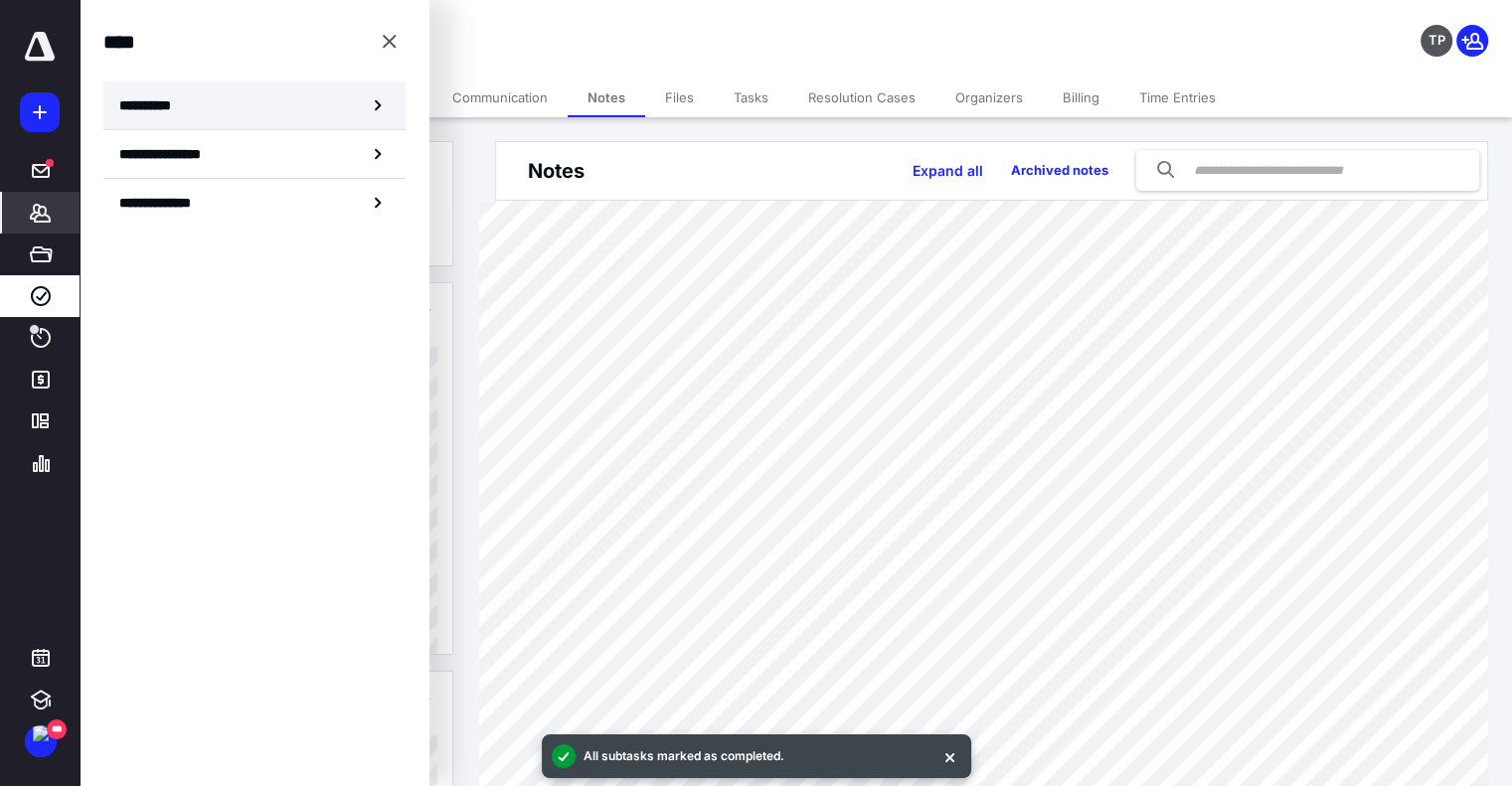 click on "**********" at bounding box center (152, 105) 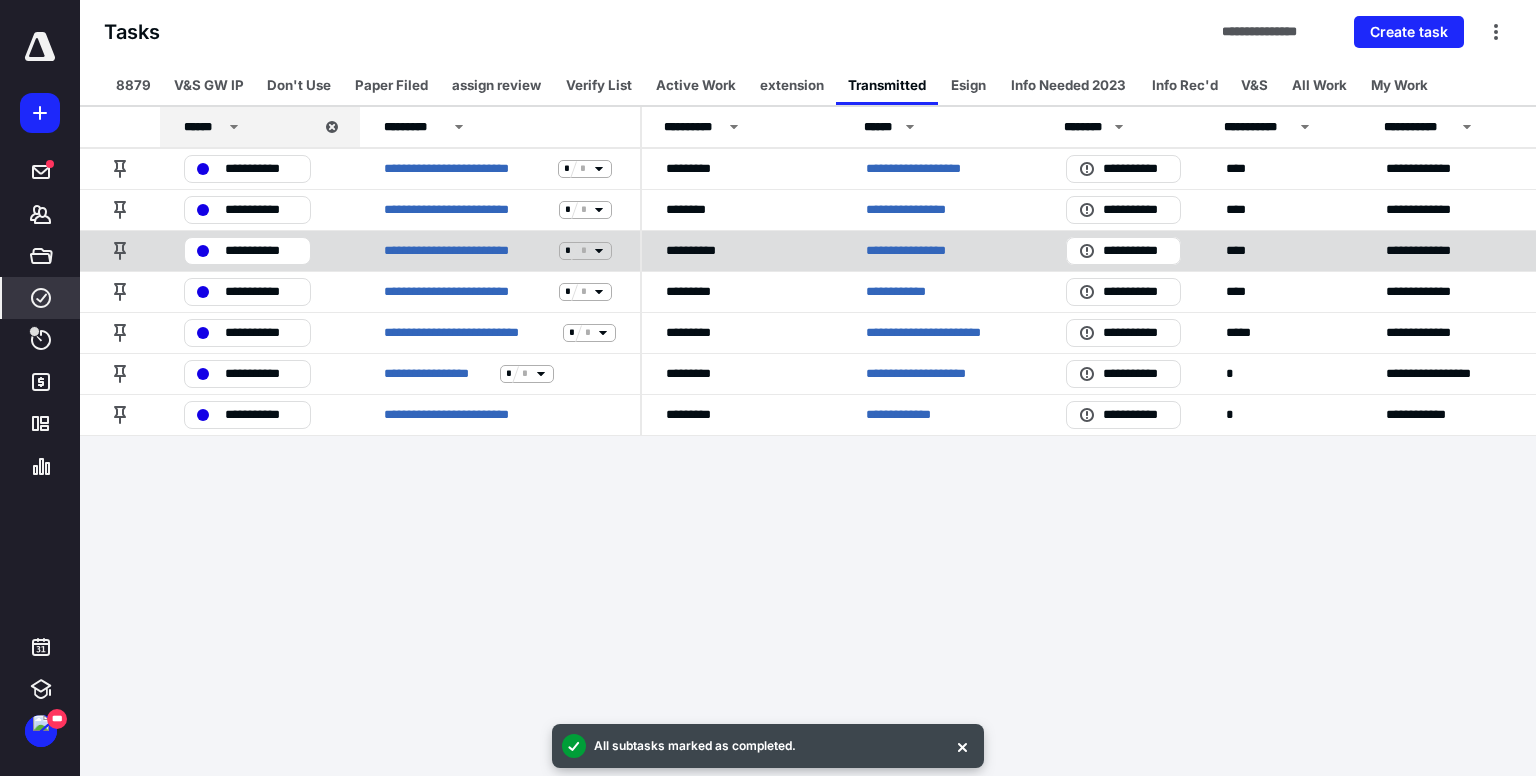 click on "**********" at bounding box center (917, 251) 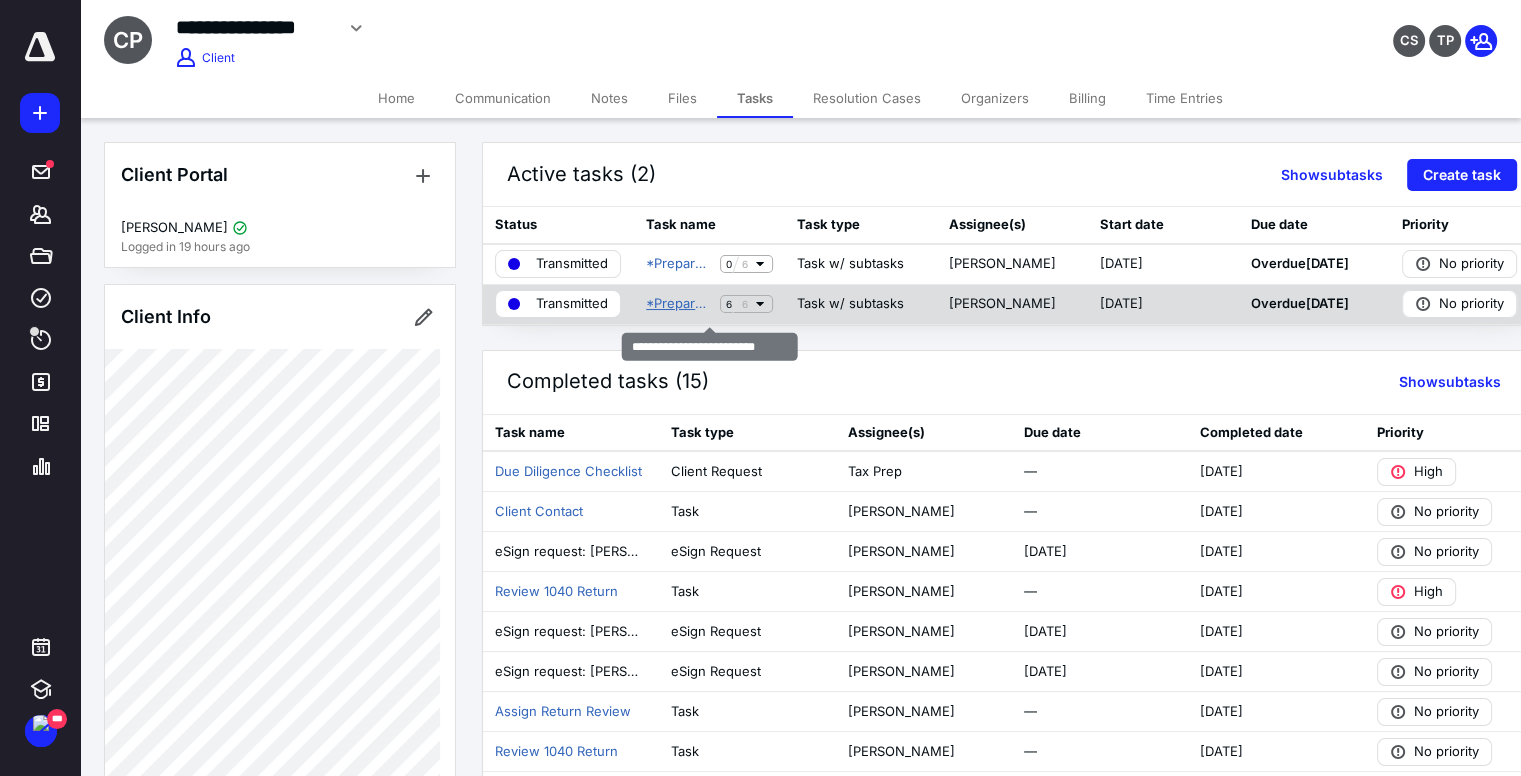 click on "*Prepare 1040 Tax Returns" at bounding box center [679, 304] 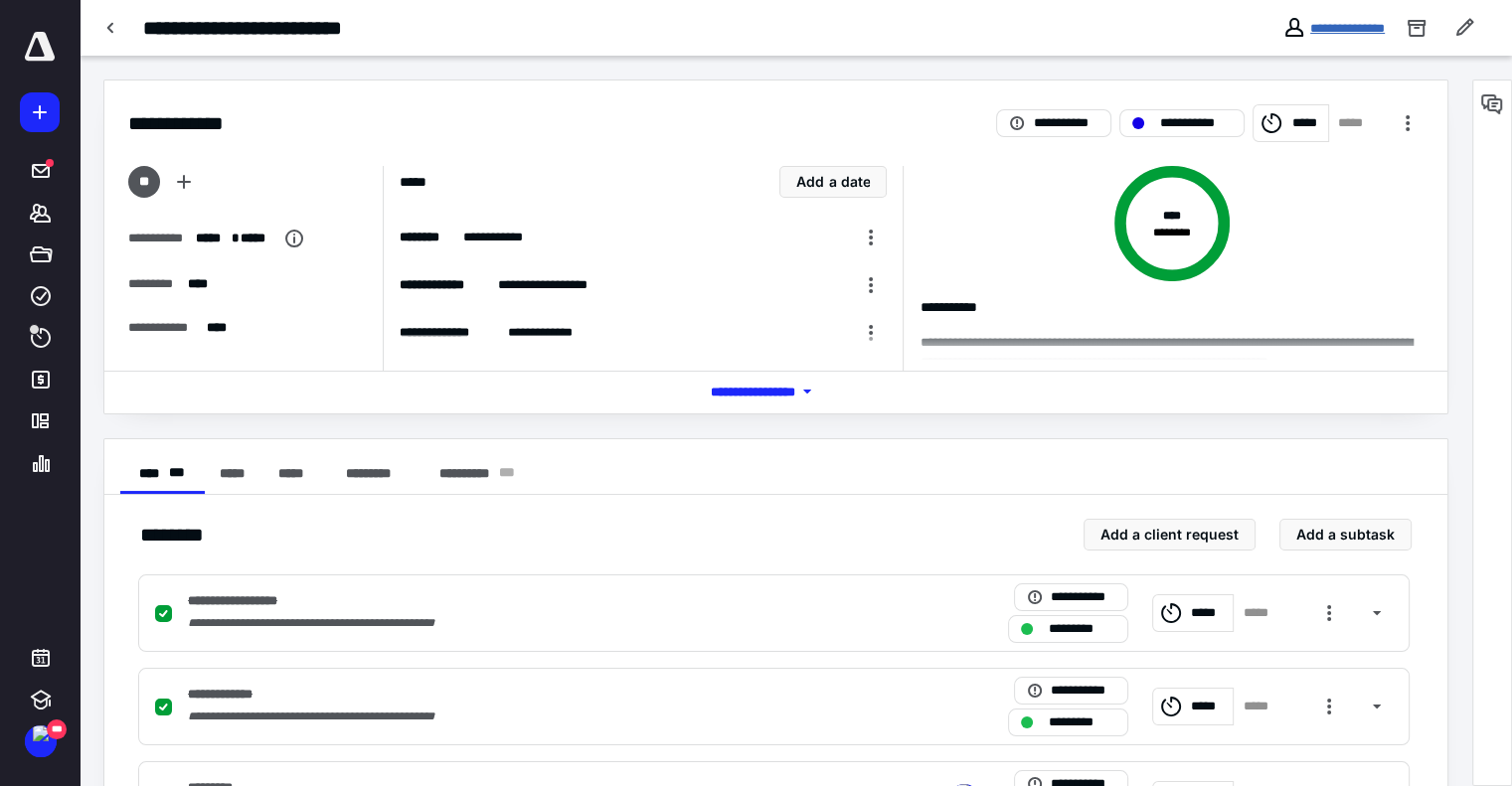 click on "**********" at bounding box center [1347, 28] 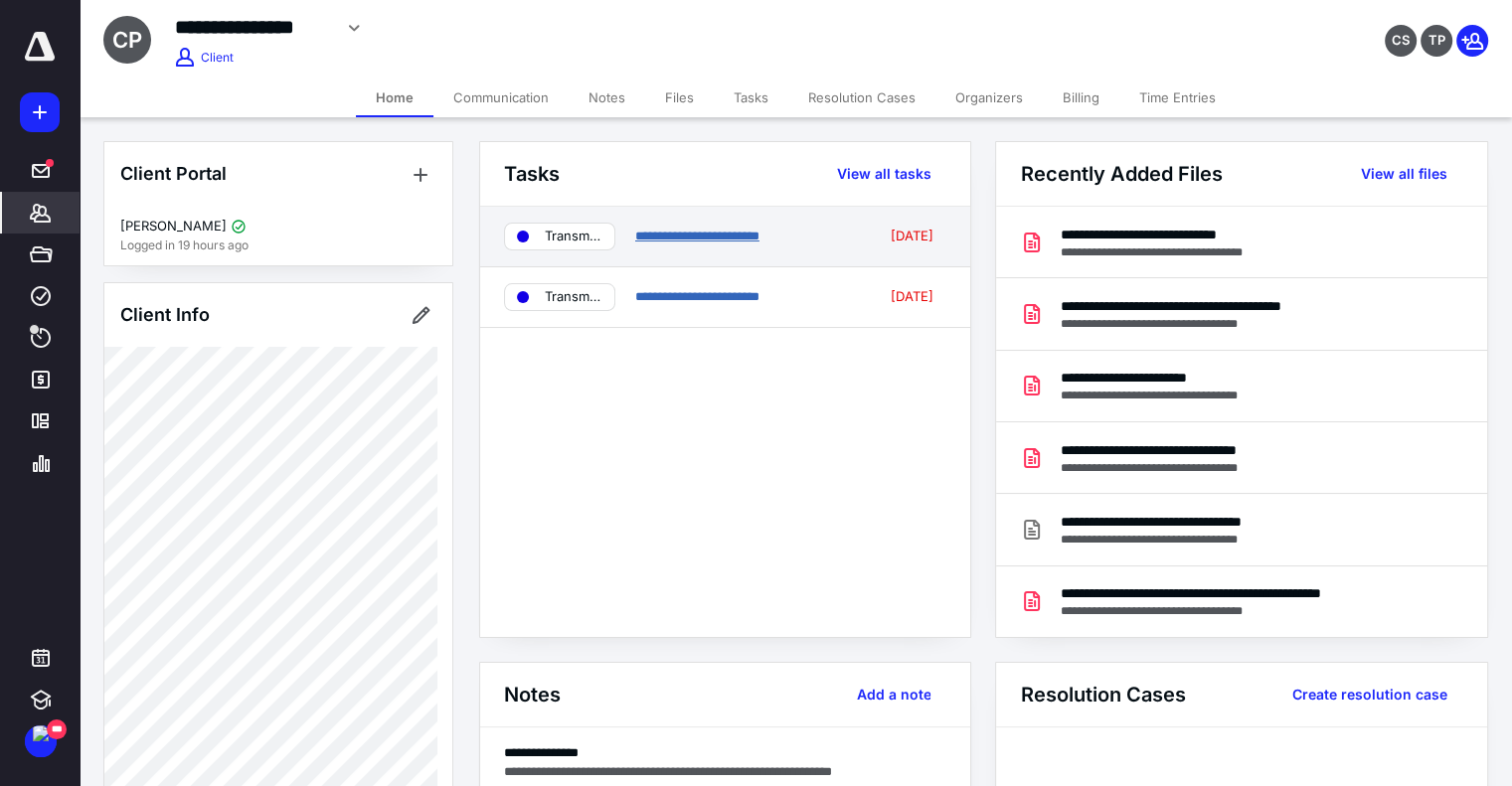 click on "**********" at bounding box center [697, 236] 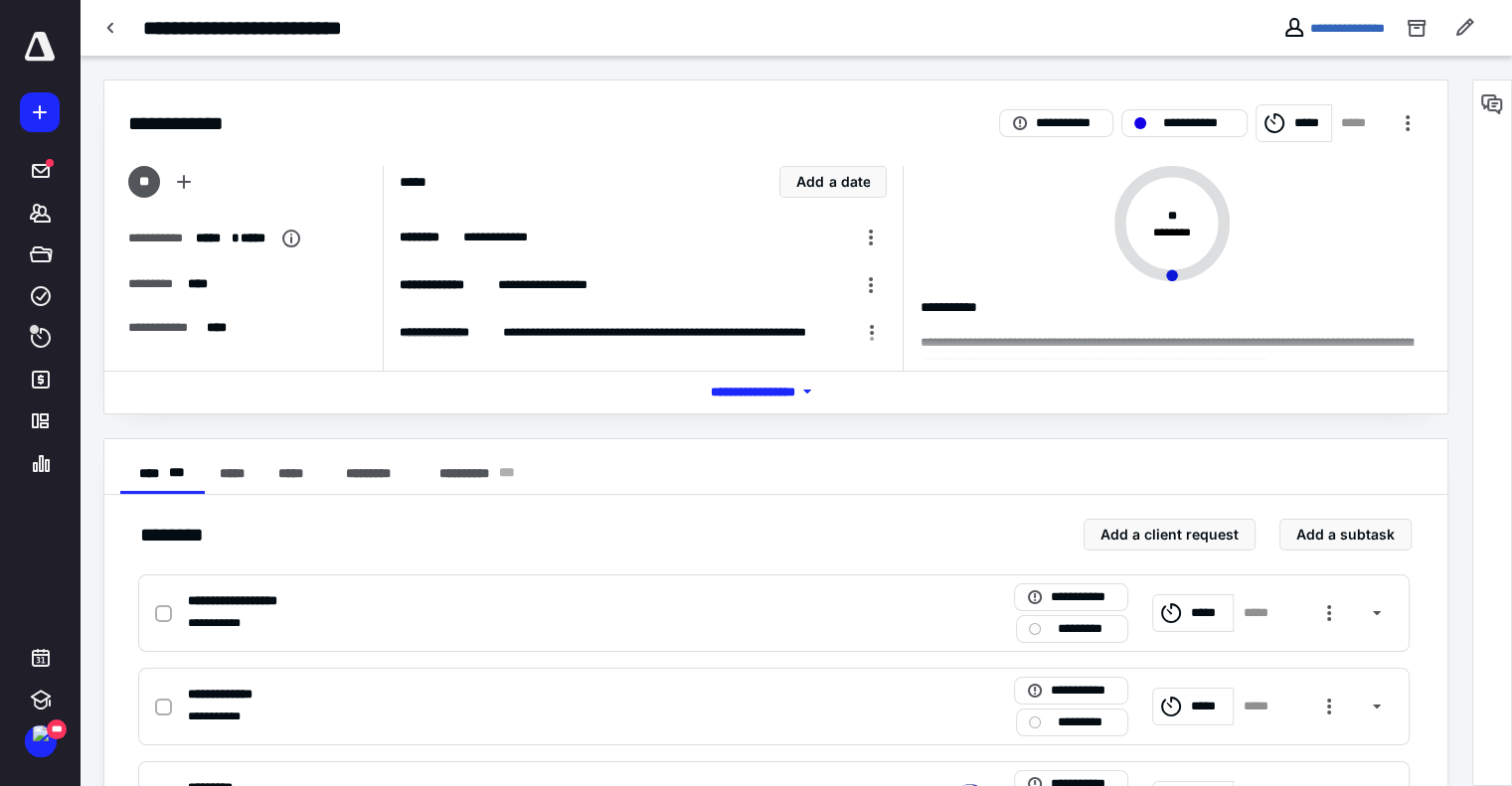 click on "**********" at bounding box center (1333, 28) 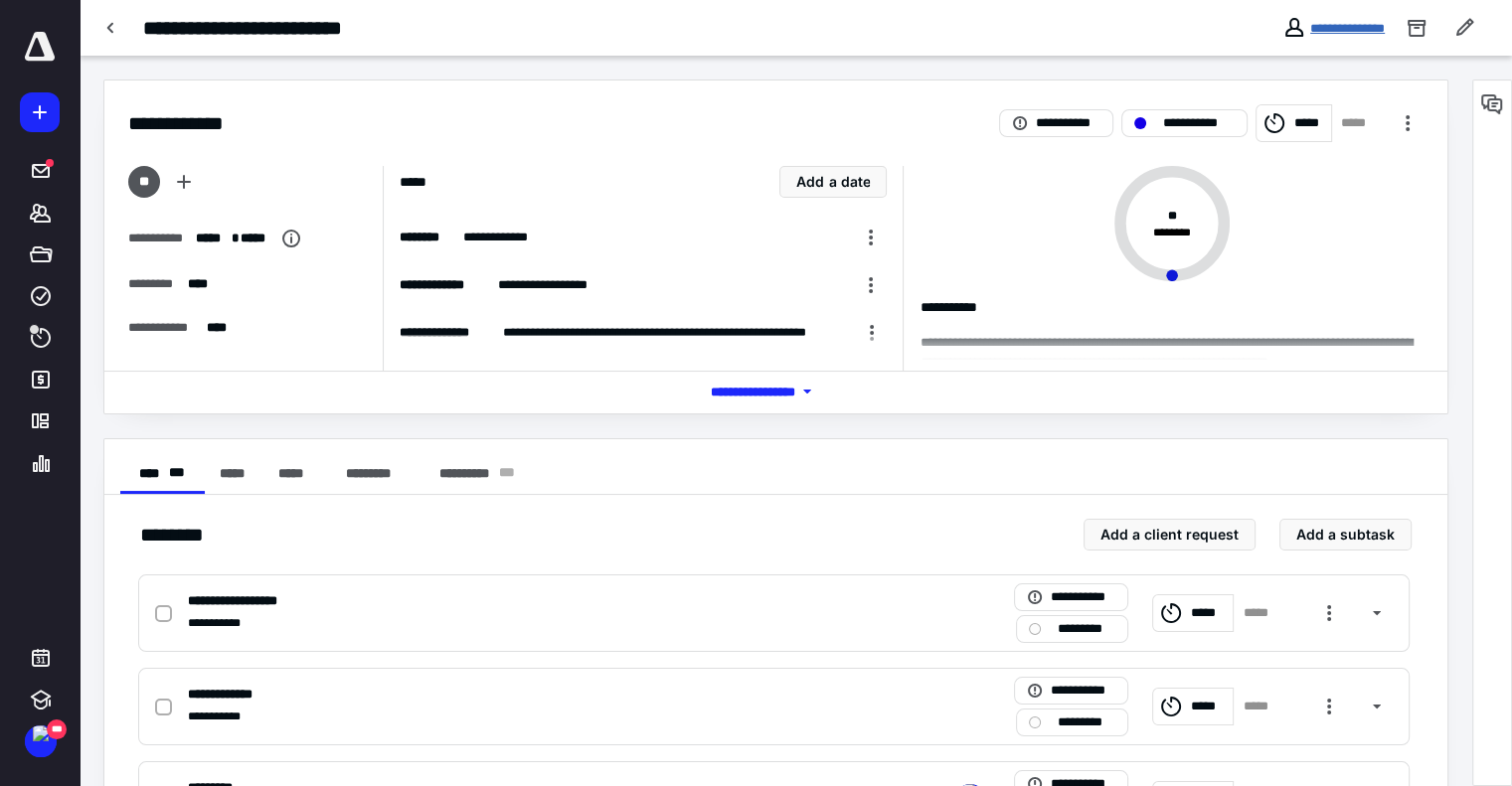 click on "**********" at bounding box center (1347, 28) 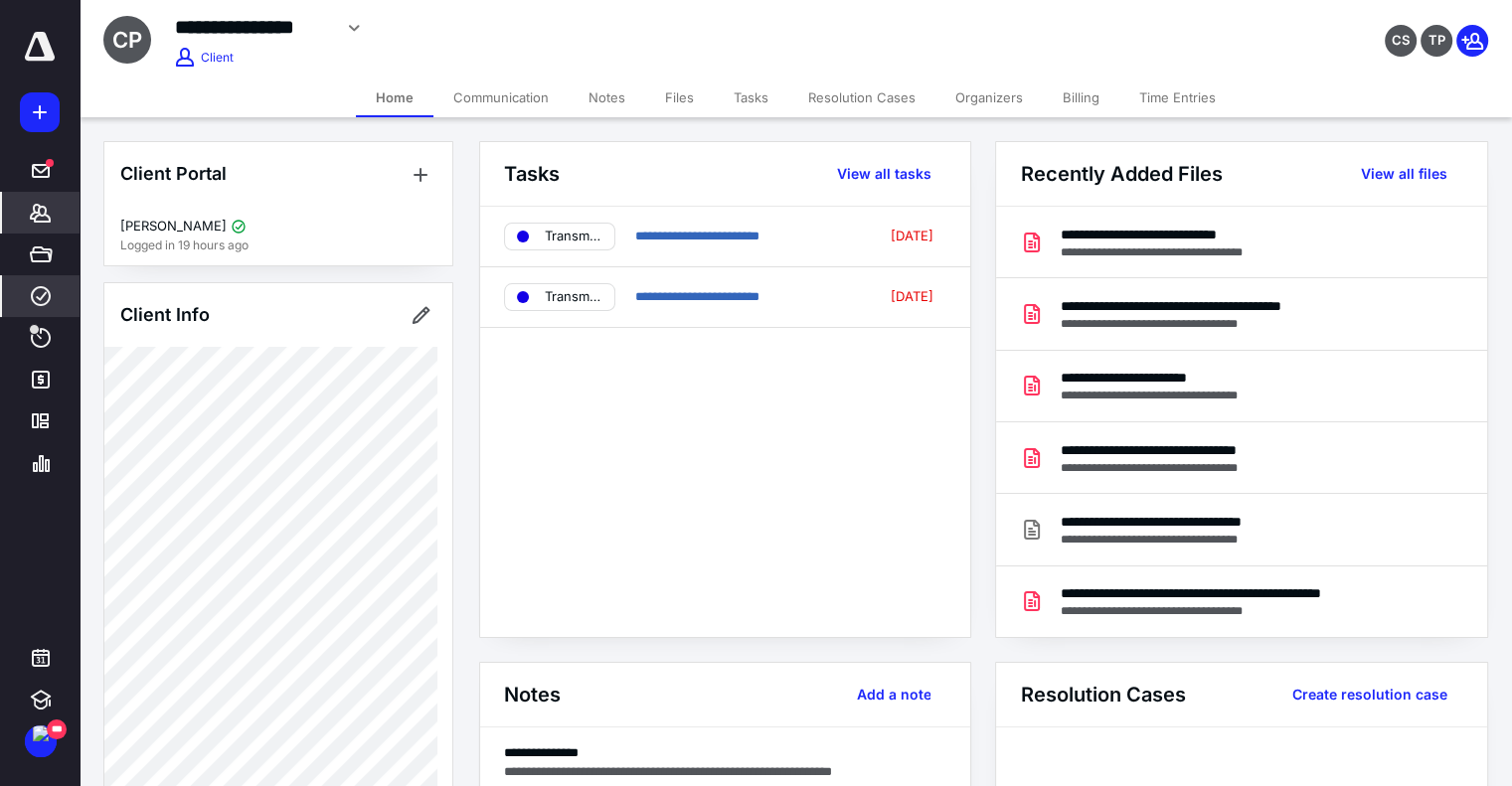 click 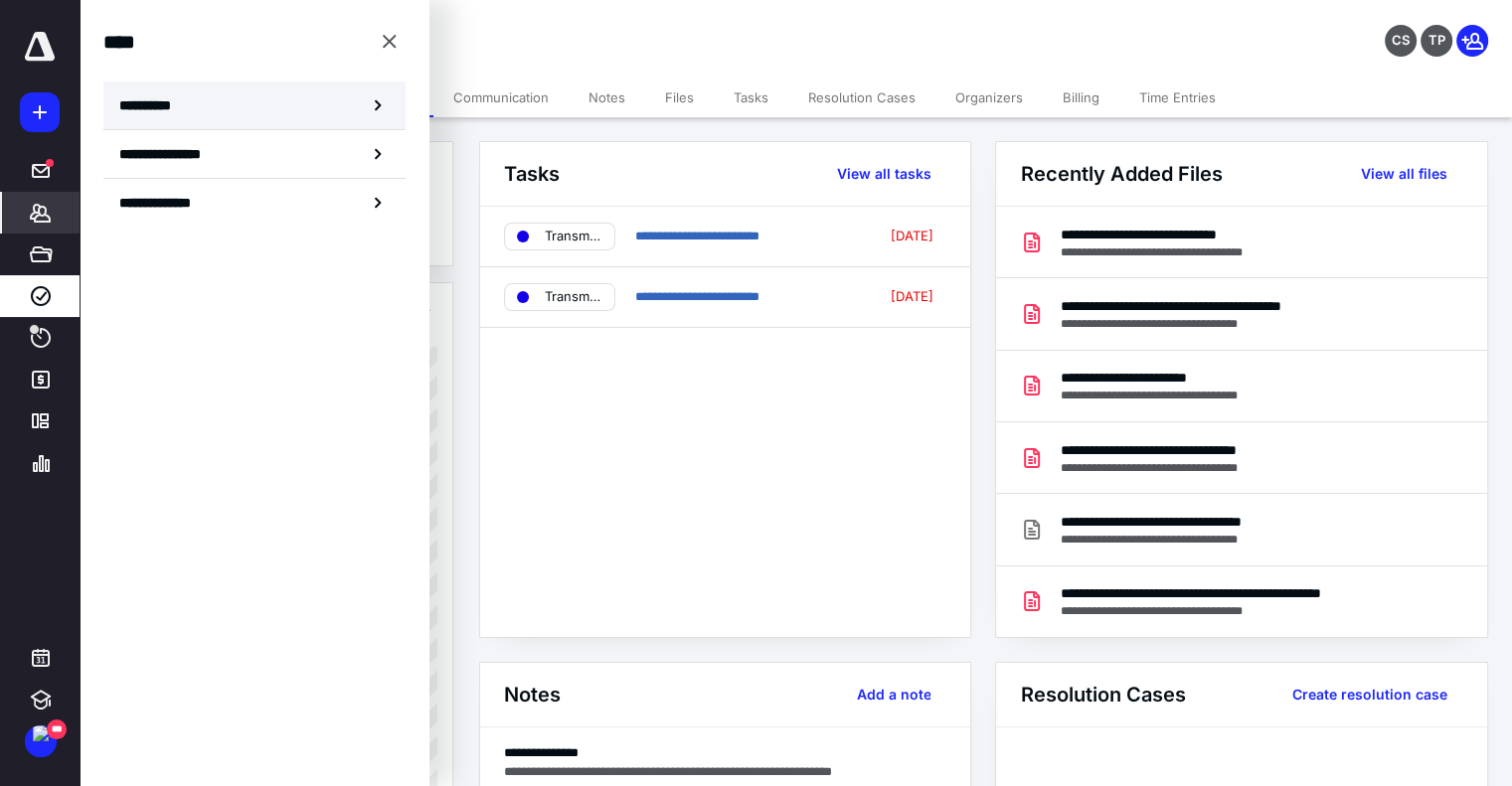 click on "**********" at bounding box center (254, 105) 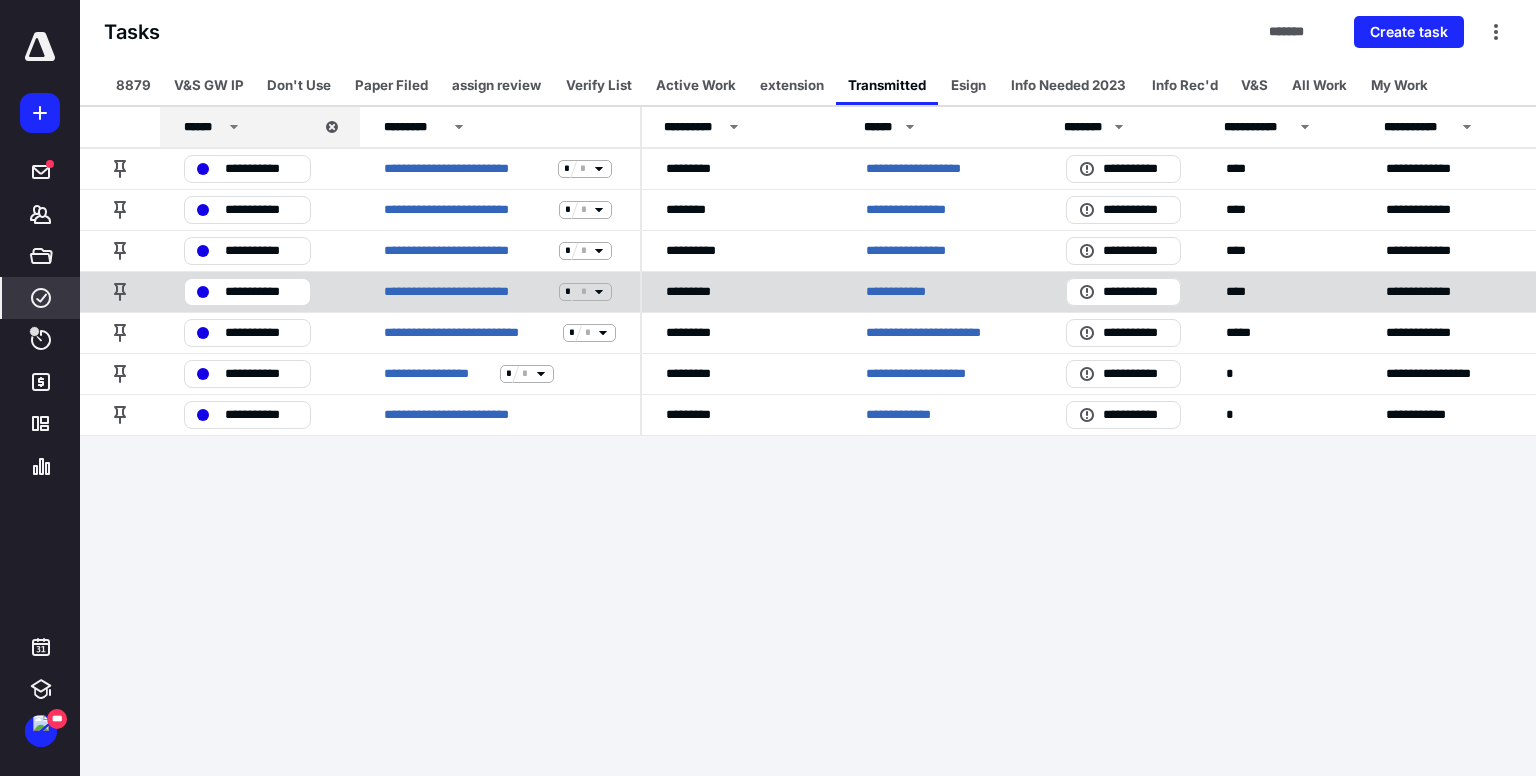 click on "**********" at bounding box center [901, 292] 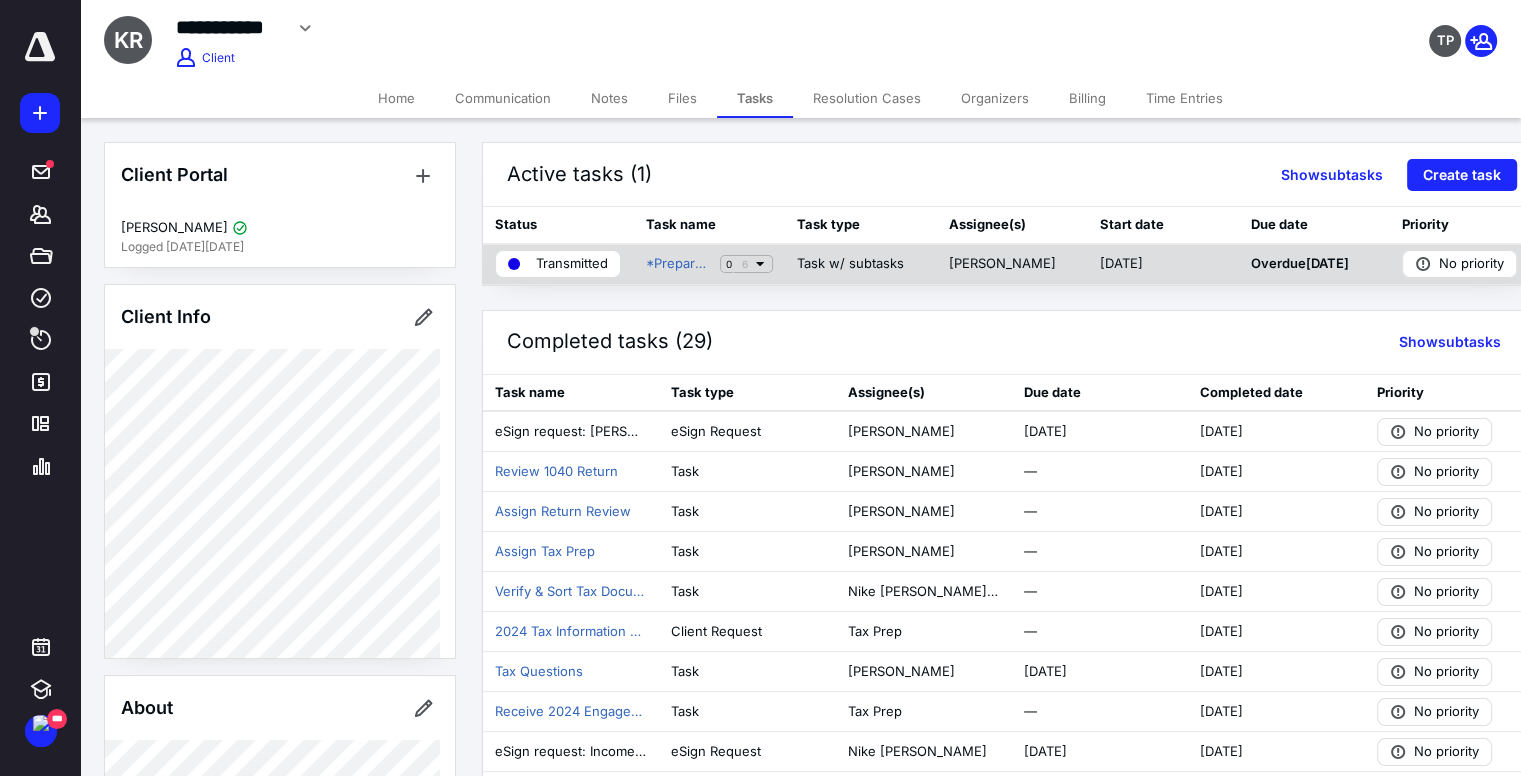 click on "Transmitted" at bounding box center (572, 264) 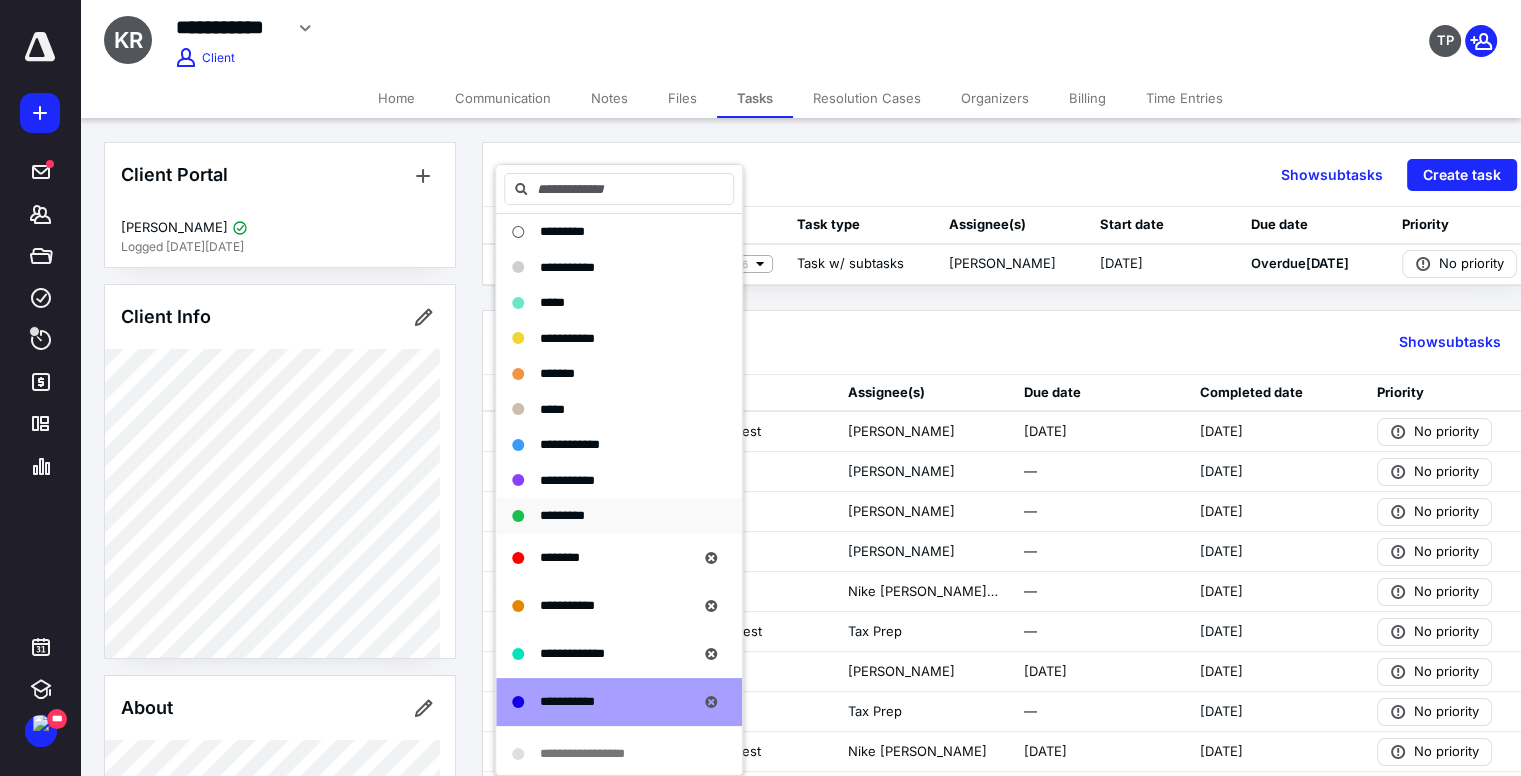 click on "*********" at bounding box center [562, 515] 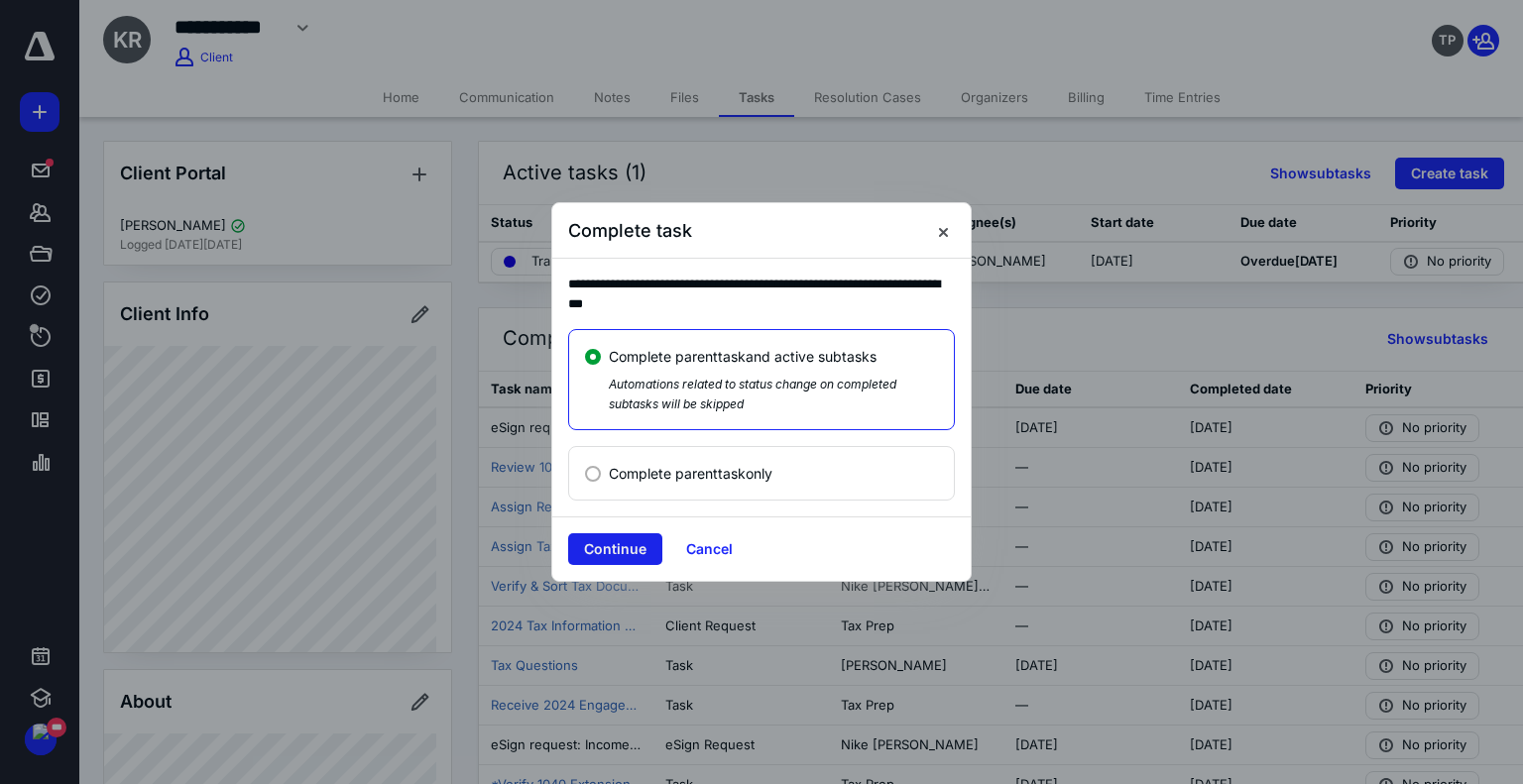 click on "Continue" at bounding box center [615, 549] 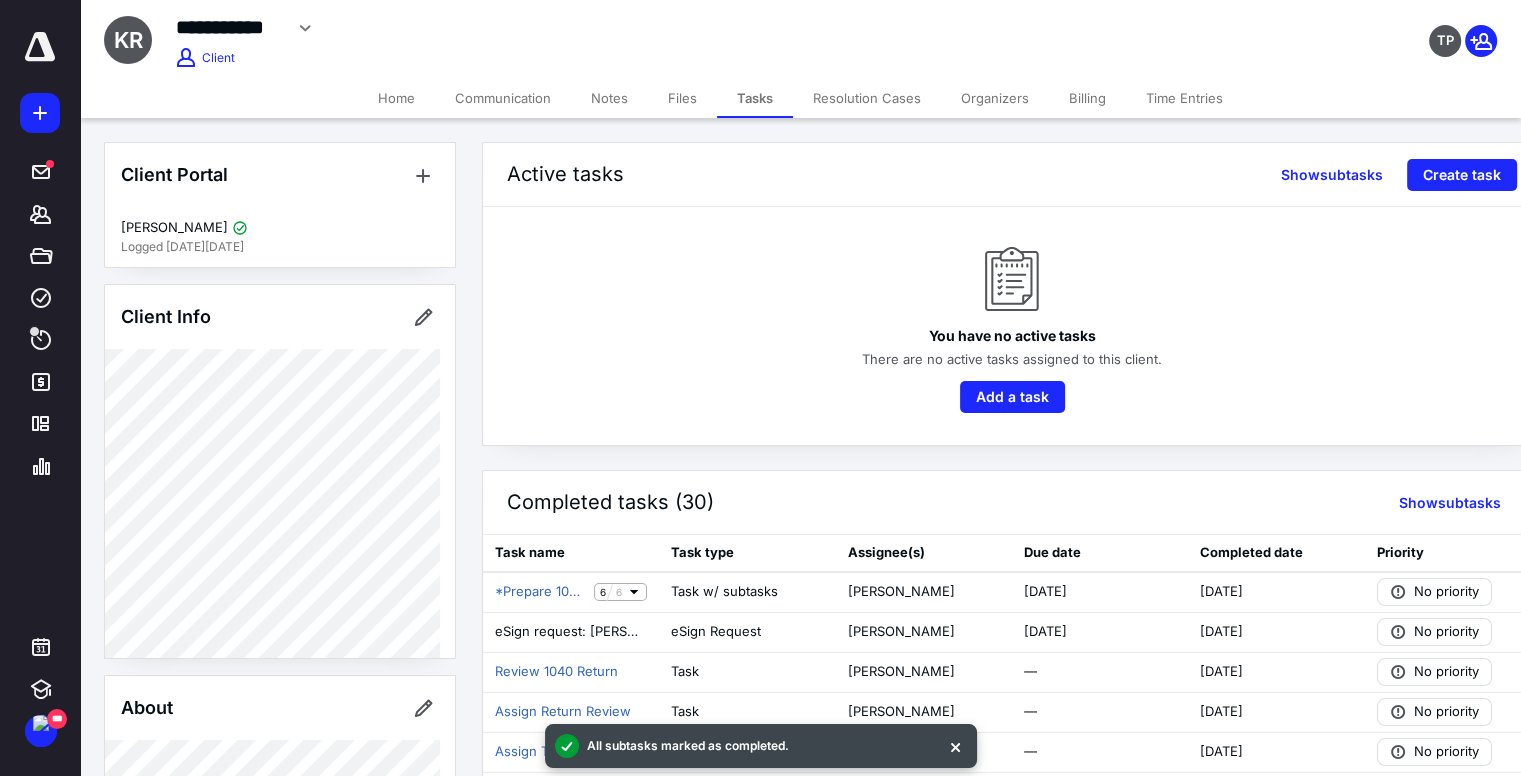 click on "Notes" at bounding box center [609, 98] 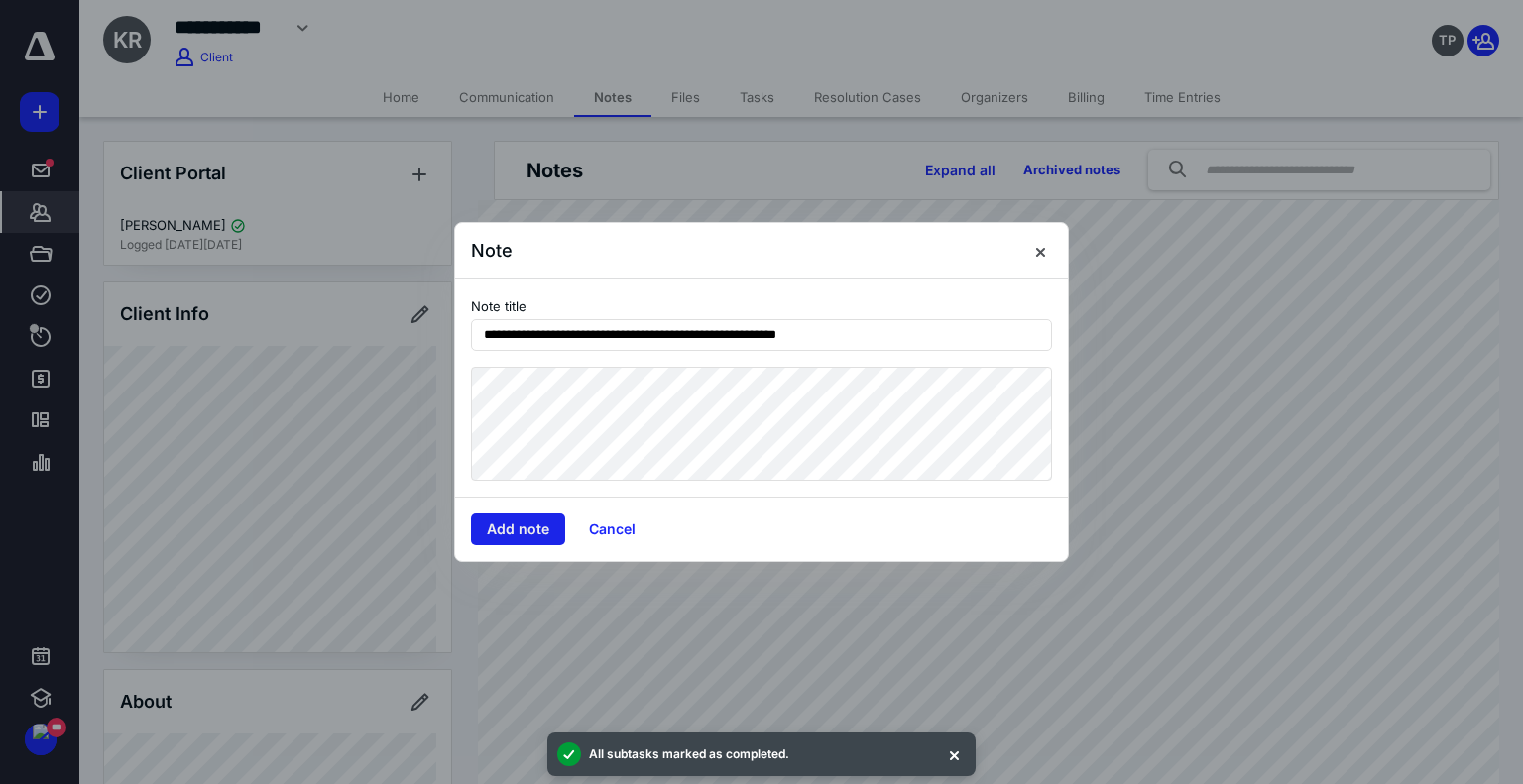 type on "**********" 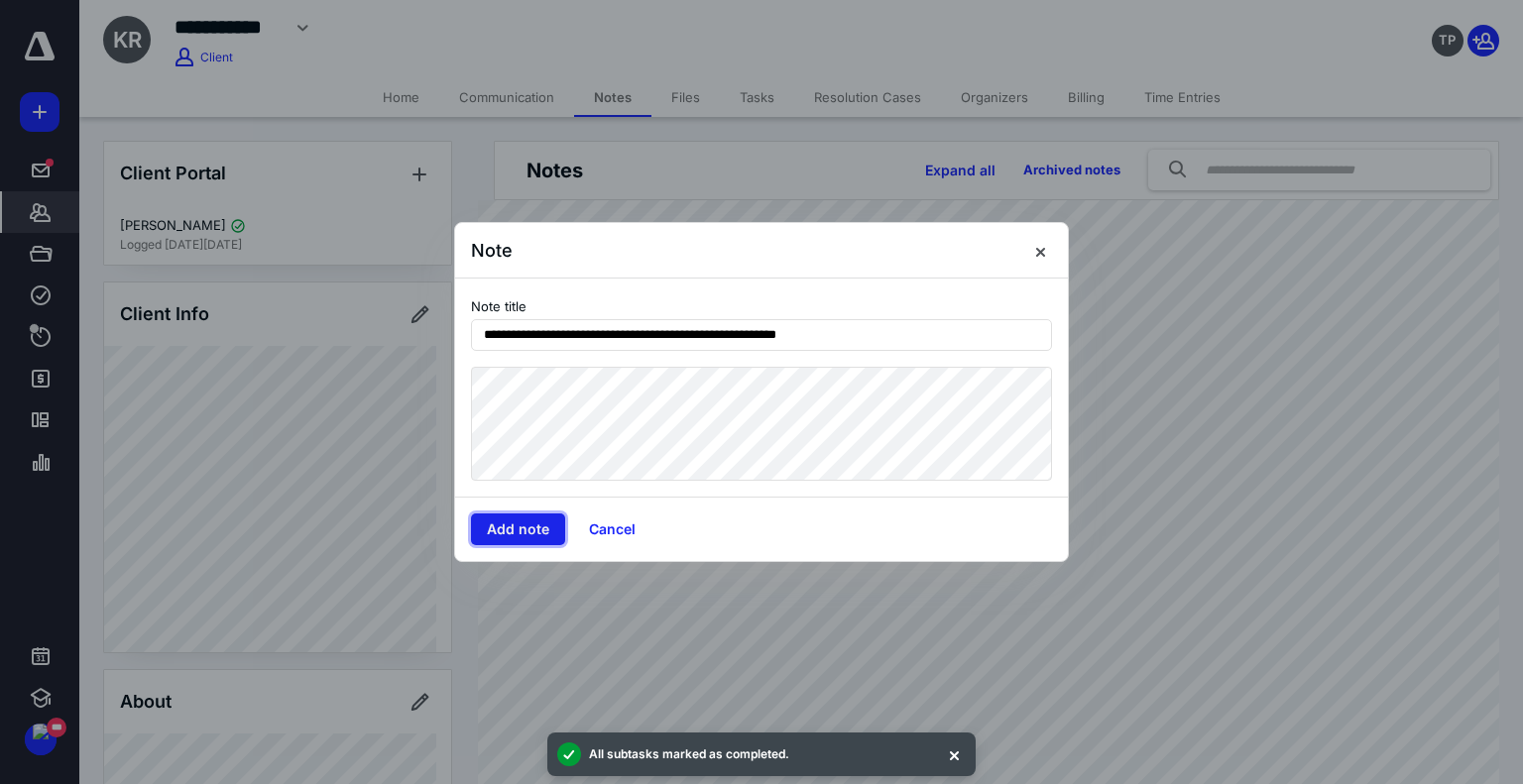 click on "Add note" at bounding box center [518, 529] 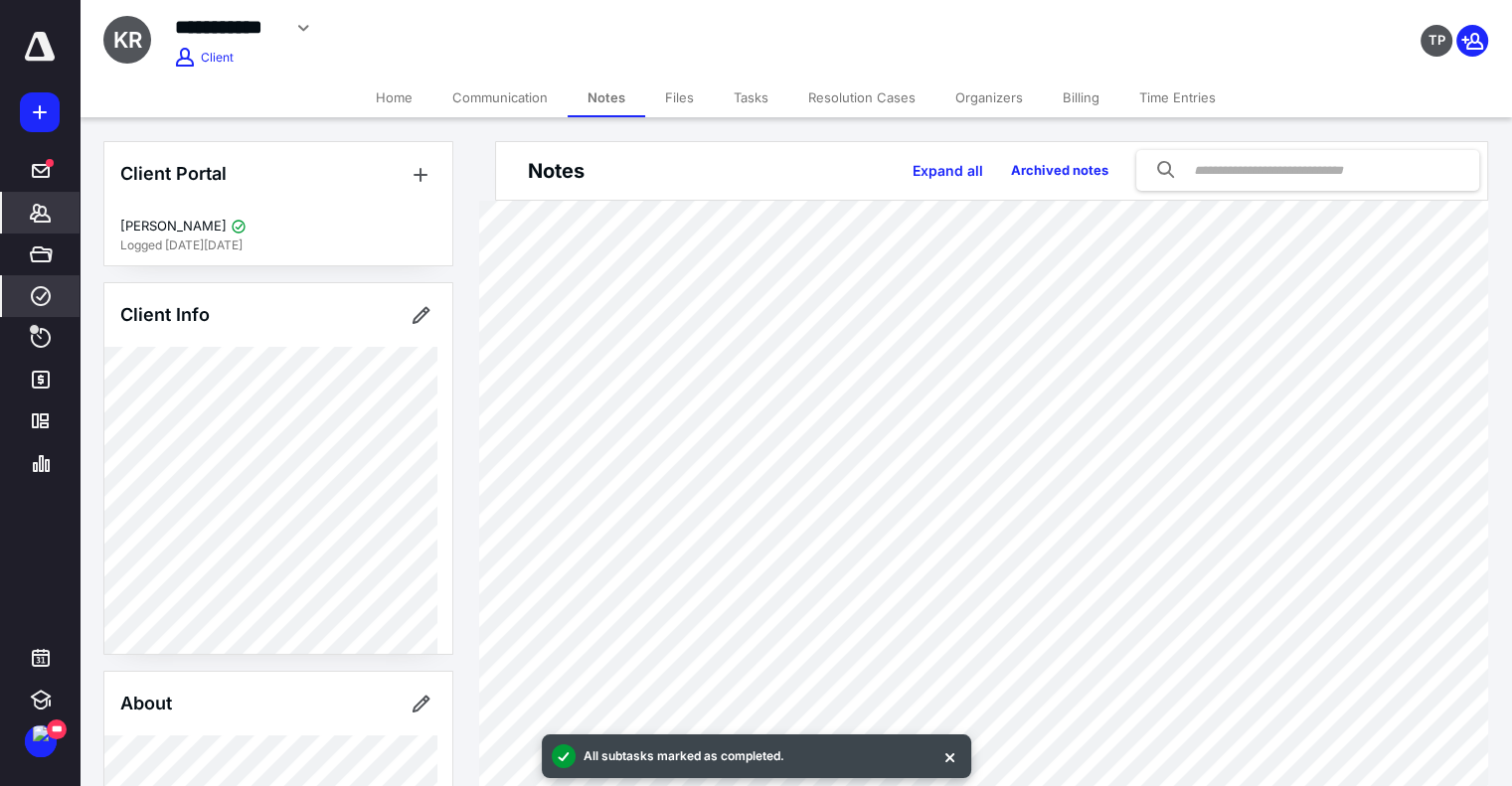click 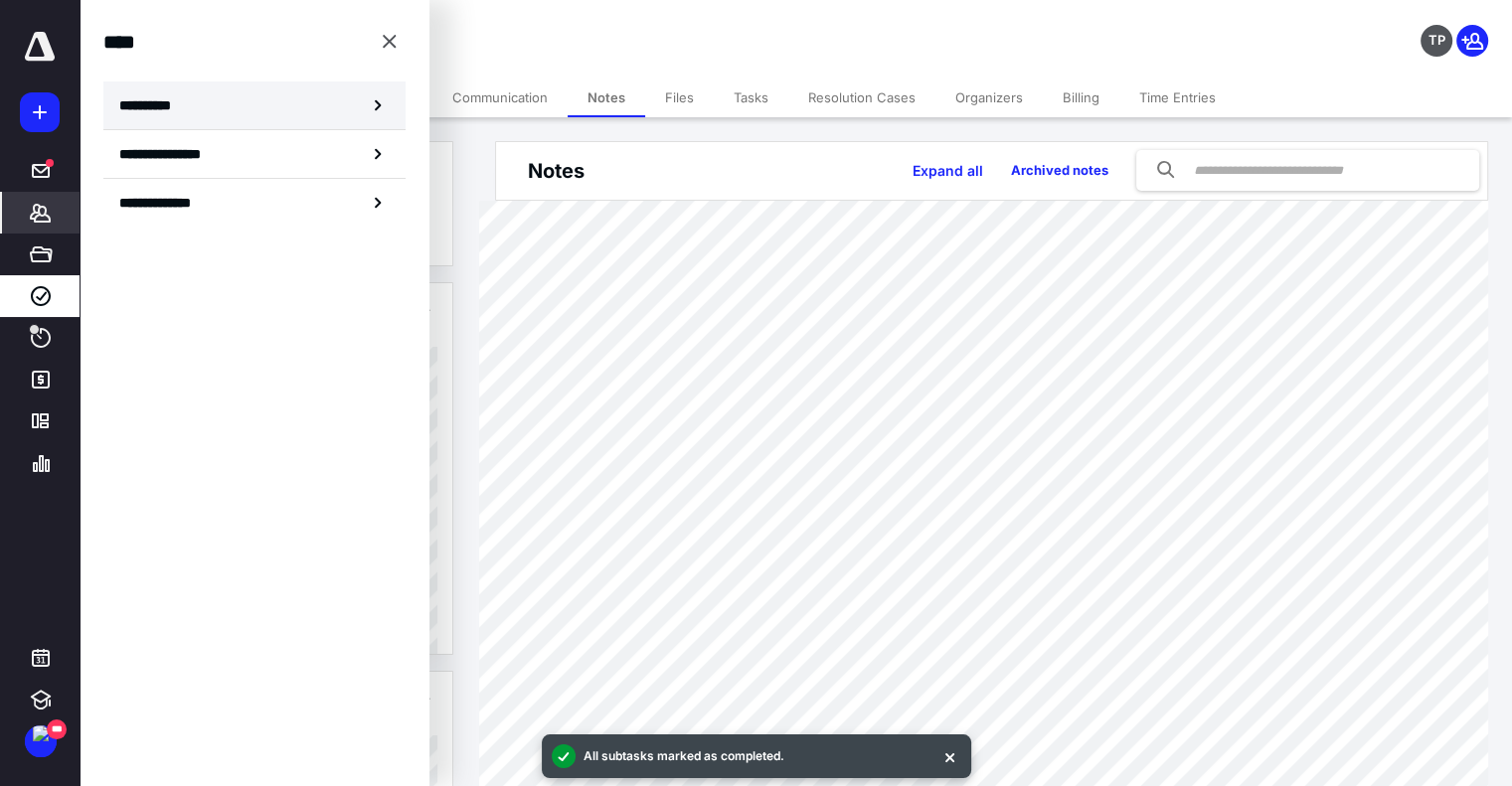 click on "**********" at bounding box center (254, 105) 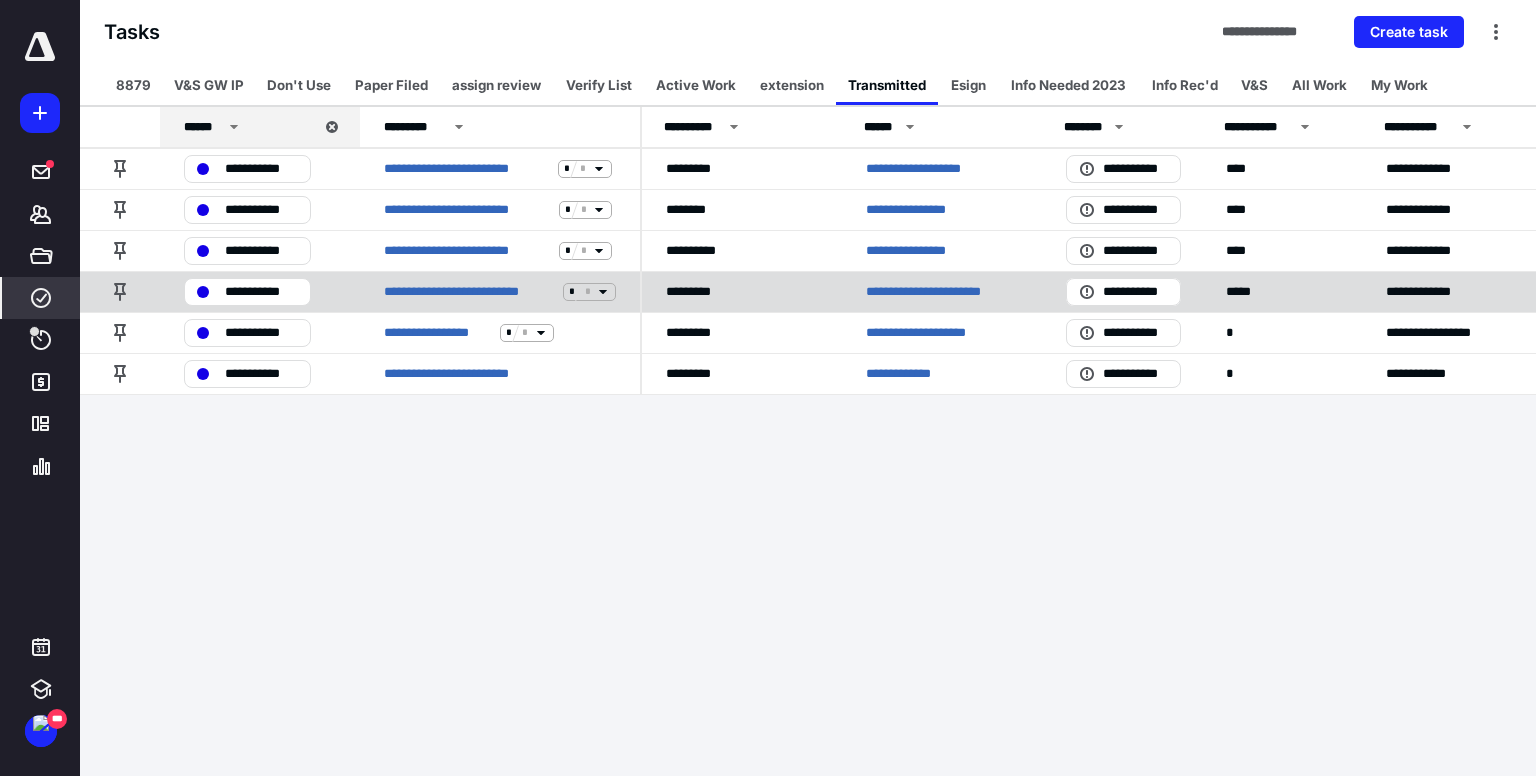 click on "**********" at bounding box center [942, 292] 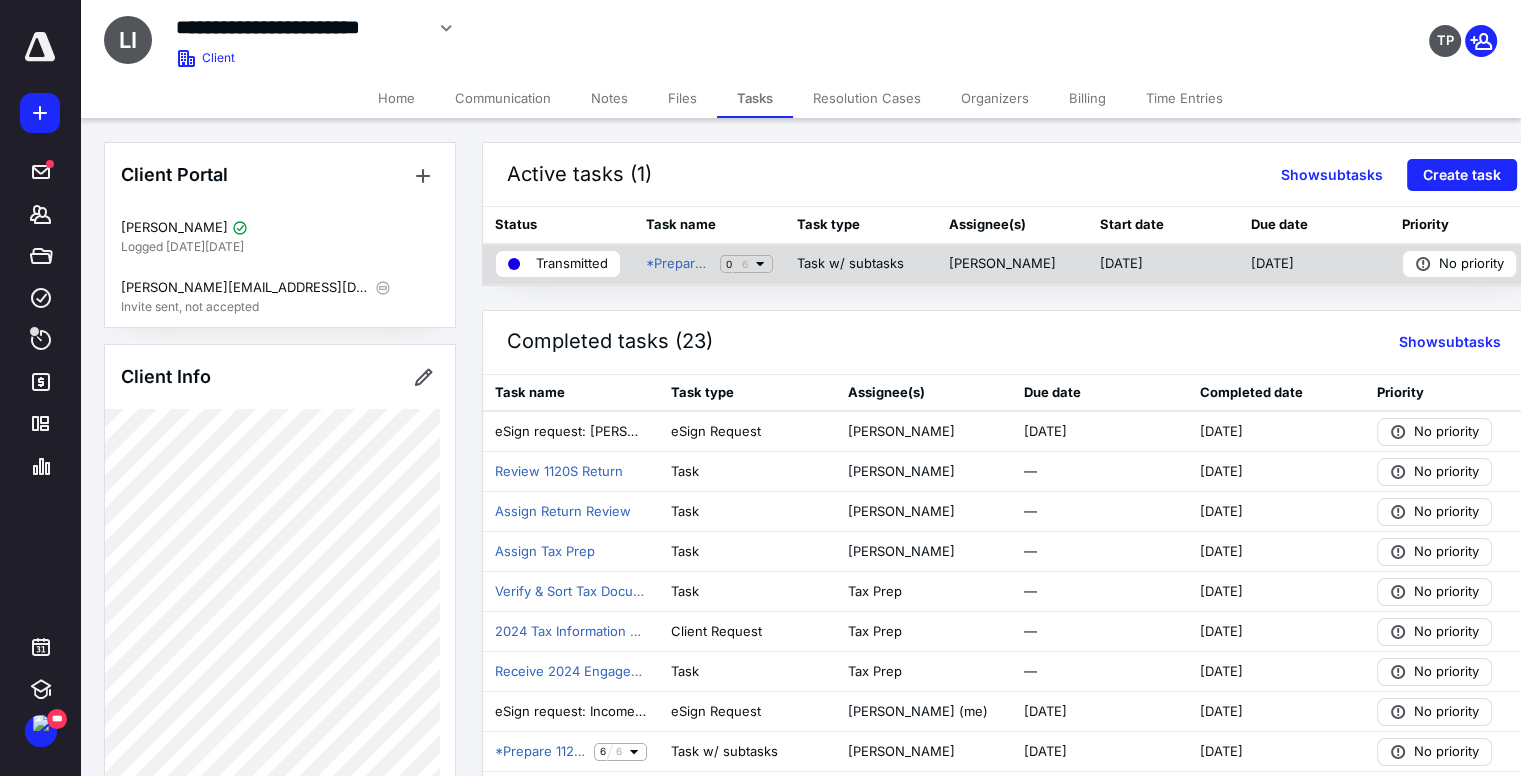 click on "Transmitted" at bounding box center (572, 264) 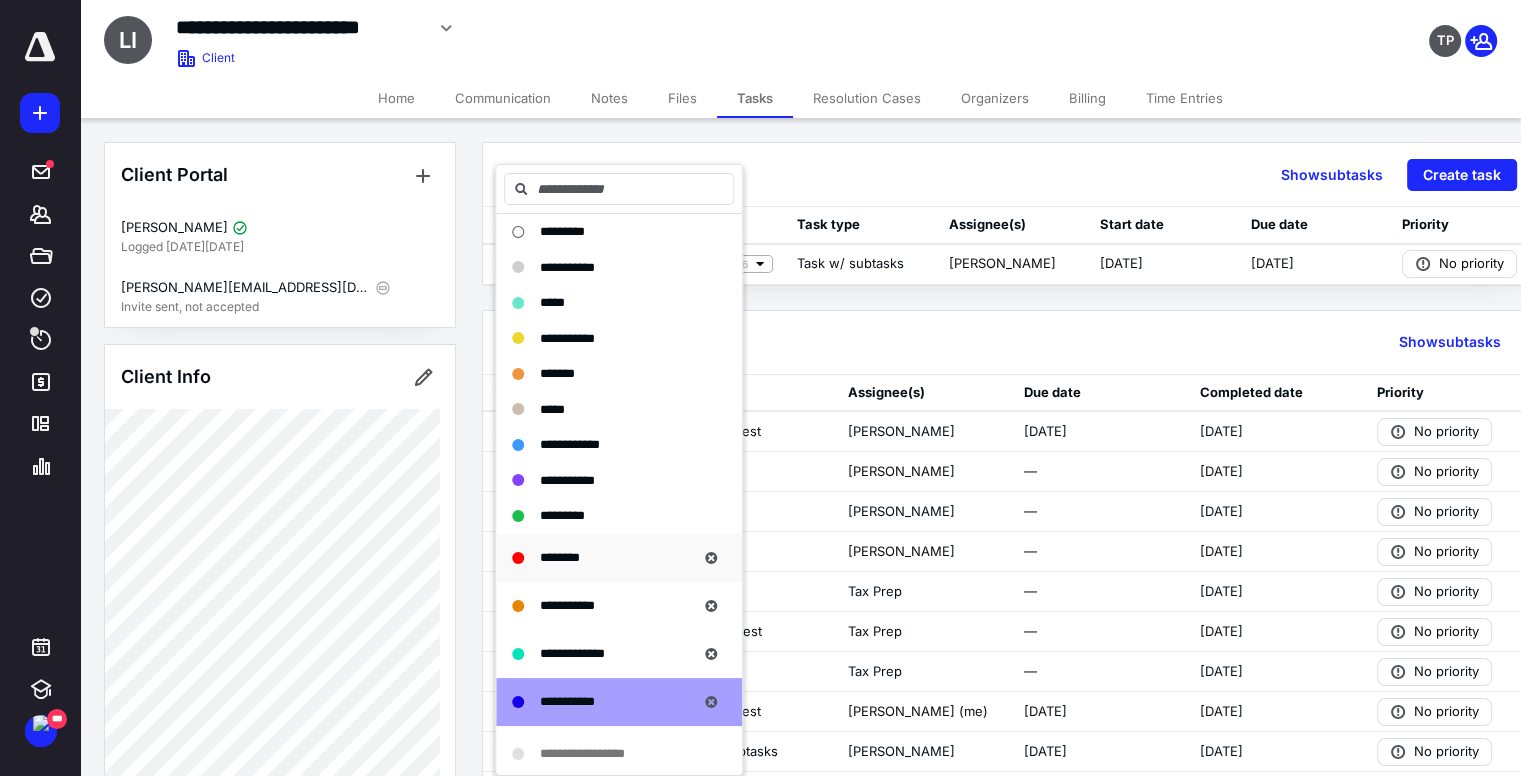 click on "********" at bounding box center (560, 557) 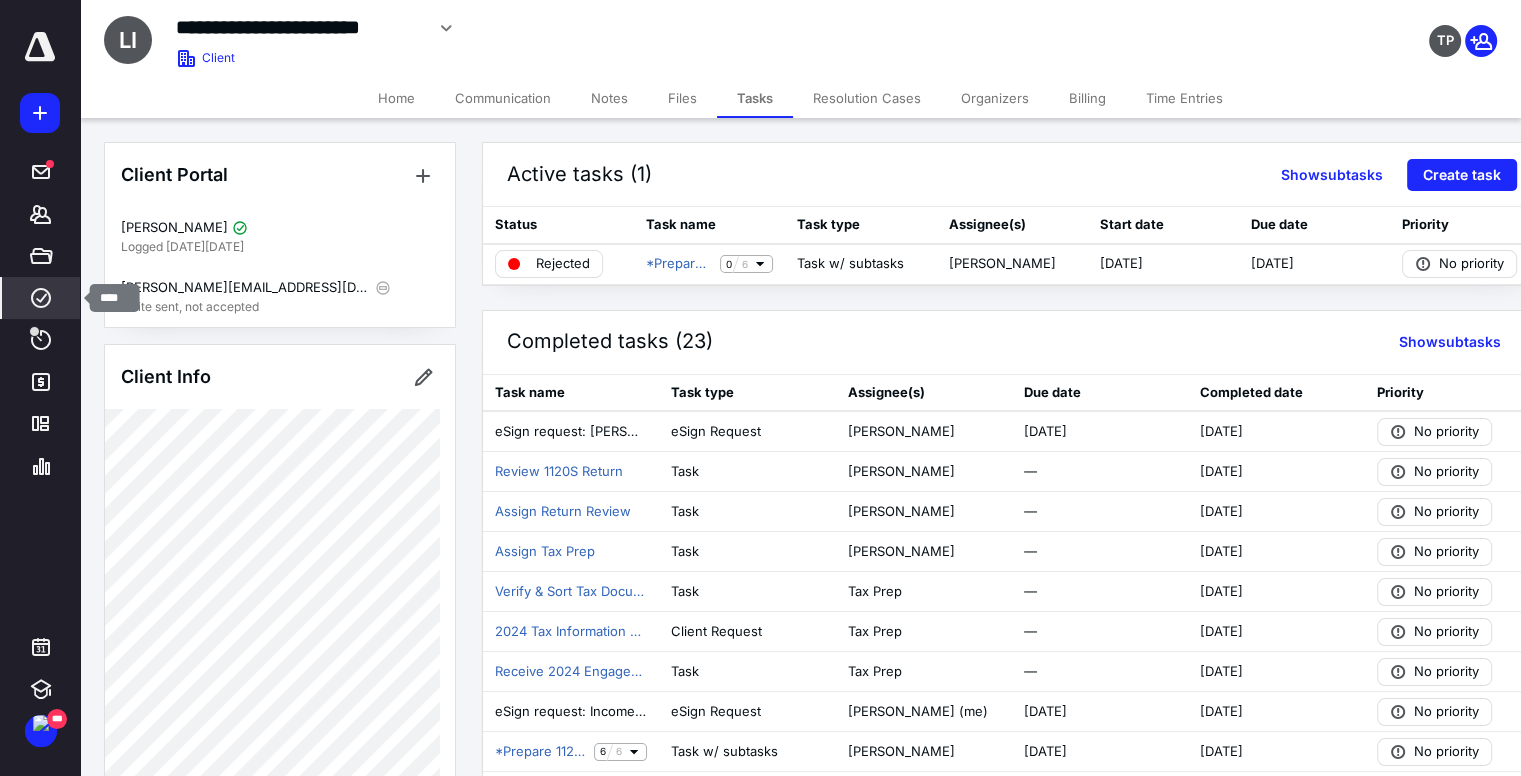 click on "****" at bounding box center (41, 298) 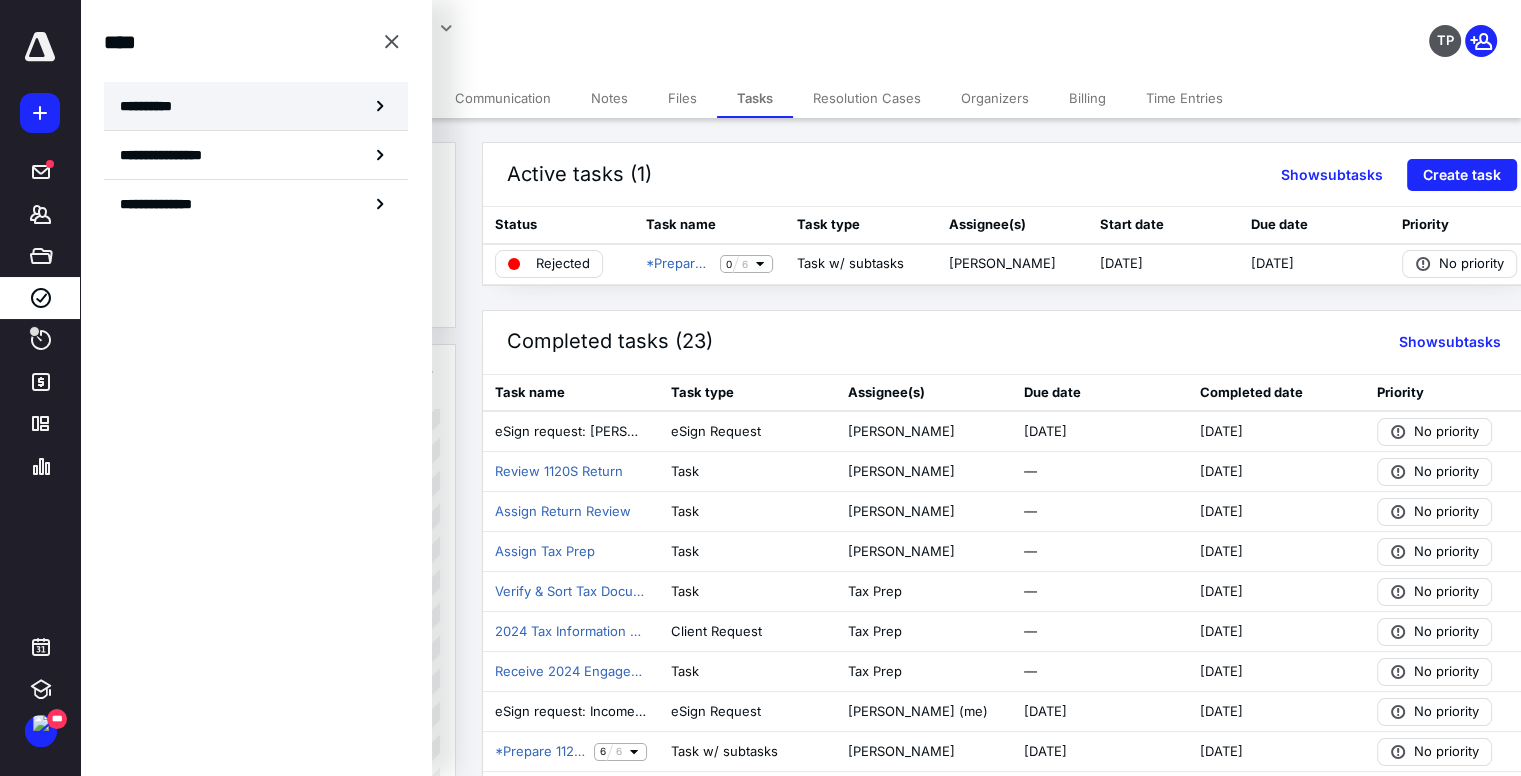 click on "**********" at bounding box center [256, 106] 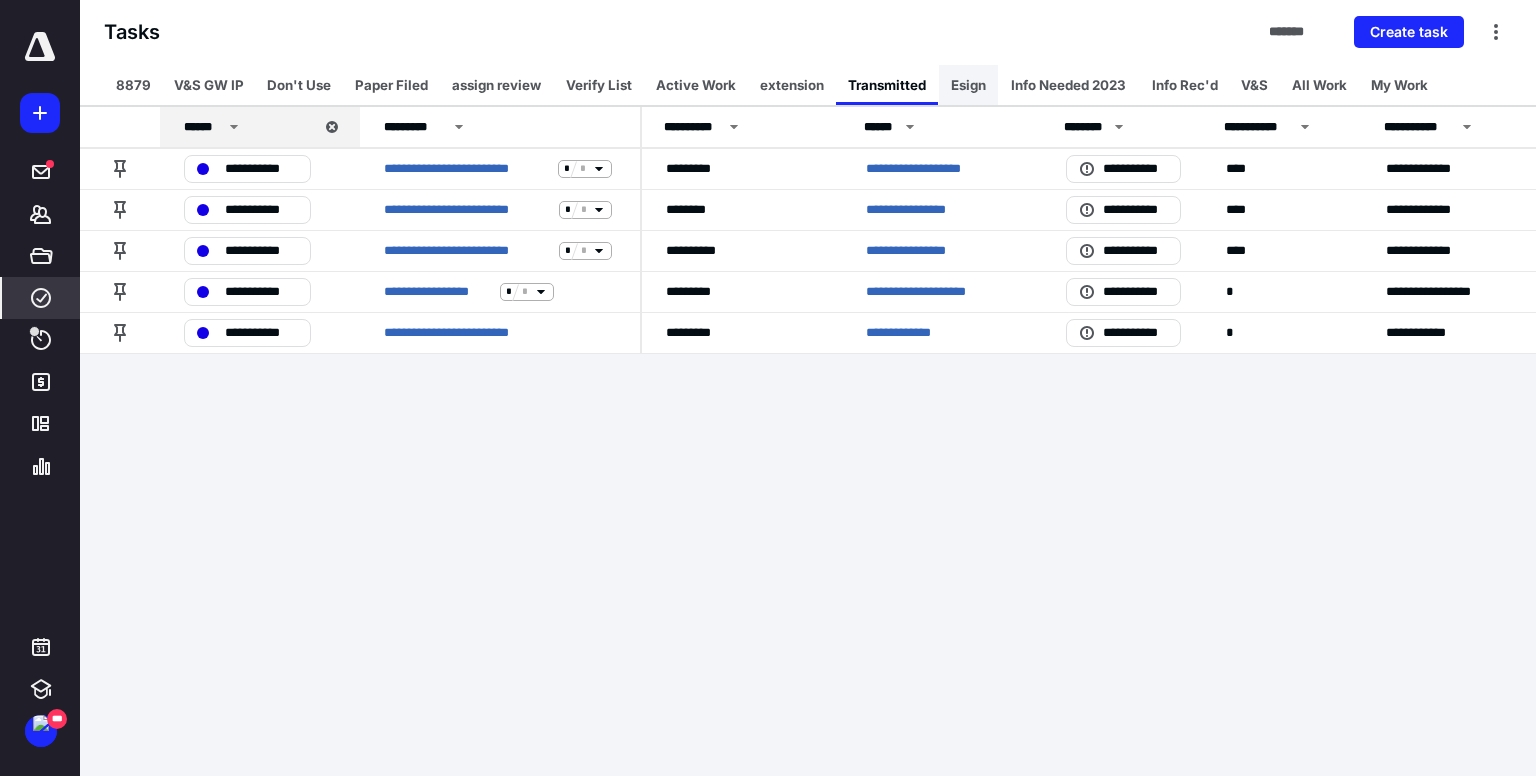 click on "Esign" at bounding box center [968, 85] 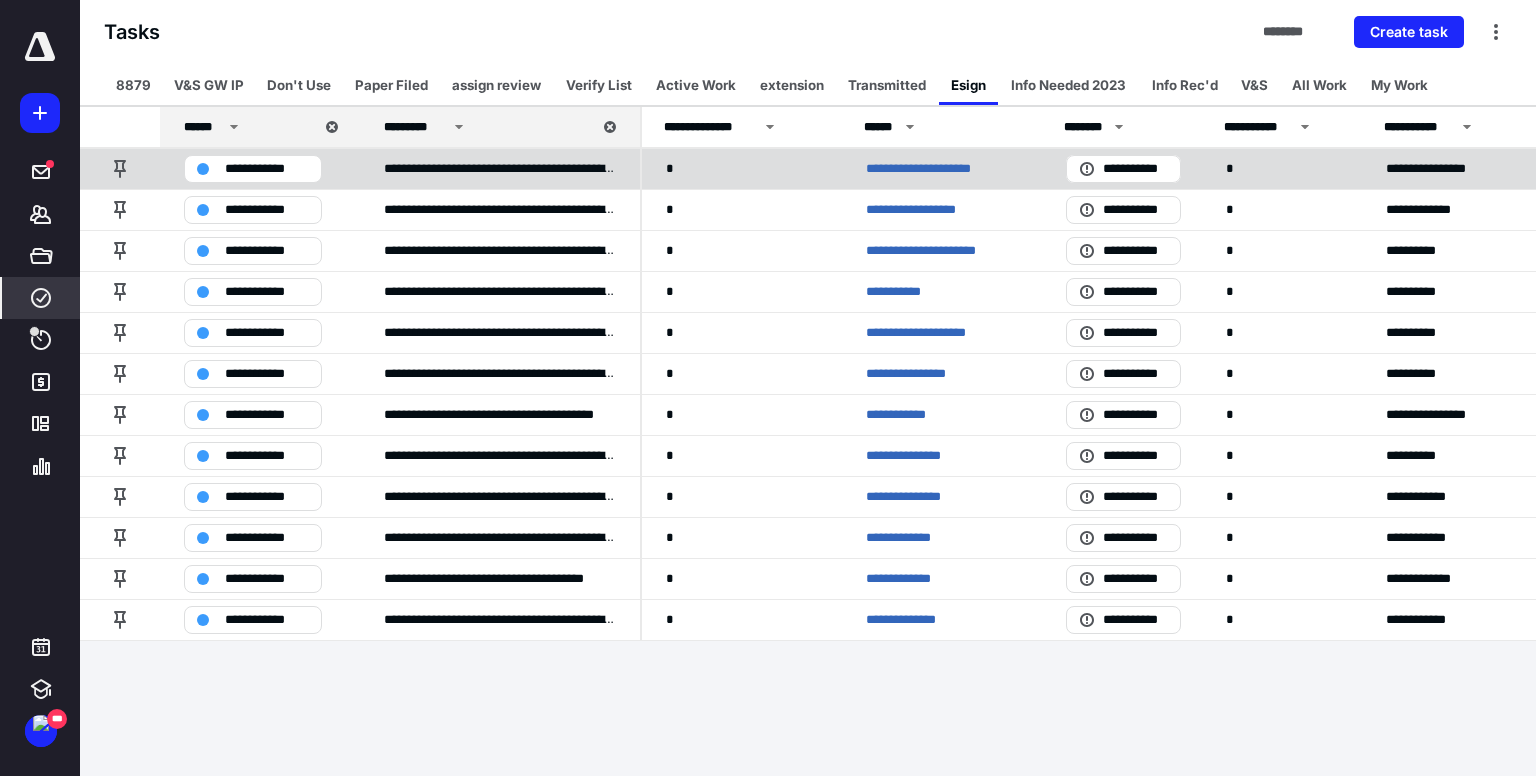 click on "**********" at bounding box center (933, 169) 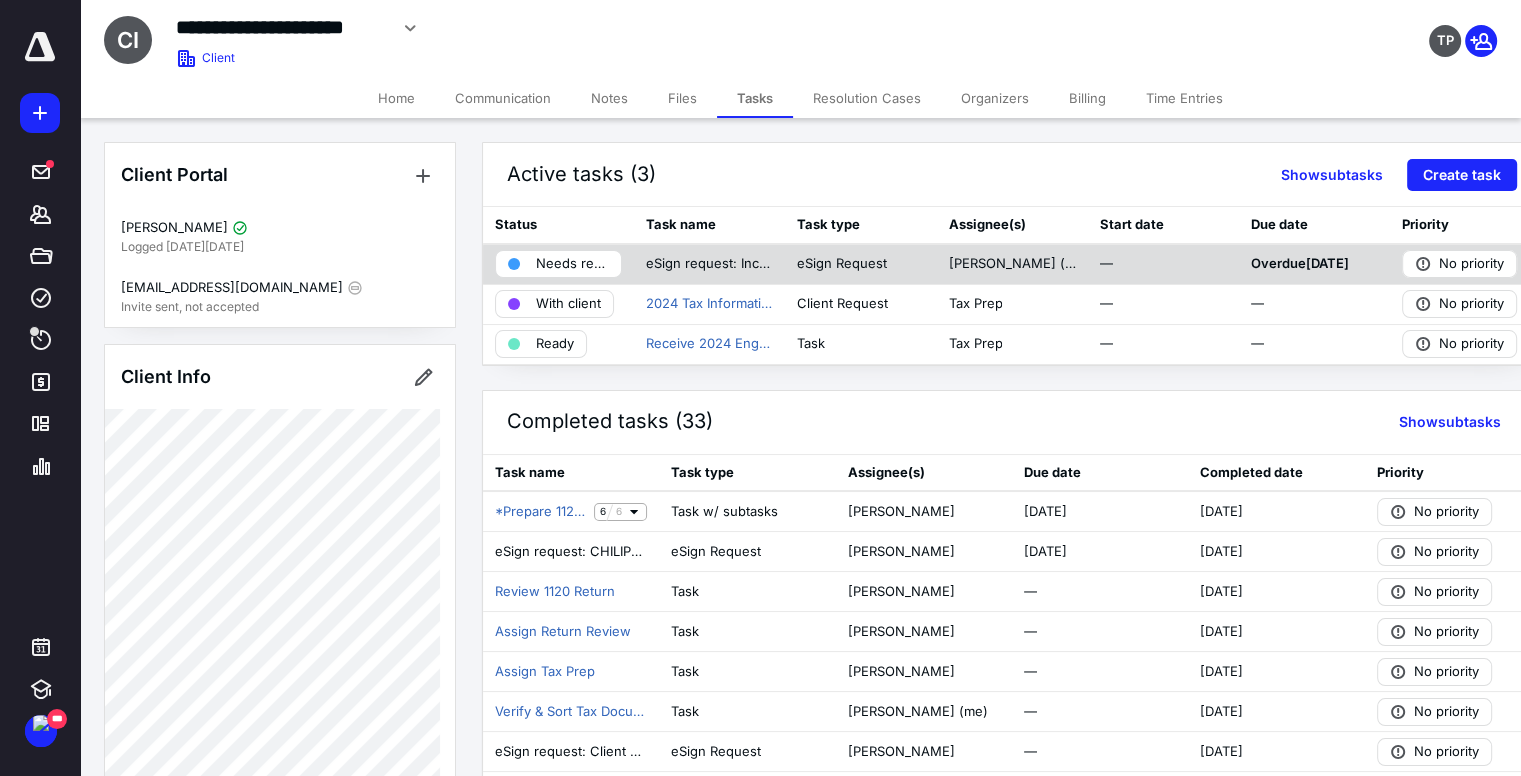click on "Needs review" at bounding box center (572, 264) 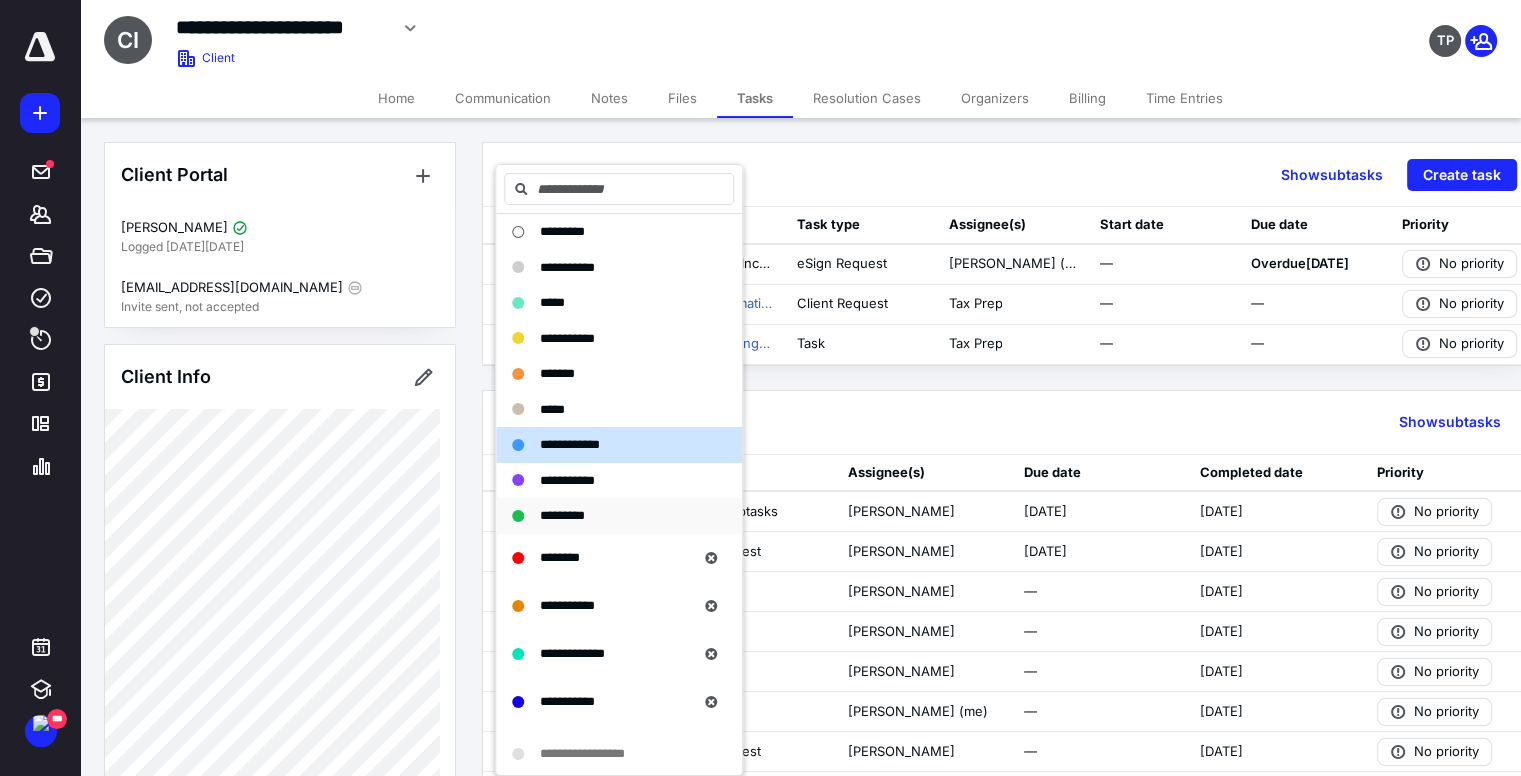 click on "*********" at bounding box center [562, 515] 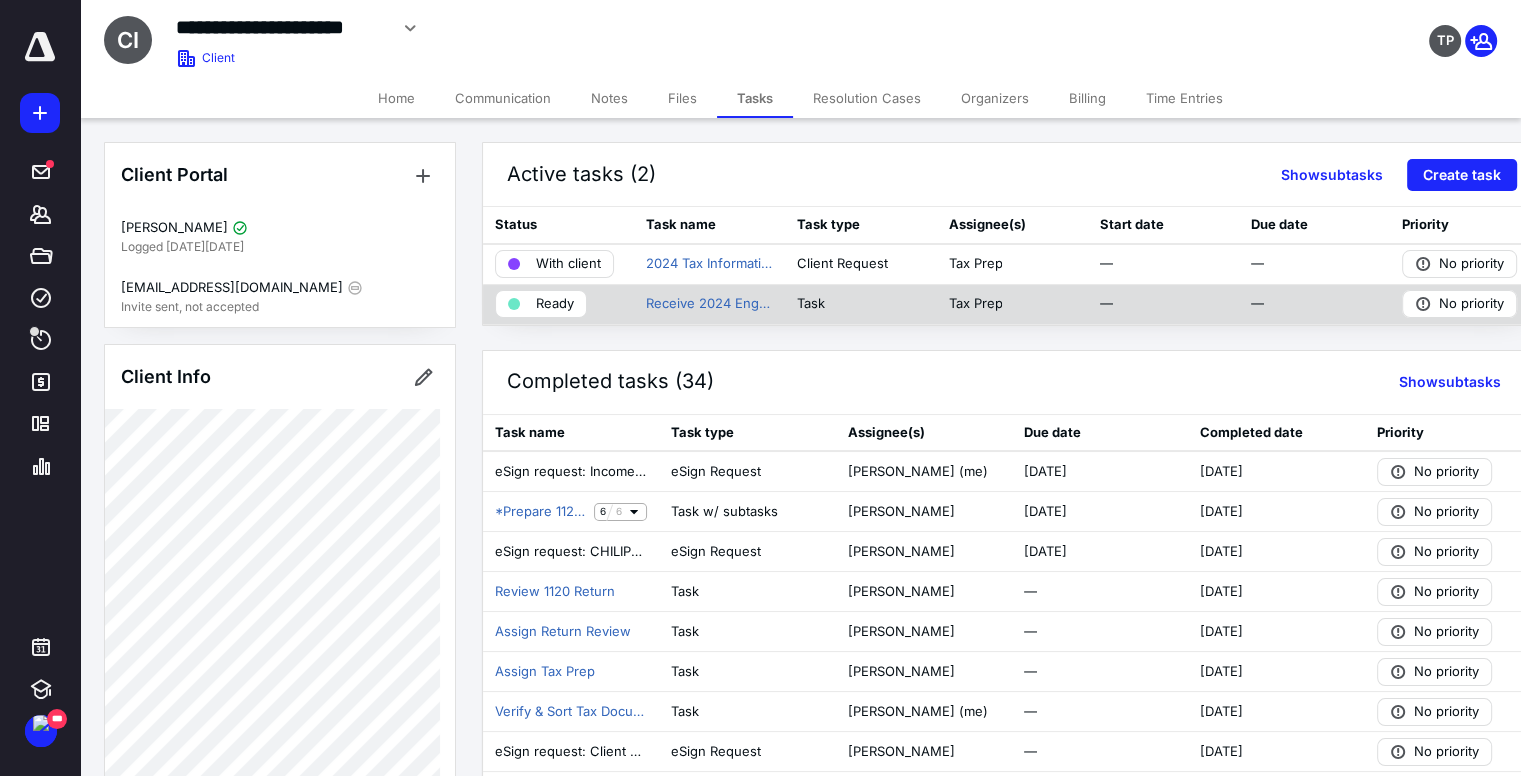 click on "Ready" at bounding box center (555, 304) 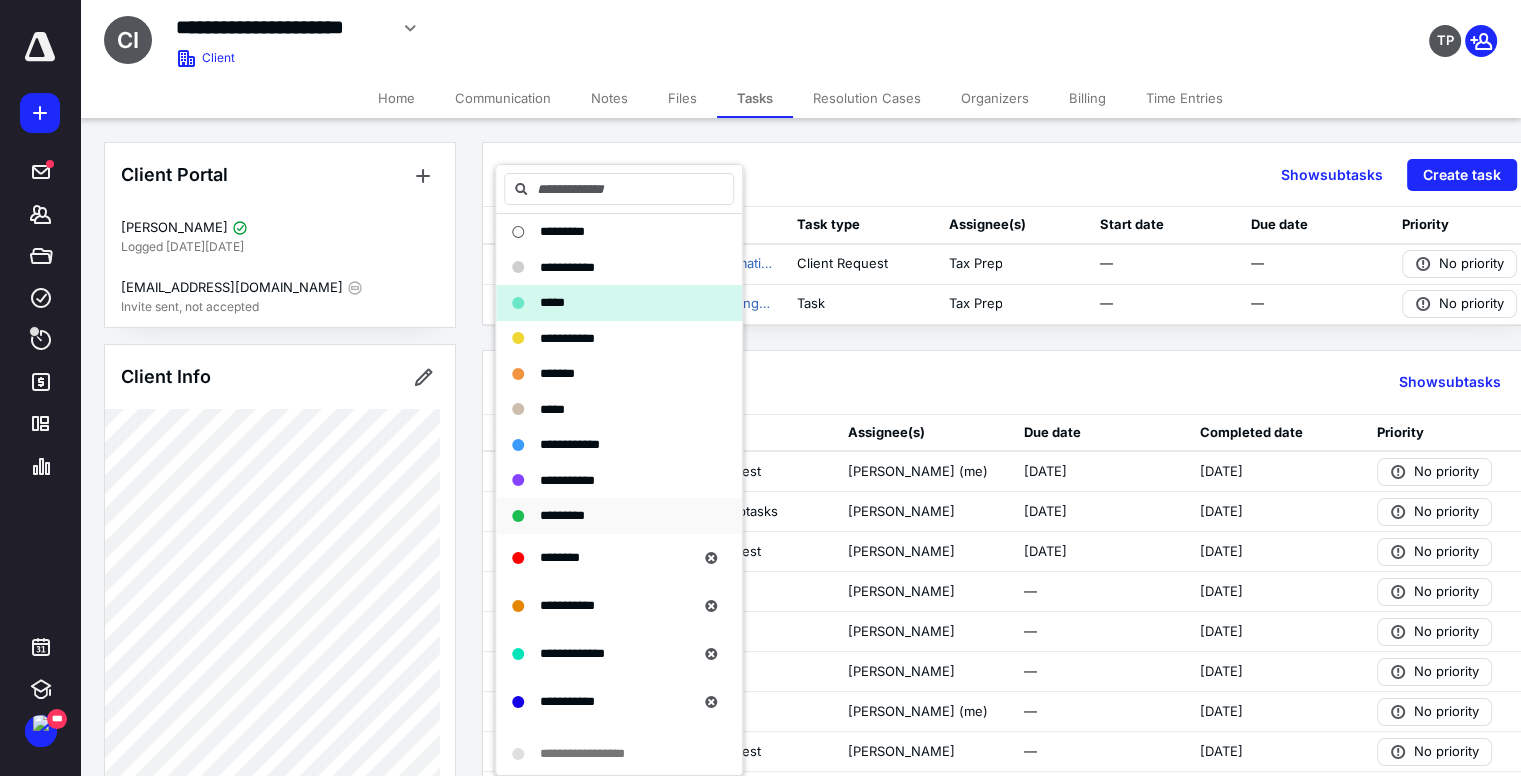 click on "*********" at bounding box center [562, 515] 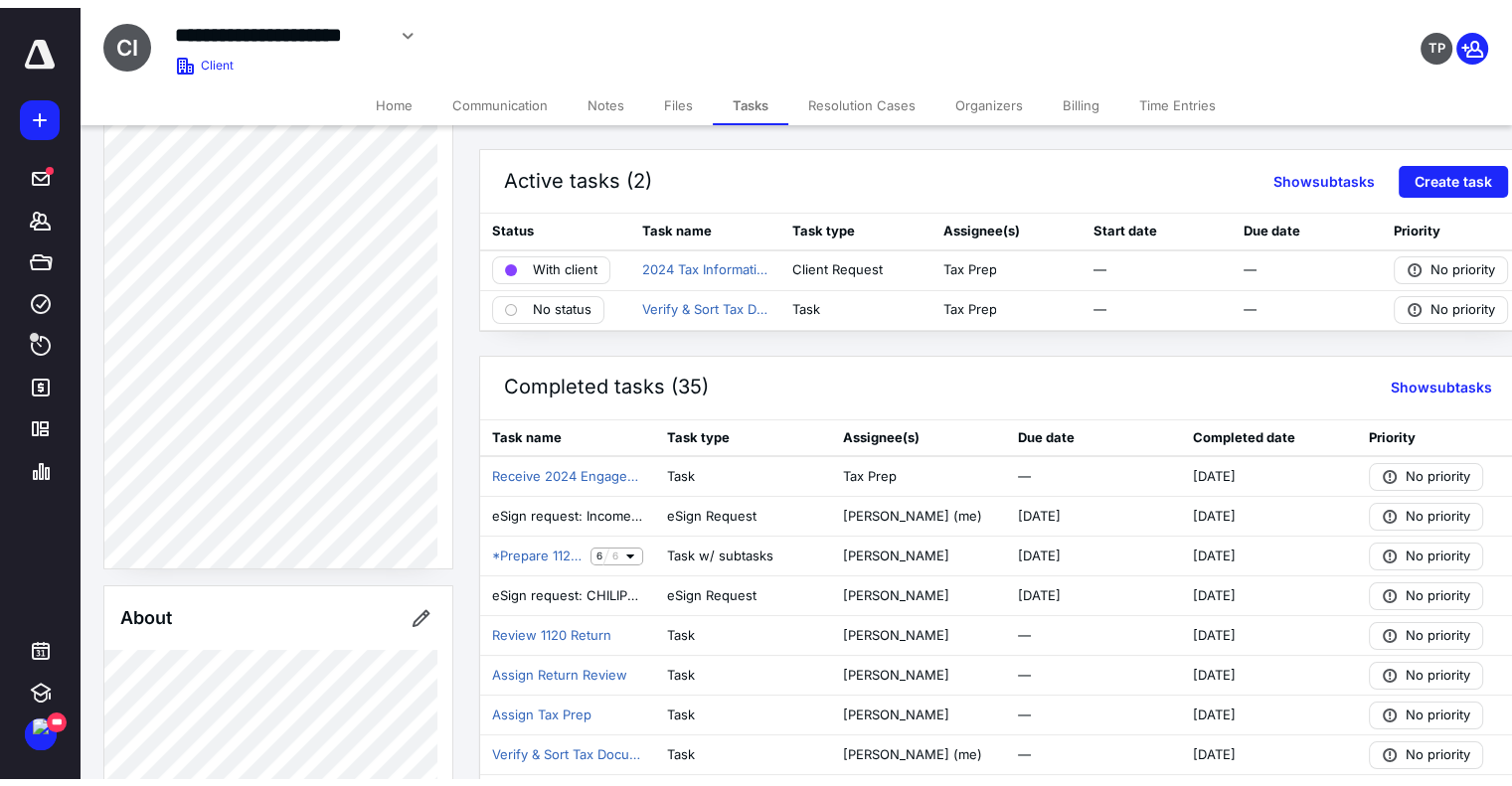 scroll, scrollTop: 497, scrollLeft: 0, axis: vertical 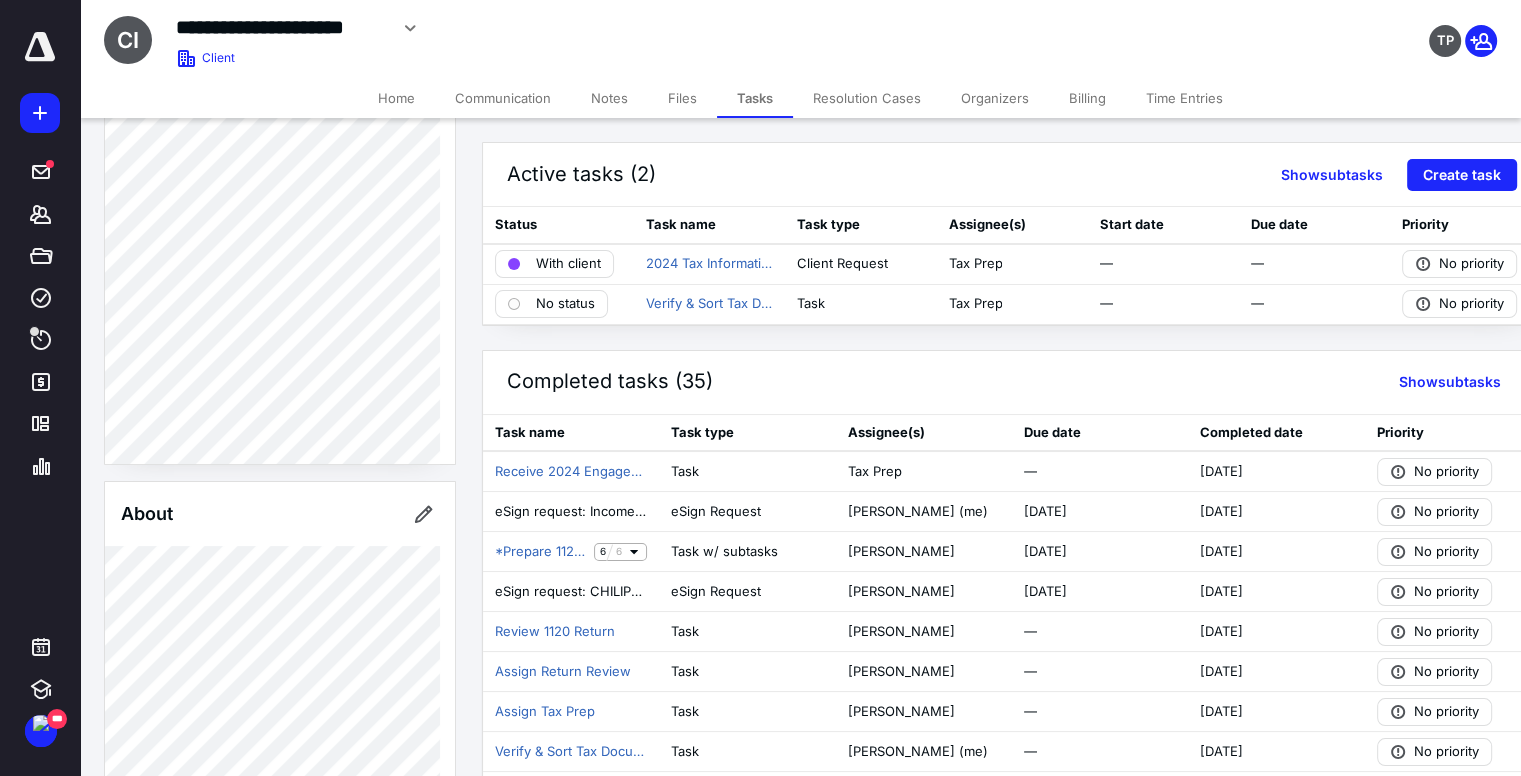 click 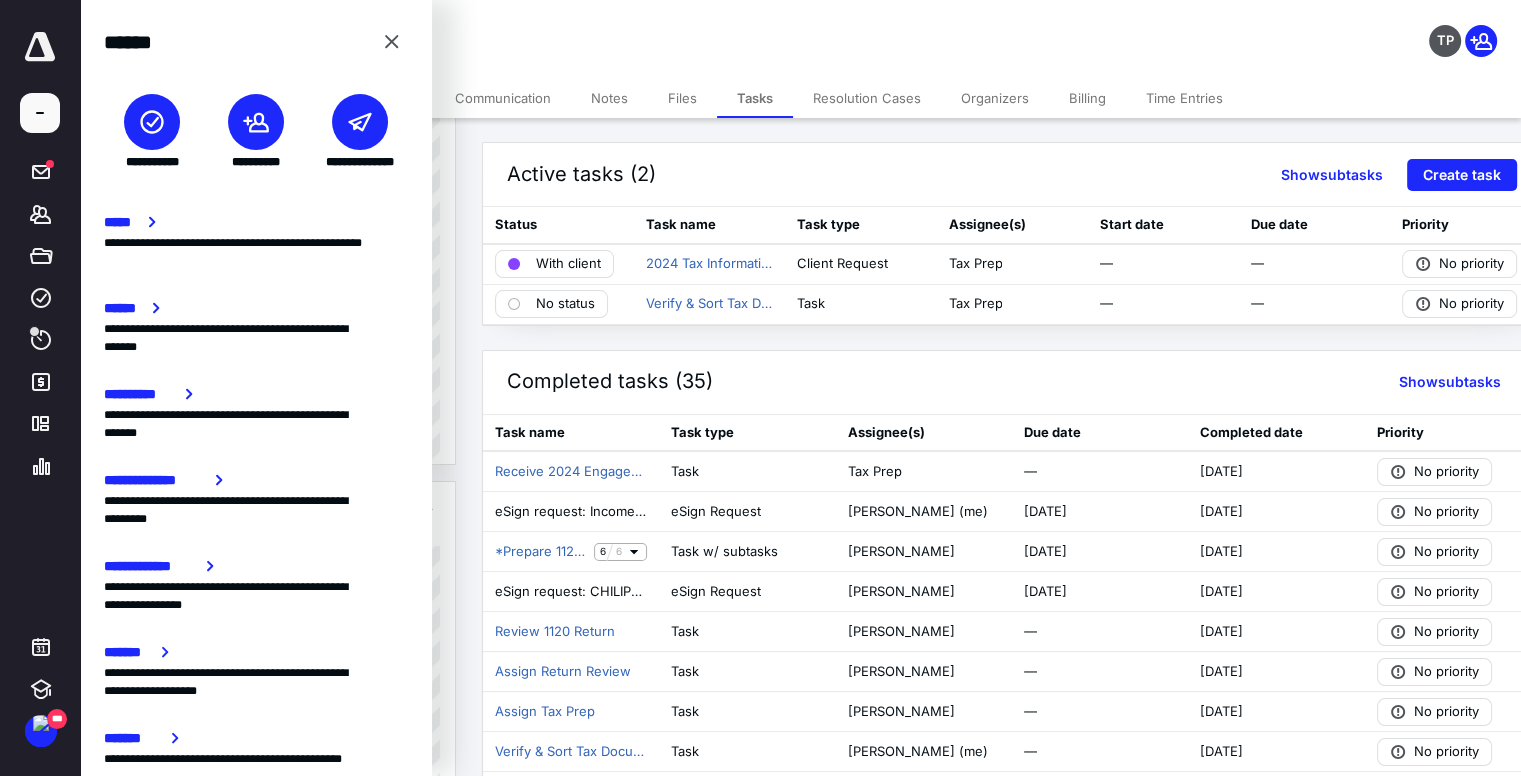 click 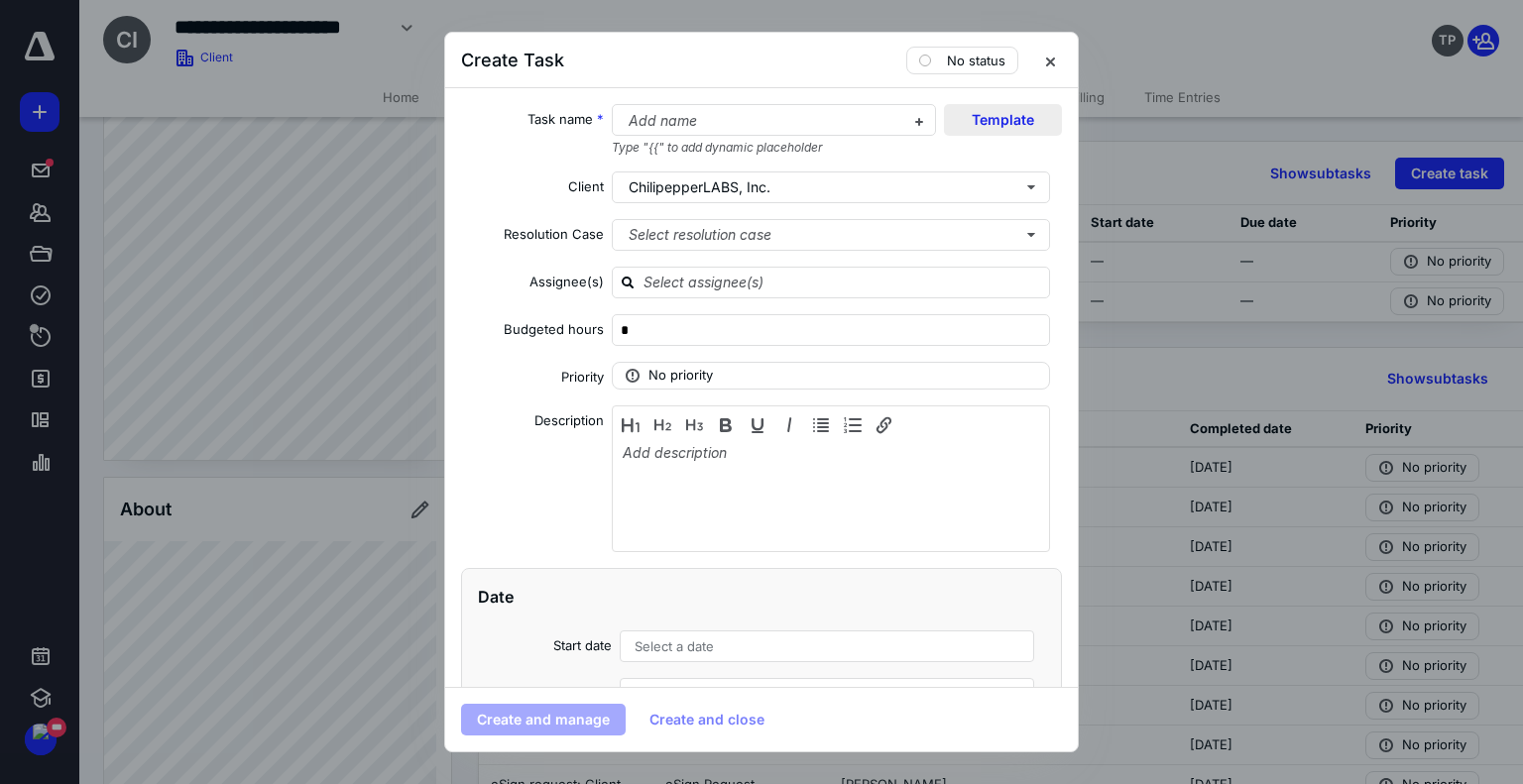 click on "Template" at bounding box center [1002, 120] 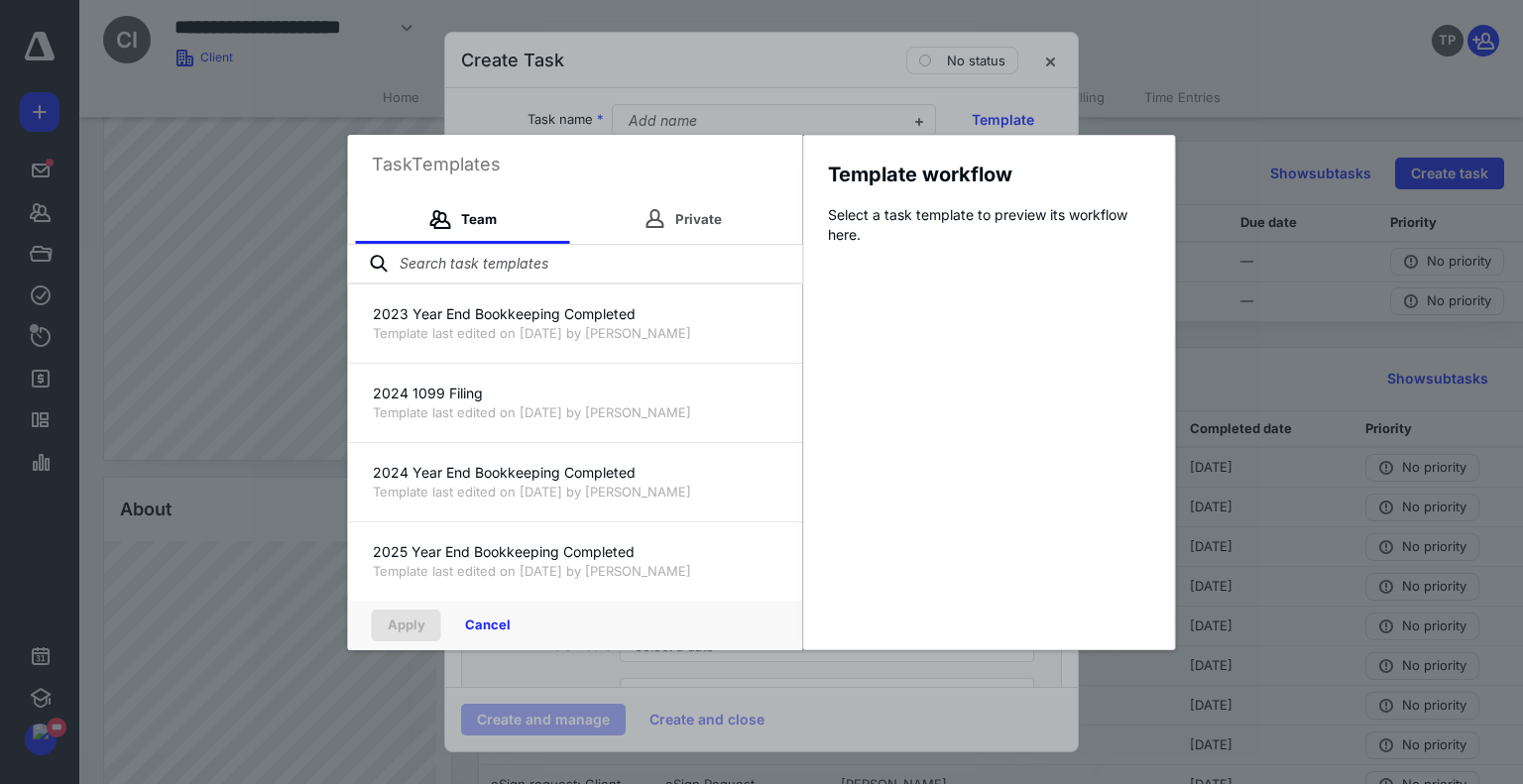 click at bounding box center (575, 265) 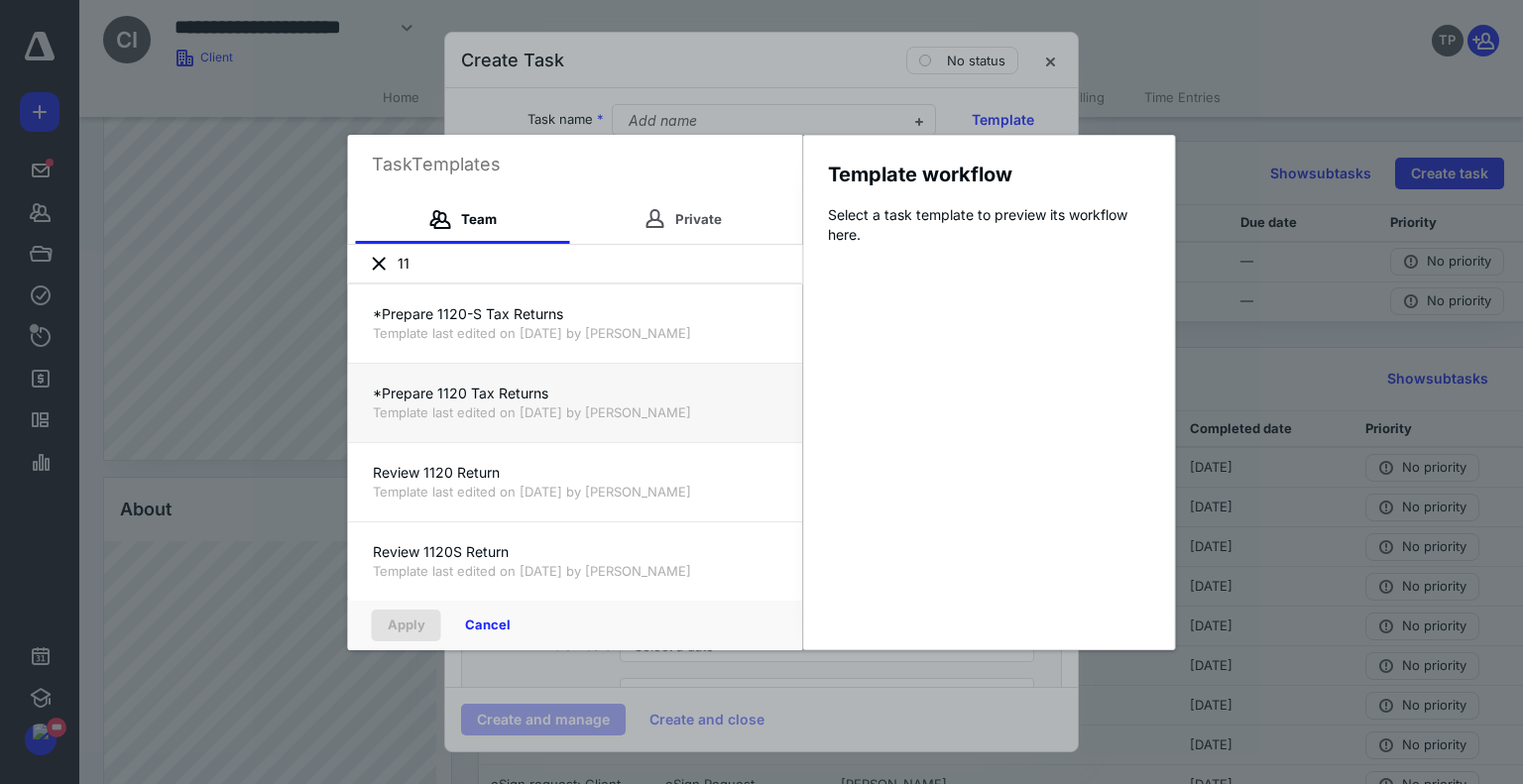 type on "11" 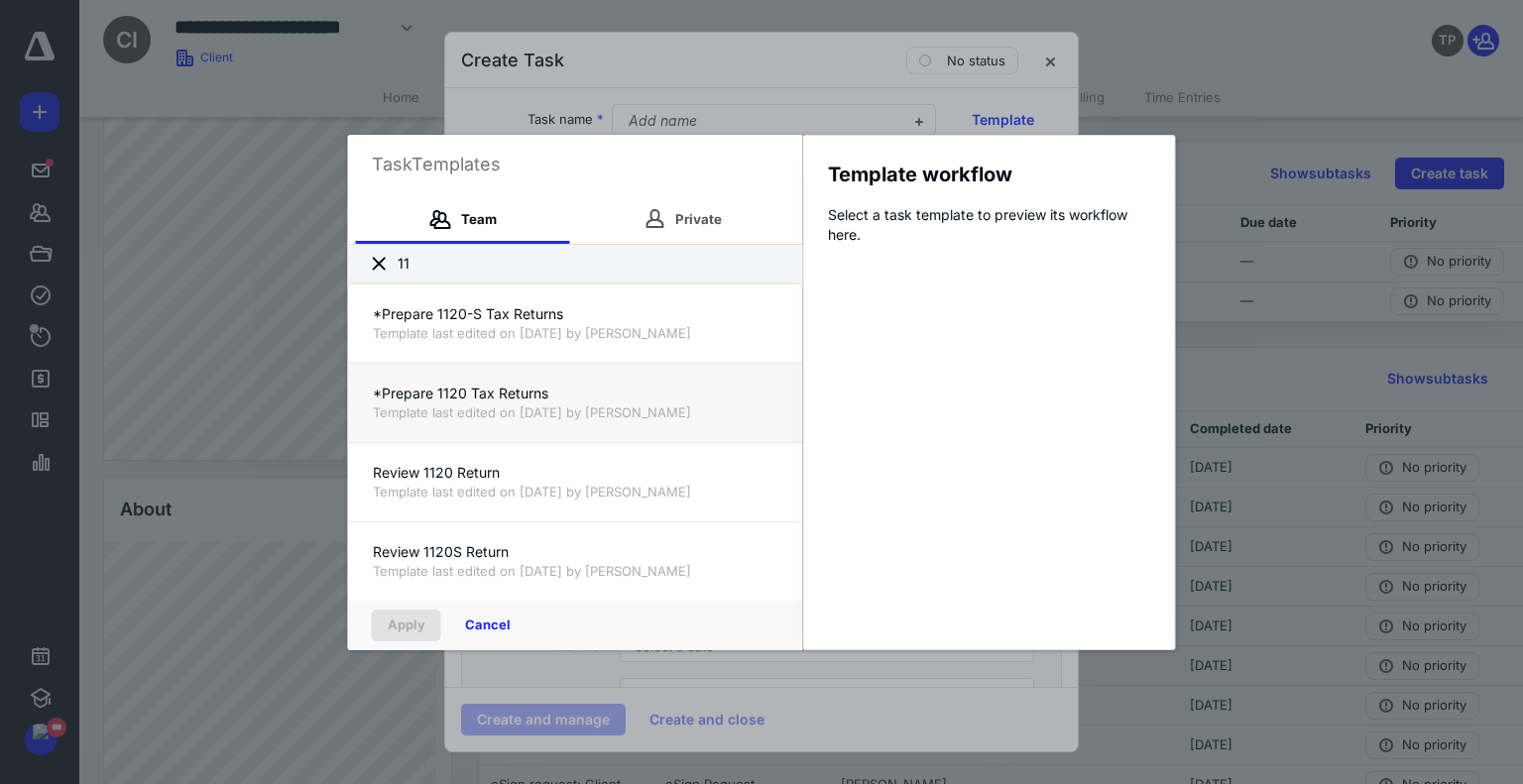 click on "*Prepare 1120 Tax Returns Template last edited on [DATE] by [PERSON_NAME]" at bounding box center (575, 402) 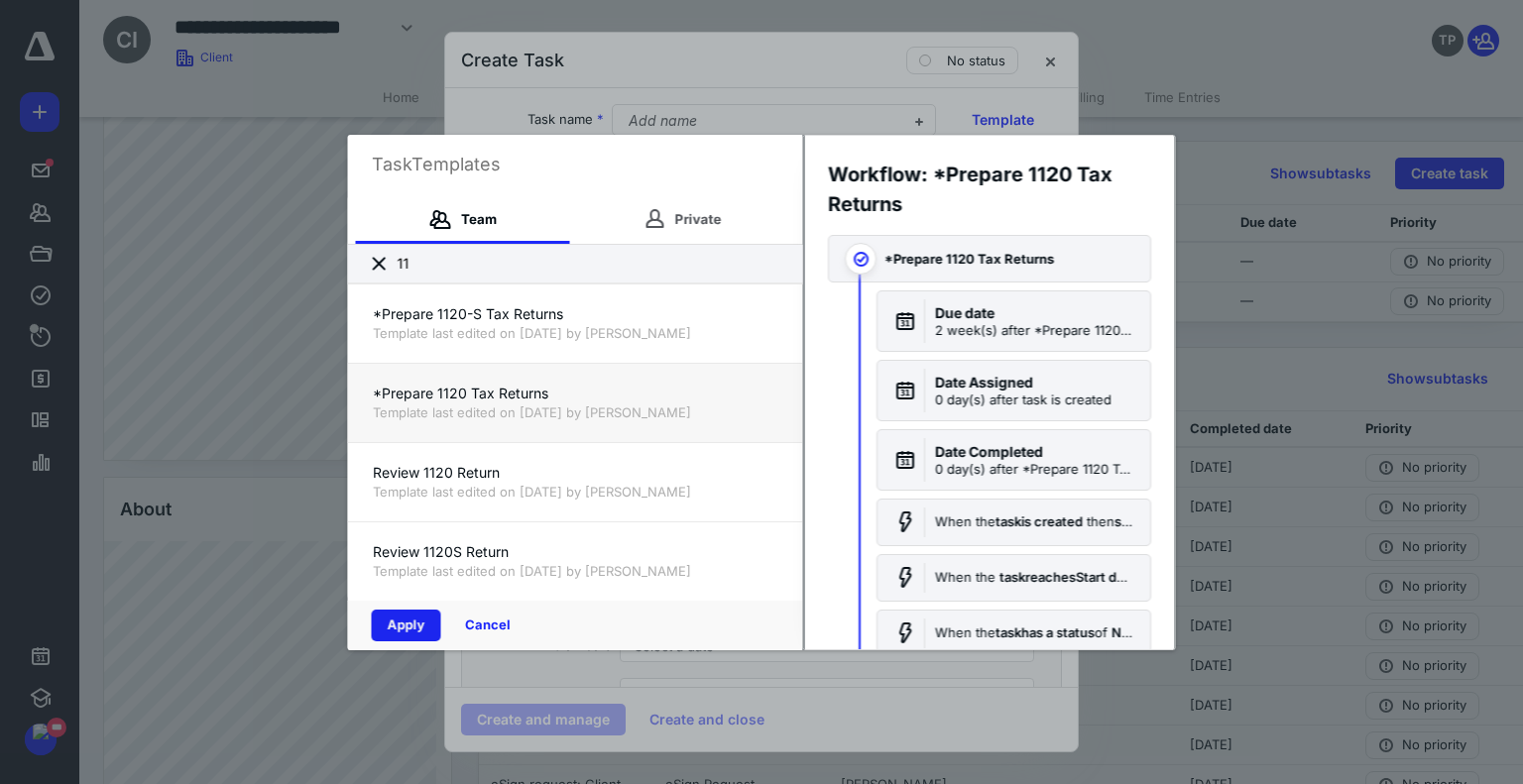 click on "Apply" at bounding box center (407, 625) 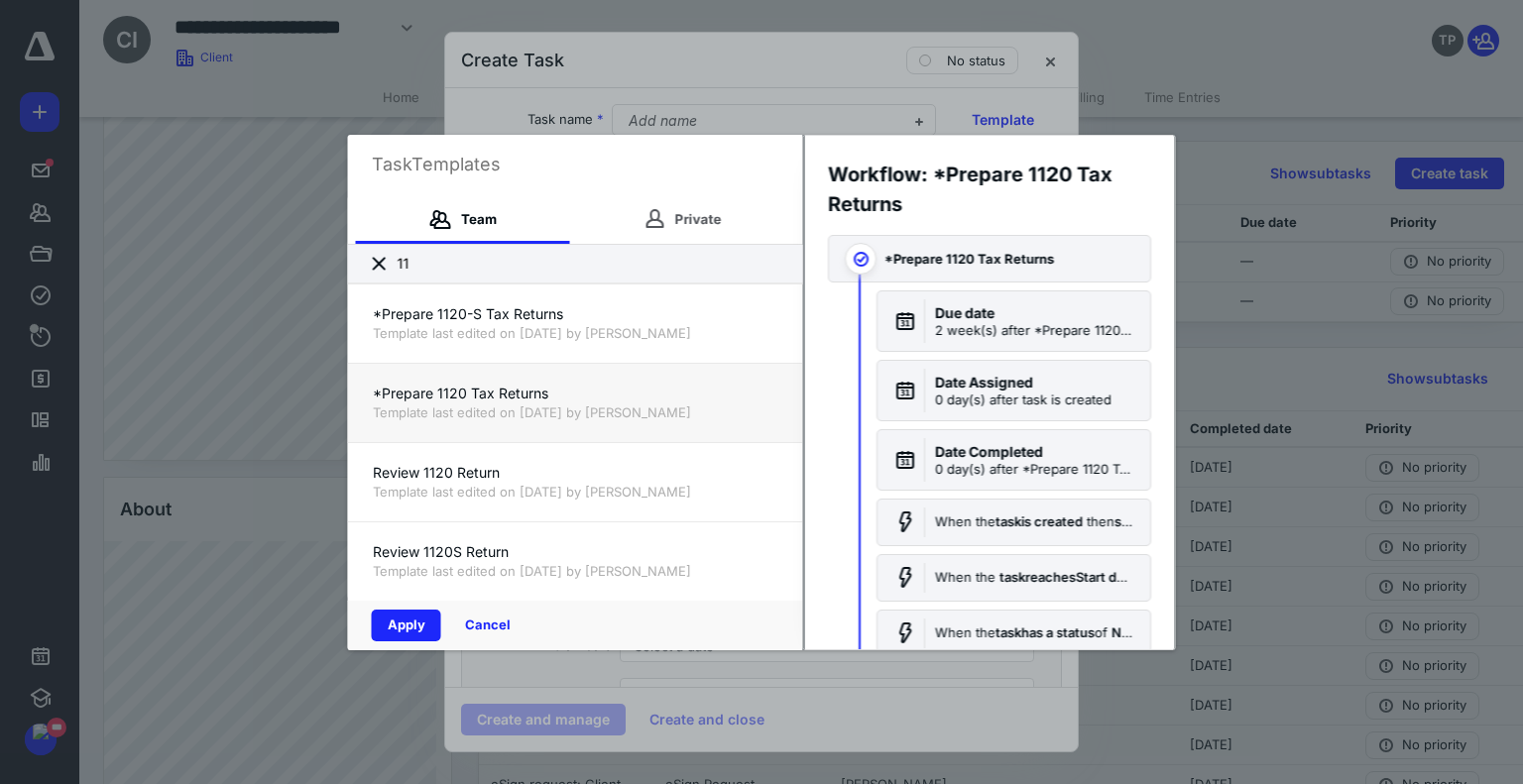 type on "*" 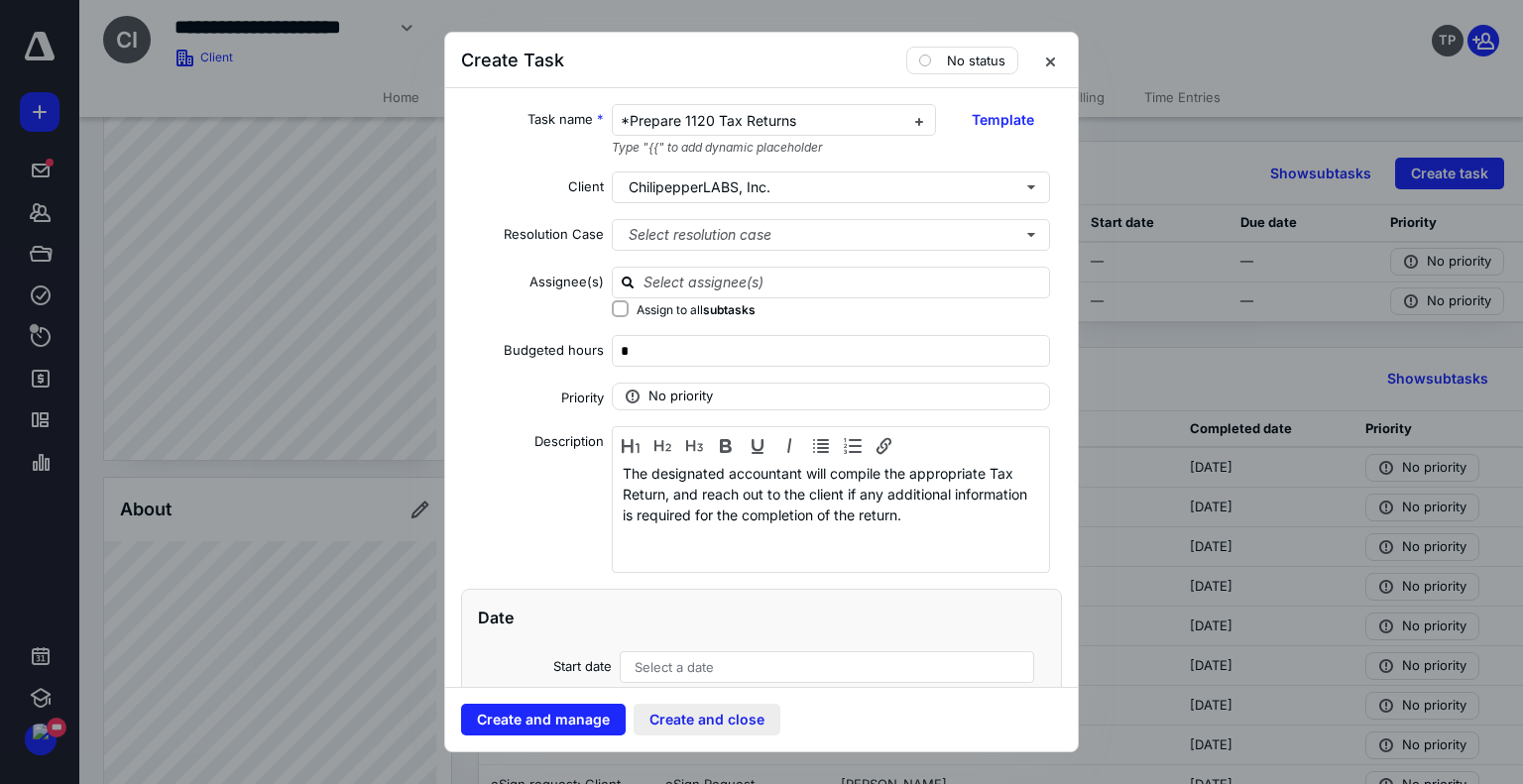 click on "Create and close" at bounding box center [707, 720] 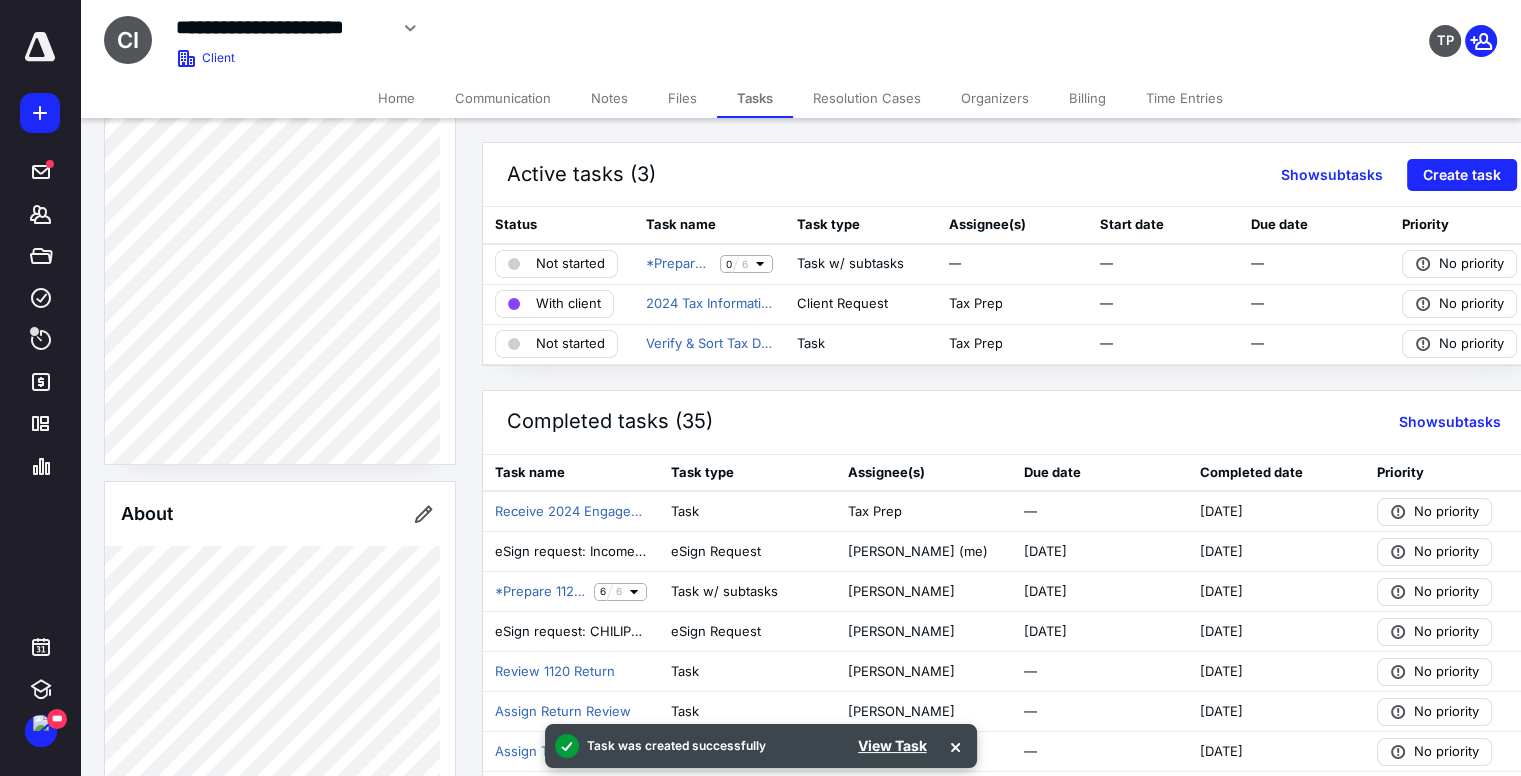 click on "Organizers" at bounding box center [995, 98] 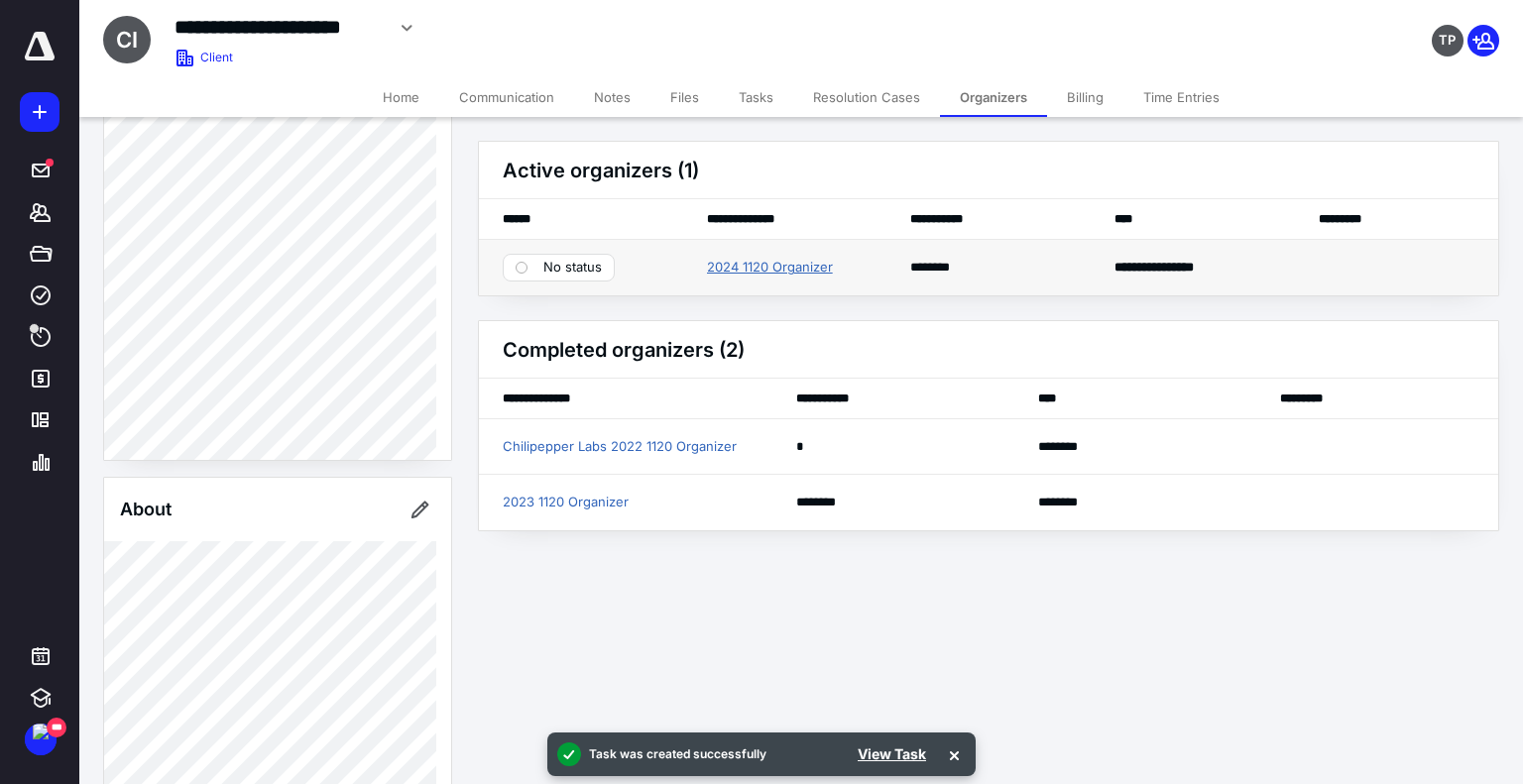 click on "2024 1120 Organizer" at bounding box center (769, 268) 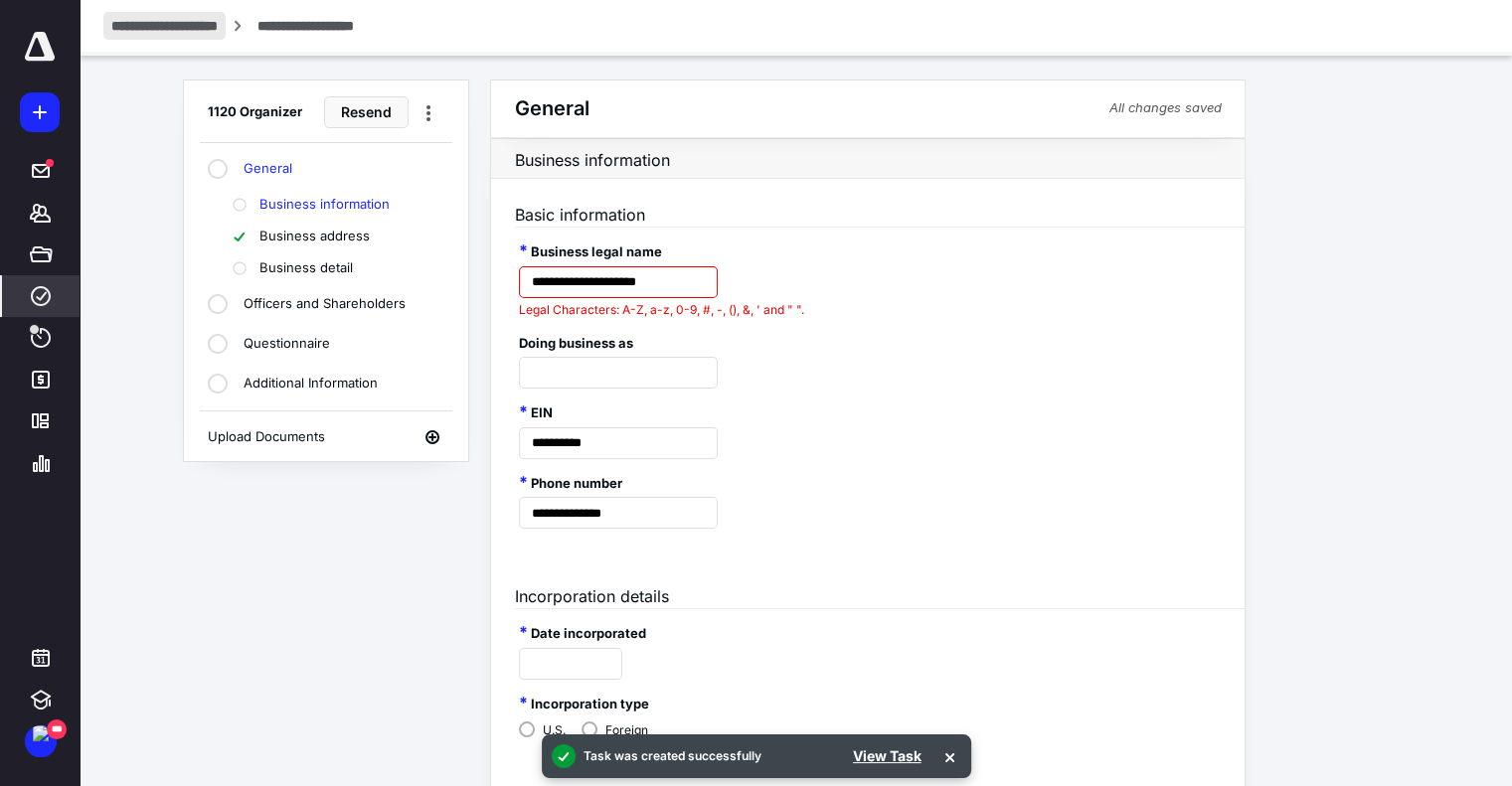 click on "**********" at bounding box center [164, 26] 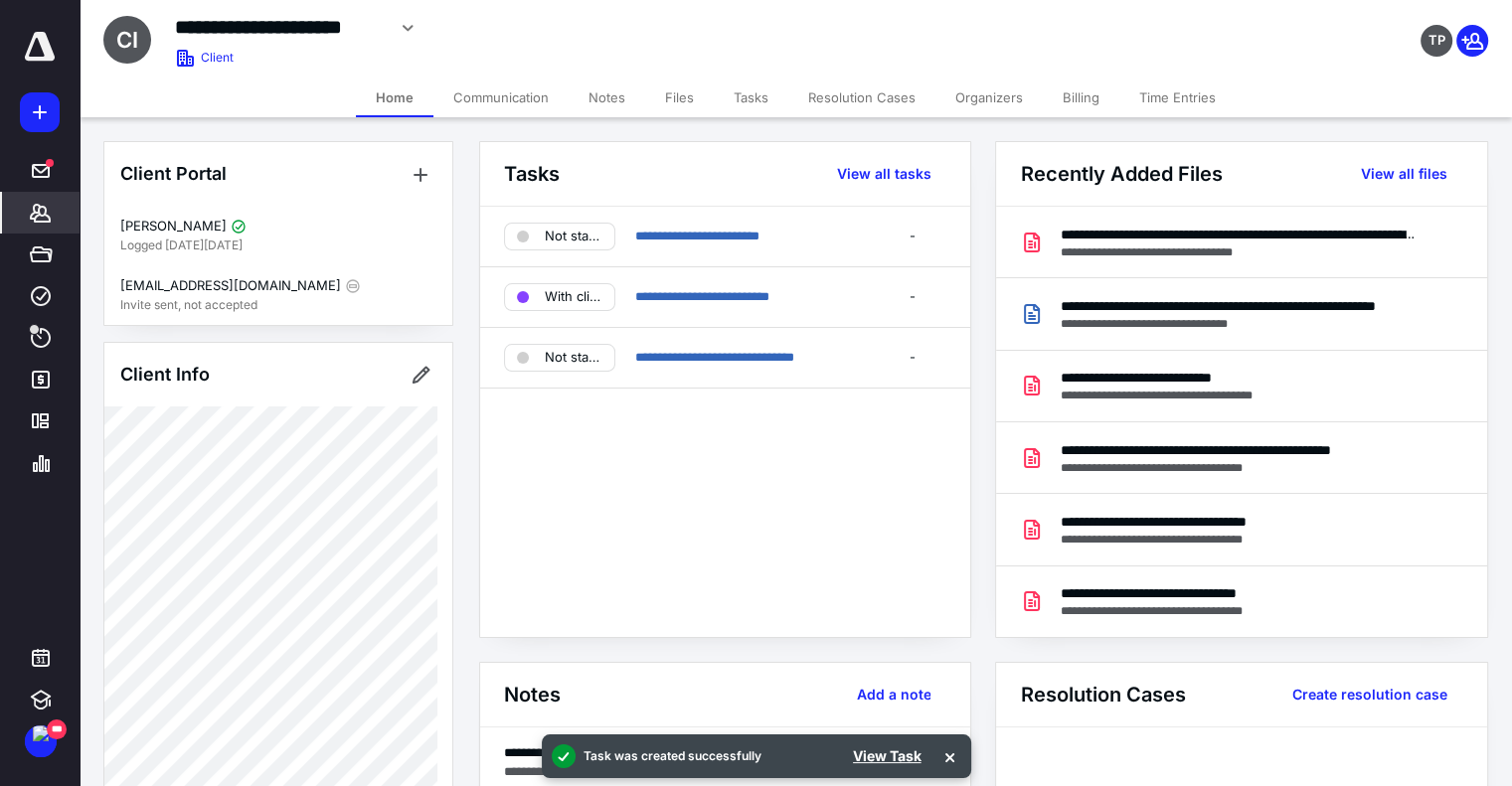 click on "Tasks" at bounding box center [751, 97] 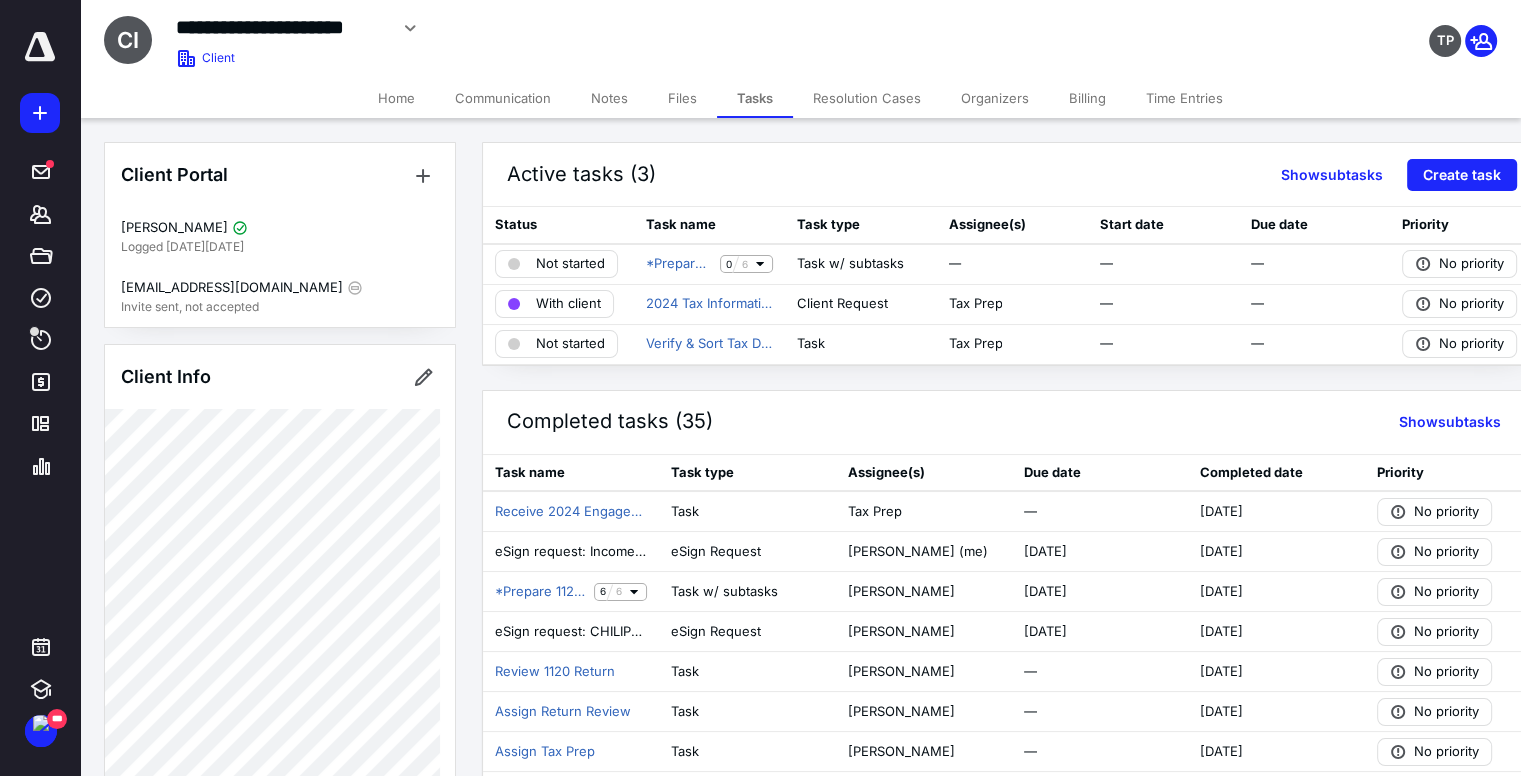 click on "Files" at bounding box center [682, 98] 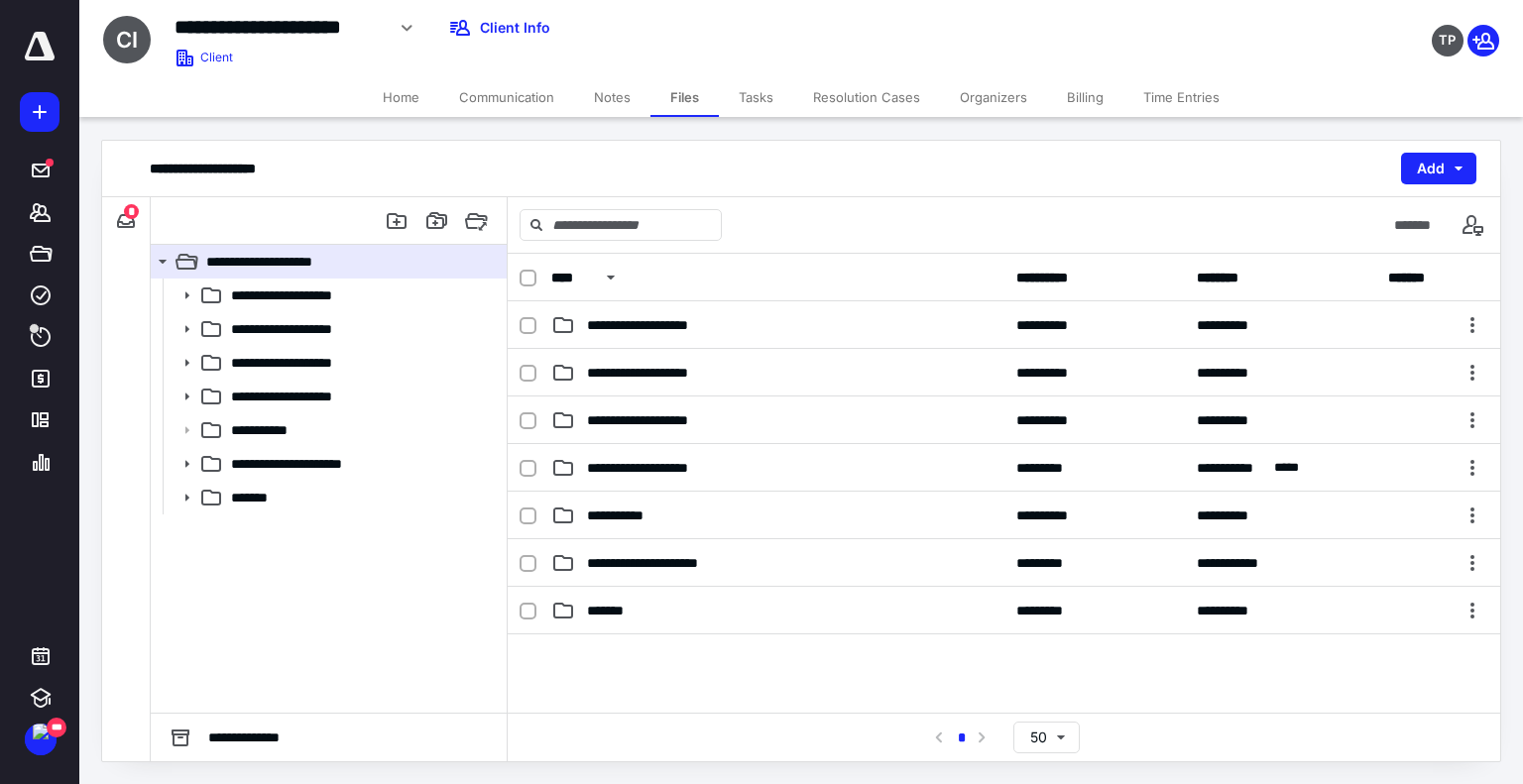 click on "*" at bounding box center [131, 211] 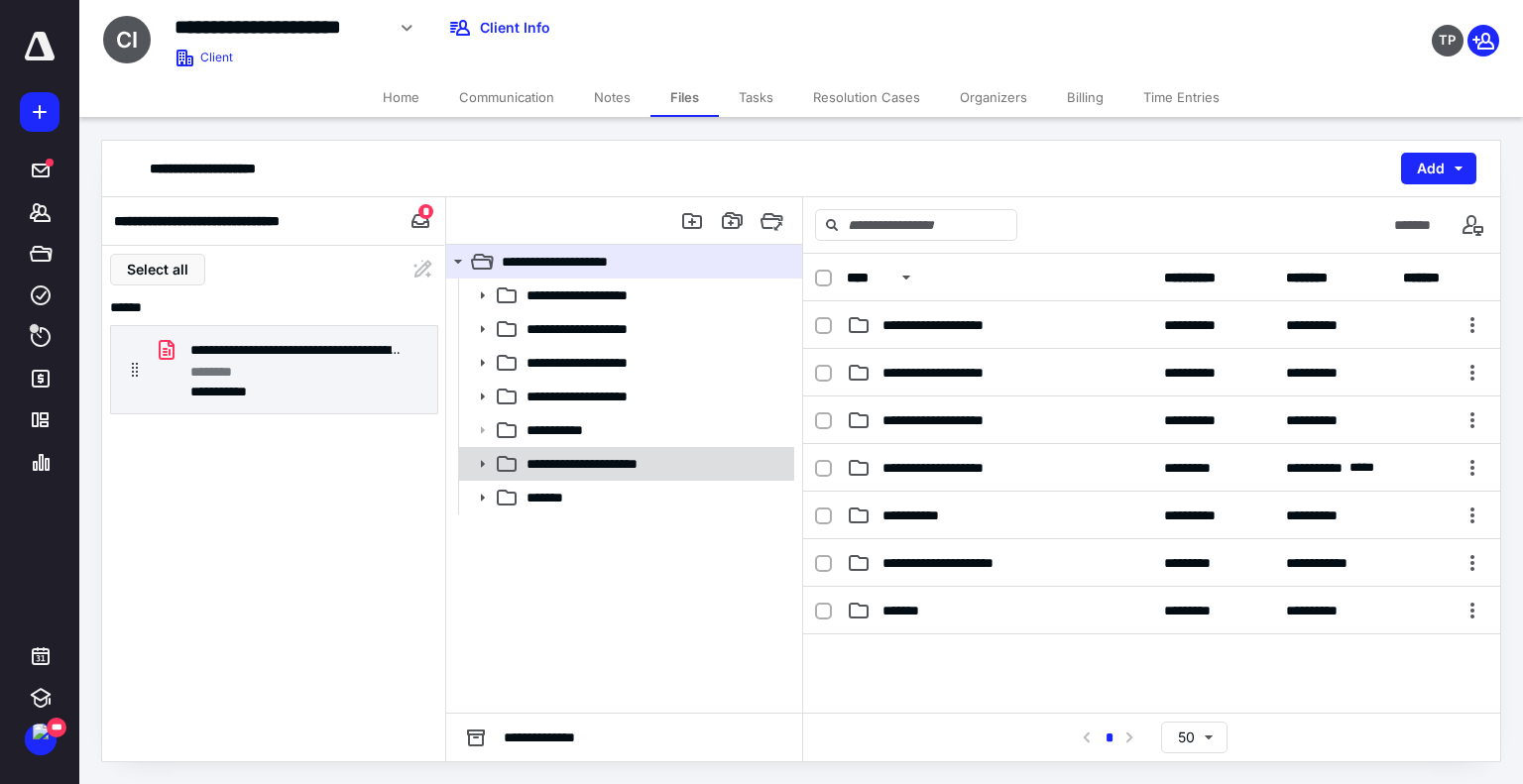 click 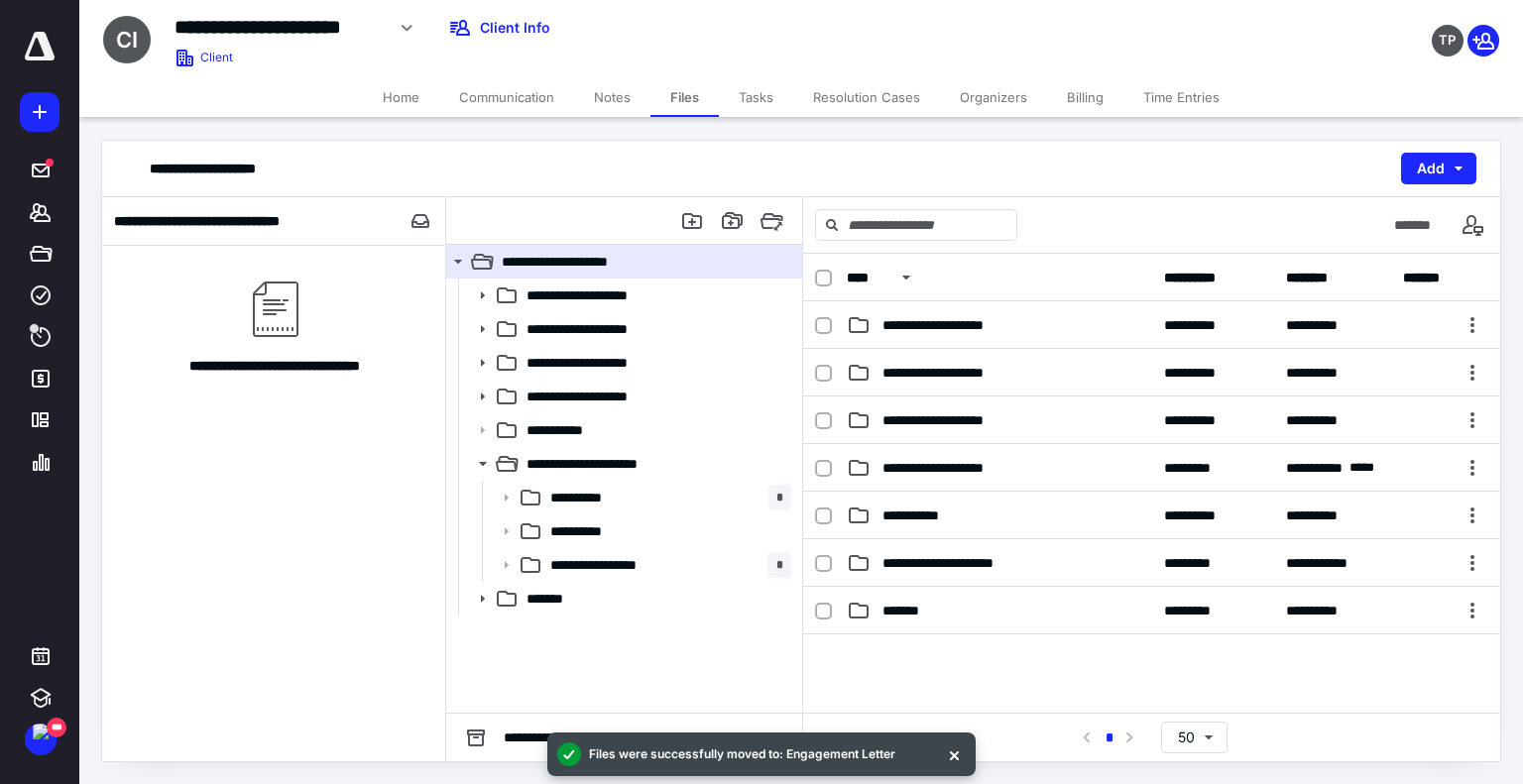 click on "Notes" at bounding box center (612, 97) 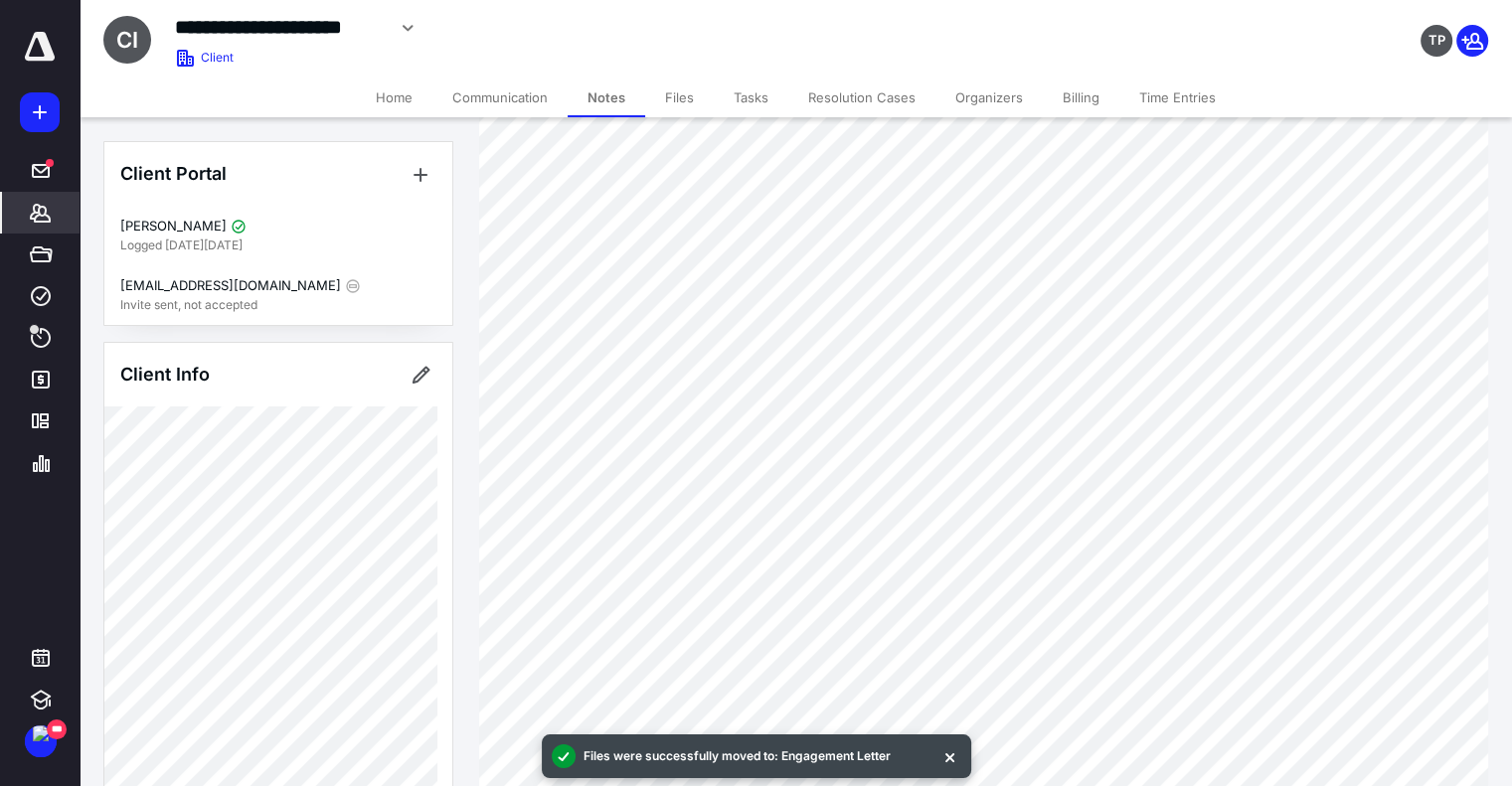 scroll, scrollTop: 0, scrollLeft: 0, axis: both 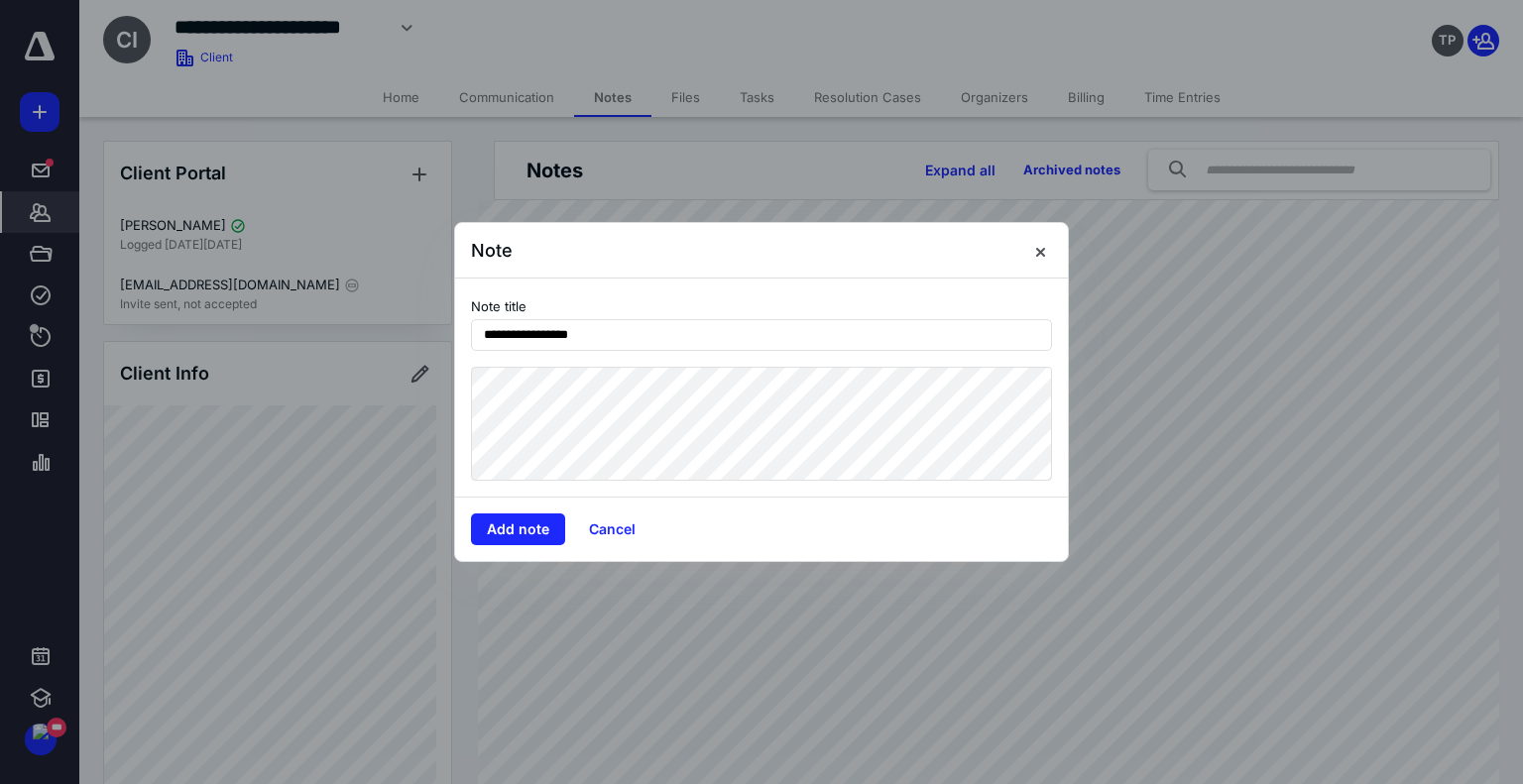 type on "**********" 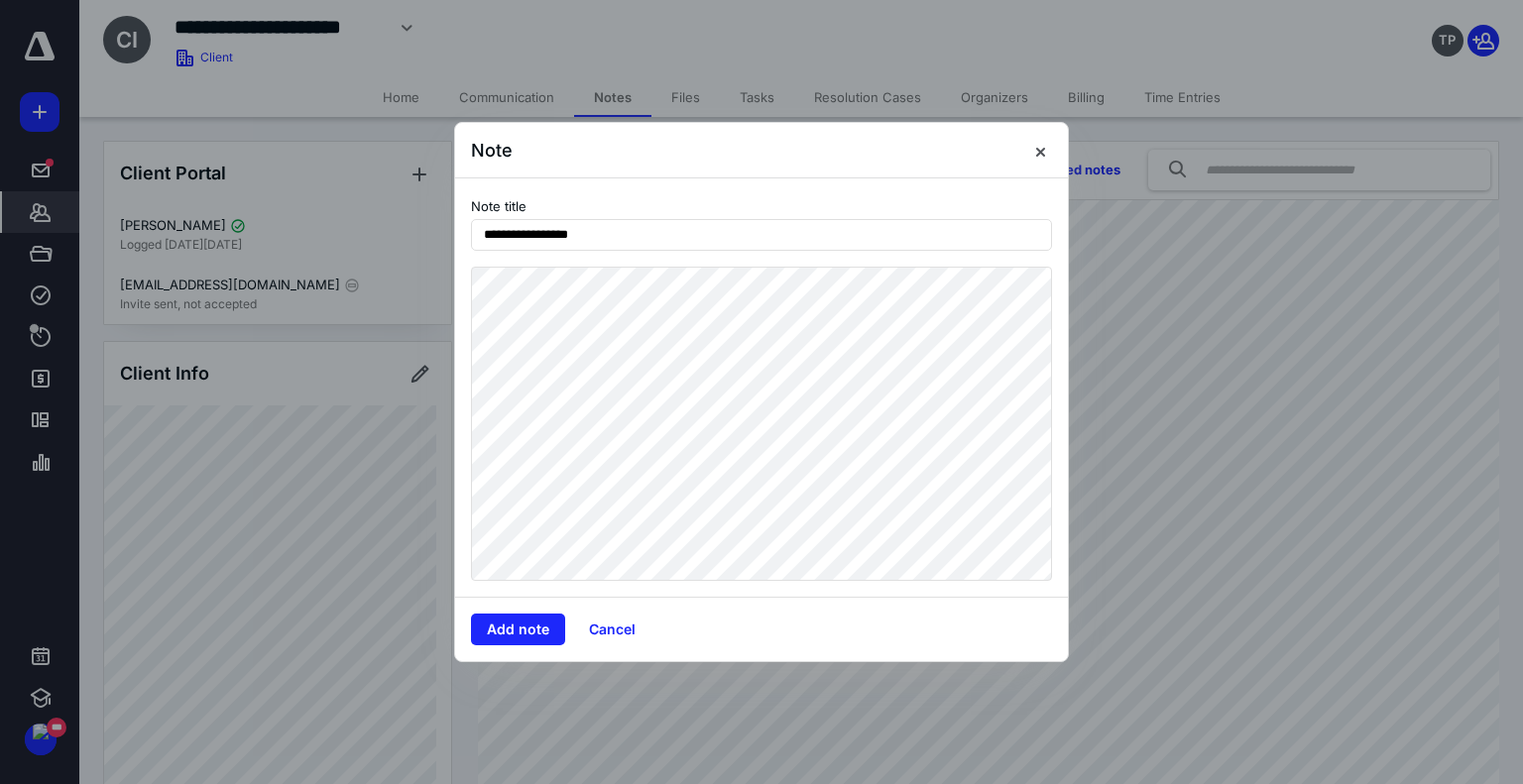 click at bounding box center (762, 392) 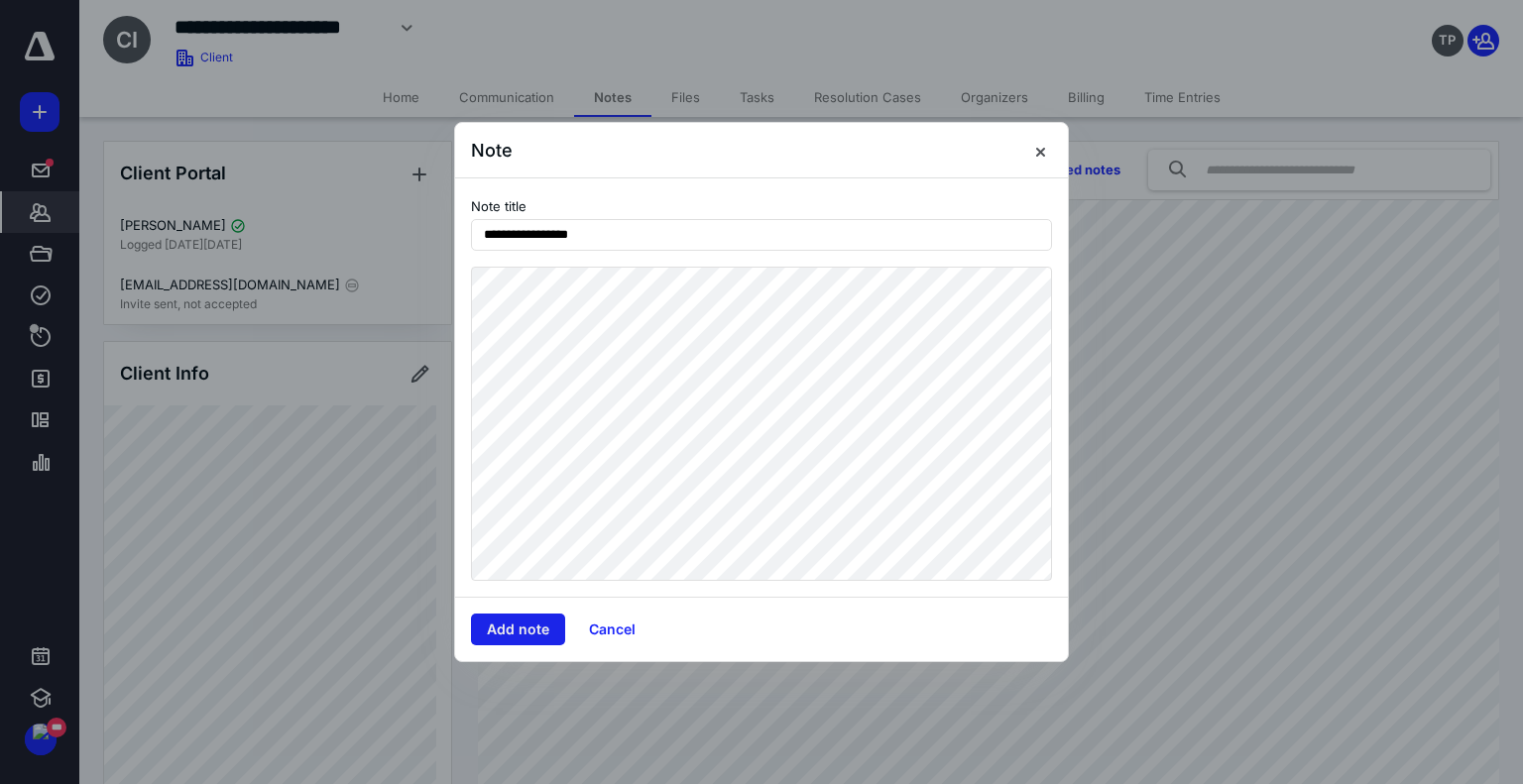 click on "Add note" at bounding box center (518, 629) 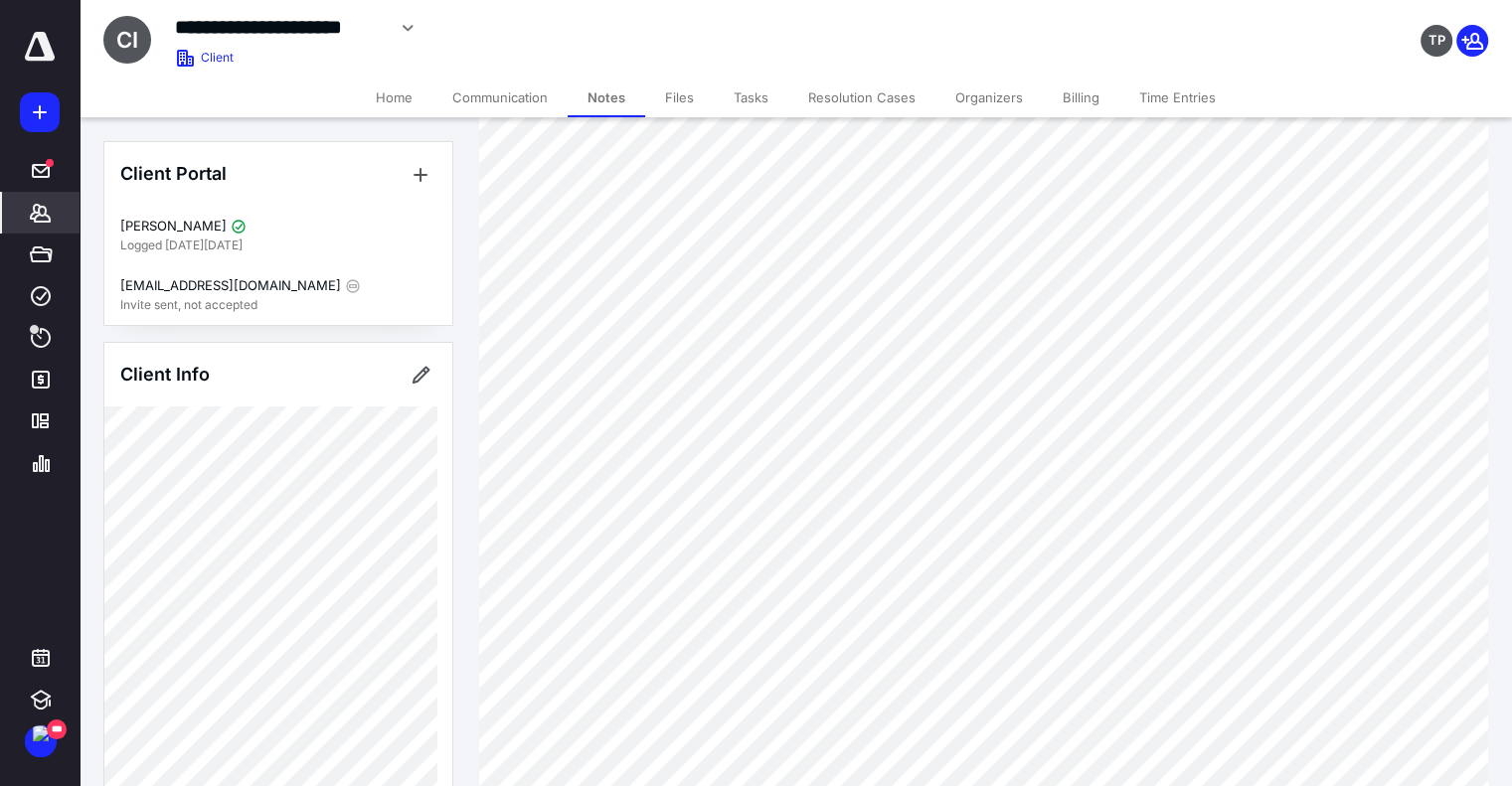scroll, scrollTop: 99, scrollLeft: 0, axis: vertical 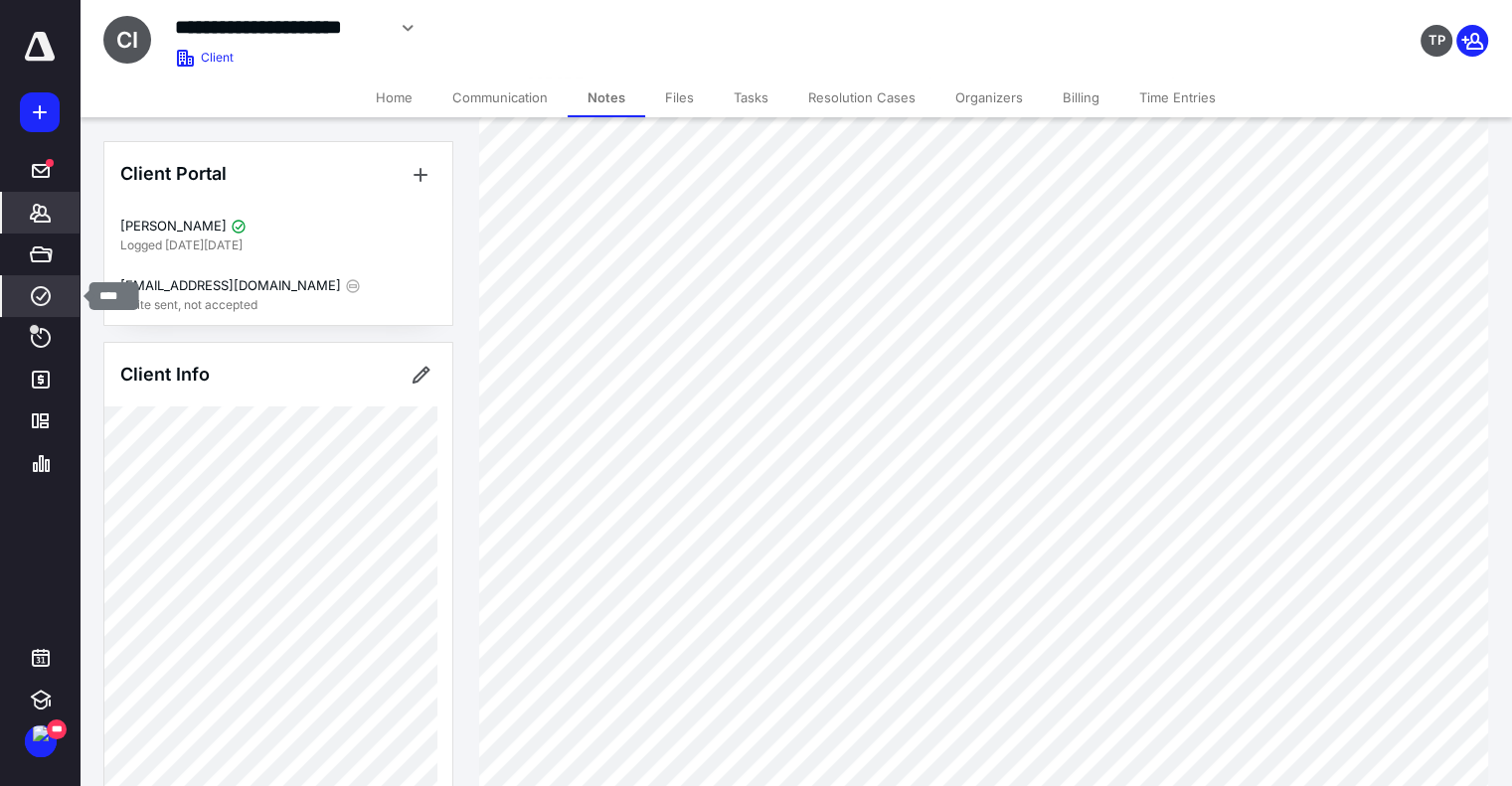 click 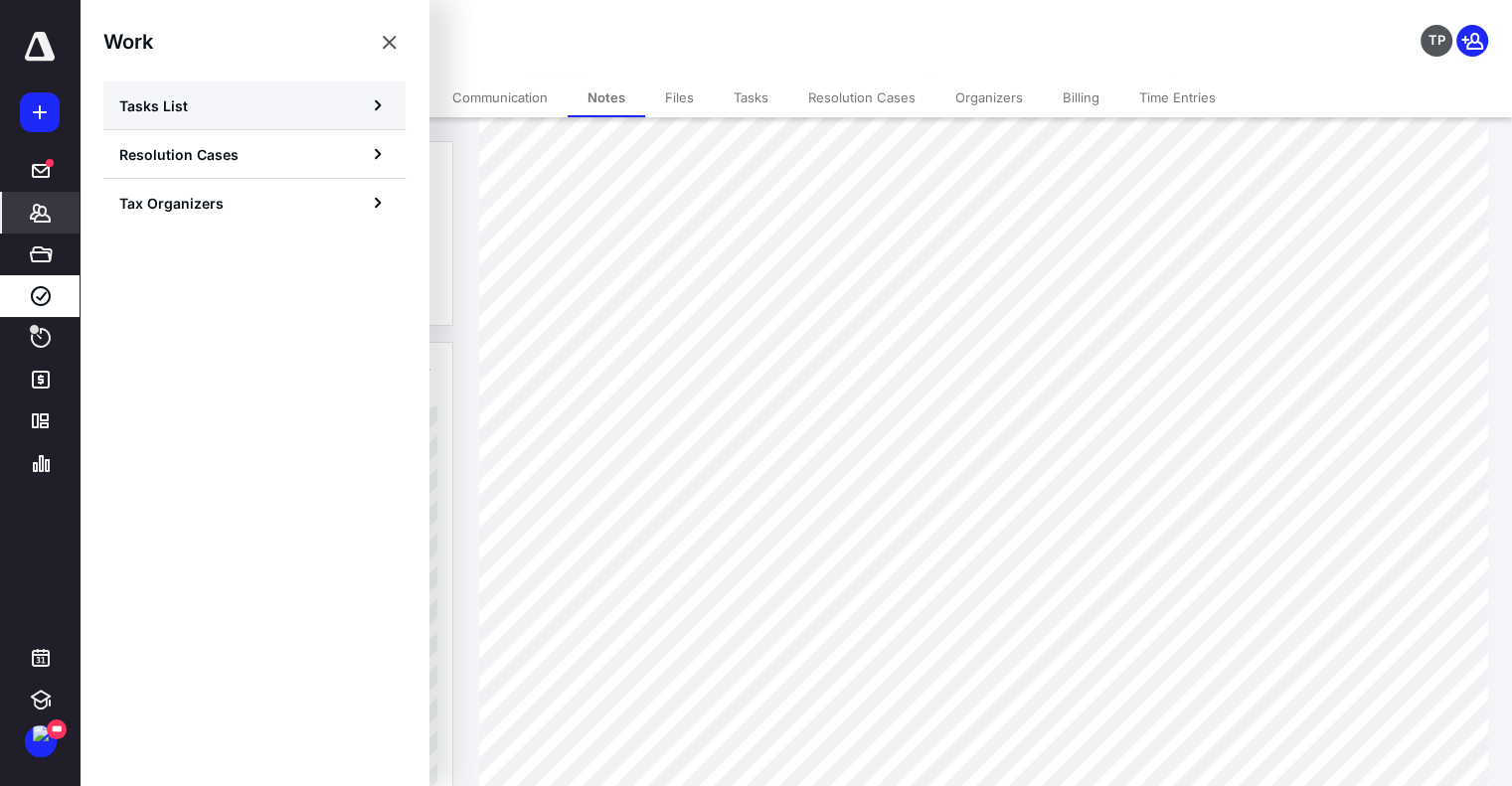 click on "Tasks List" at bounding box center (153, 105) 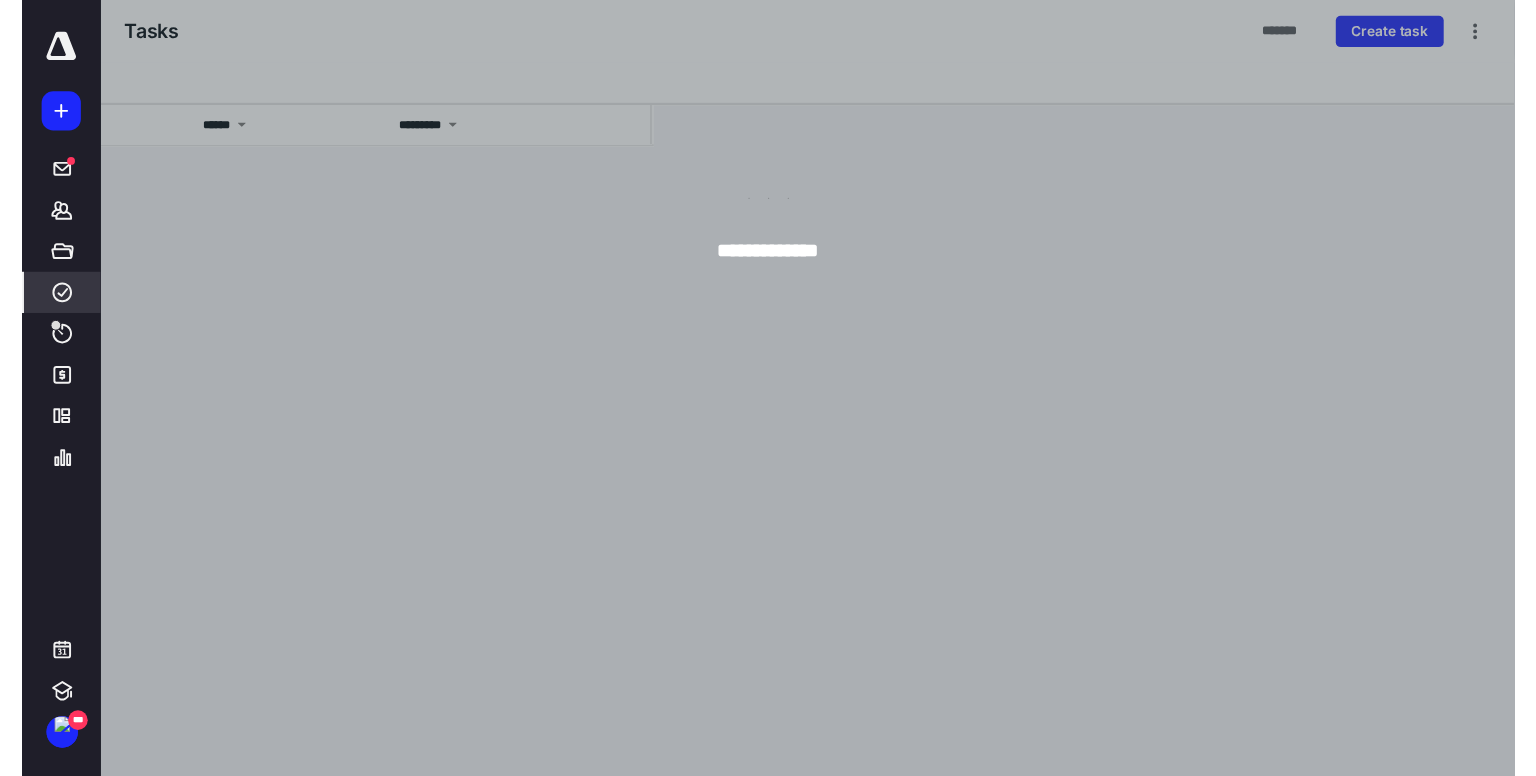 scroll, scrollTop: 0, scrollLeft: 0, axis: both 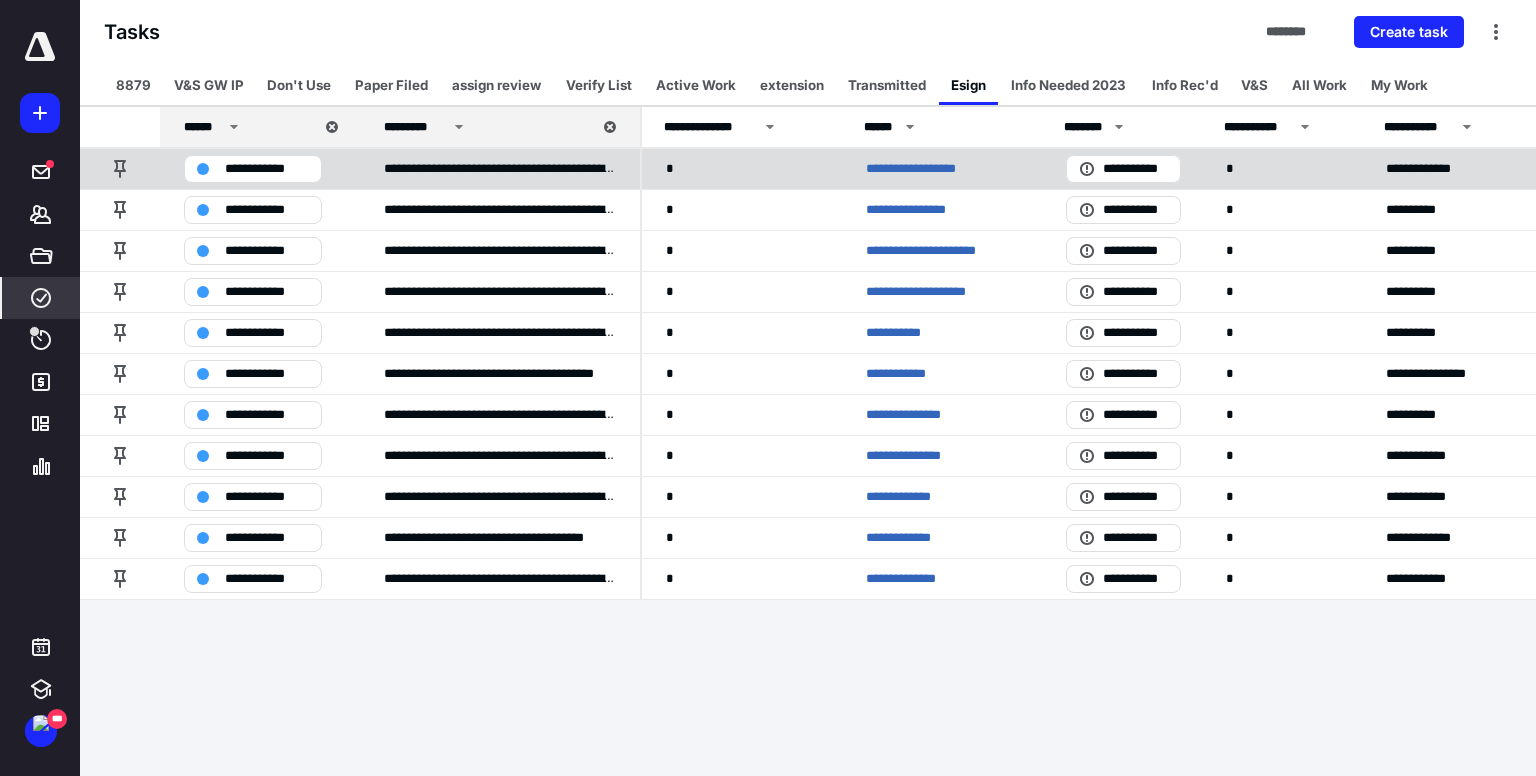 click on "**********" at bounding box center (917, 210) 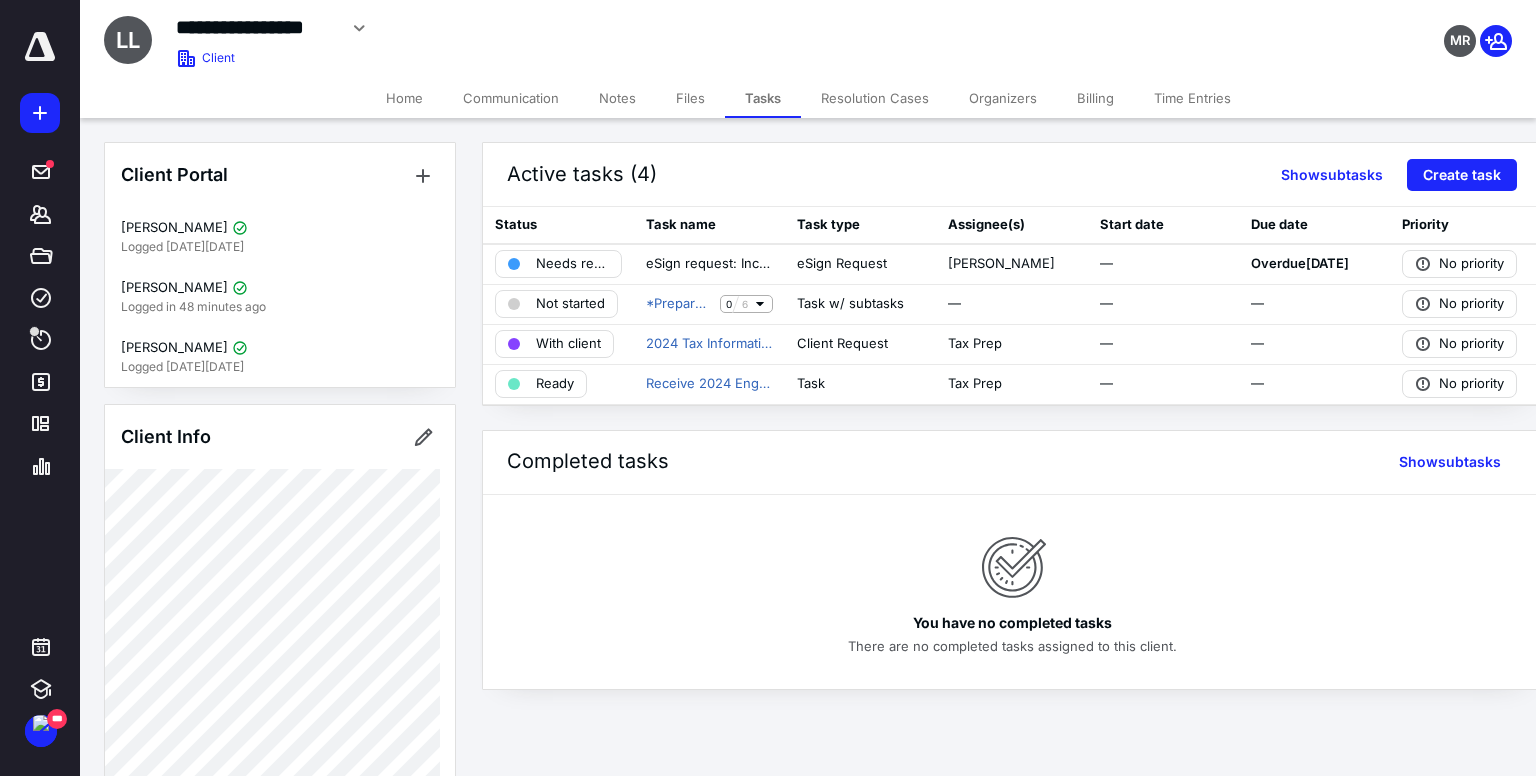 click on "Organizers" at bounding box center (1003, 98) 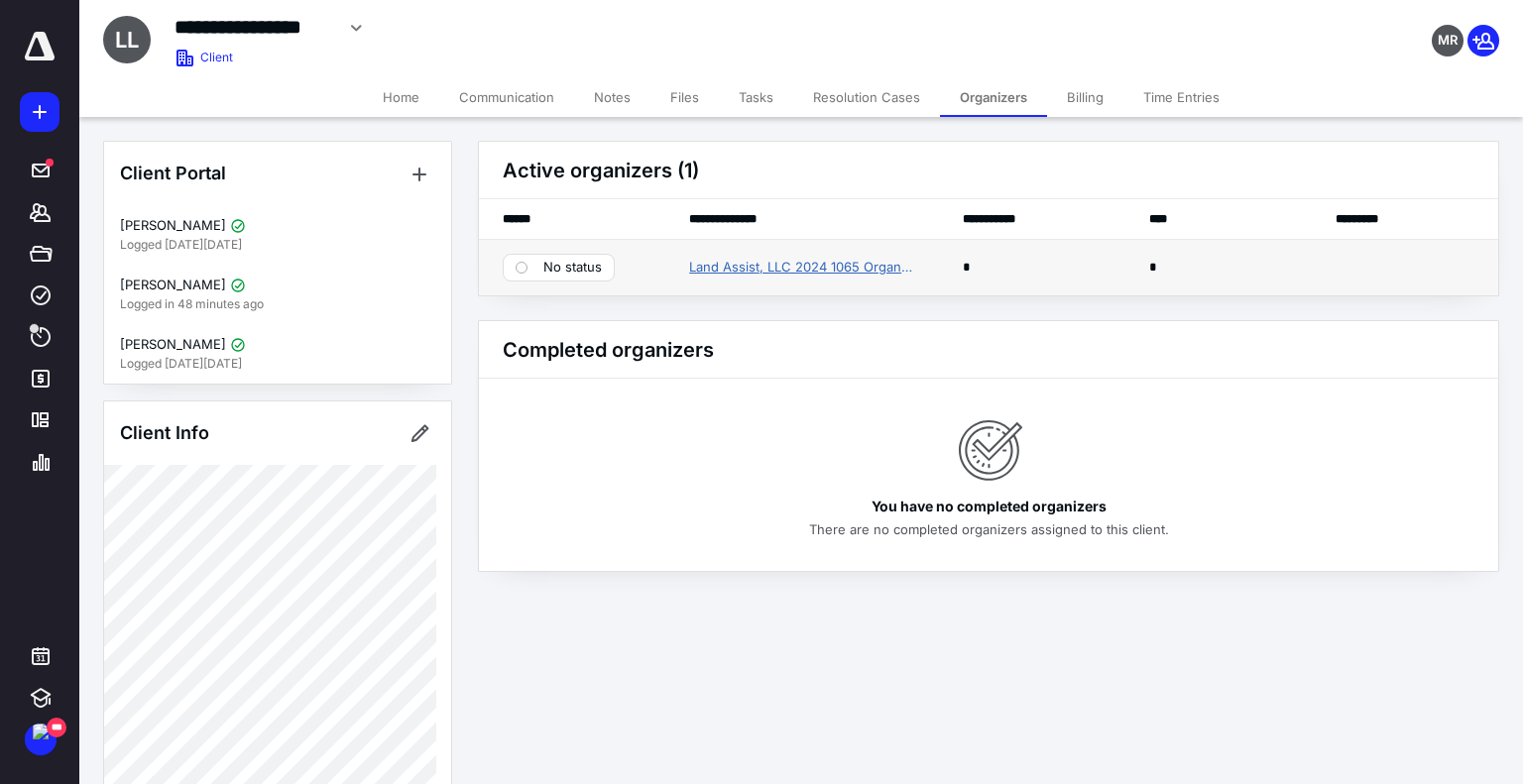 click on "Land Assist, LLC 2024 1065 Organizer" at bounding box center (802, 268) 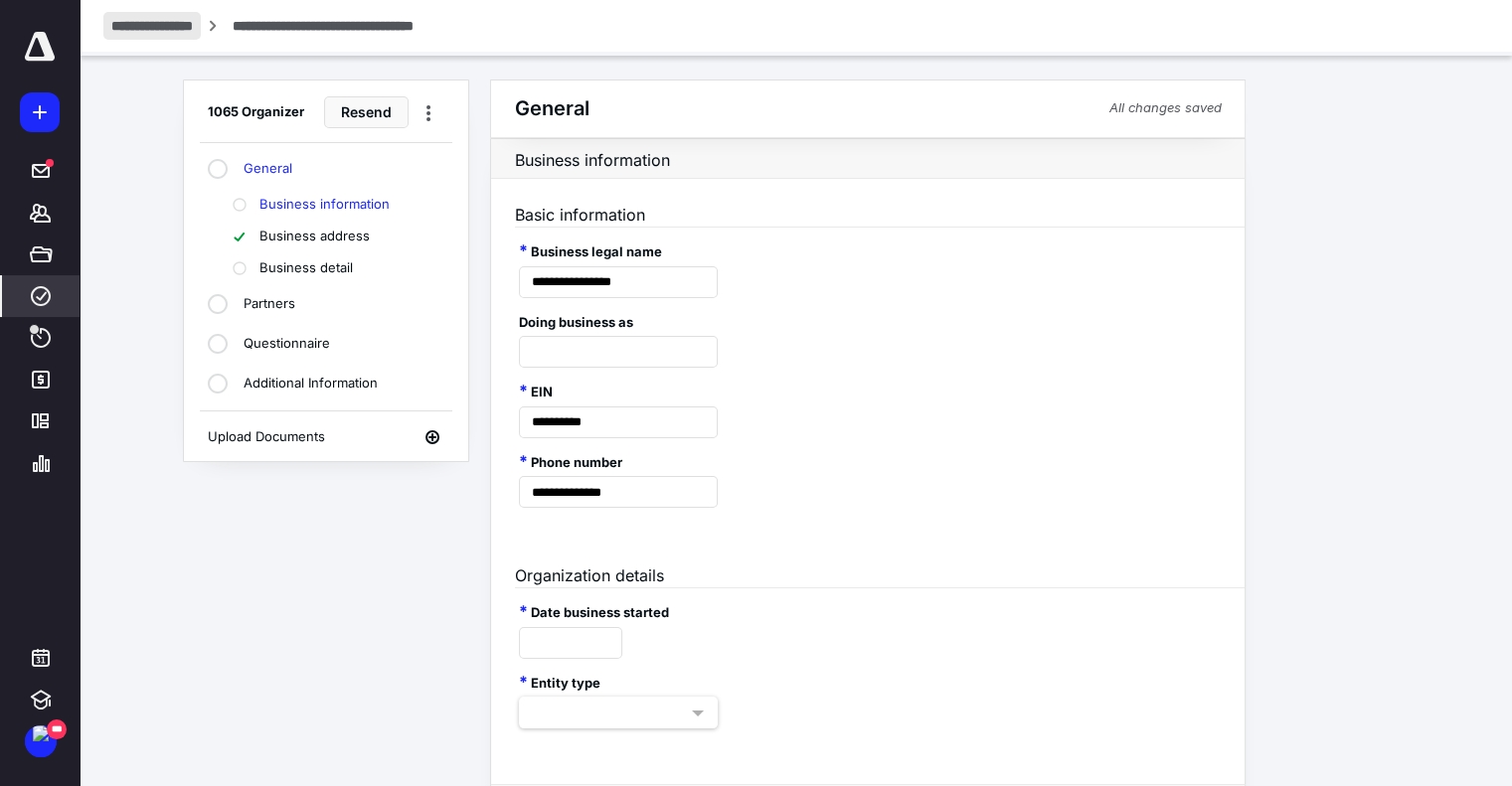 click on "**********" at bounding box center [152, 26] 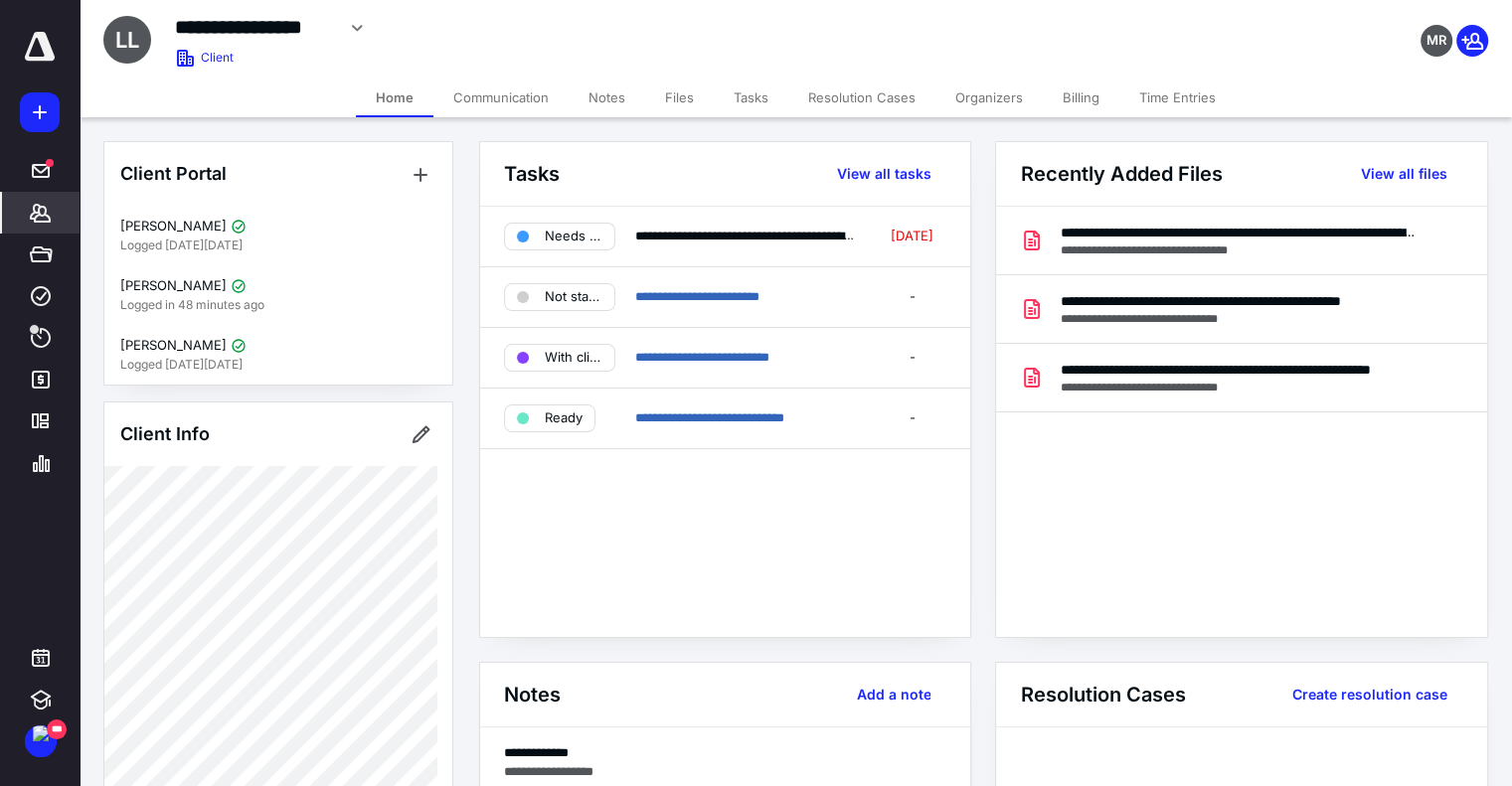 click on "Tasks" at bounding box center [751, 97] 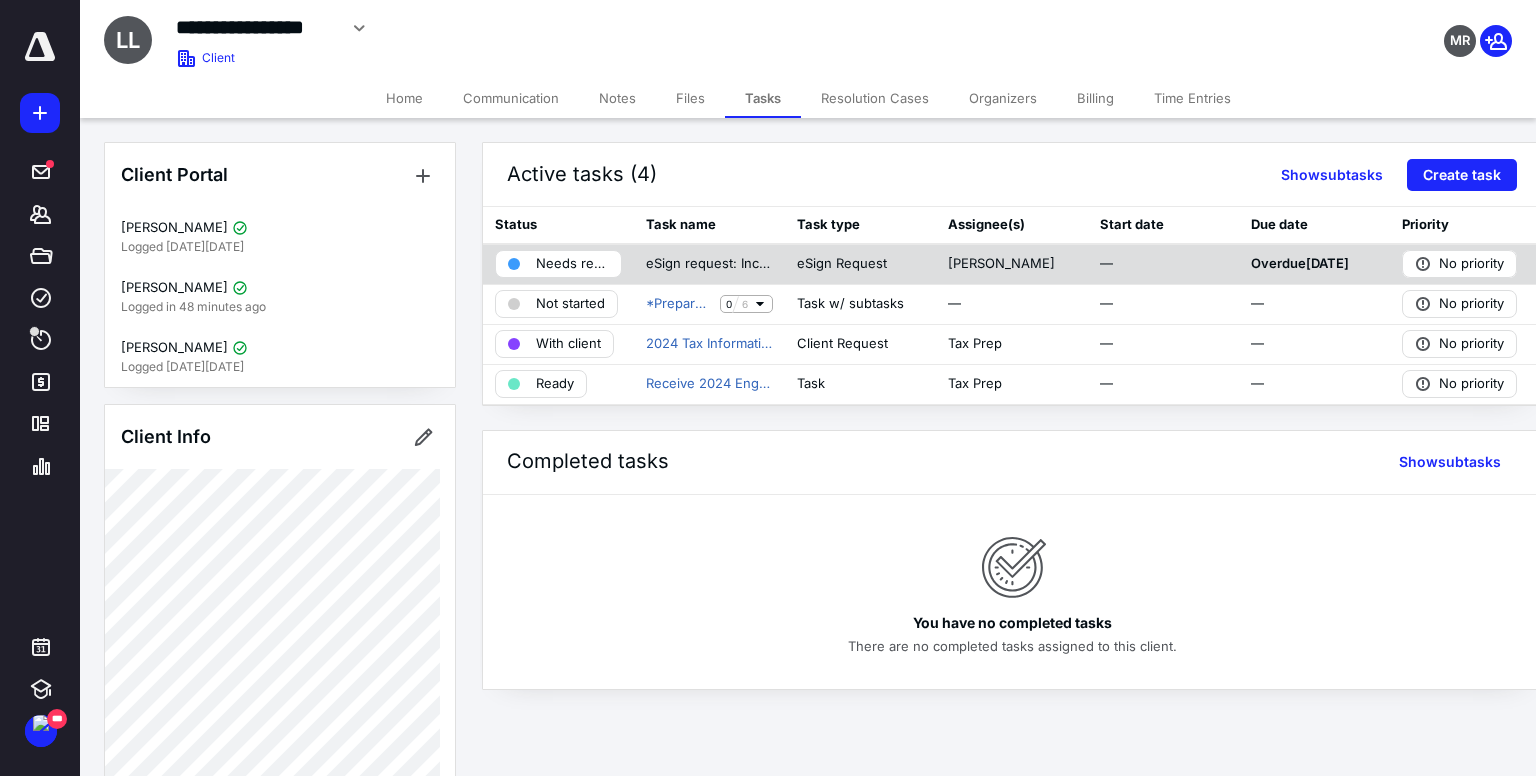 click on "Needs review" at bounding box center (572, 264) 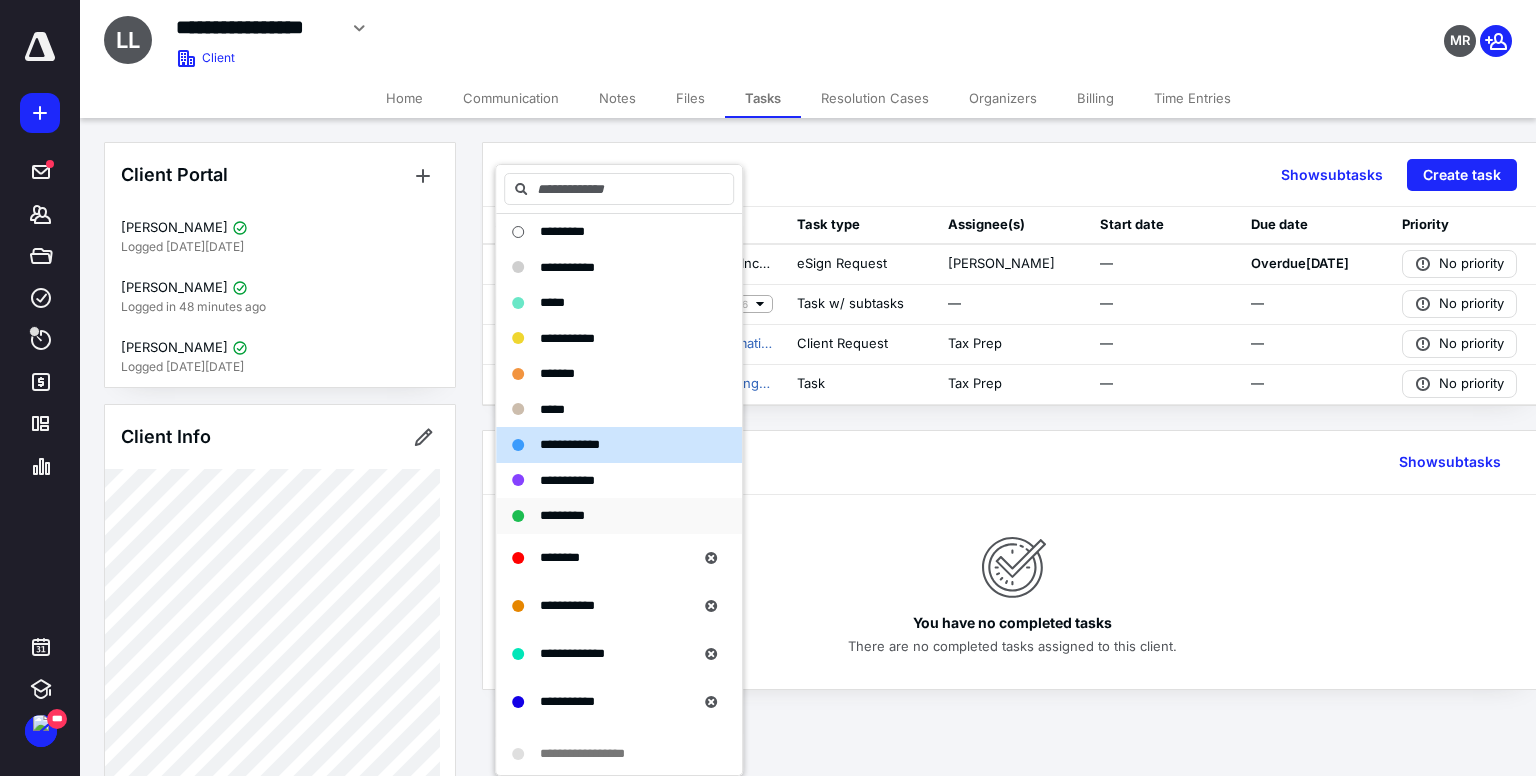 click on "*********" at bounding box center (607, 516) 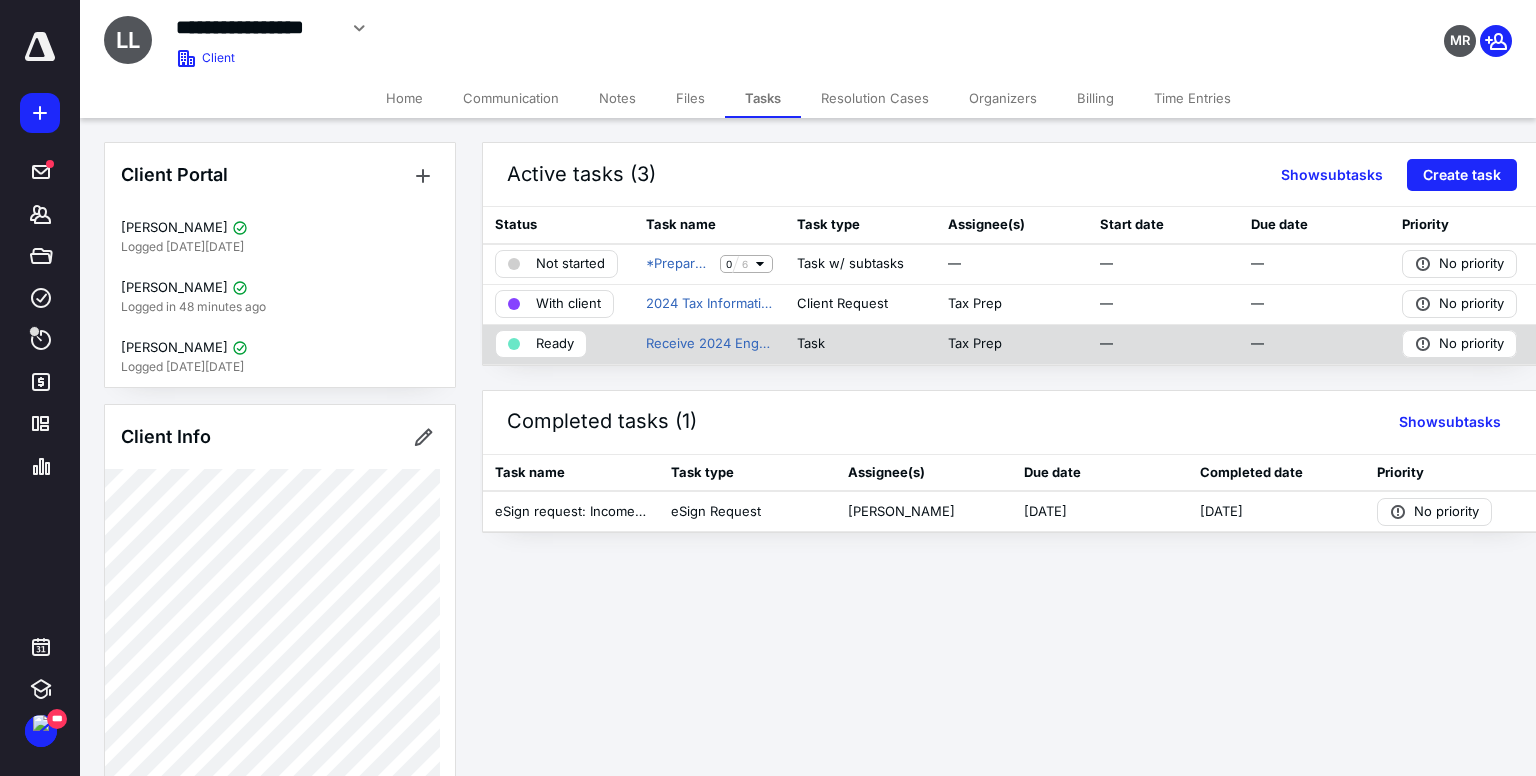 click on "Ready" at bounding box center (555, 344) 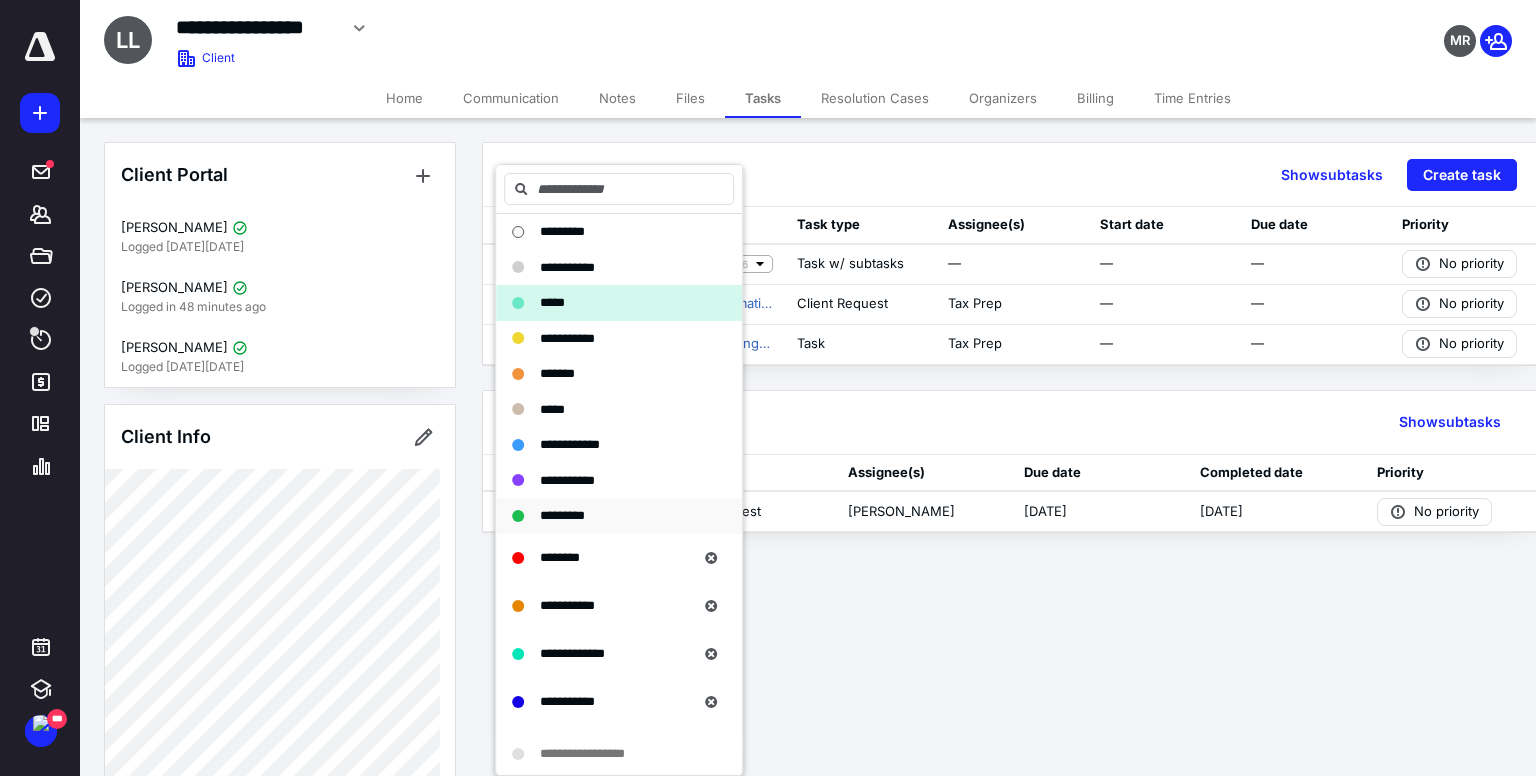 click on "*********" at bounding box center [562, 515] 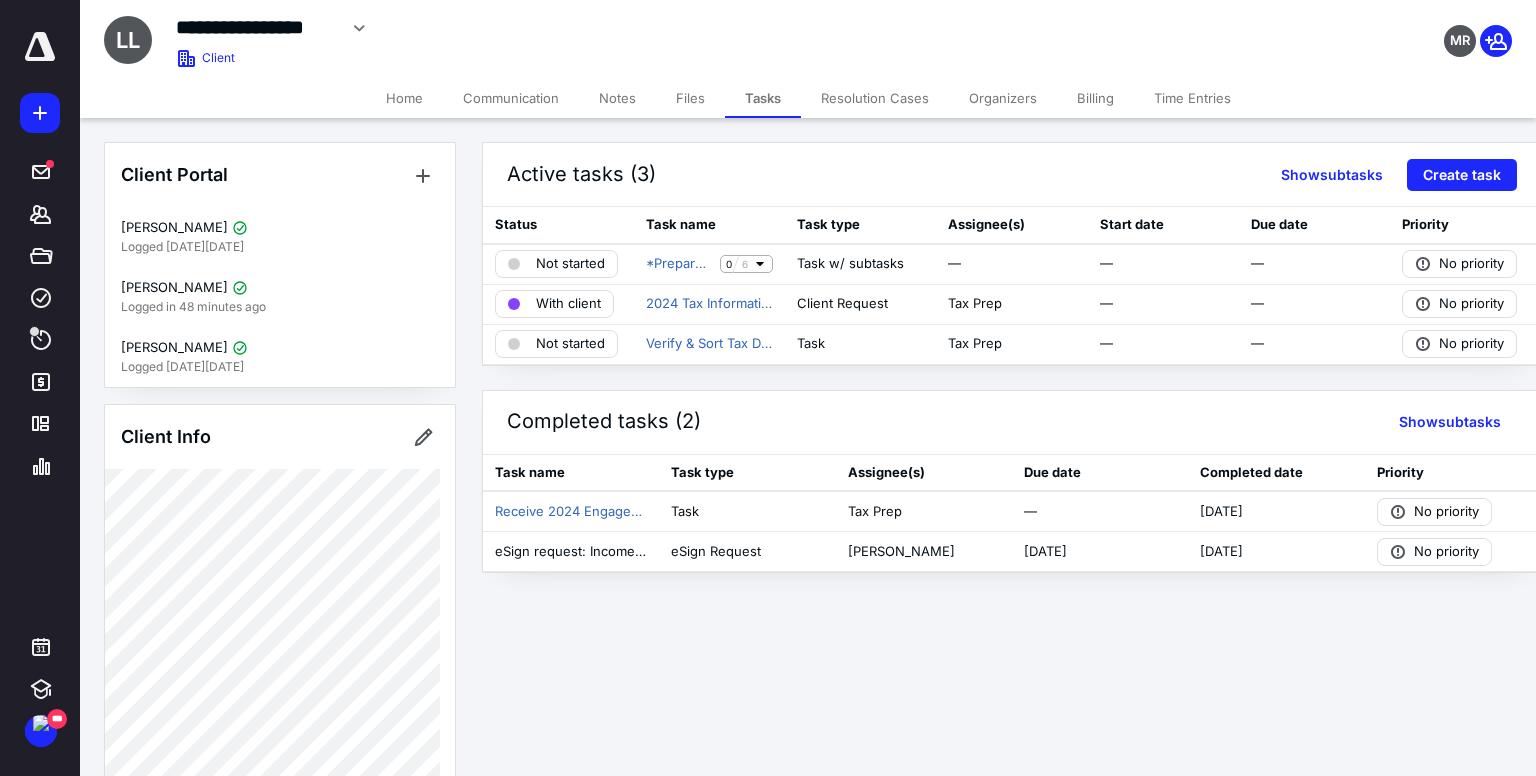 click on "Files" at bounding box center [690, 98] 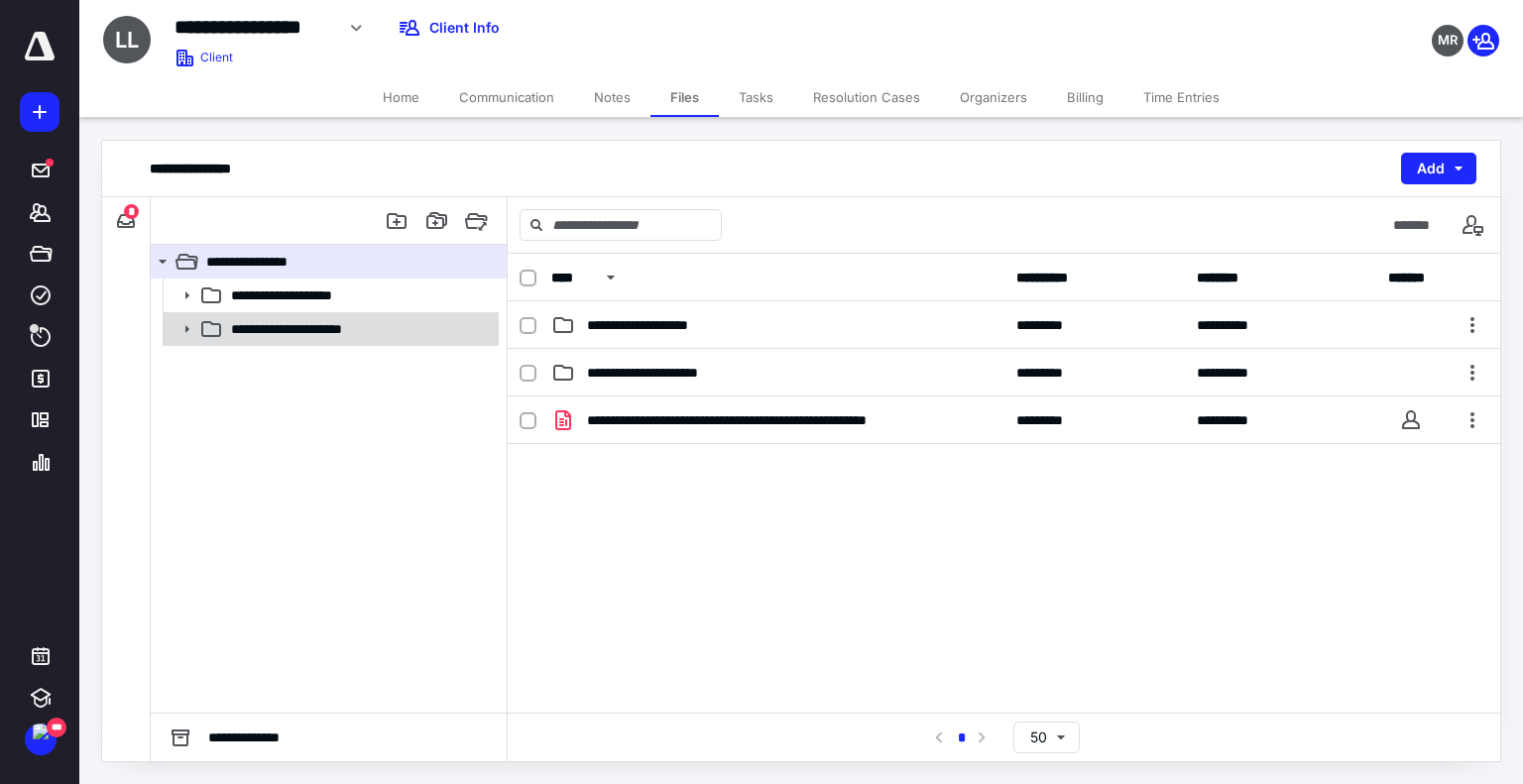 click 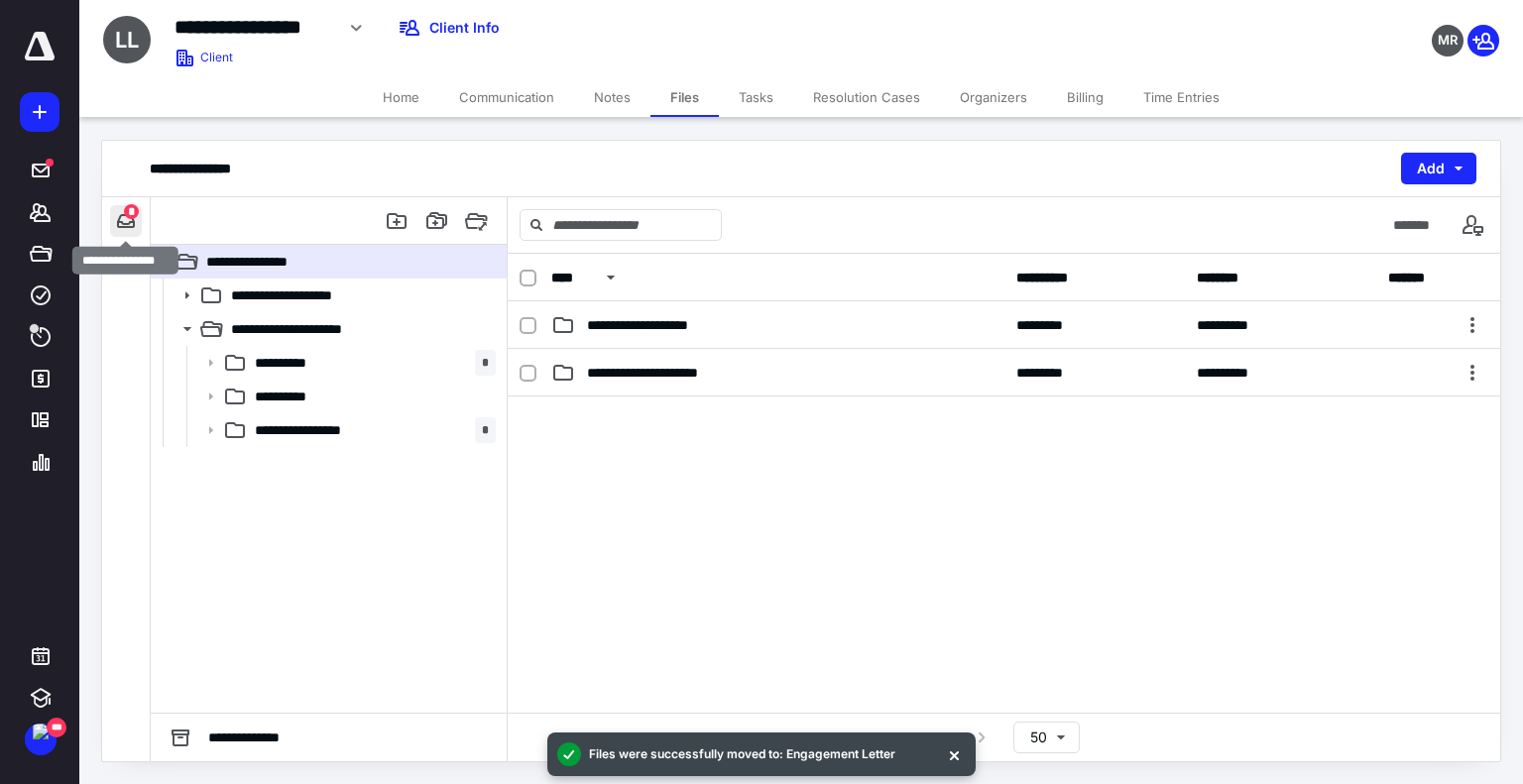 click at bounding box center [126, 221] 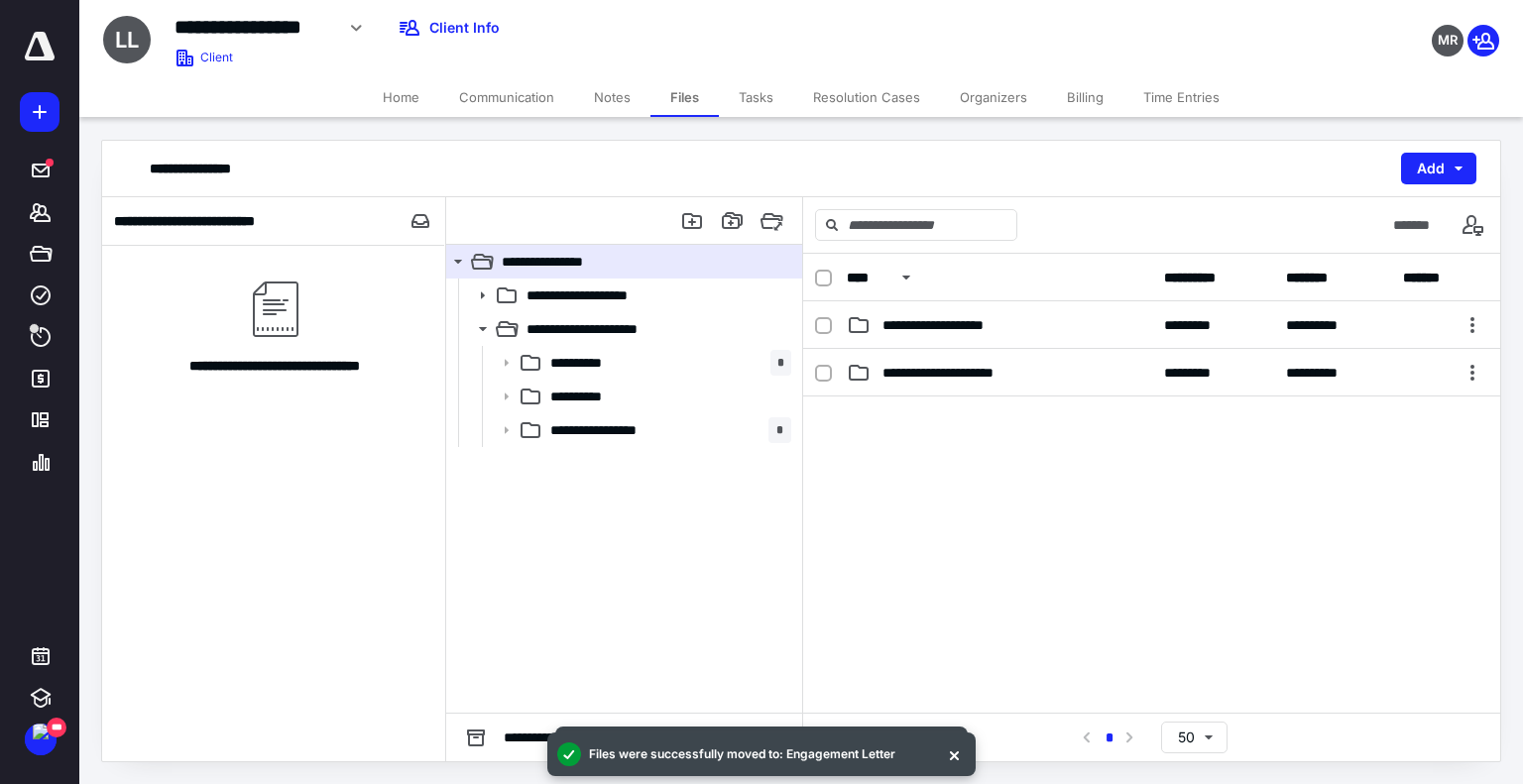 click on "Notes" at bounding box center [612, 97] 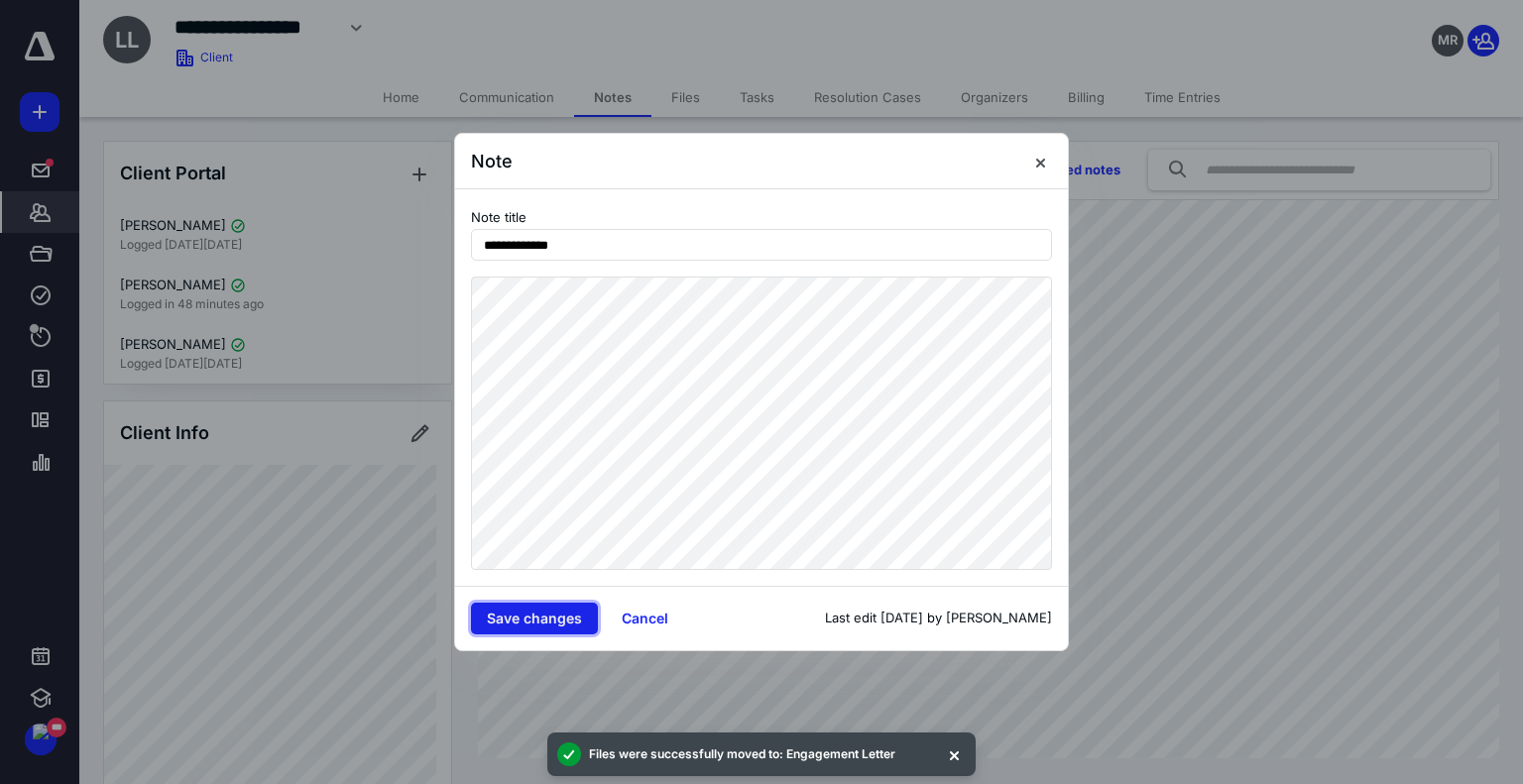 click on "Save changes" at bounding box center (534, 618) 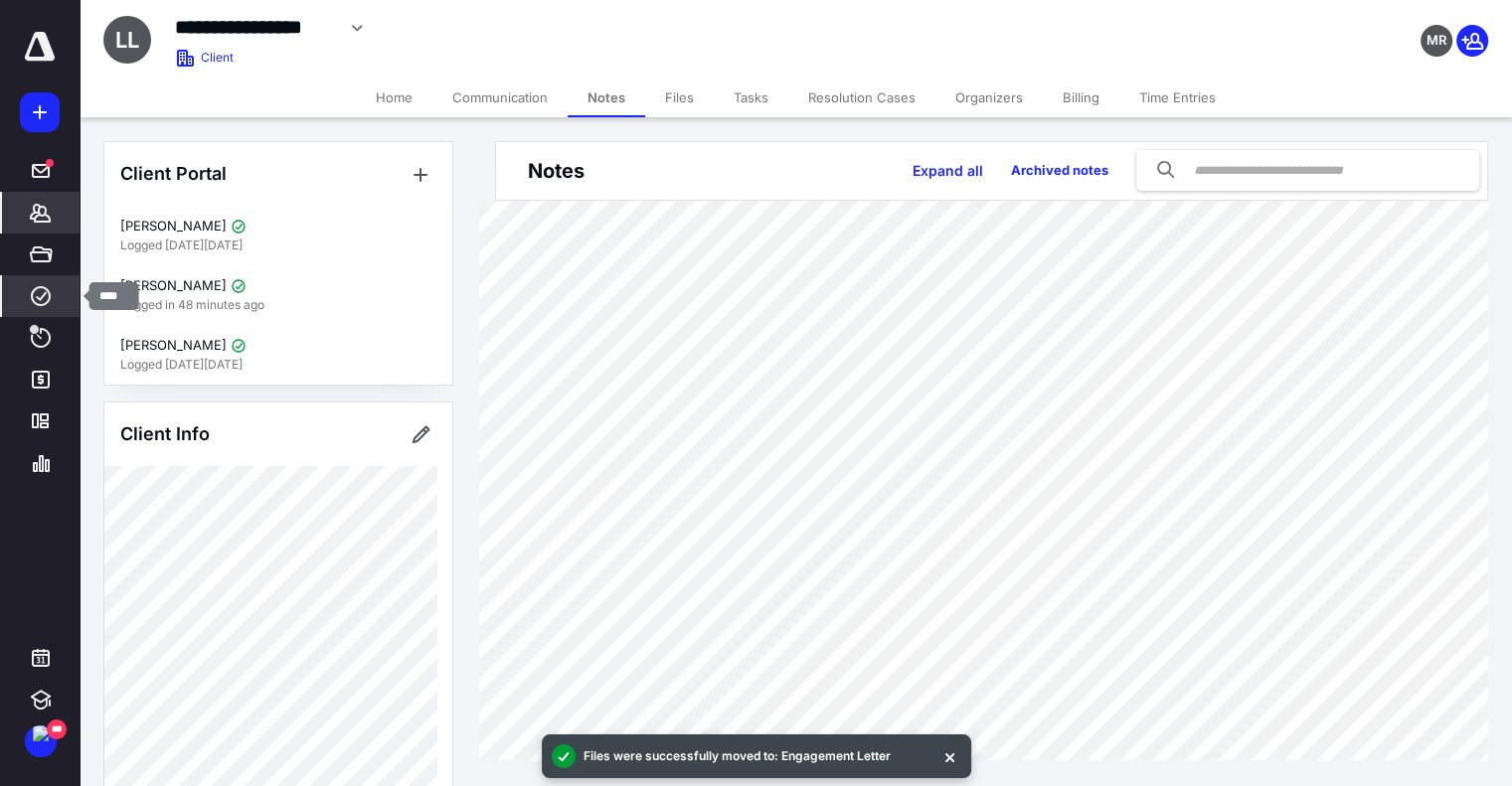 click 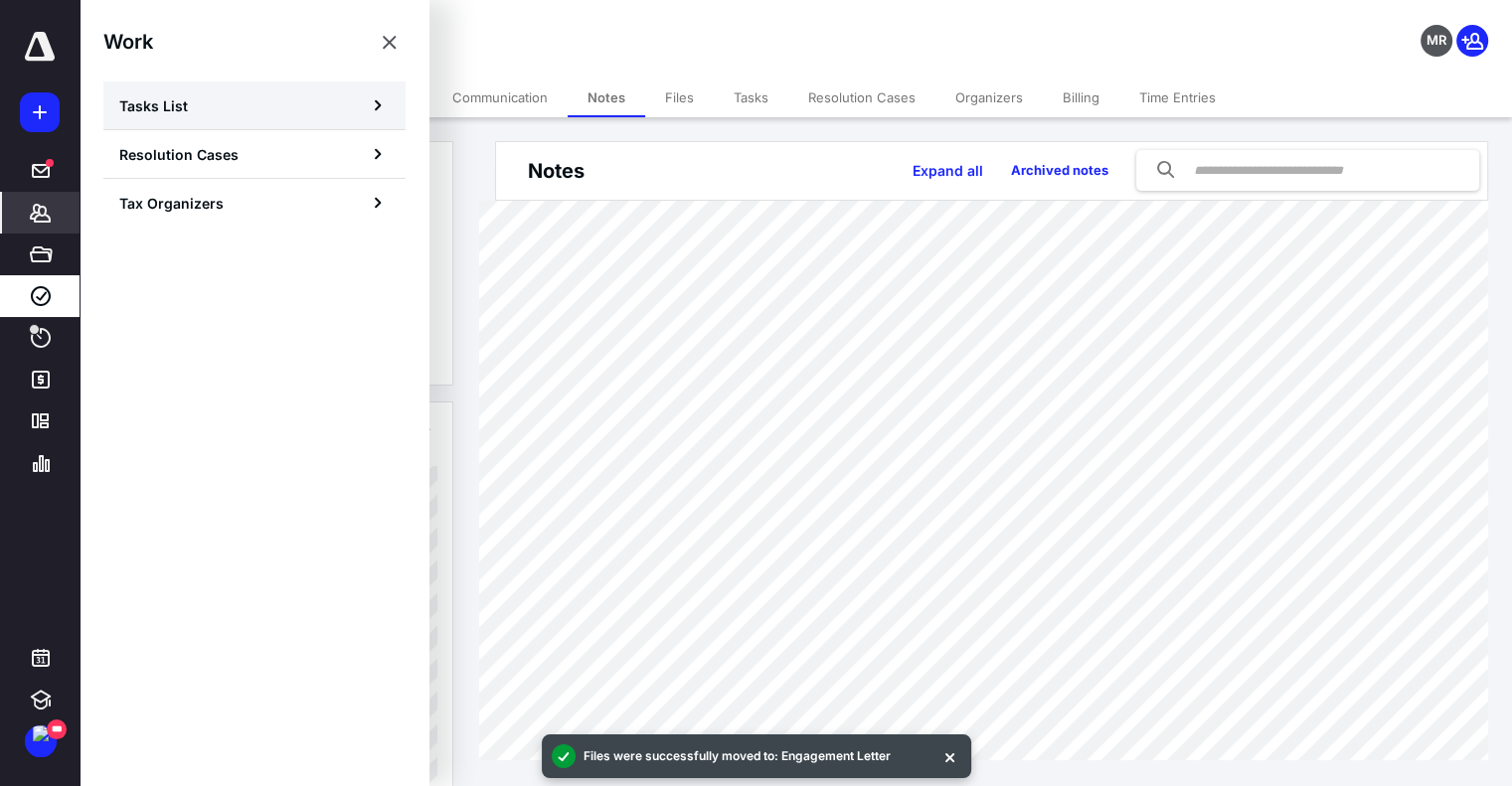 click on "Tasks List" at bounding box center (153, 105) 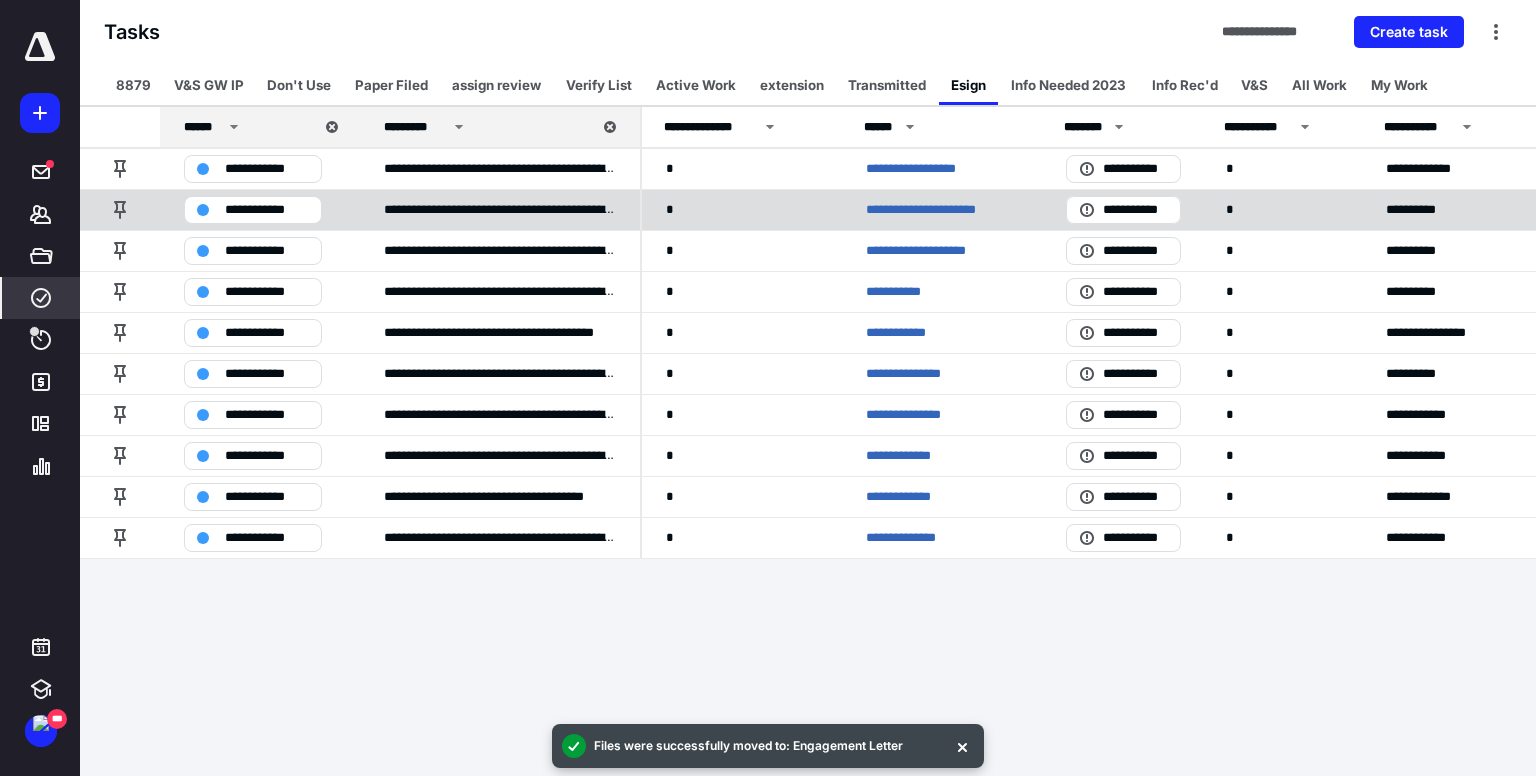 click on "**********" at bounding box center [934, 210] 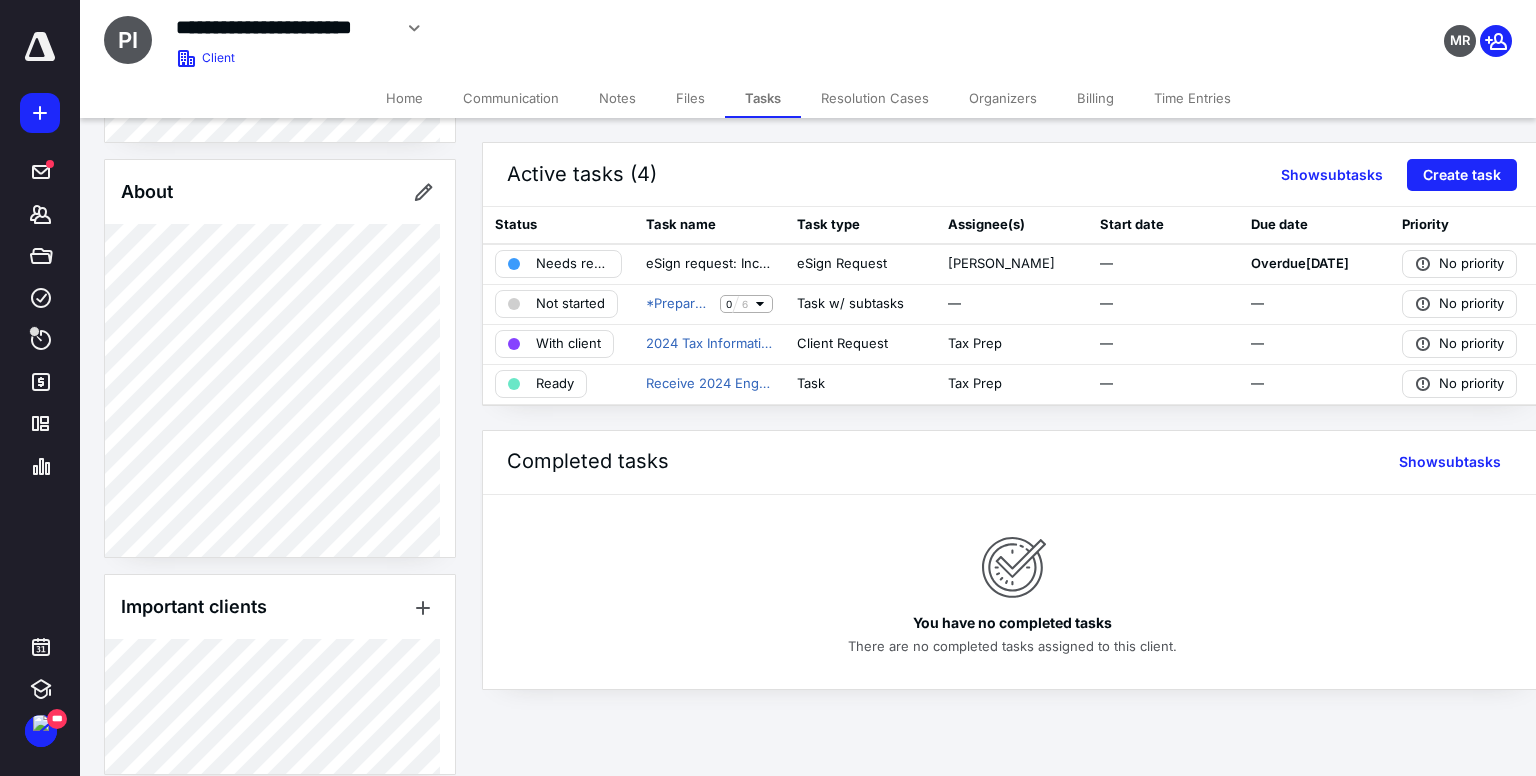 scroll, scrollTop: 700, scrollLeft: 0, axis: vertical 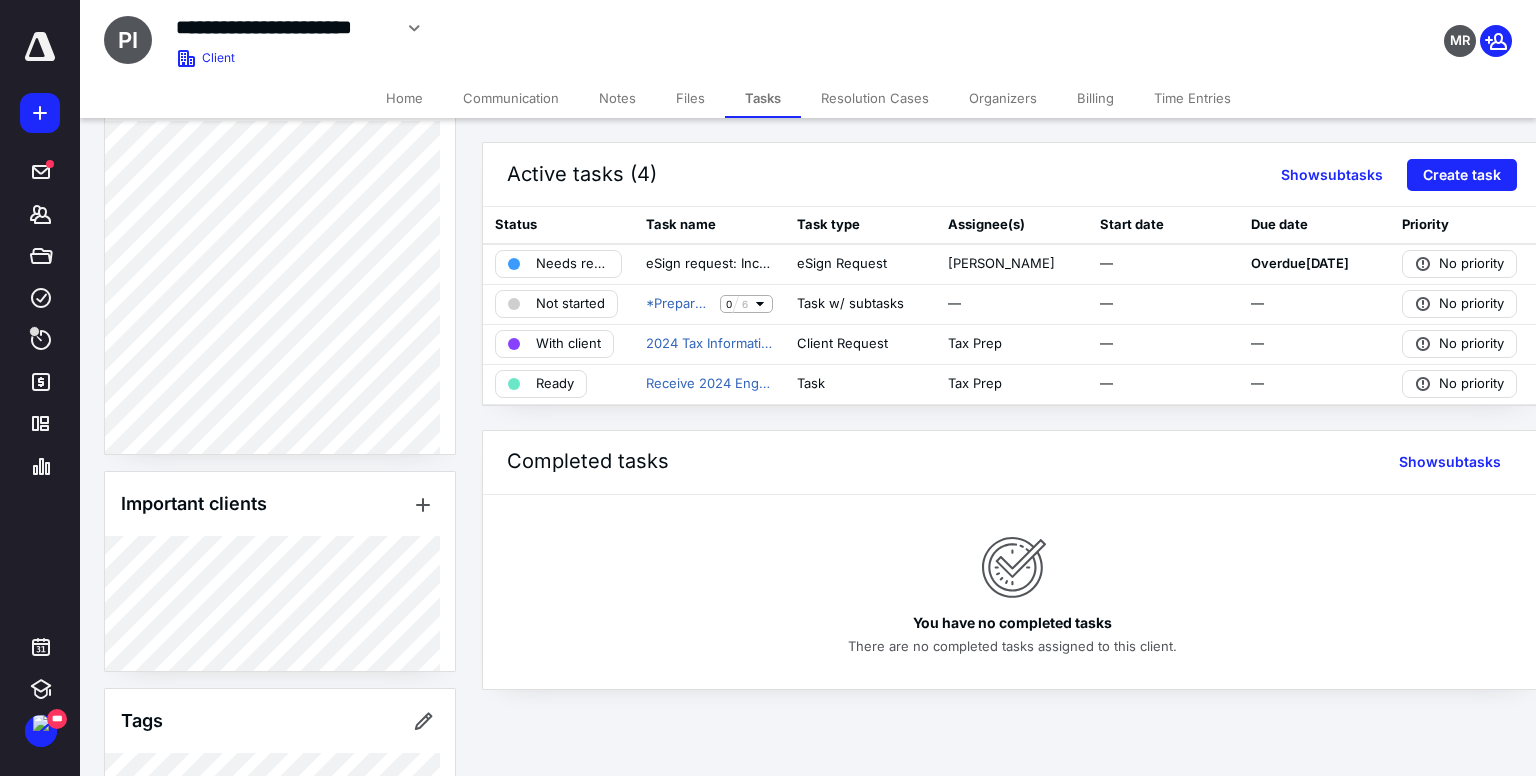 click on "Organizers" at bounding box center (1003, 98) 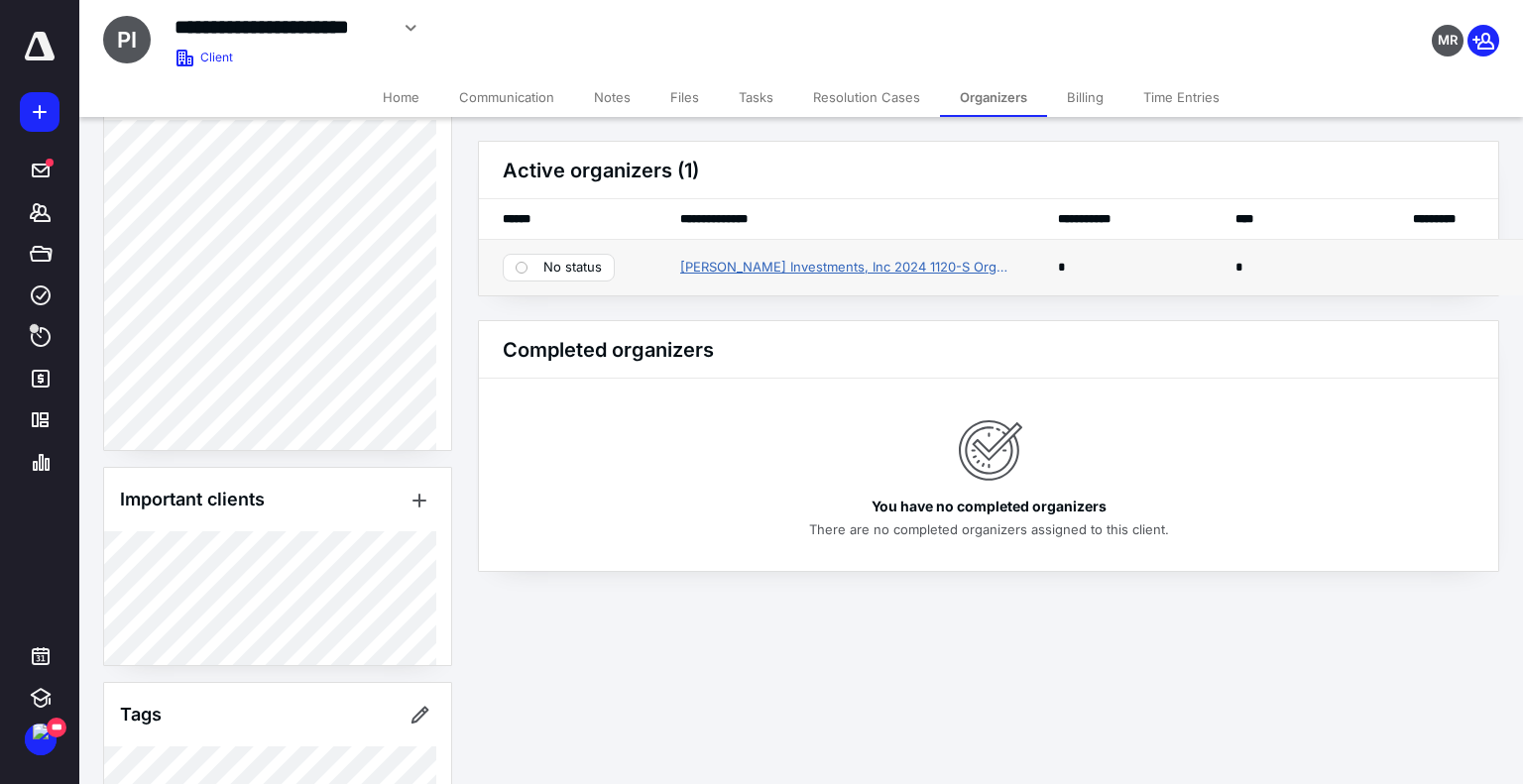 click on "[PERSON_NAME] Investments, Inc 2024 1120-S Organizer" at bounding box center [845, 268] 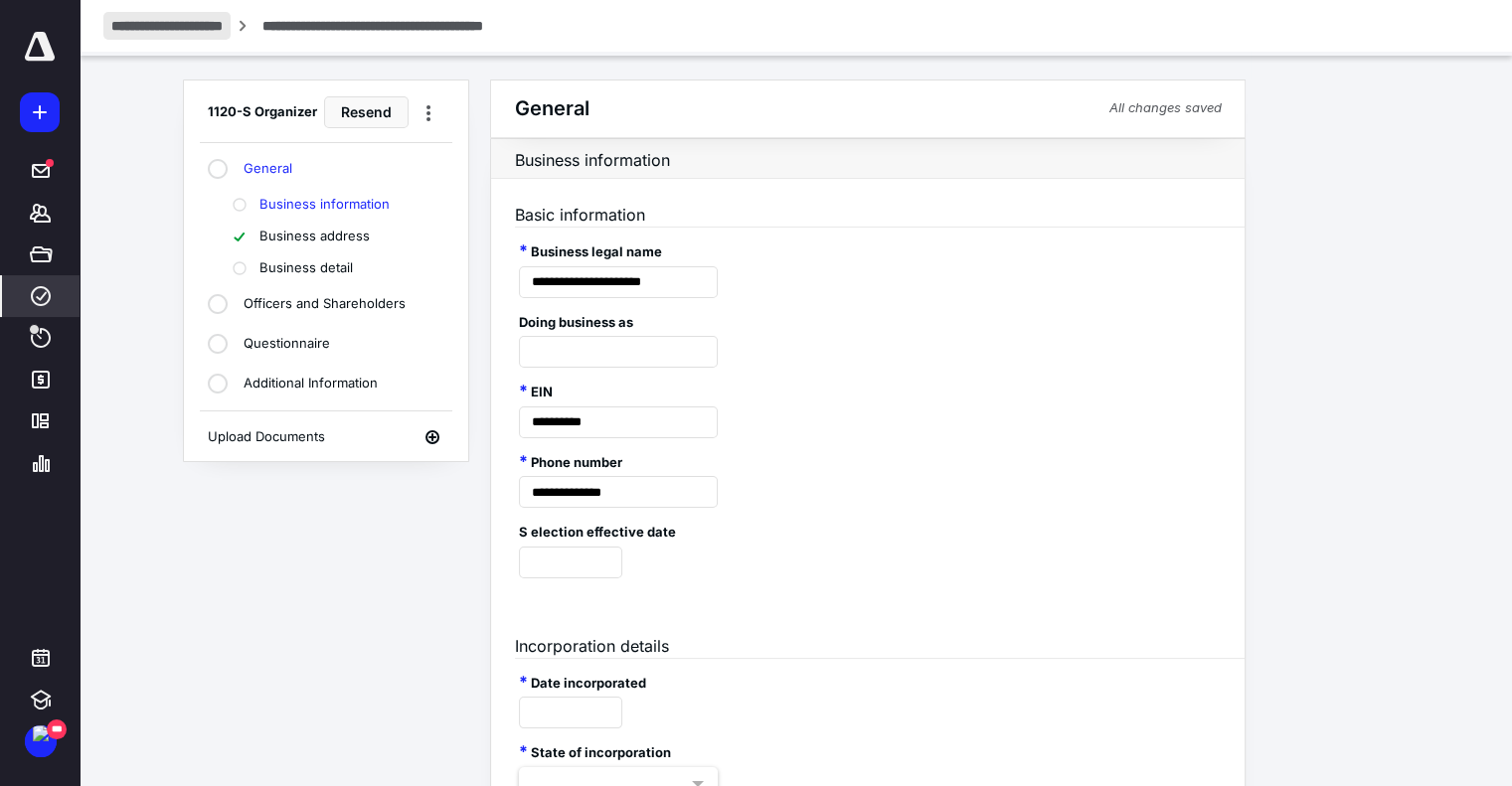click on "**********" at bounding box center [167, 26] 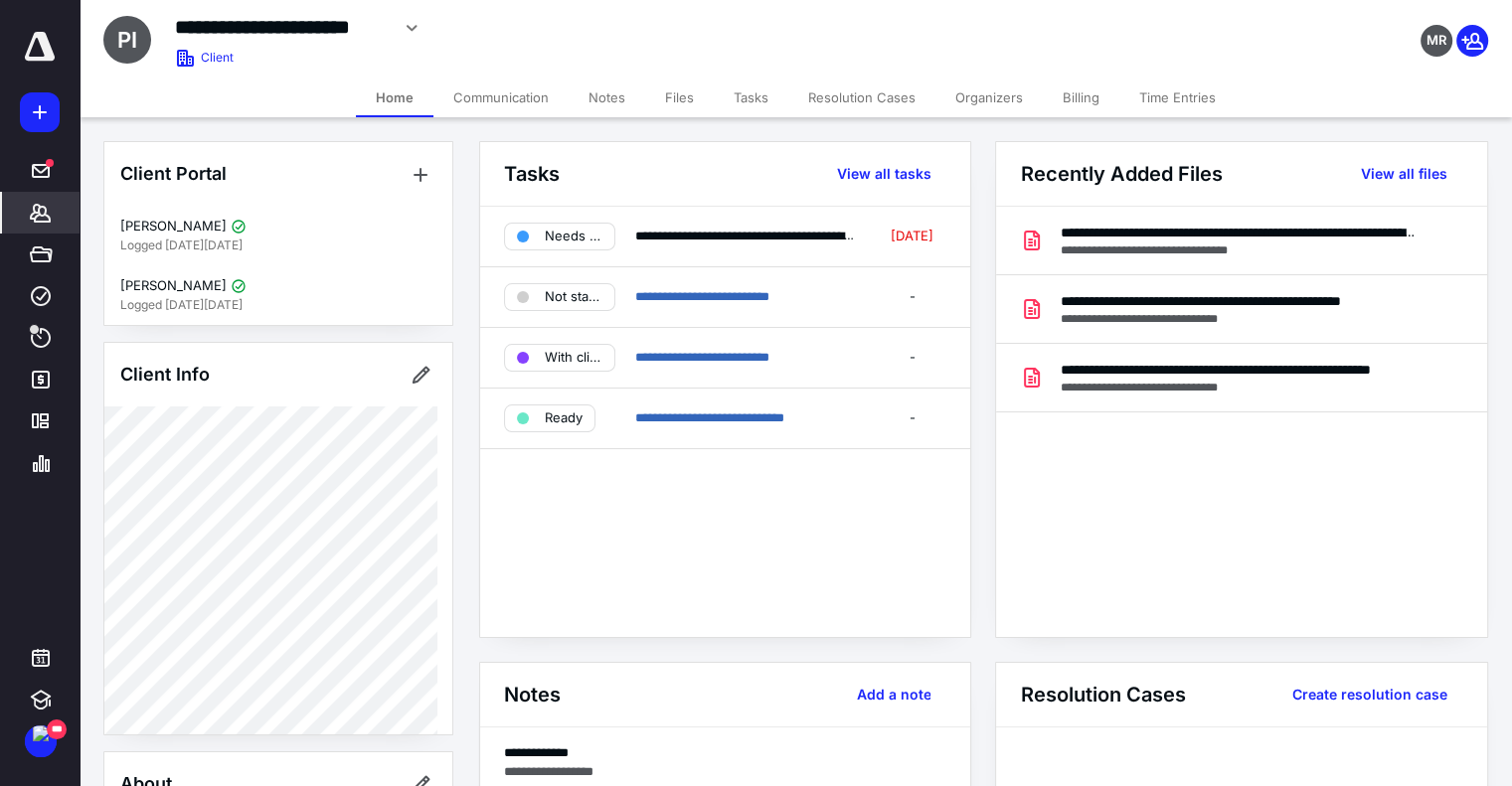 click on "Tasks" at bounding box center [751, 97] 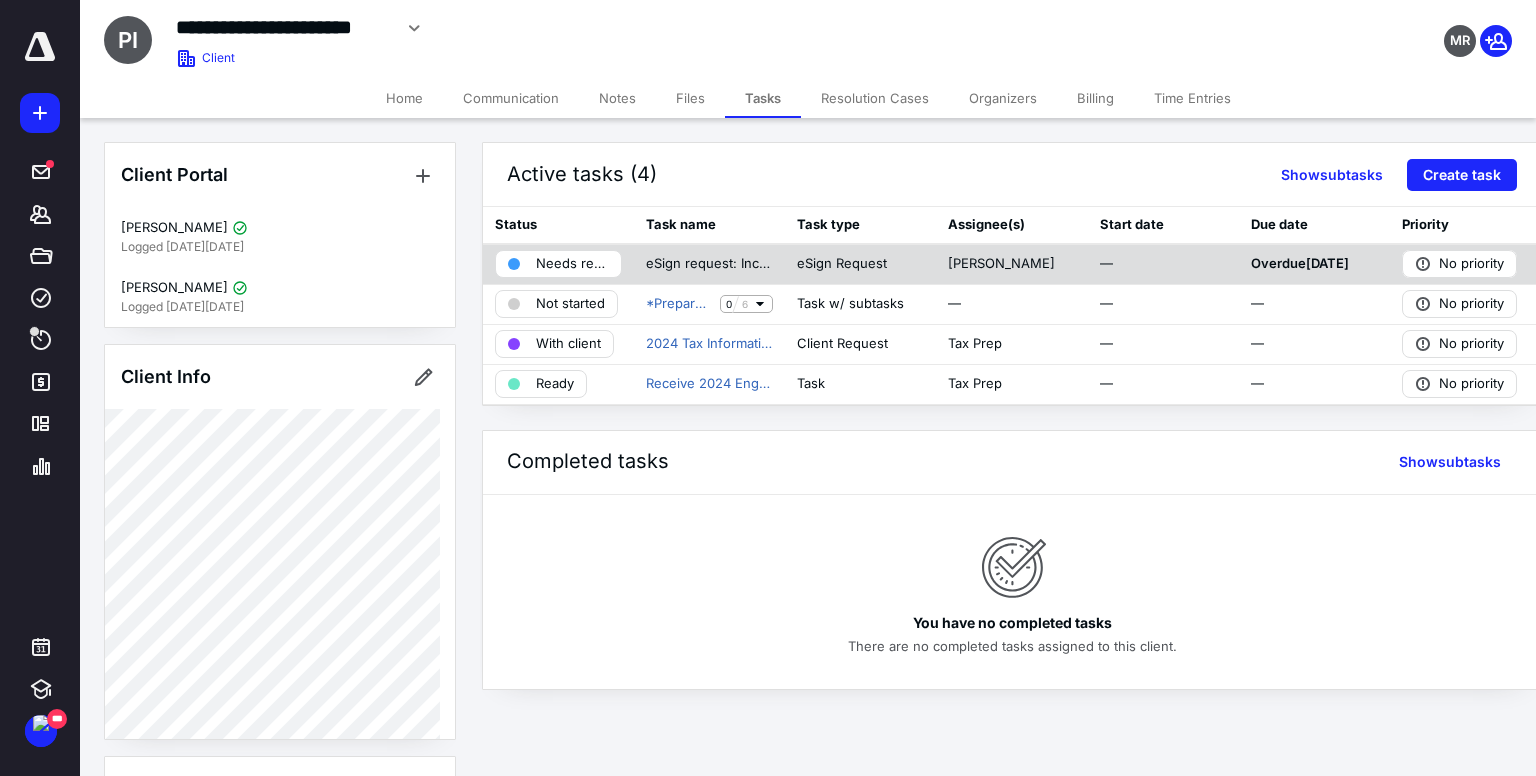 click on "Needs review" at bounding box center [572, 264] 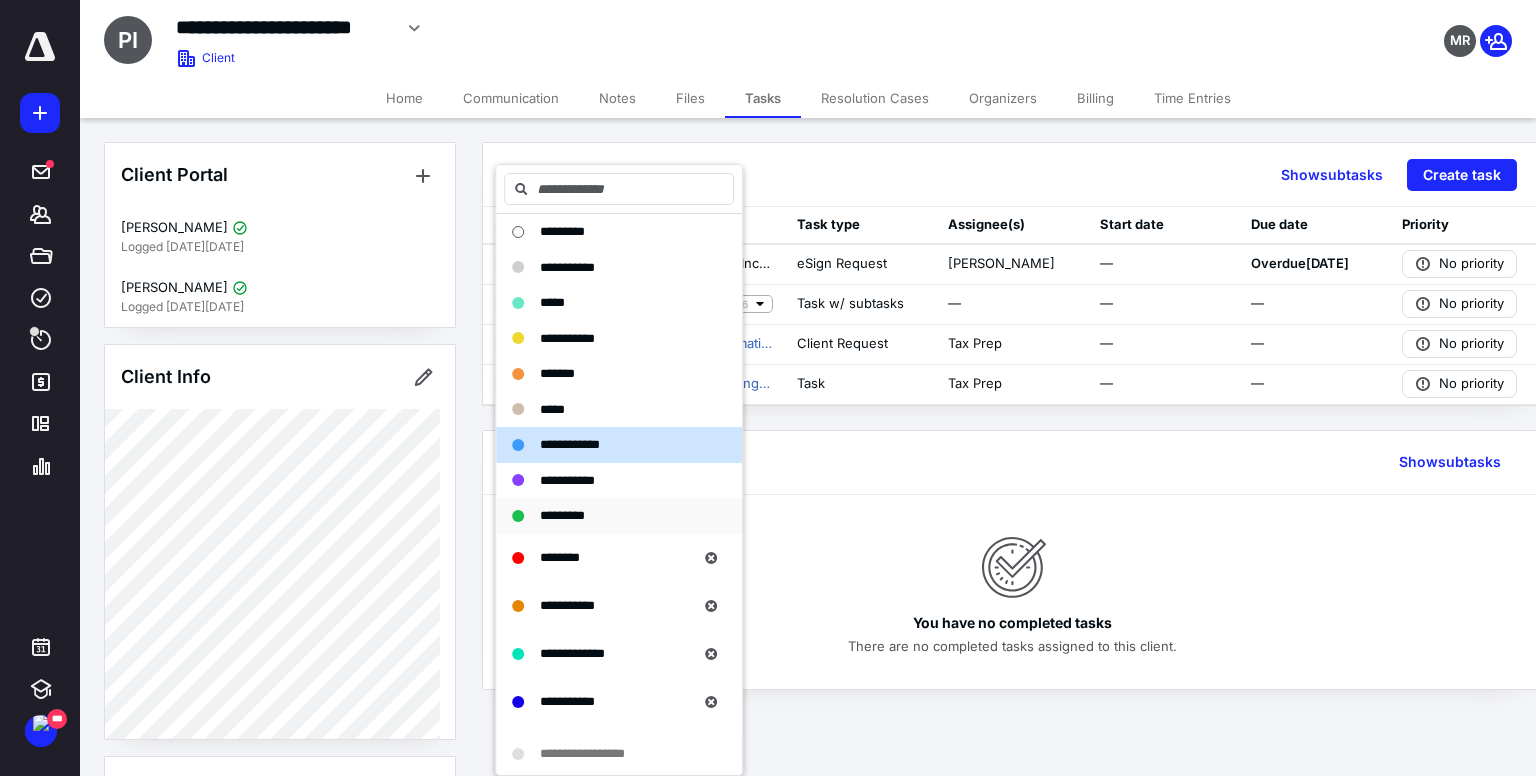 click on "*********" at bounding box center [562, 515] 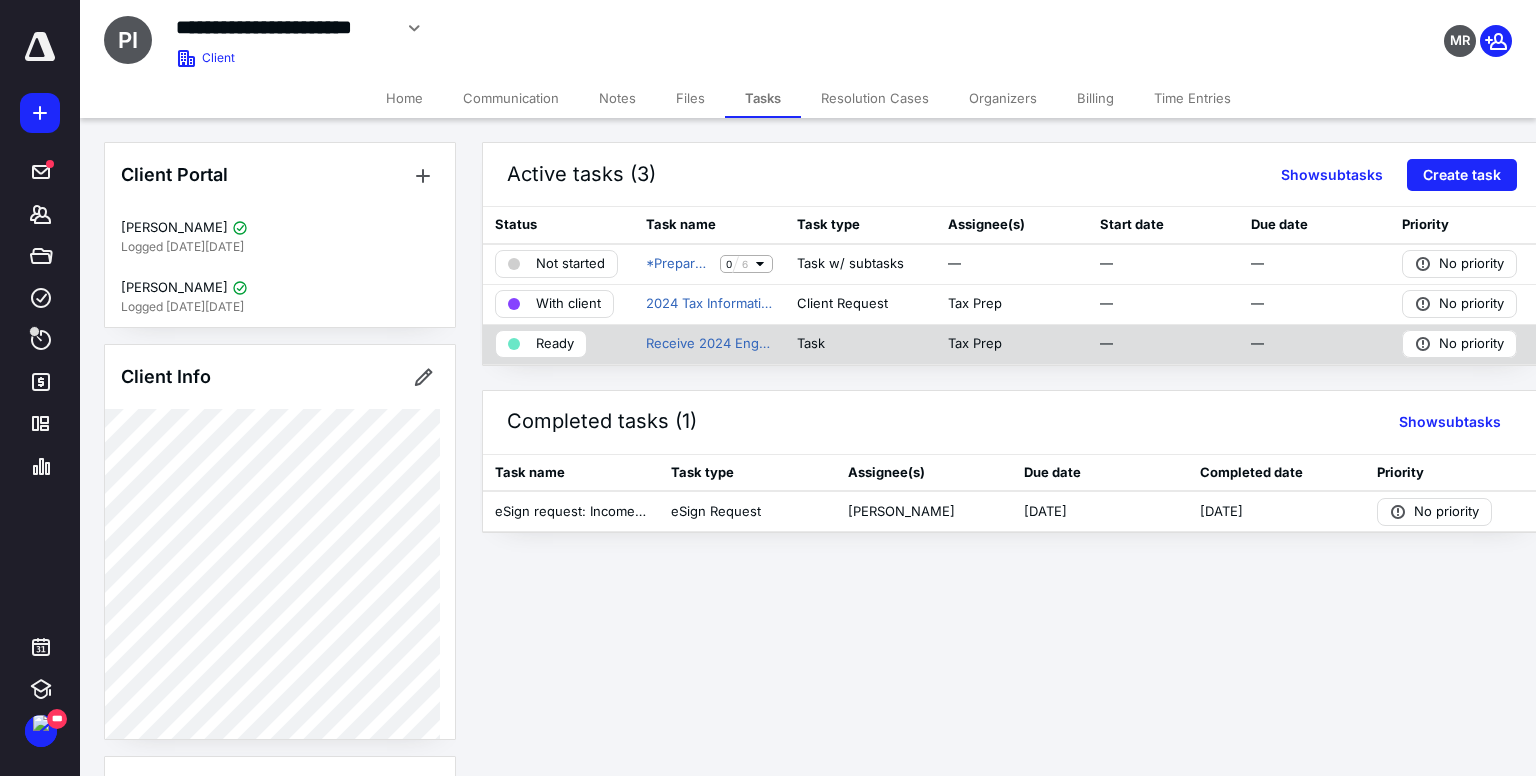 click on "Ready" at bounding box center [555, 344] 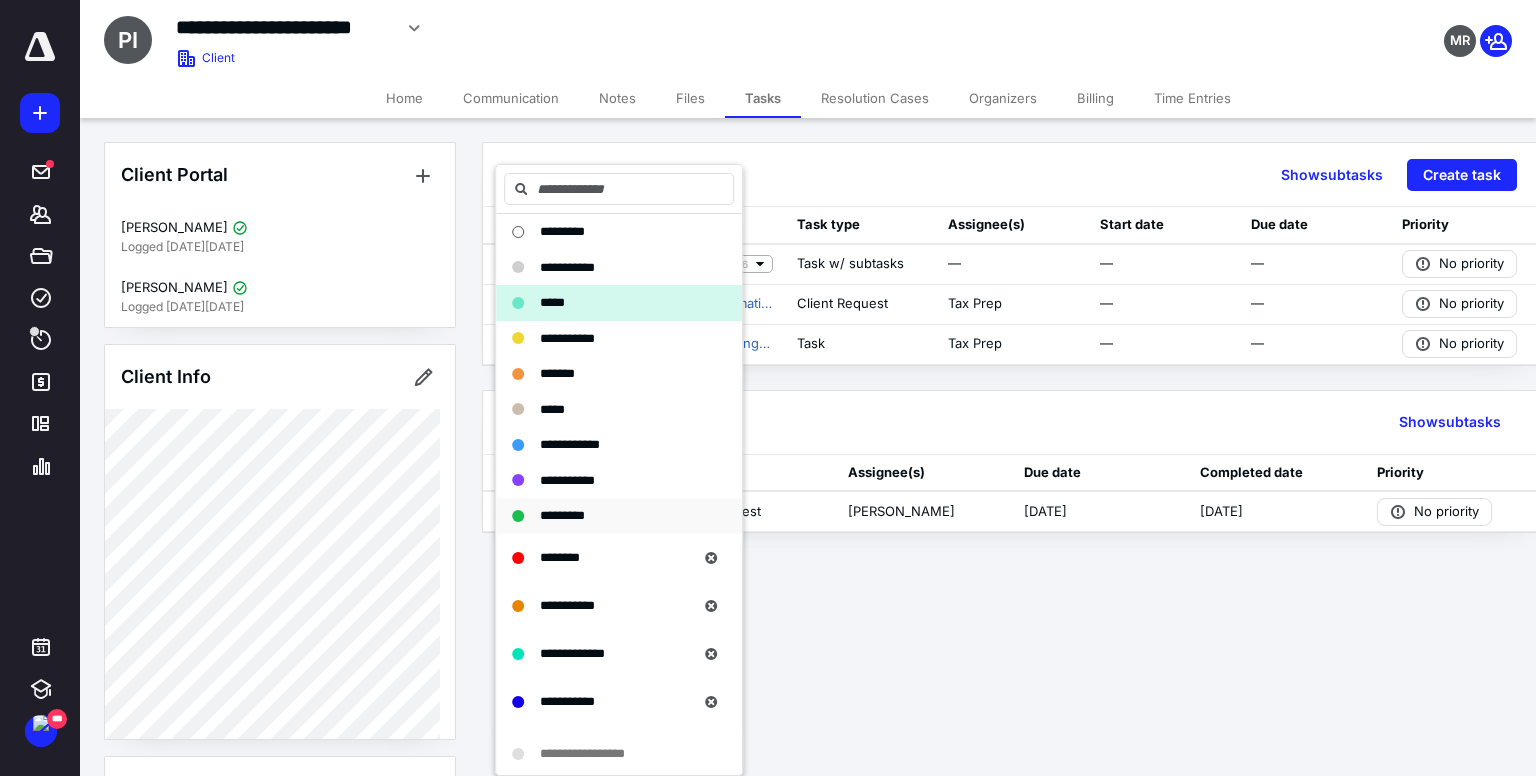 click on "*********" at bounding box center (562, 515) 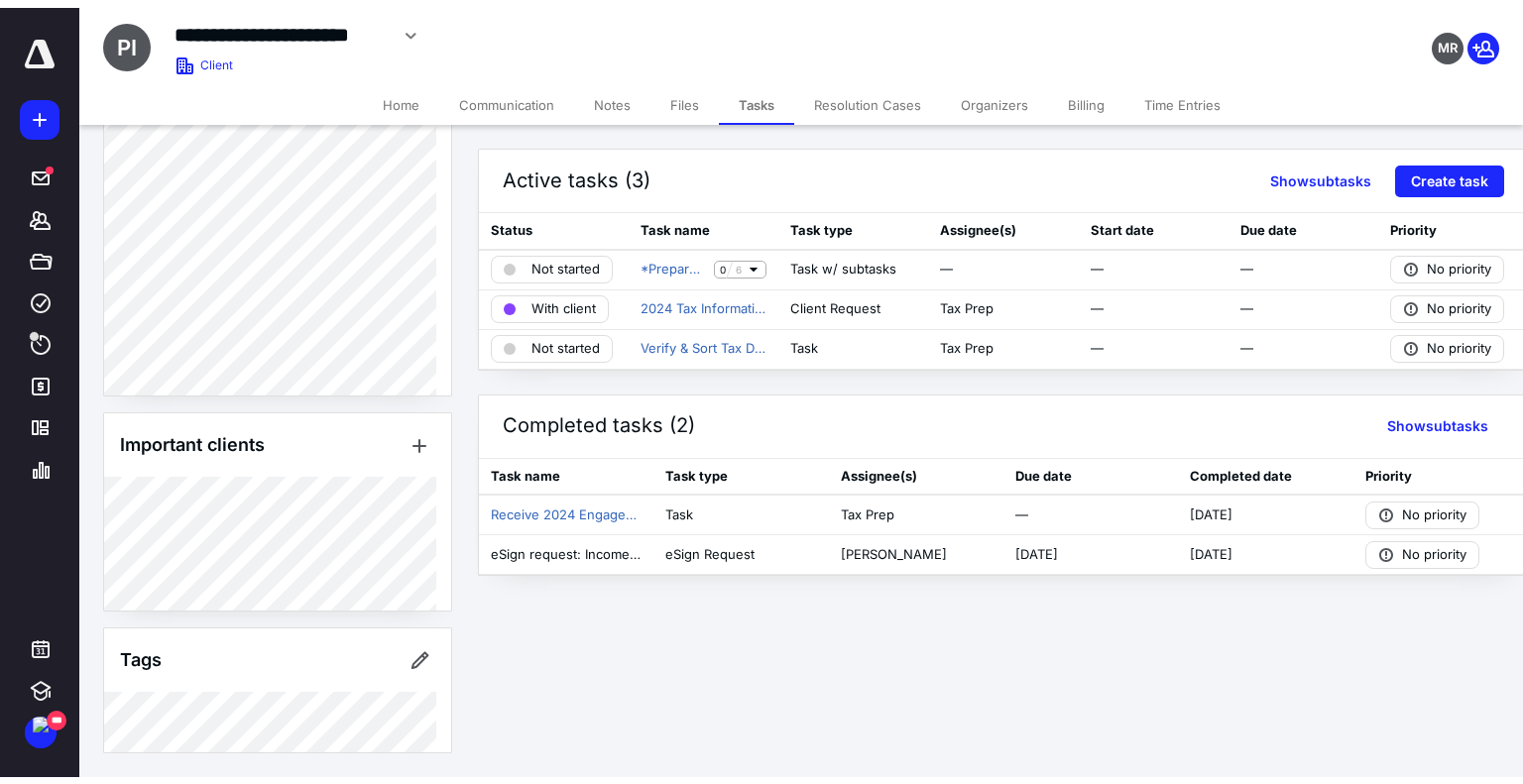scroll, scrollTop: 769, scrollLeft: 0, axis: vertical 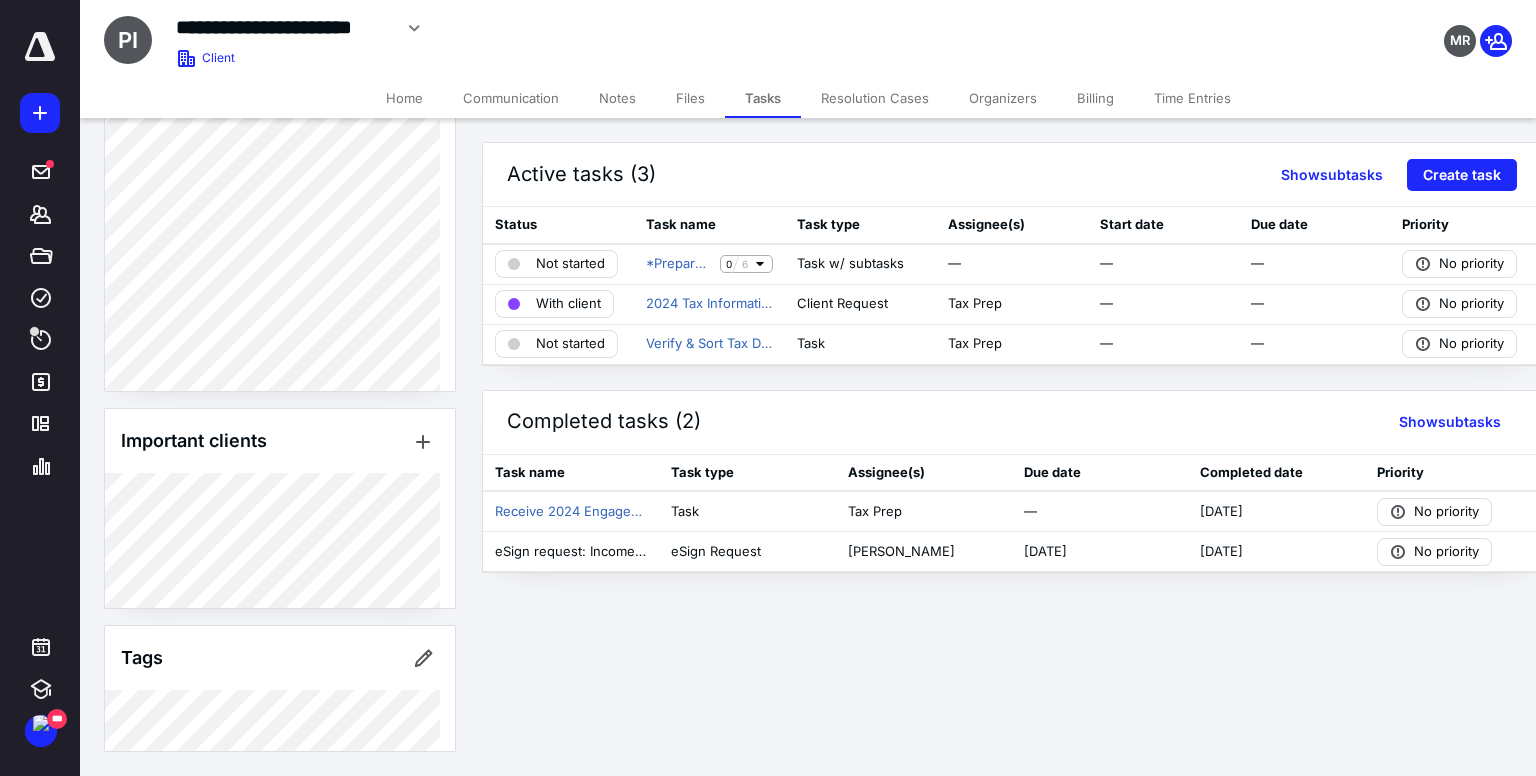 click on "Files" at bounding box center [690, 98] 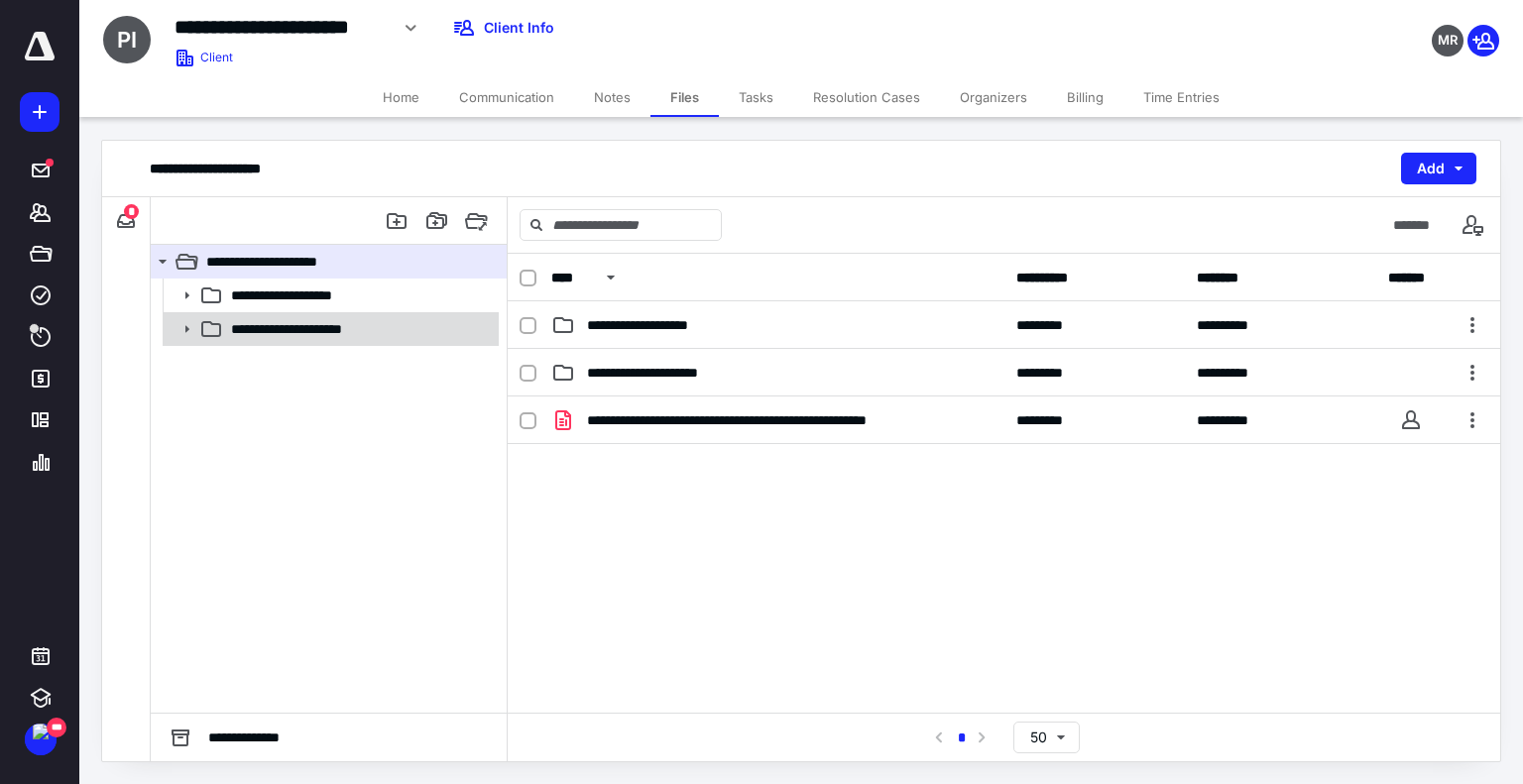 click 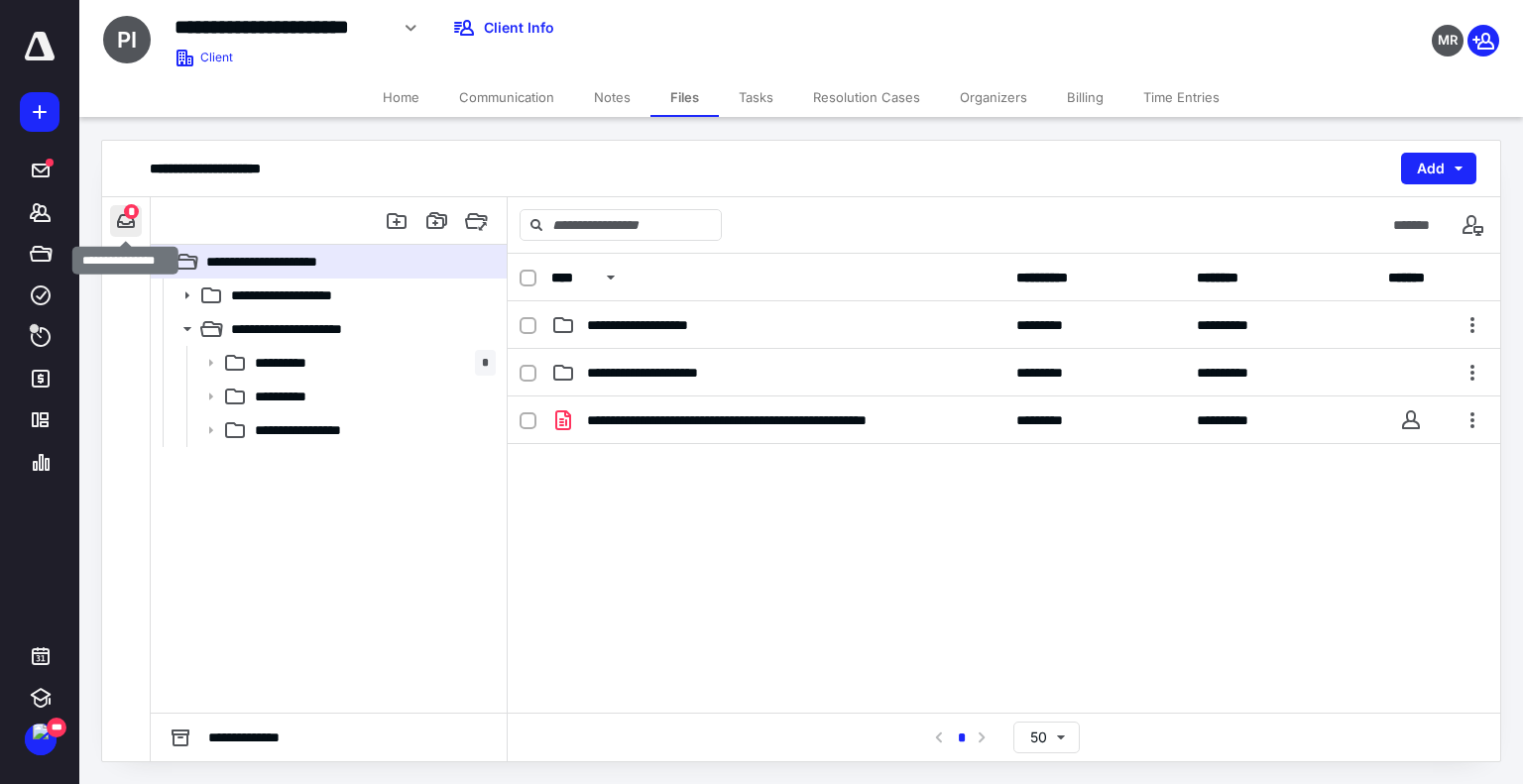 click at bounding box center (126, 221) 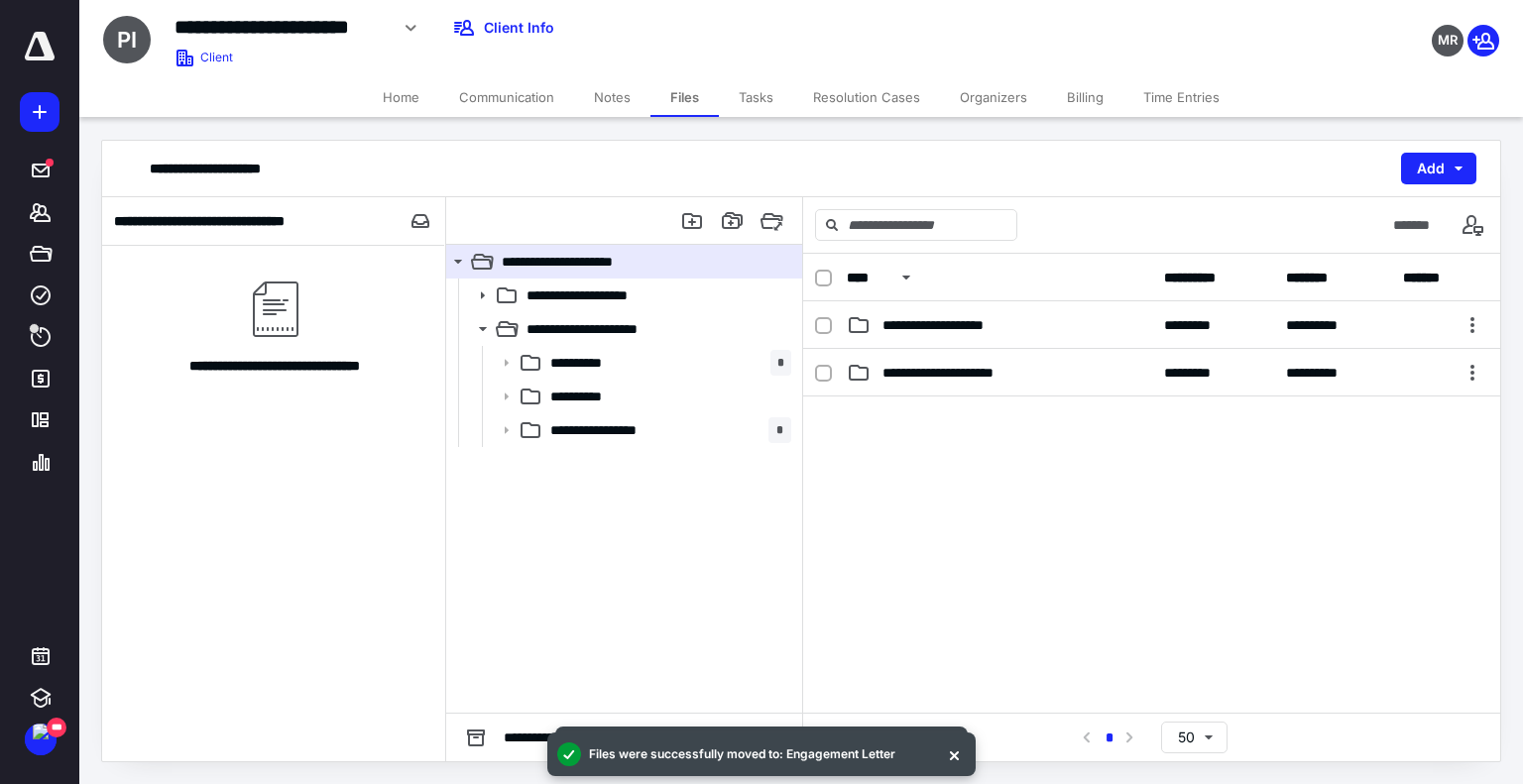 click on "Notes" at bounding box center (612, 97) 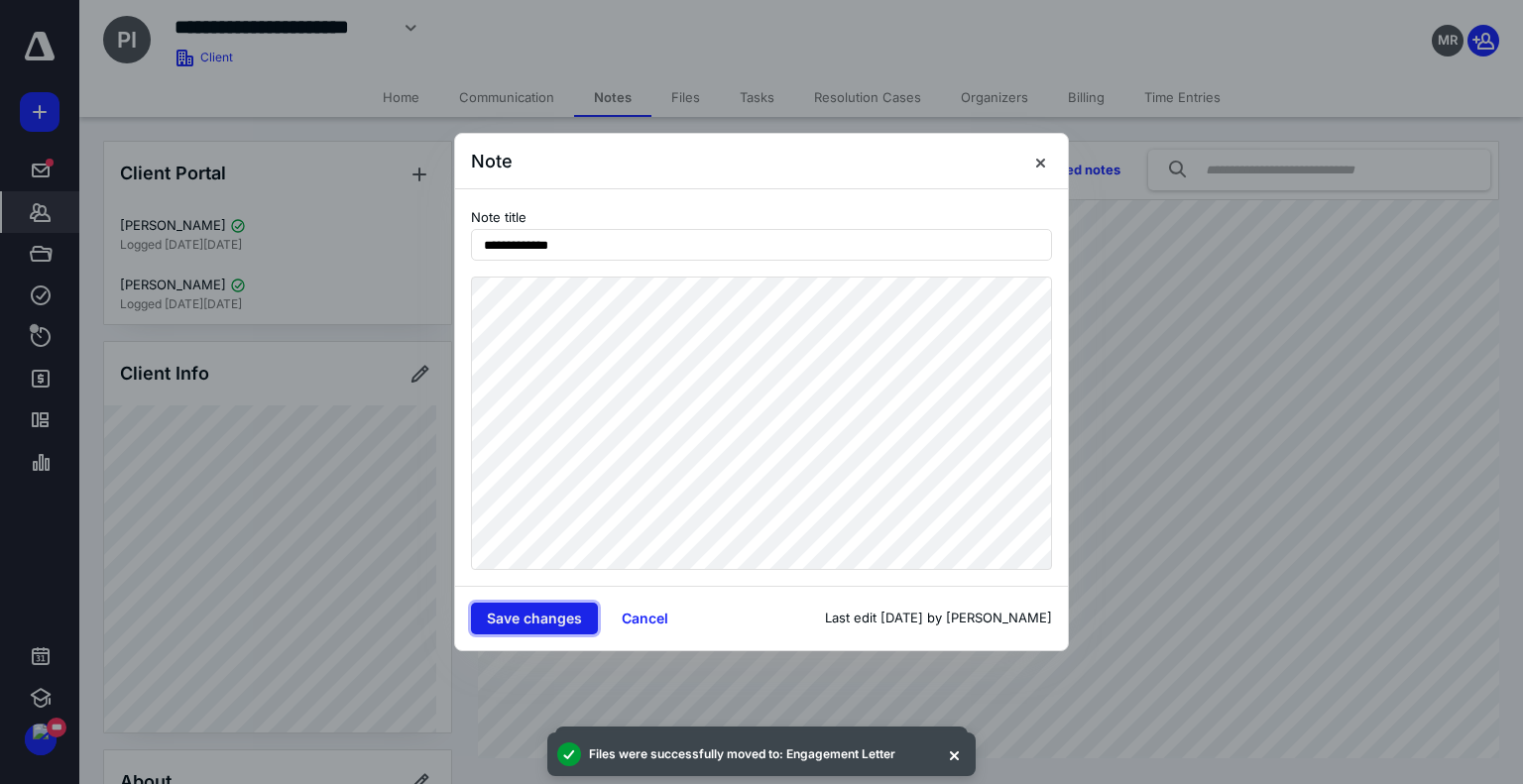 click on "Save changes" at bounding box center [534, 618] 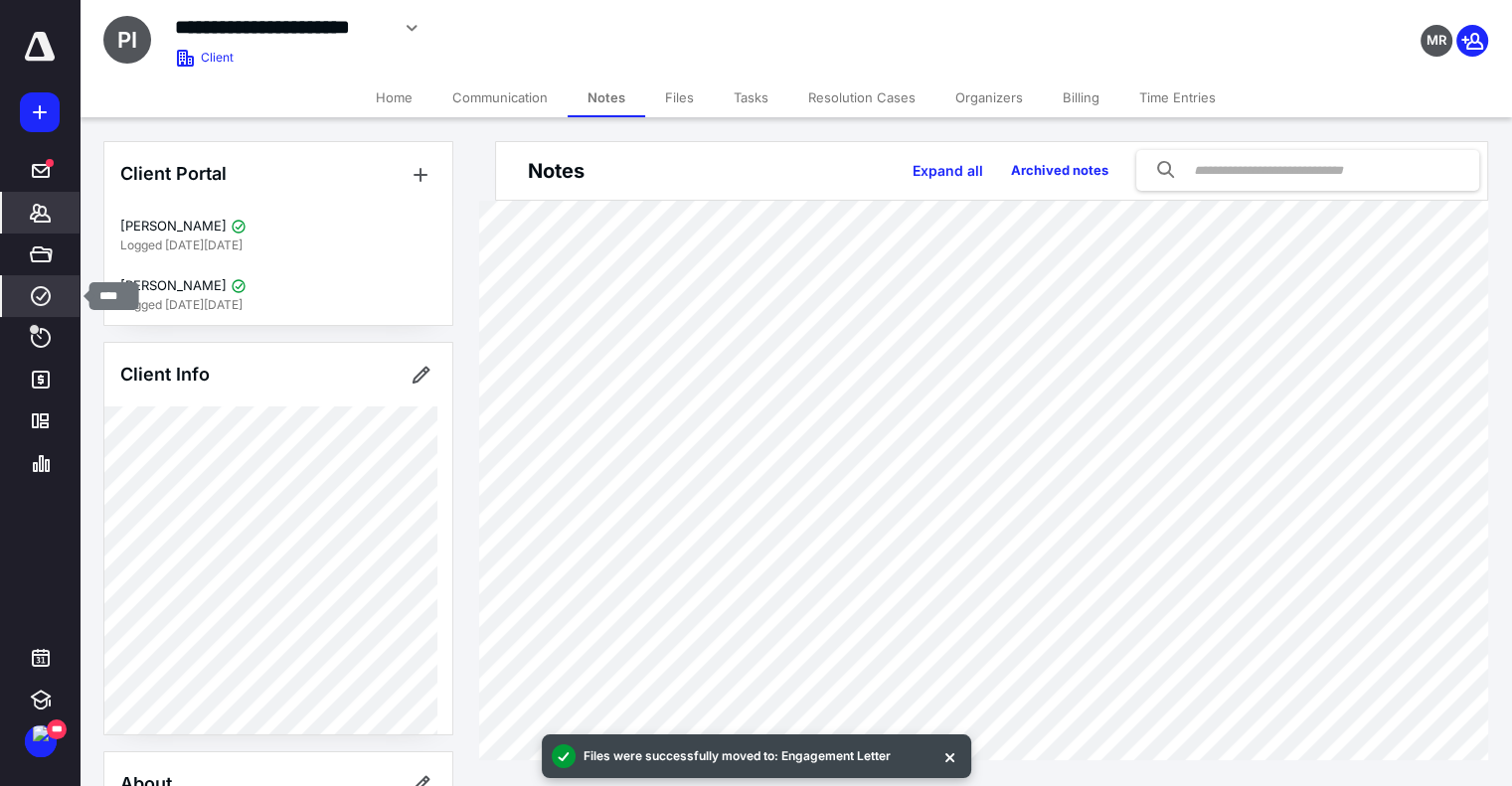click 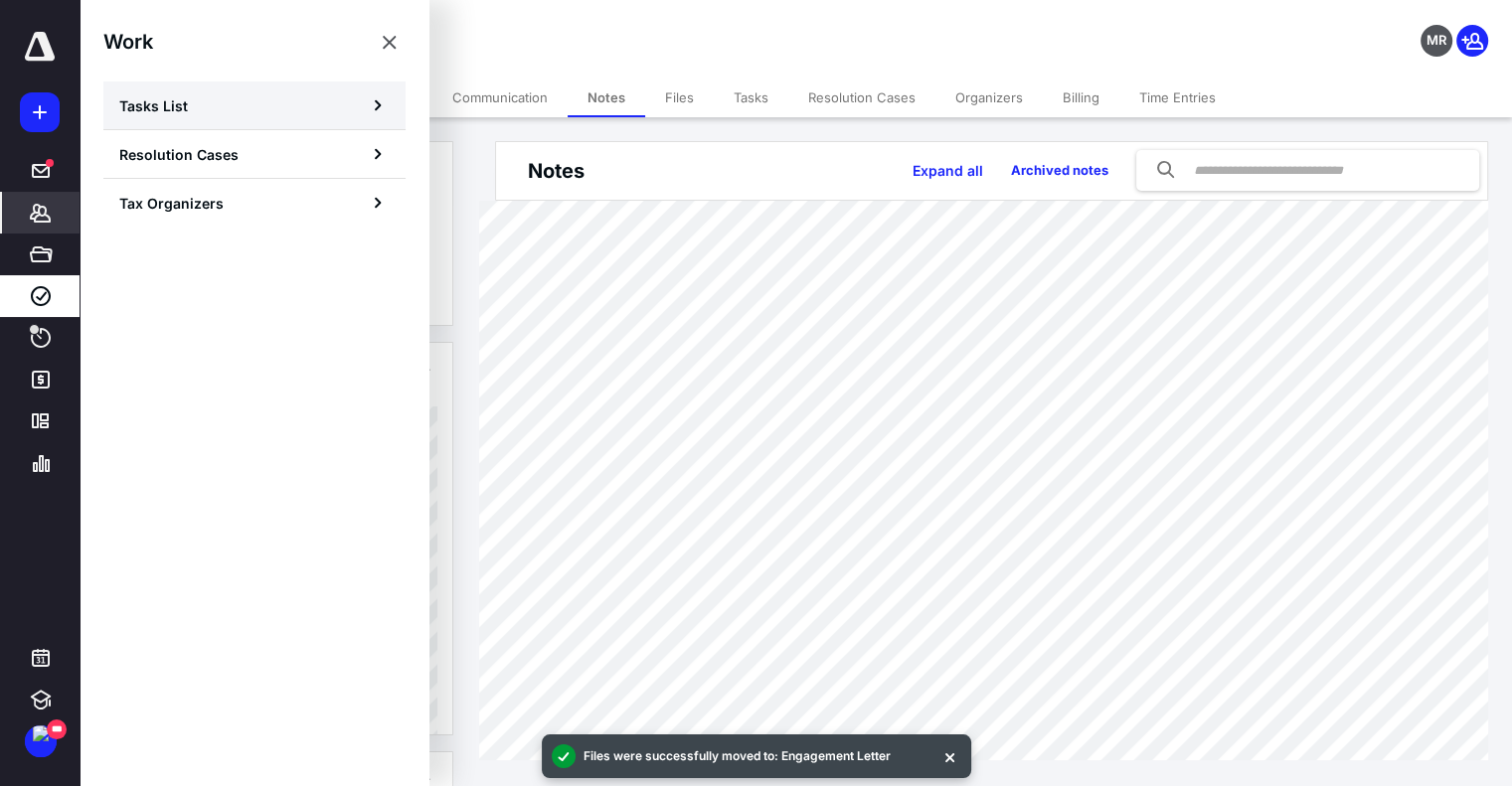 click on "Tasks List" at bounding box center (153, 105) 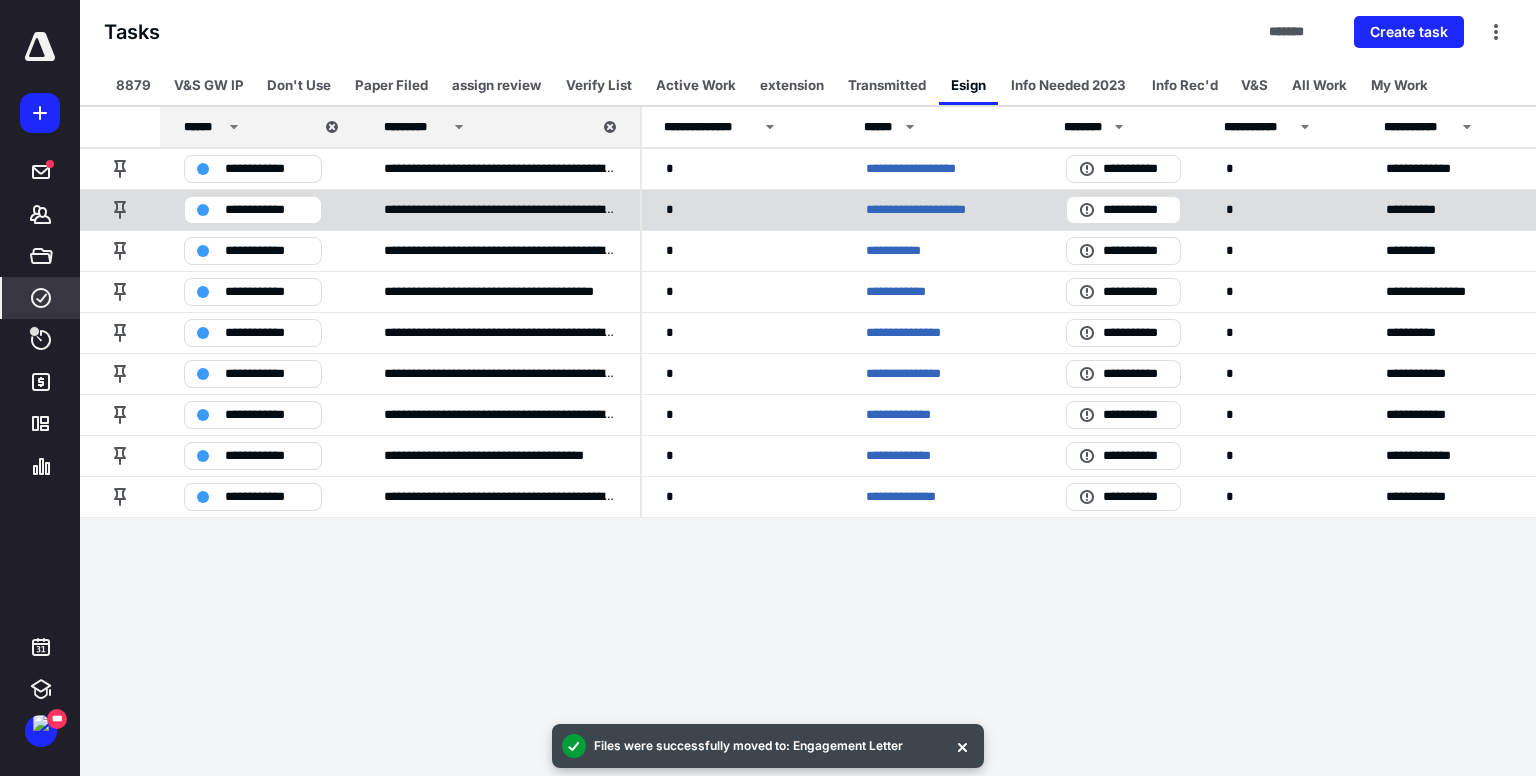 click on "**********" at bounding box center [934, 210] 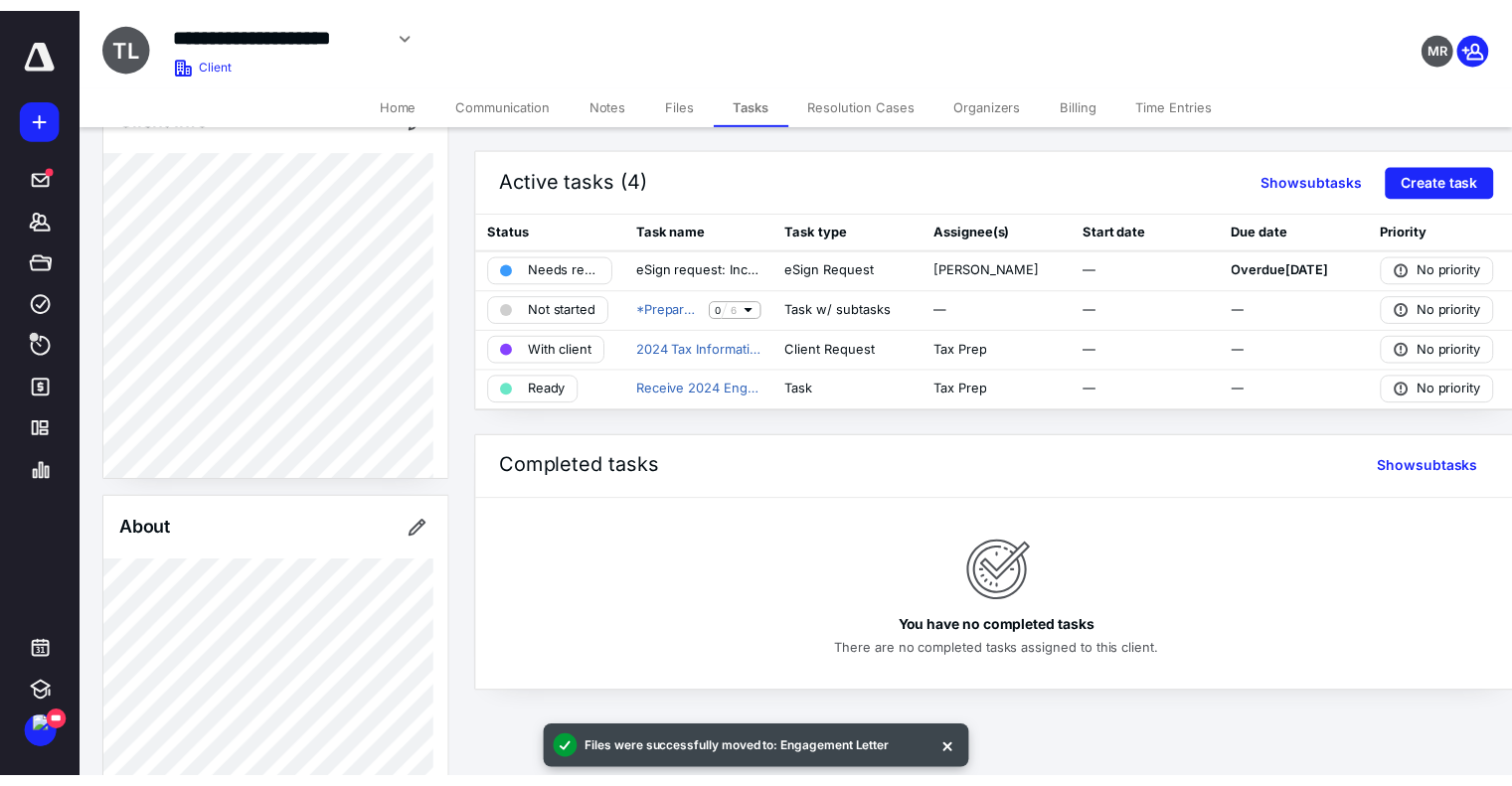 scroll, scrollTop: 298, scrollLeft: 0, axis: vertical 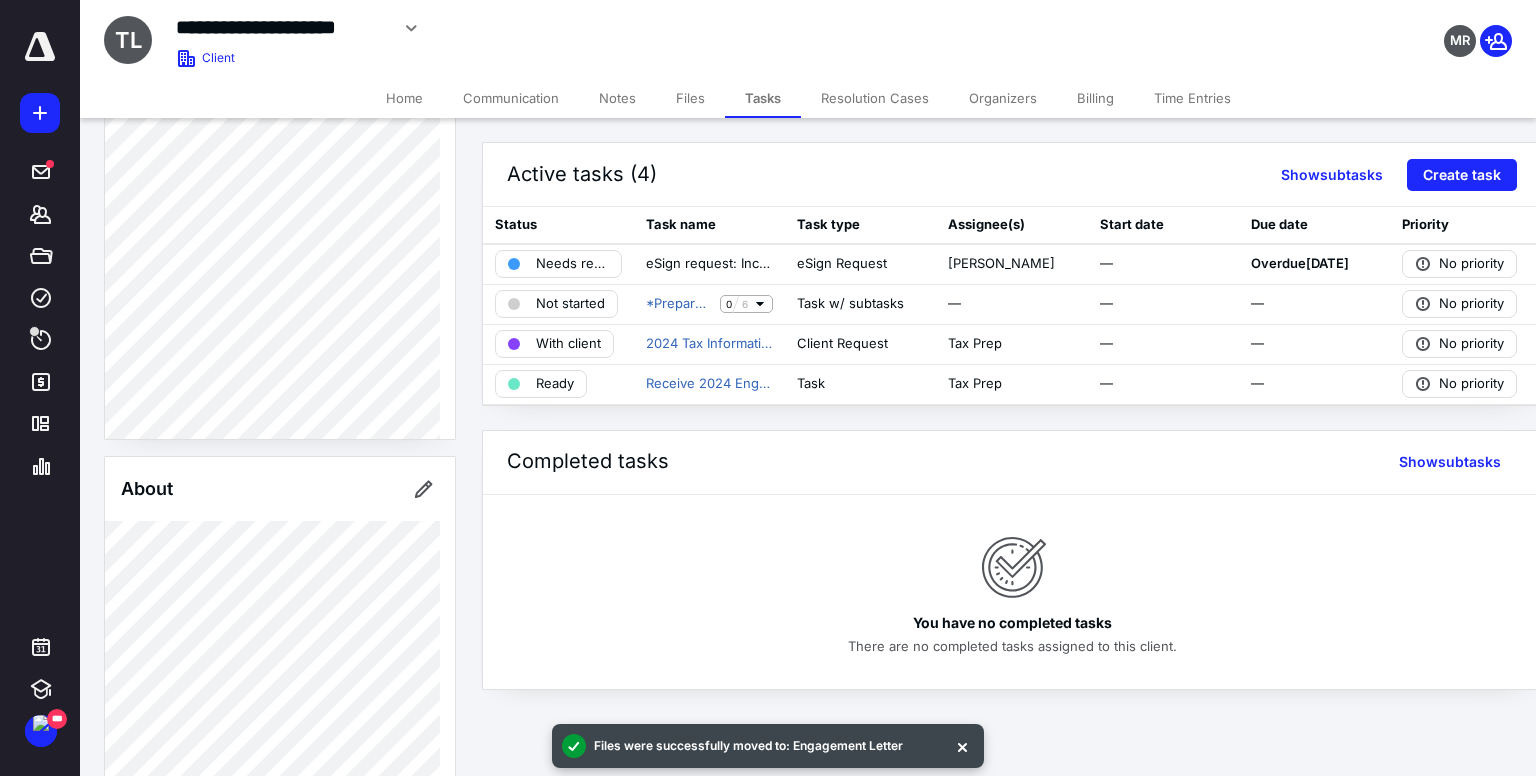 click on "Organizers" at bounding box center [1003, 98] 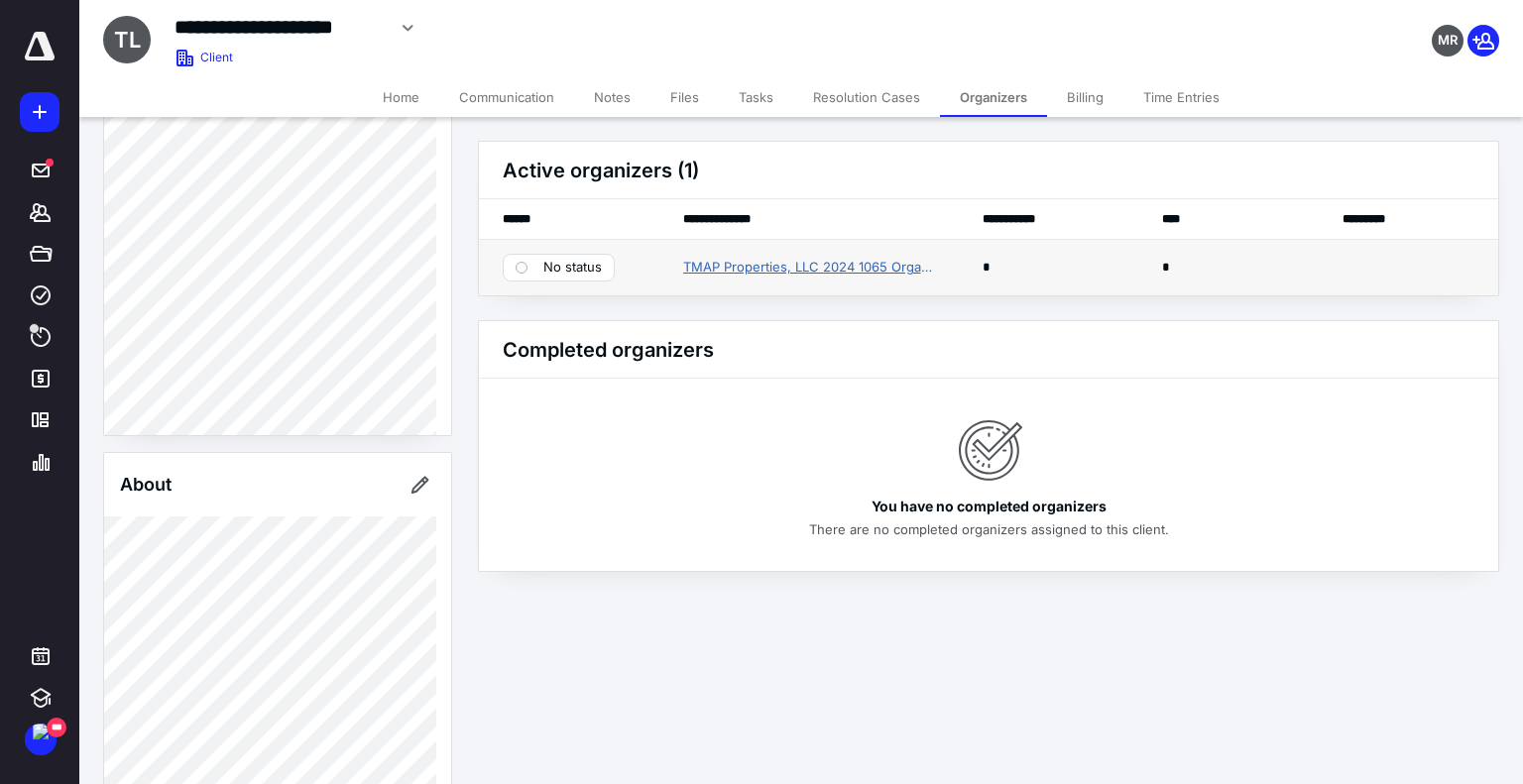 click on "TMAP Properties, LLC 2024 1065 Organizer" at bounding box center (809, 268) 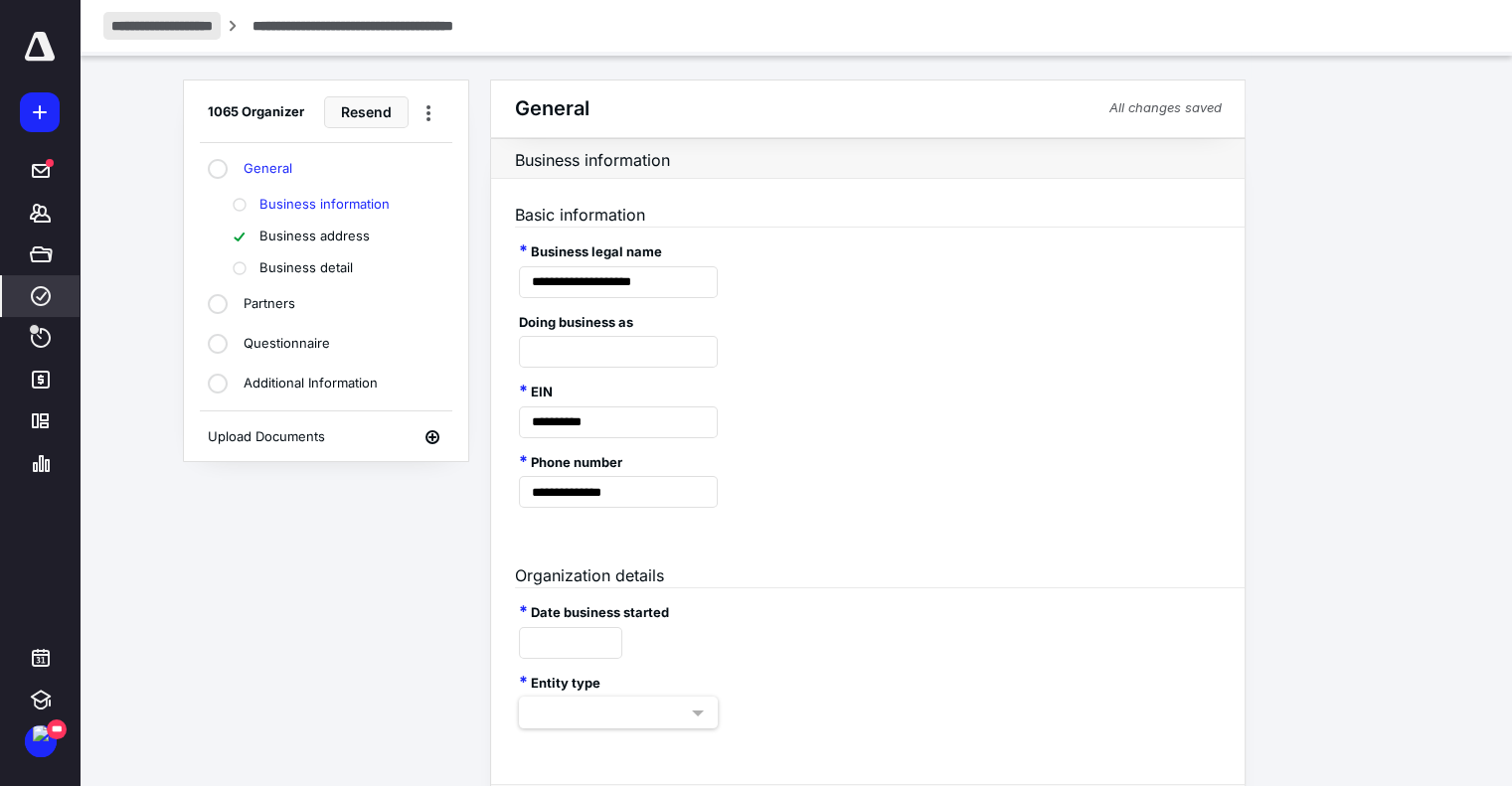 click on "**********" at bounding box center [162, 26] 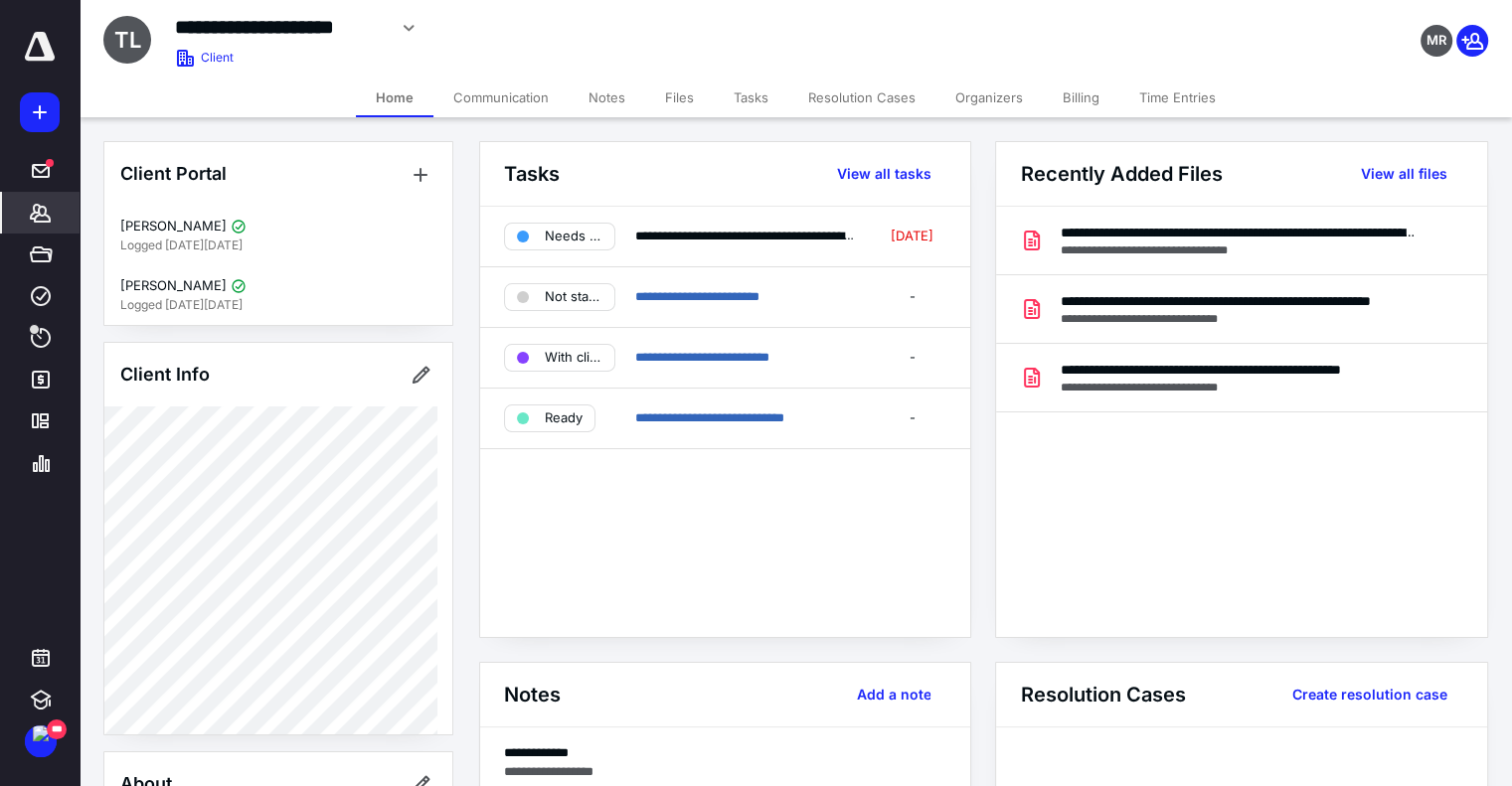 click on "Tasks" at bounding box center [751, 97] 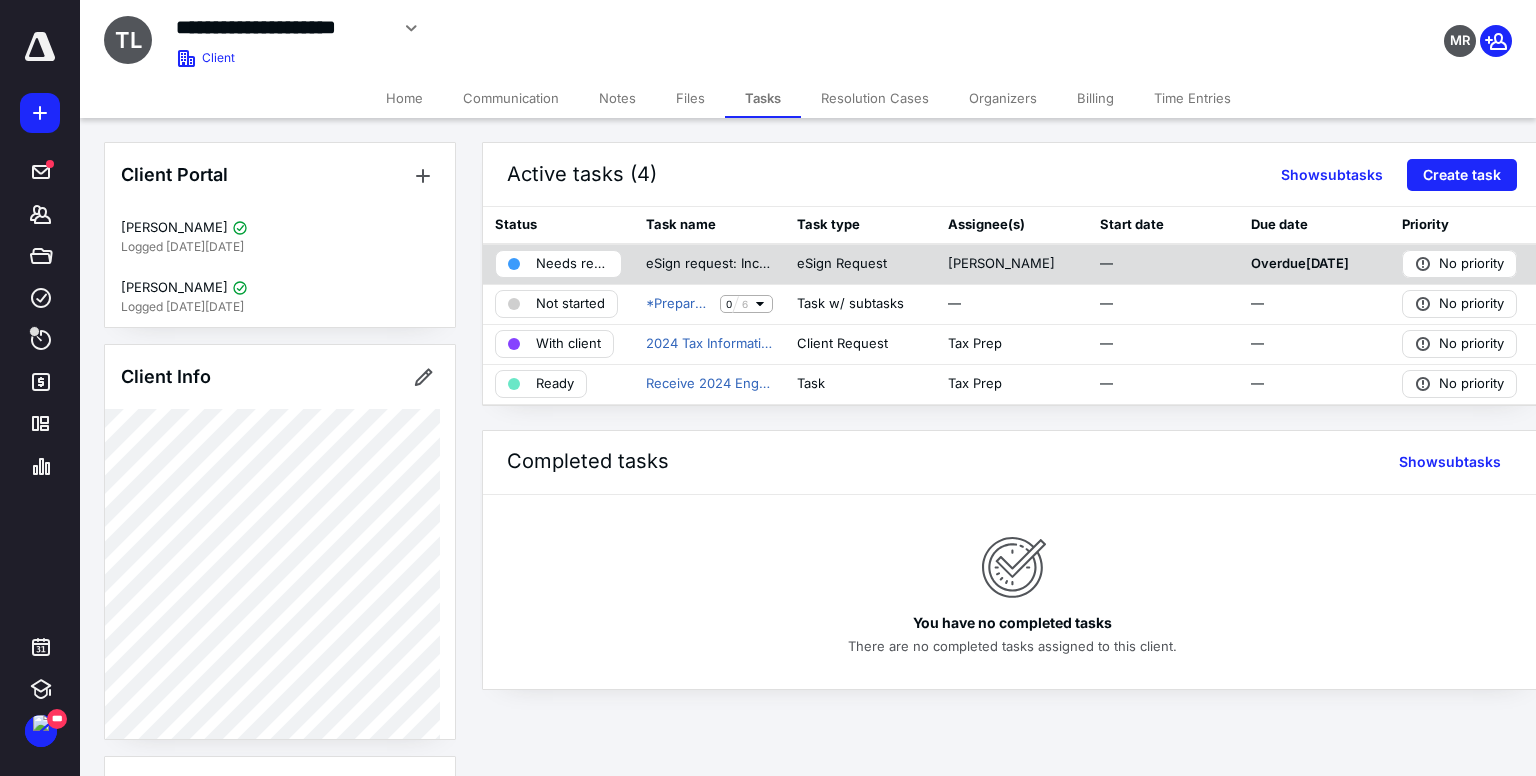 click on "Needs review" at bounding box center [558, 264] 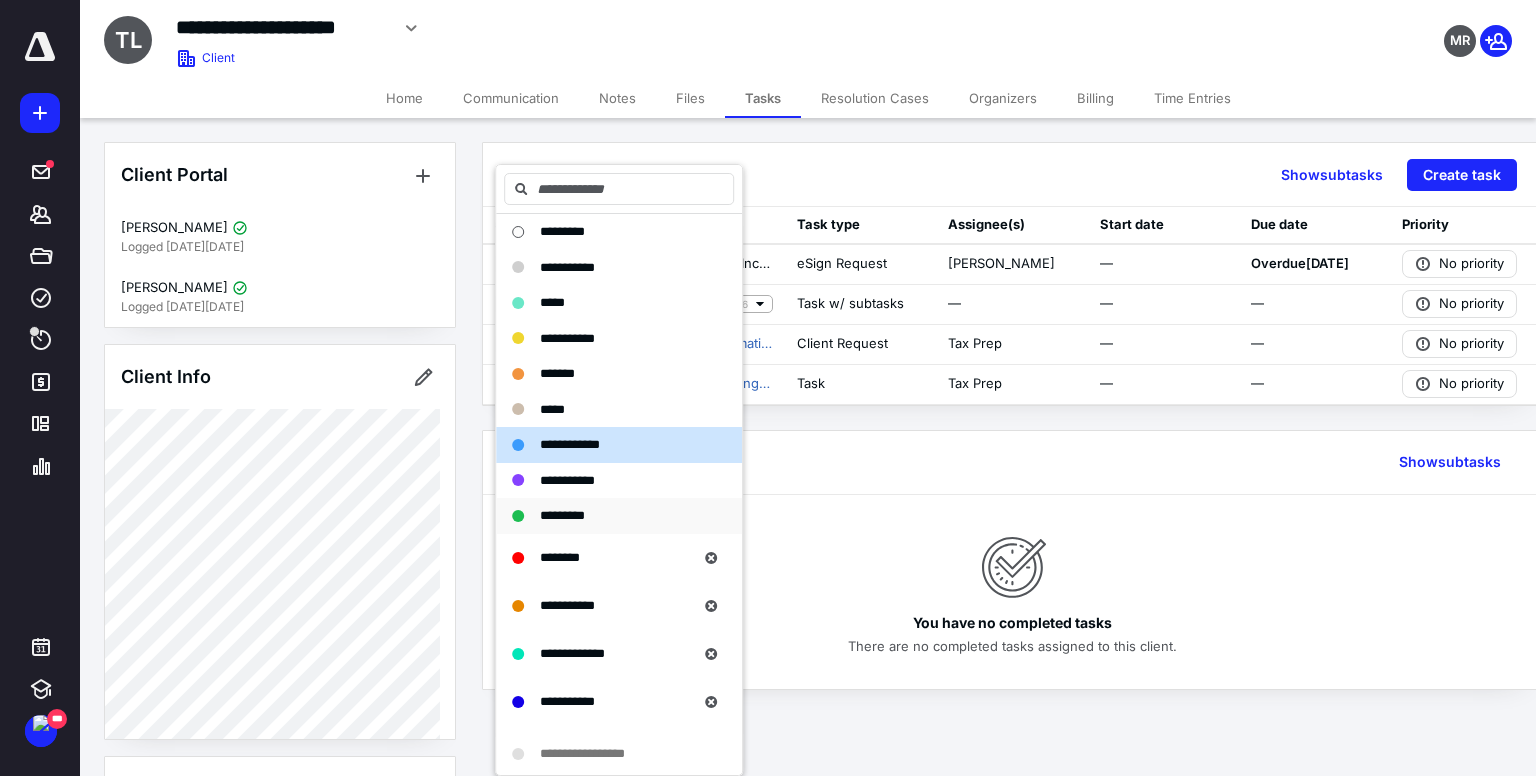 click on "*********" at bounding box center (562, 515) 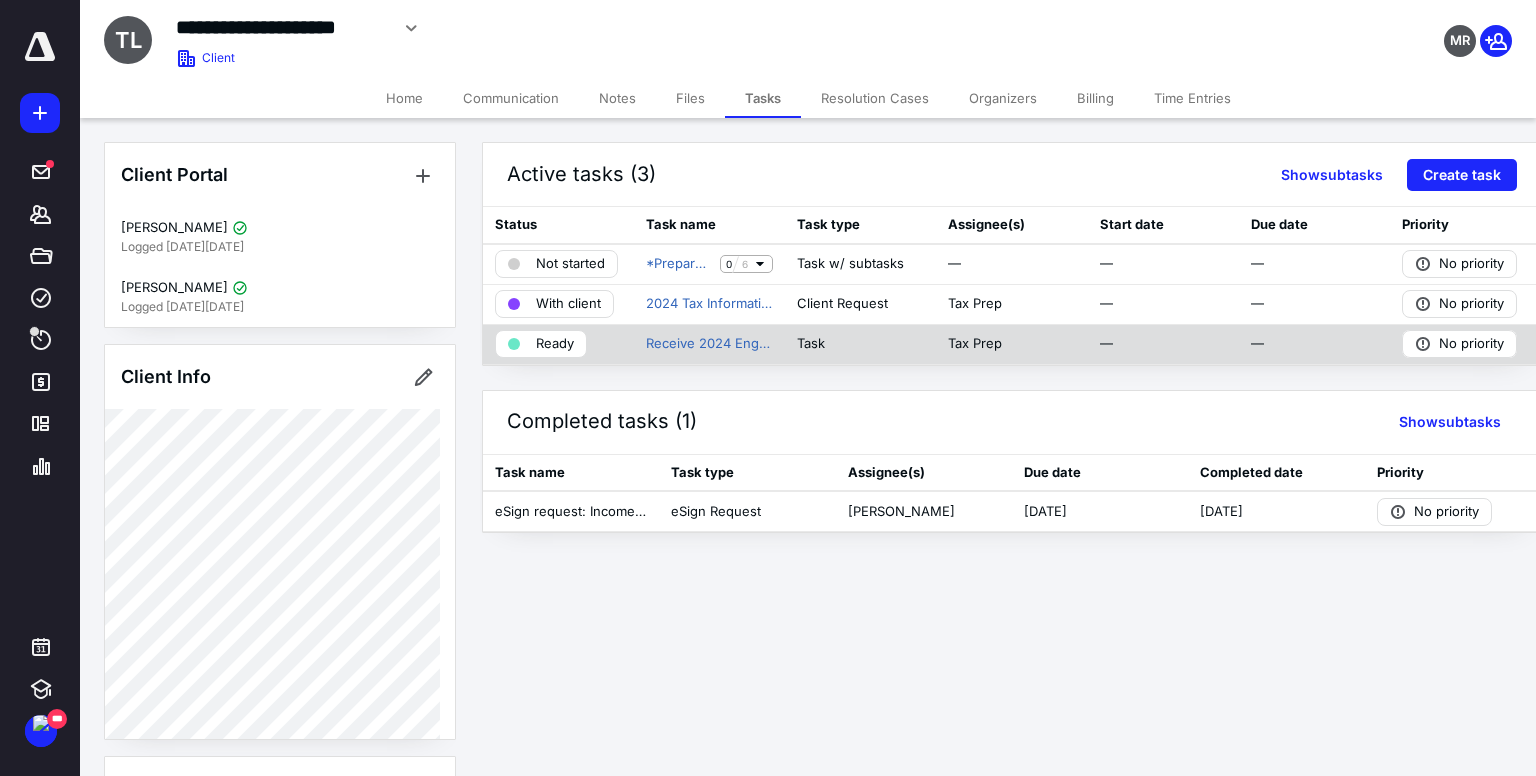 click on "Ready" at bounding box center (555, 344) 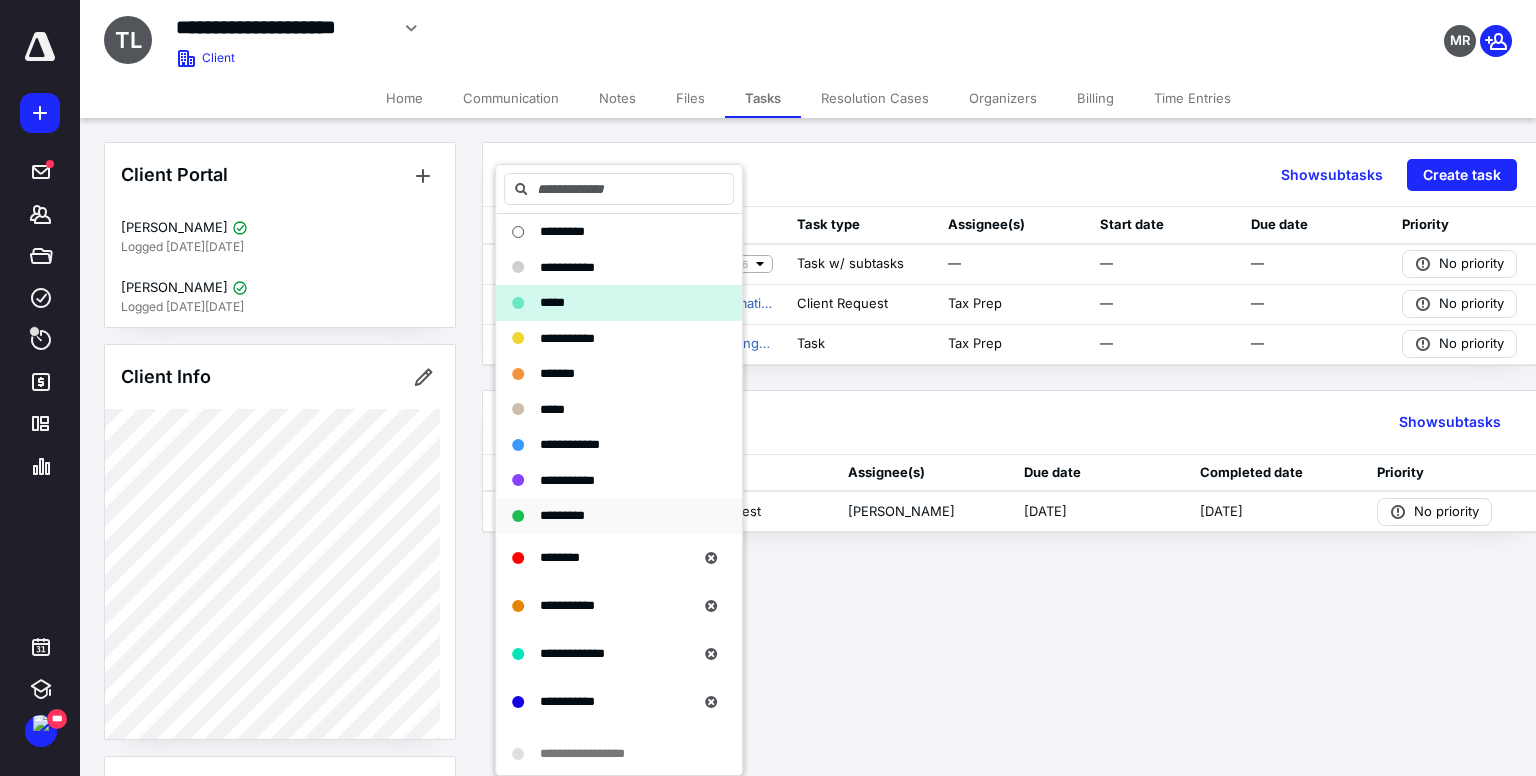 click on "*********" at bounding box center (562, 515) 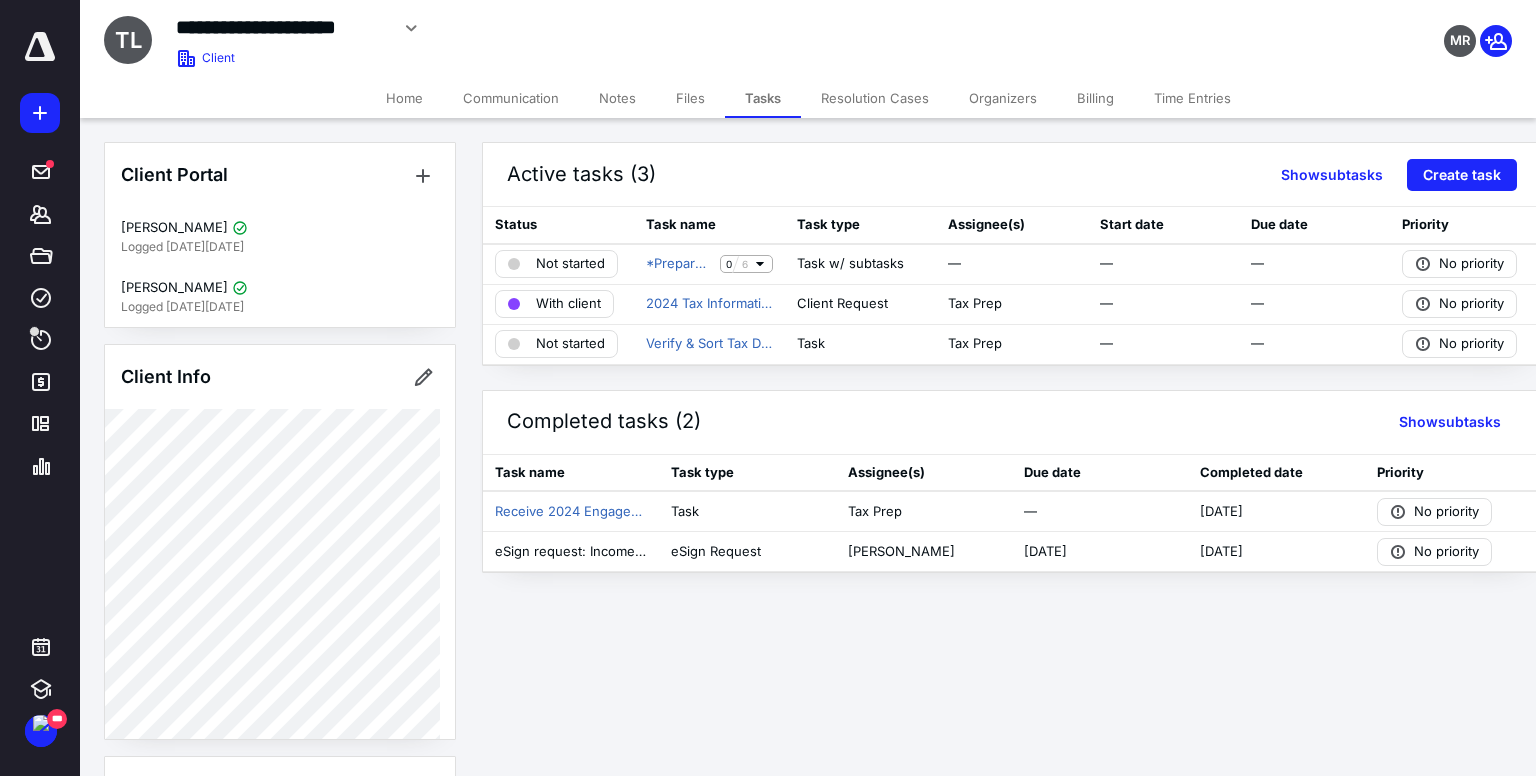 click on "Files" at bounding box center (690, 98) 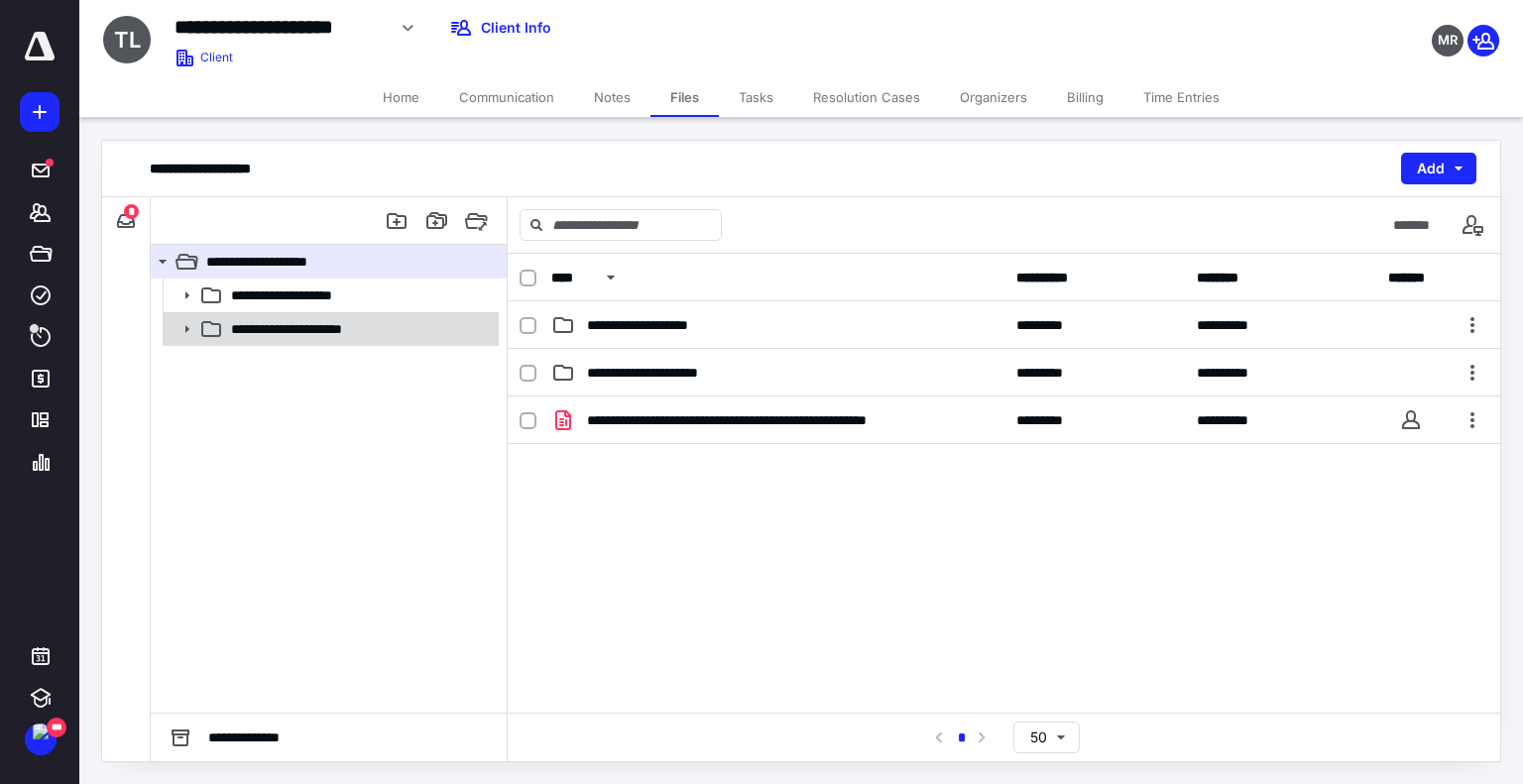 click 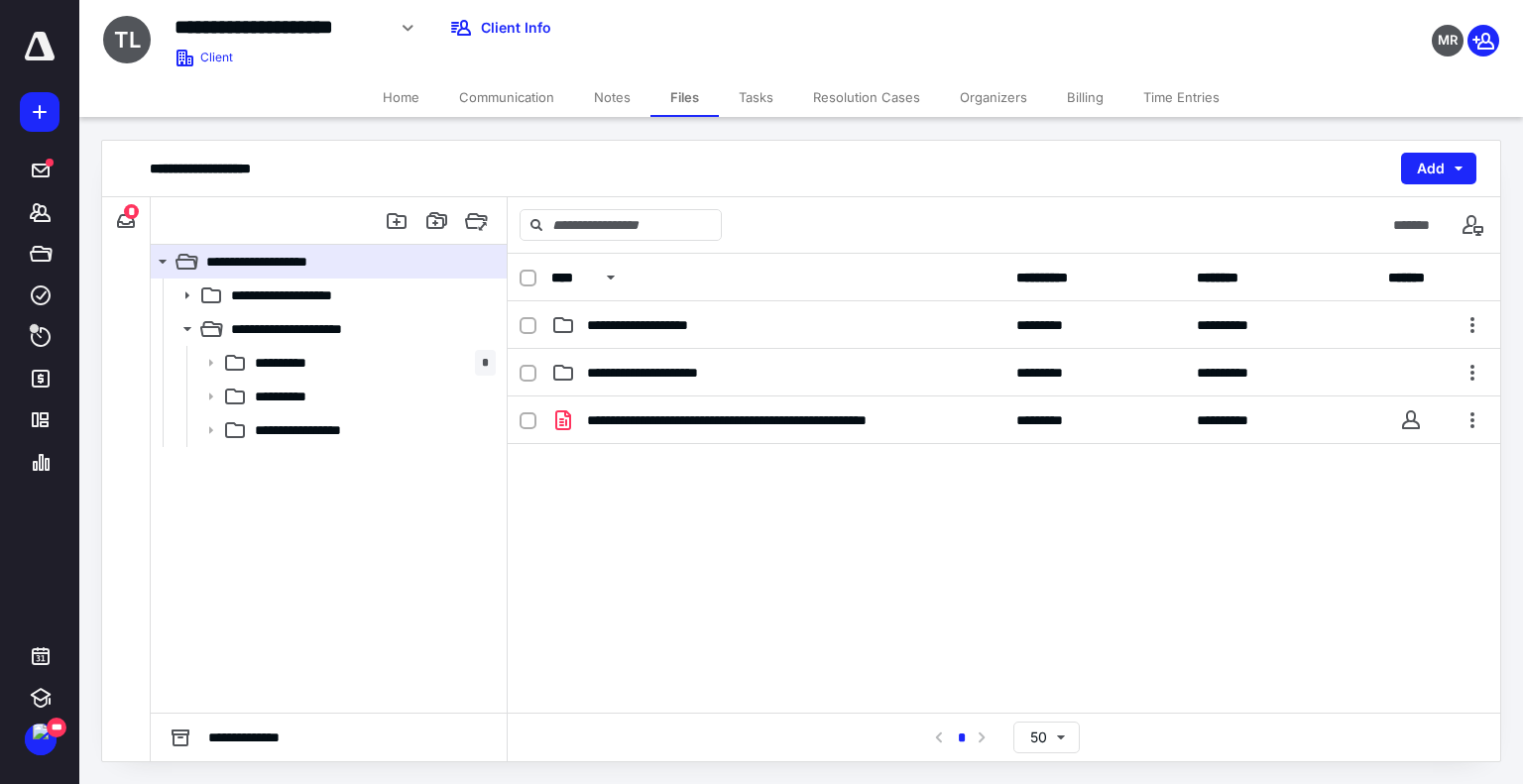 click on "*" at bounding box center (131, 211) 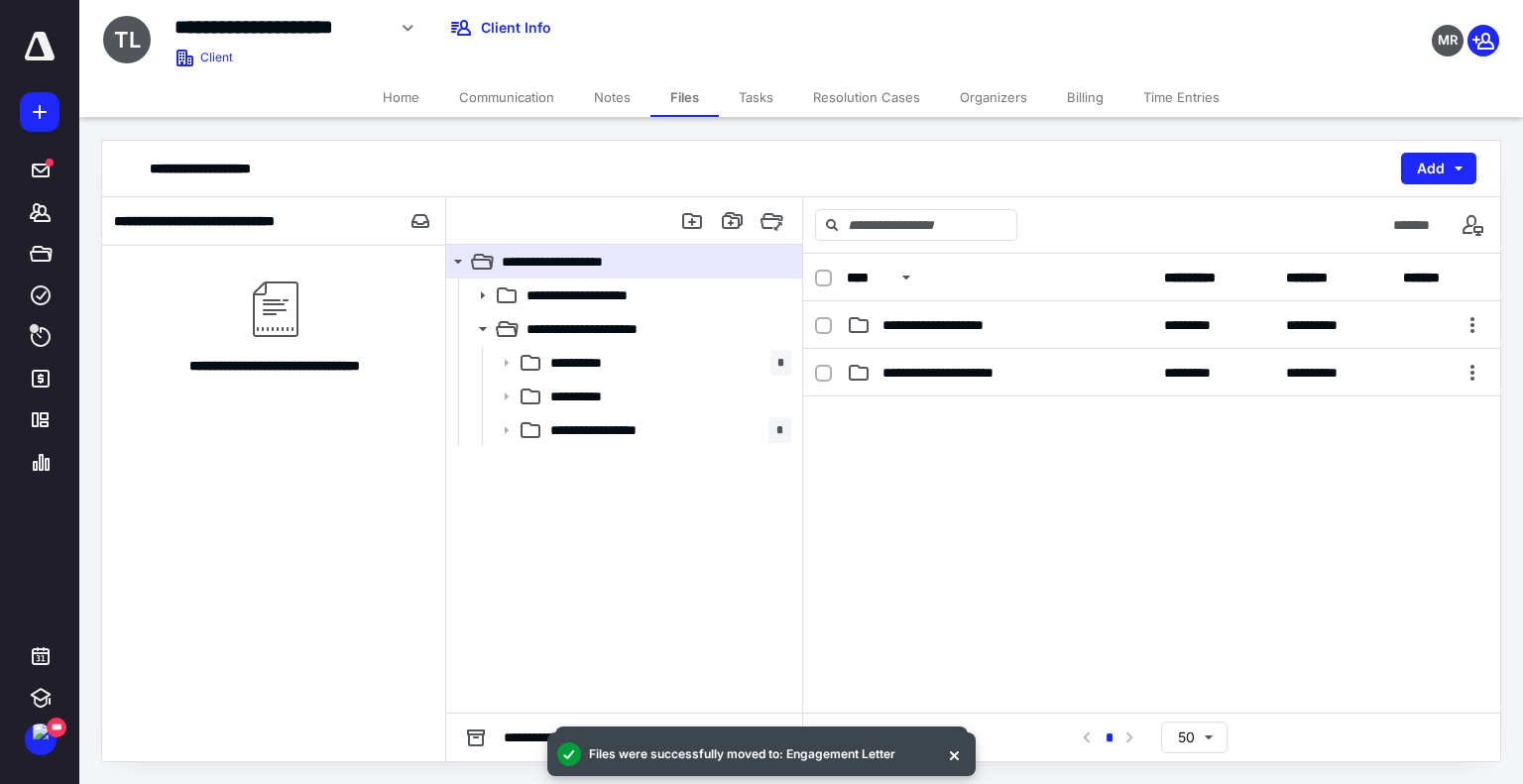 click on "Notes" at bounding box center [612, 97] 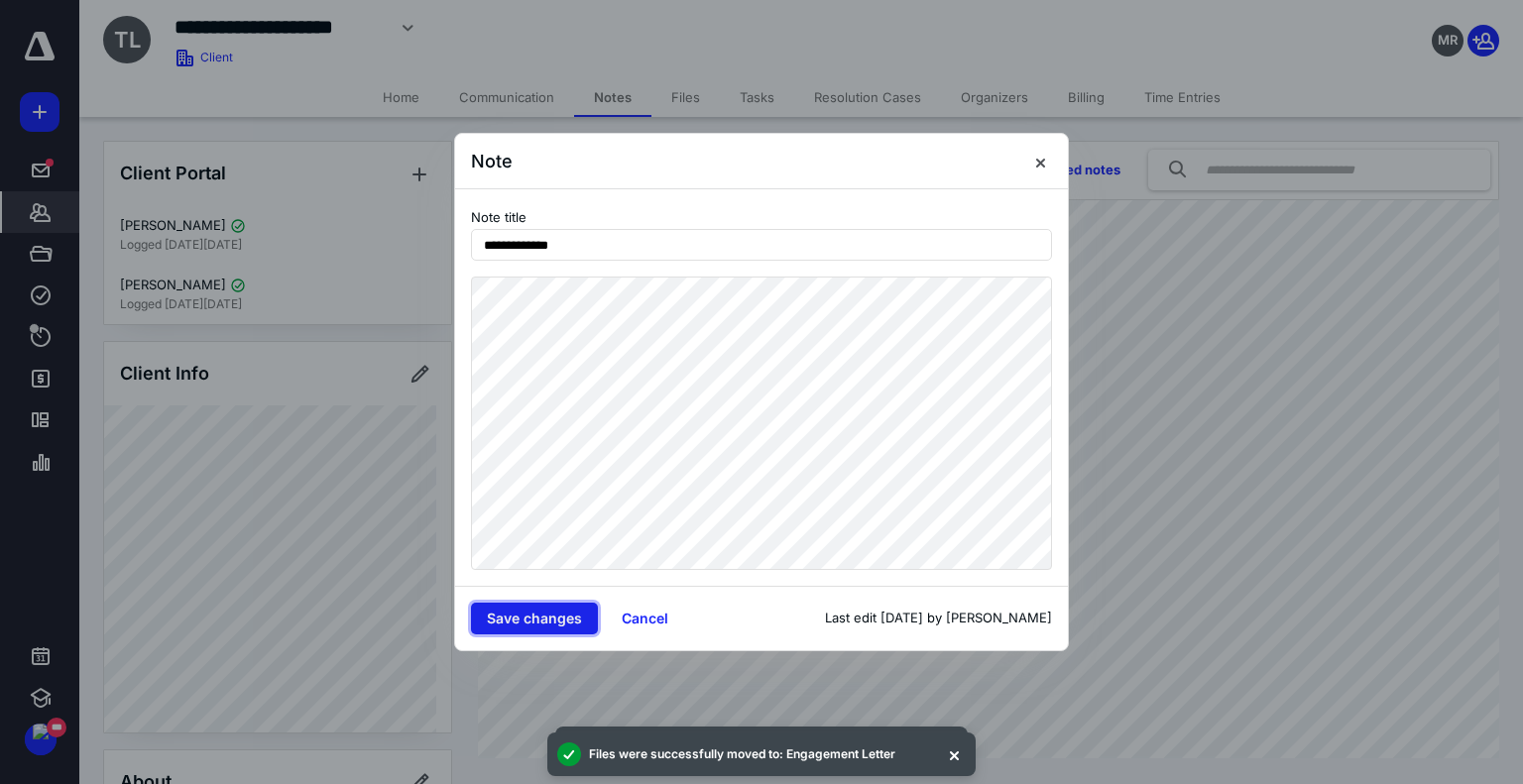 click on "Save changes" at bounding box center [534, 618] 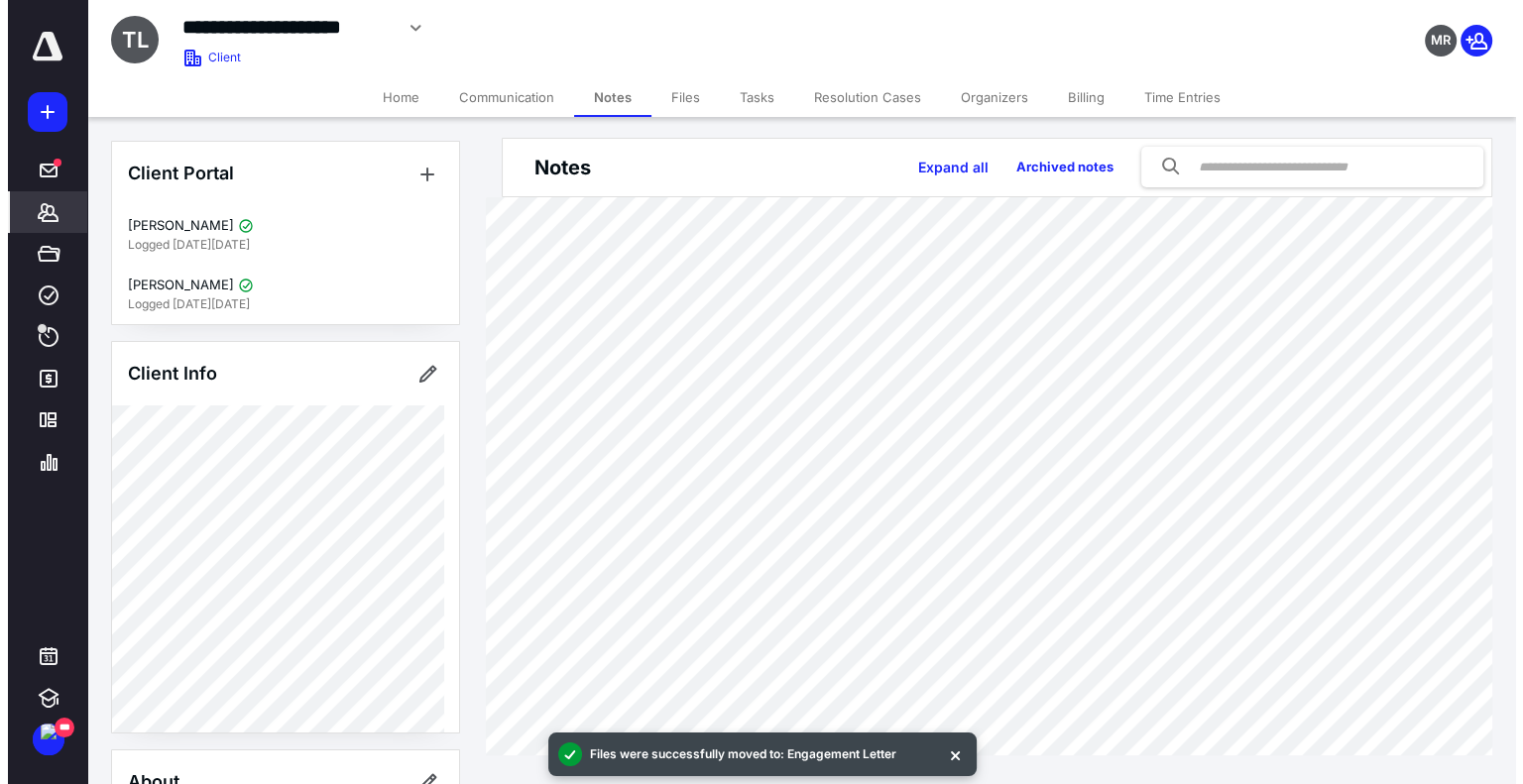 scroll, scrollTop: 0, scrollLeft: 0, axis: both 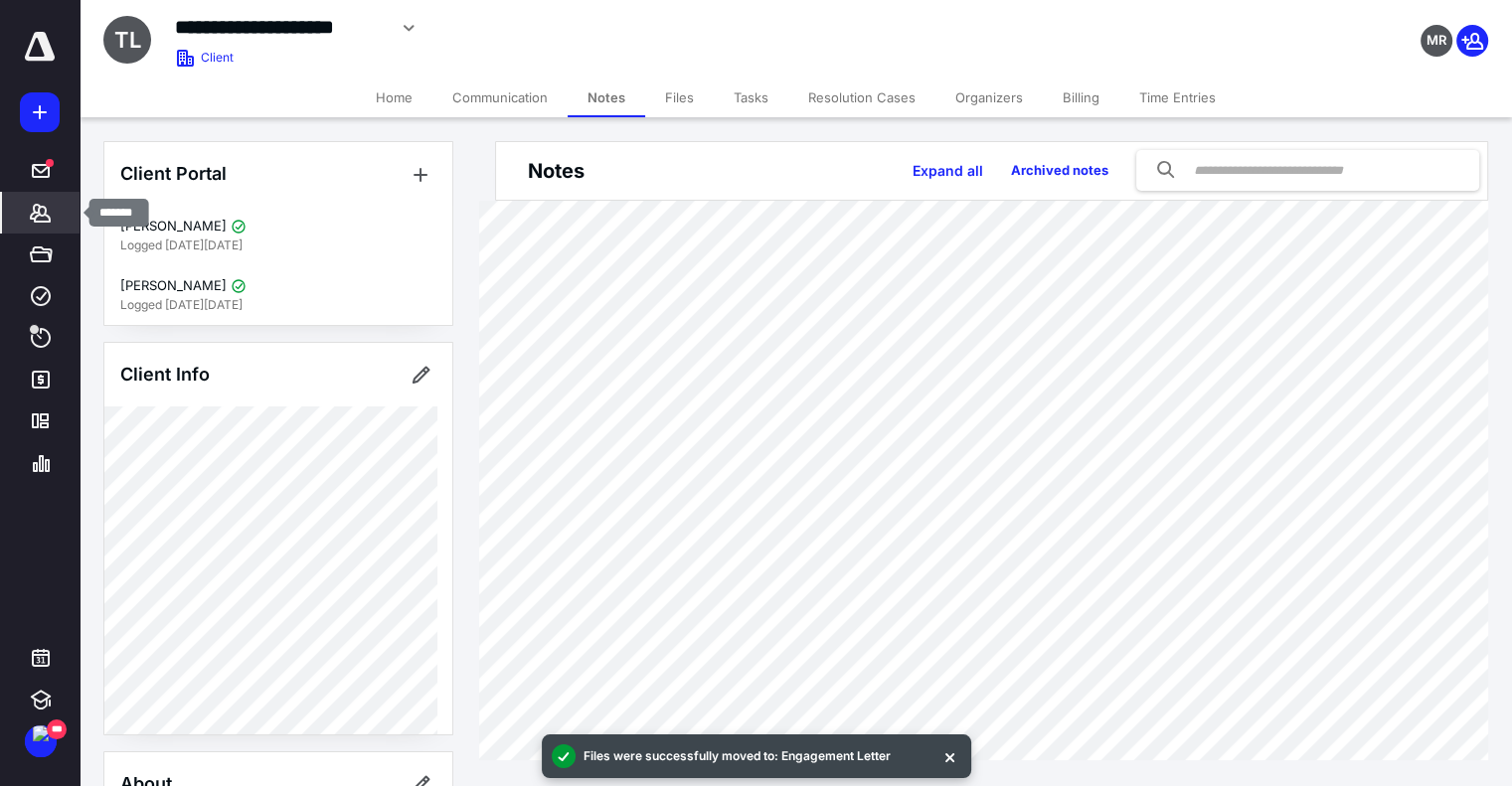 click 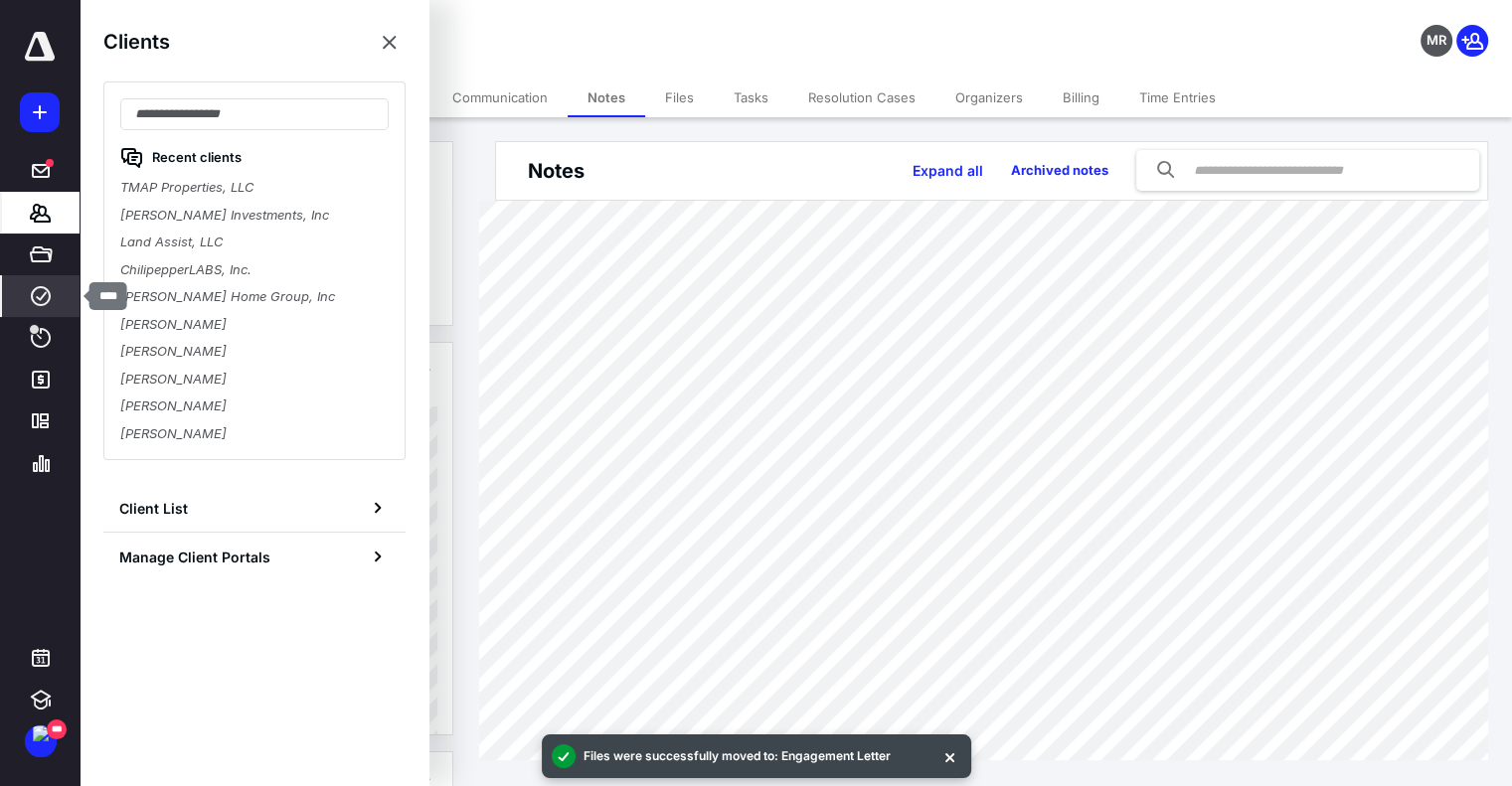 click 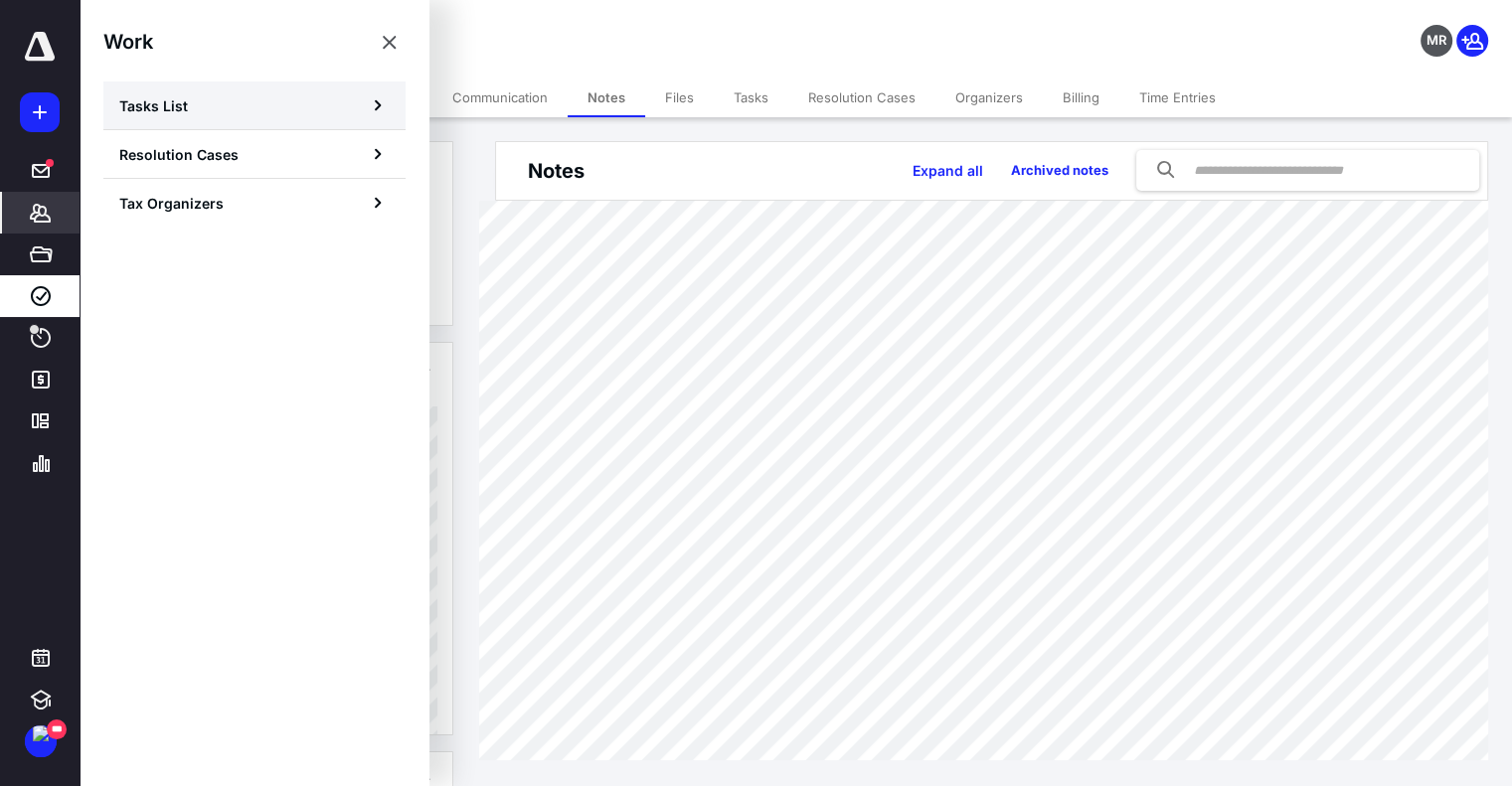 click on "Tasks List" at bounding box center (153, 105) 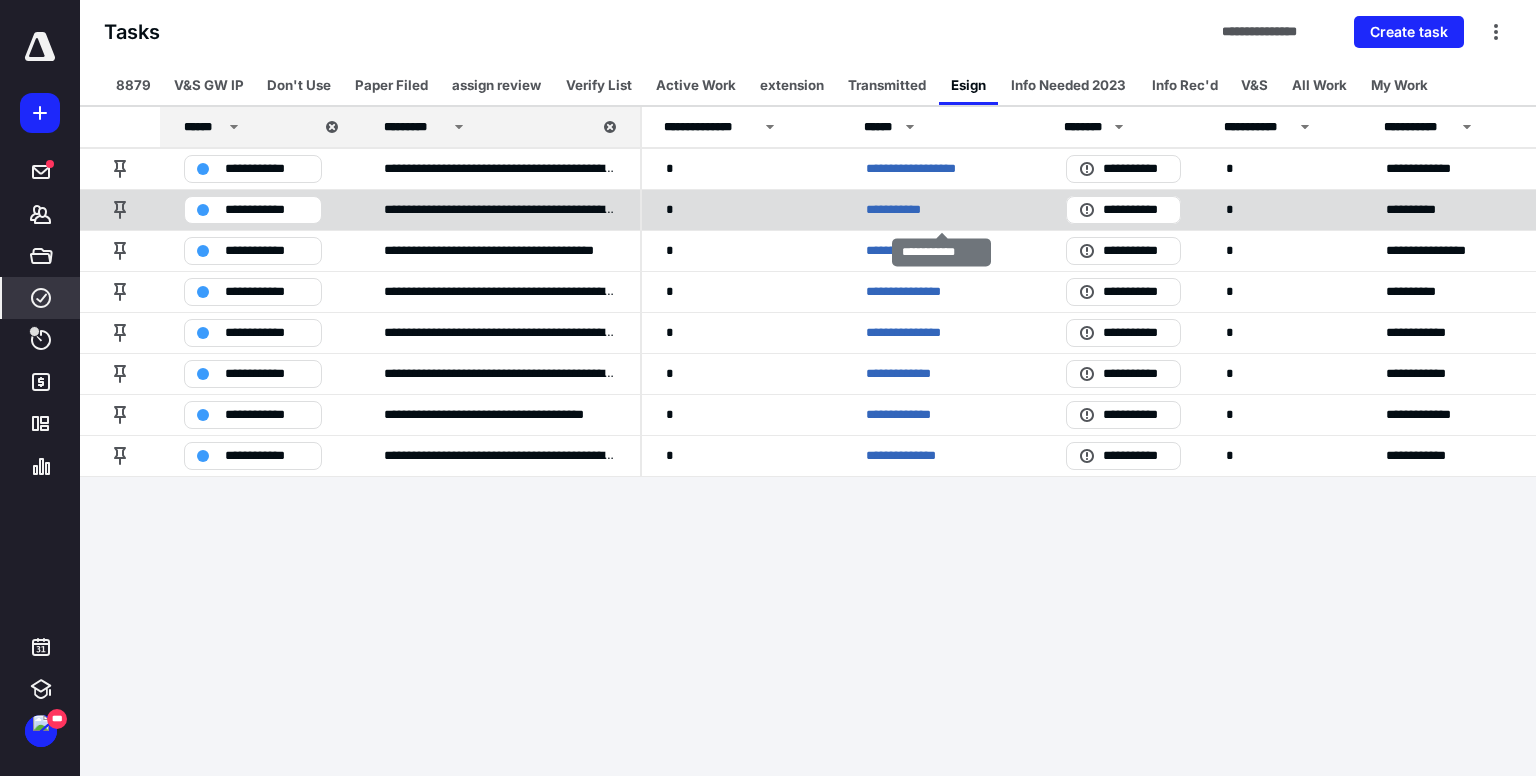 click on "**********" at bounding box center (908, 210) 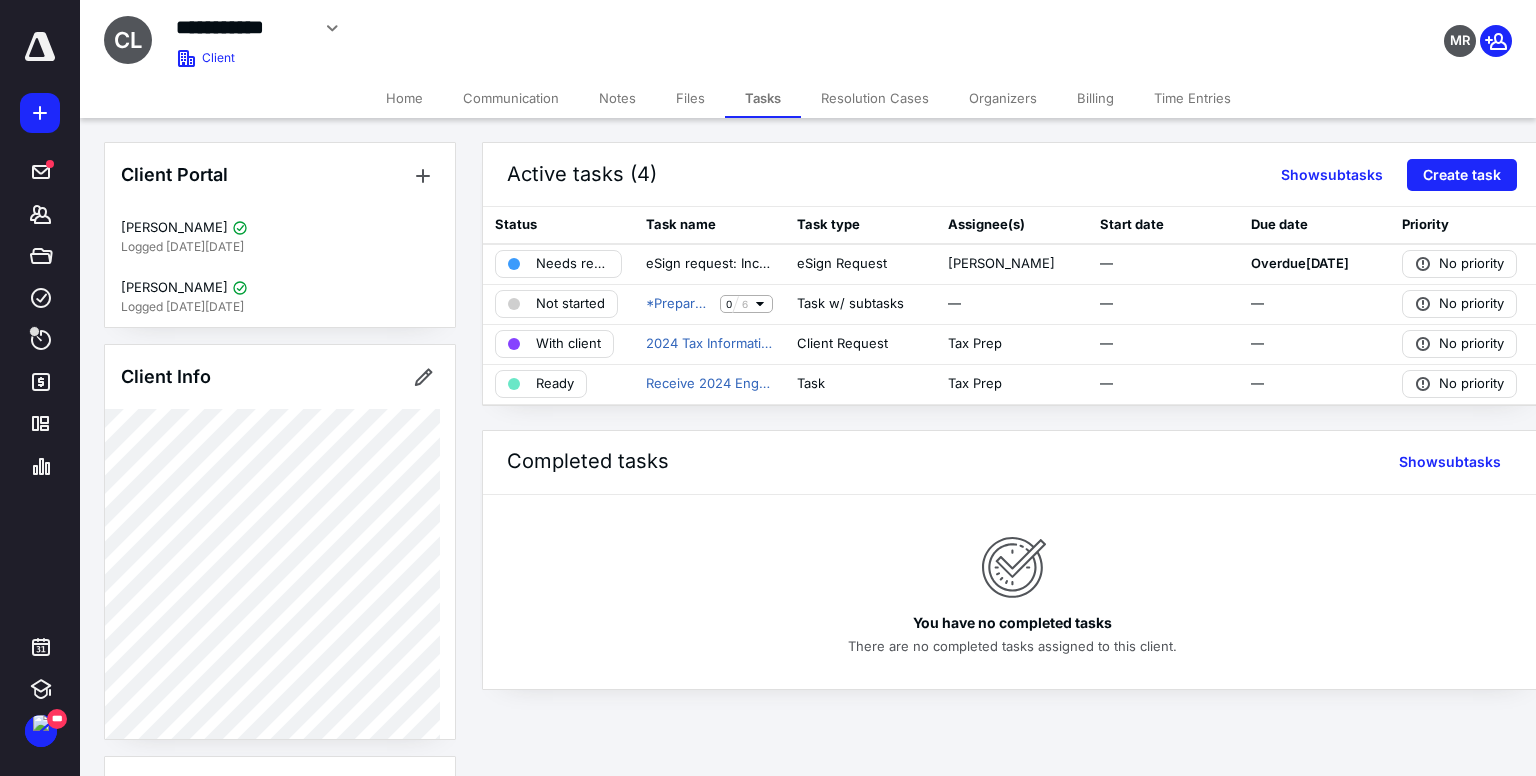 click on "Organizers" at bounding box center [1003, 98] 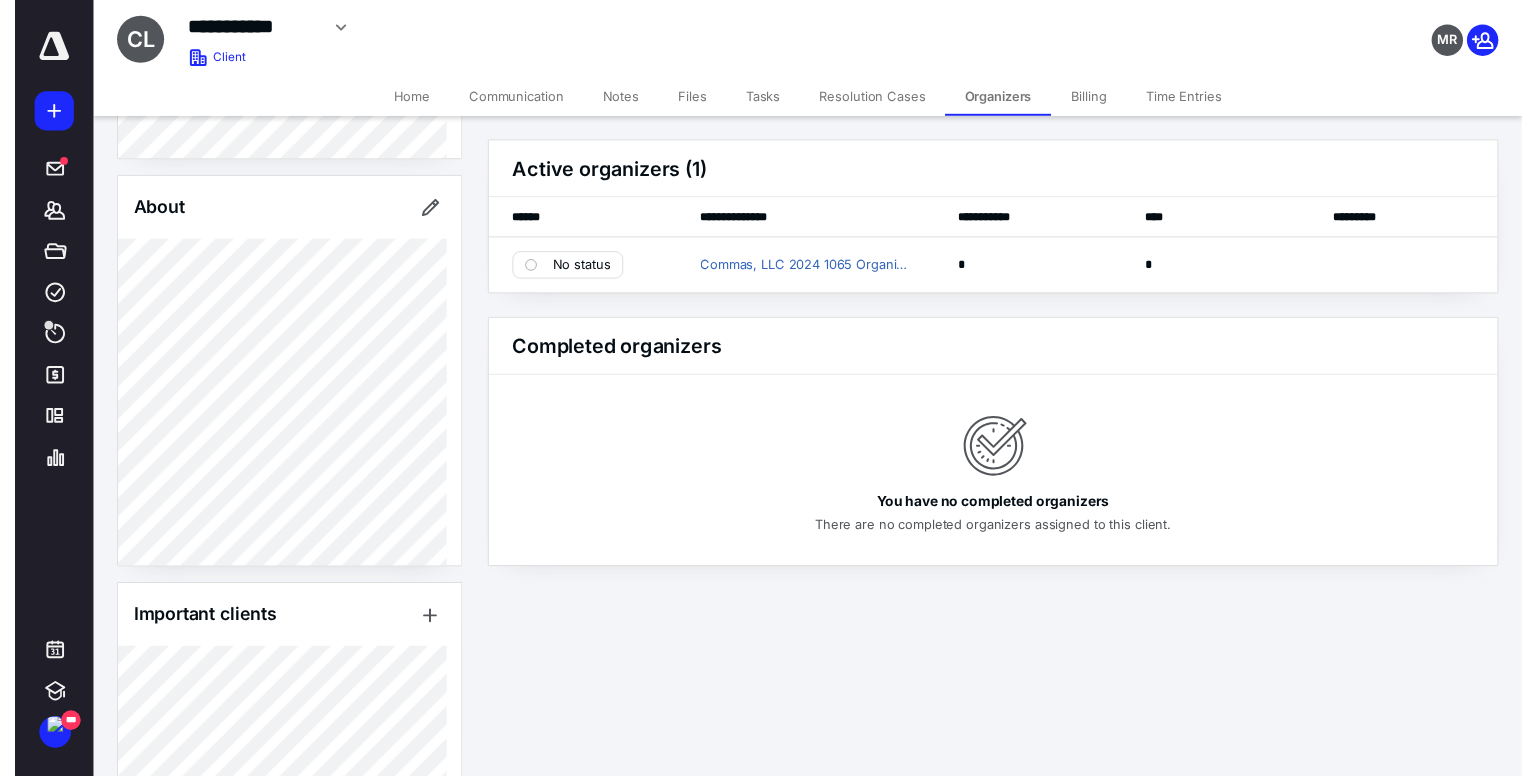 scroll, scrollTop: 600, scrollLeft: 0, axis: vertical 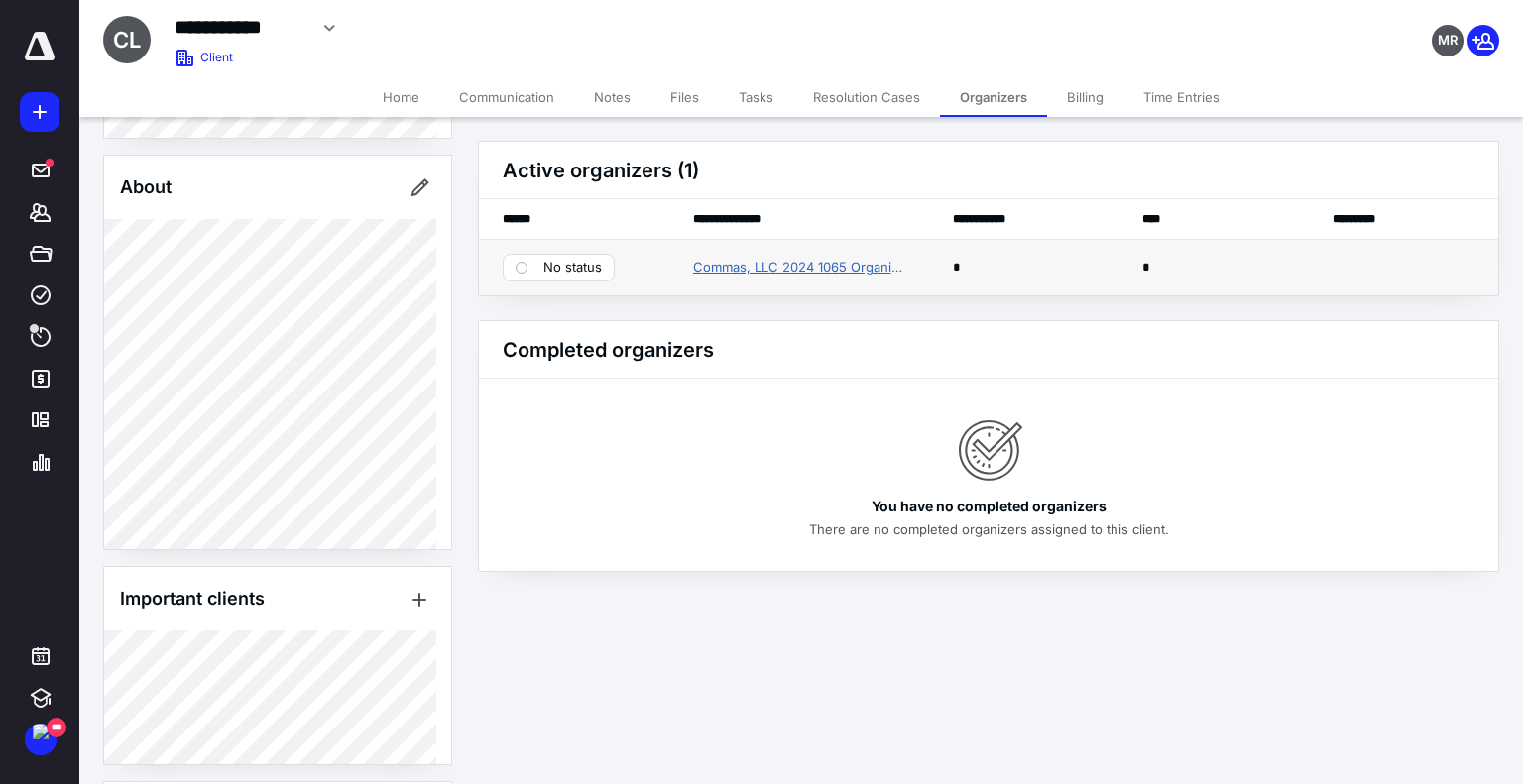 click on "Commas, LLC 2024 1065 Organizer" at bounding box center [799, 268] 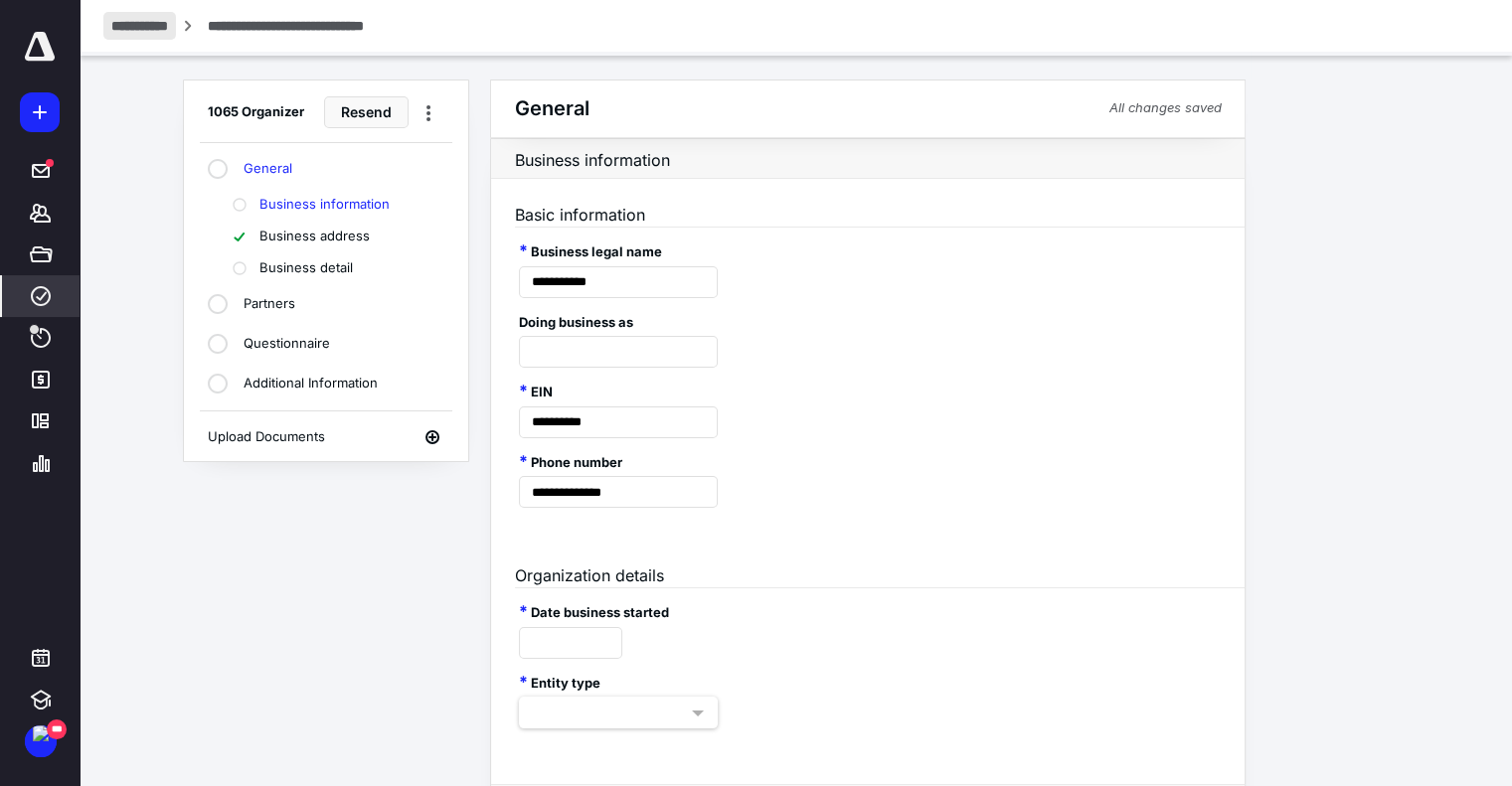 click on "**********" at bounding box center (139, 26) 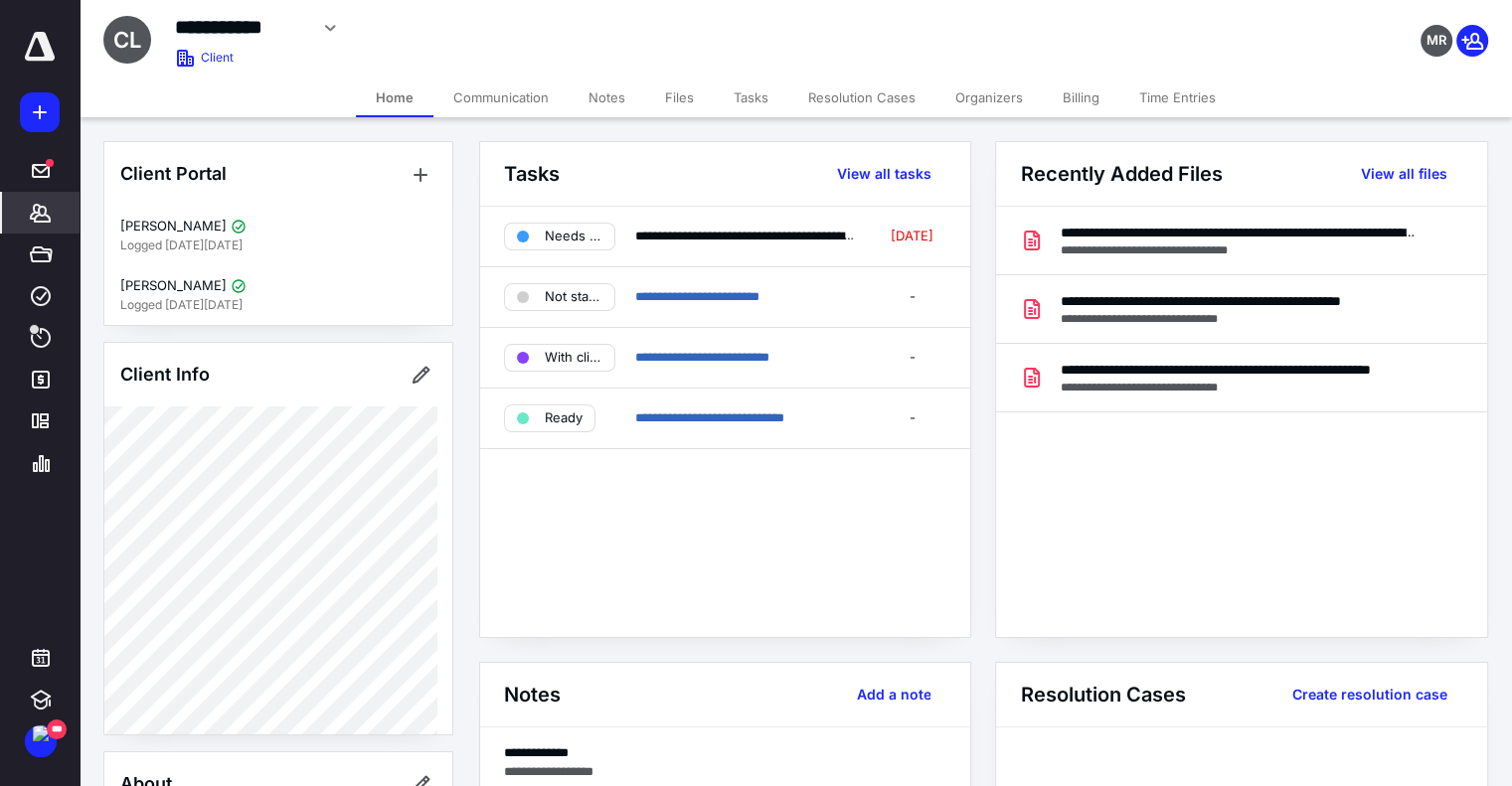 click on "Tasks" at bounding box center (751, 97) 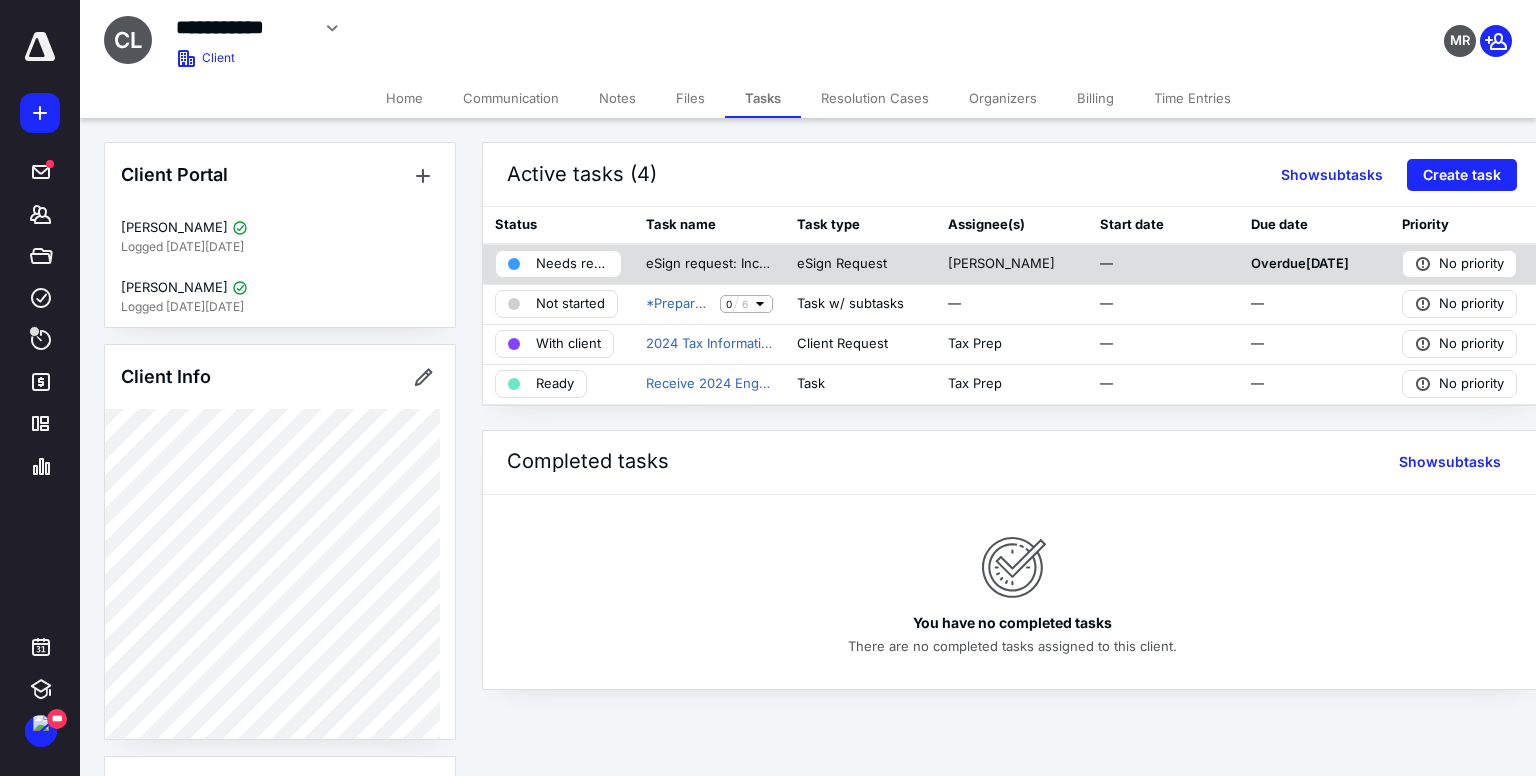 click on "Needs review" at bounding box center (558, 264) 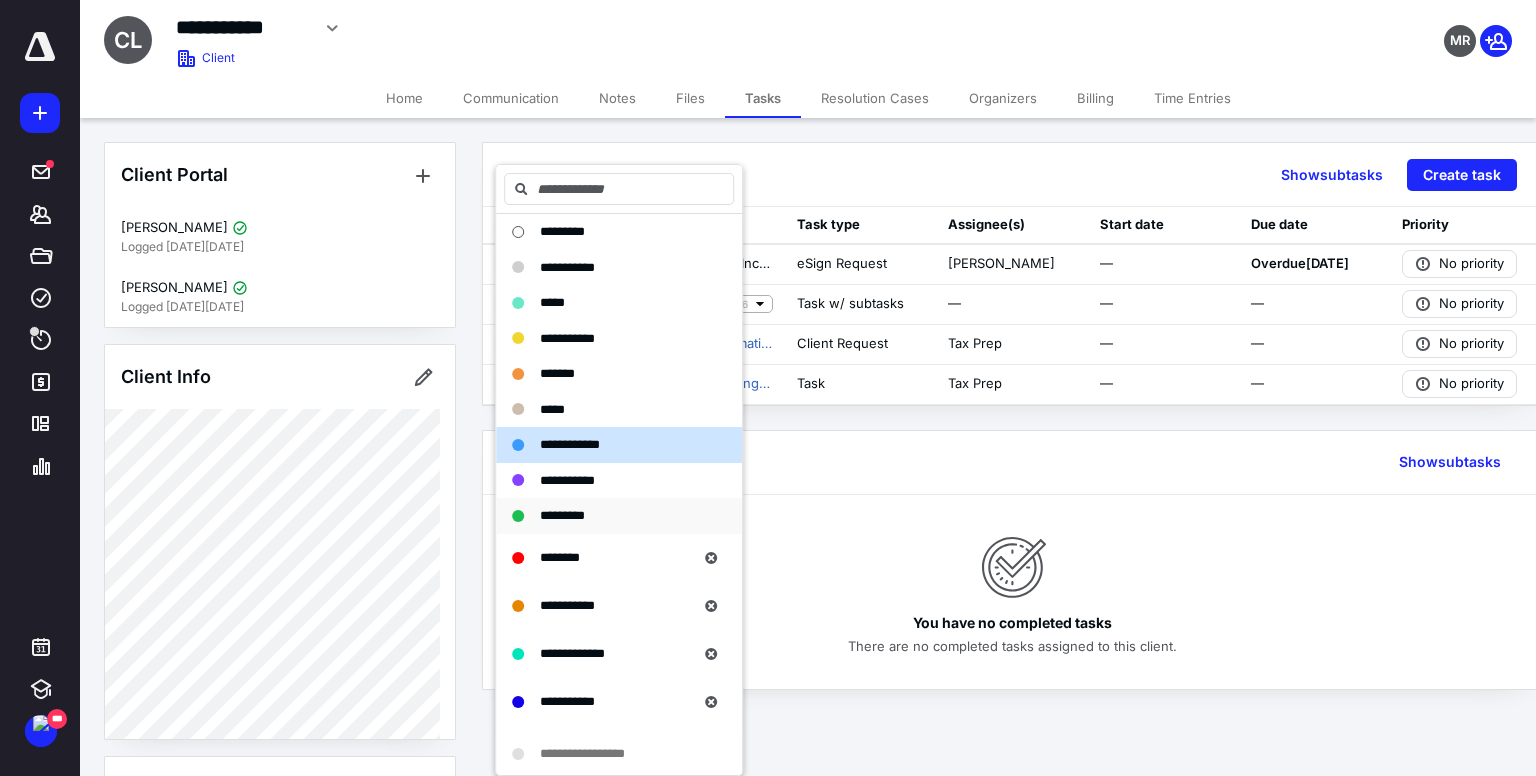 click on "*********" at bounding box center [562, 515] 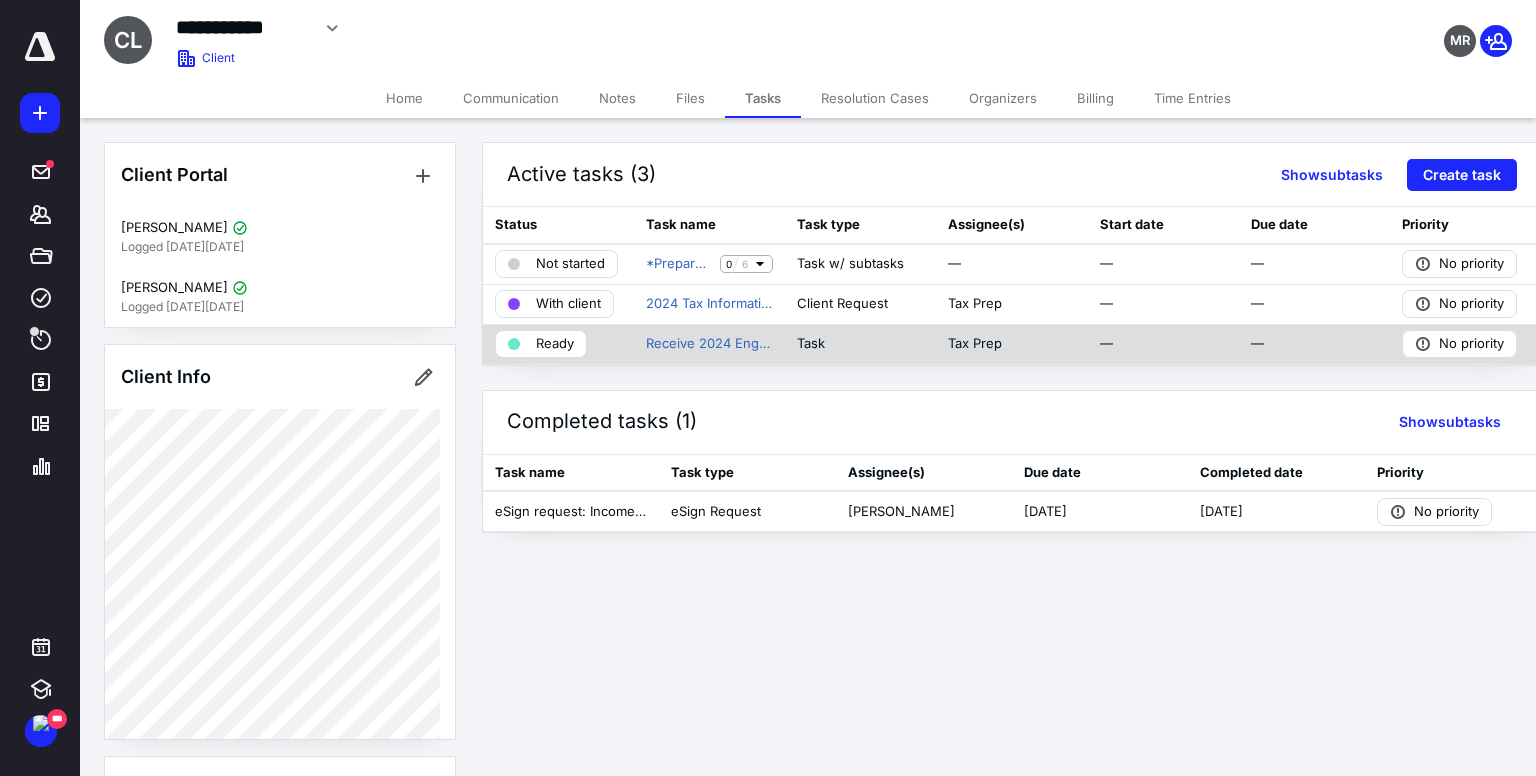 click on "Ready" at bounding box center [555, 344] 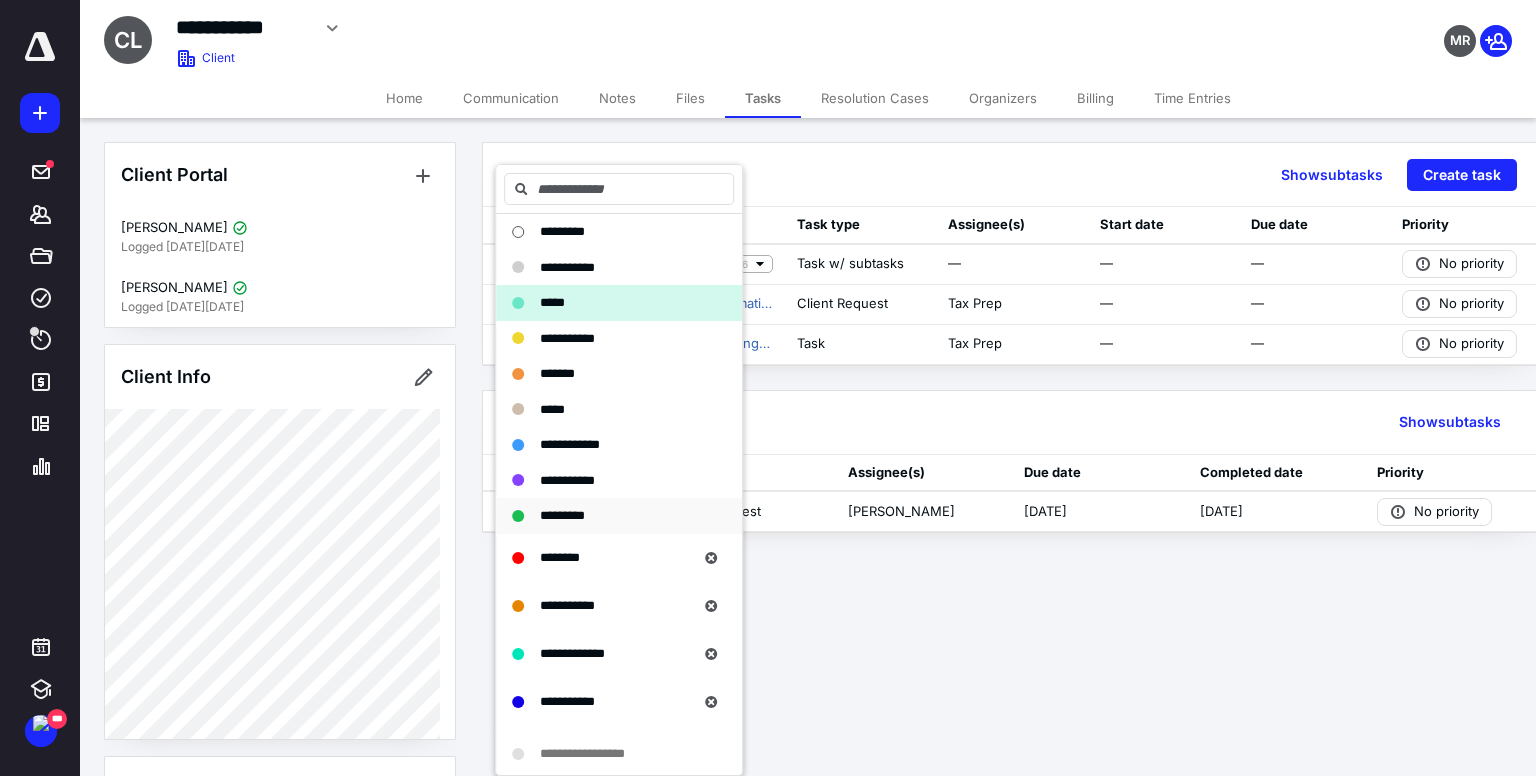 click on "*********" at bounding box center (562, 515) 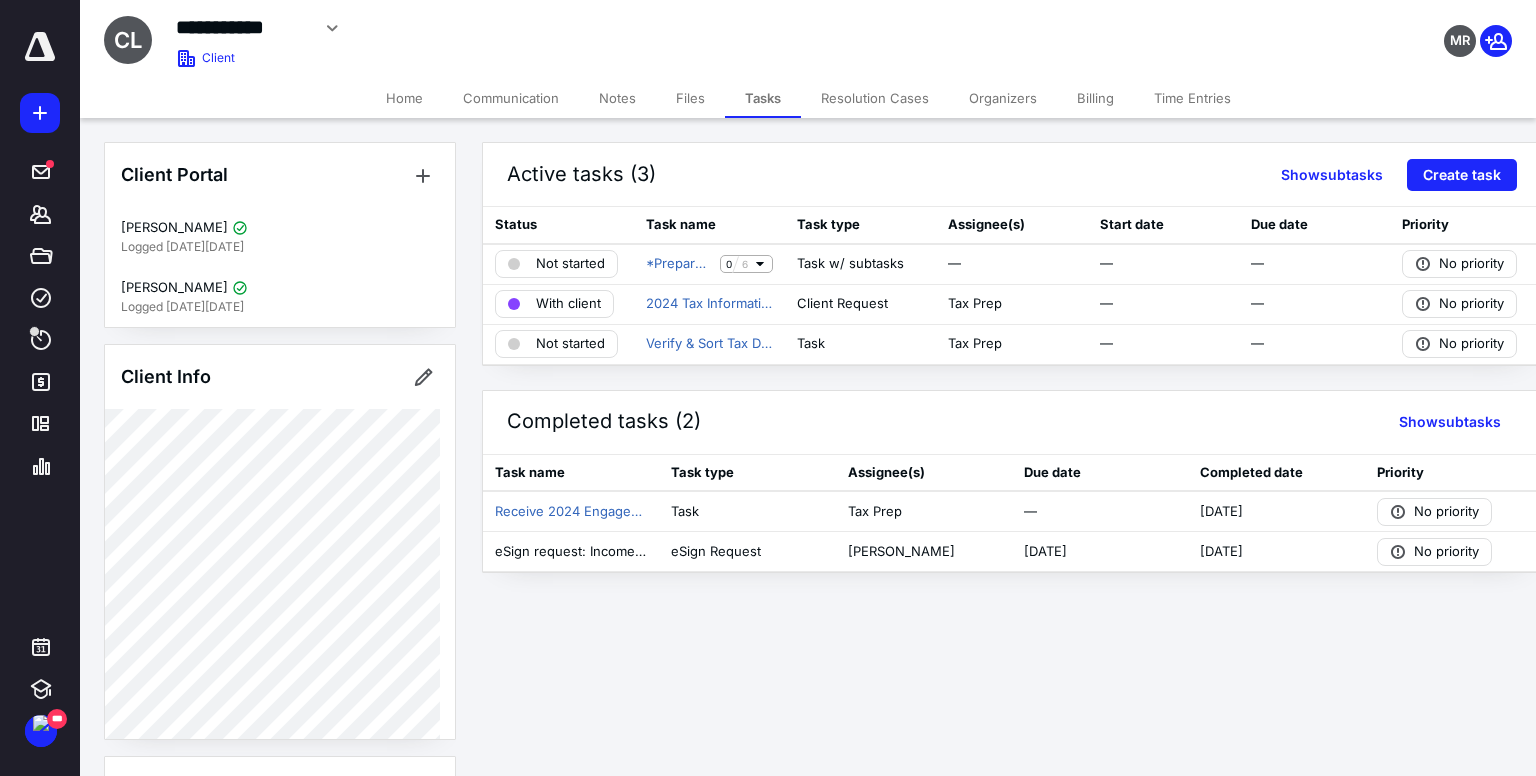 click on "Files" at bounding box center (690, 98) 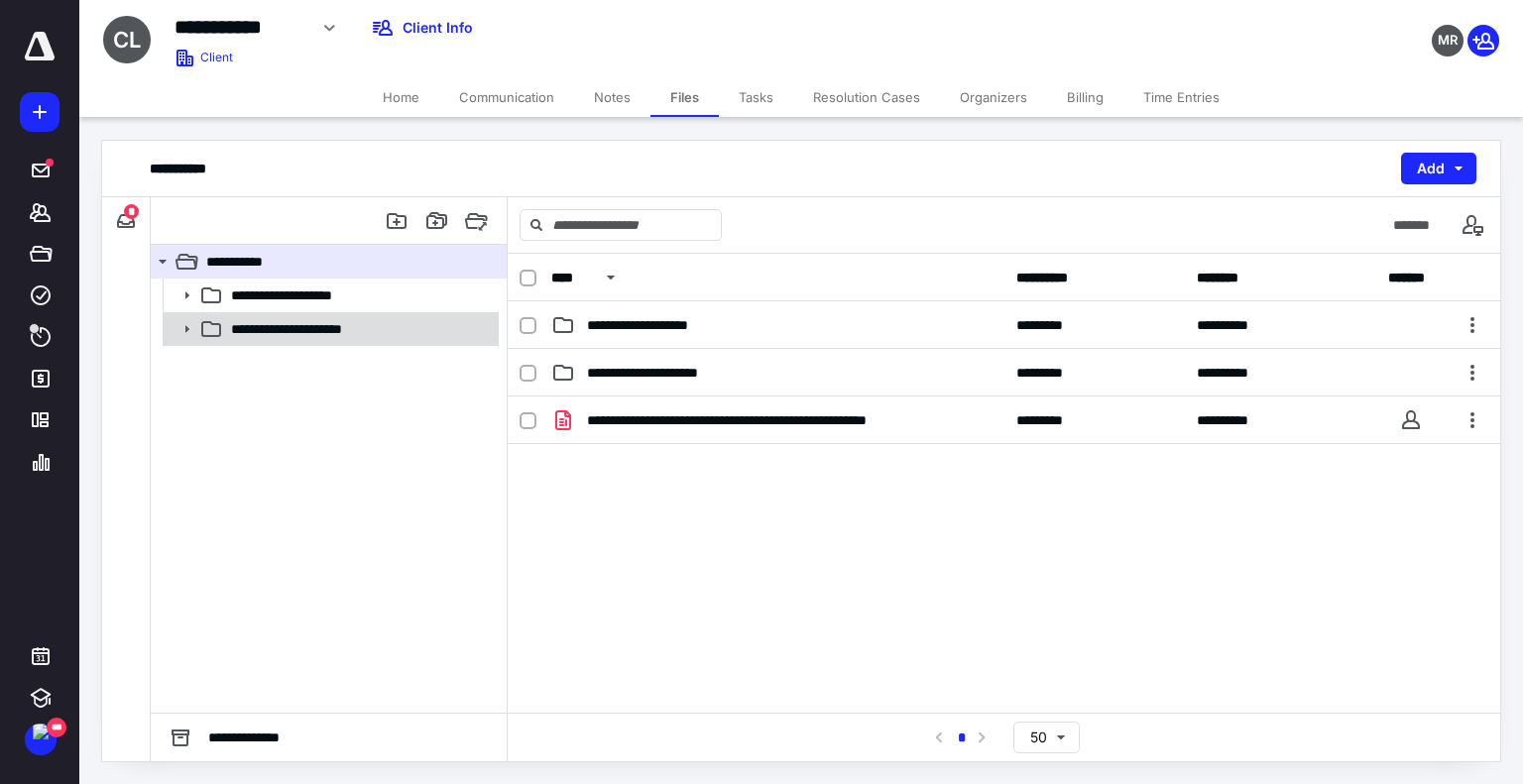 click 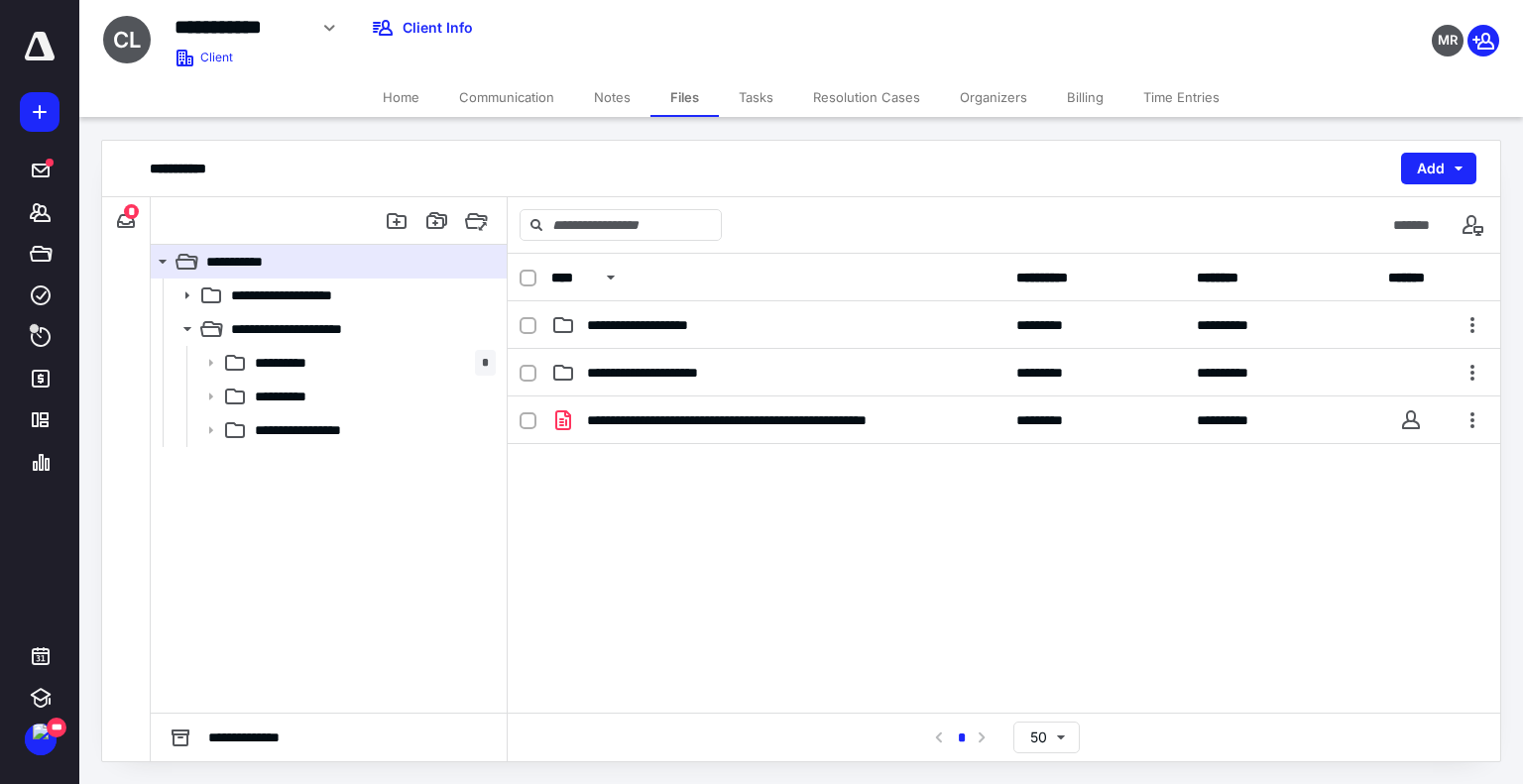 click on "*" at bounding box center [131, 211] 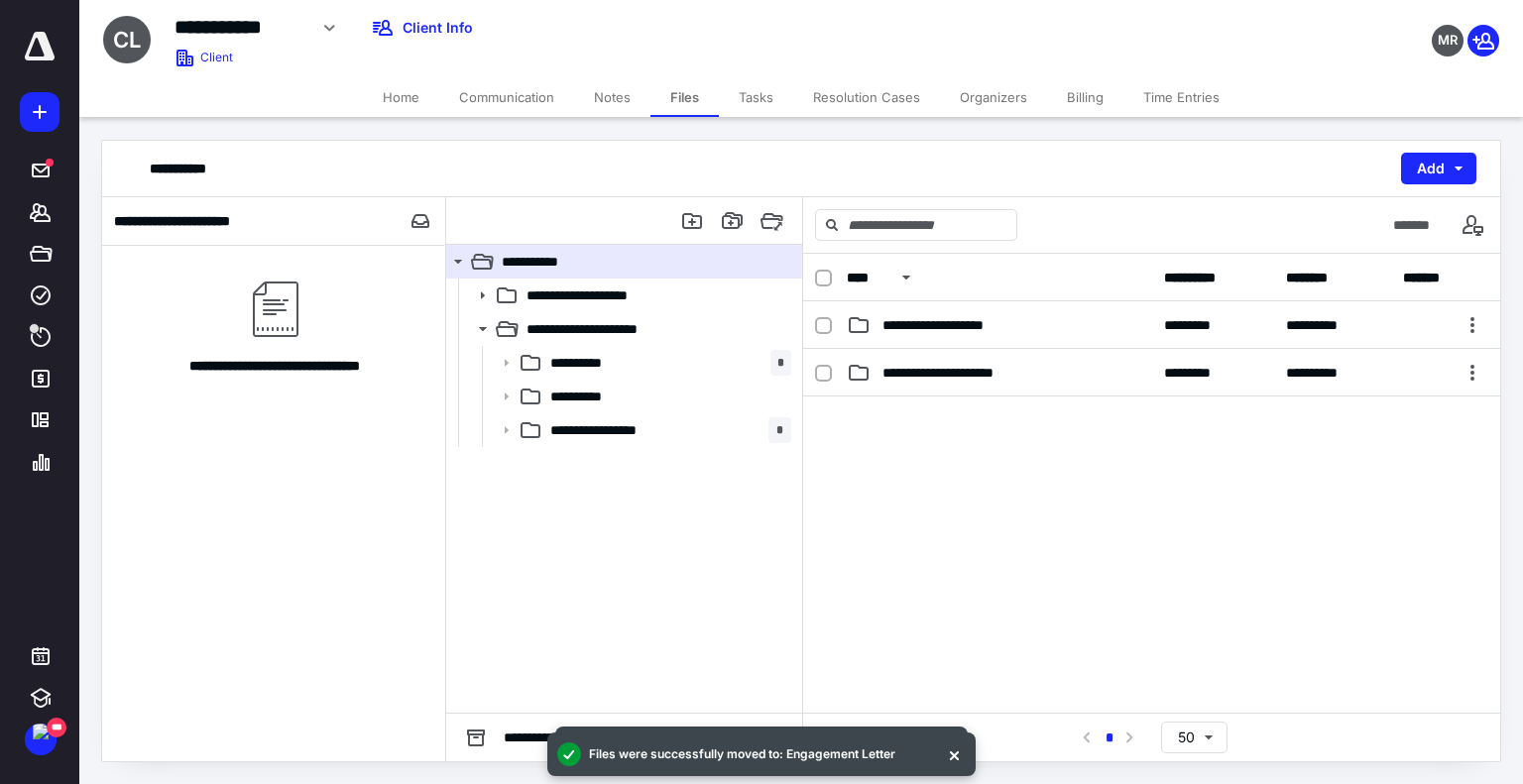 click on "Notes" at bounding box center [612, 97] 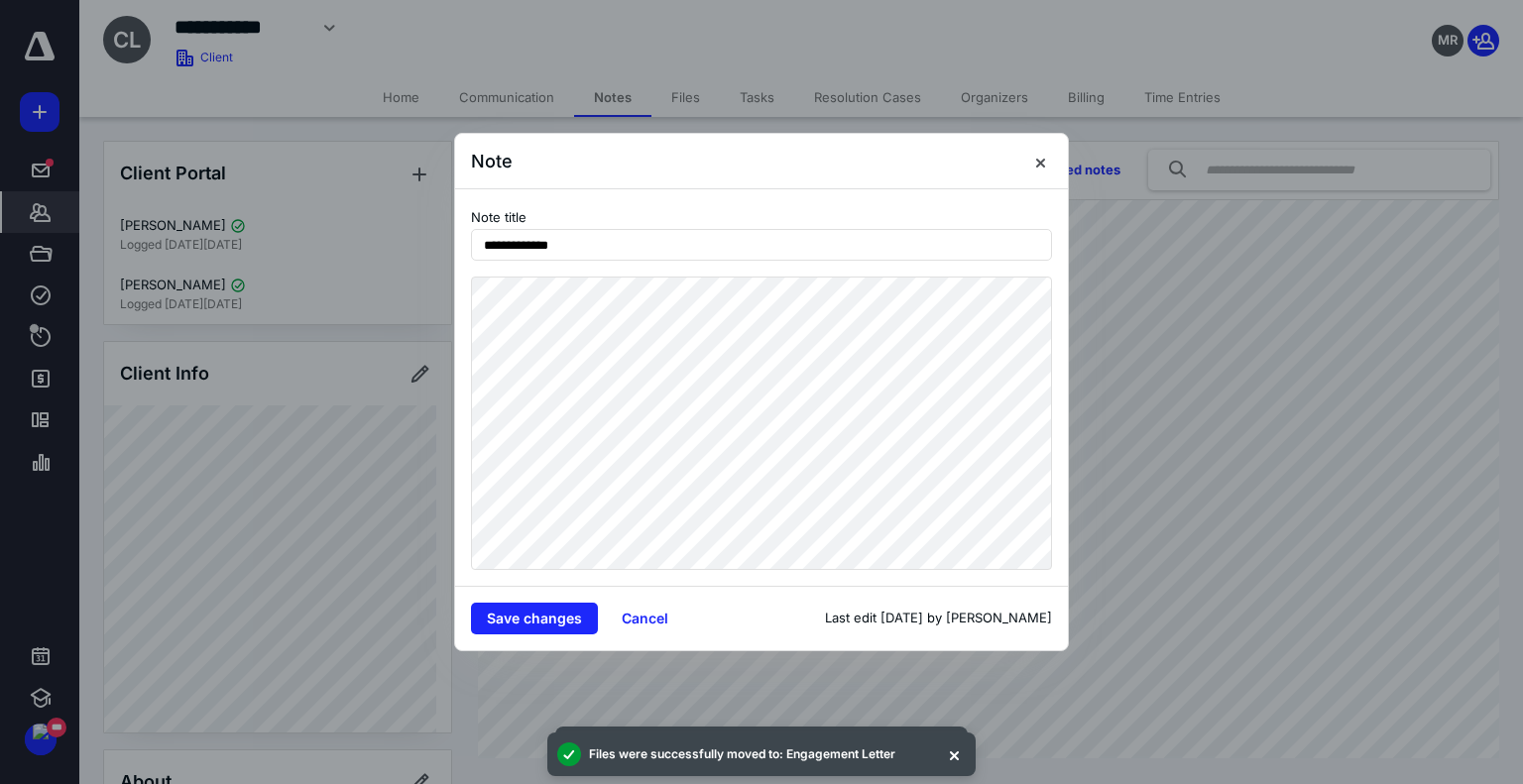 click on "Save changes Cancel Last edit [DATE] by [PERSON_NAME]" at bounding box center (762, 617) 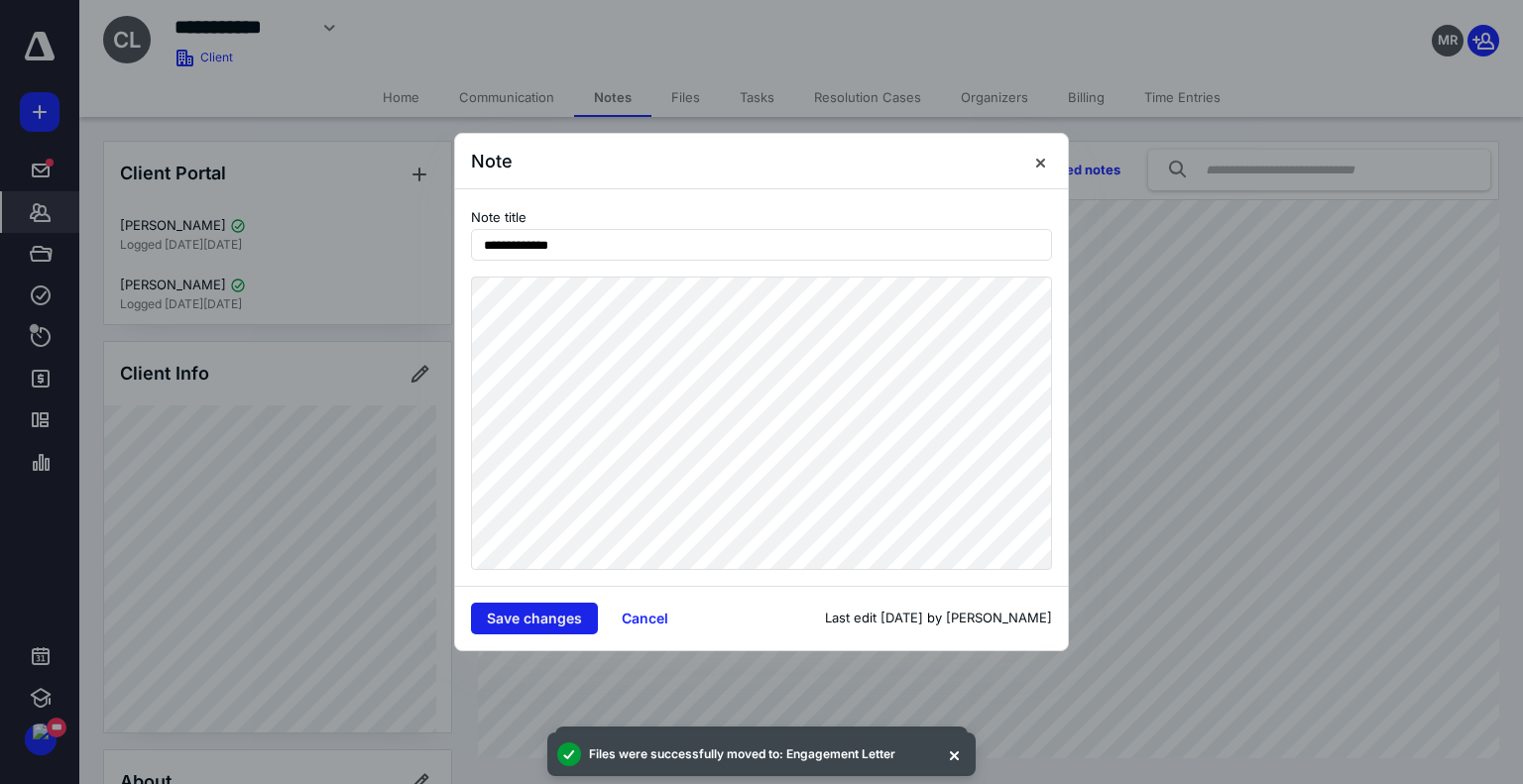 click on "Save changes" at bounding box center [534, 618] 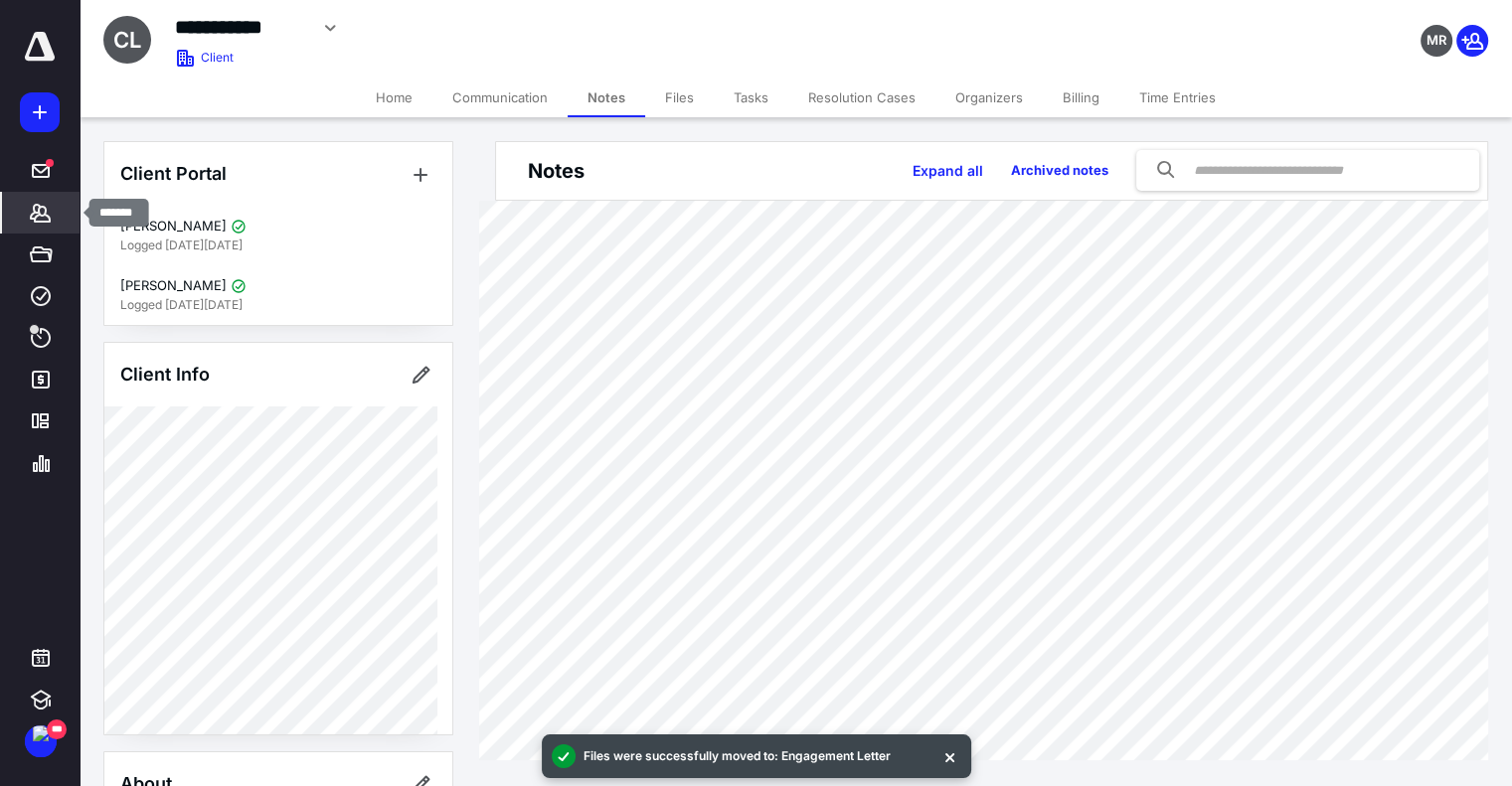 click on "*******" at bounding box center (41, 213) 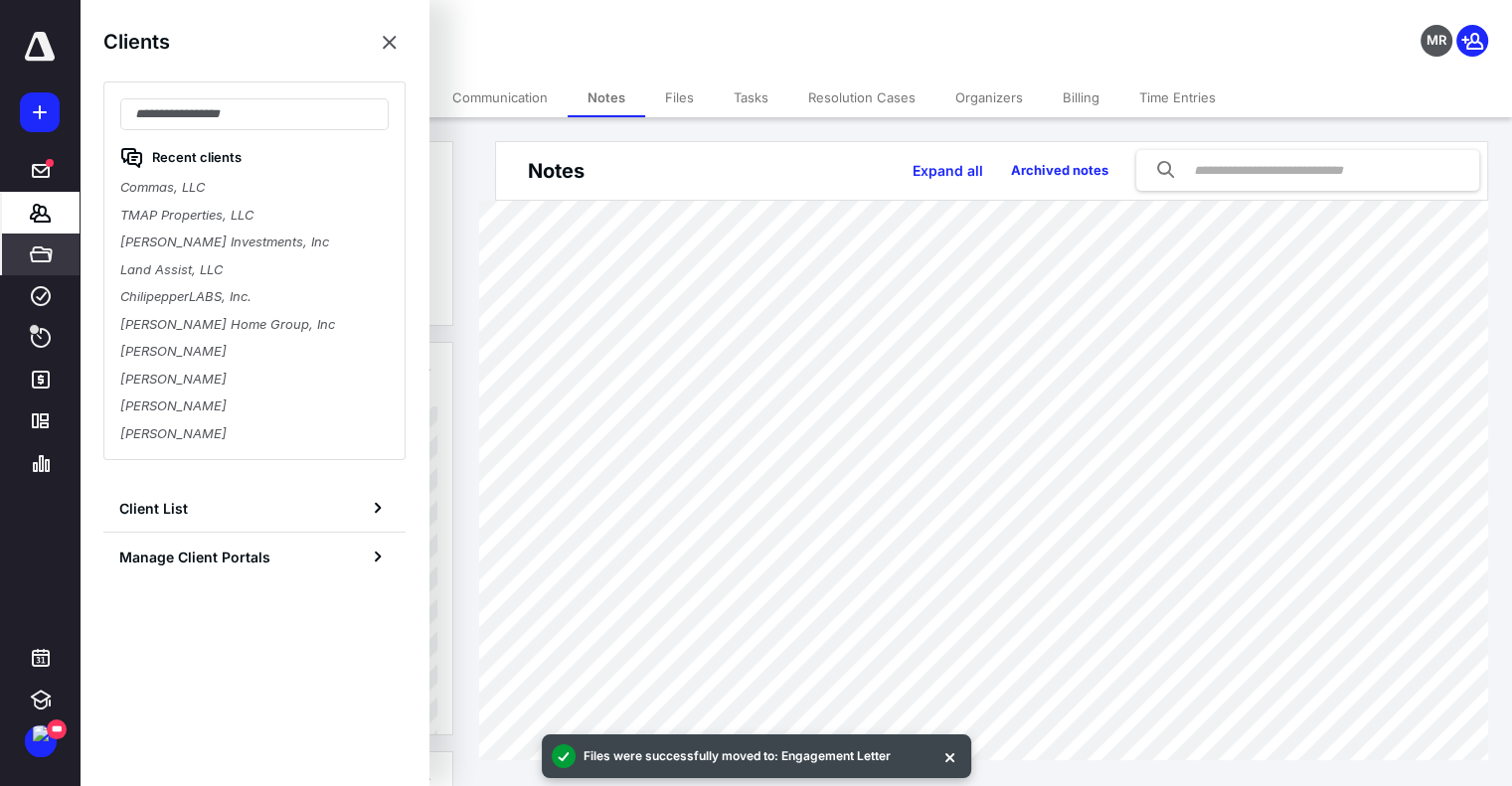 drag, startPoint x: 43, startPoint y: 297, endPoint x: 64, endPoint y: 273, distance: 31.890437 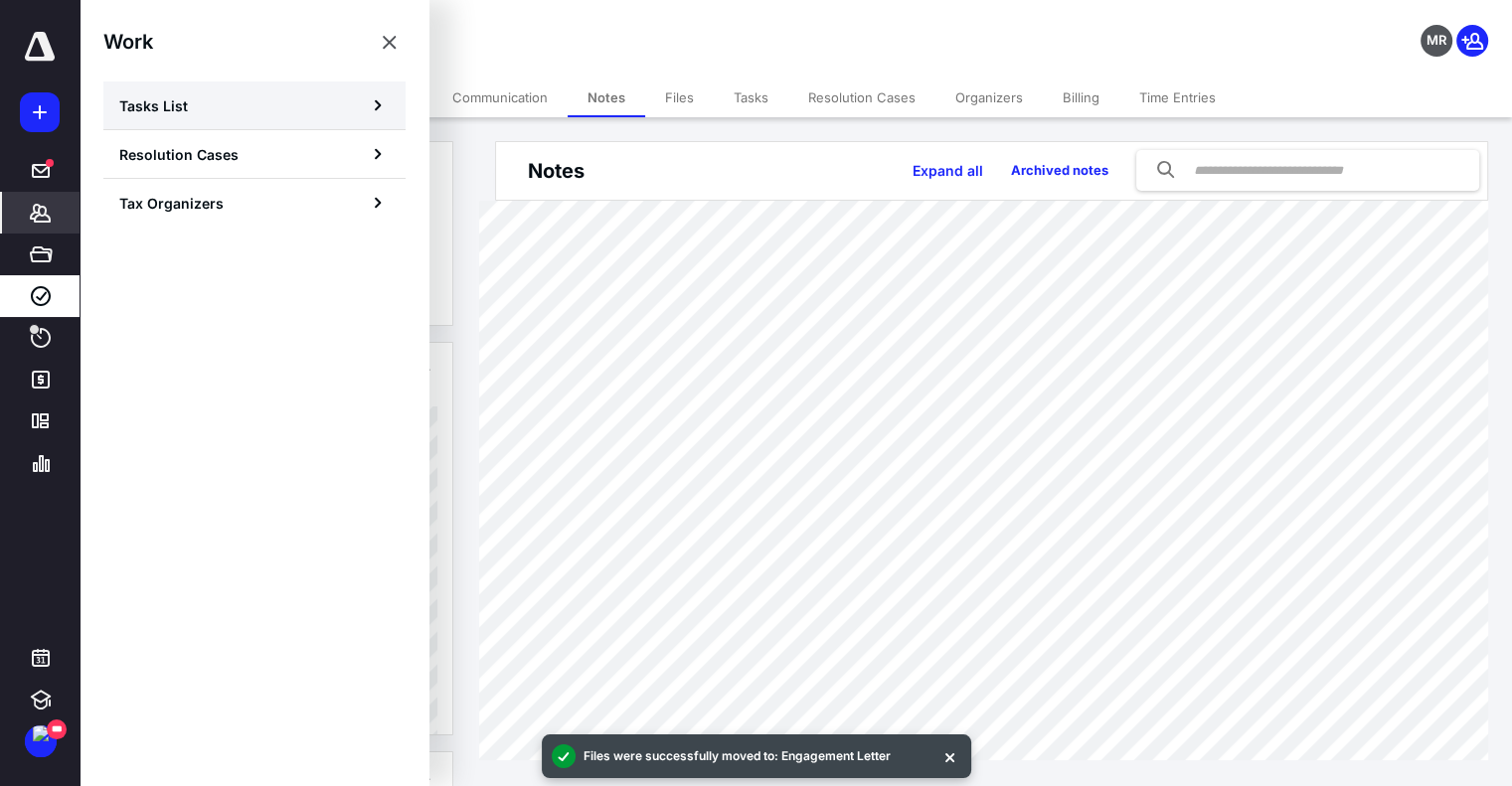 click on "Tasks List" at bounding box center [153, 105] 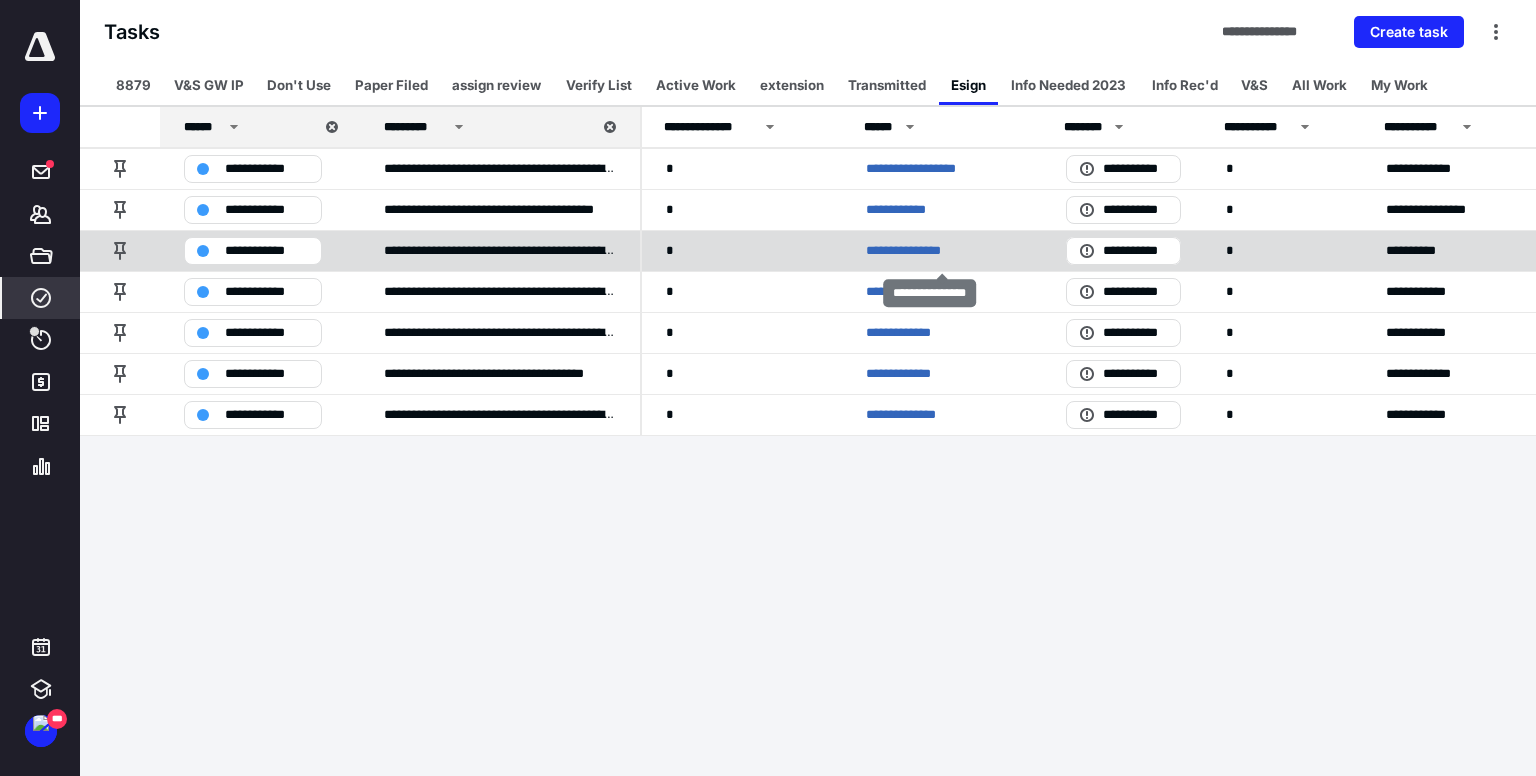 click on "**********" at bounding box center [917, 251] 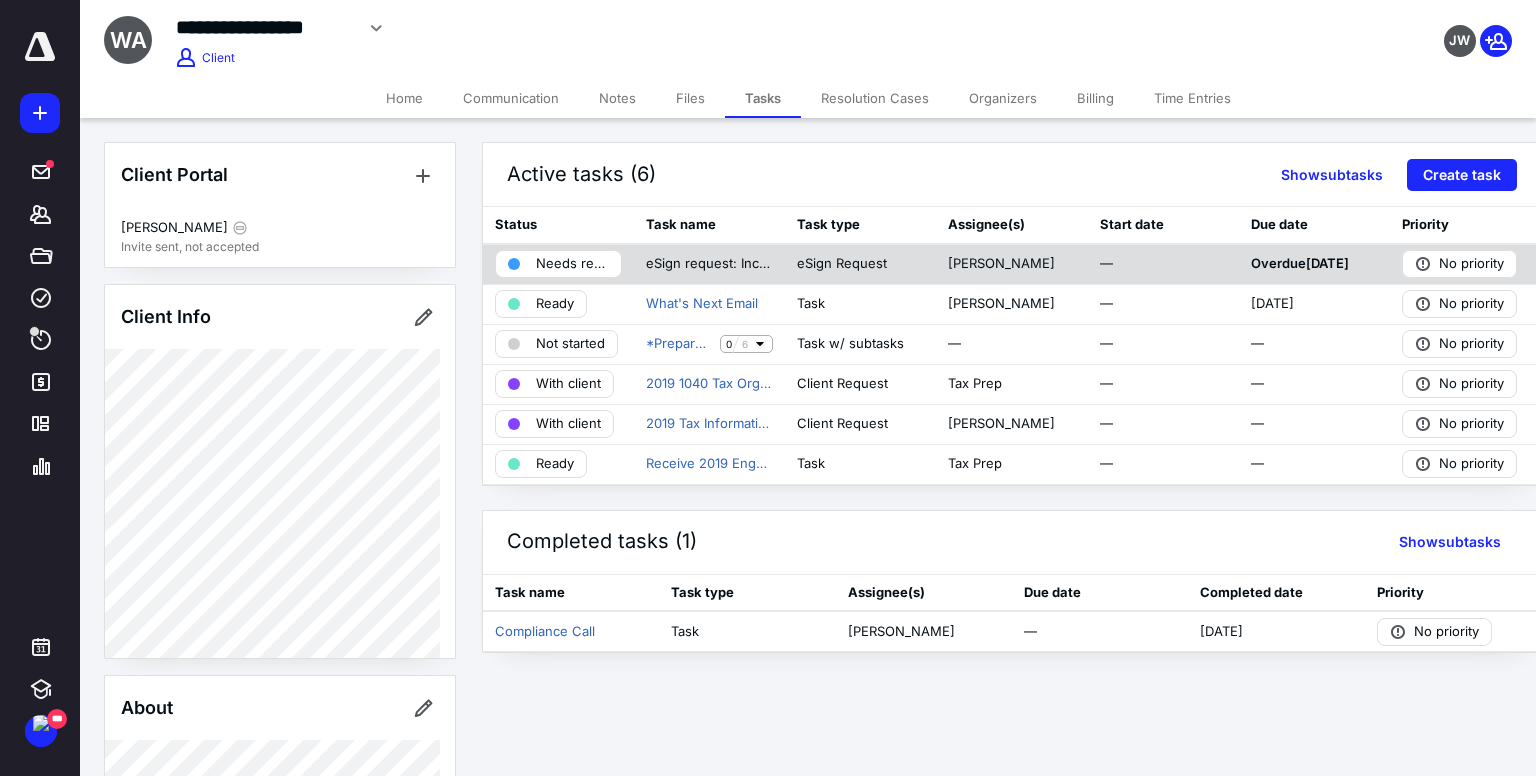 click on "Needs review" at bounding box center [572, 264] 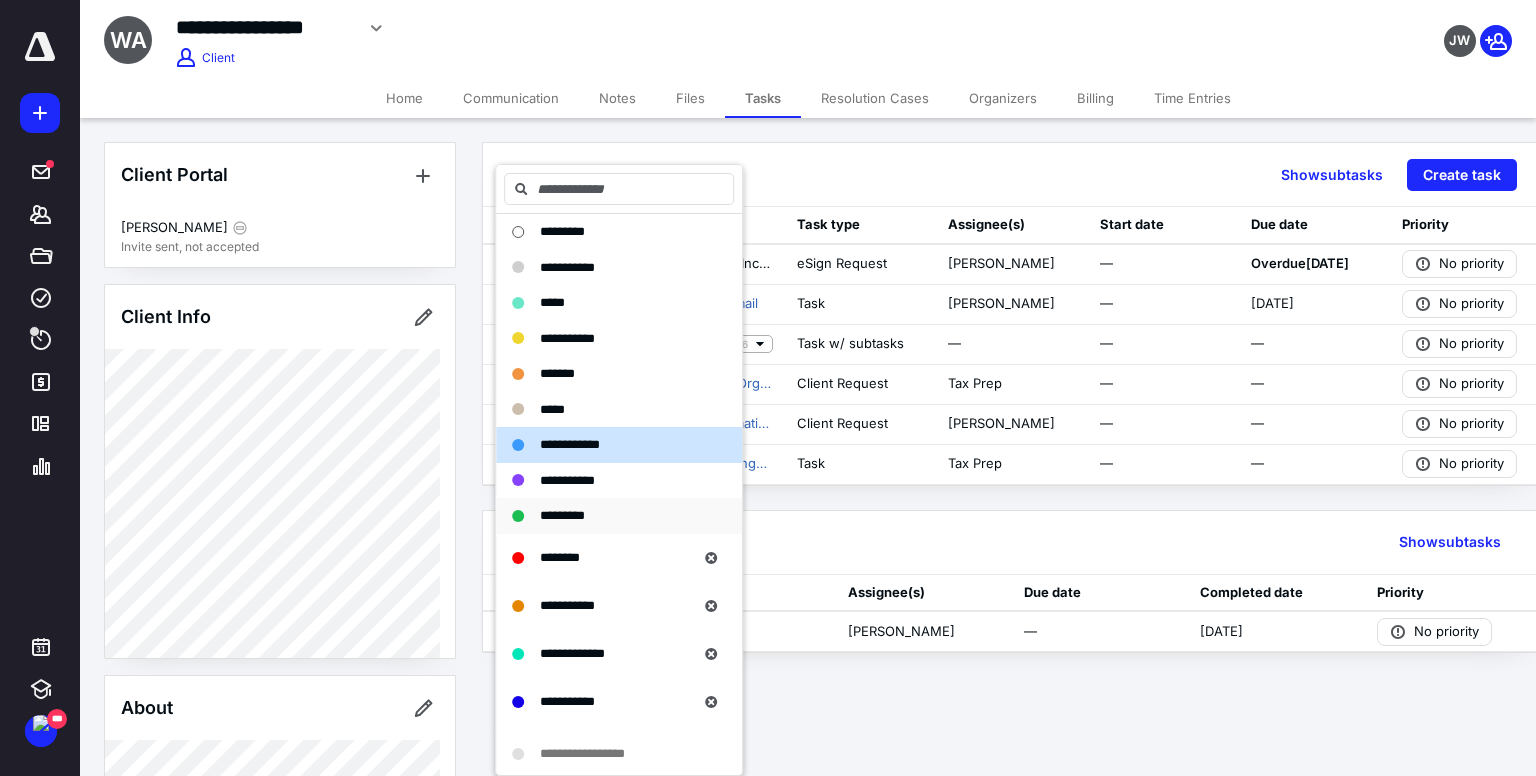 click on "*********" at bounding box center [562, 515] 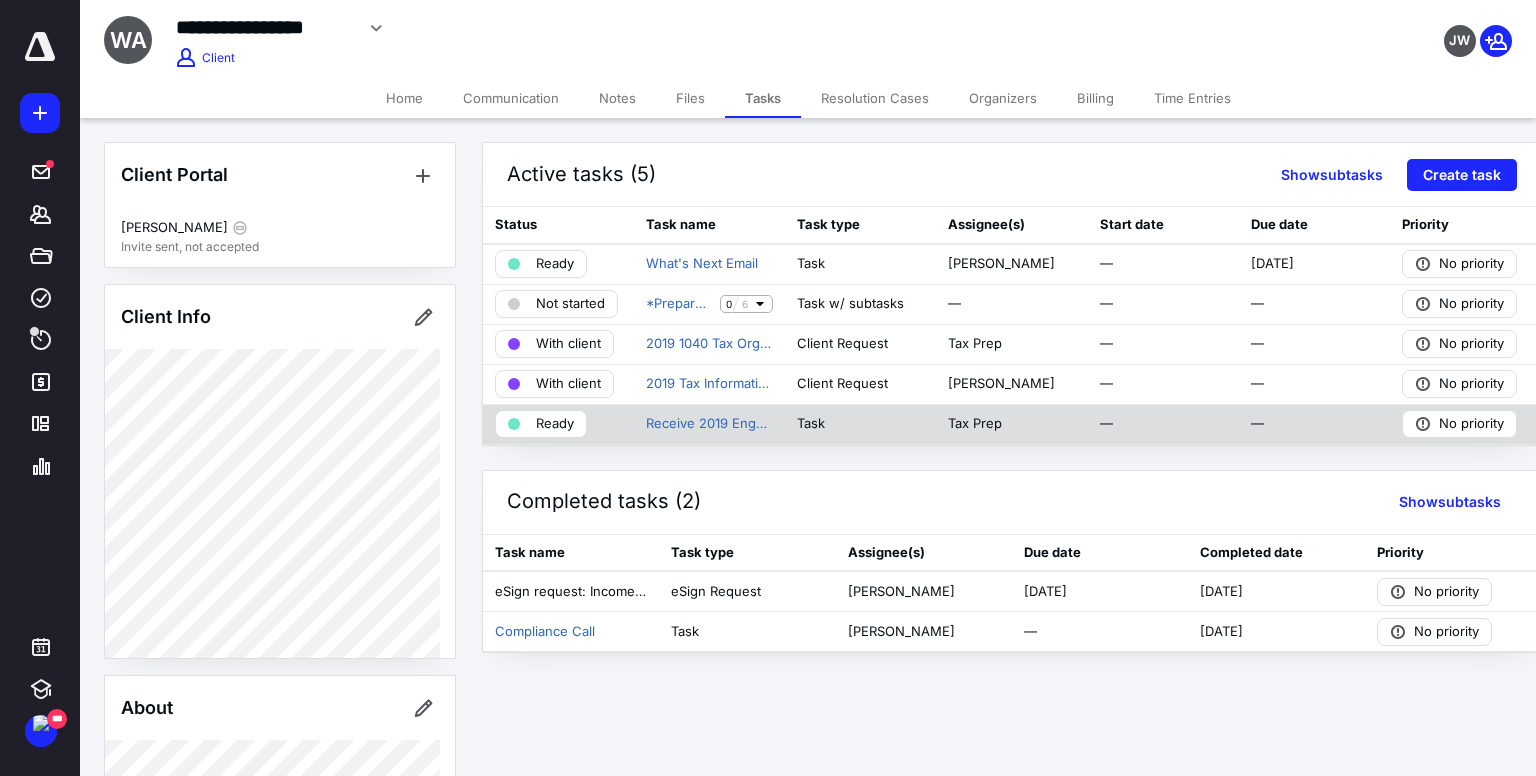 click on "Ready" at bounding box center [555, 424] 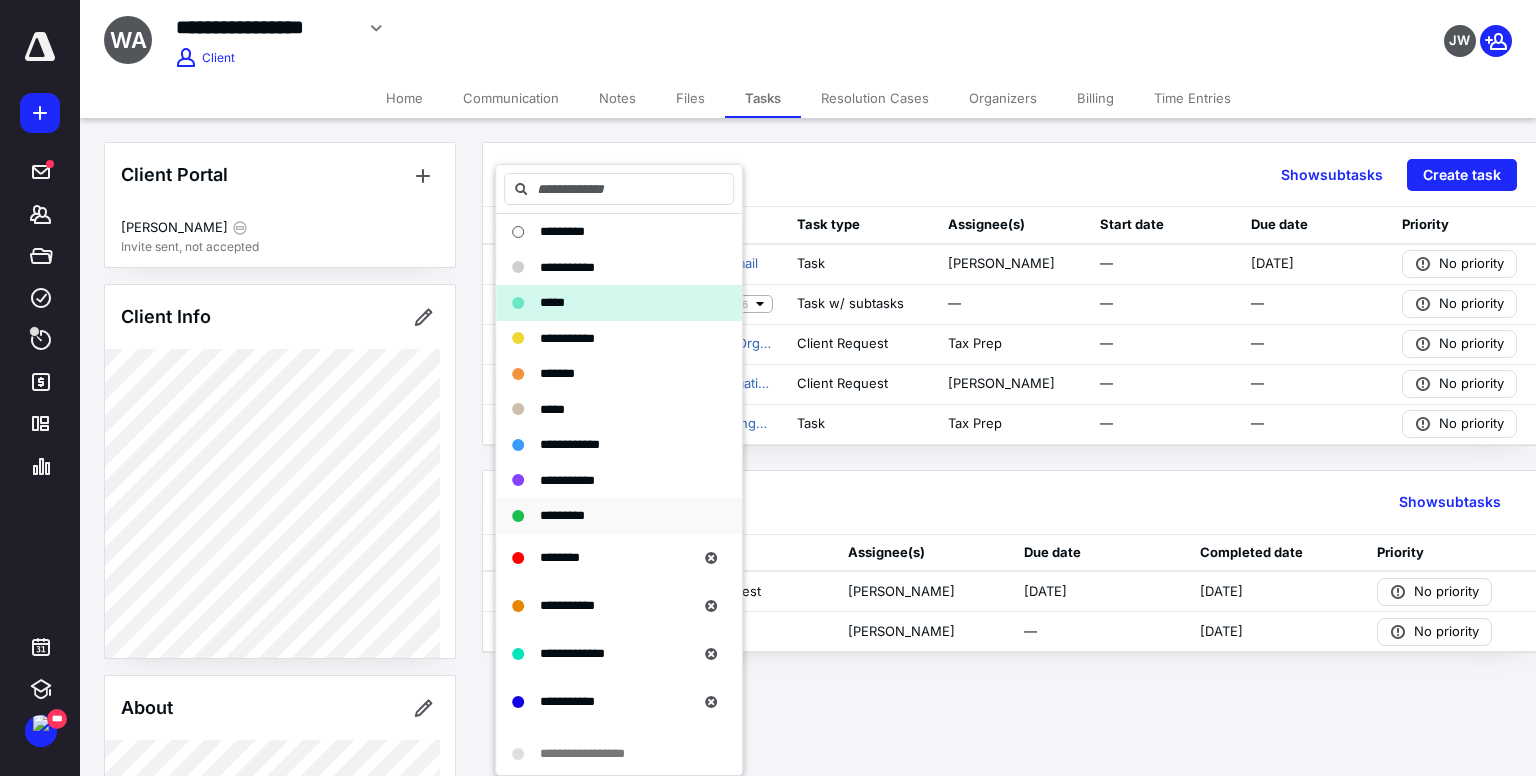 click on "*********" at bounding box center (562, 515) 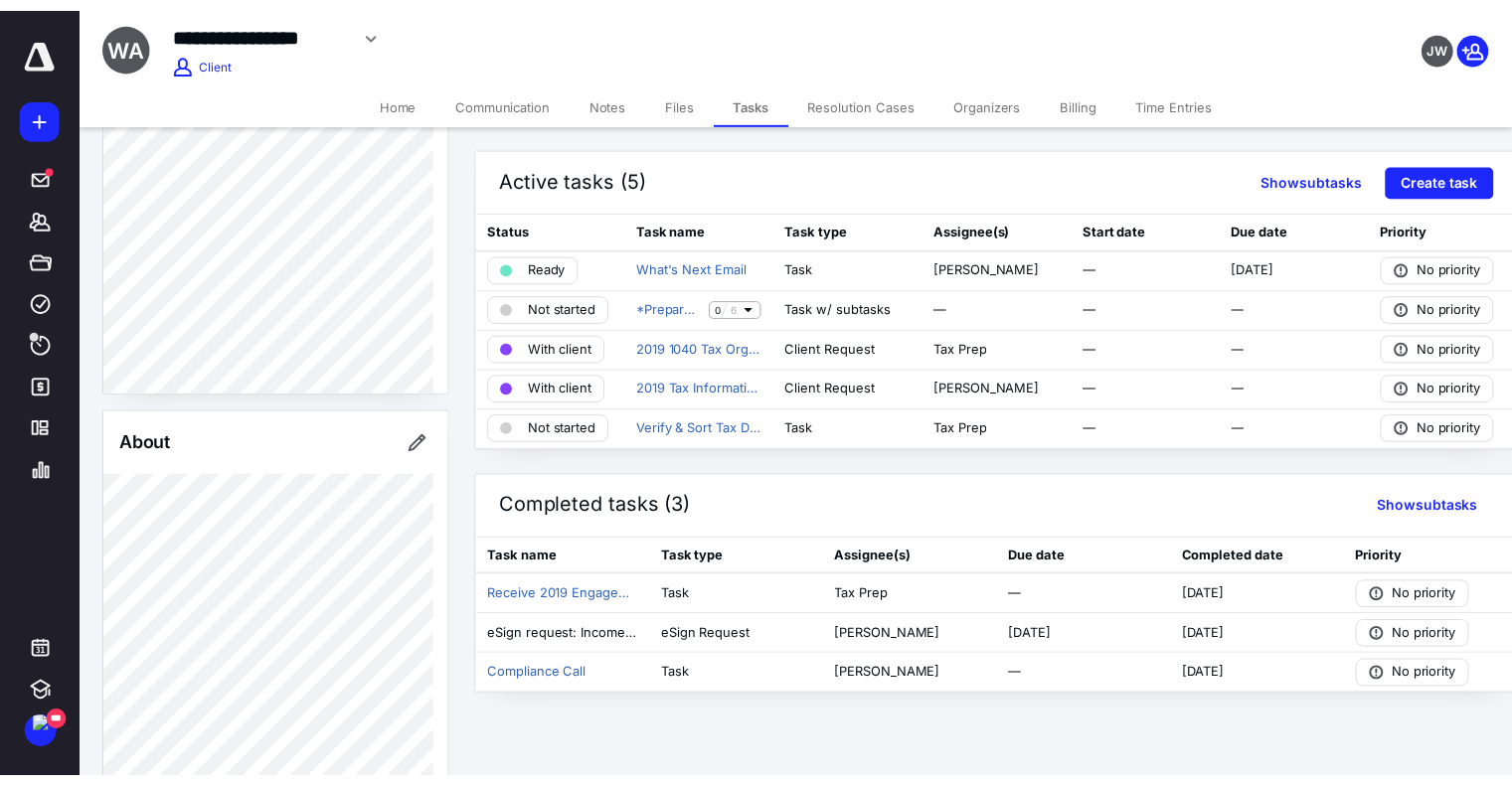 scroll, scrollTop: 298, scrollLeft: 0, axis: vertical 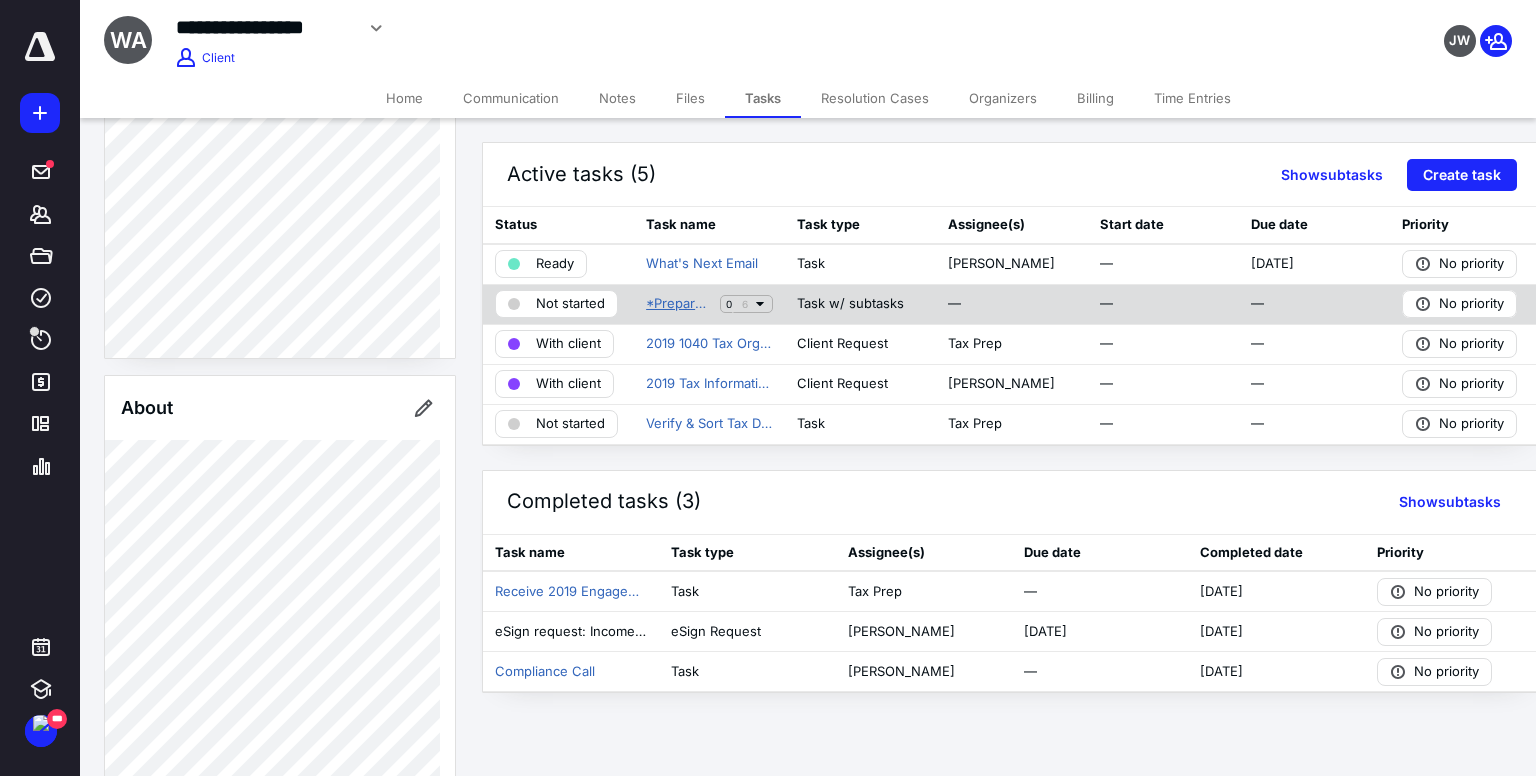 click on "*Prepare 1040 Tax Returns" at bounding box center [679, 304] 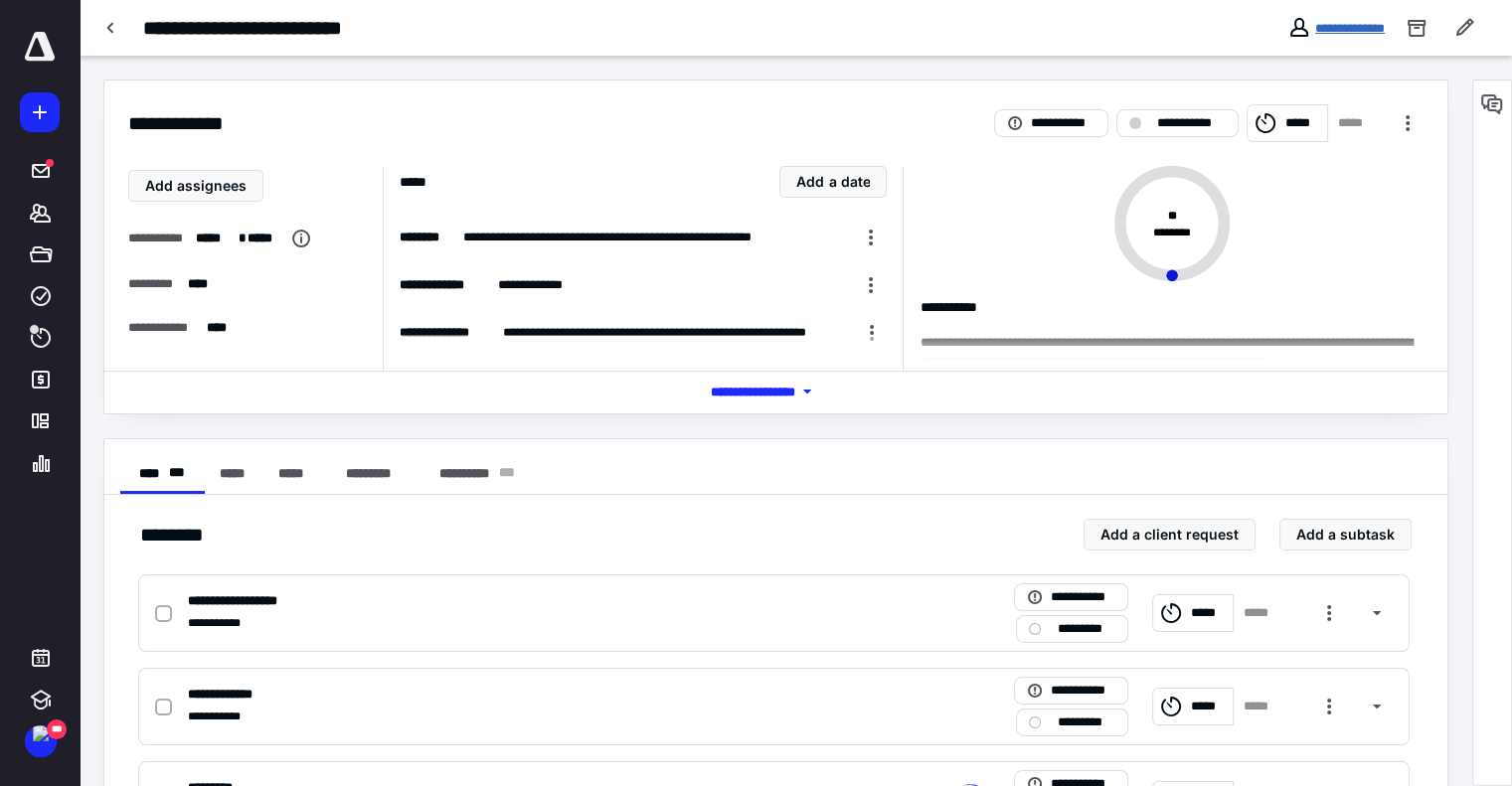 click on "**********" at bounding box center [1350, 28] 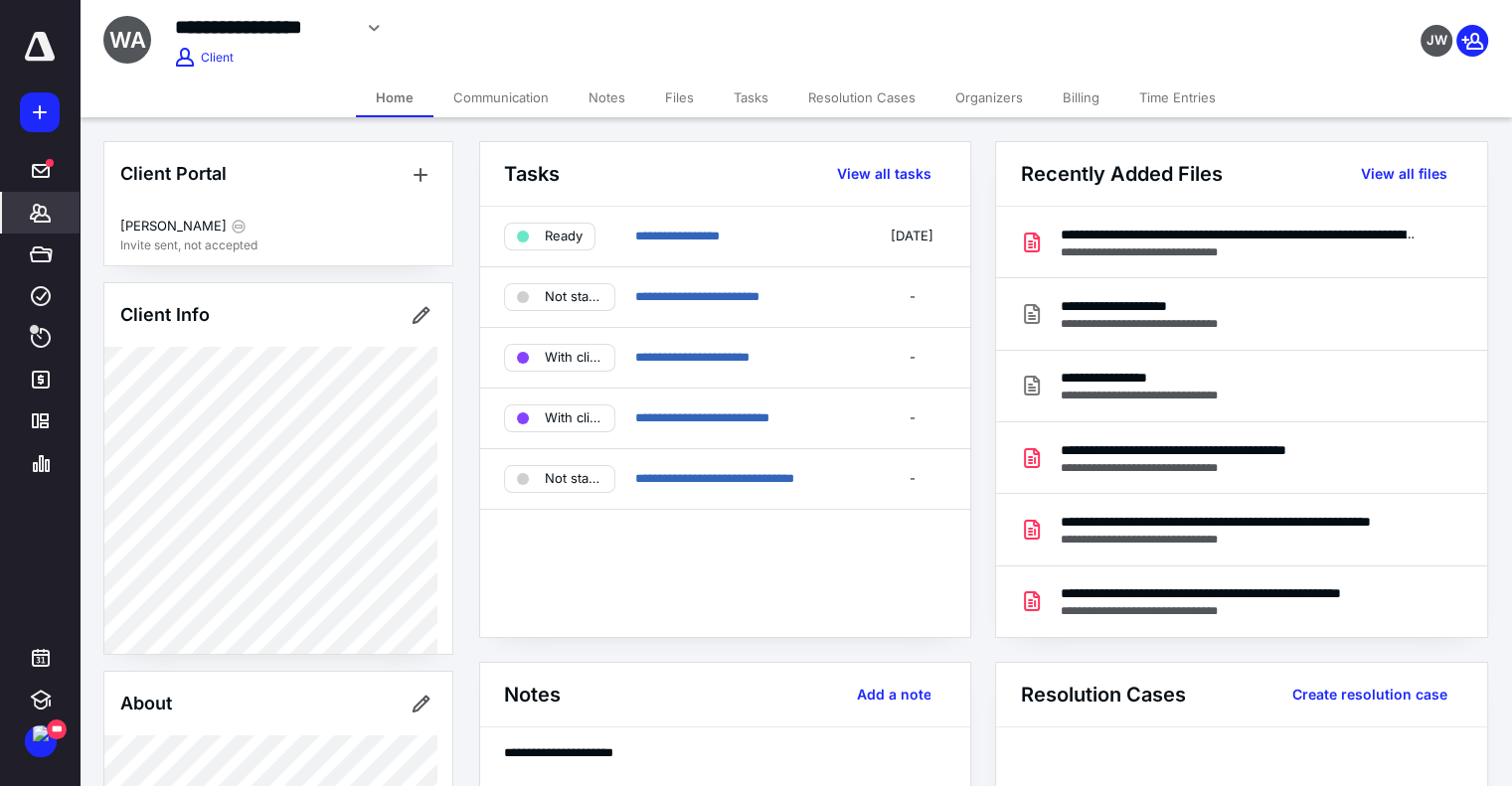 click on "Organizers" at bounding box center [989, 97] 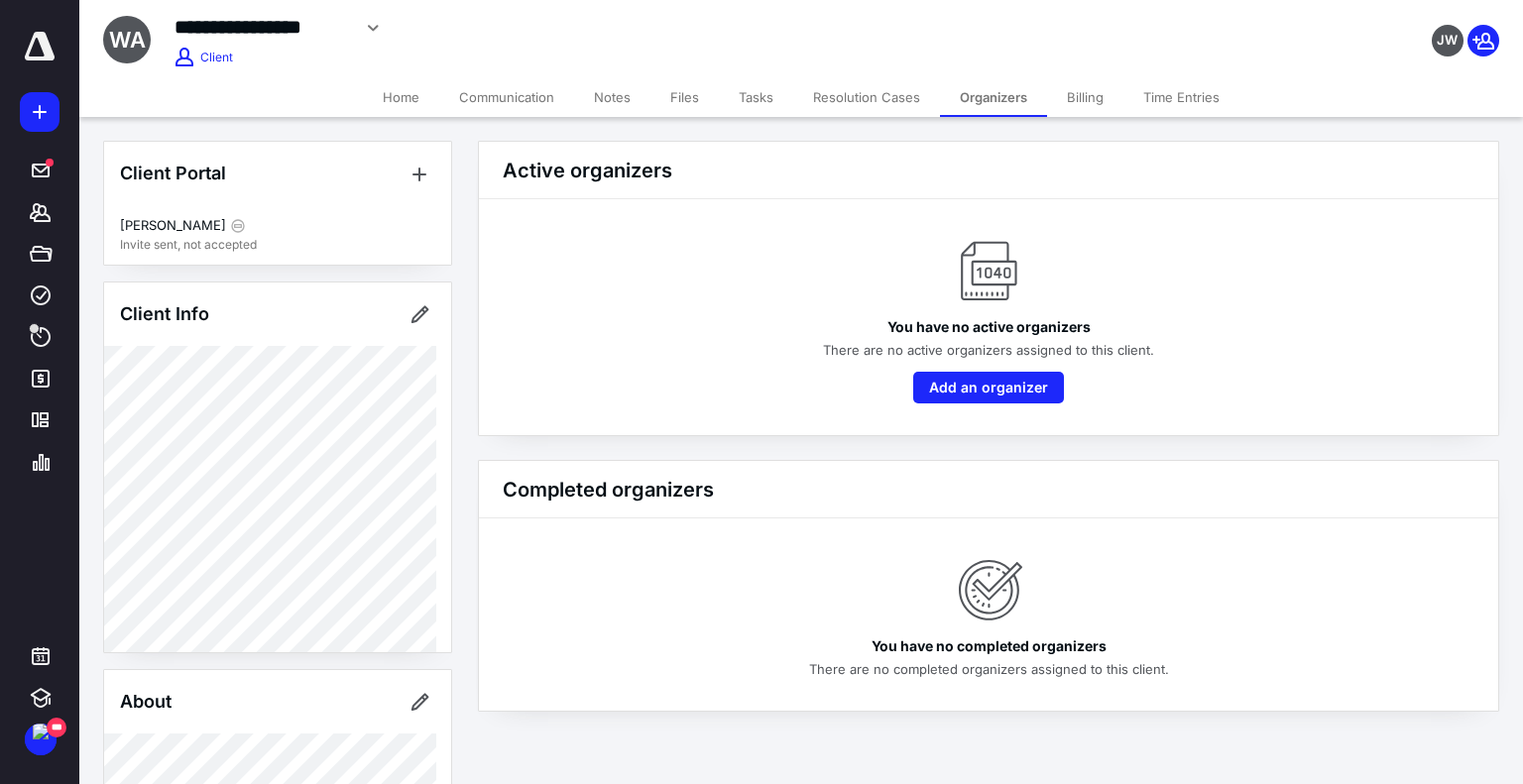 click on "Tasks" at bounding box center (756, 97) 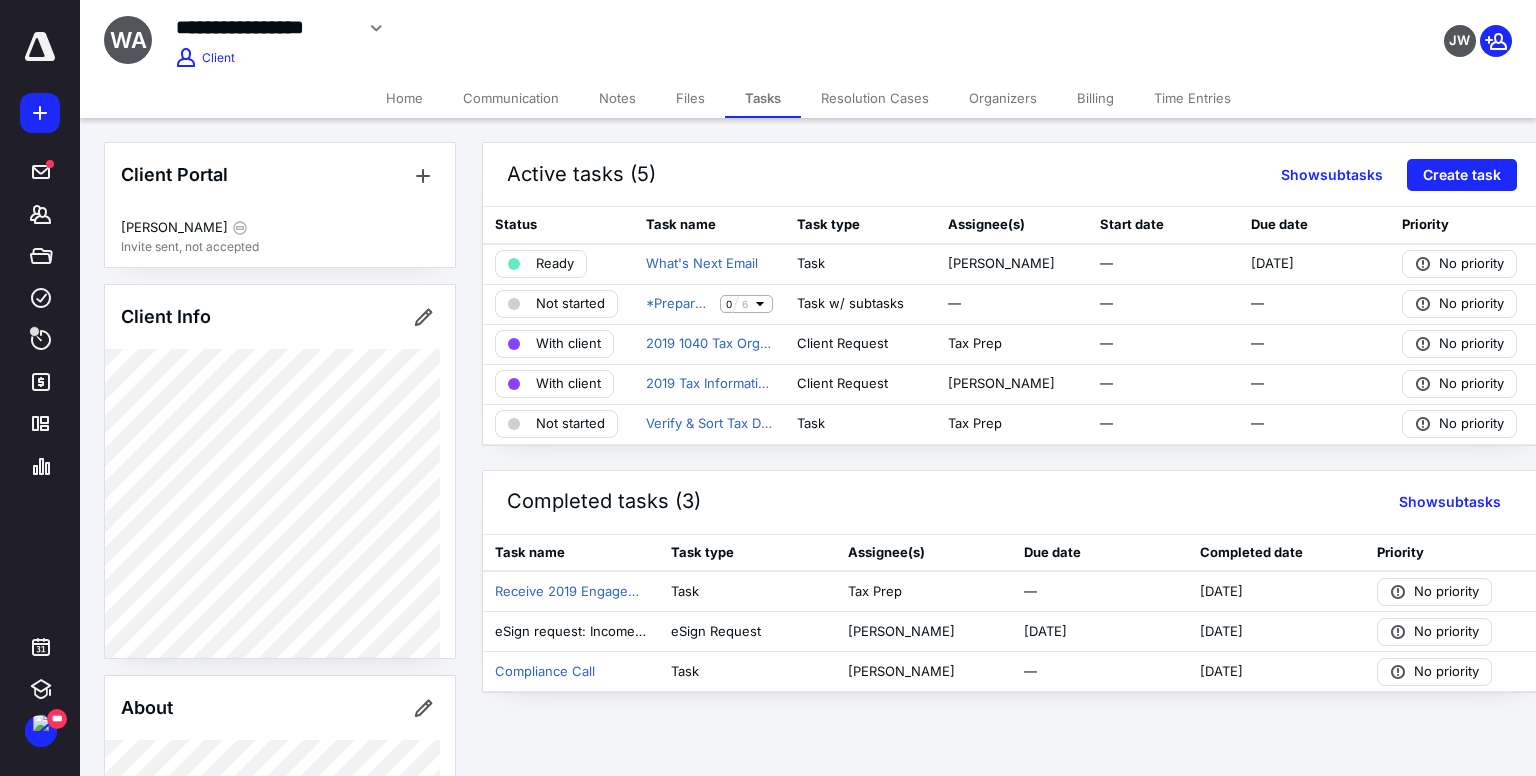 click on "Files" at bounding box center [690, 98] 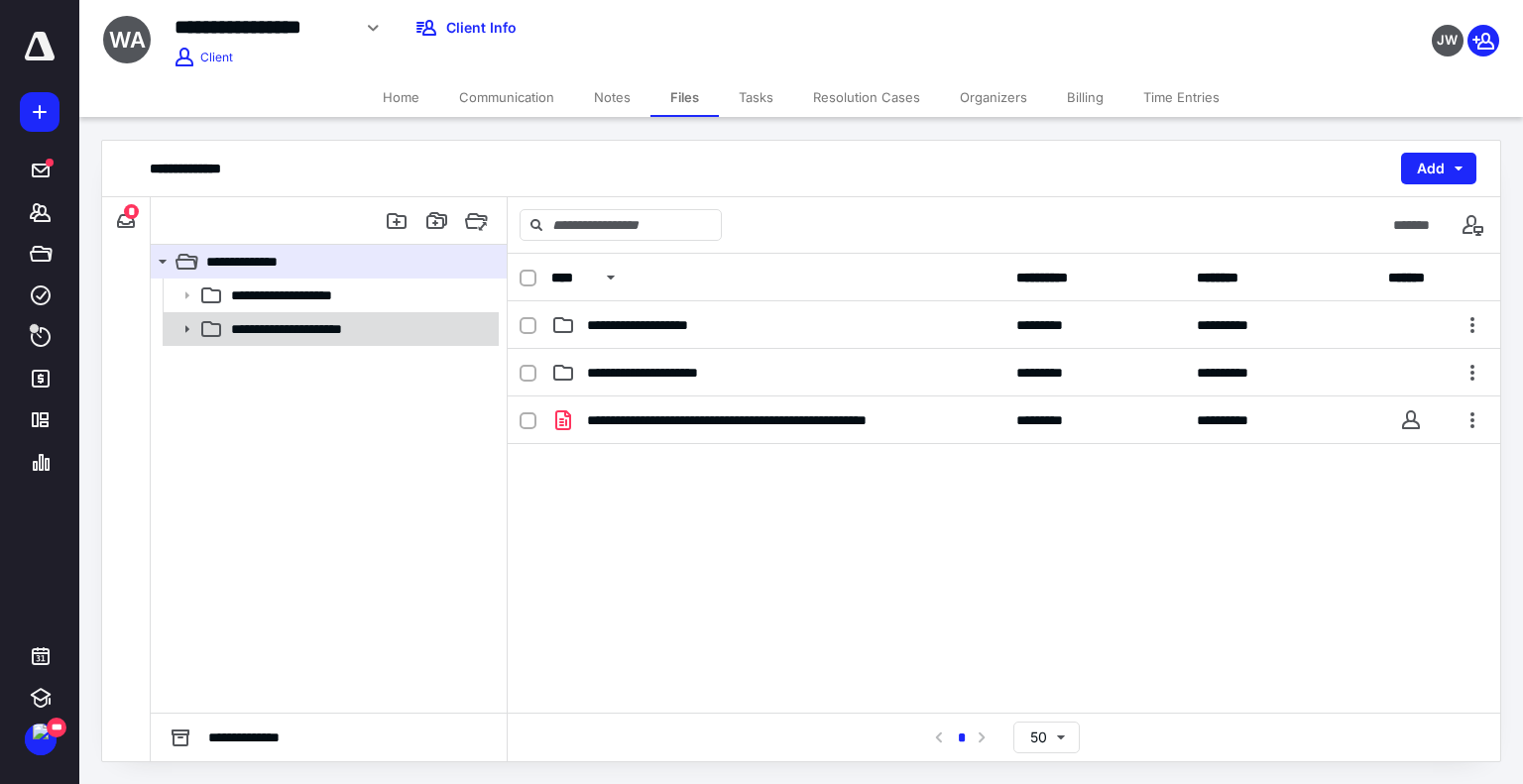 click 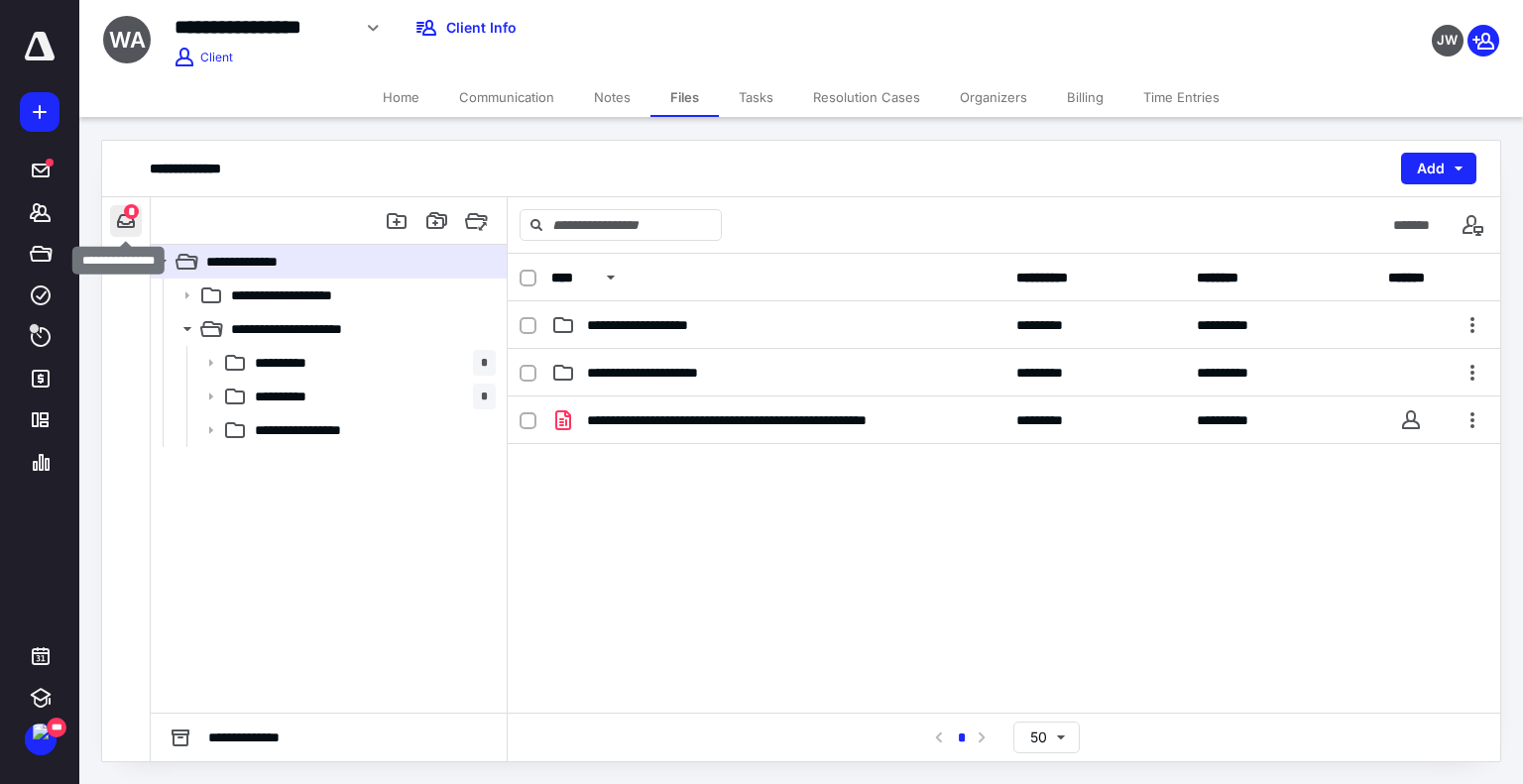 click at bounding box center (126, 221) 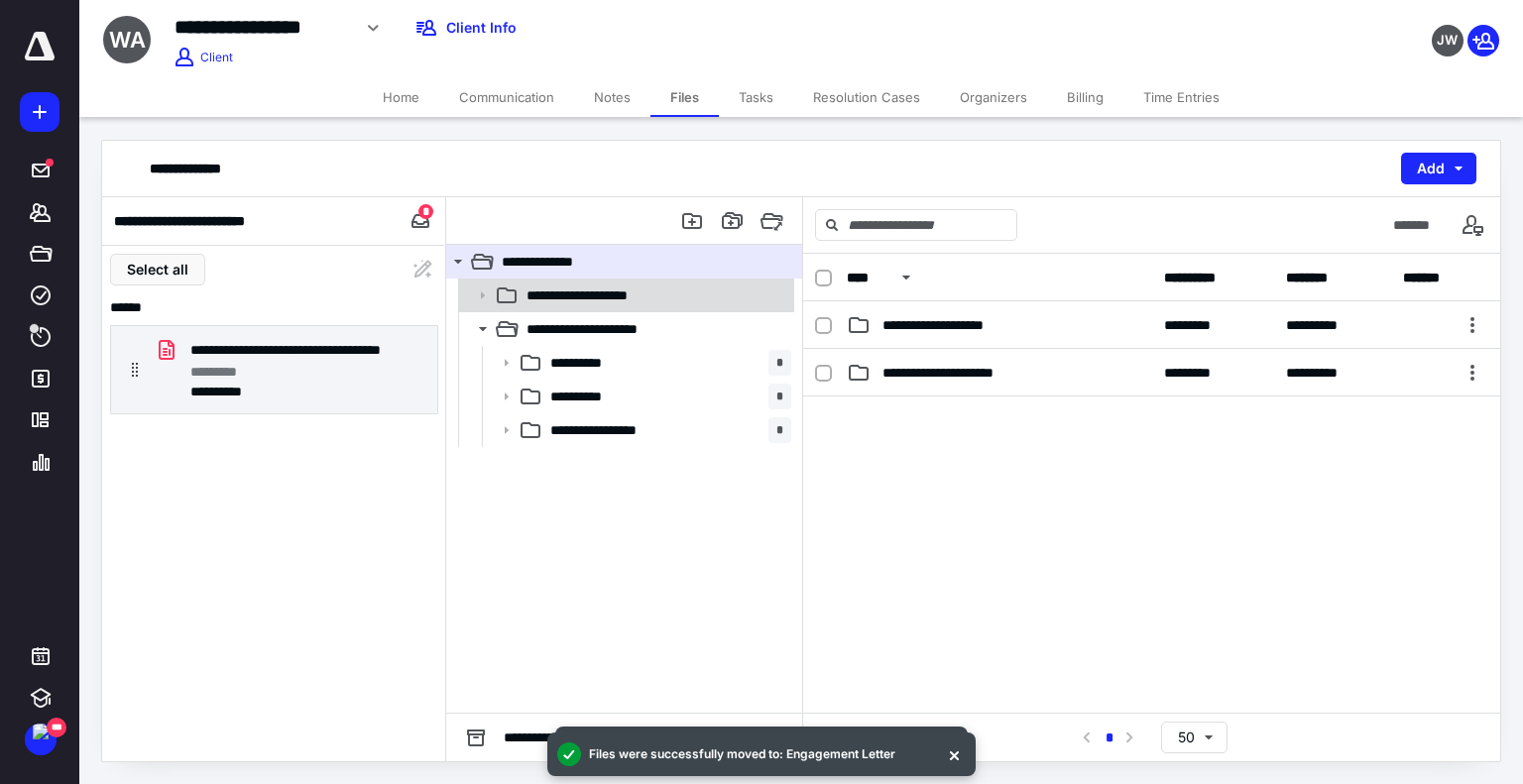 click 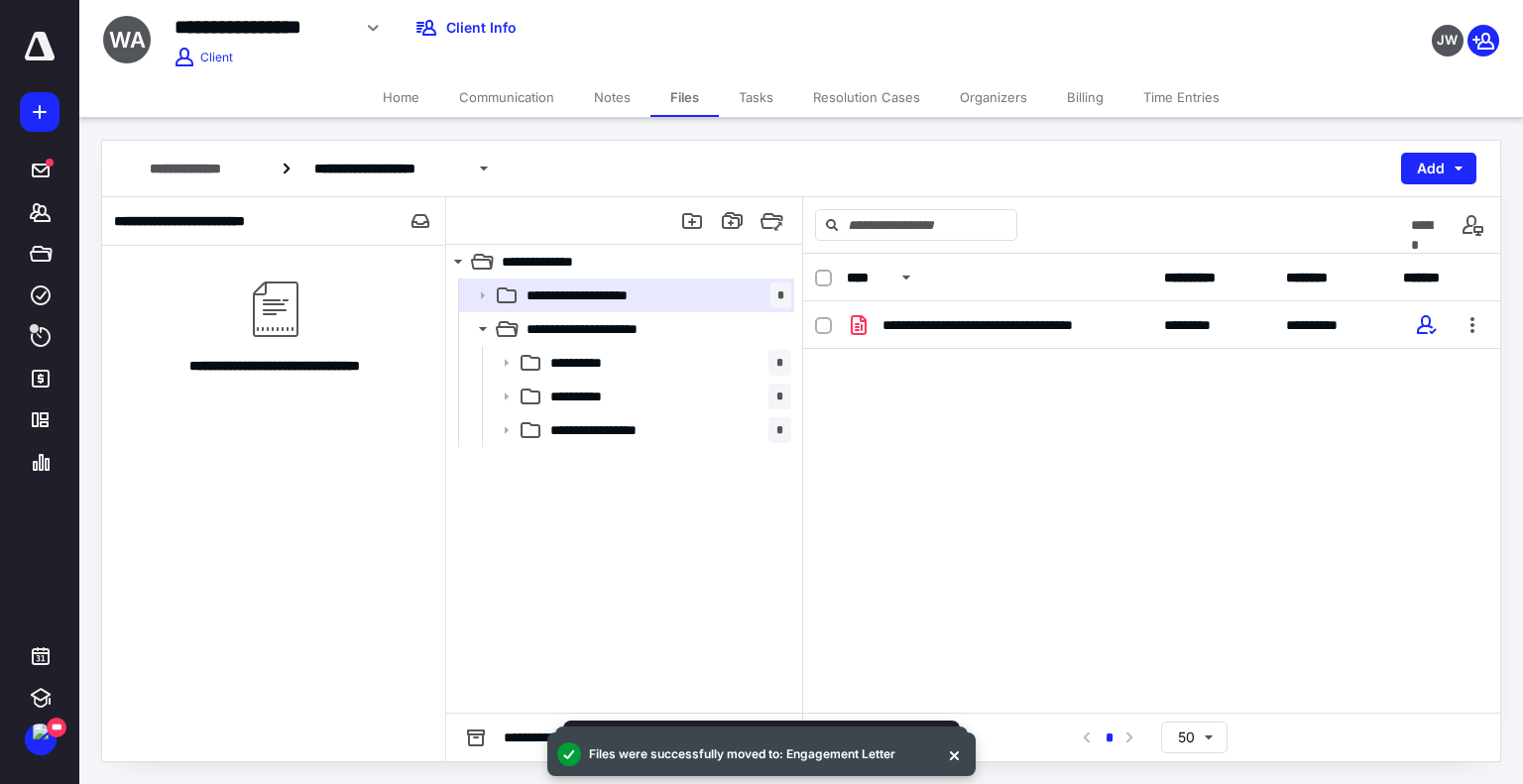 click on "Notes" at bounding box center (612, 97) 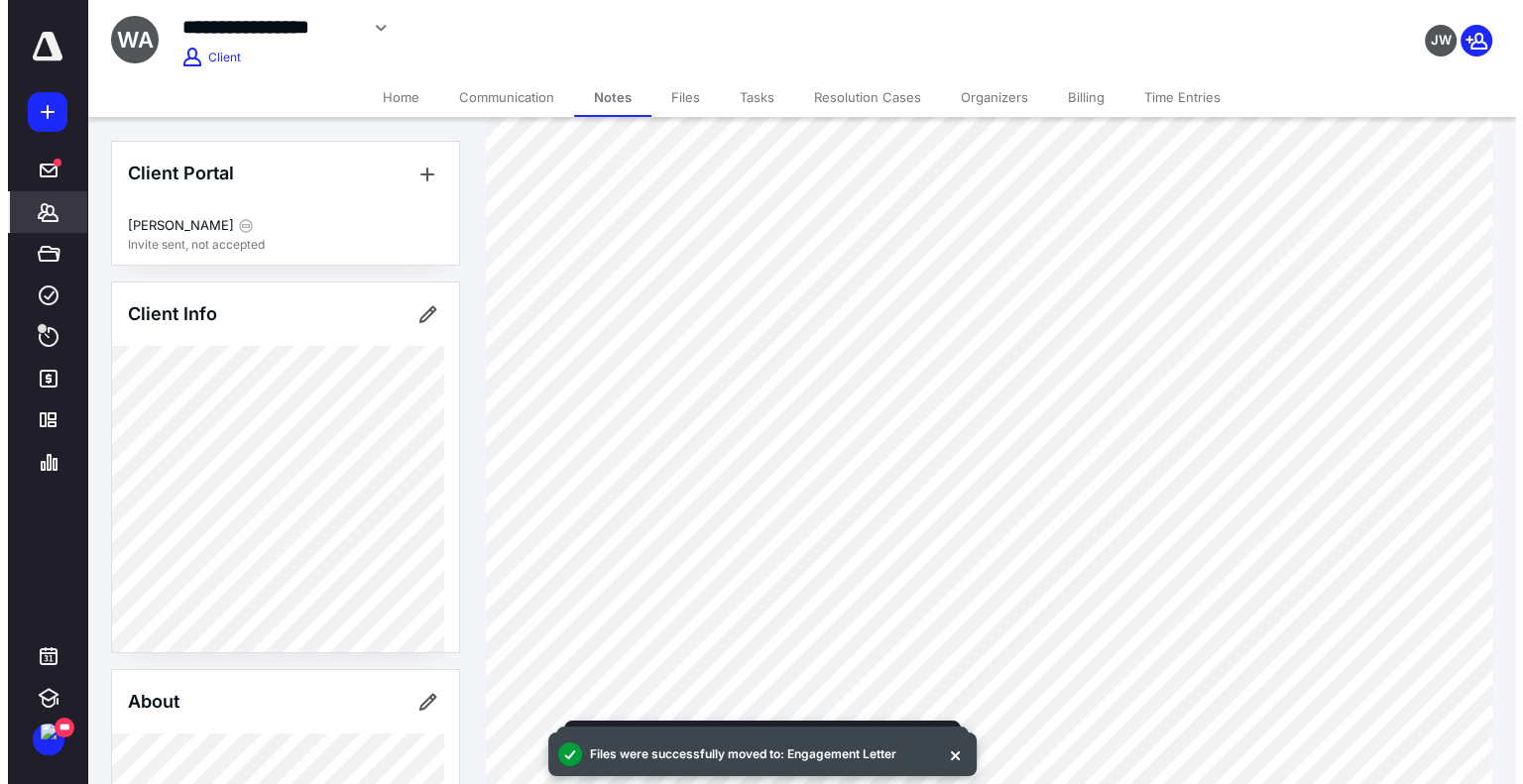 scroll, scrollTop: 0, scrollLeft: 0, axis: both 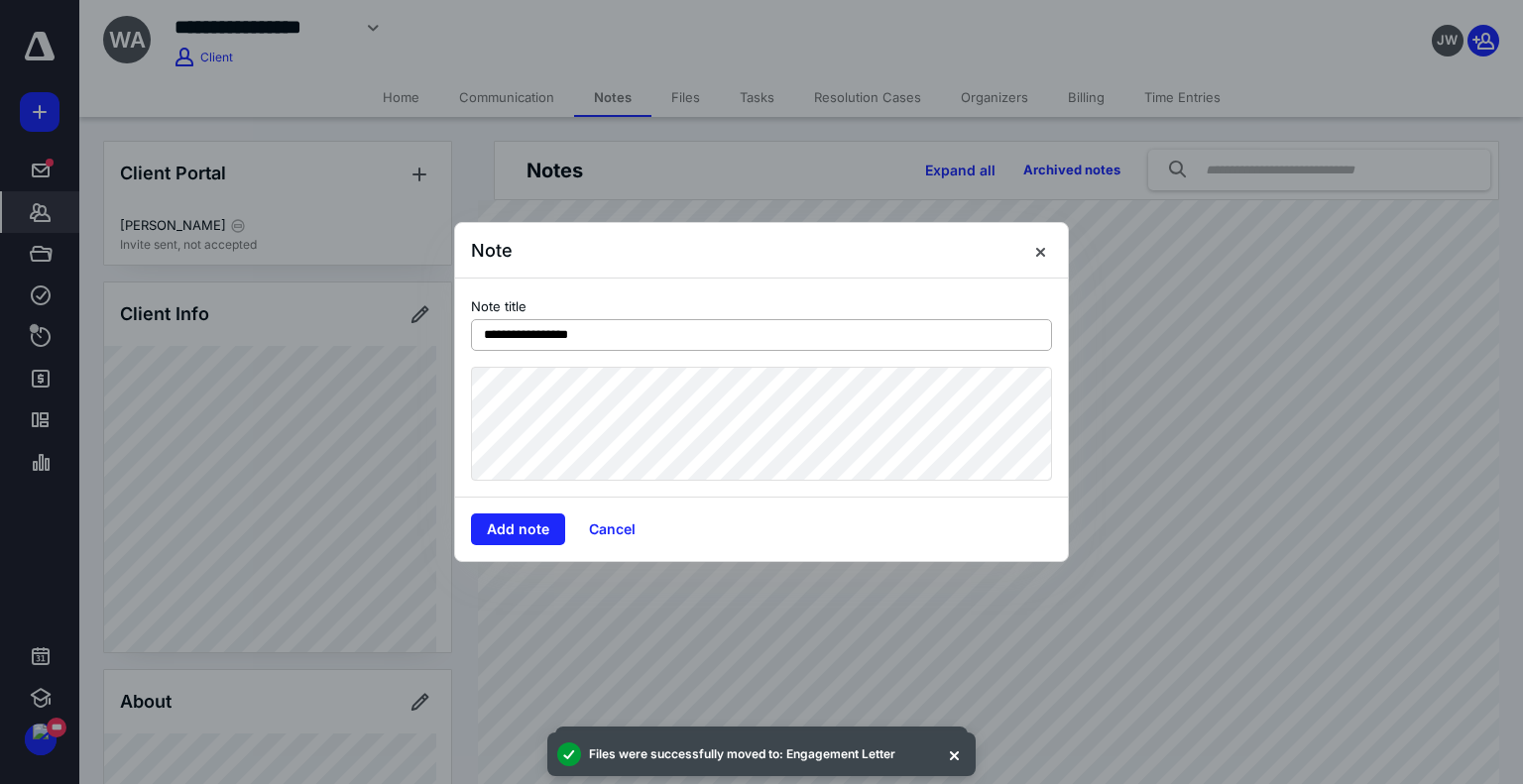 click on "**********" at bounding box center [762, 335] 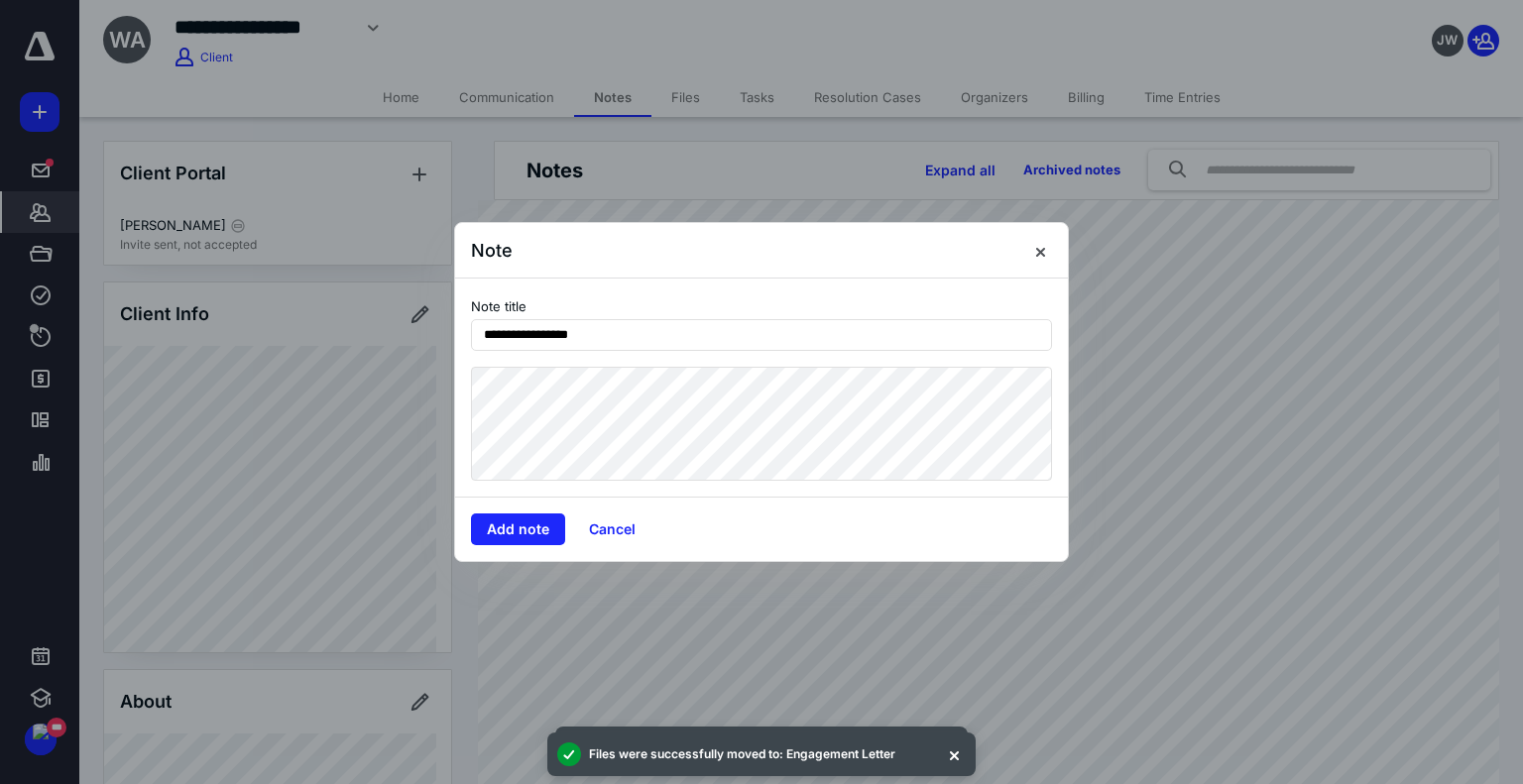 type on "**********" 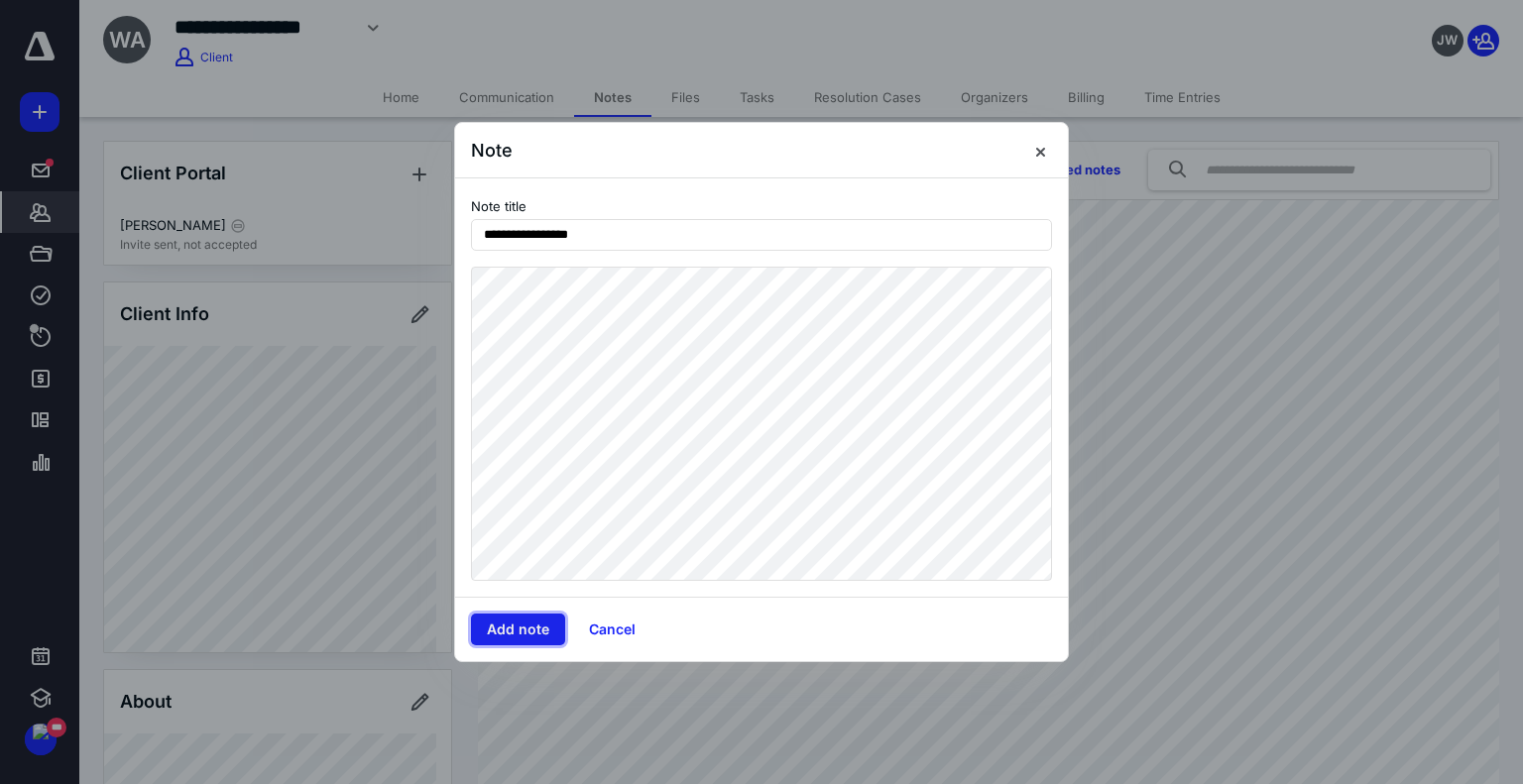 click on "Add note" at bounding box center (518, 629) 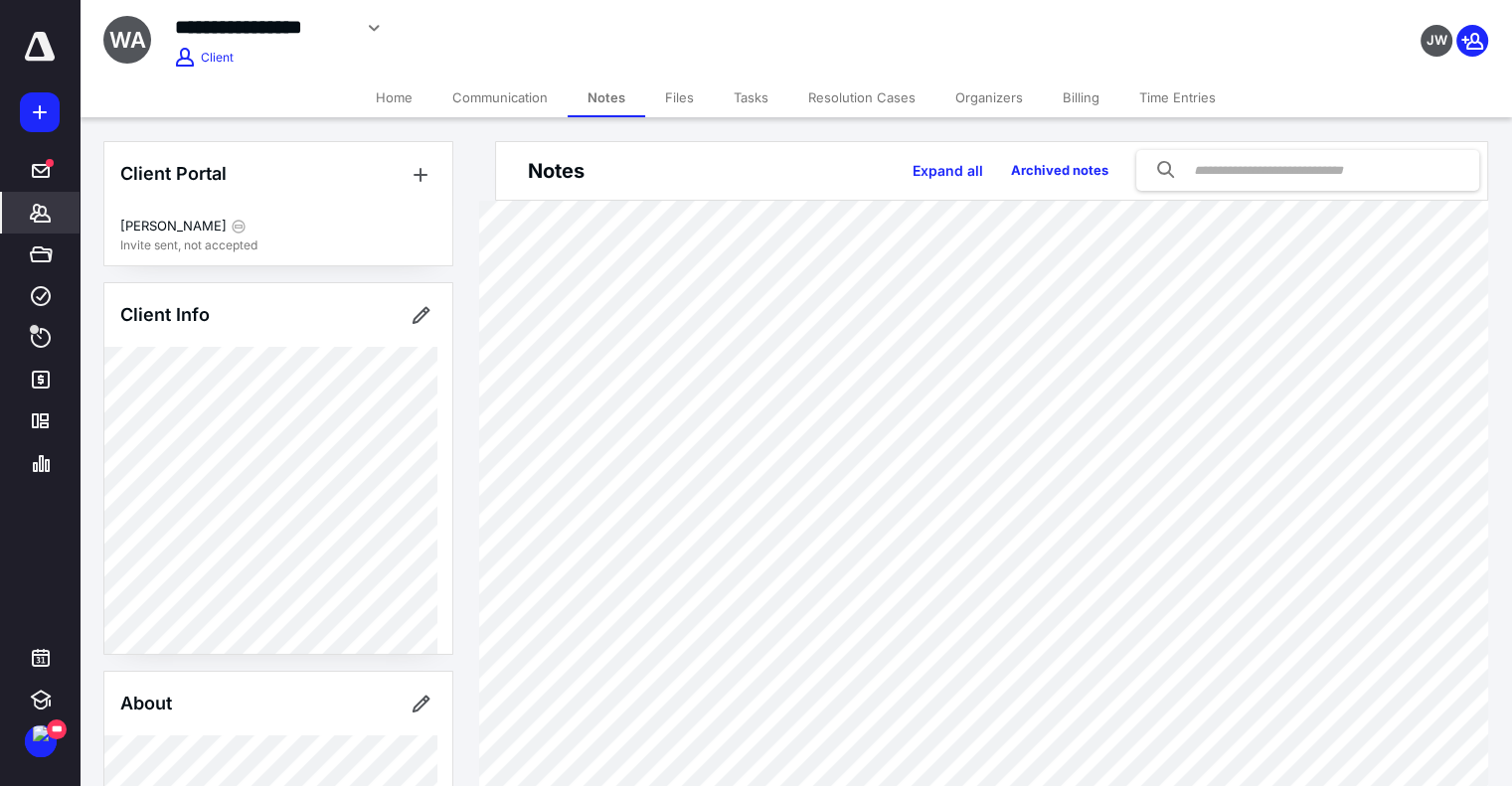click on "Home" at bounding box center (394, 97) 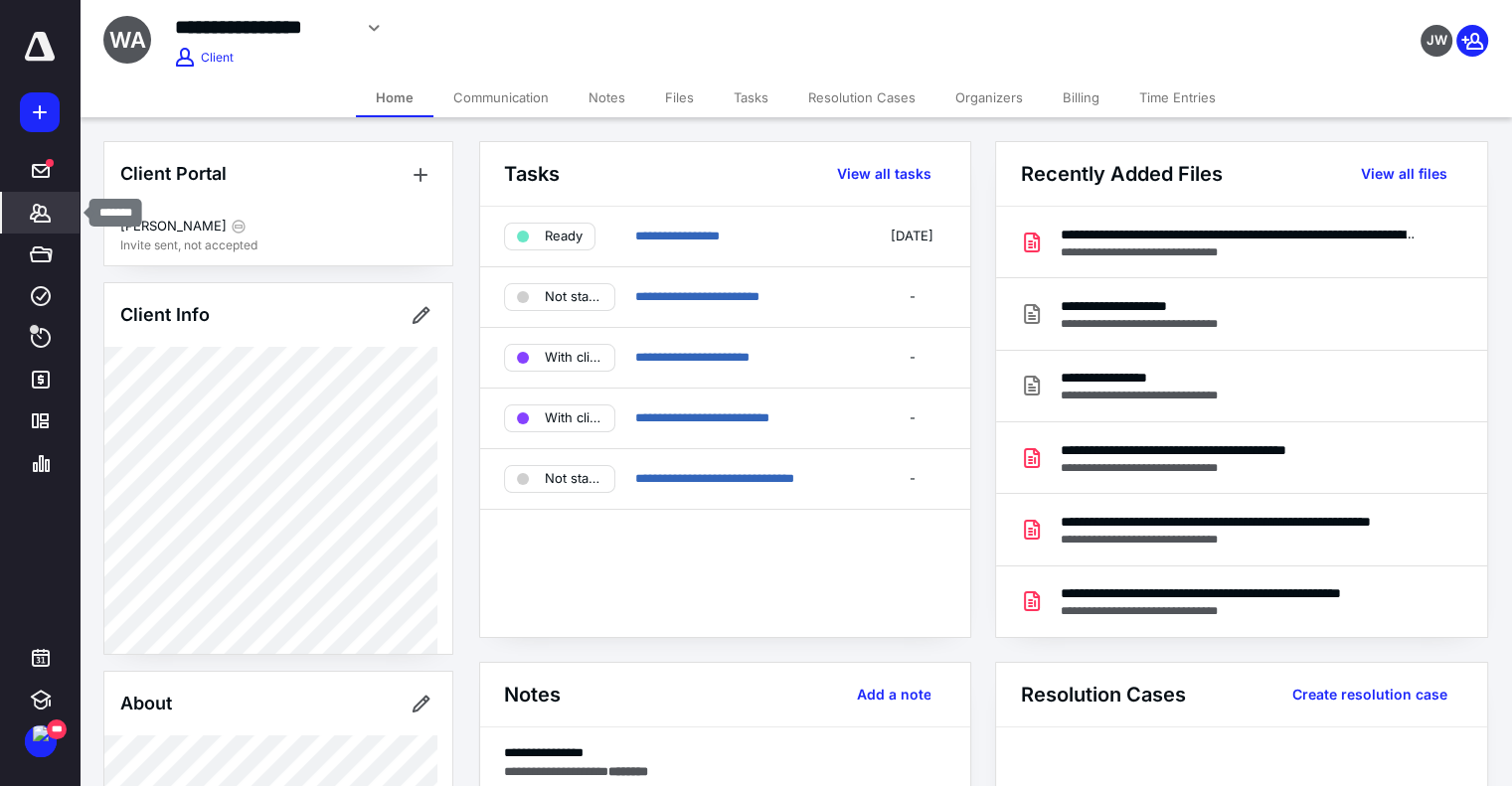 click on "*******" at bounding box center [41, 213] 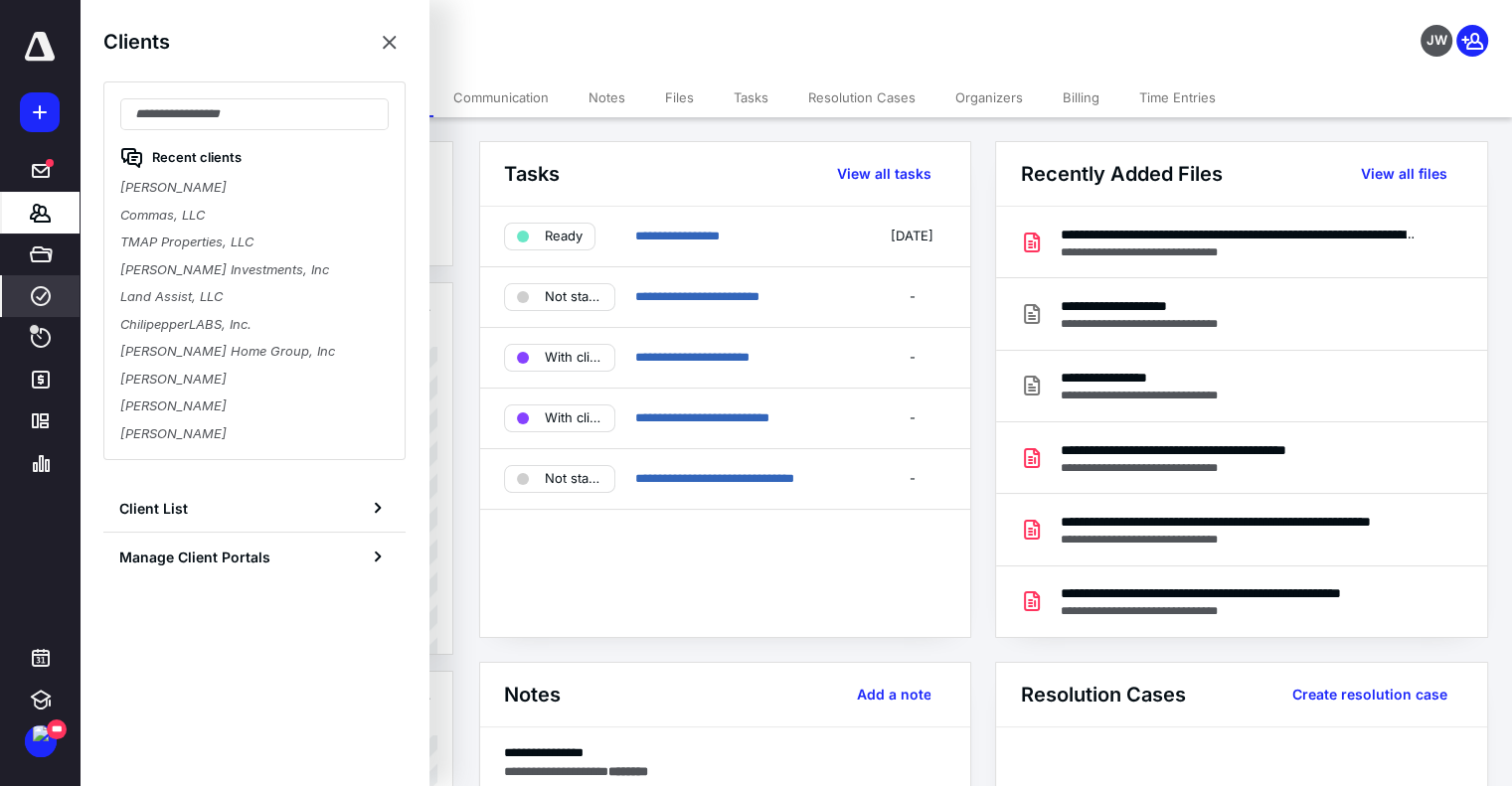 click on "****" at bounding box center [41, 296] 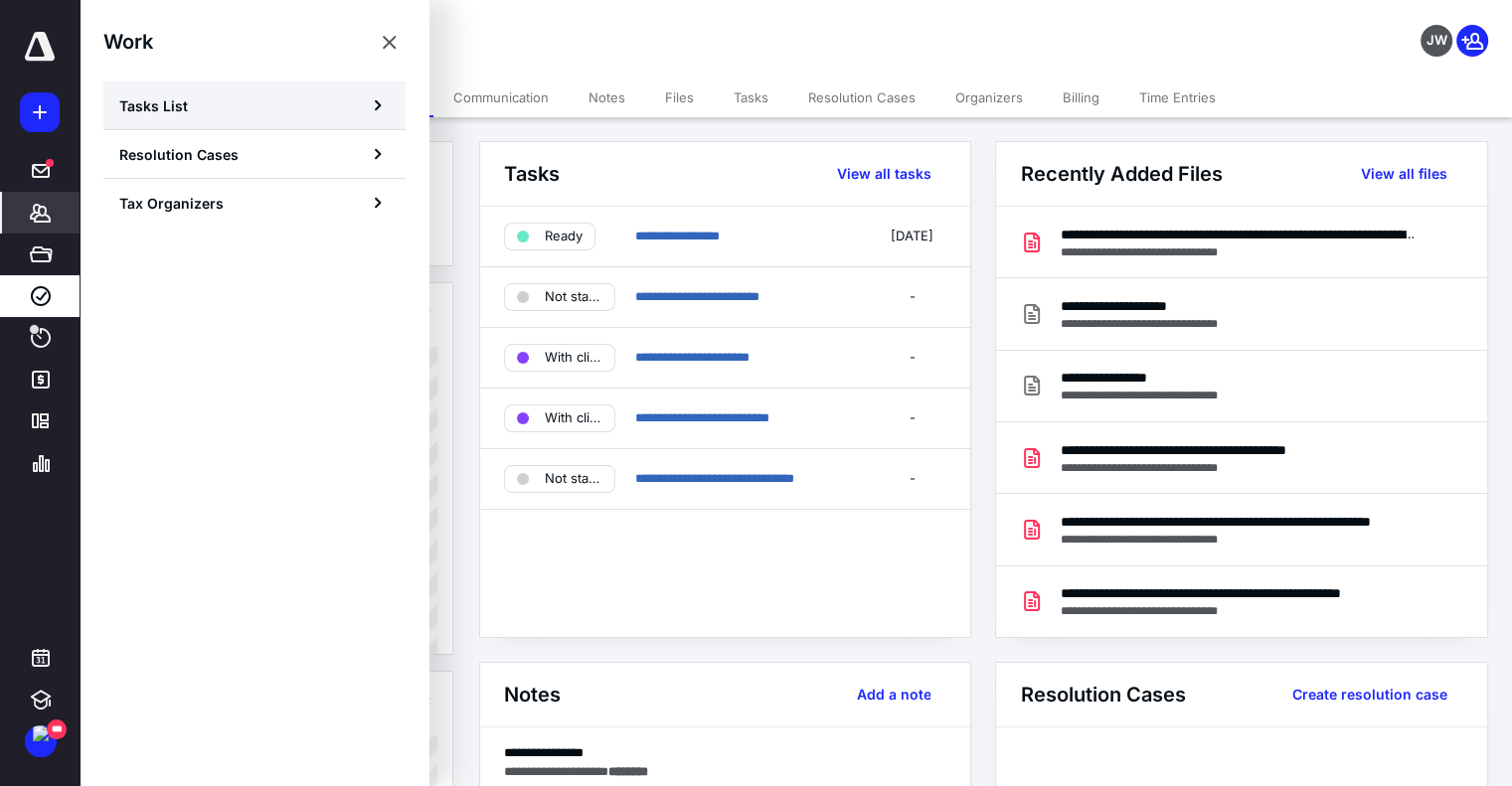 click on "Tasks List" at bounding box center (254, 105) 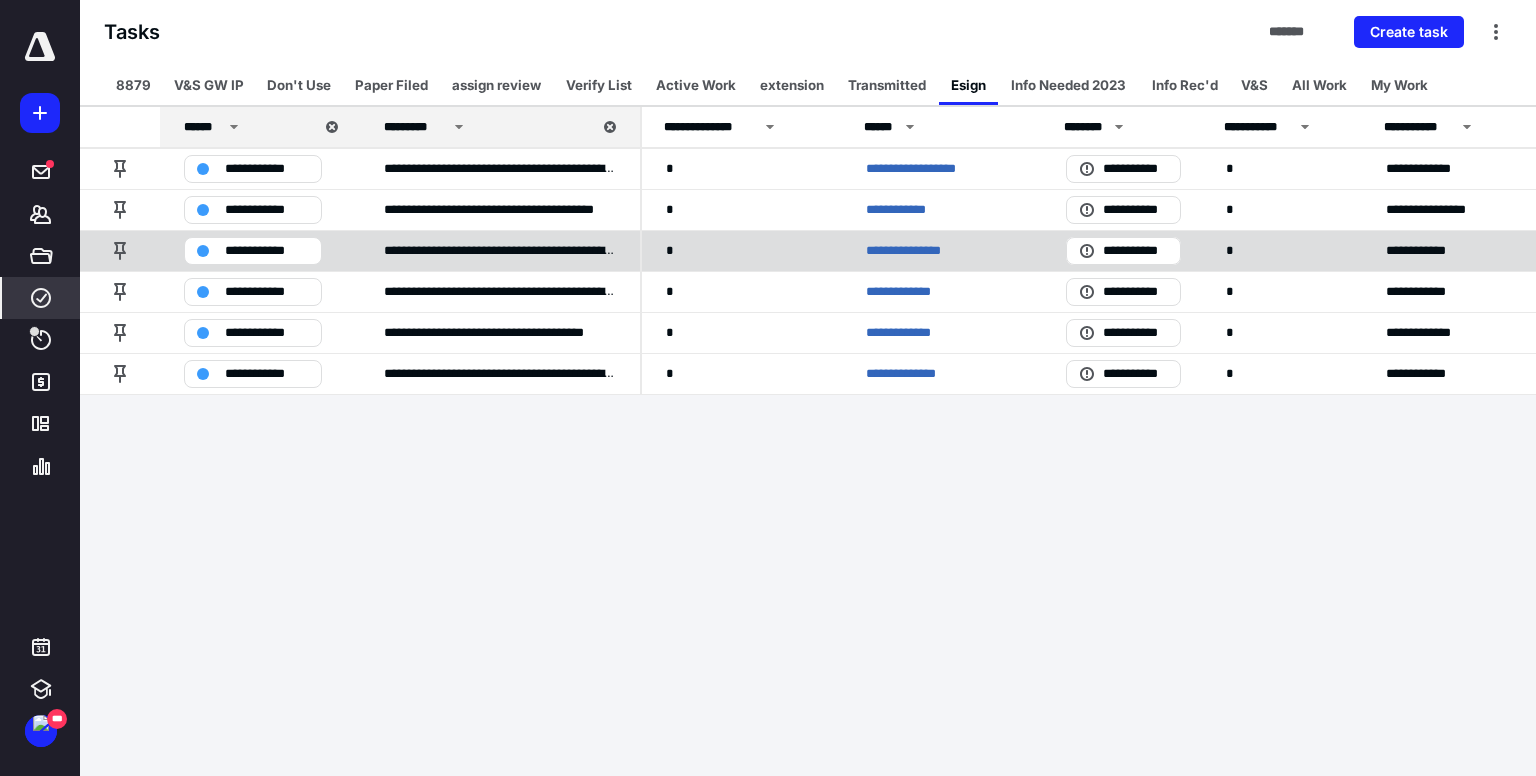 click on "**********" at bounding box center [913, 251] 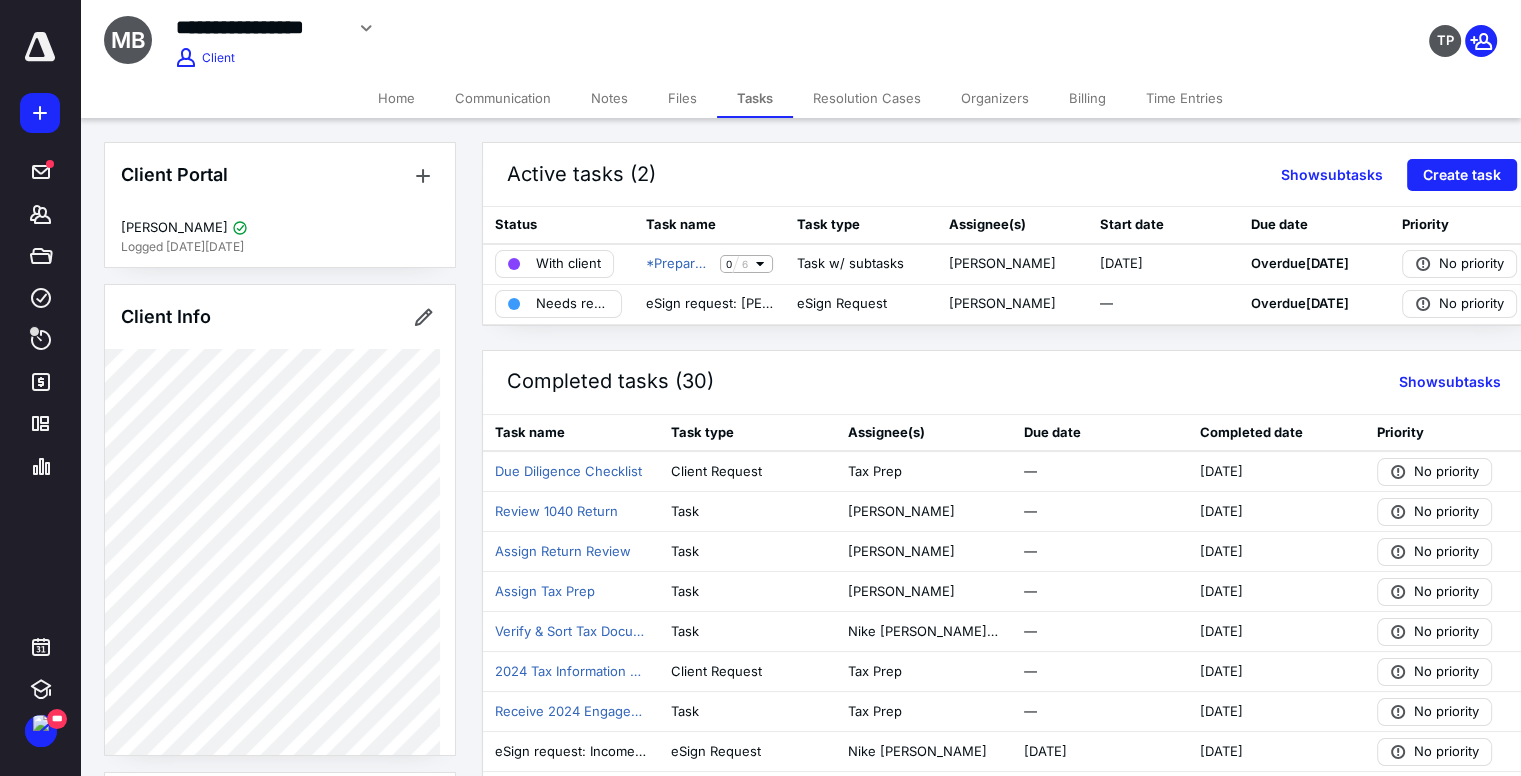 click on "Files" at bounding box center [682, 98] 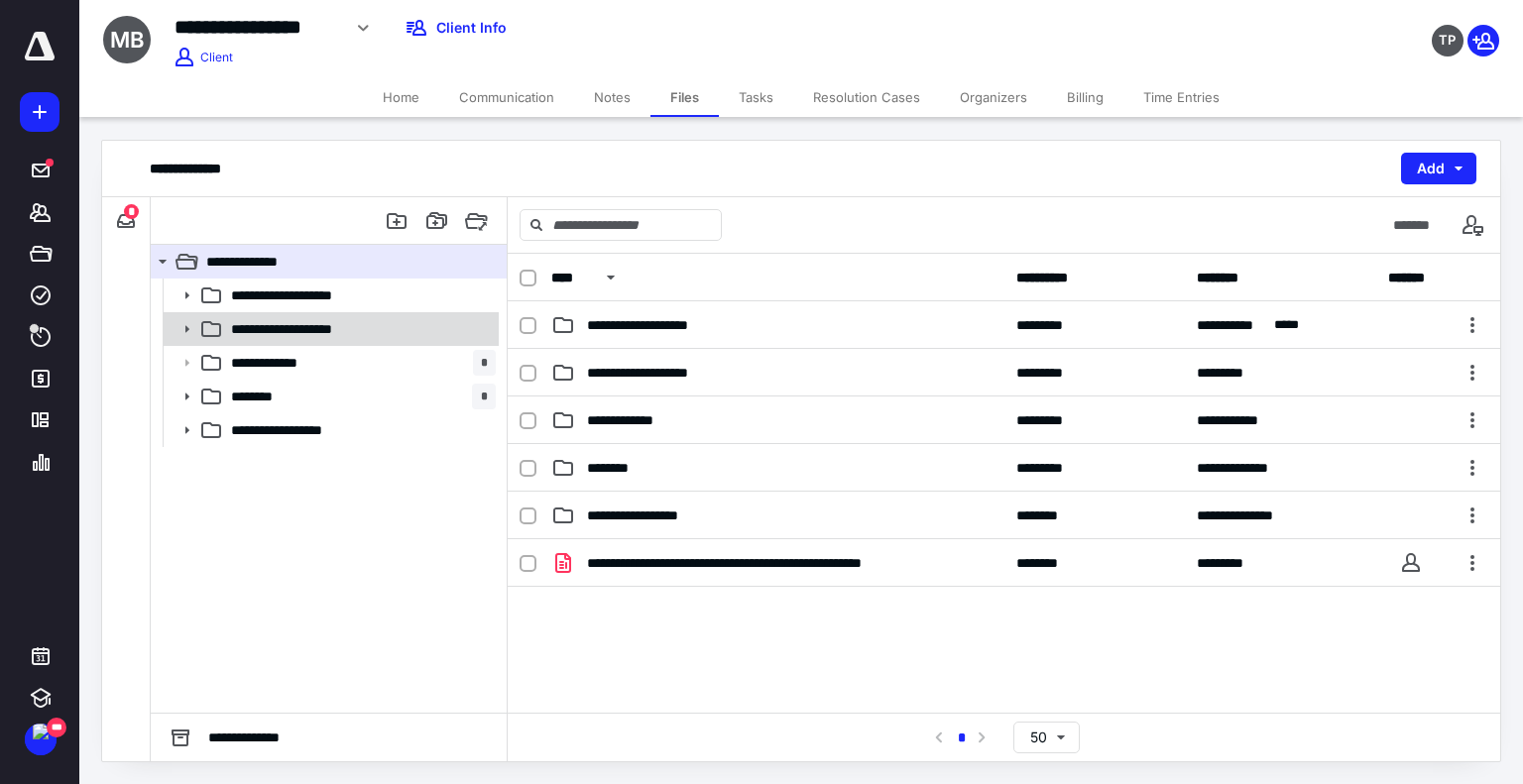 click 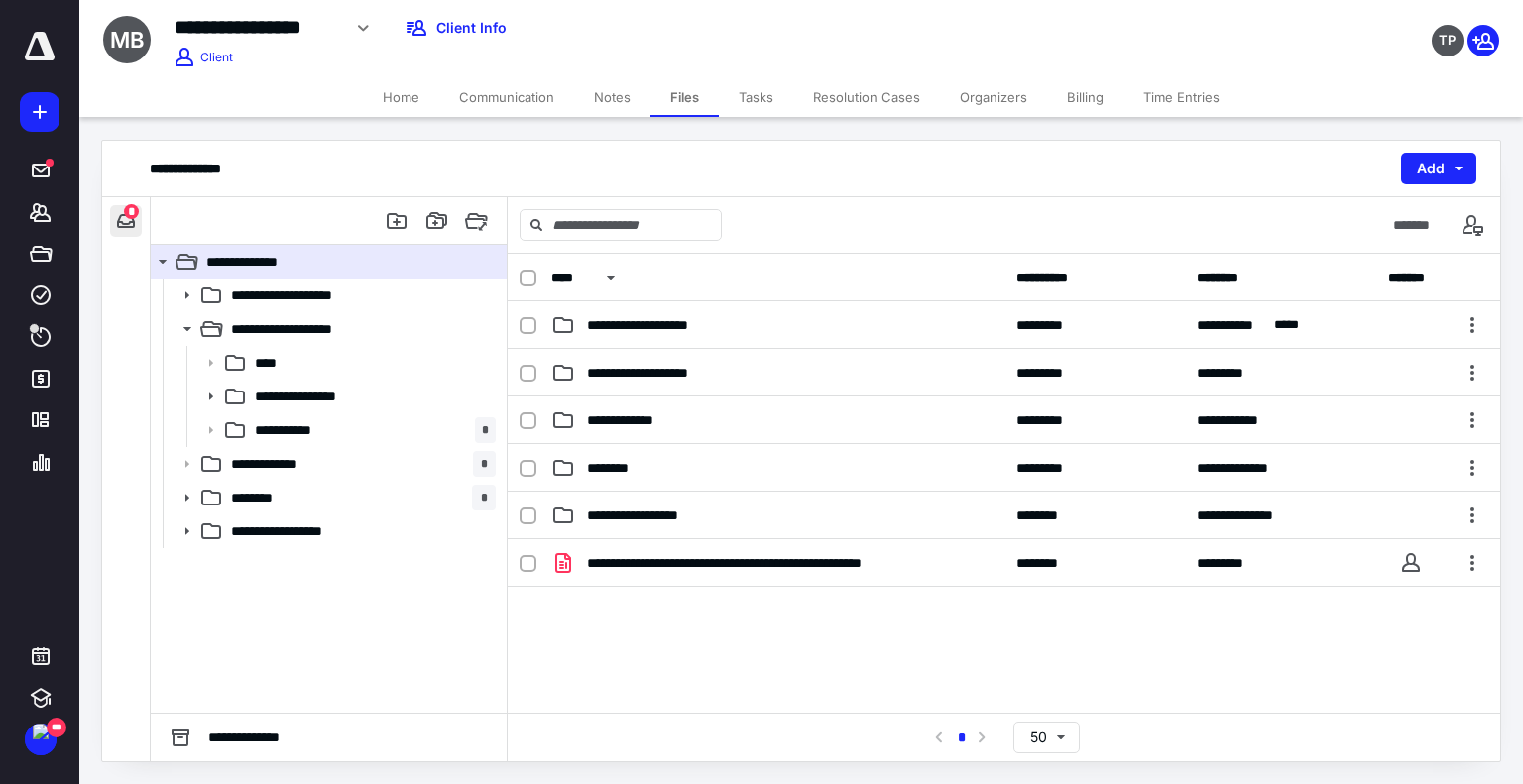 click at bounding box center (126, 221) 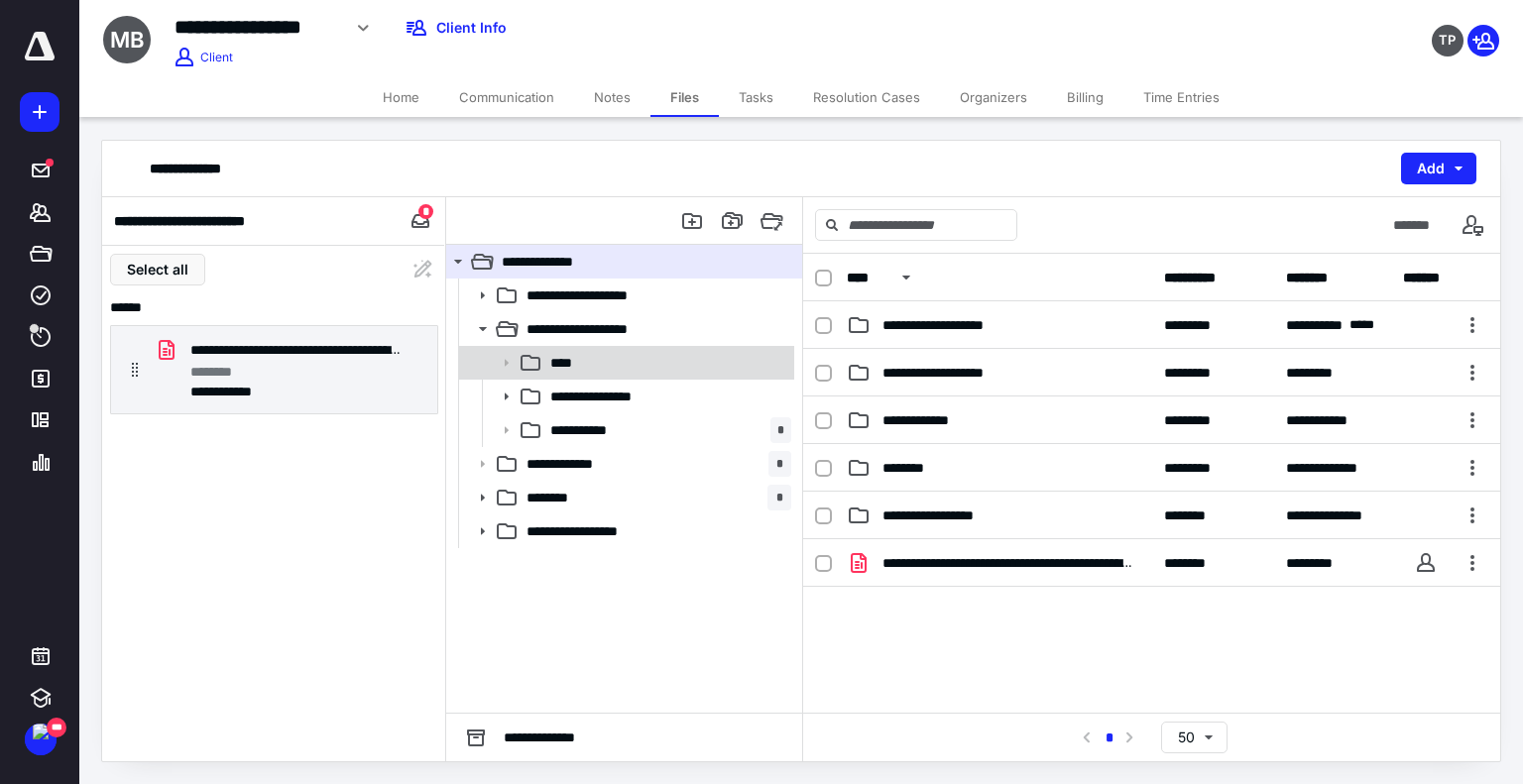 click on "****" at bounding box center (666, 363) 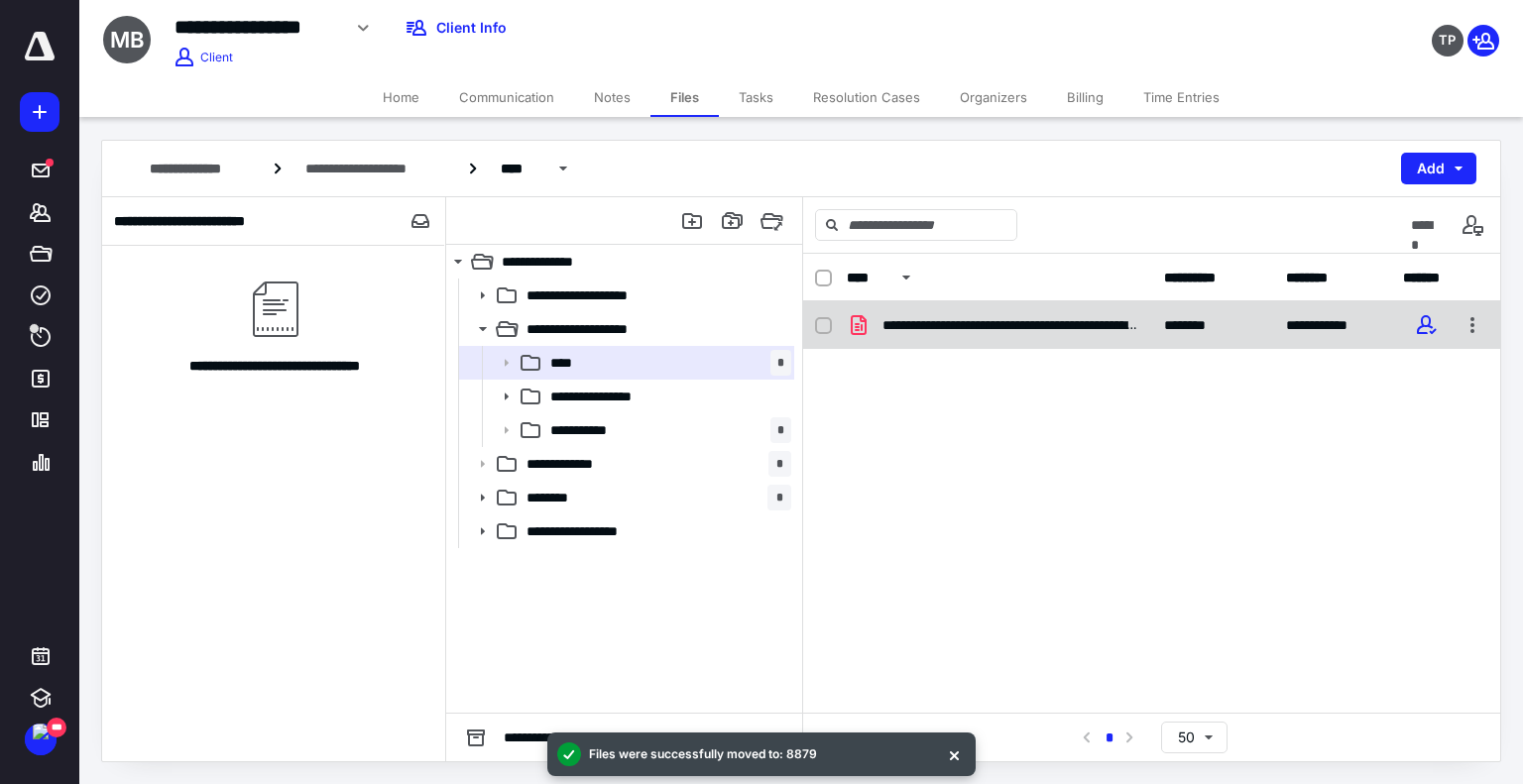 click on "**********" at bounding box center [1151, 325] 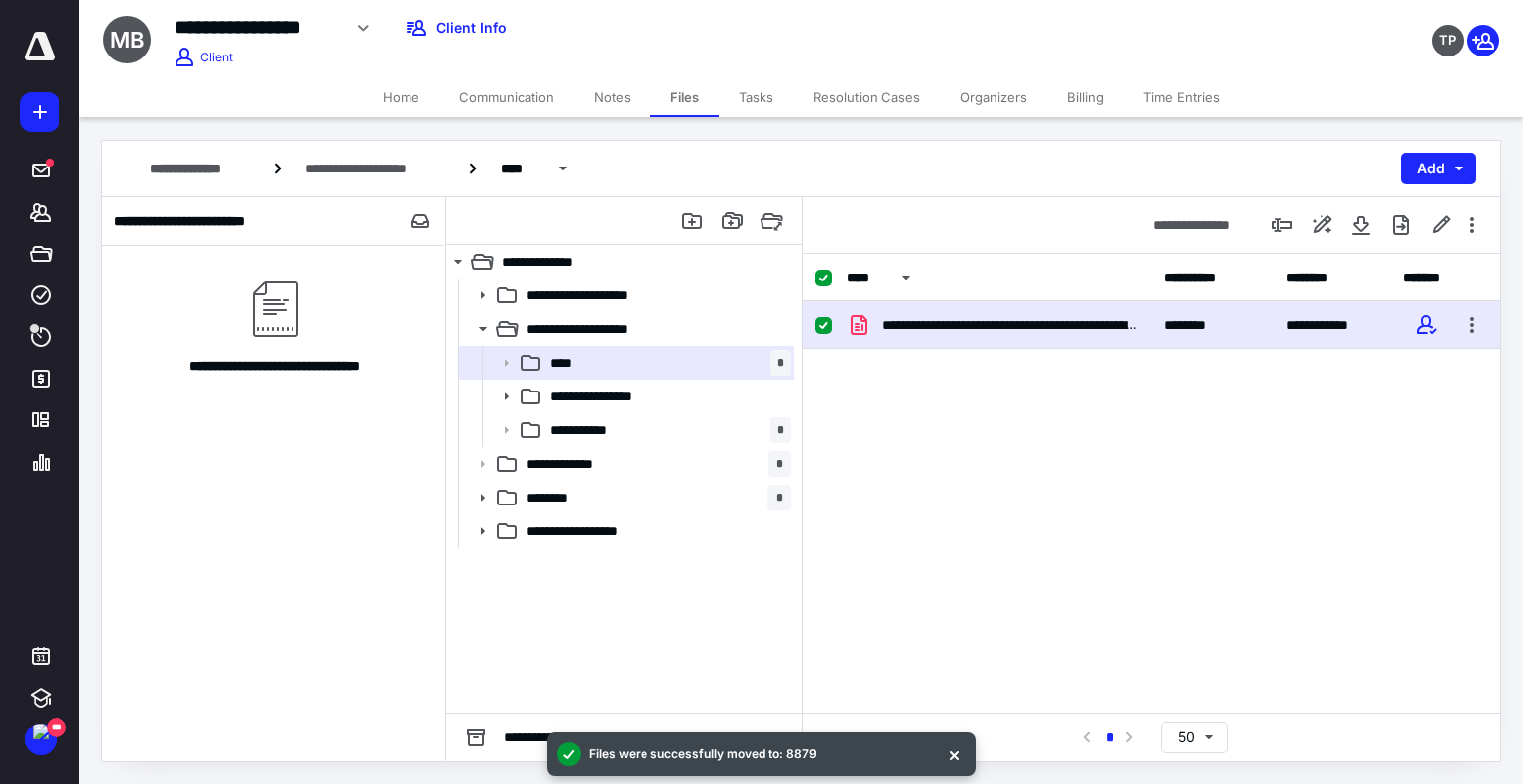 click on "**********" at bounding box center (1151, 325) 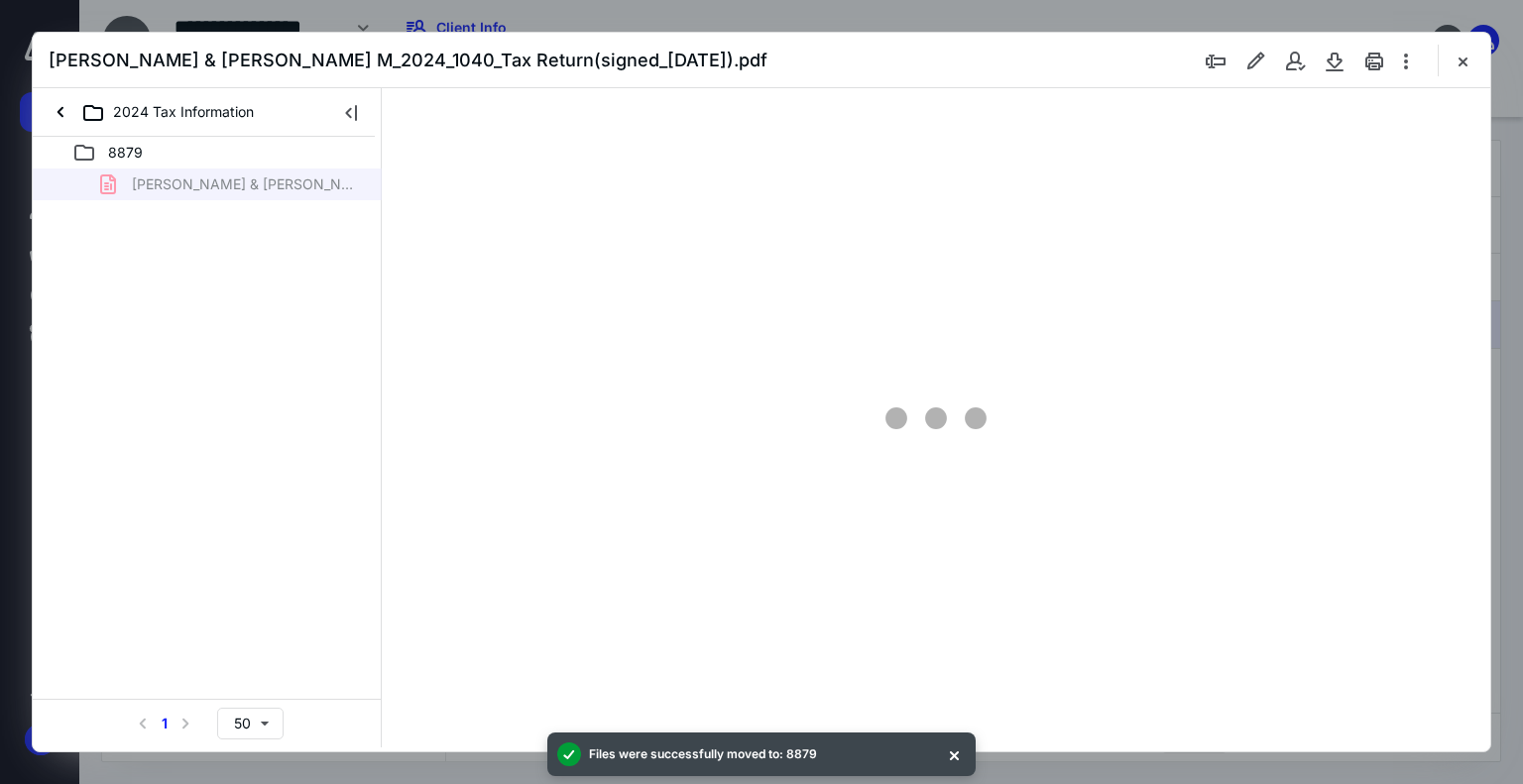 scroll, scrollTop: 0, scrollLeft: 0, axis: both 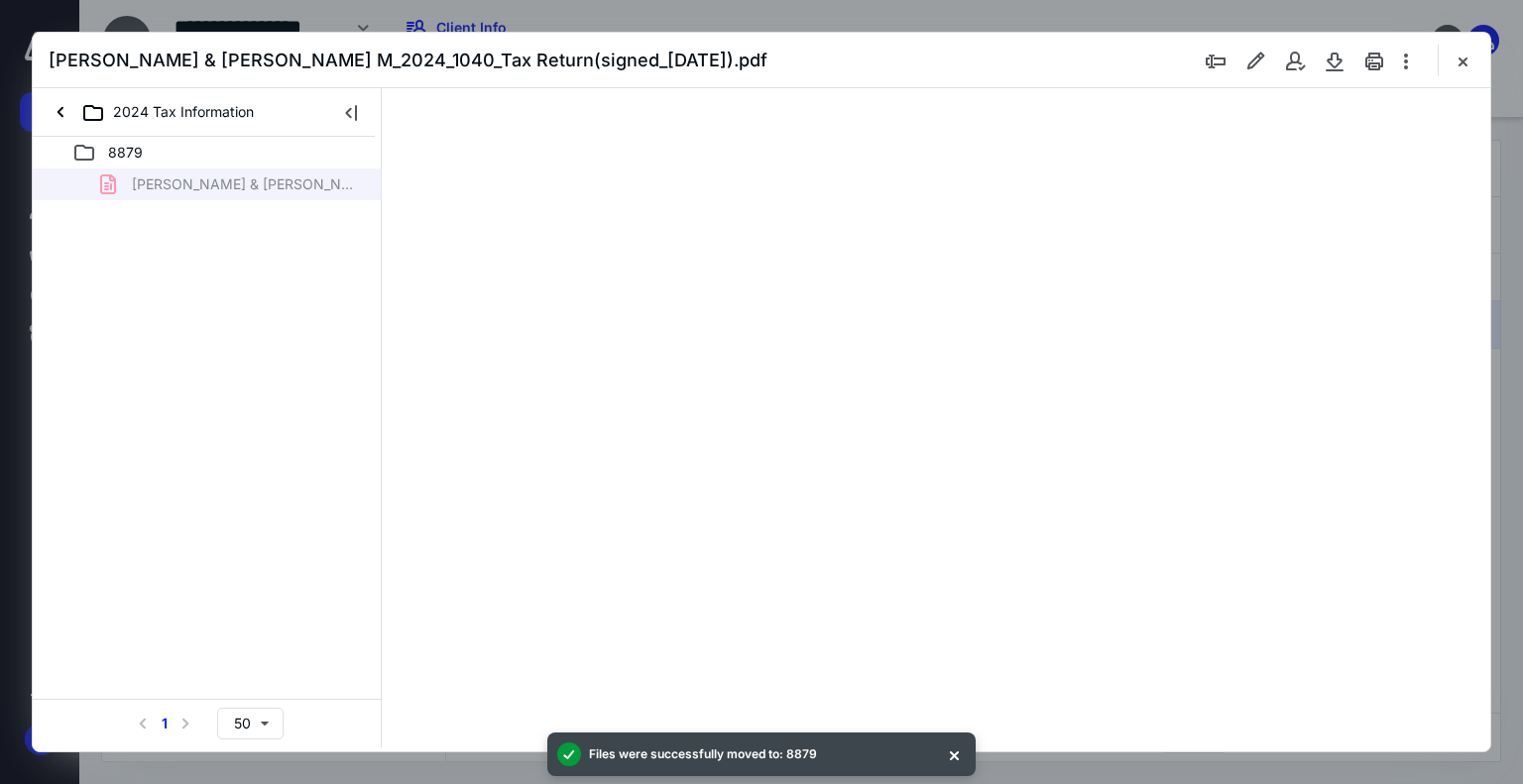type on "179" 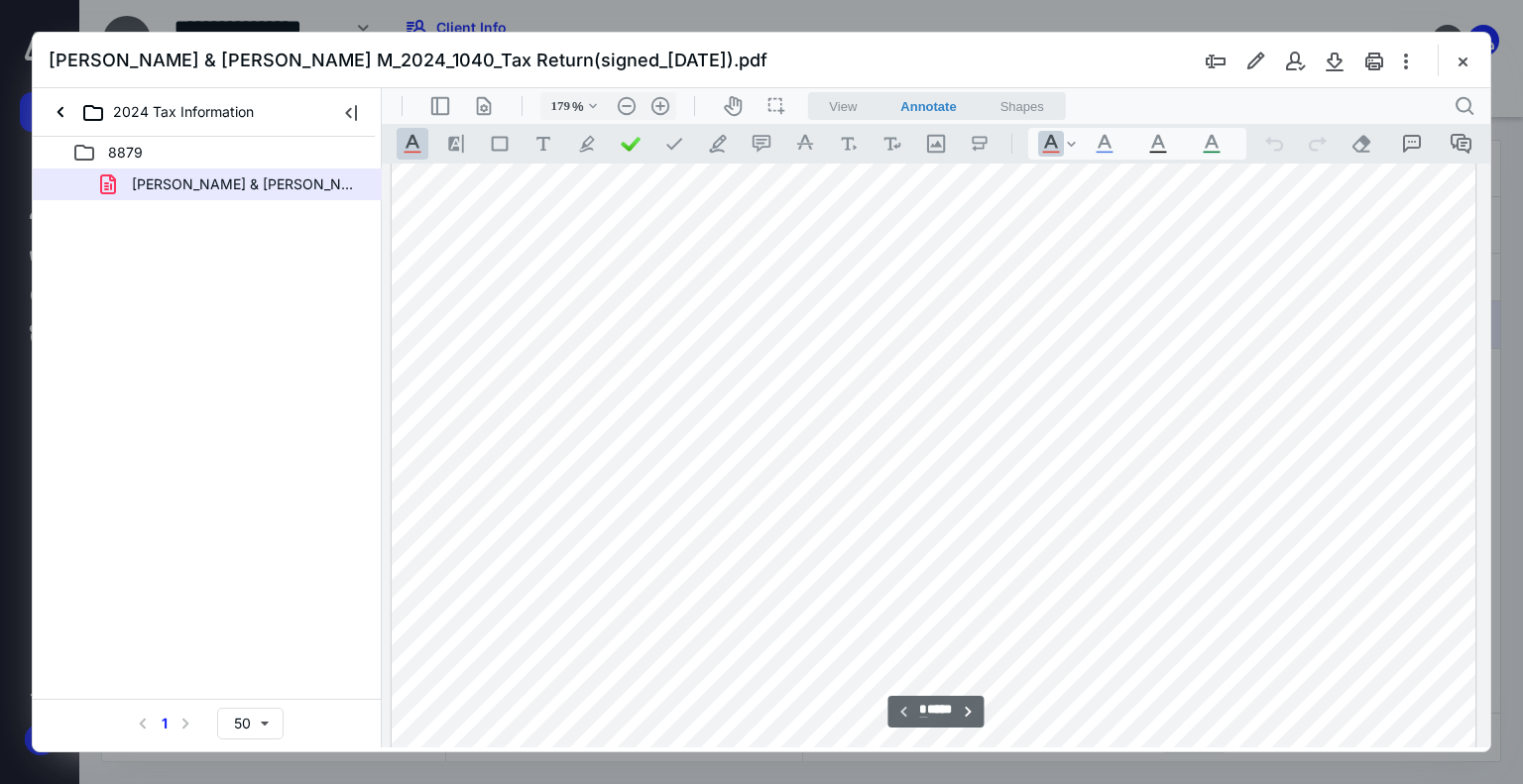 scroll, scrollTop: 578, scrollLeft: 157, axis: both 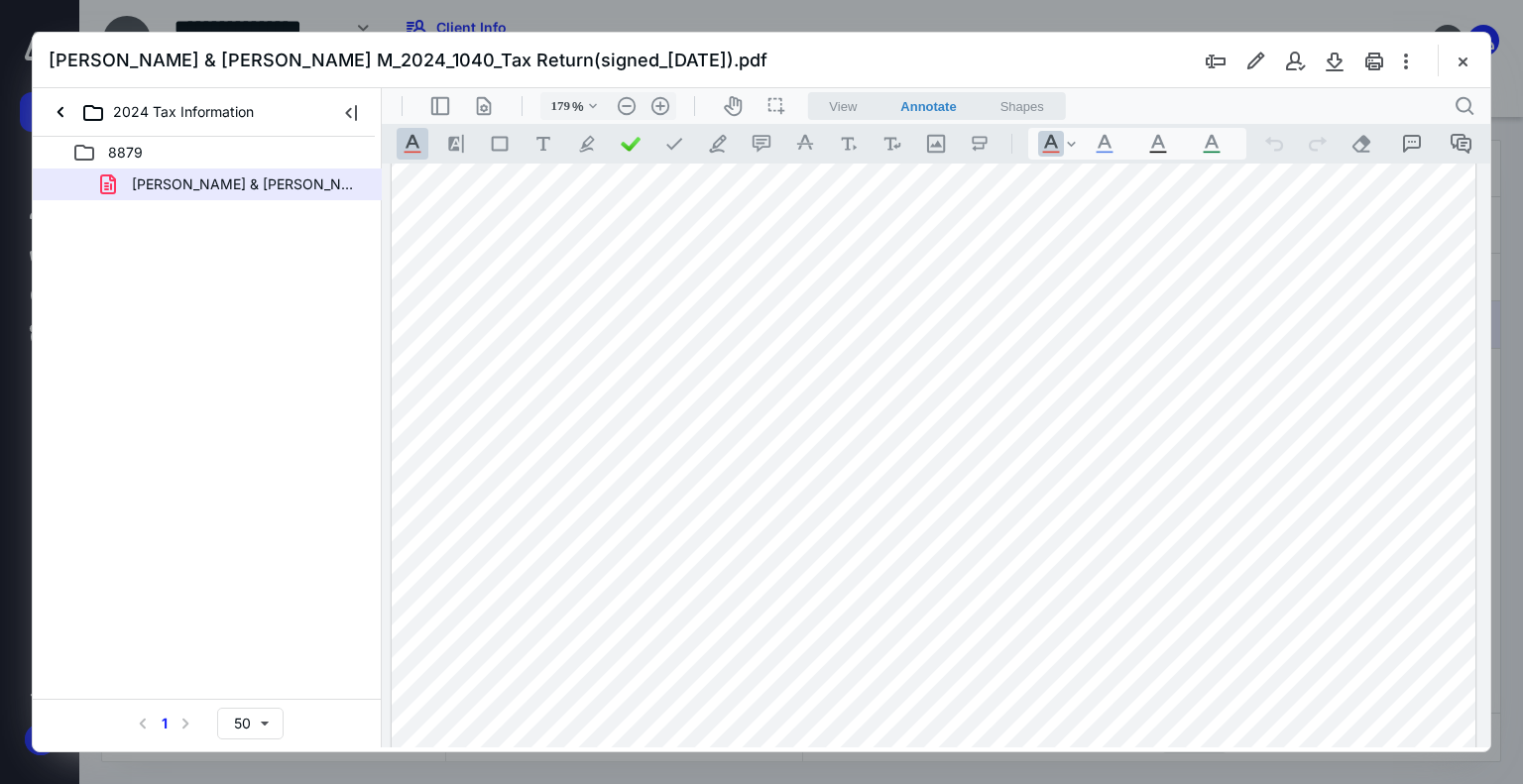 drag, startPoint x: 1463, startPoint y: 62, endPoint x: 1446, endPoint y: 79, distance: 24.04163 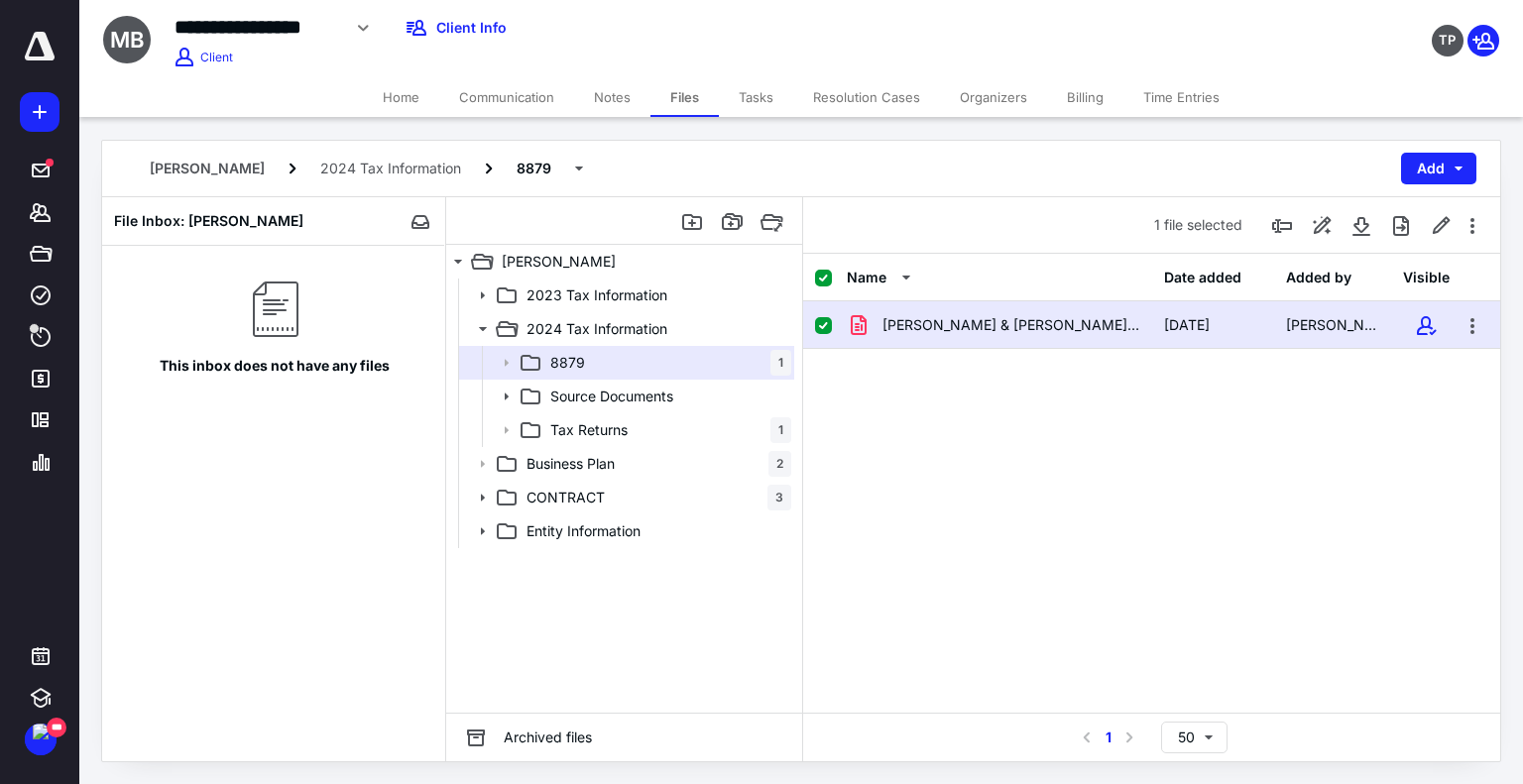 click on "Organizers" at bounding box center (994, 97) 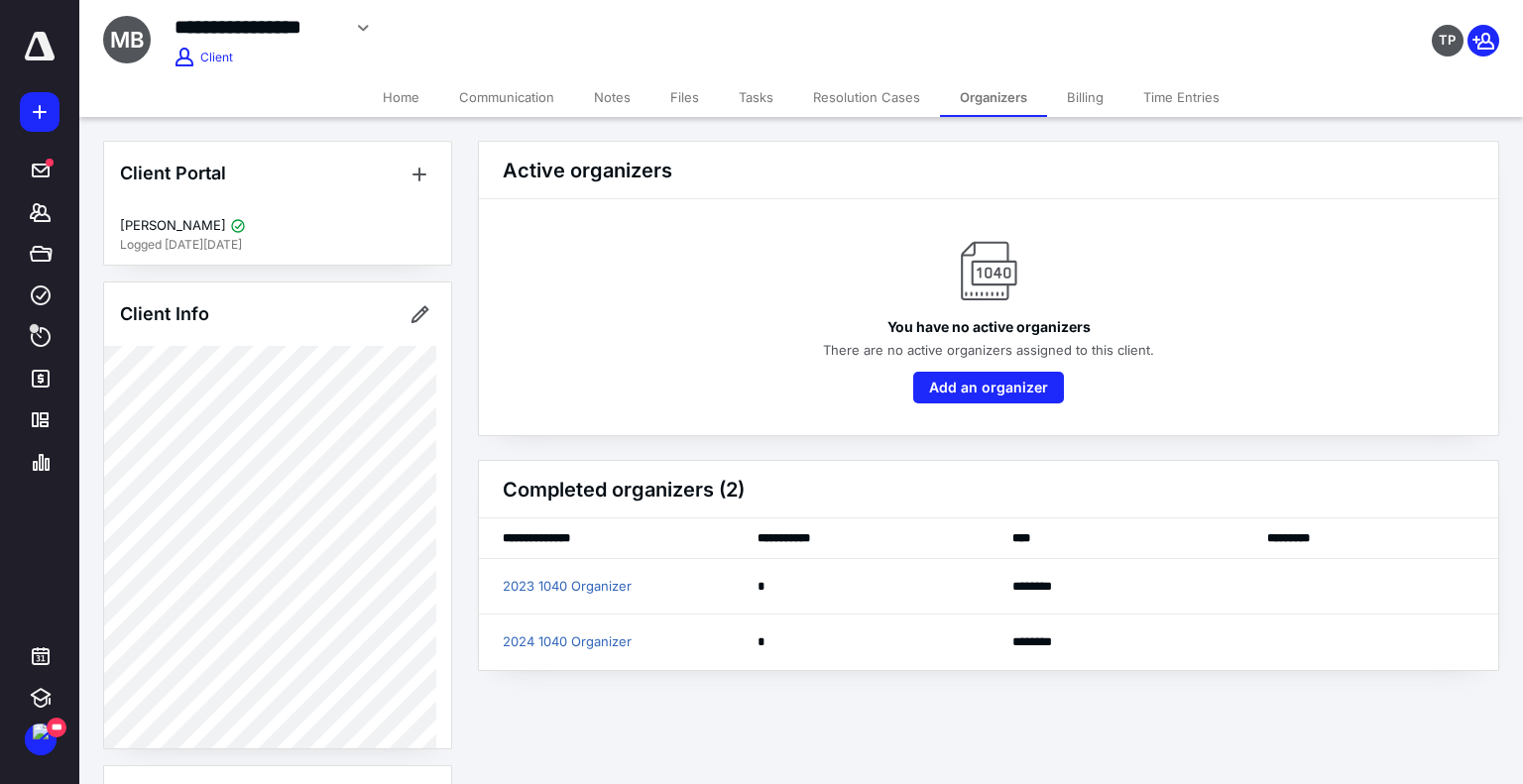 drag, startPoint x: 755, startPoint y: 91, endPoint x: 746, endPoint y: 114, distance: 24.698178 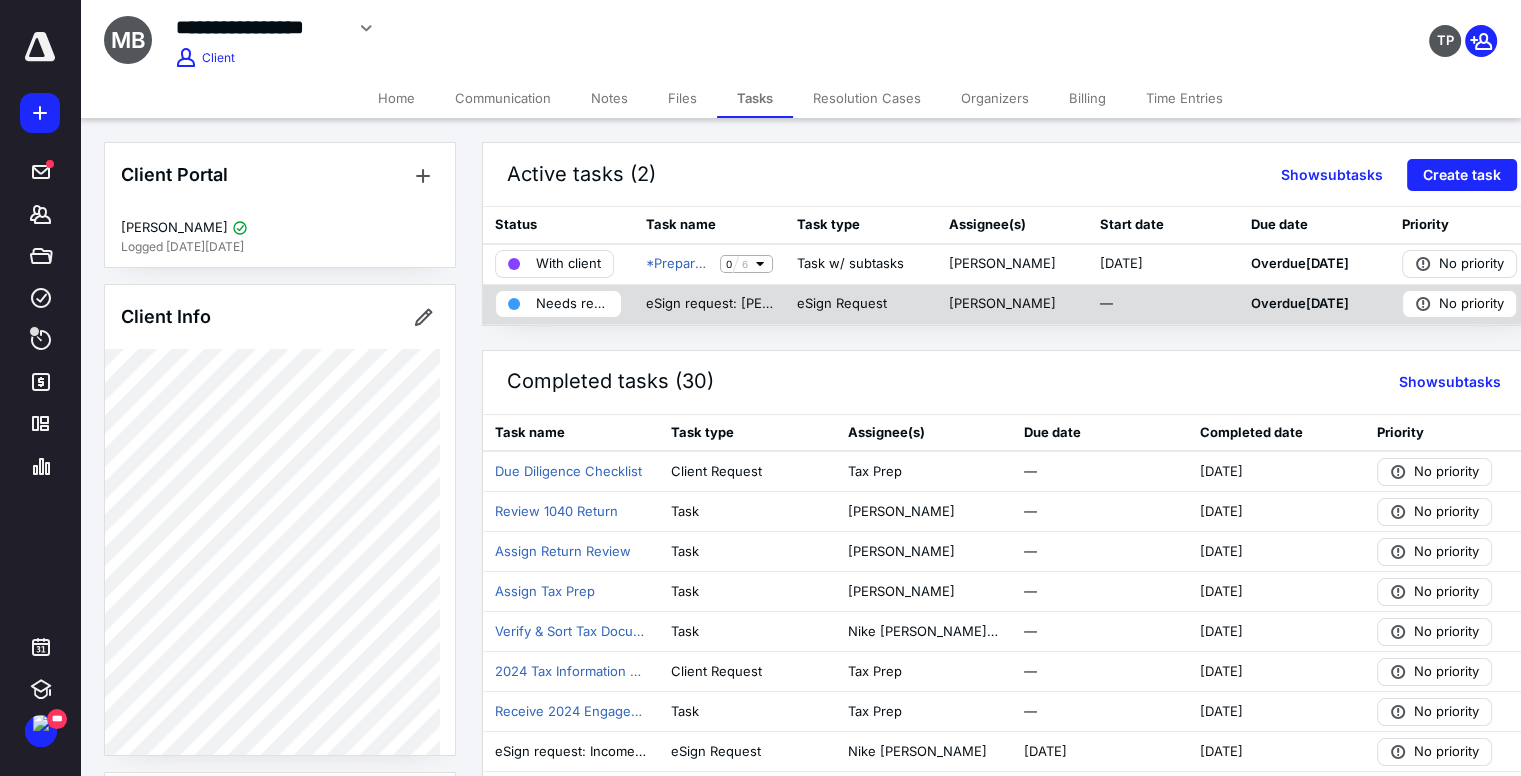 click on "Needs review" at bounding box center [572, 304] 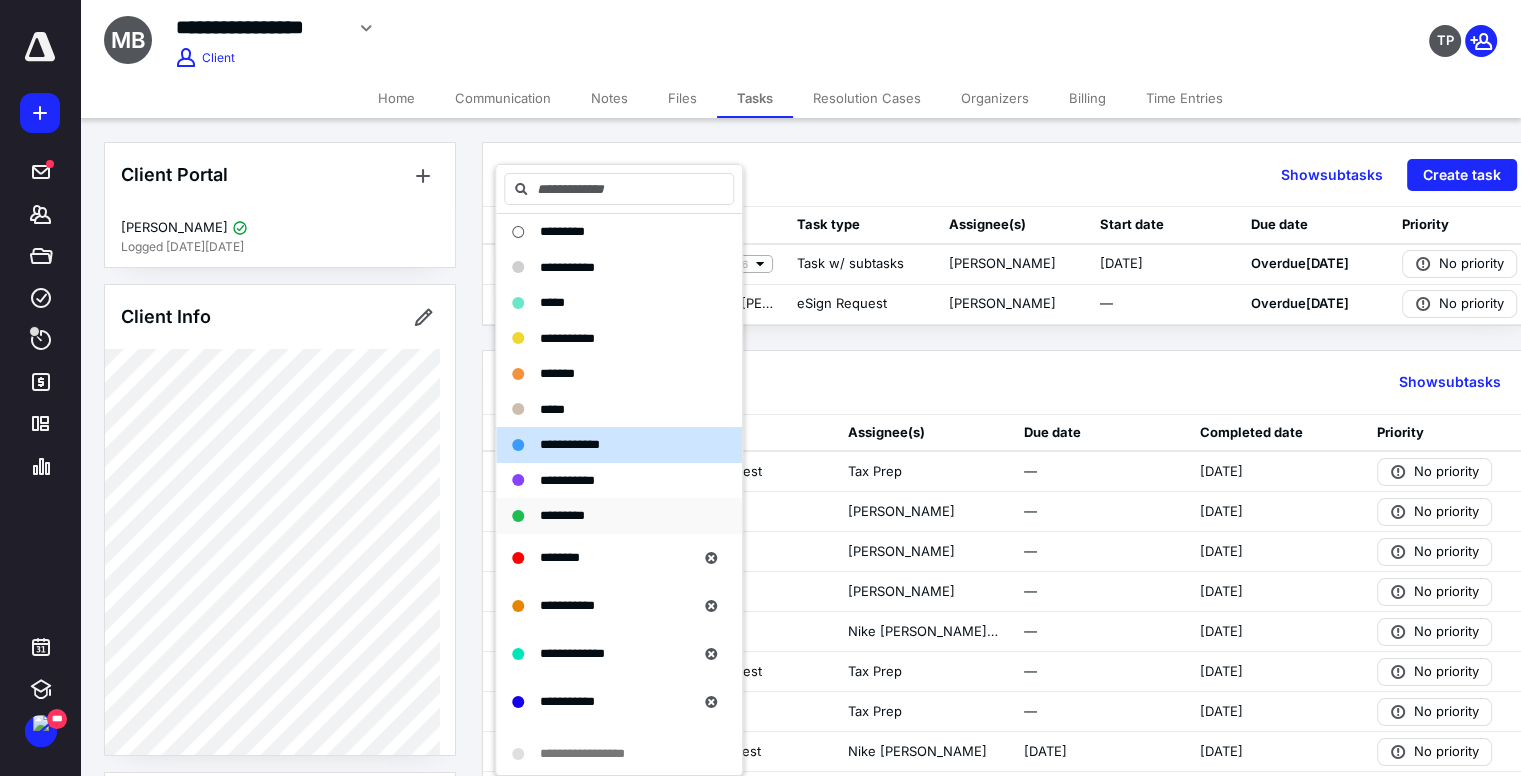 click on "*********" at bounding box center [562, 515] 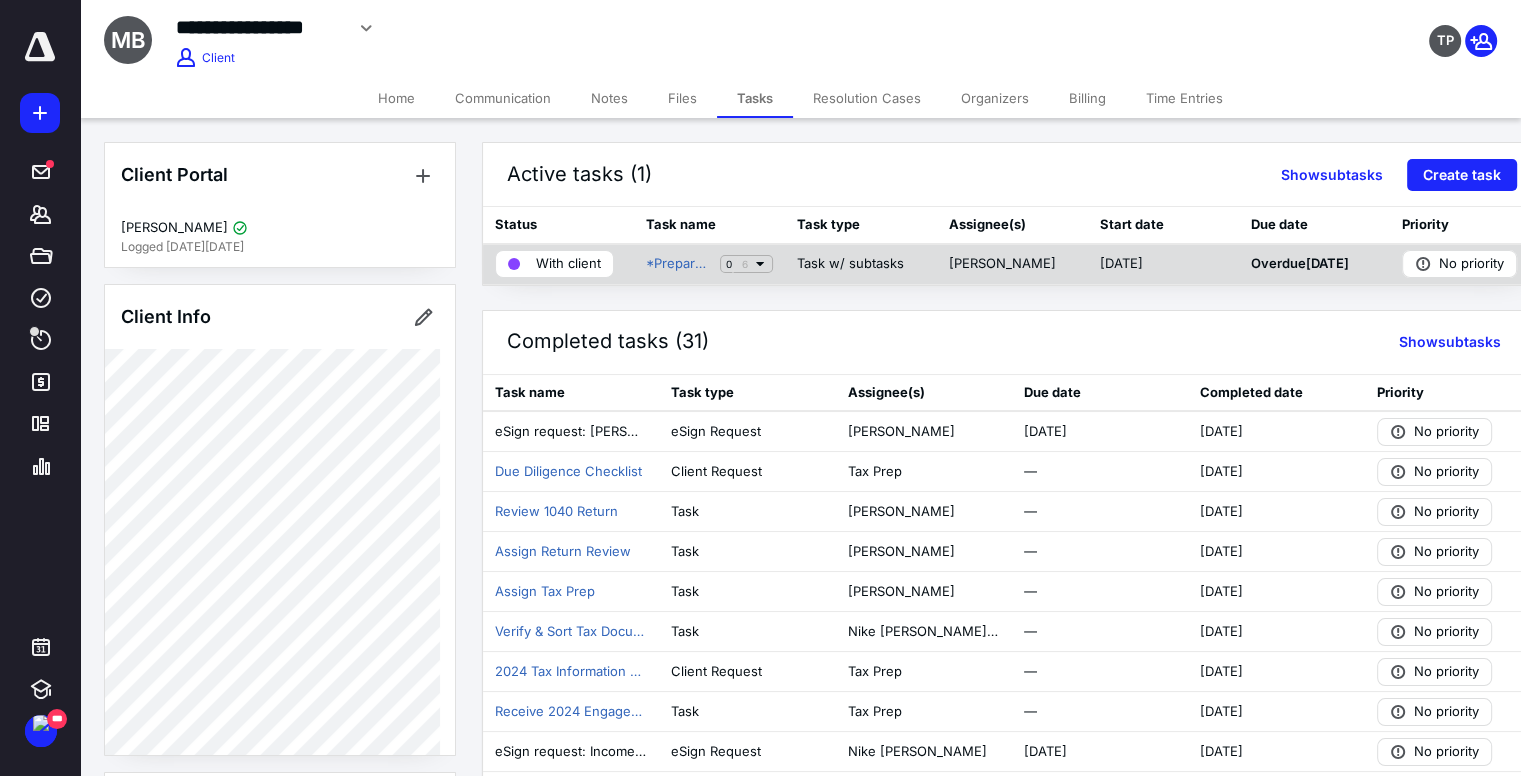 click on "With client" at bounding box center [568, 264] 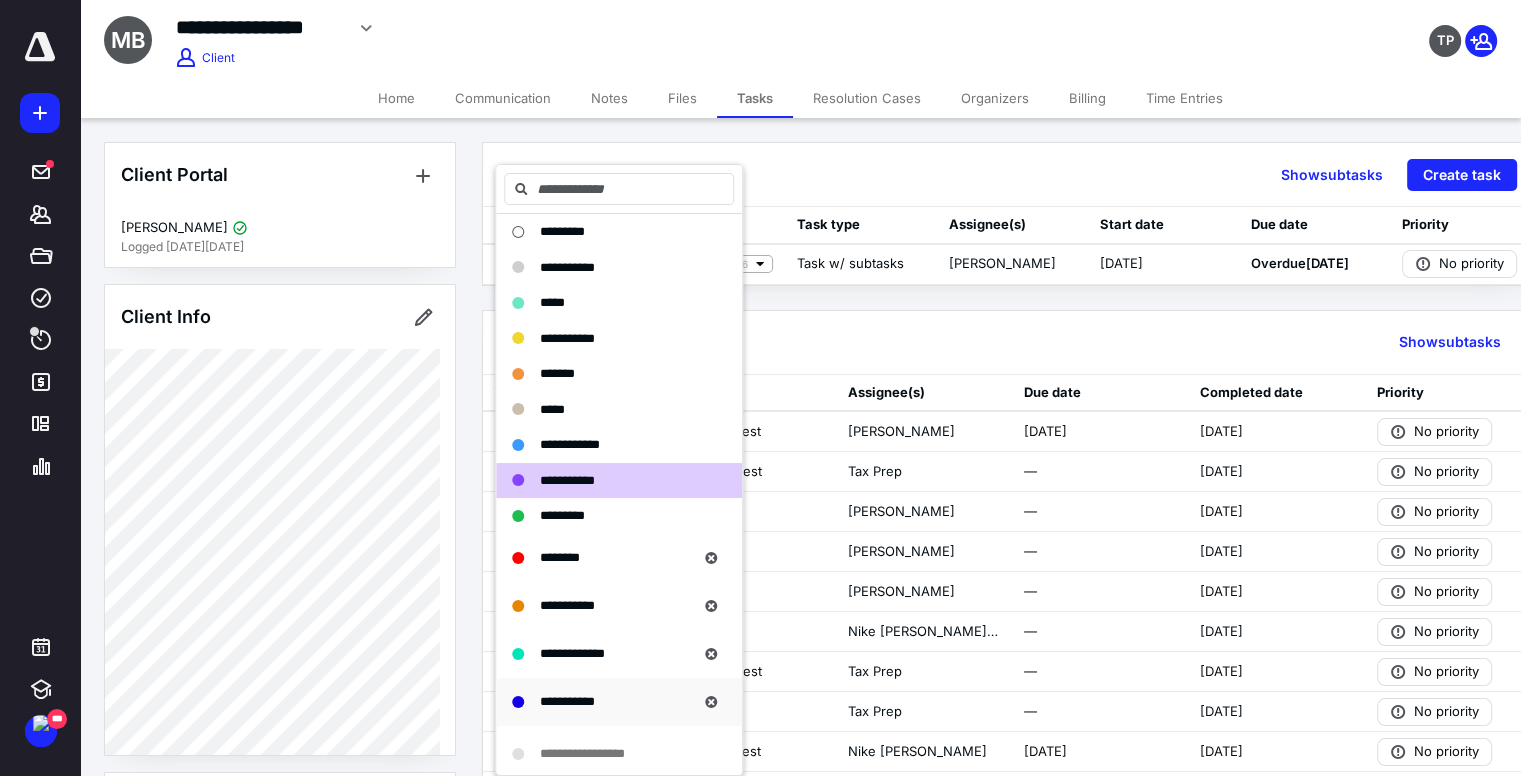 click on "**********" at bounding box center [567, 701] 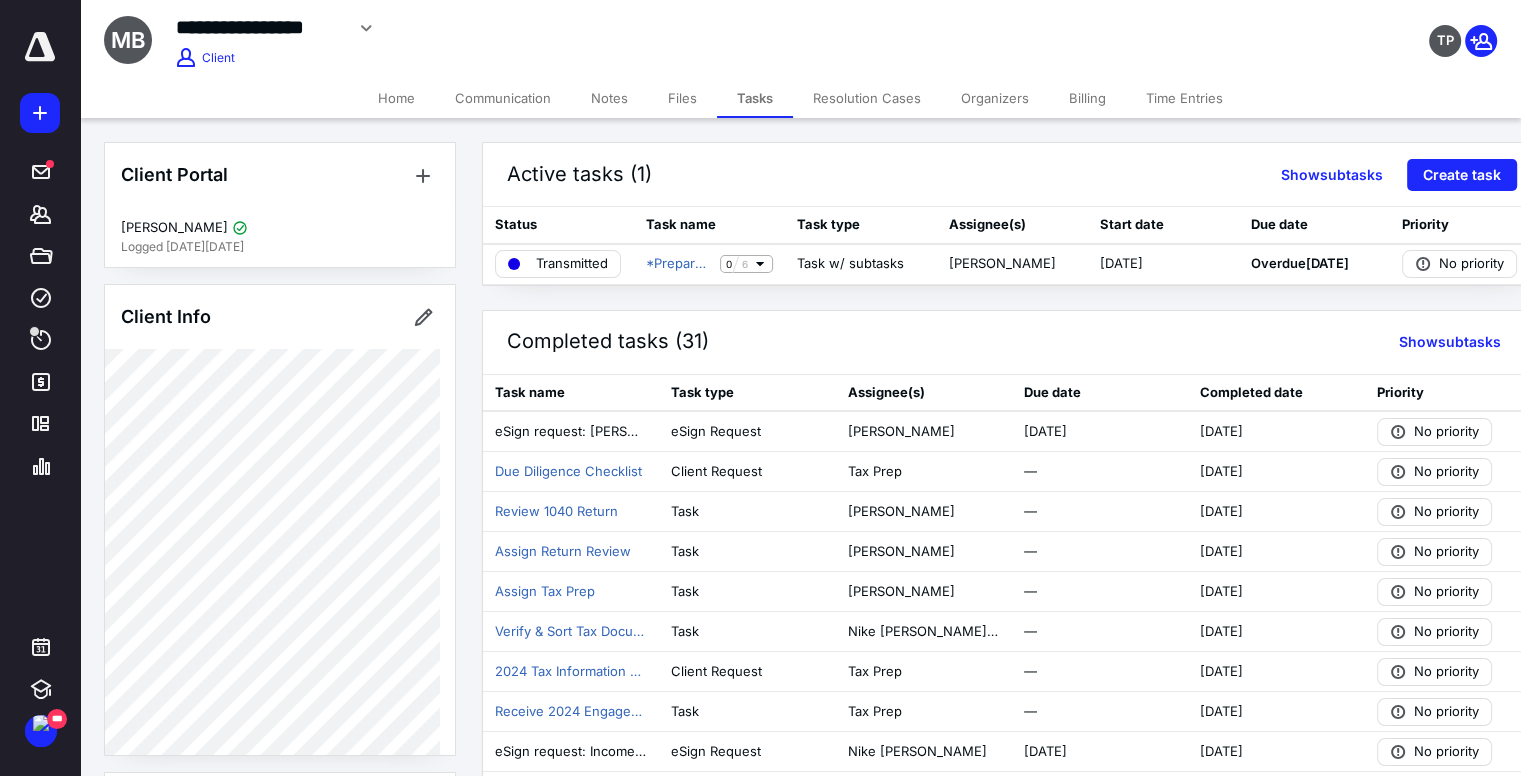 click on "Notes" at bounding box center (609, 98) 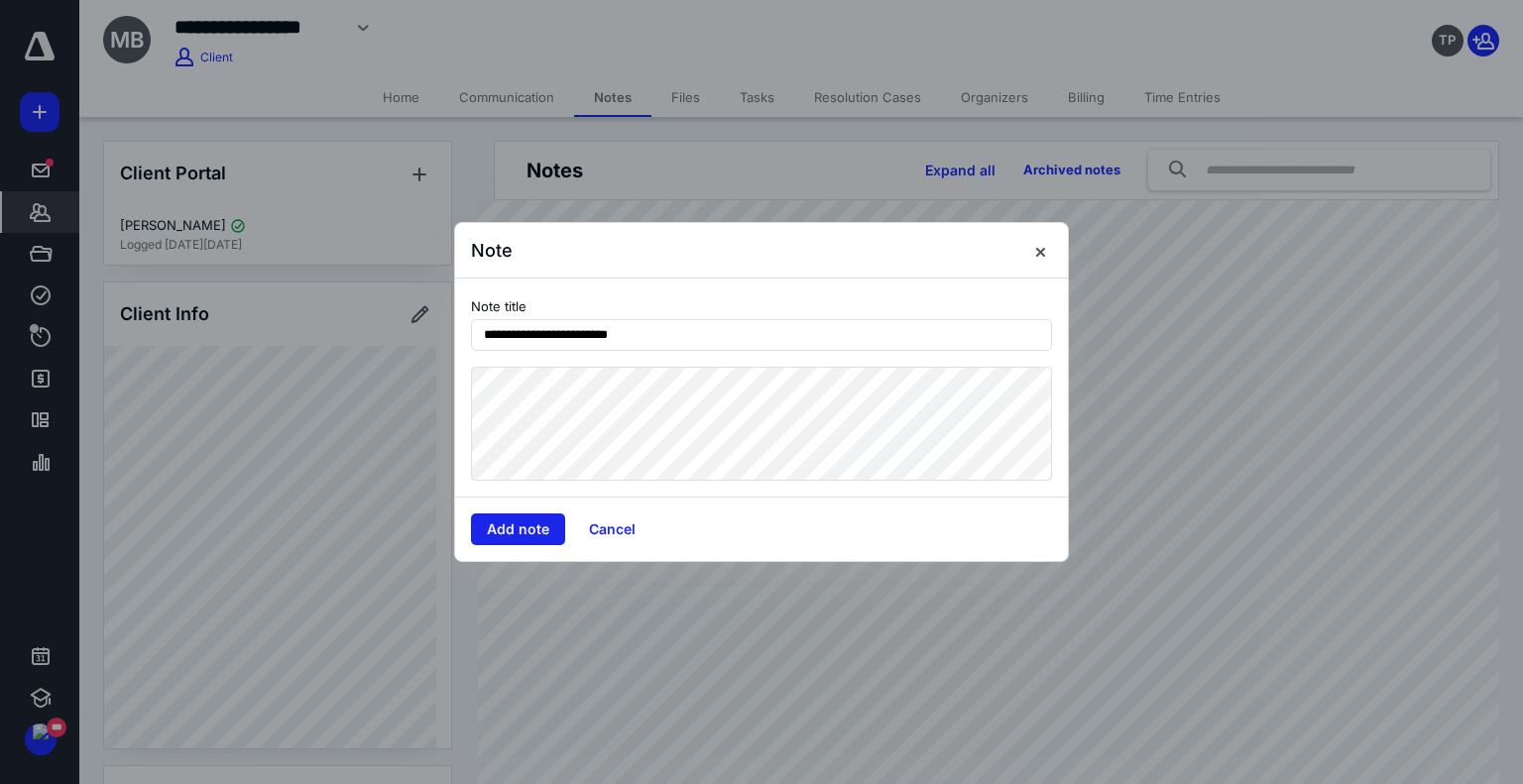 type on "**********" 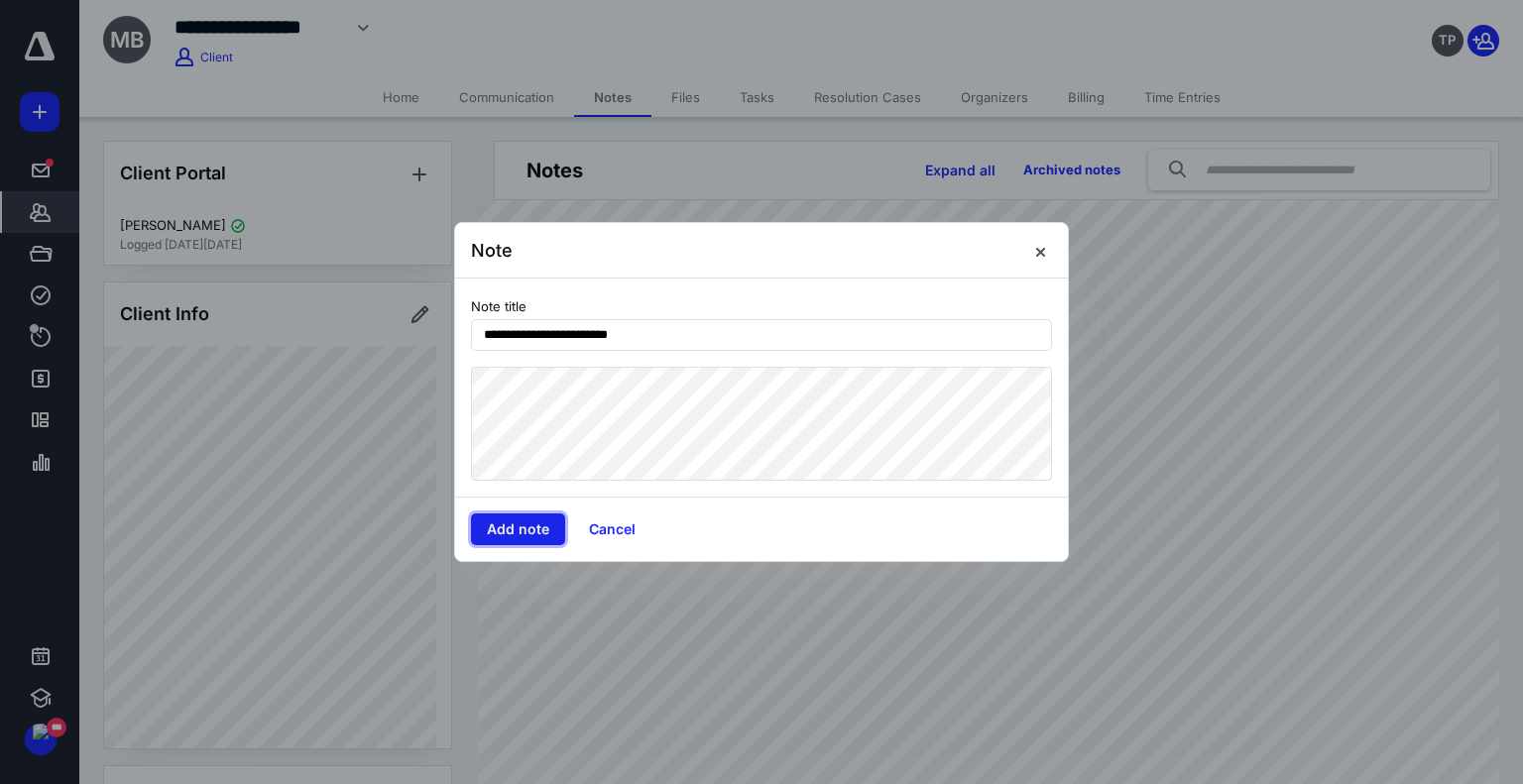 click on "Add note" at bounding box center (518, 529) 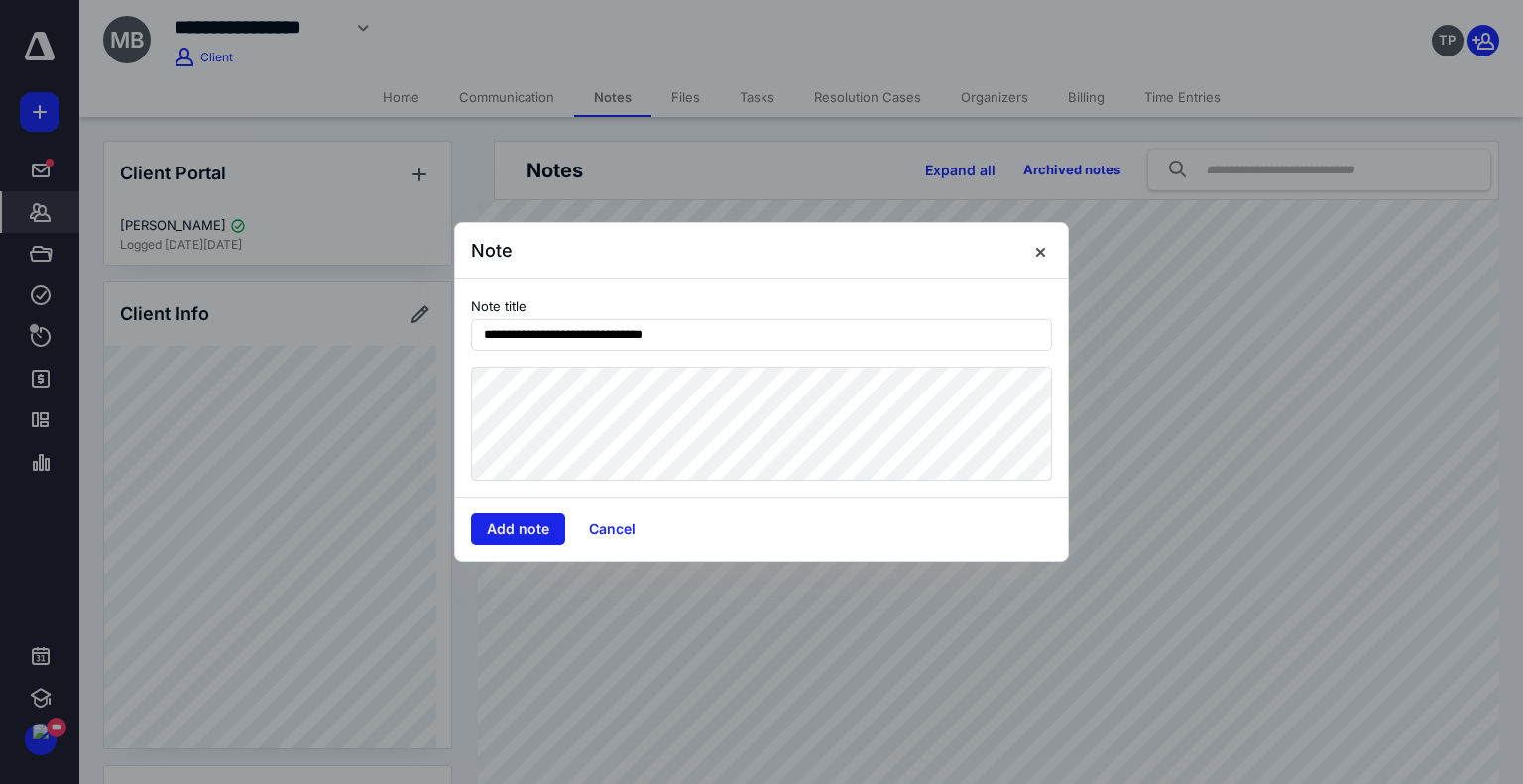 type on "**********" 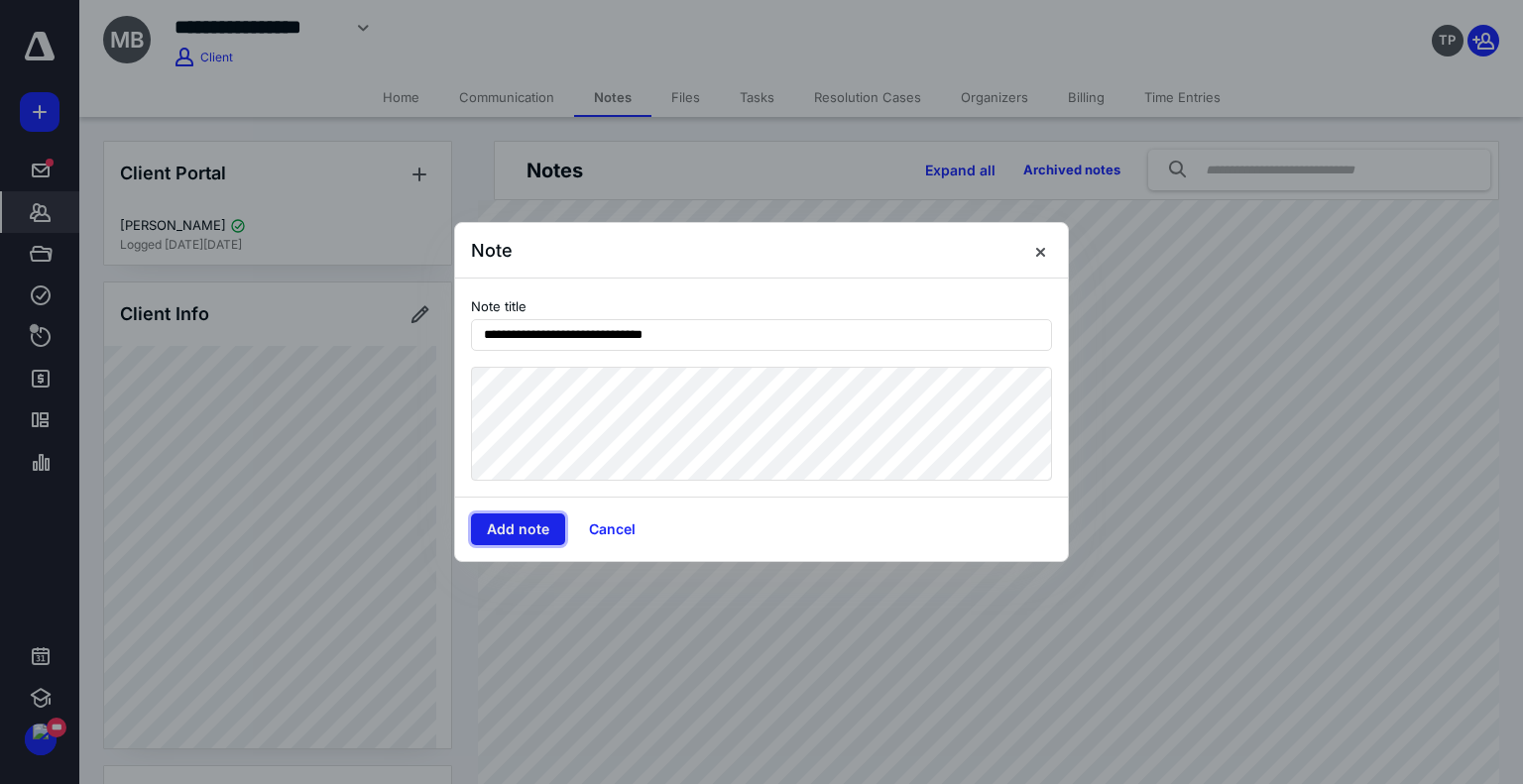 click on "Add note" at bounding box center (518, 529) 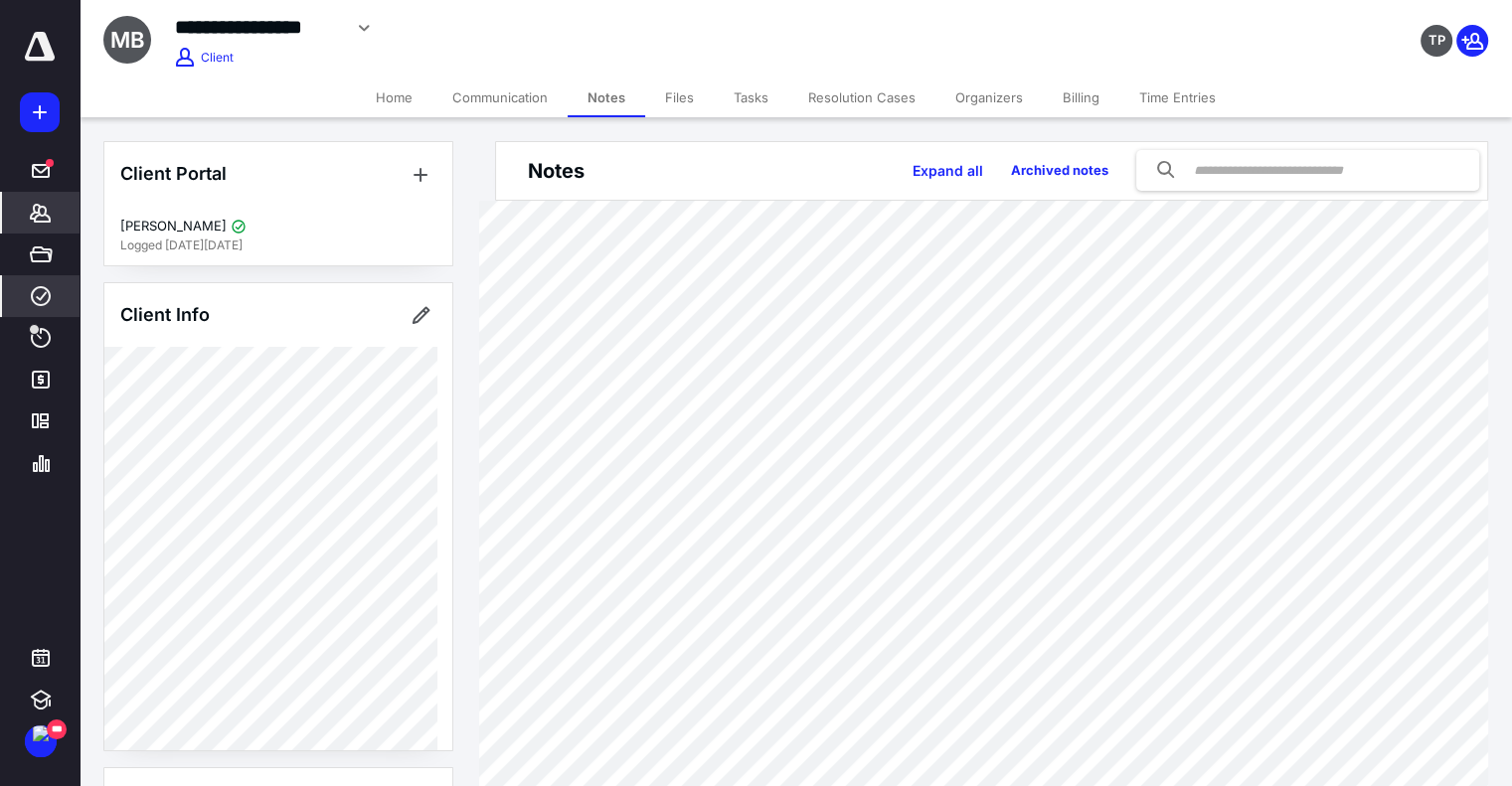 click 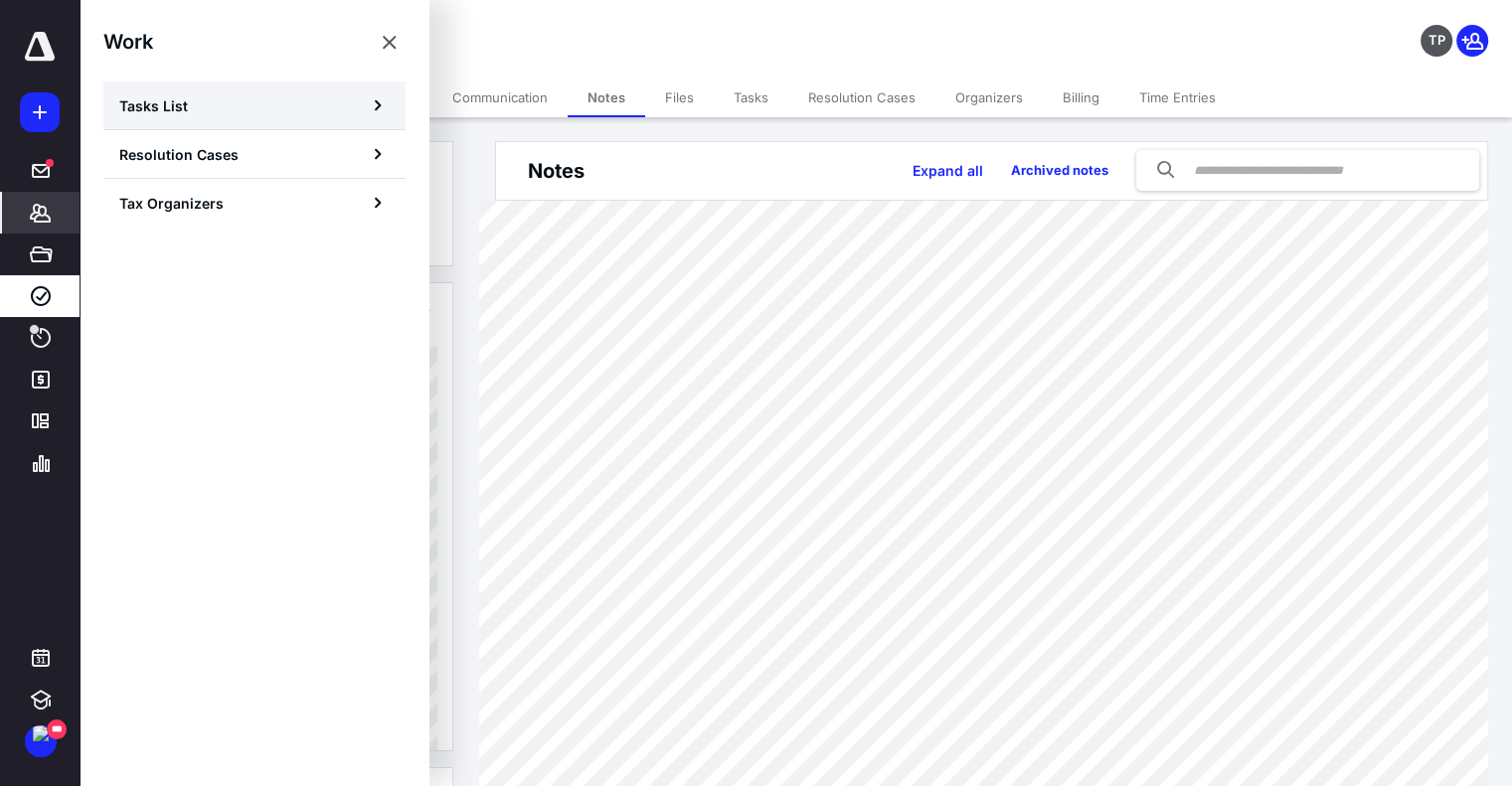 click on "Tasks List" at bounding box center (254, 105) 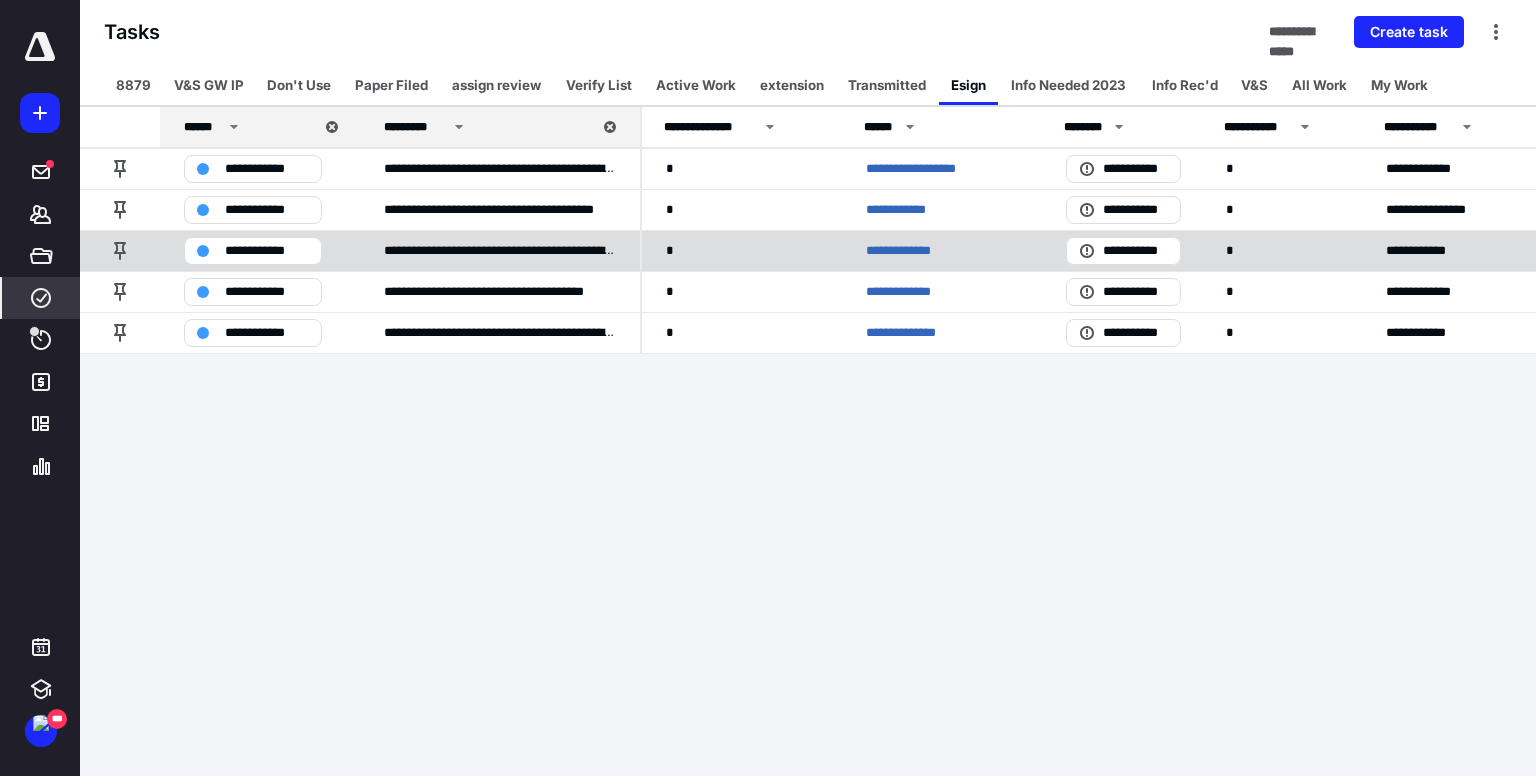 click on "**********" at bounding box center (908, 251) 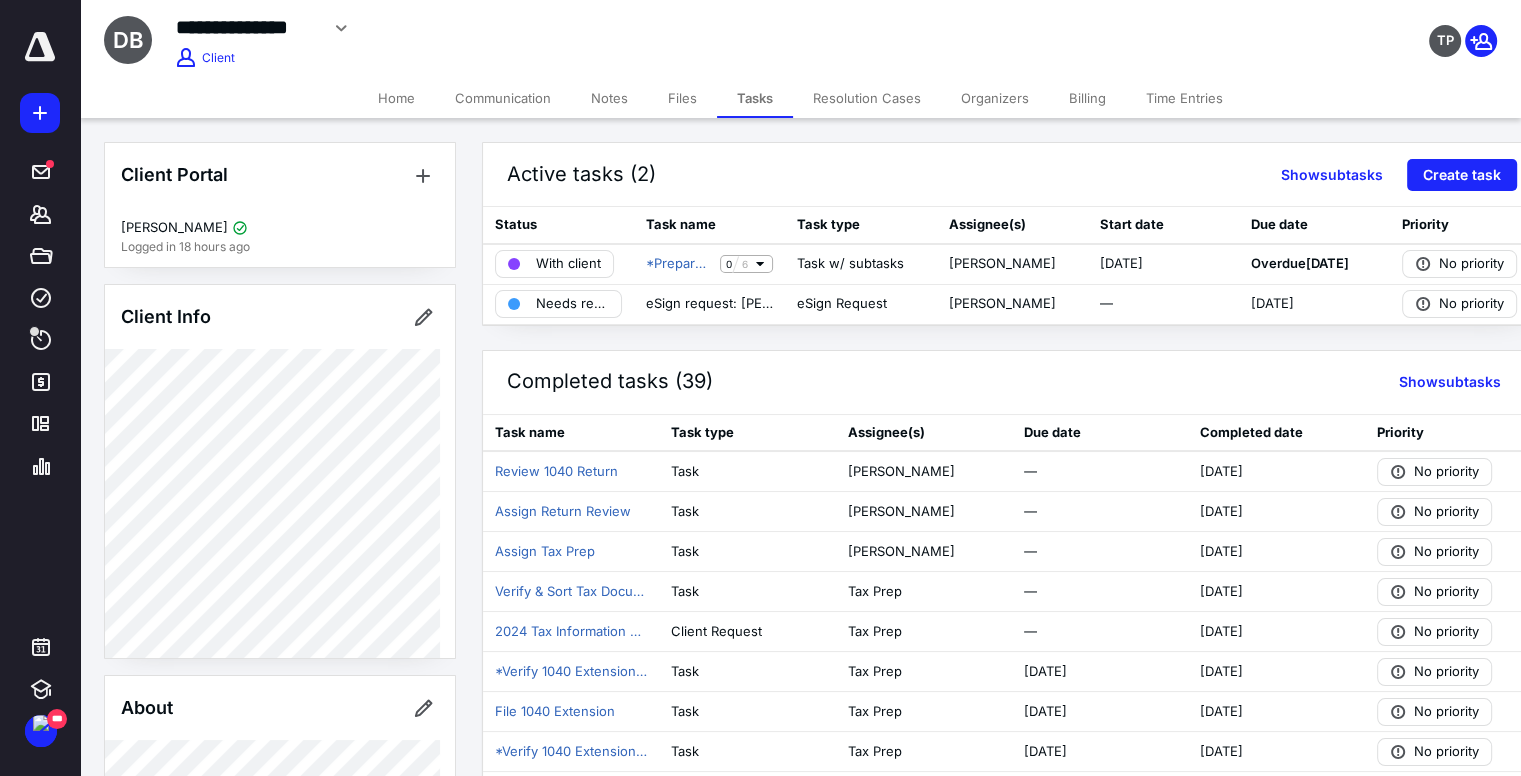 click on "Files" at bounding box center (682, 98) 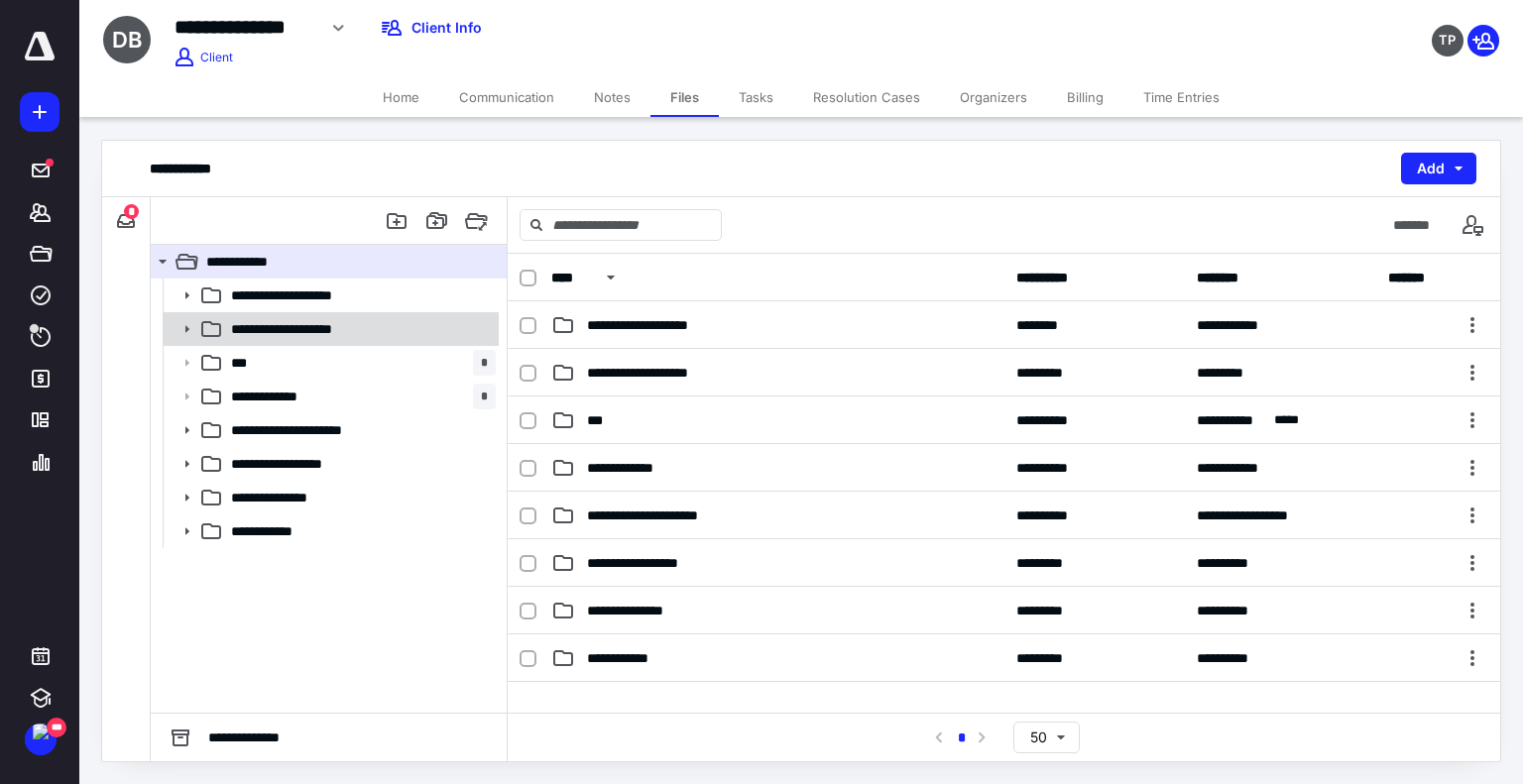 click 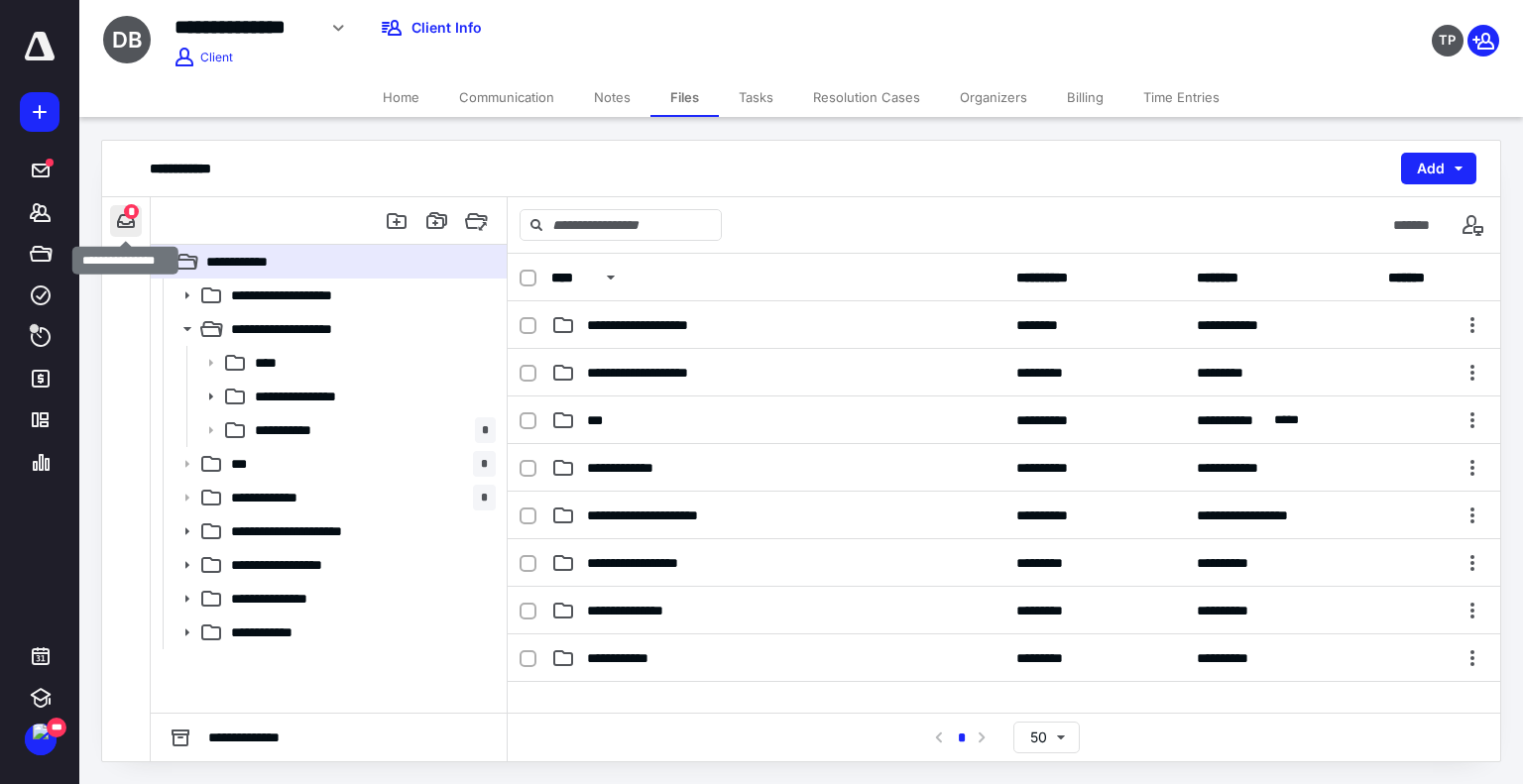 click at bounding box center (126, 221) 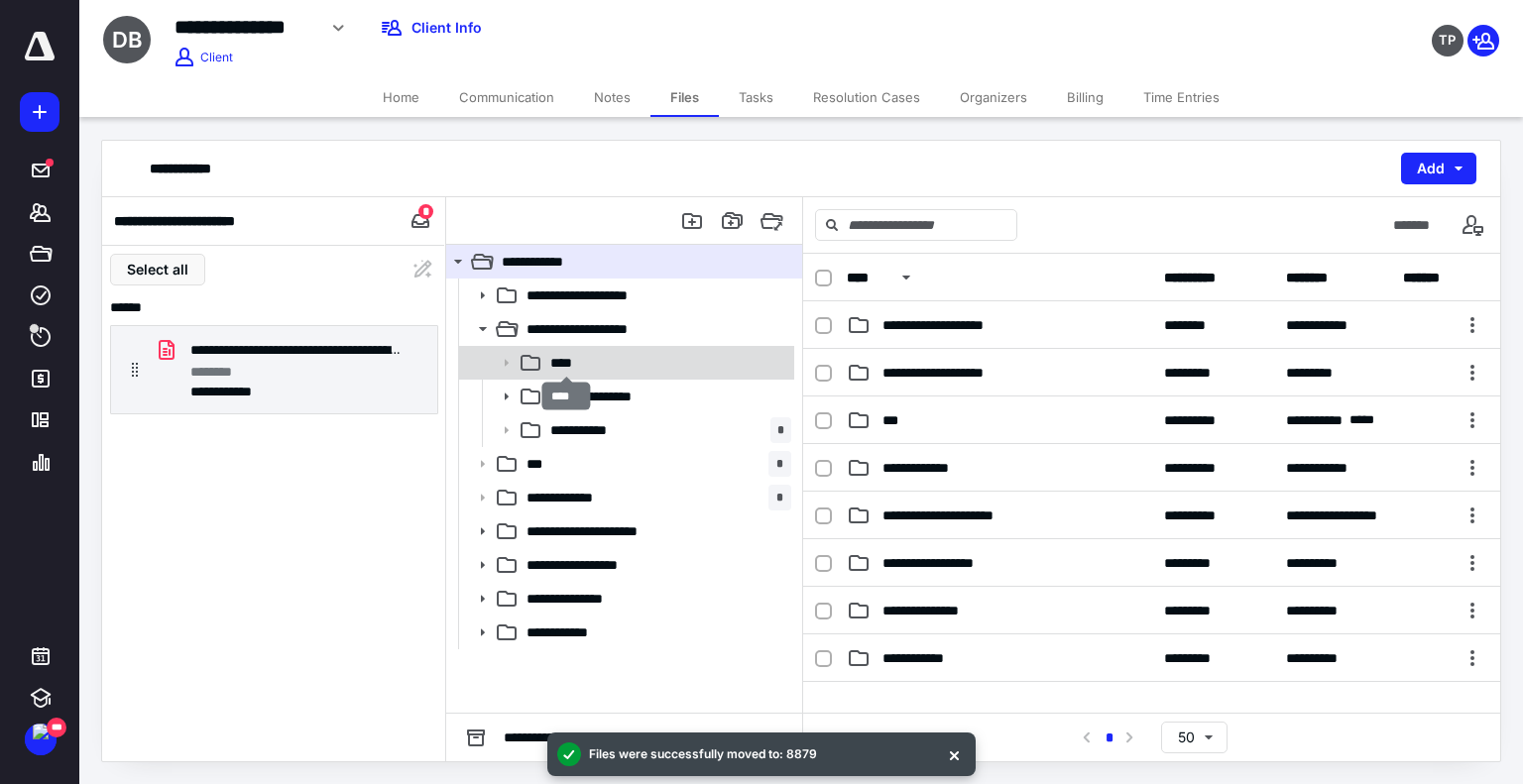 click on "****" at bounding box center [567, 363] 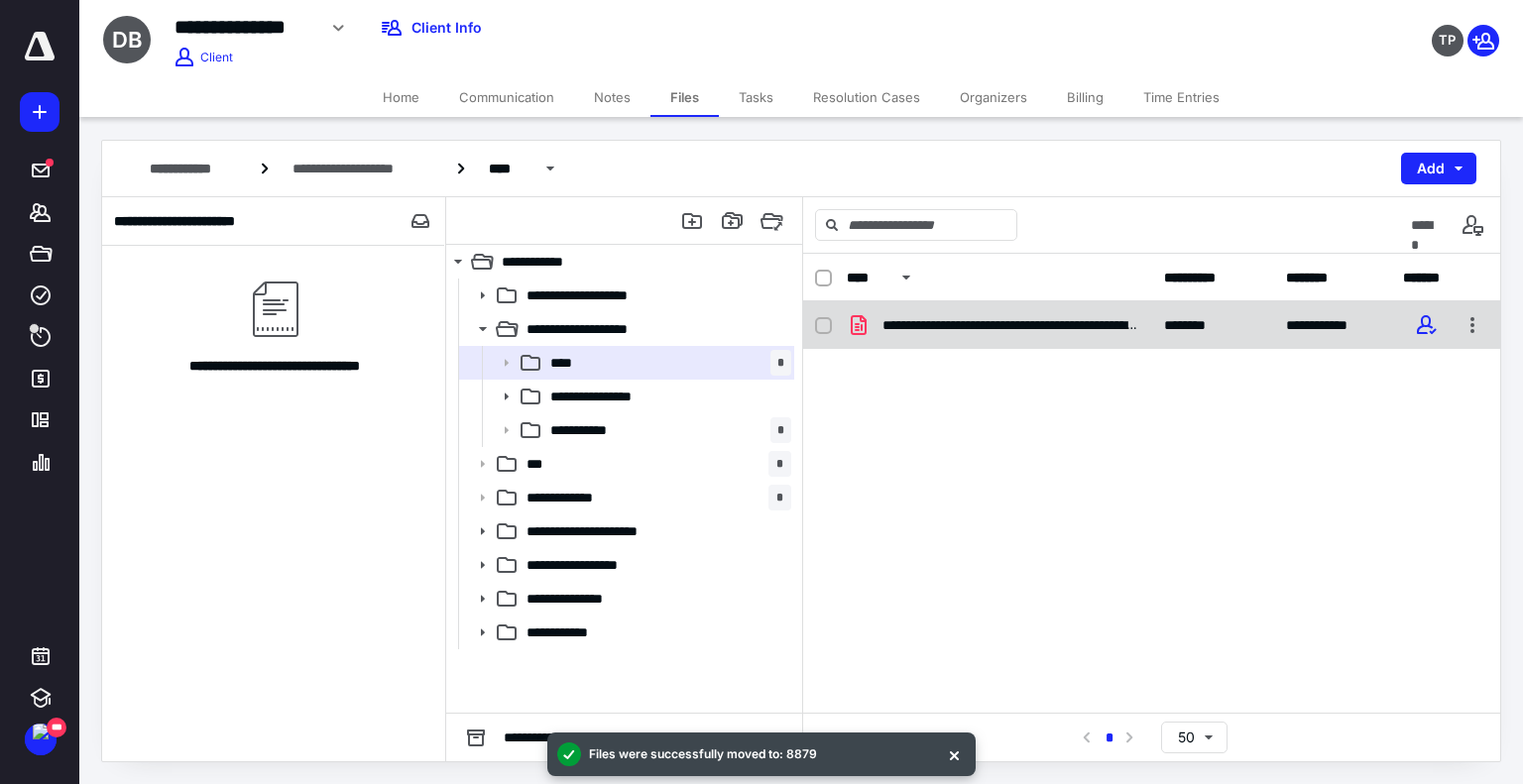 click on "**********" at bounding box center [1011, 325] 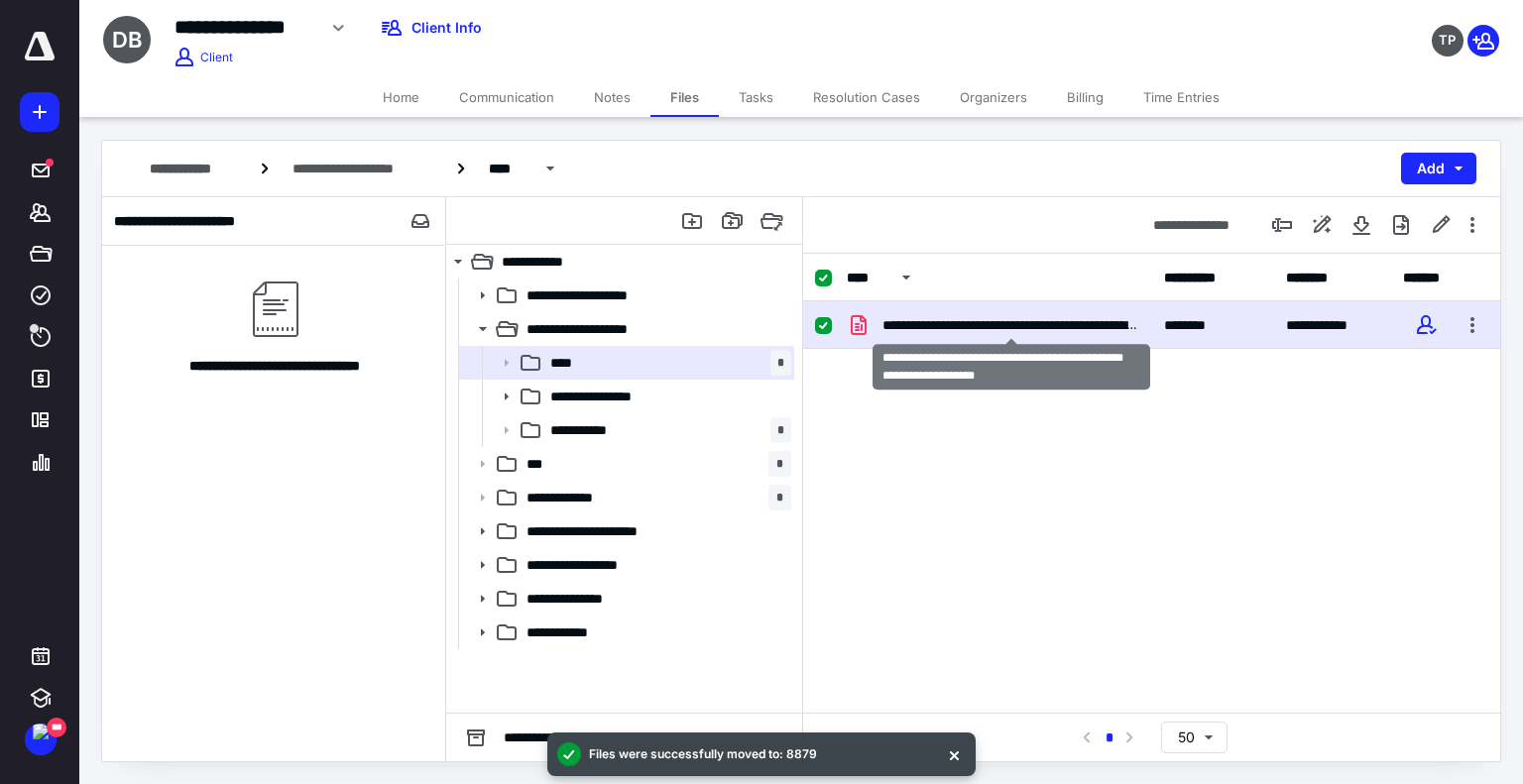 click on "**********" at bounding box center [1011, 325] 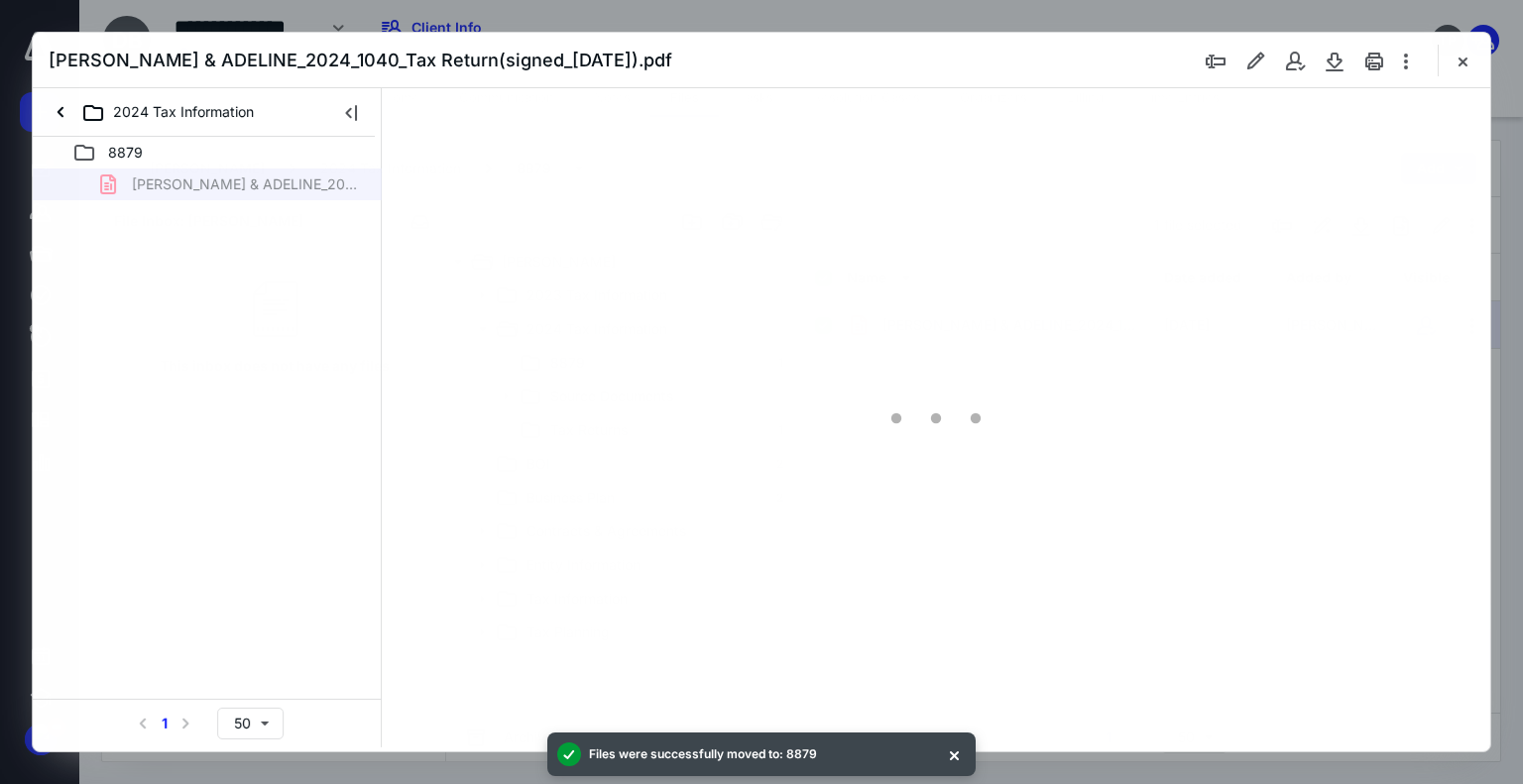 scroll, scrollTop: 0, scrollLeft: 0, axis: both 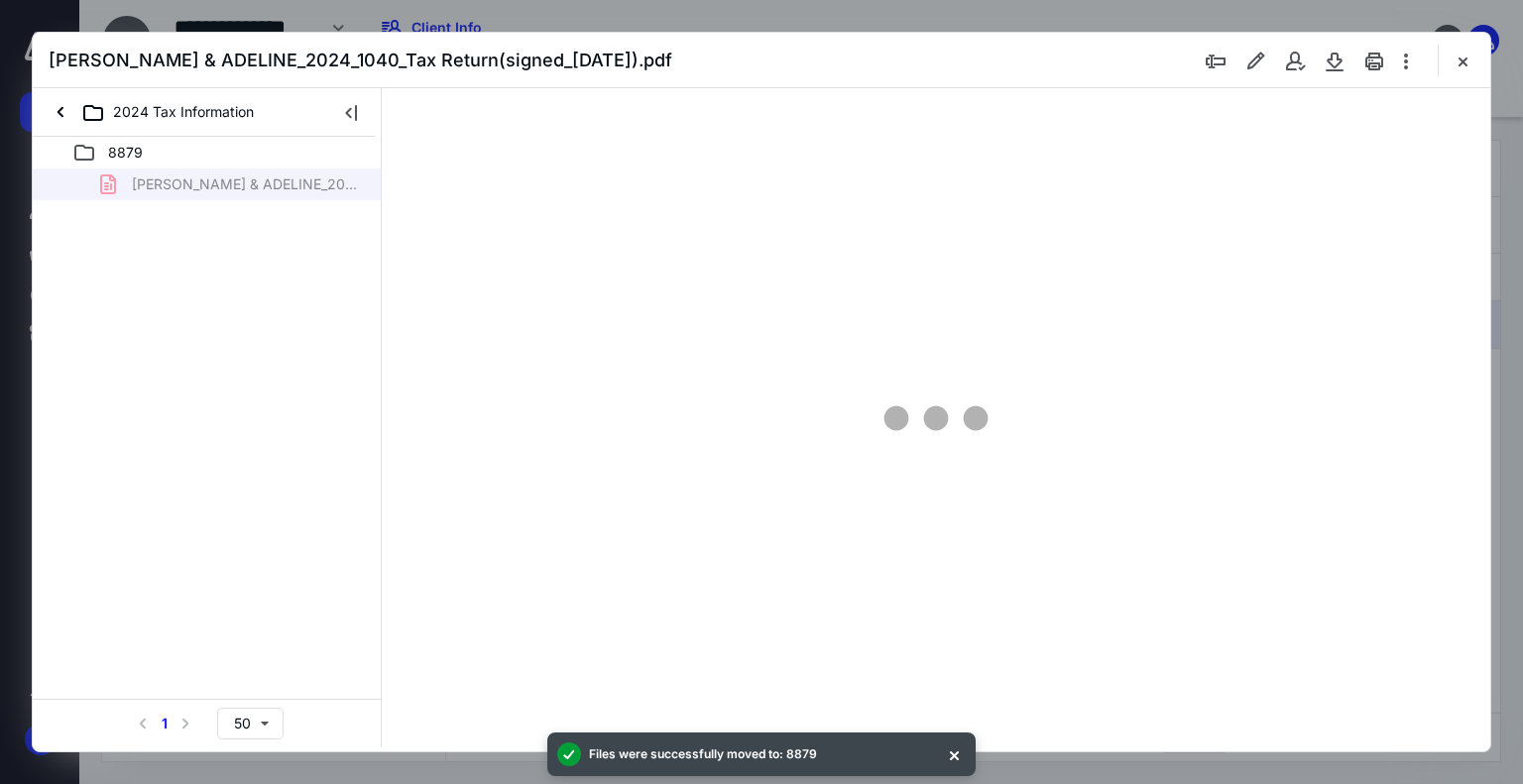 type on "169" 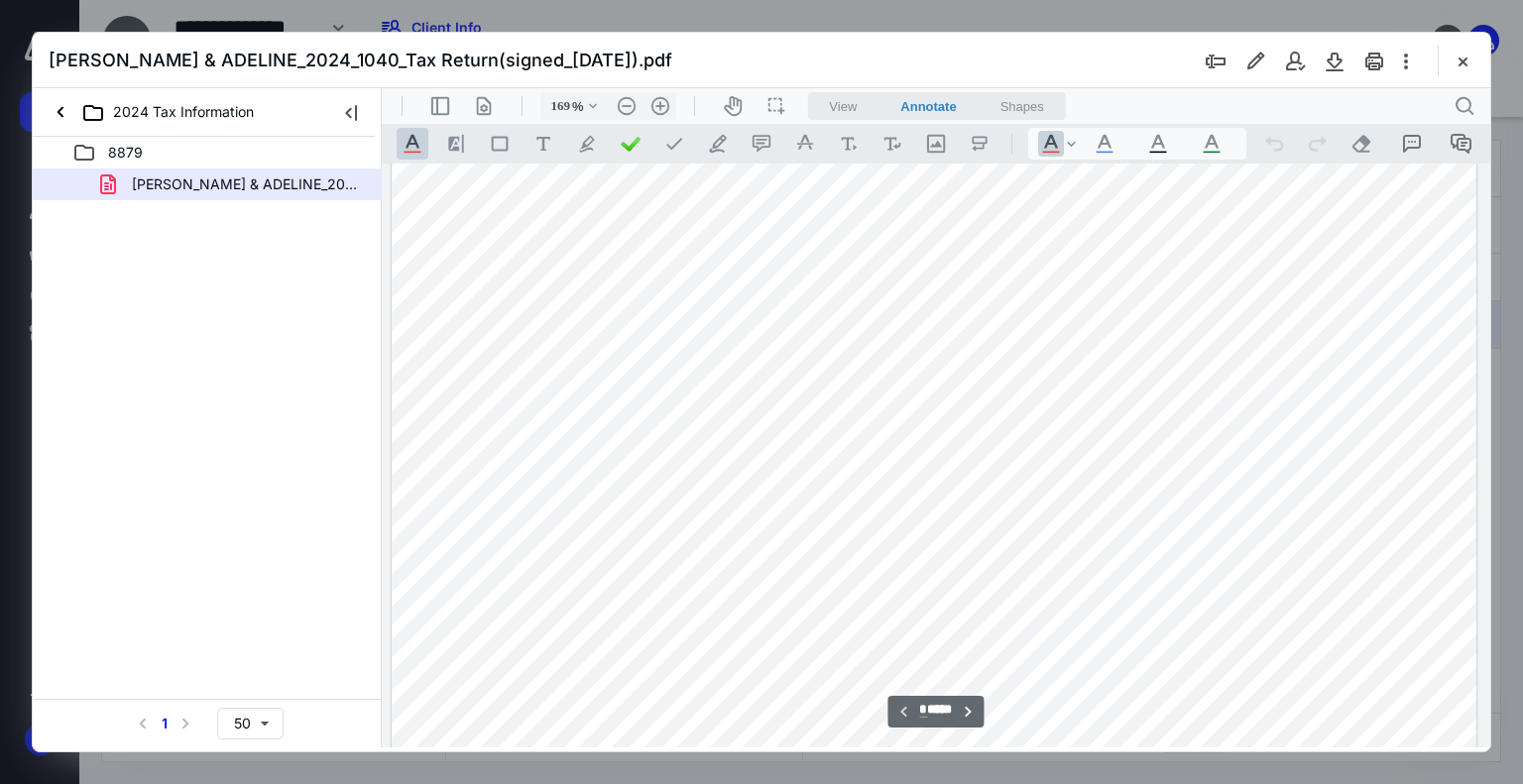 scroll, scrollTop: 479, scrollLeft: 147, axis: both 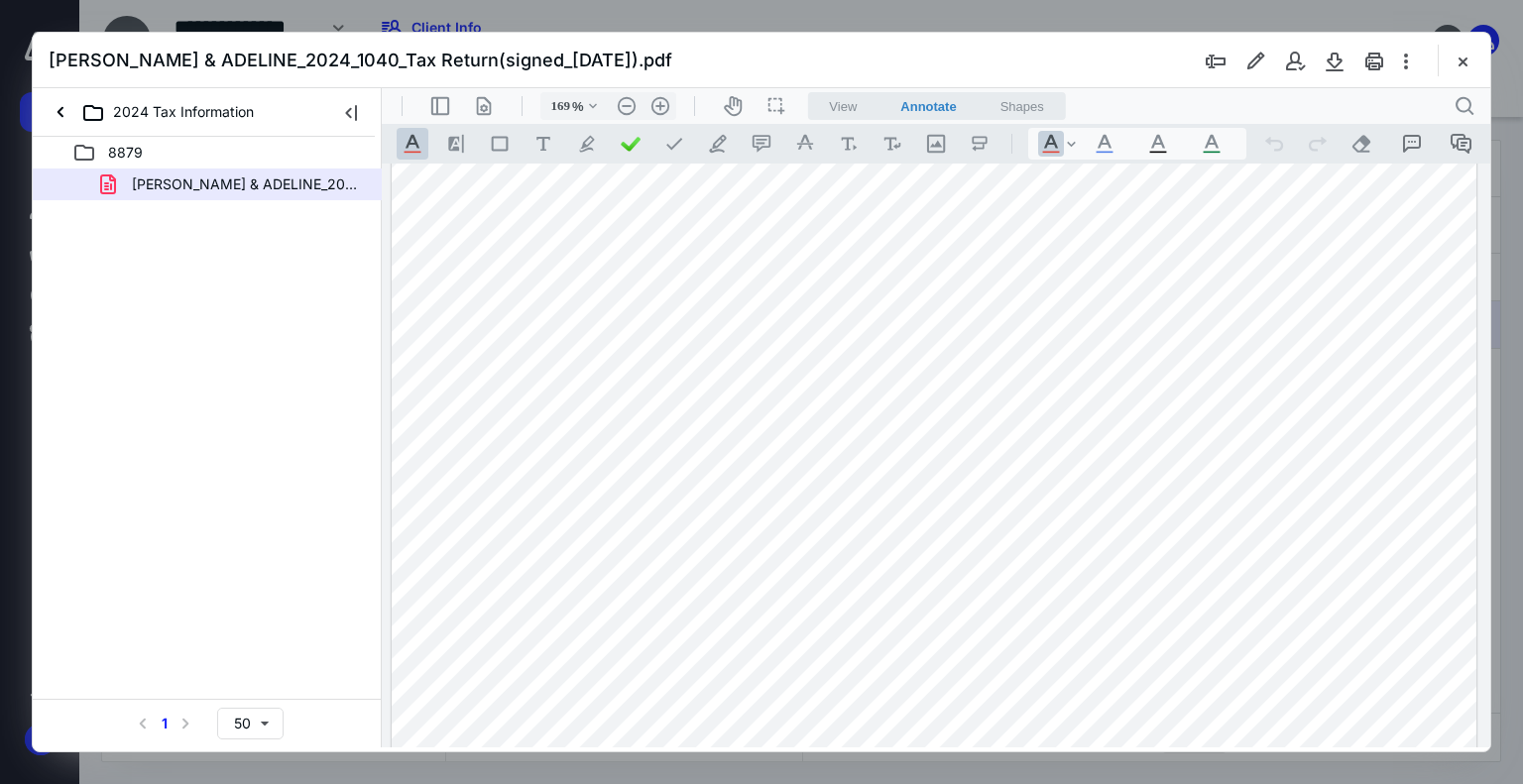 drag, startPoint x: 1464, startPoint y: 67, endPoint x: 1389, endPoint y: 82, distance: 76.48529 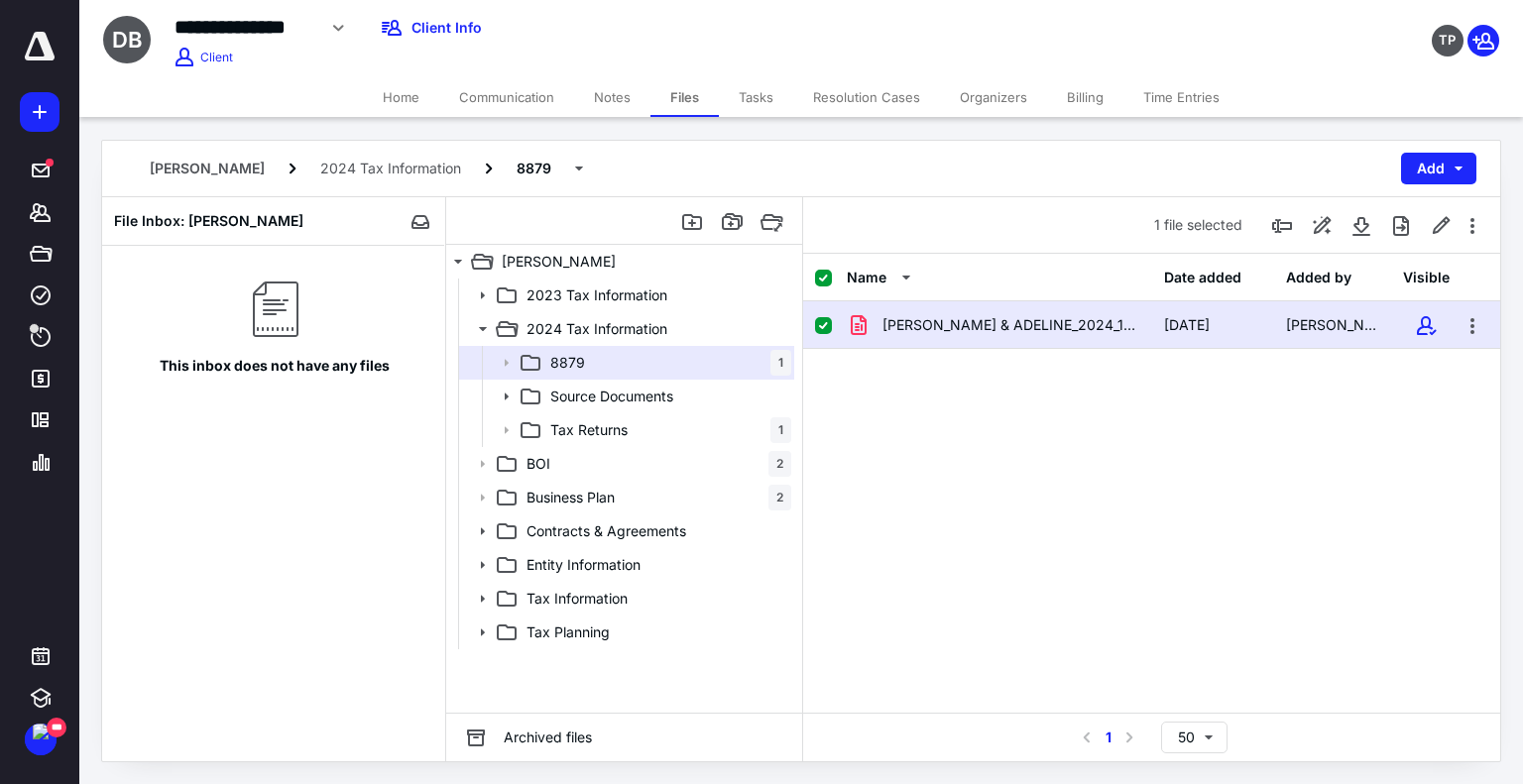click on "Tasks" at bounding box center (756, 97) 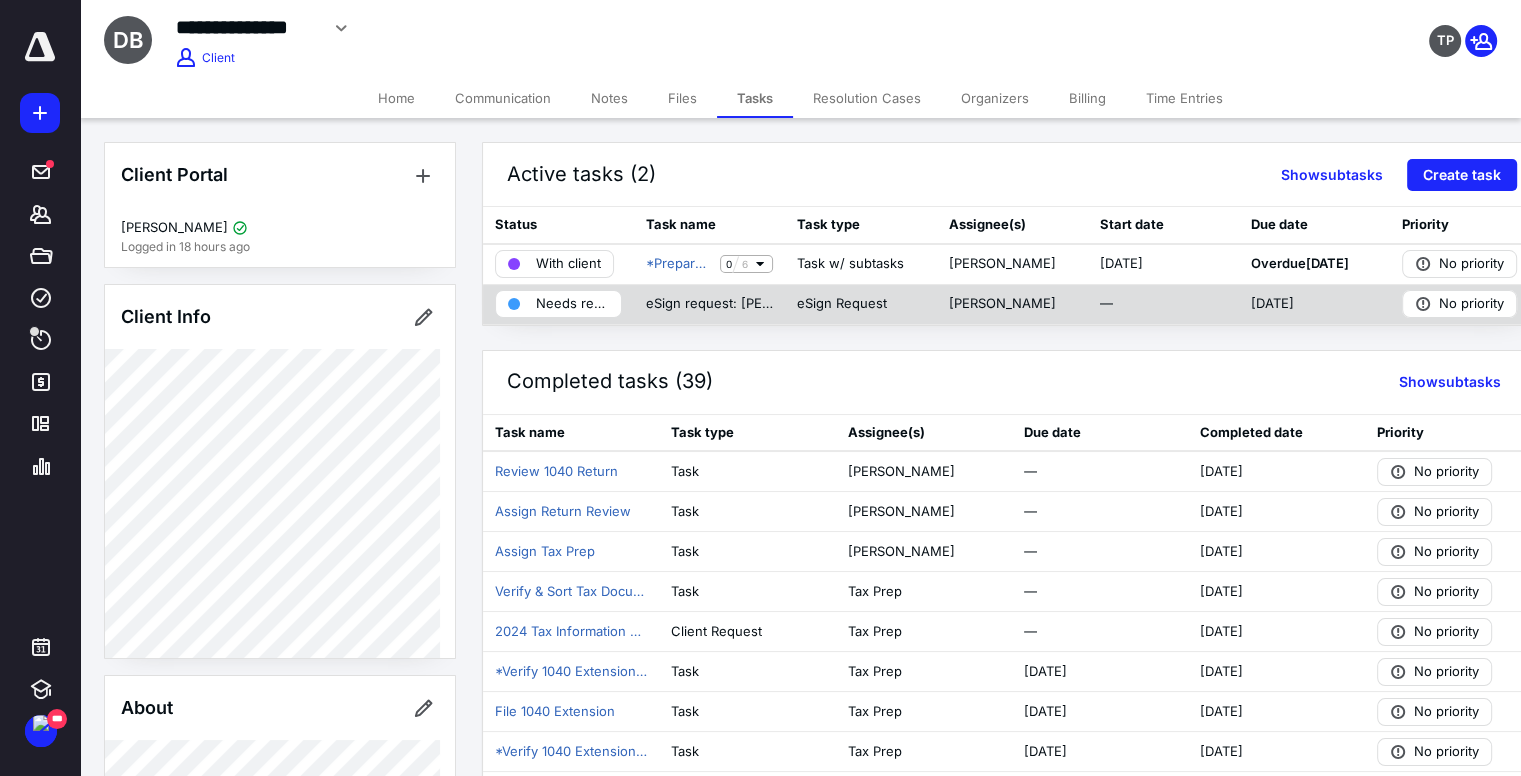 click on "Needs review" at bounding box center (572, 304) 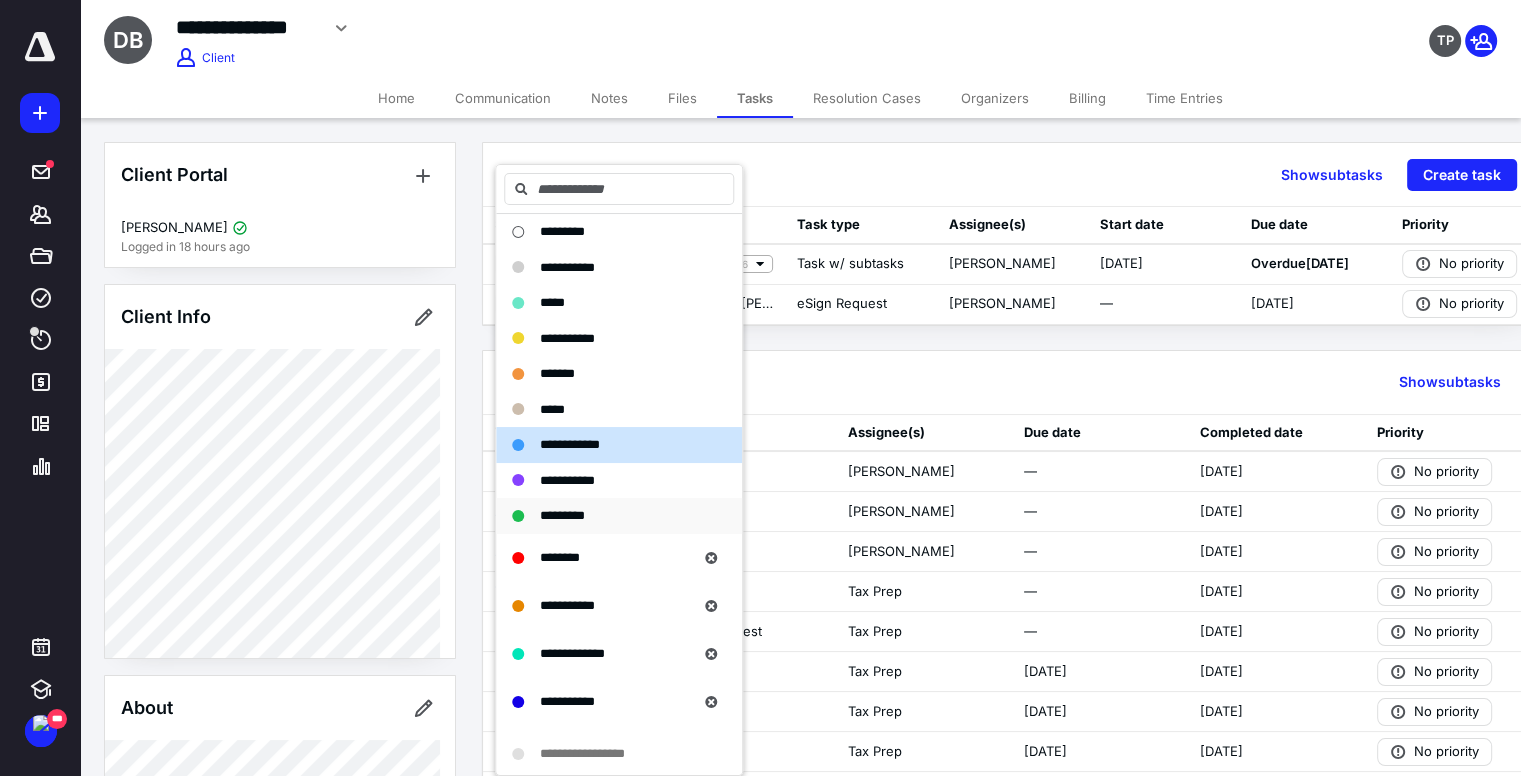 click on "*********" at bounding box center [562, 515] 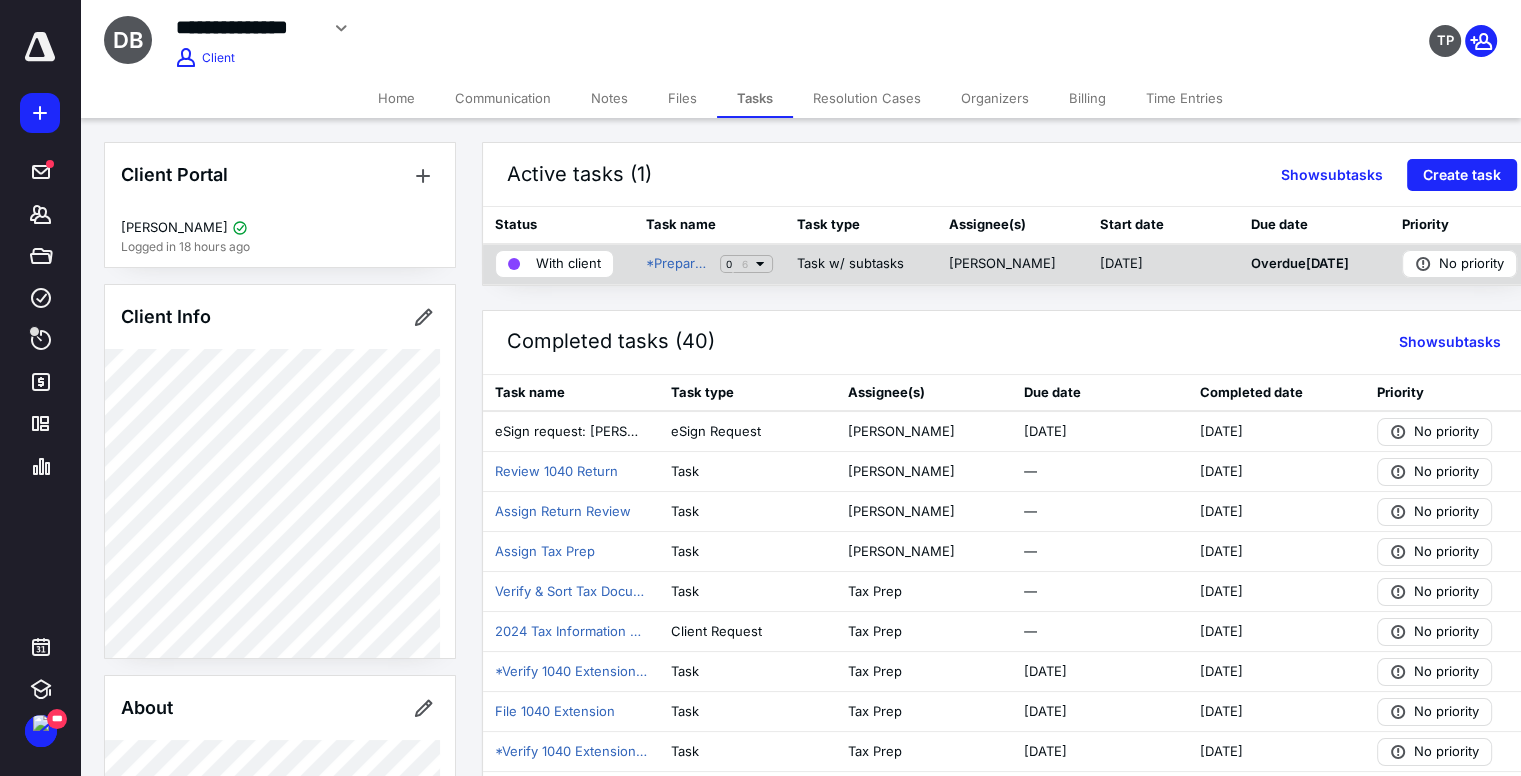 click on "With client" at bounding box center [568, 264] 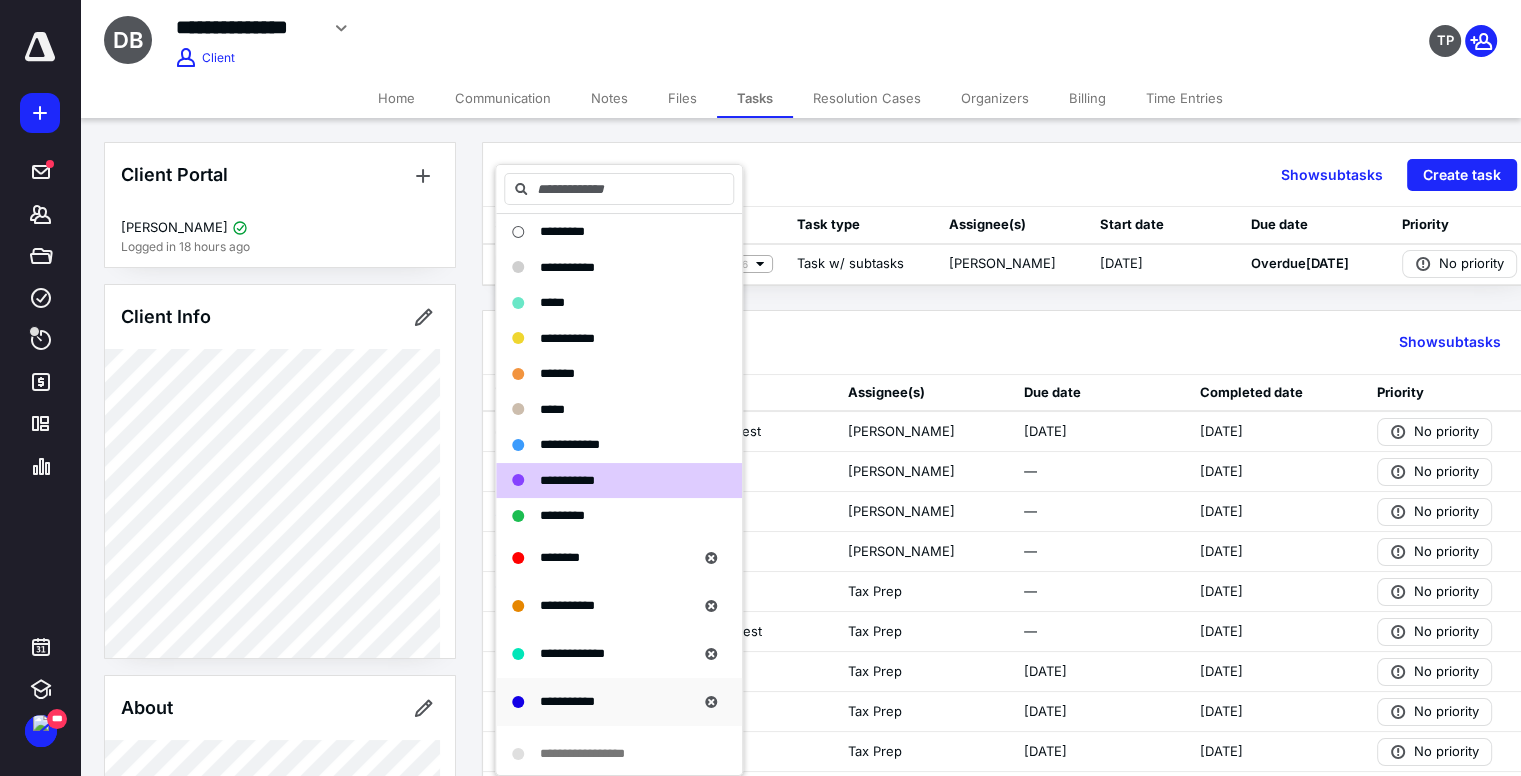 click on "**********" at bounding box center (567, 701) 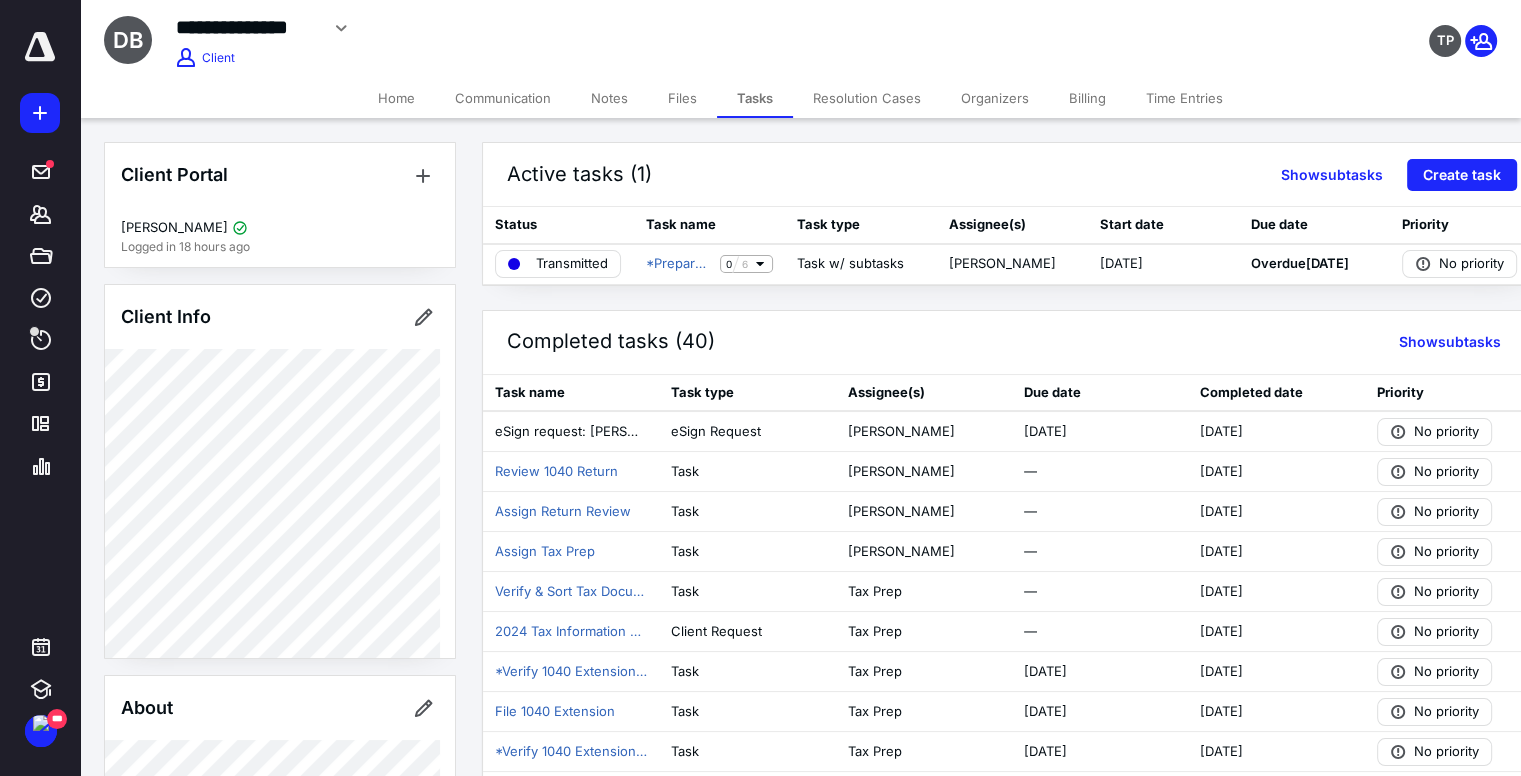 click on "Notes" at bounding box center (609, 98) 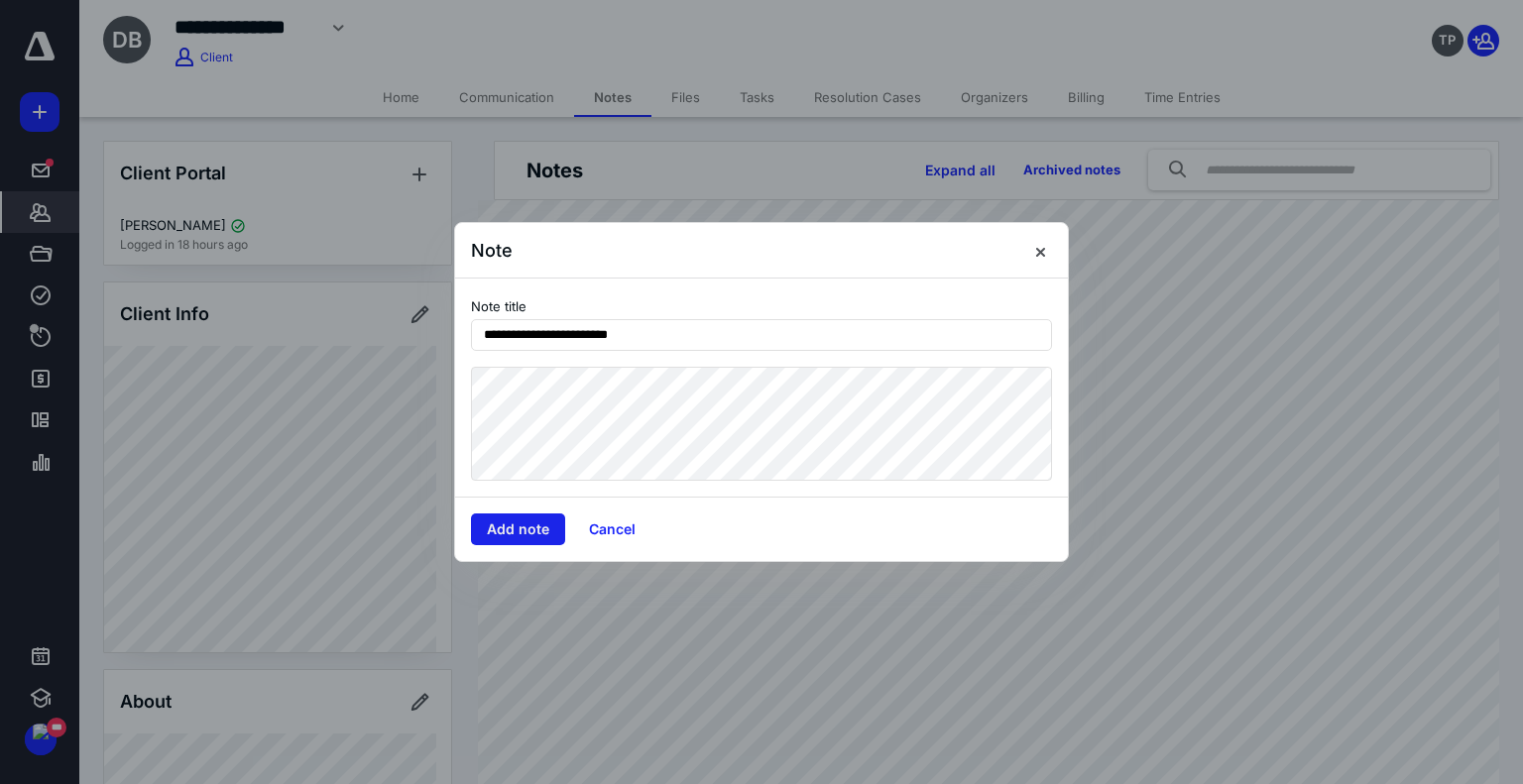 type on "**********" 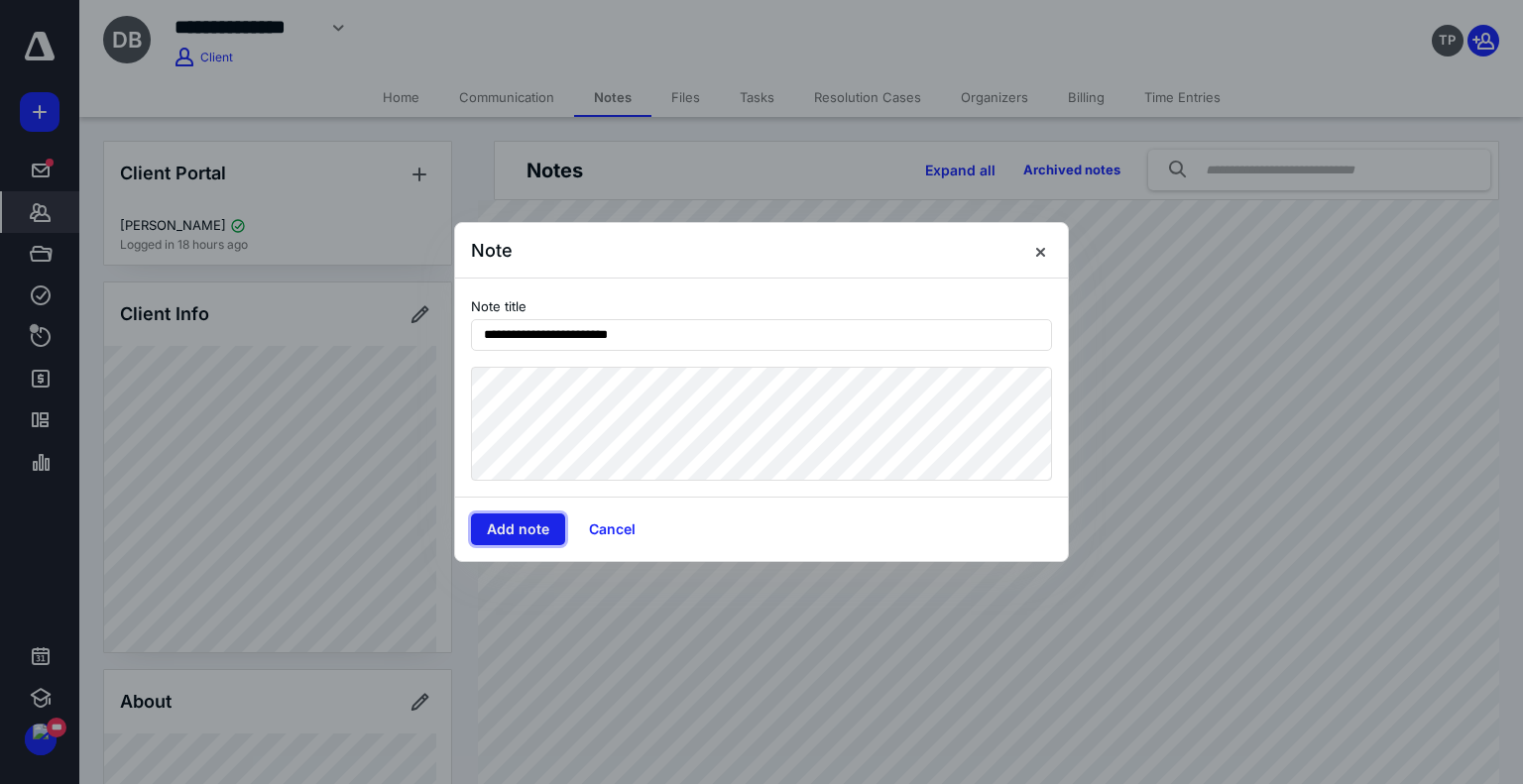 click on "Add note" at bounding box center (518, 529) 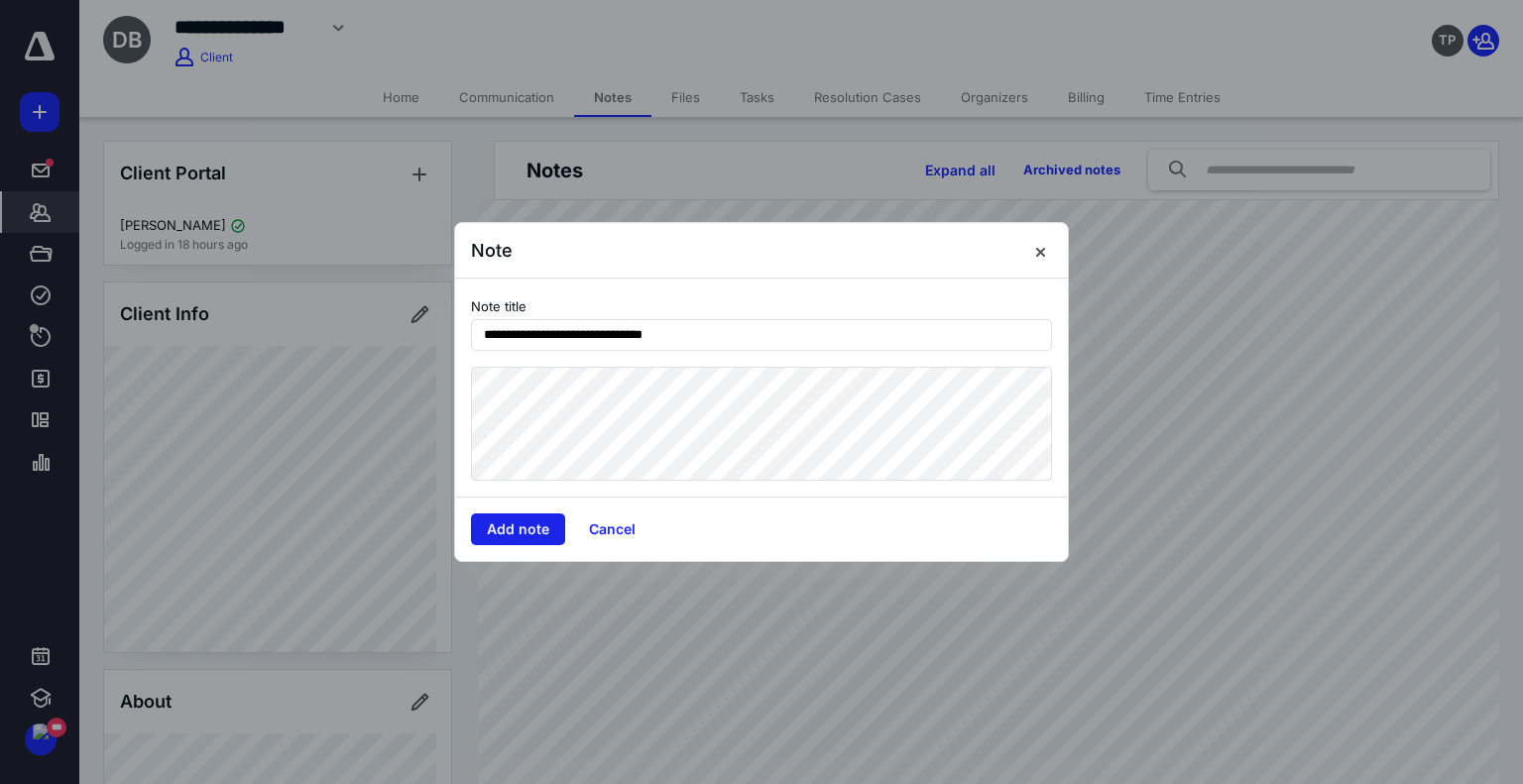 type on "**********" 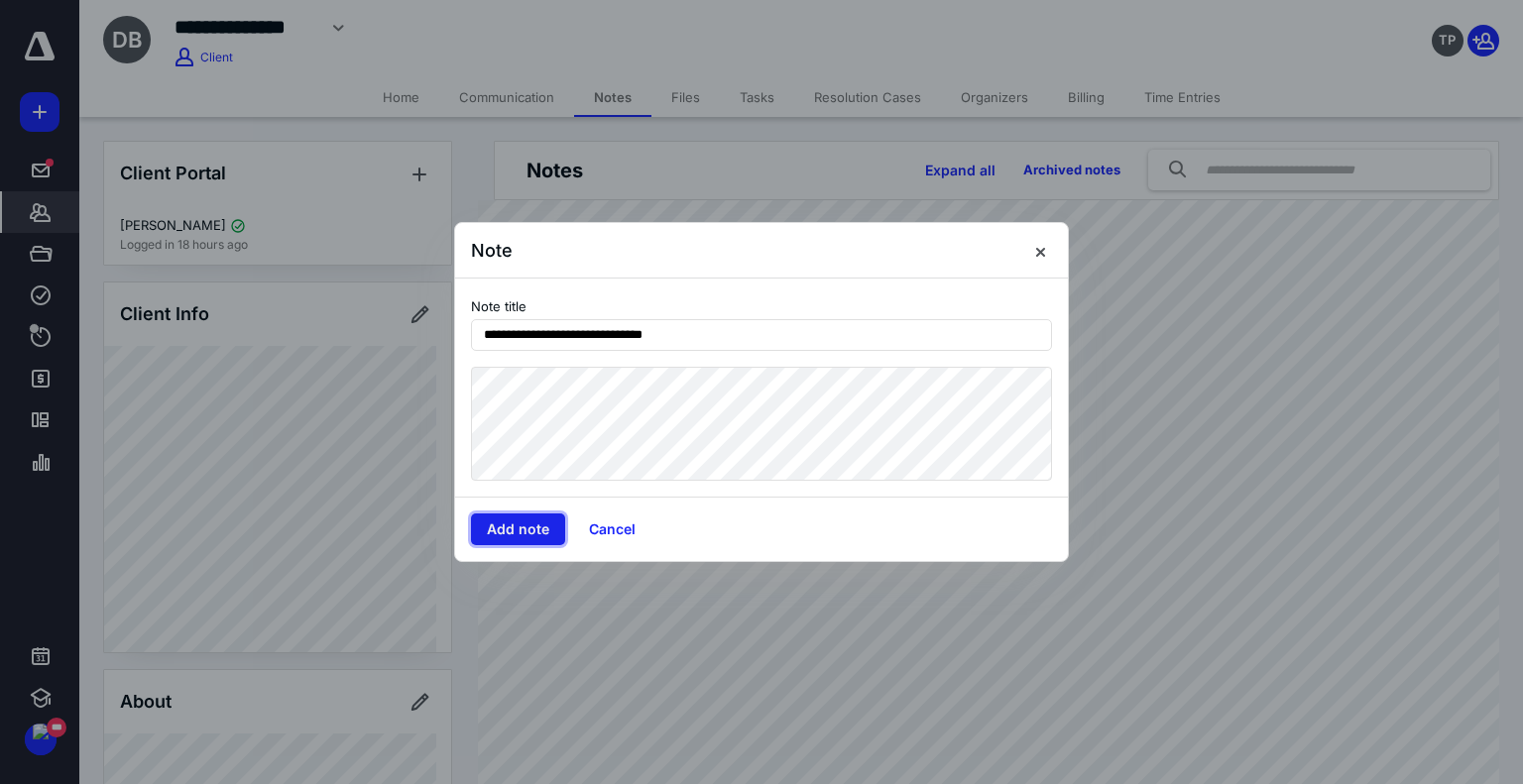 click on "Add note" at bounding box center [518, 529] 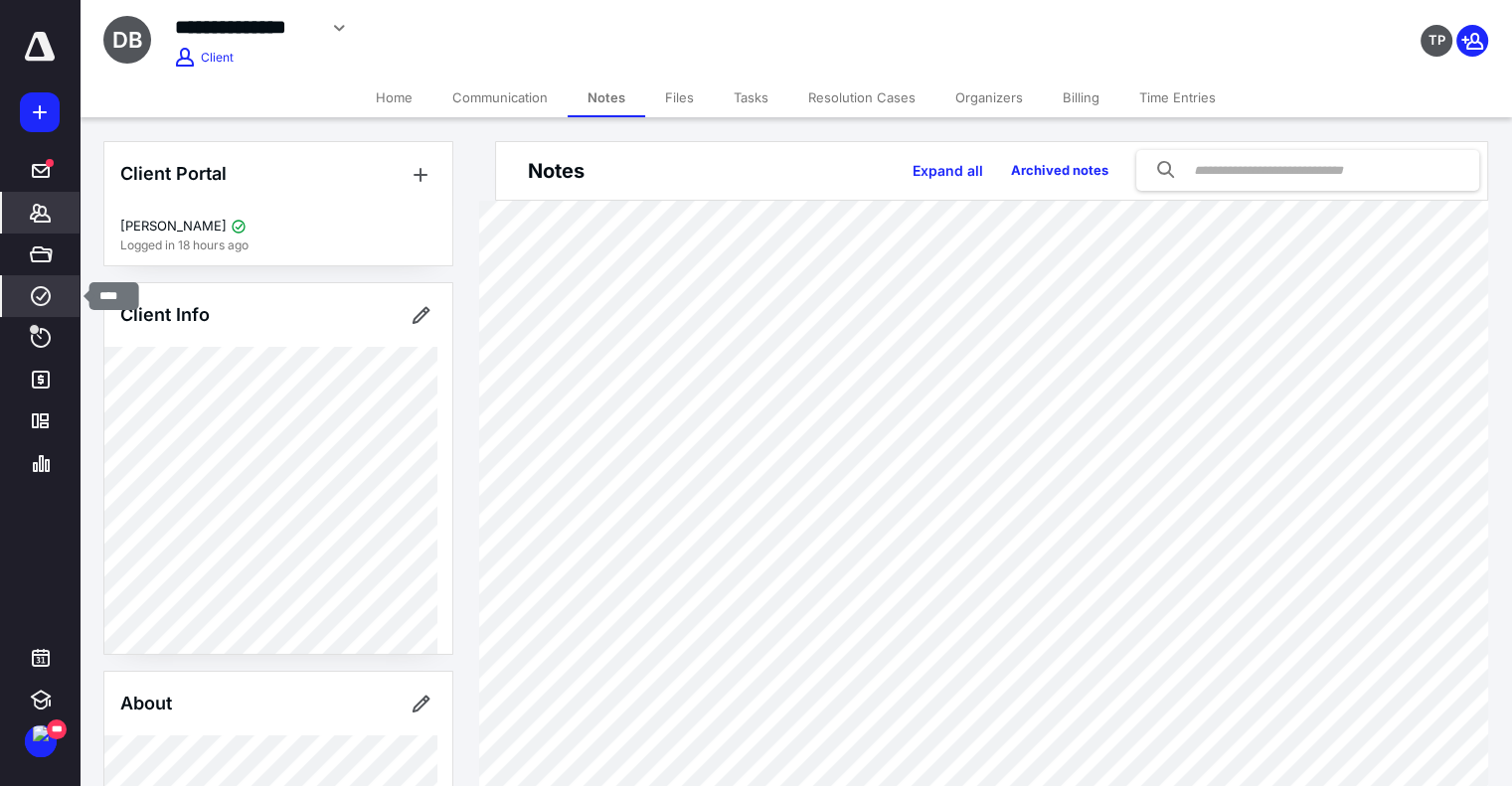 click 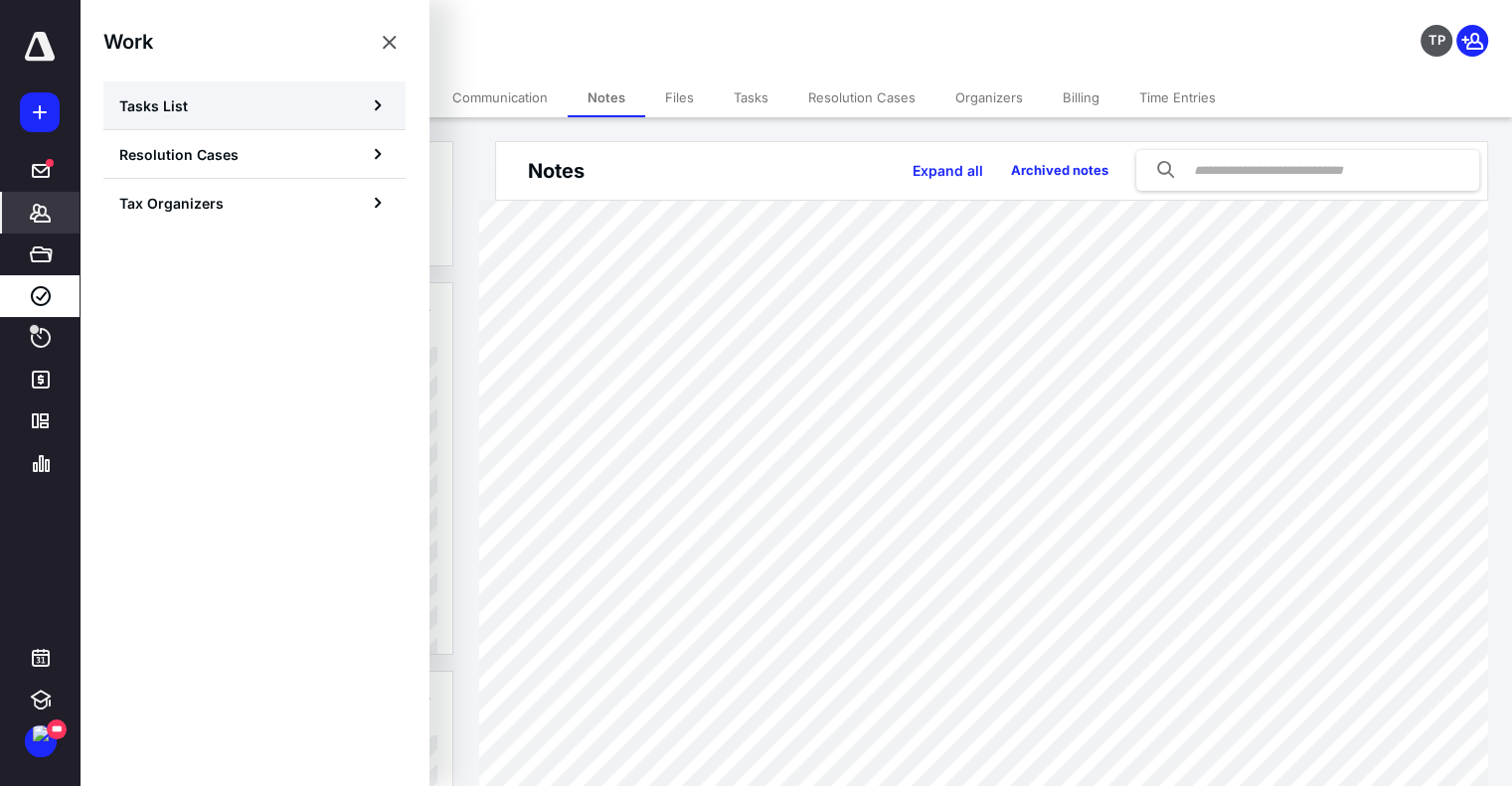 click on "Tasks List" at bounding box center [254, 105] 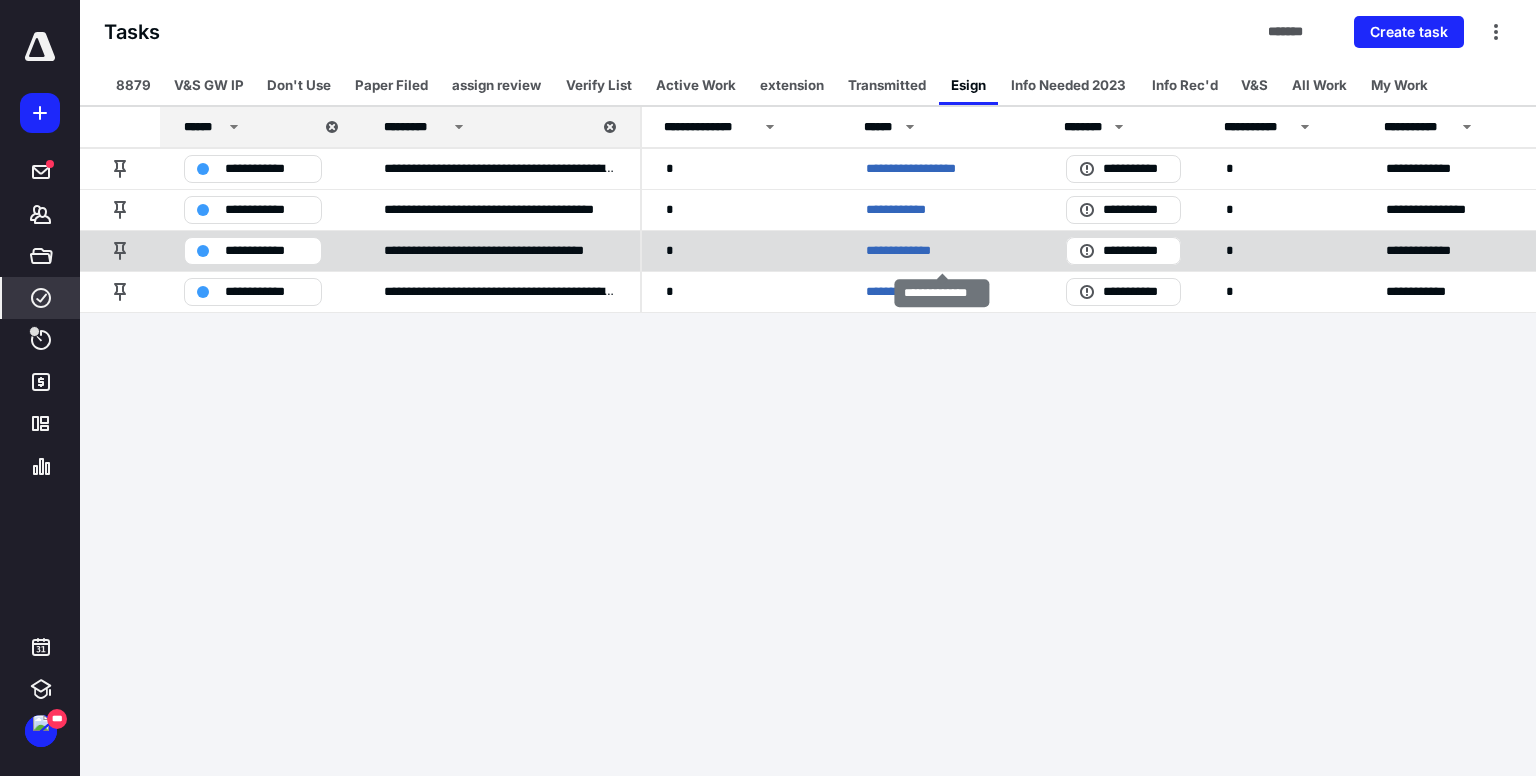 click on "**********" at bounding box center (906, 251) 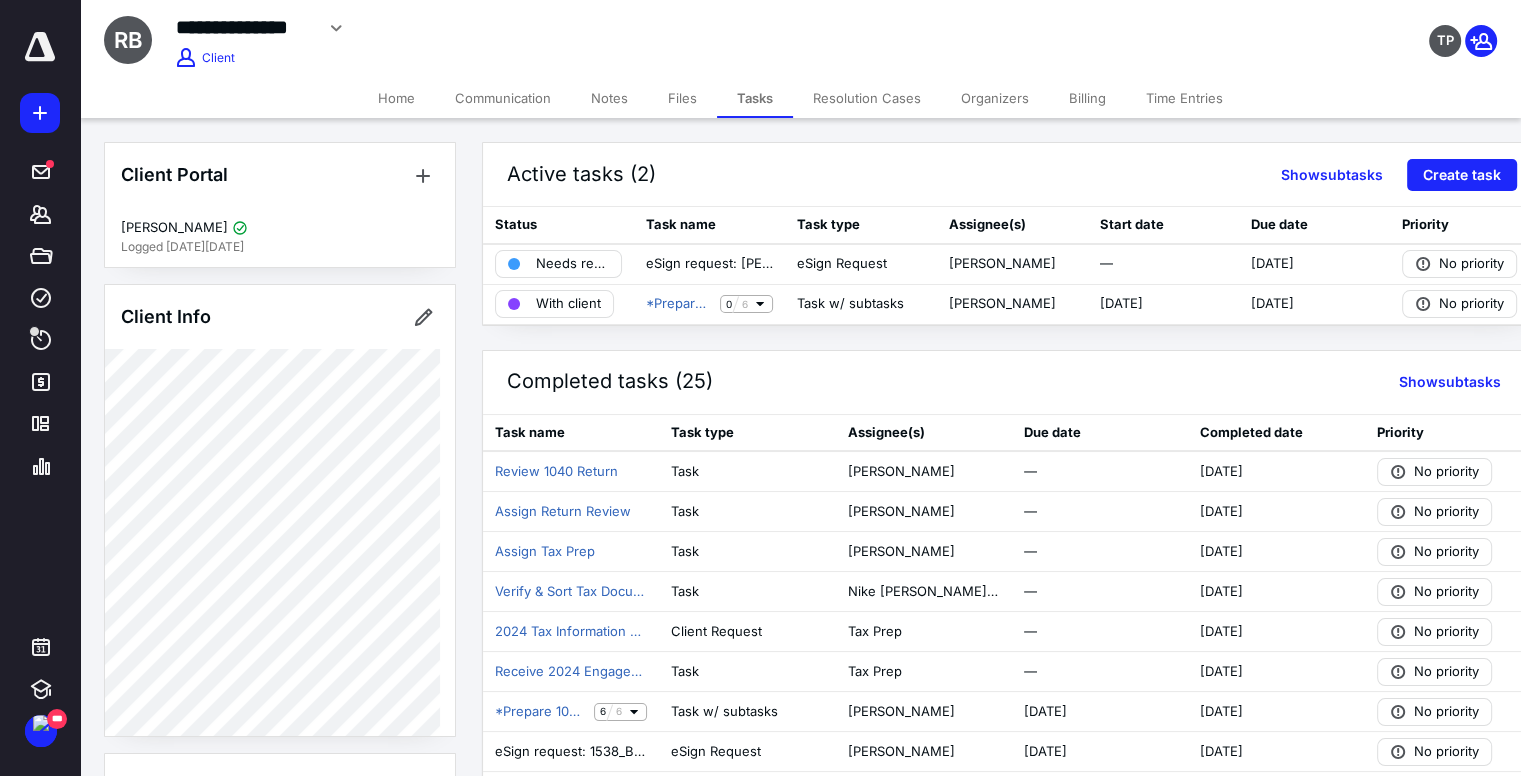 click on "Files" at bounding box center (682, 98) 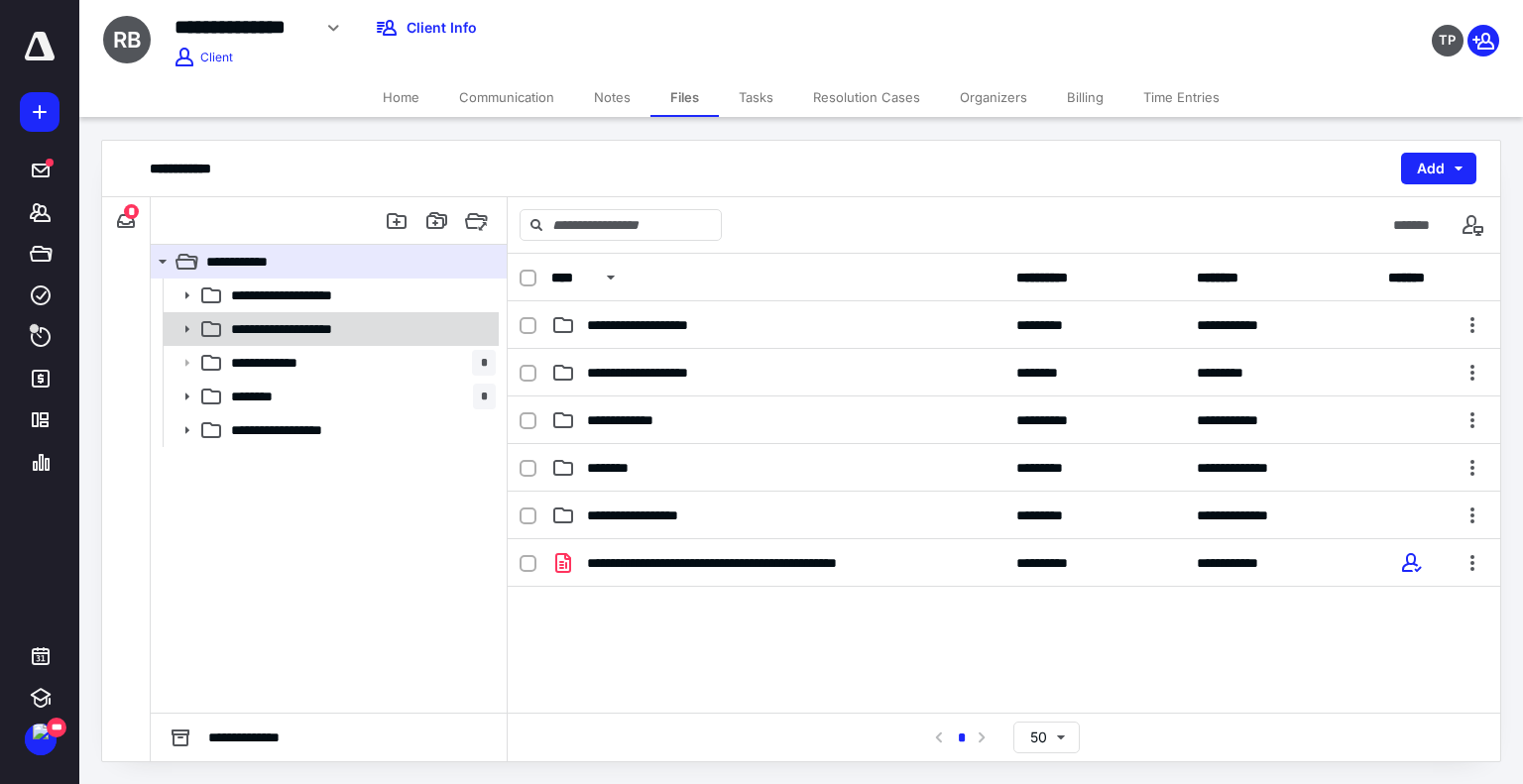 click 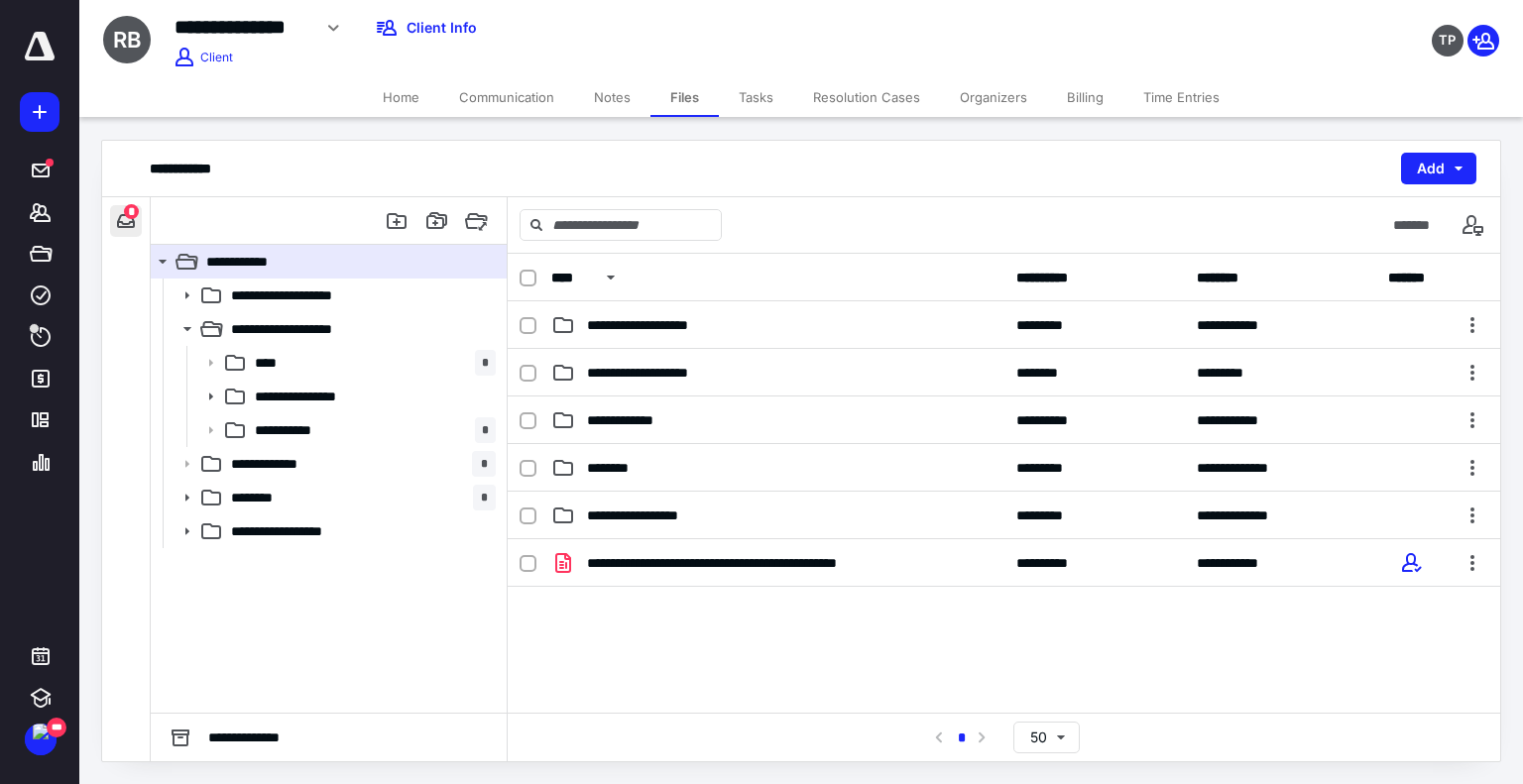 click at bounding box center [126, 221] 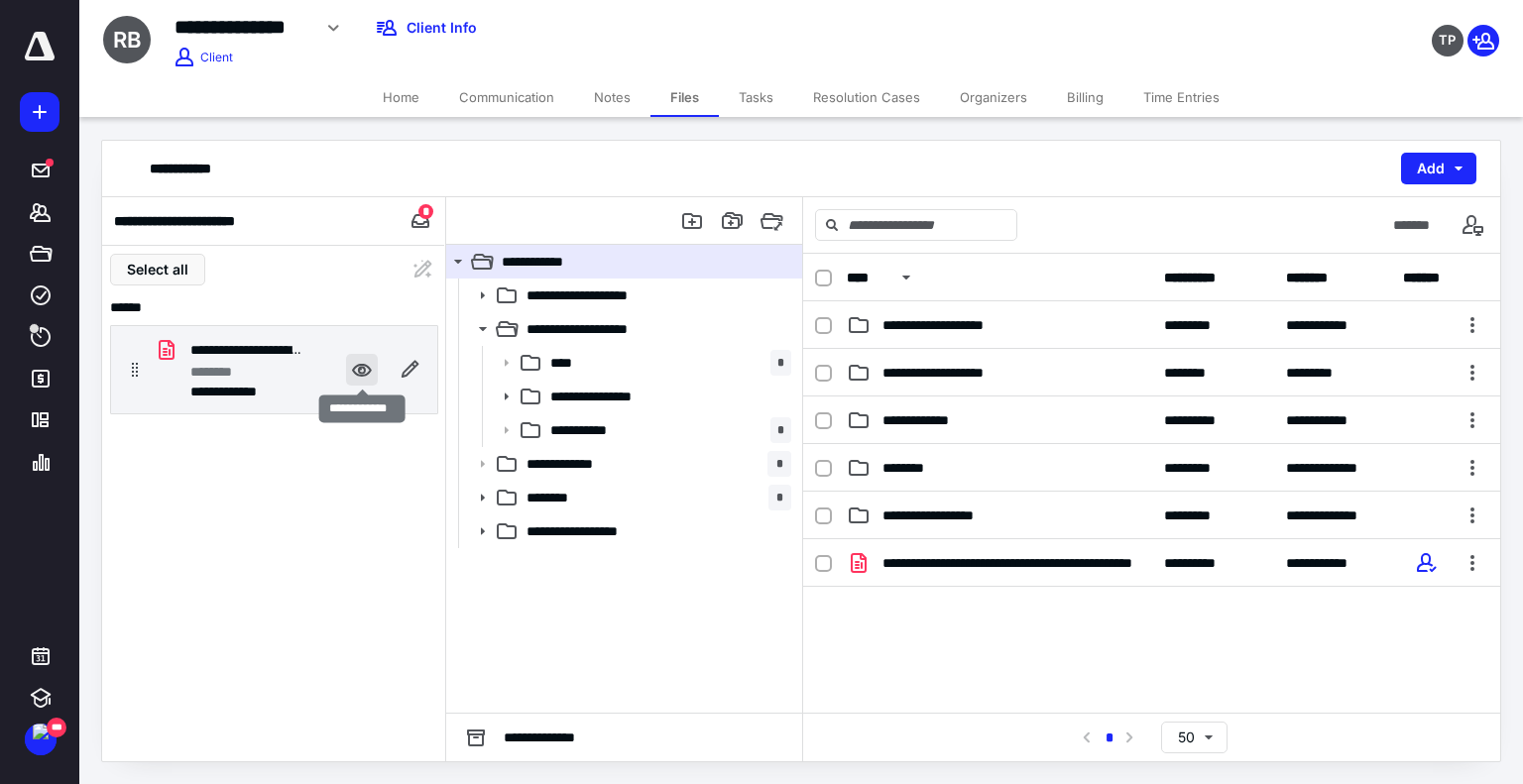 click at bounding box center [362, 370] 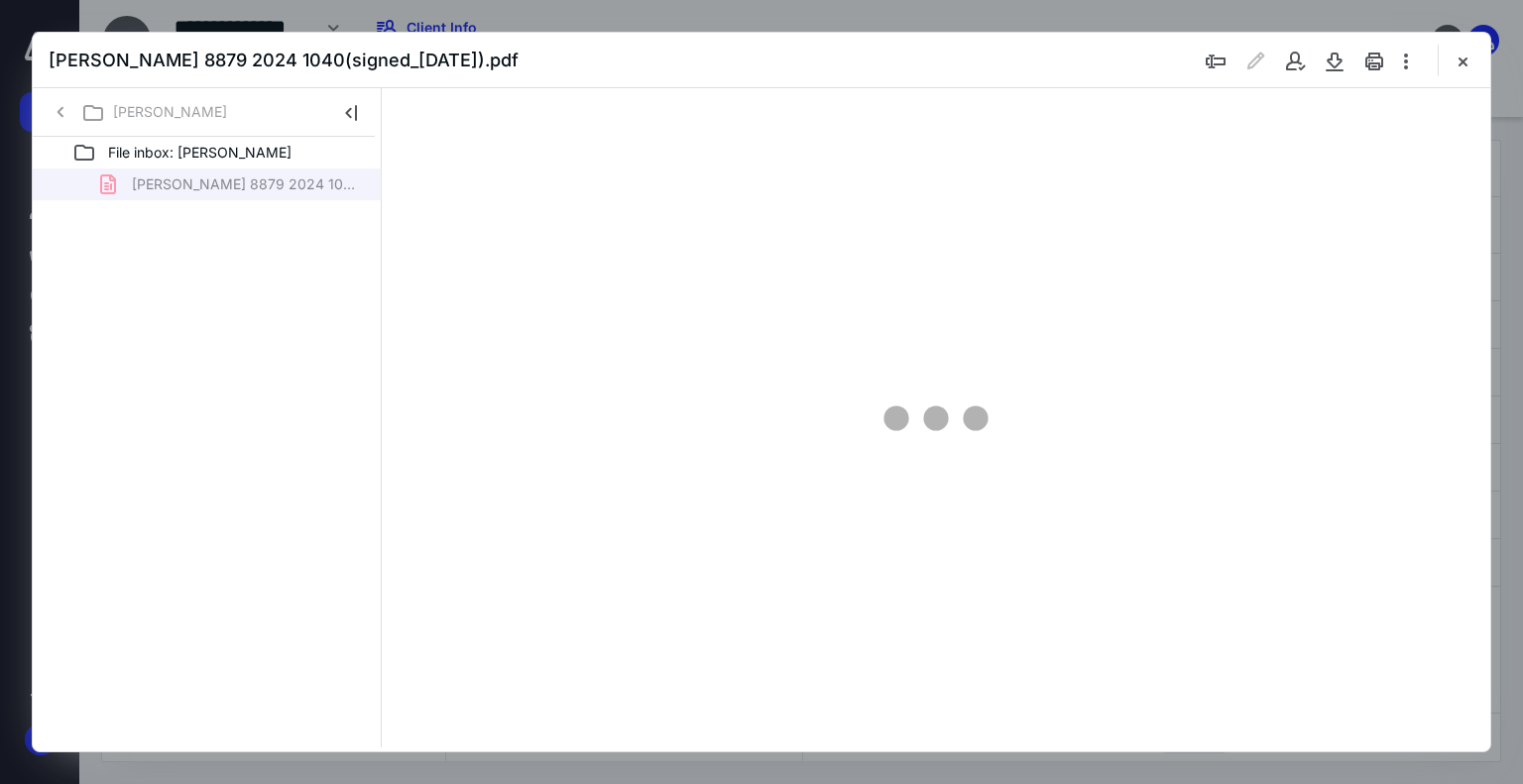 scroll, scrollTop: 0, scrollLeft: 0, axis: both 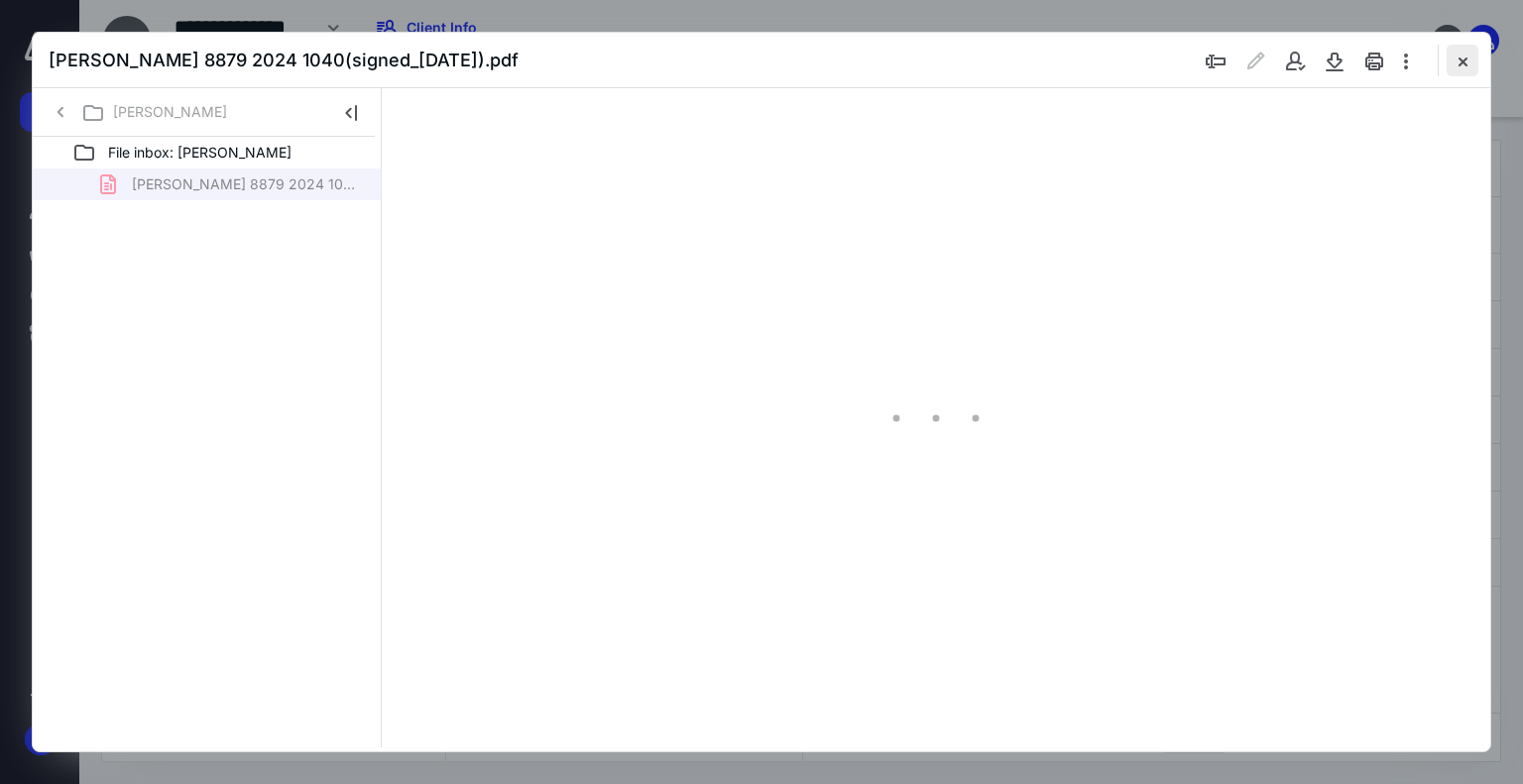 type on "178" 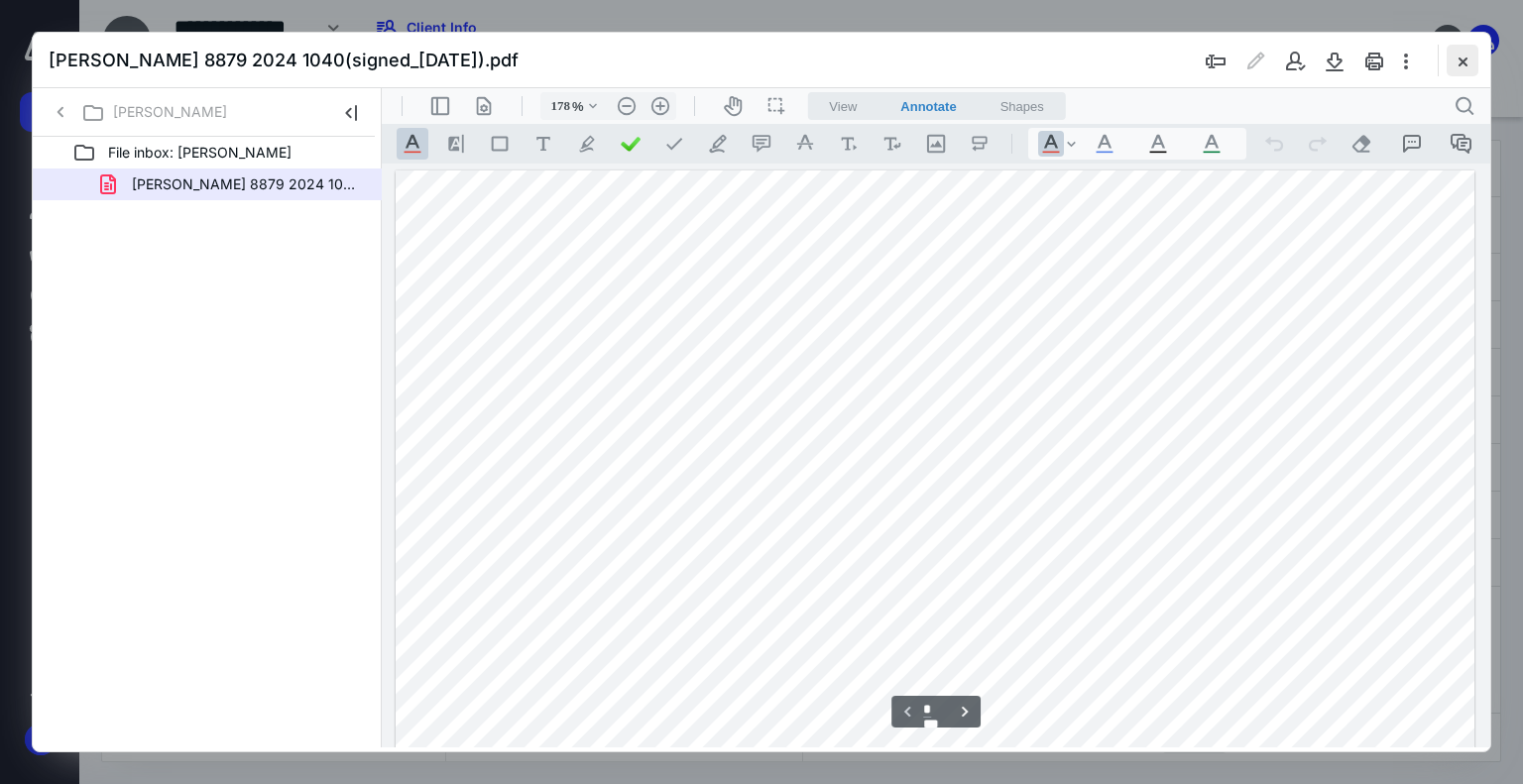 click at bounding box center [1463, 60] 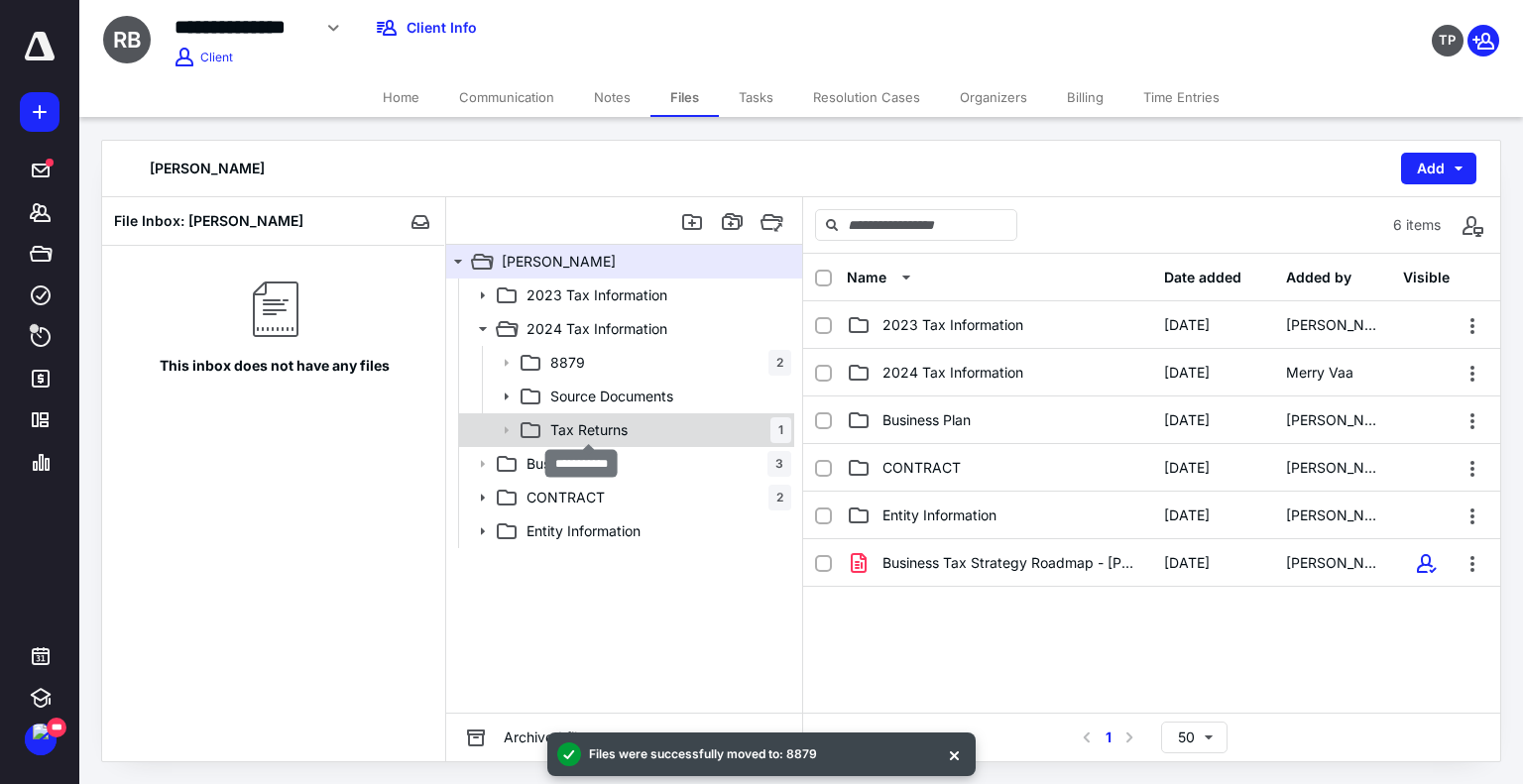 click on "Tax Returns" at bounding box center [589, 430] 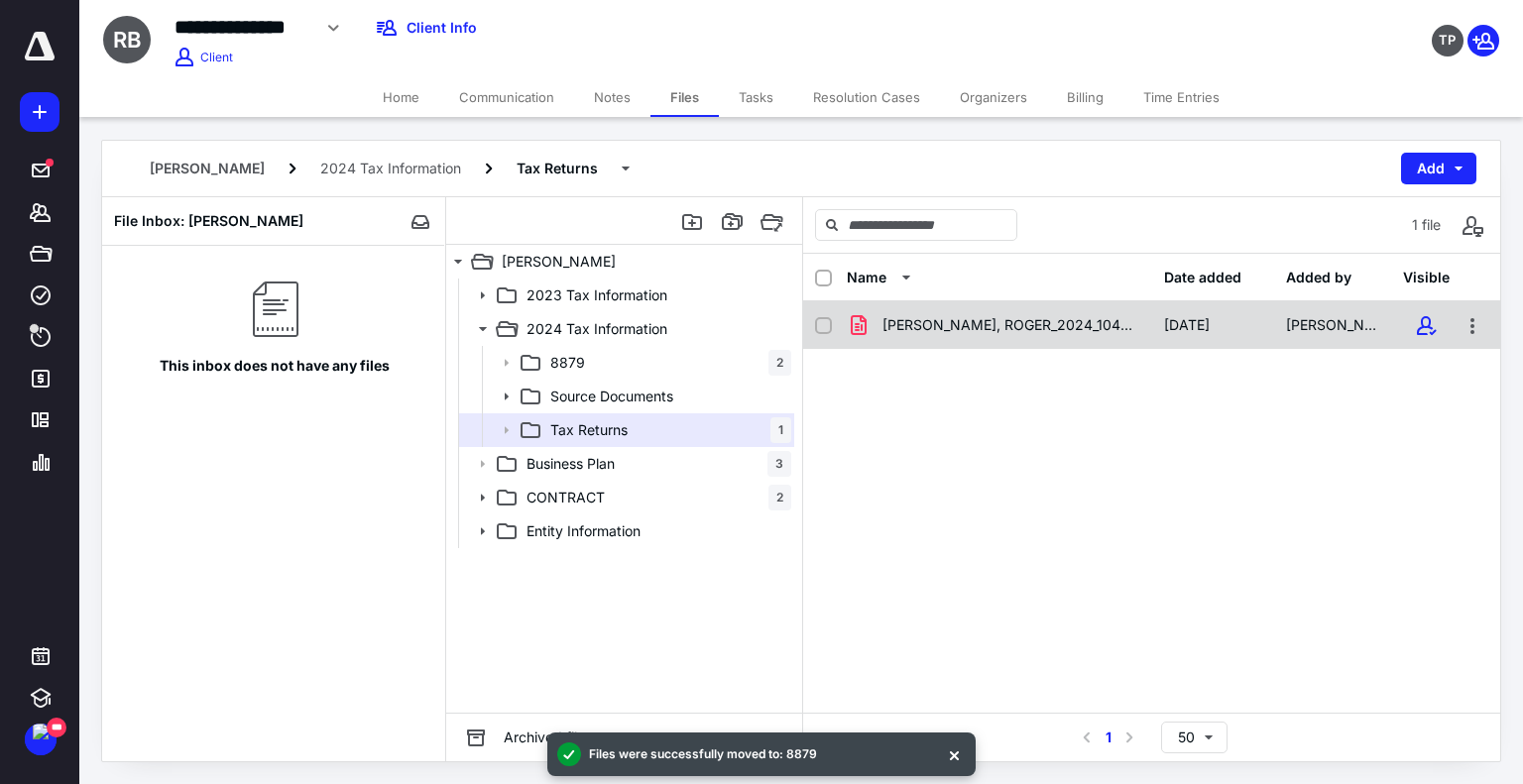 click on "[PERSON_NAME], ROGER_2024_1040_Tax Return.pdf [DATE] [PERSON_NAME]" at bounding box center [1151, 325] 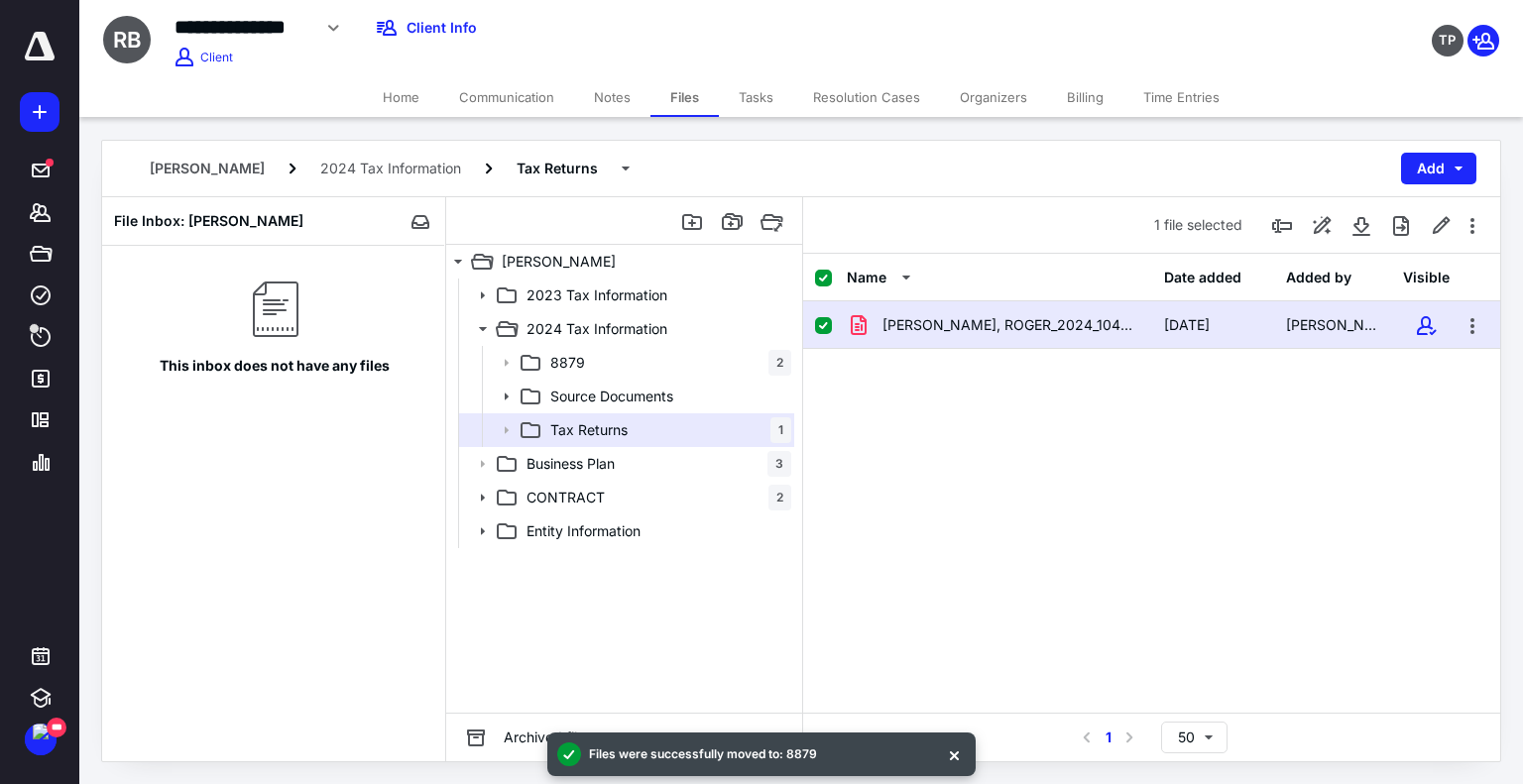 click on "[PERSON_NAME], ROGER_2024_1040_Tax Return.pdf [DATE] [PERSON_NAME]" at bounding box center [1151, 325] 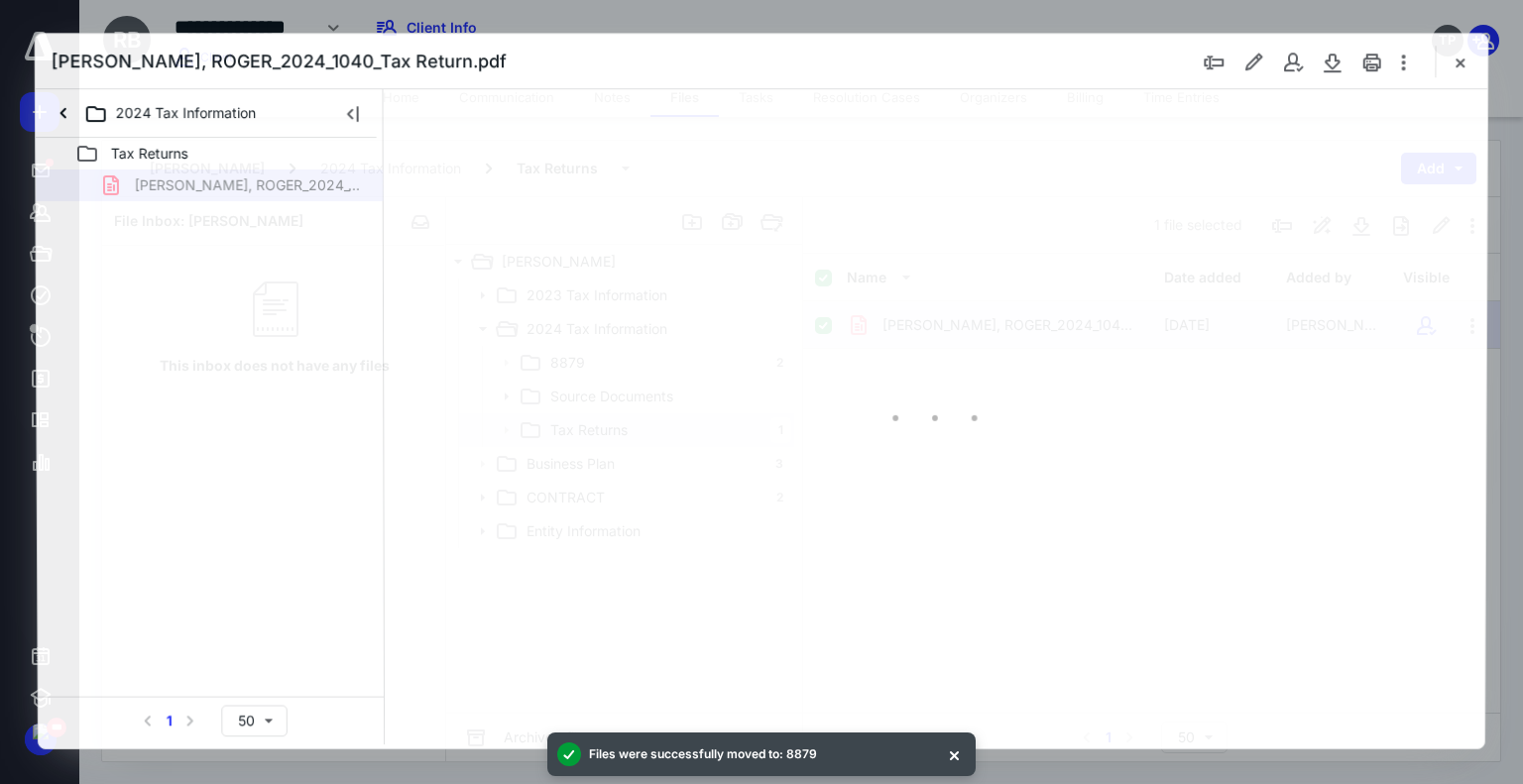 scroll, scrollTop: 0, scrollLeft: 0, axis: both 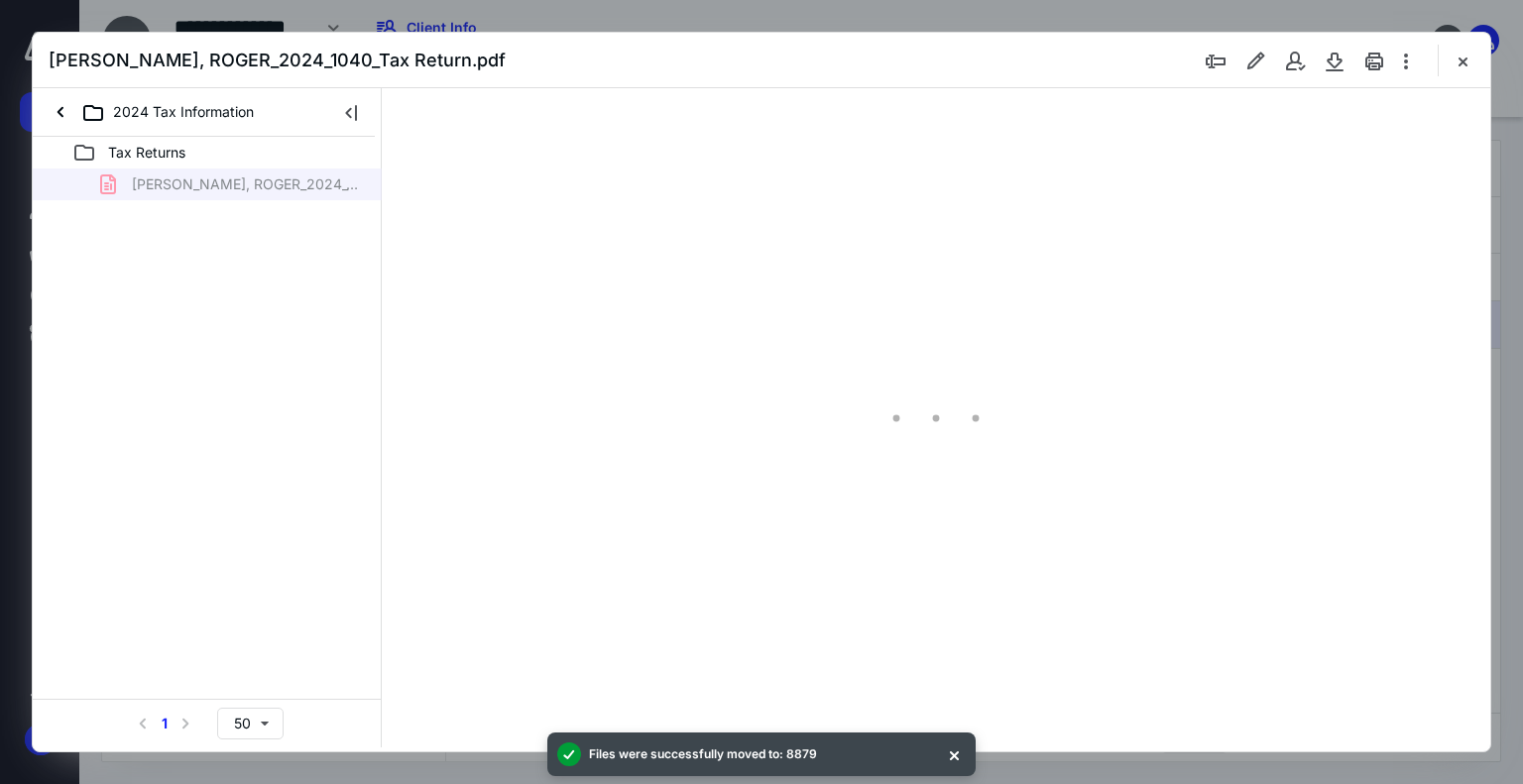 type on "179" 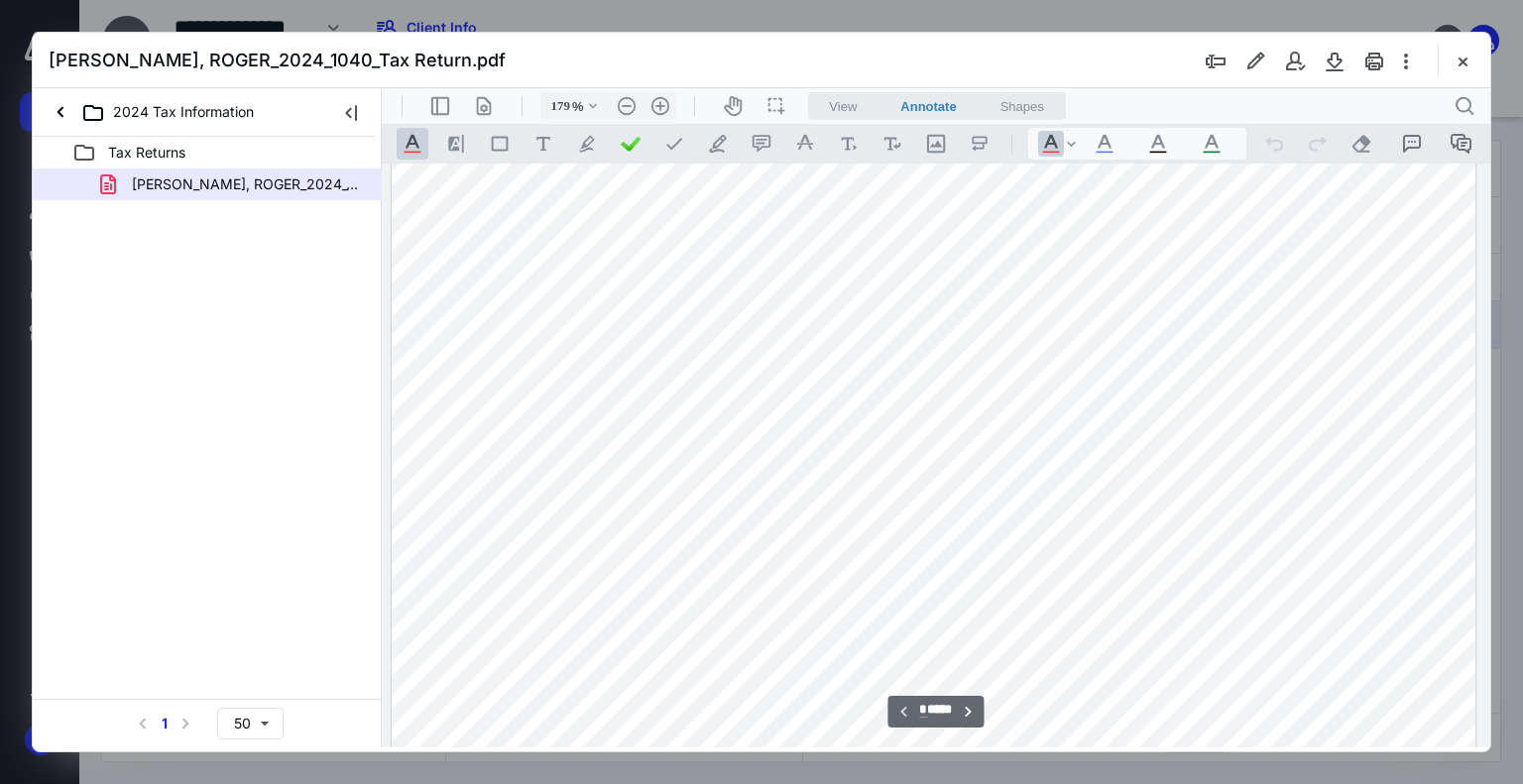 scroll, scrollTop: 479, scrollLeft: 157, axis: both 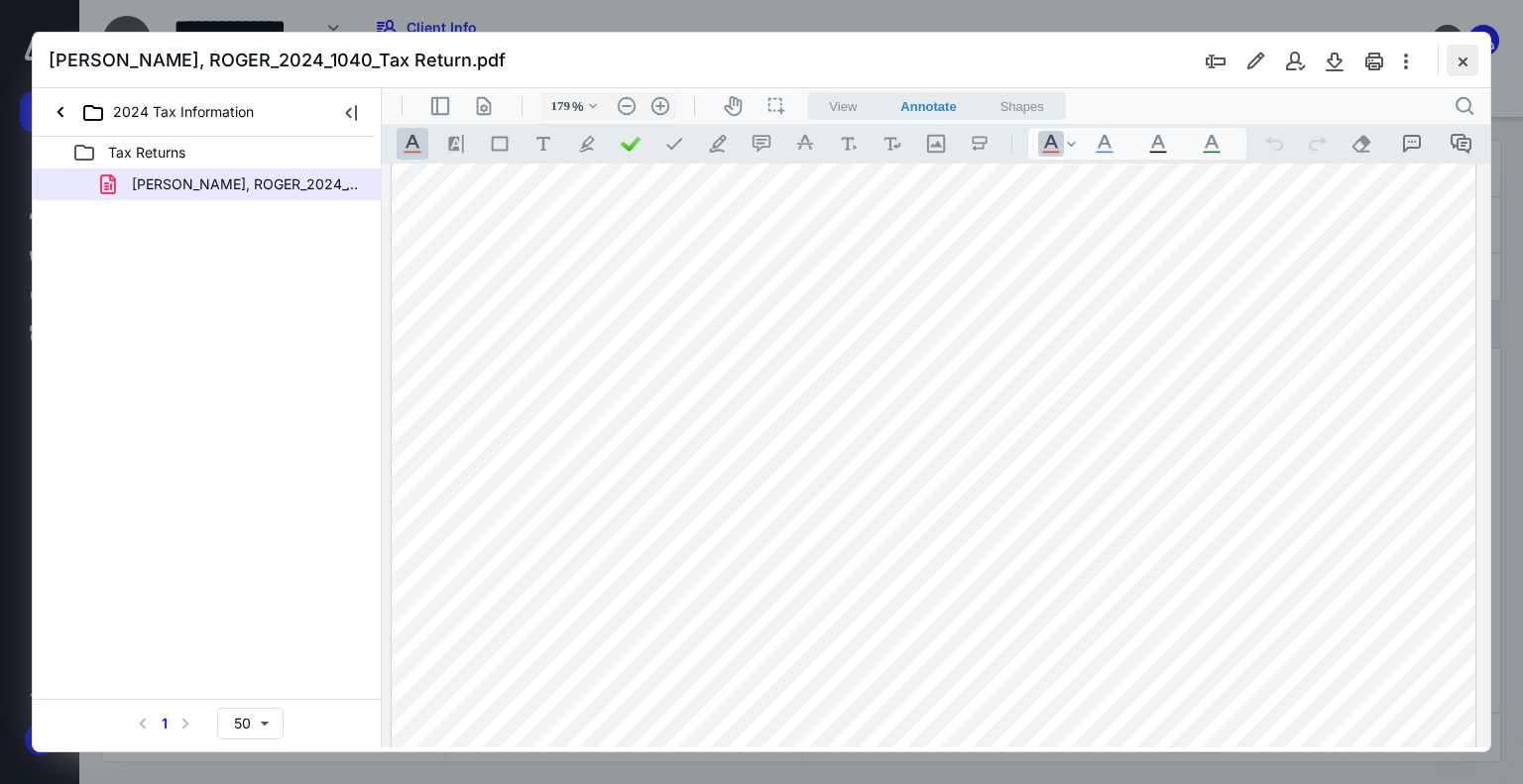 click at bounding box center [1463, 60] 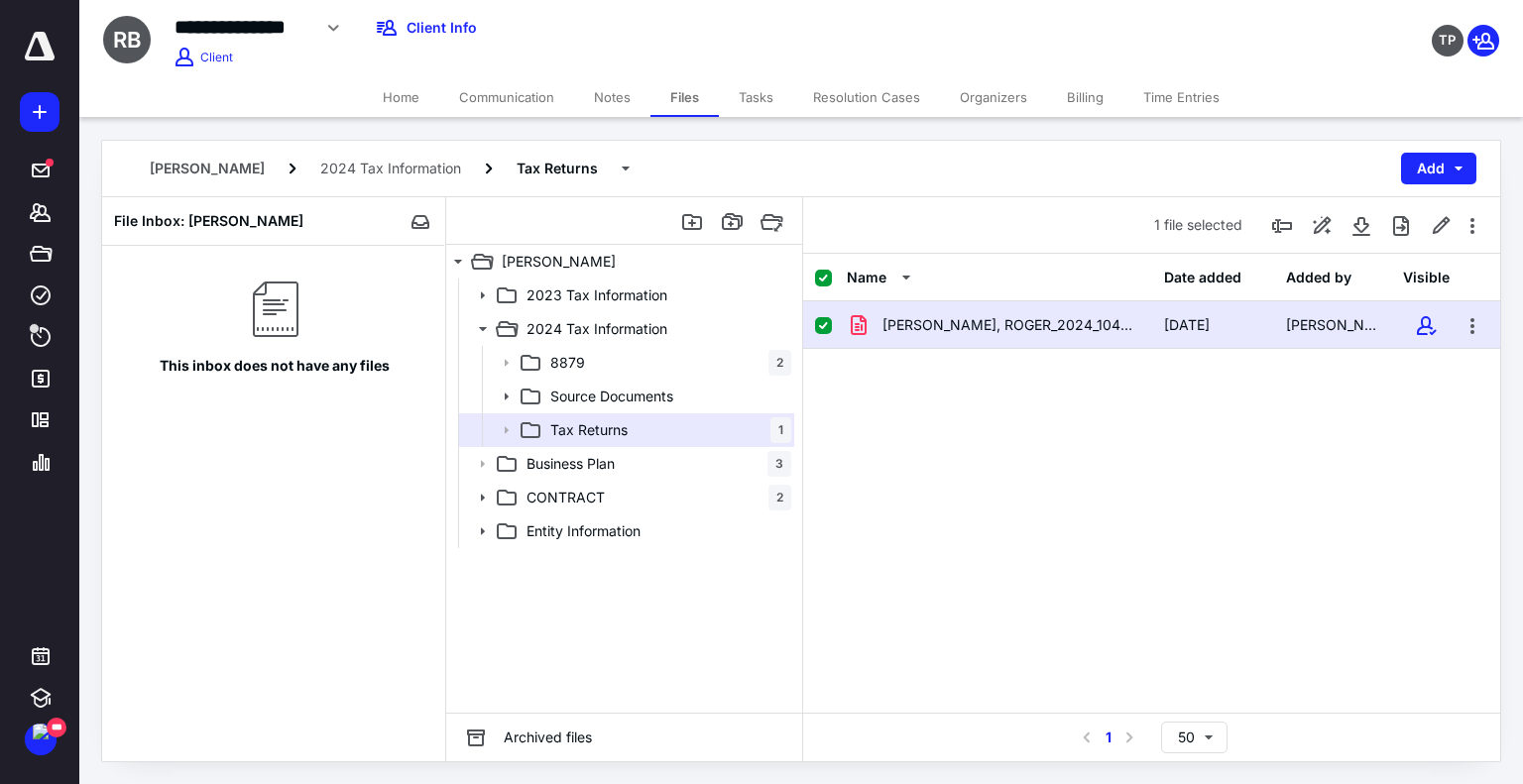 click on "Tasks" at bounding box center (756, 97) 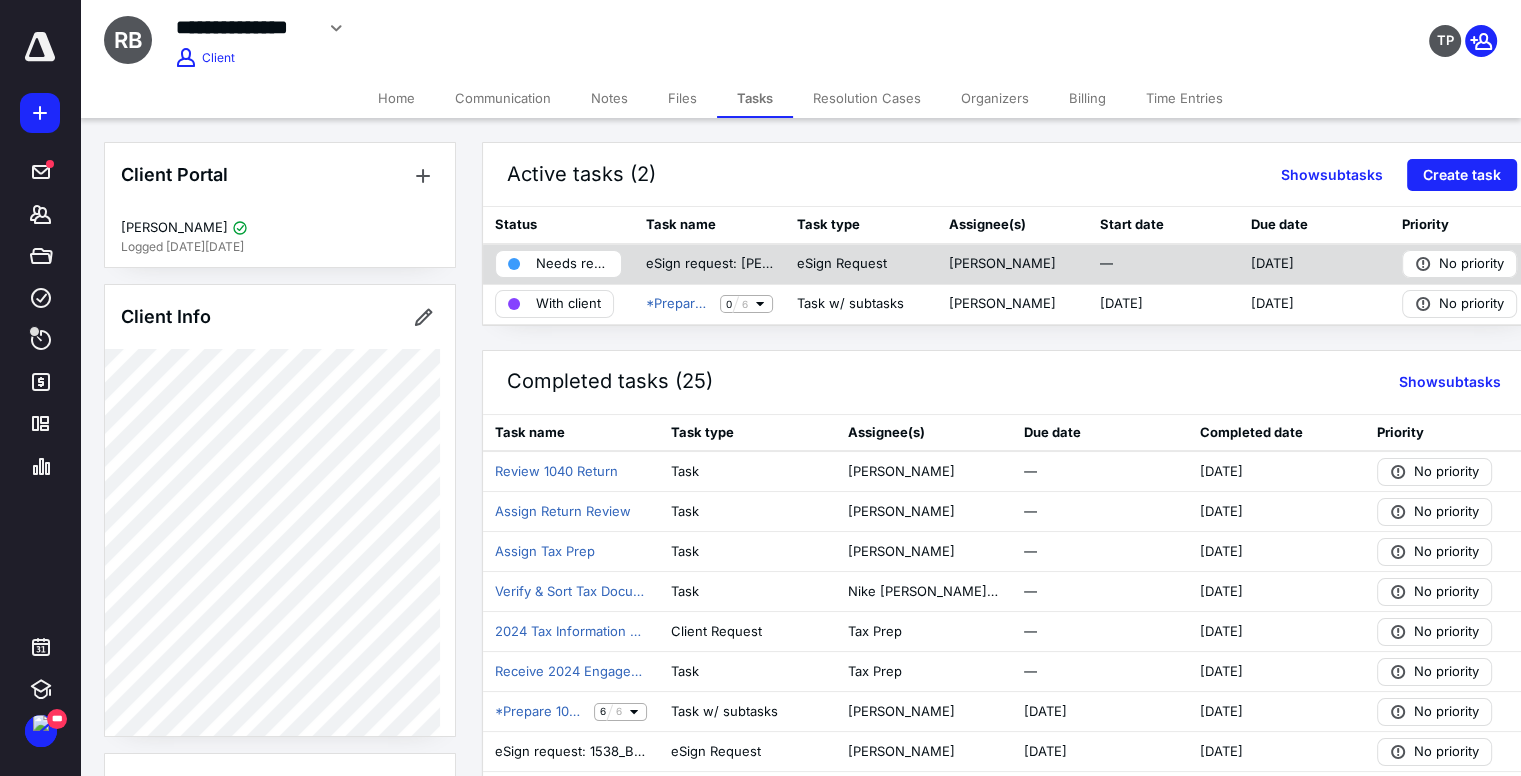click on "Needs review" at bounding box center (572, 264) 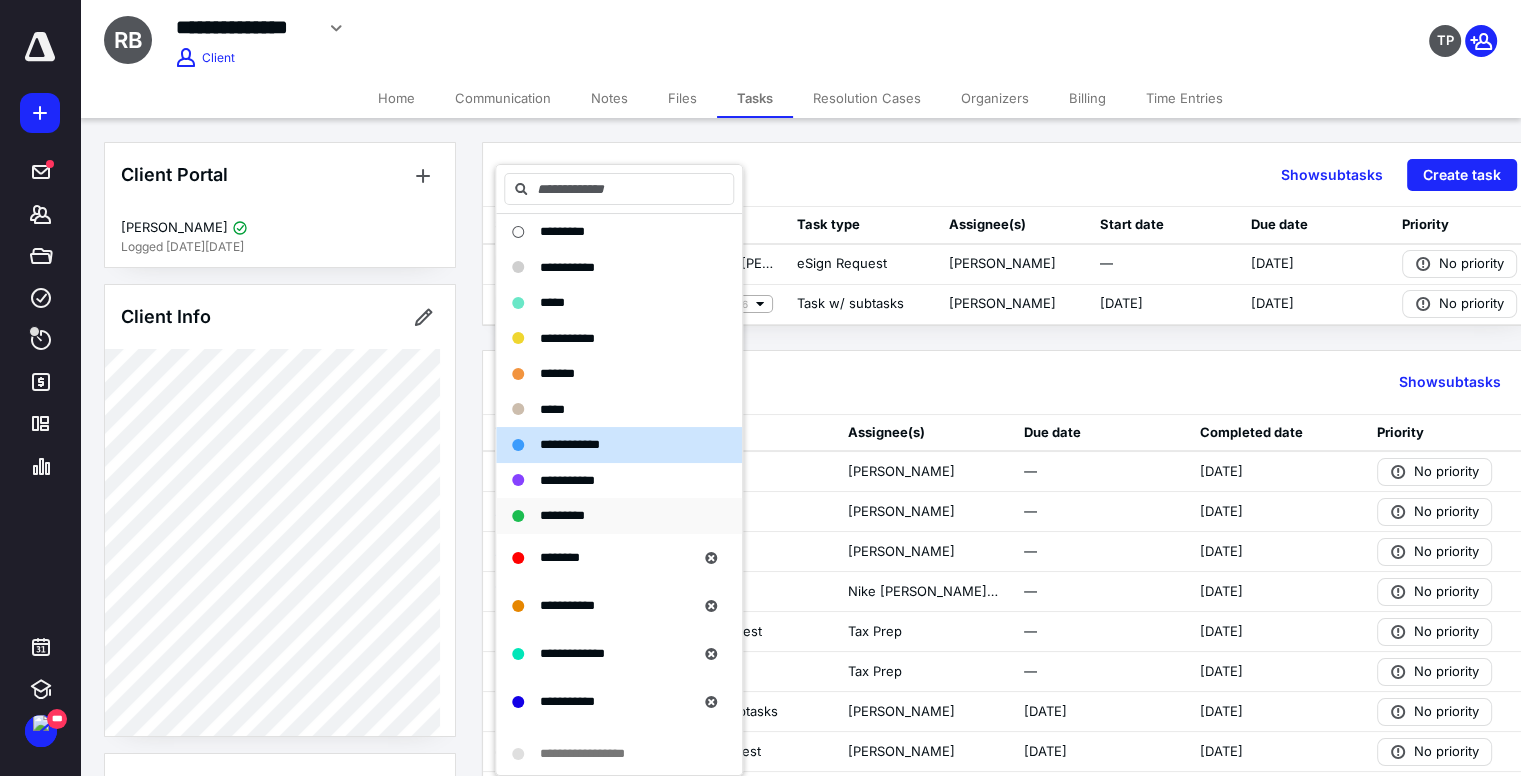 click on "*********" at bounding box center (562, 515) 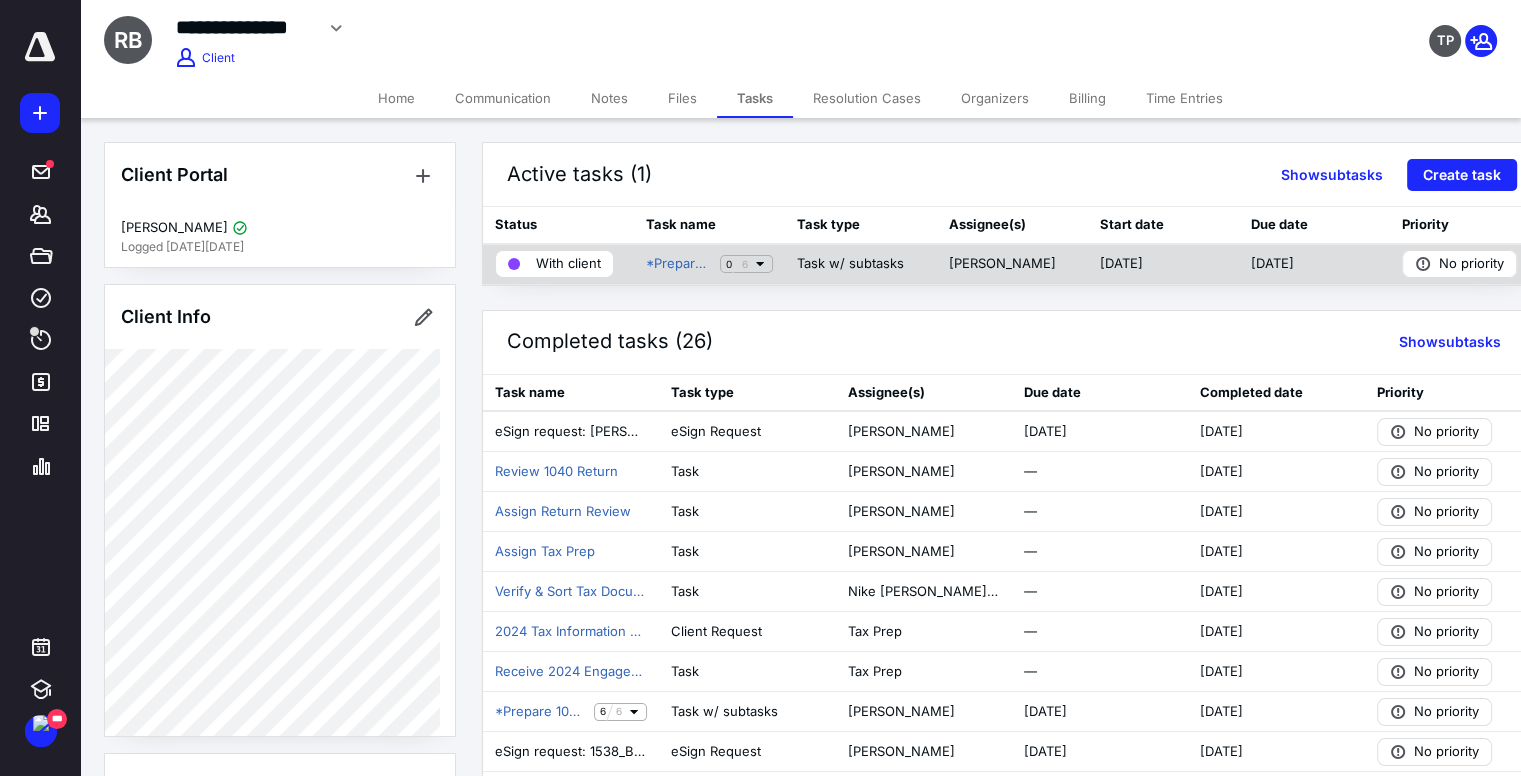 click on "With client" at bounding box center [568, 264] 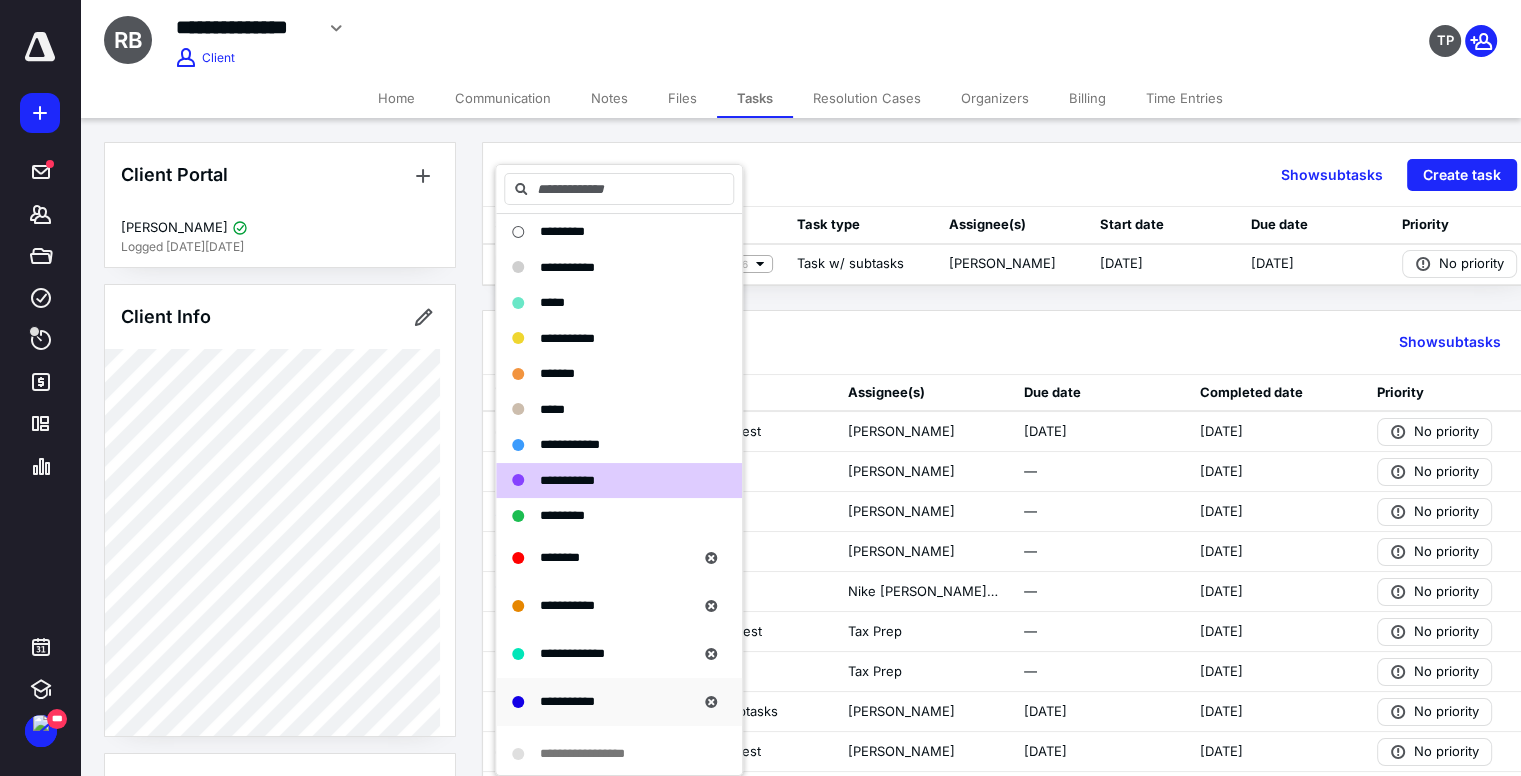 click on "**********" at bounding box center (567, 701) 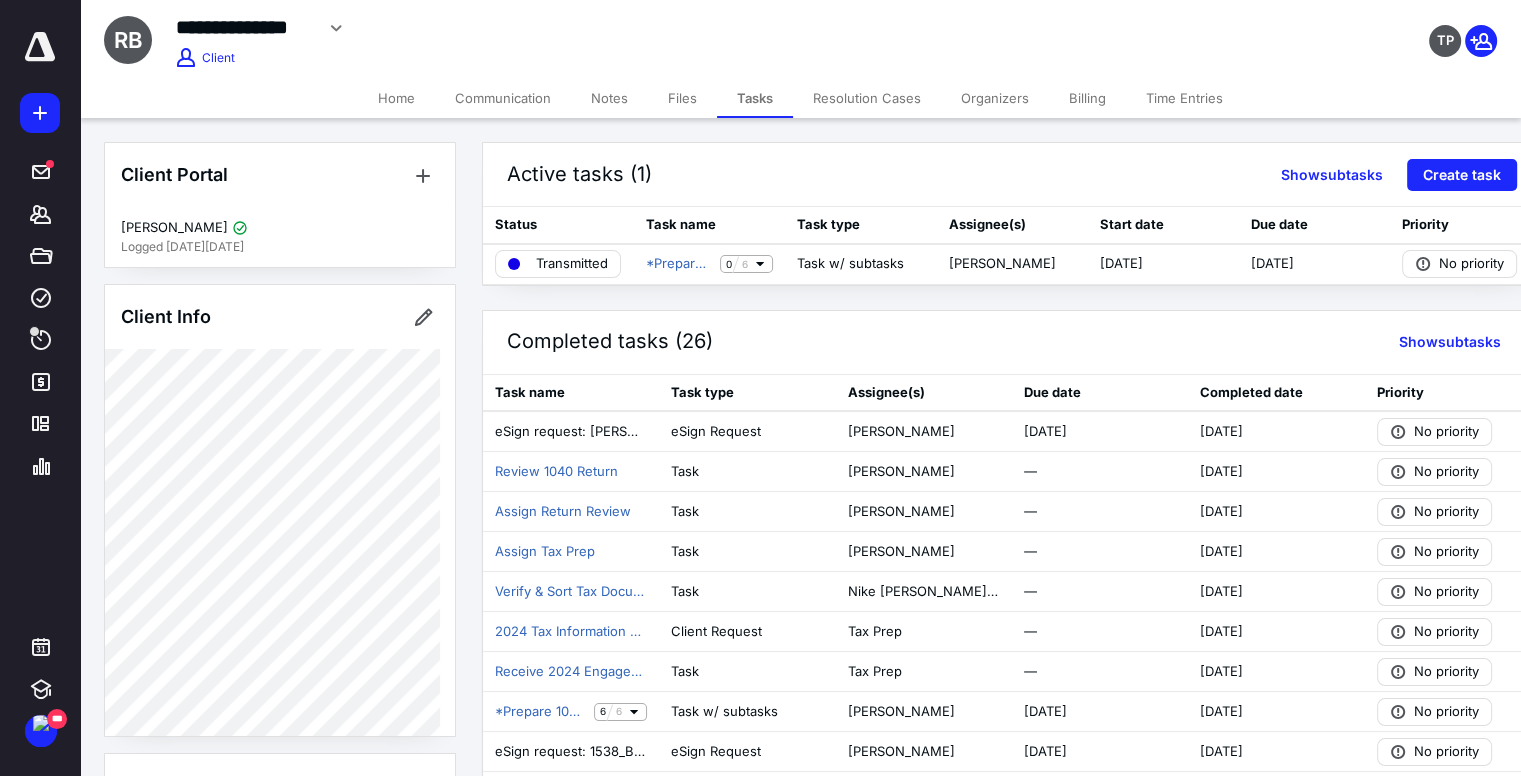 click on "Notes" at bounding box center [609, 98] 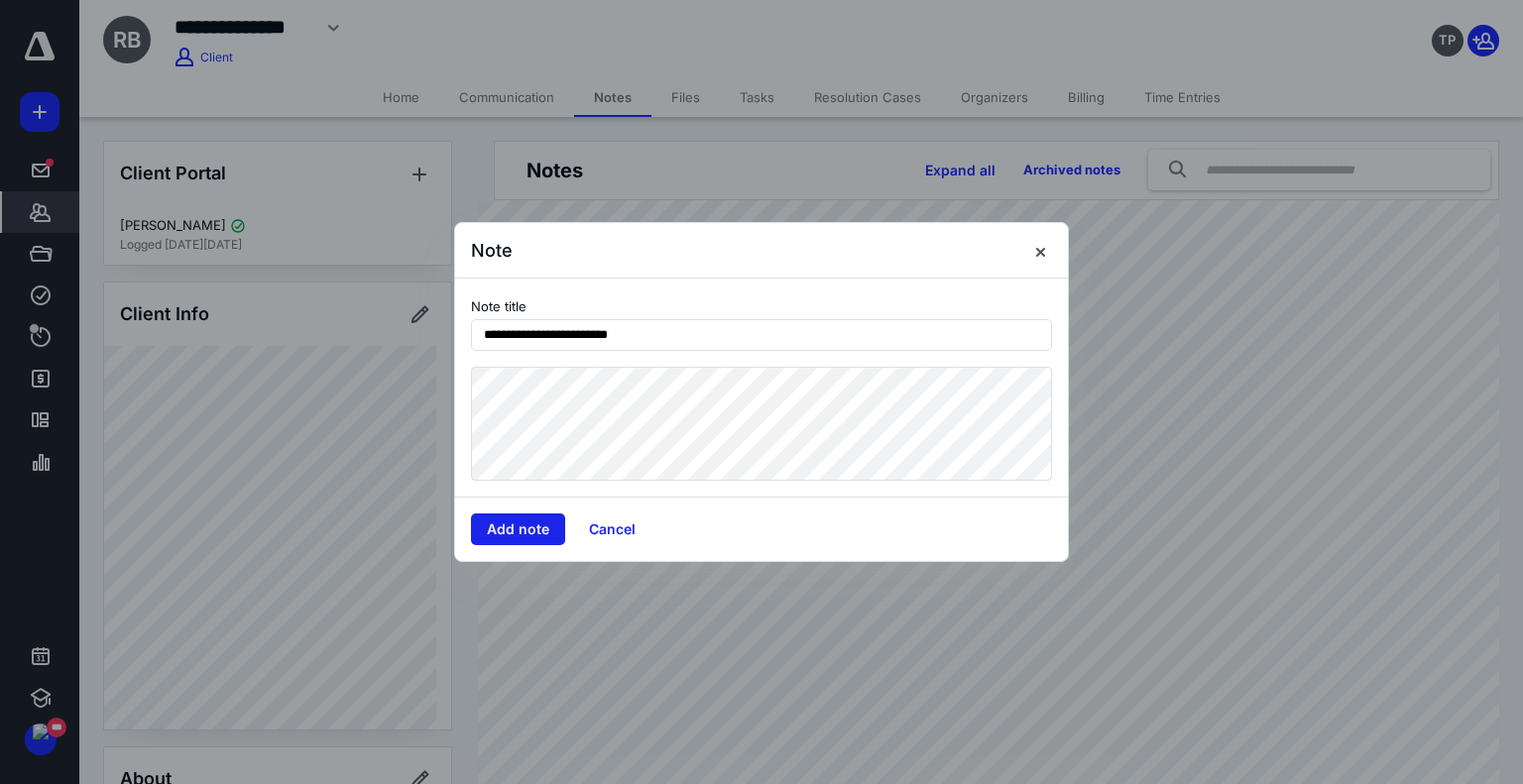 type on "**********" 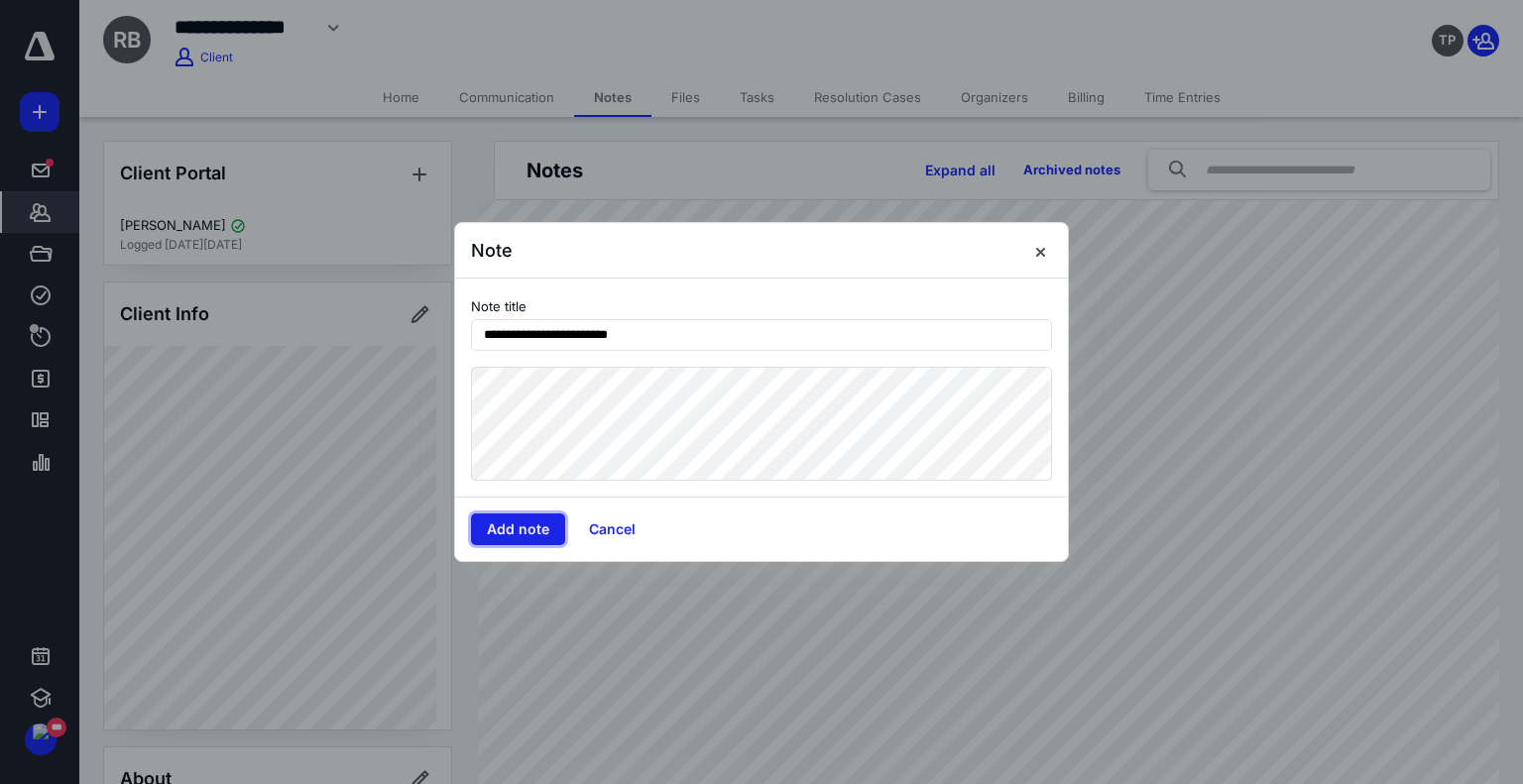 click on "Add note" at bounding box center (518, 529) 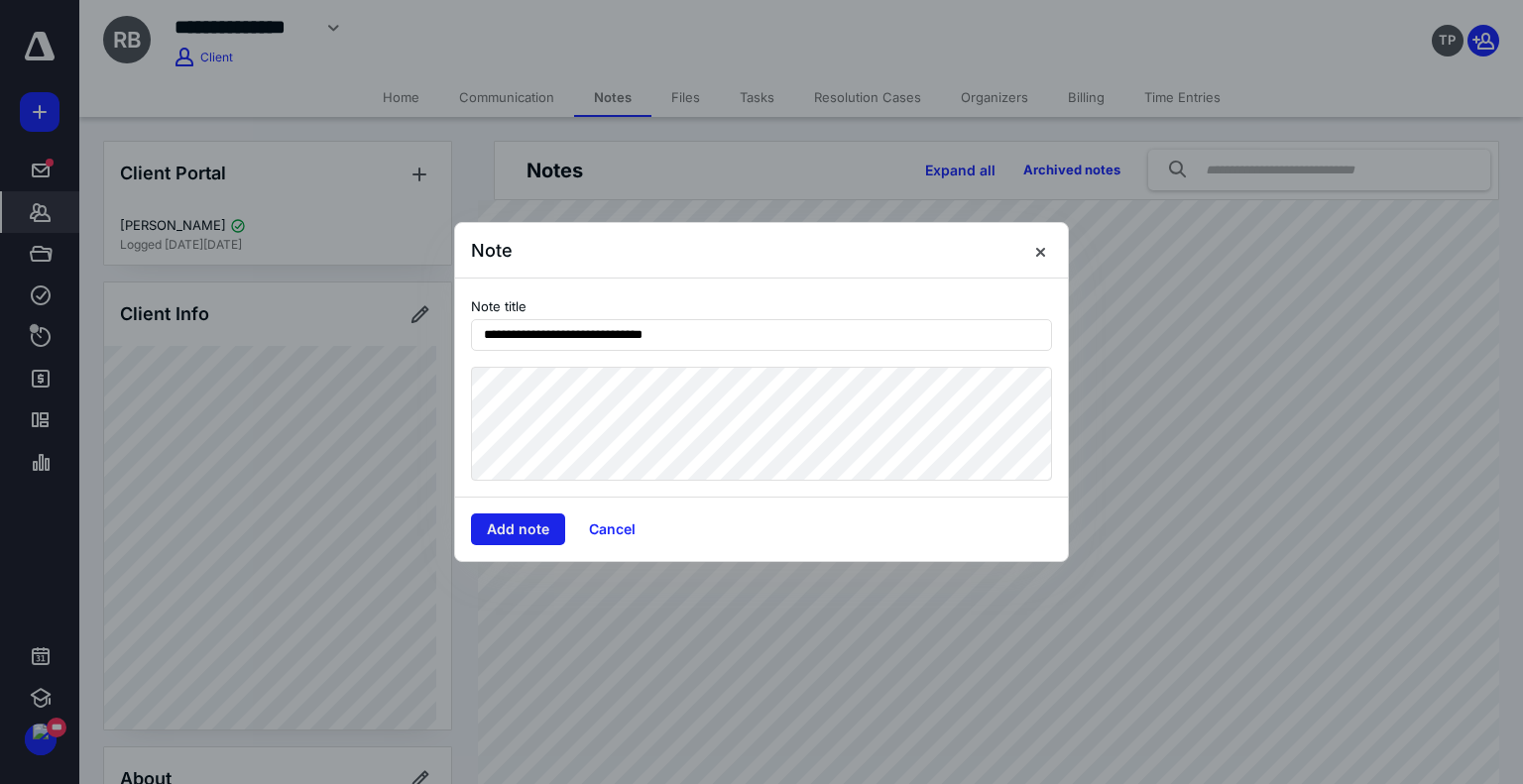 type on "**********" 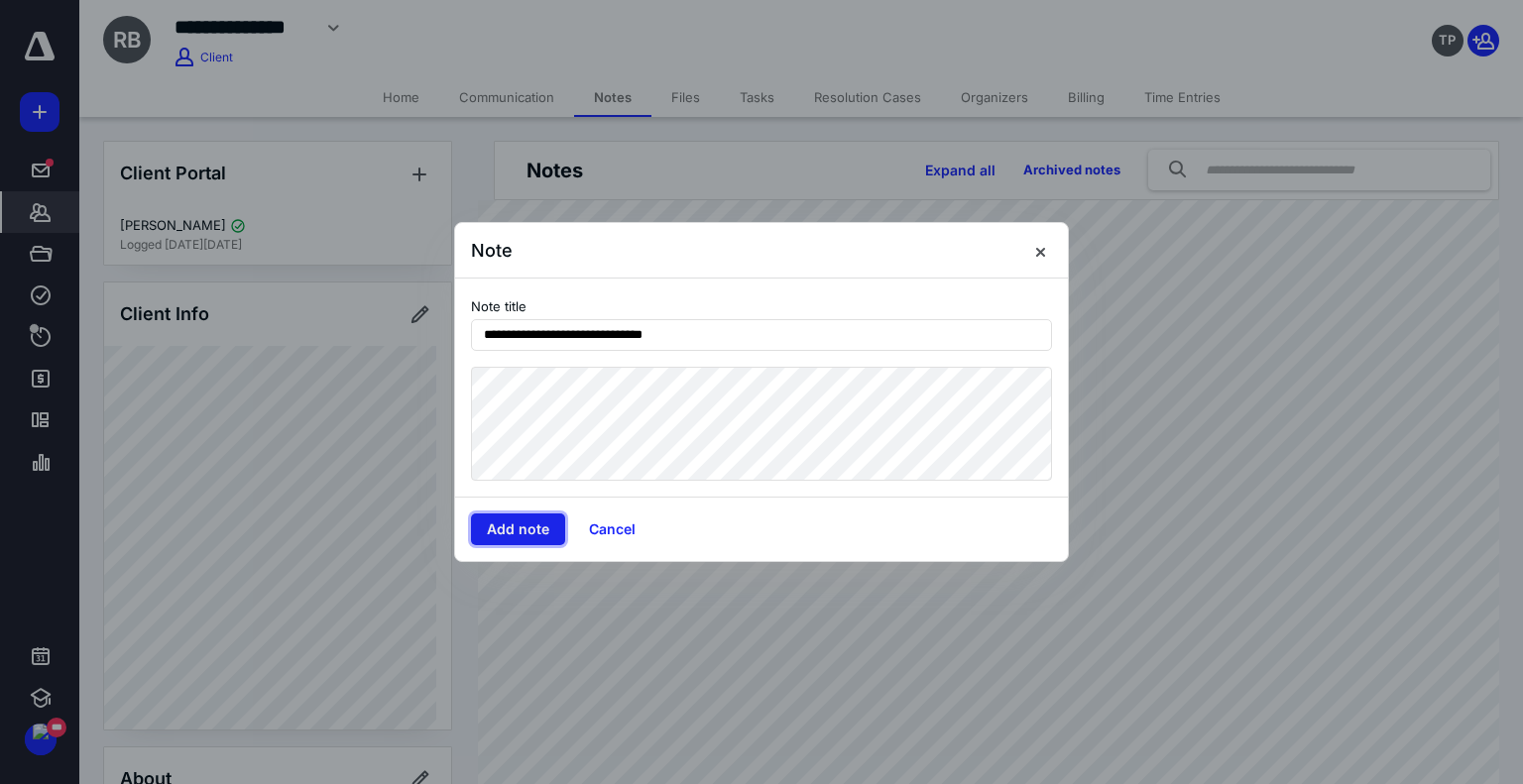 click on "Add note" at bounding box center [518, 529] 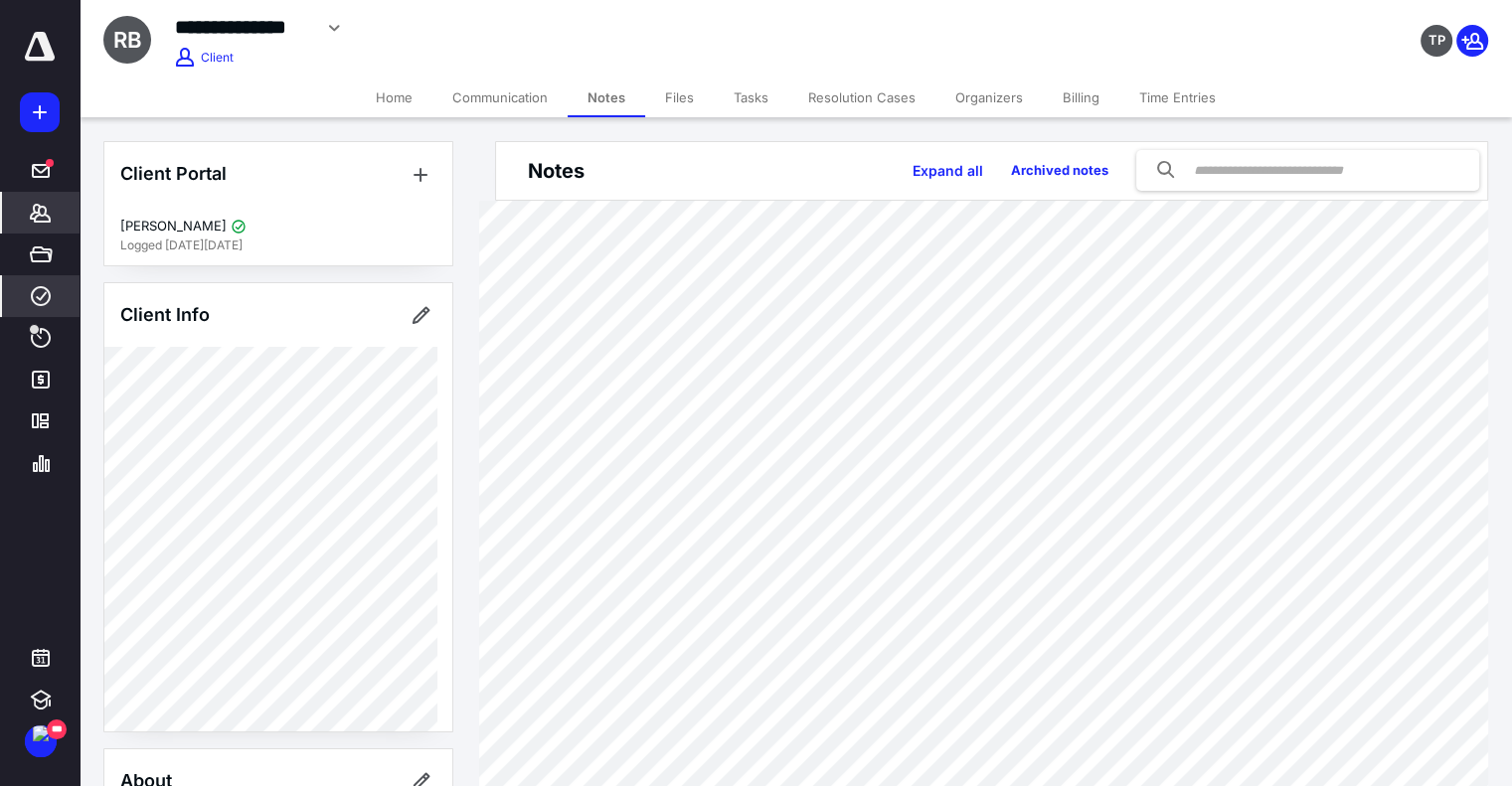 click 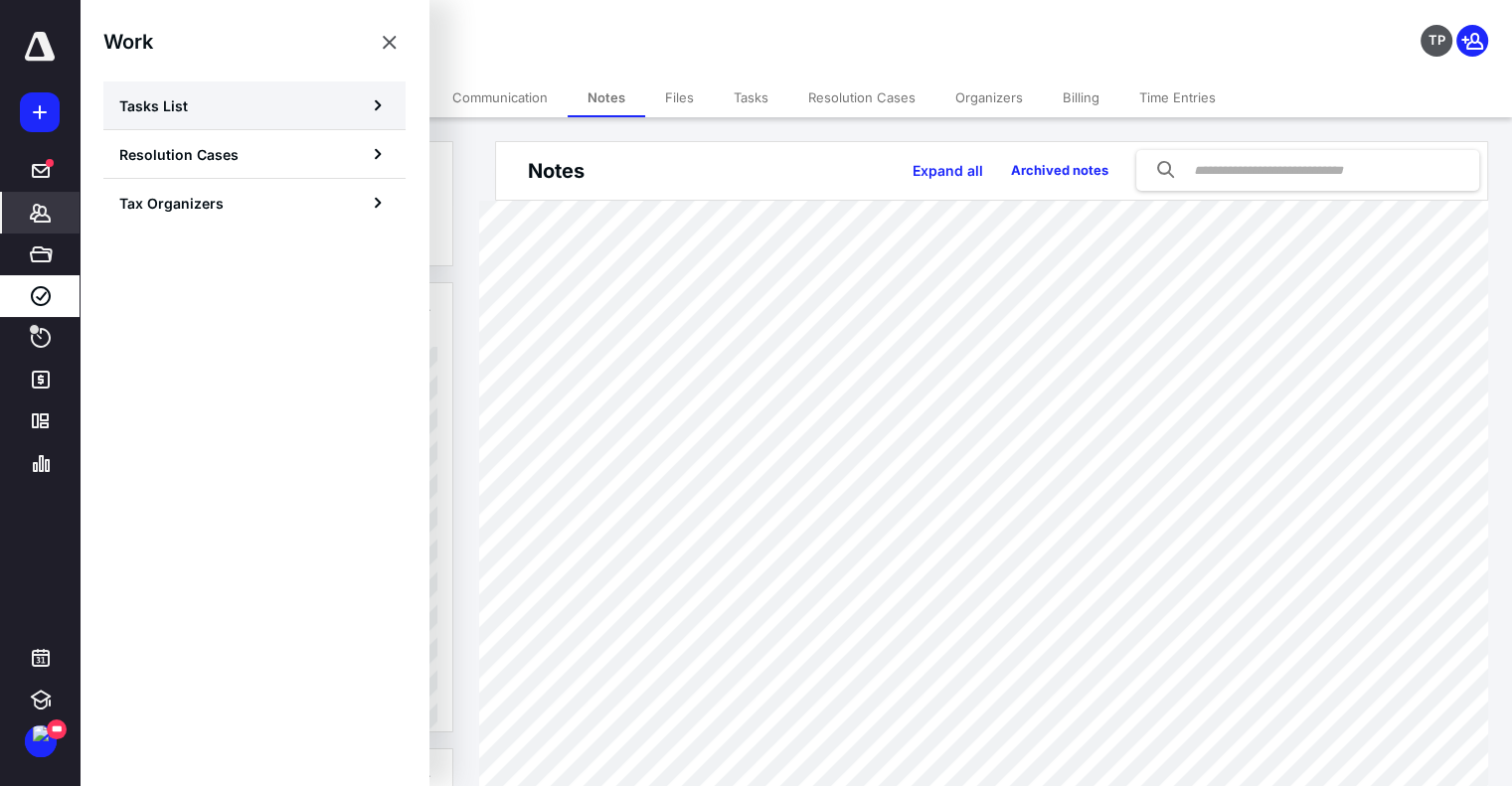click on "Tasks List" at bounding box center [153, 105] 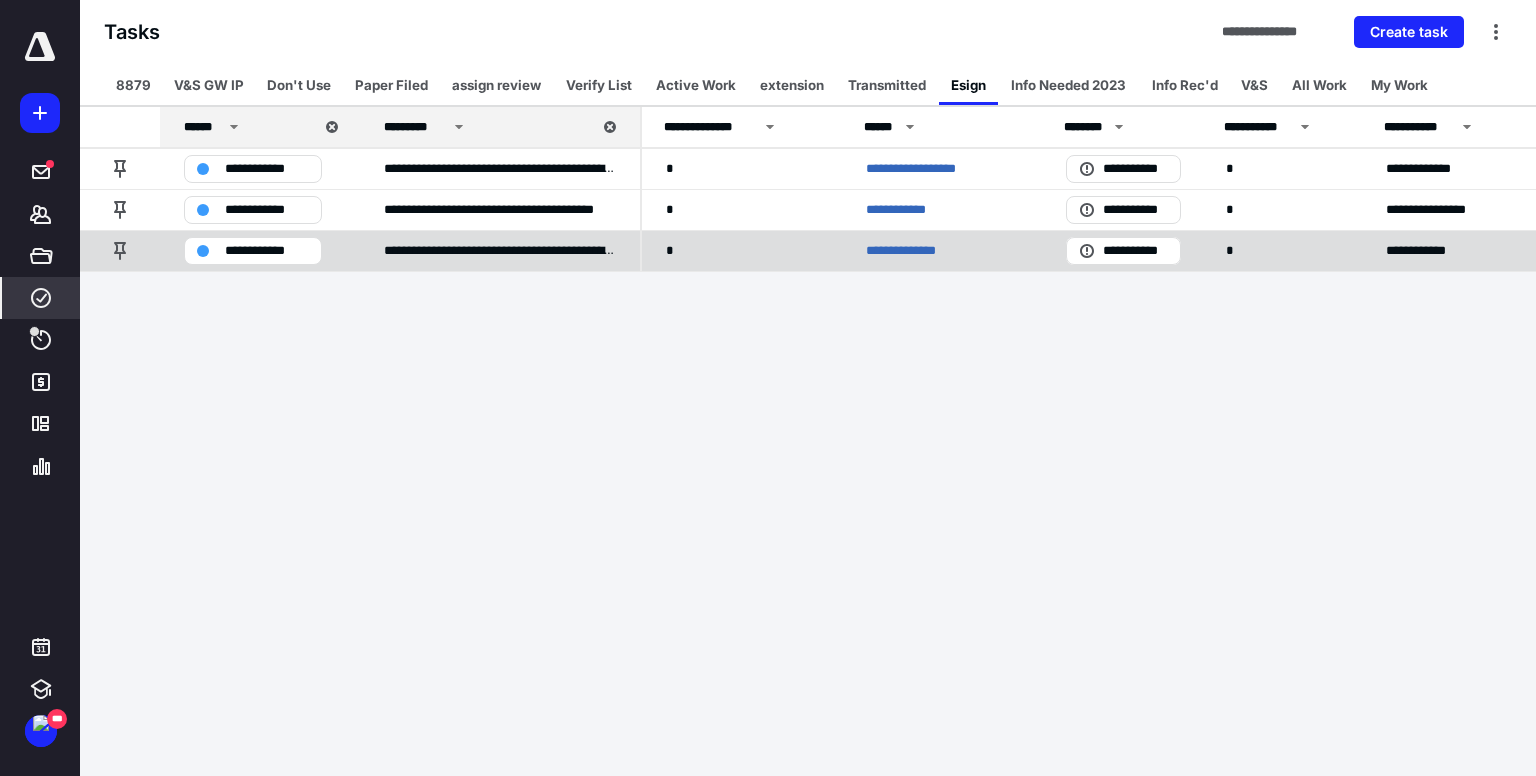 click on "**********" at bounding box center [910, 251] 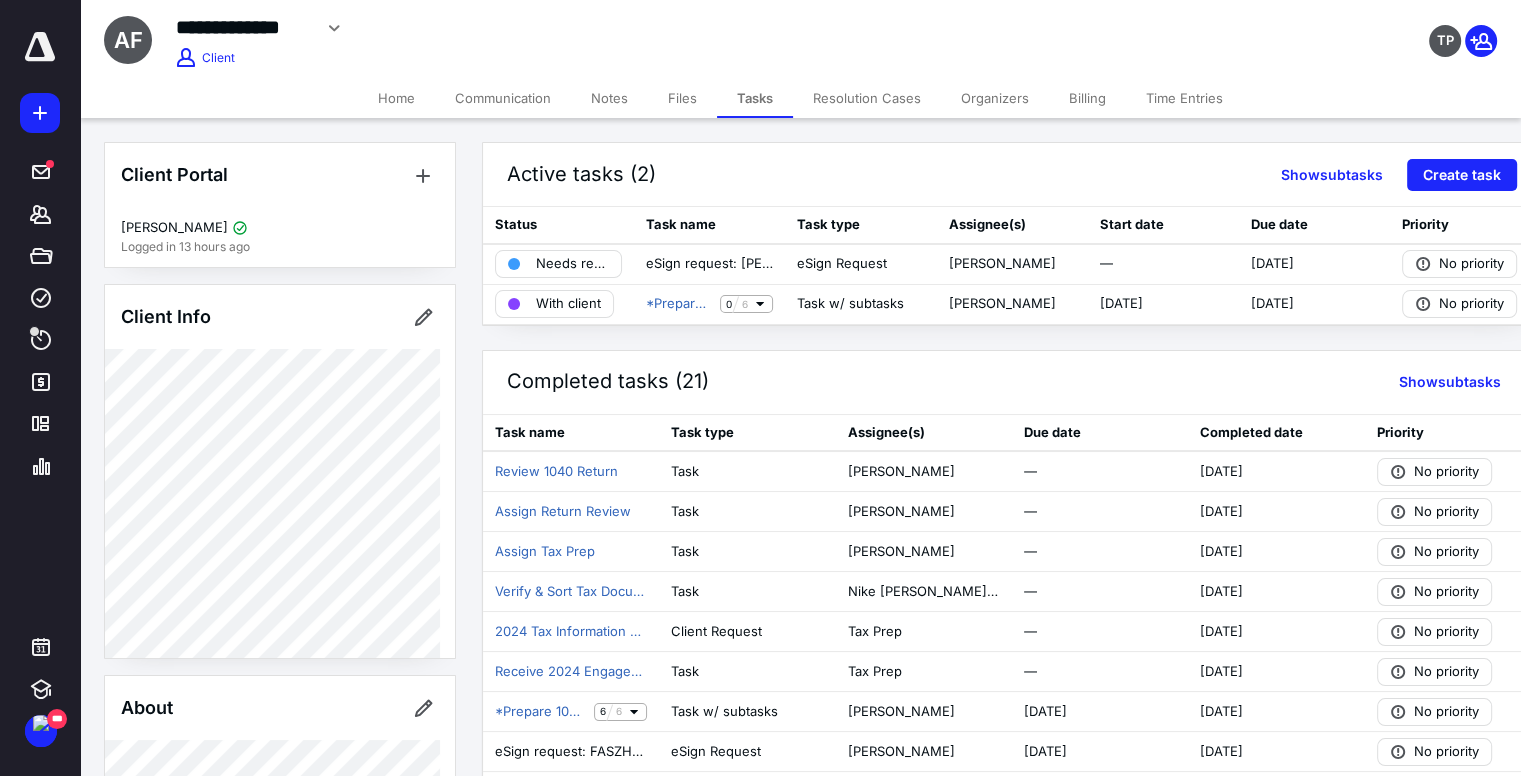 click on "Files" at bounding box center [682, 98] 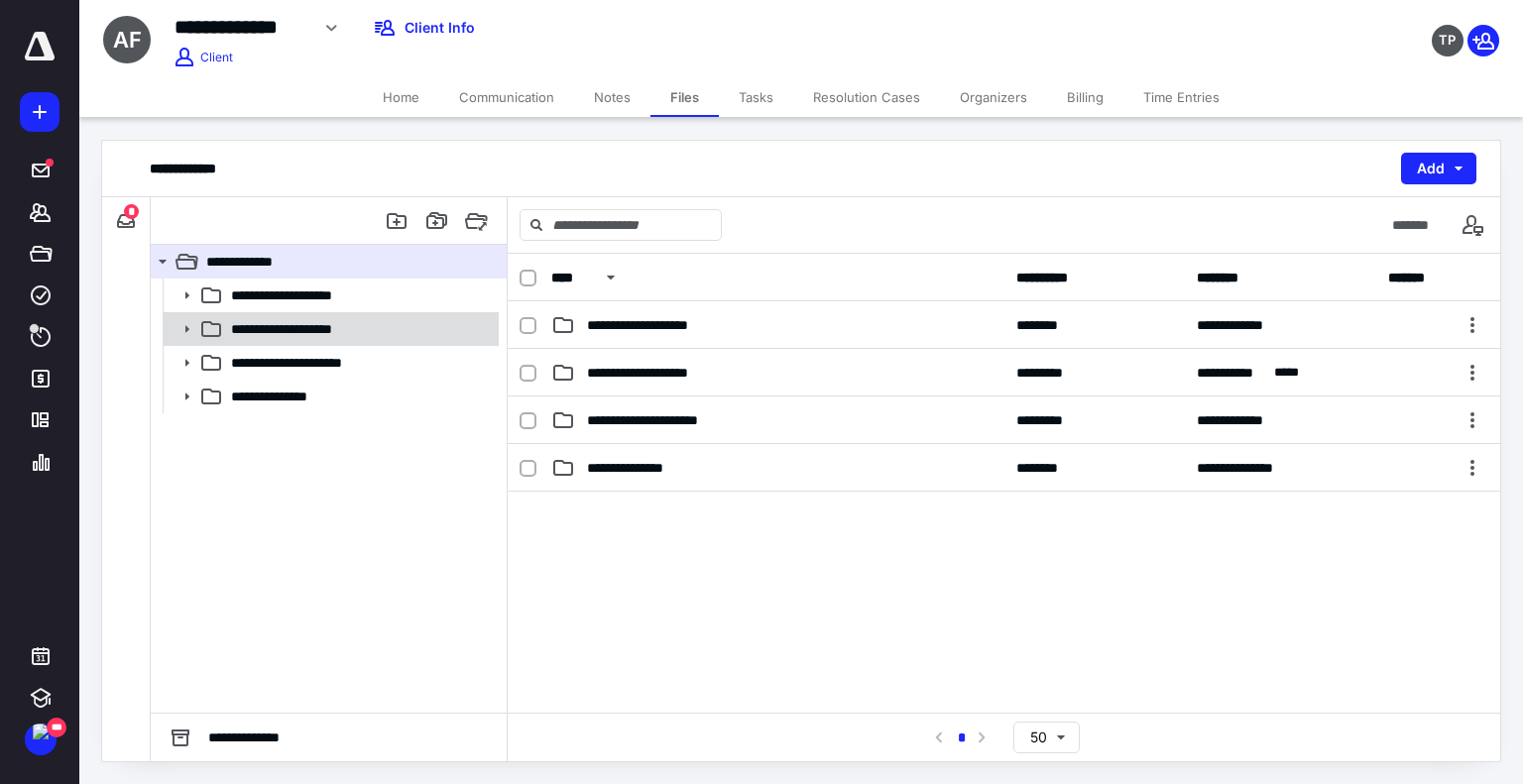 click 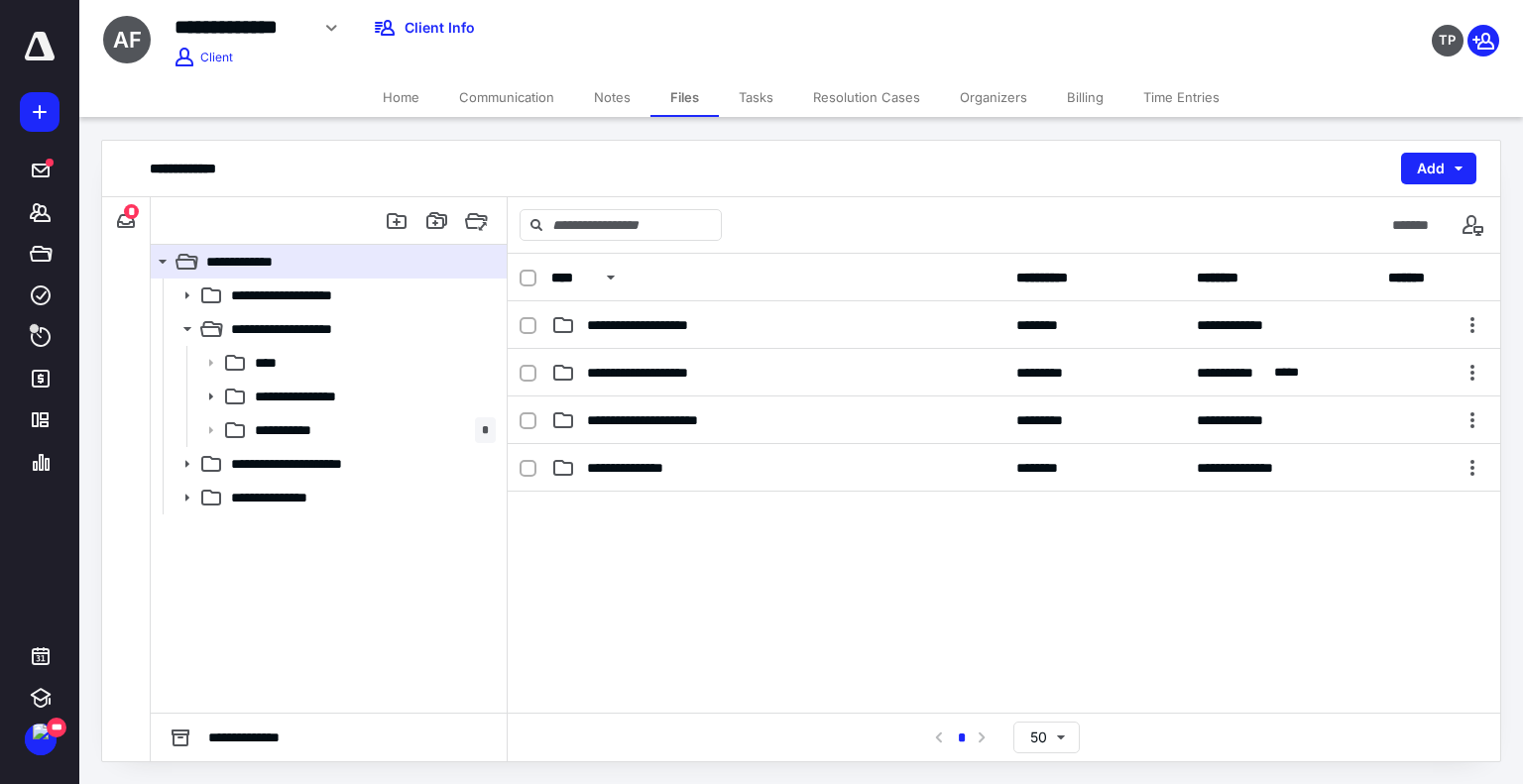 drag, startPoint x: 123, startPoint y: 226, endPoint x: 119, endPoint y: 241, distance: 15.524175 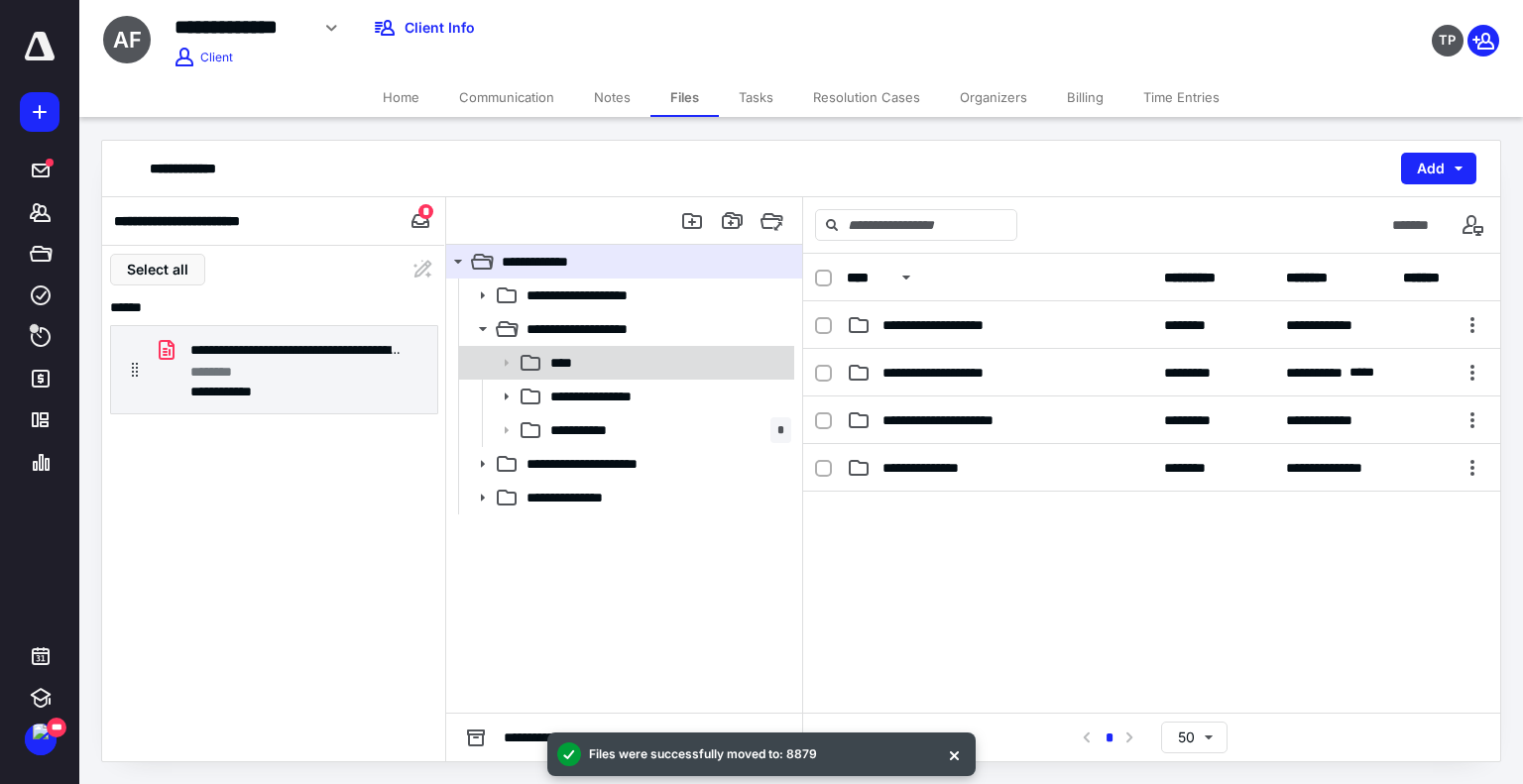 click on "****" at bounding box center (666, 363) 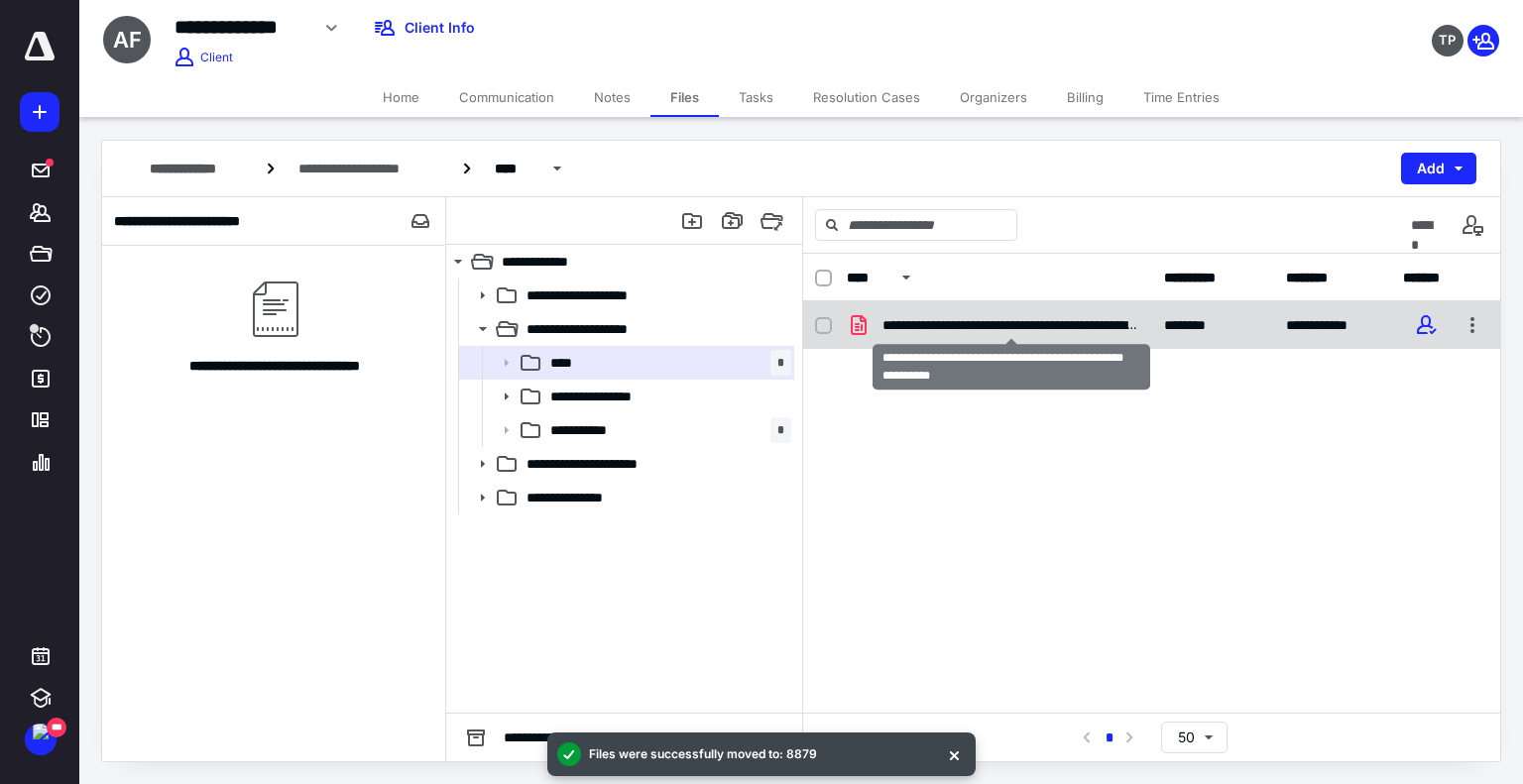 click on "**********" at bounding box center [1011, 325] 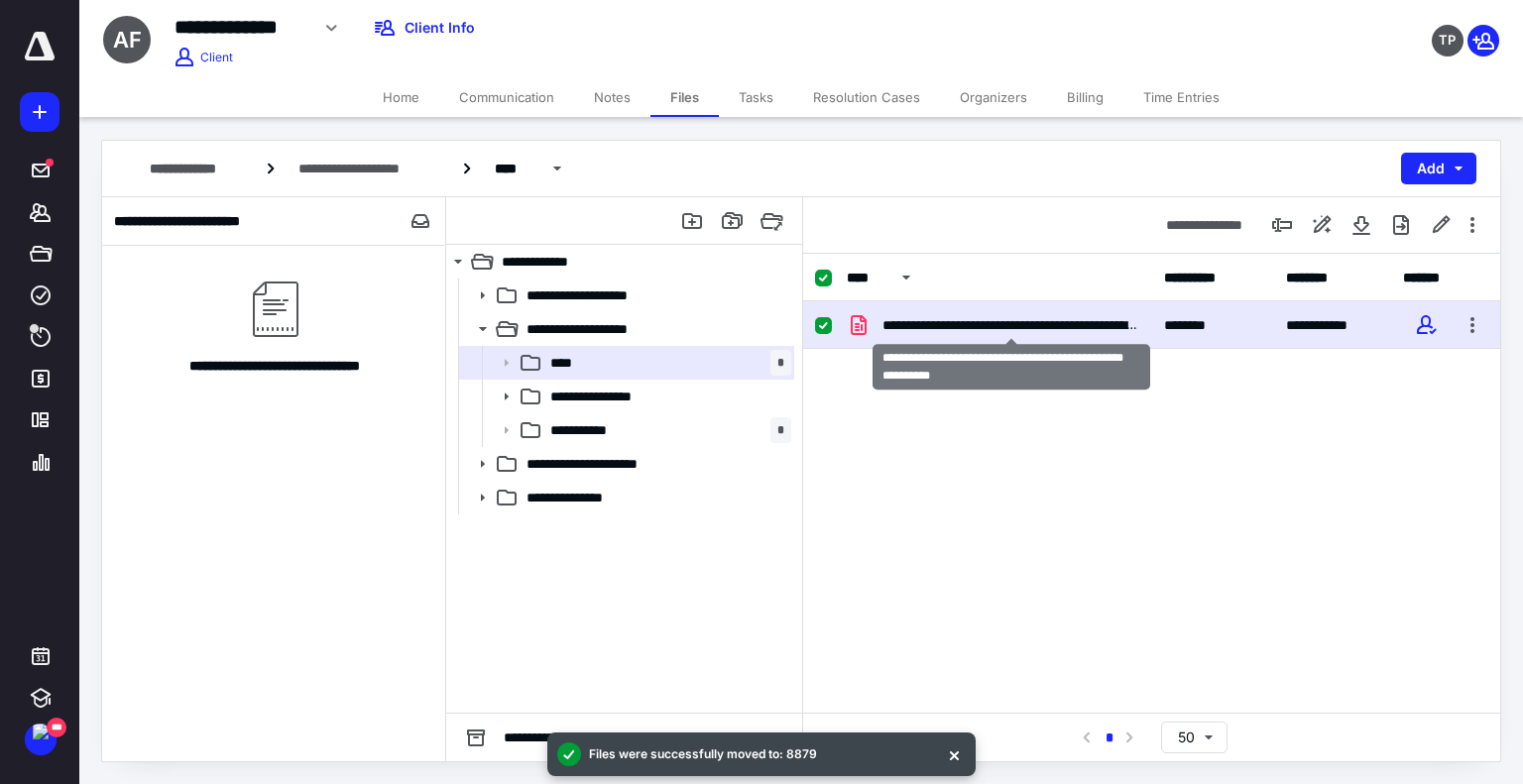 click on "**********" at bounding box center (1011, 325) 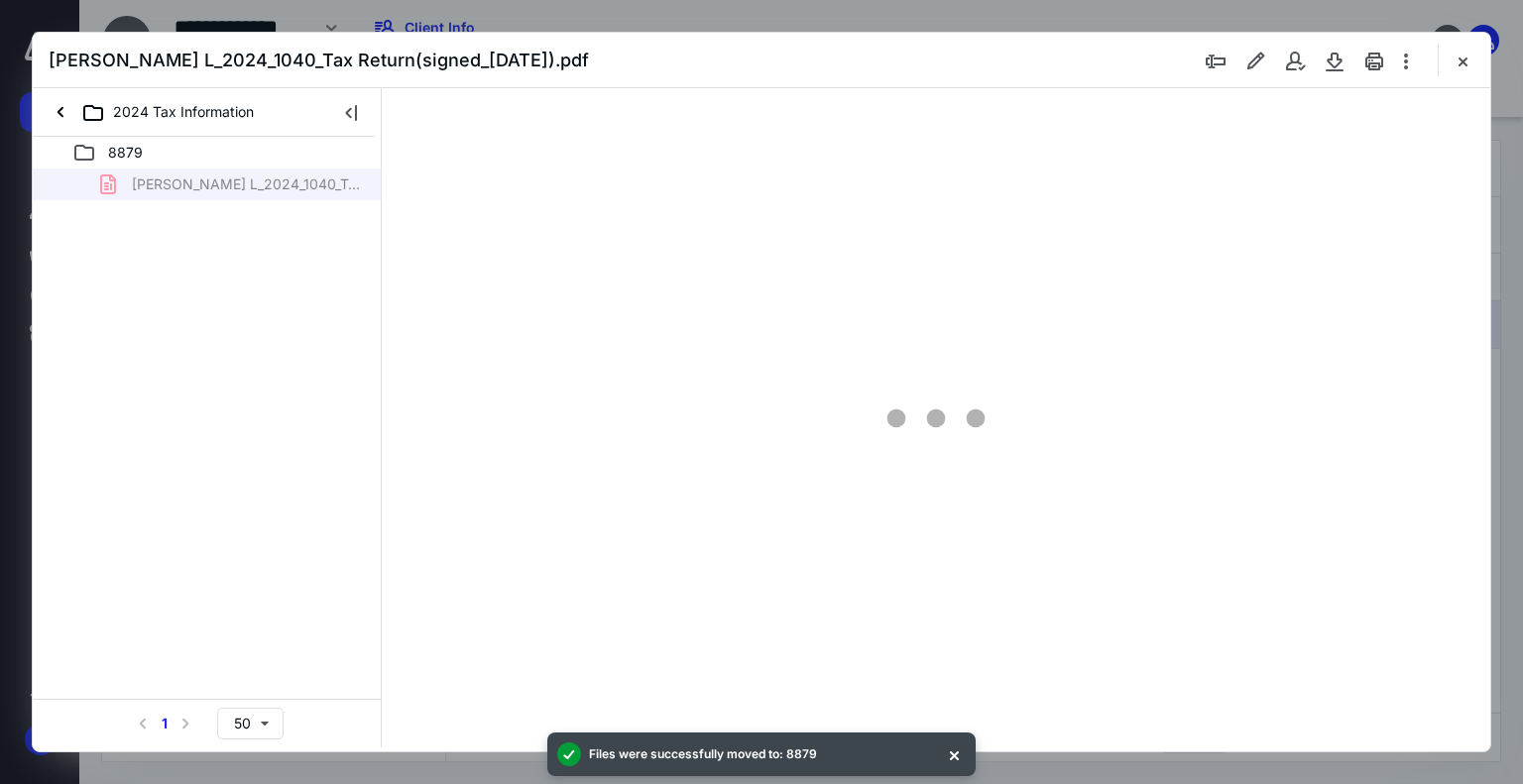 scroll, scrollTop: 0, scrollLeft: 0, axis: both 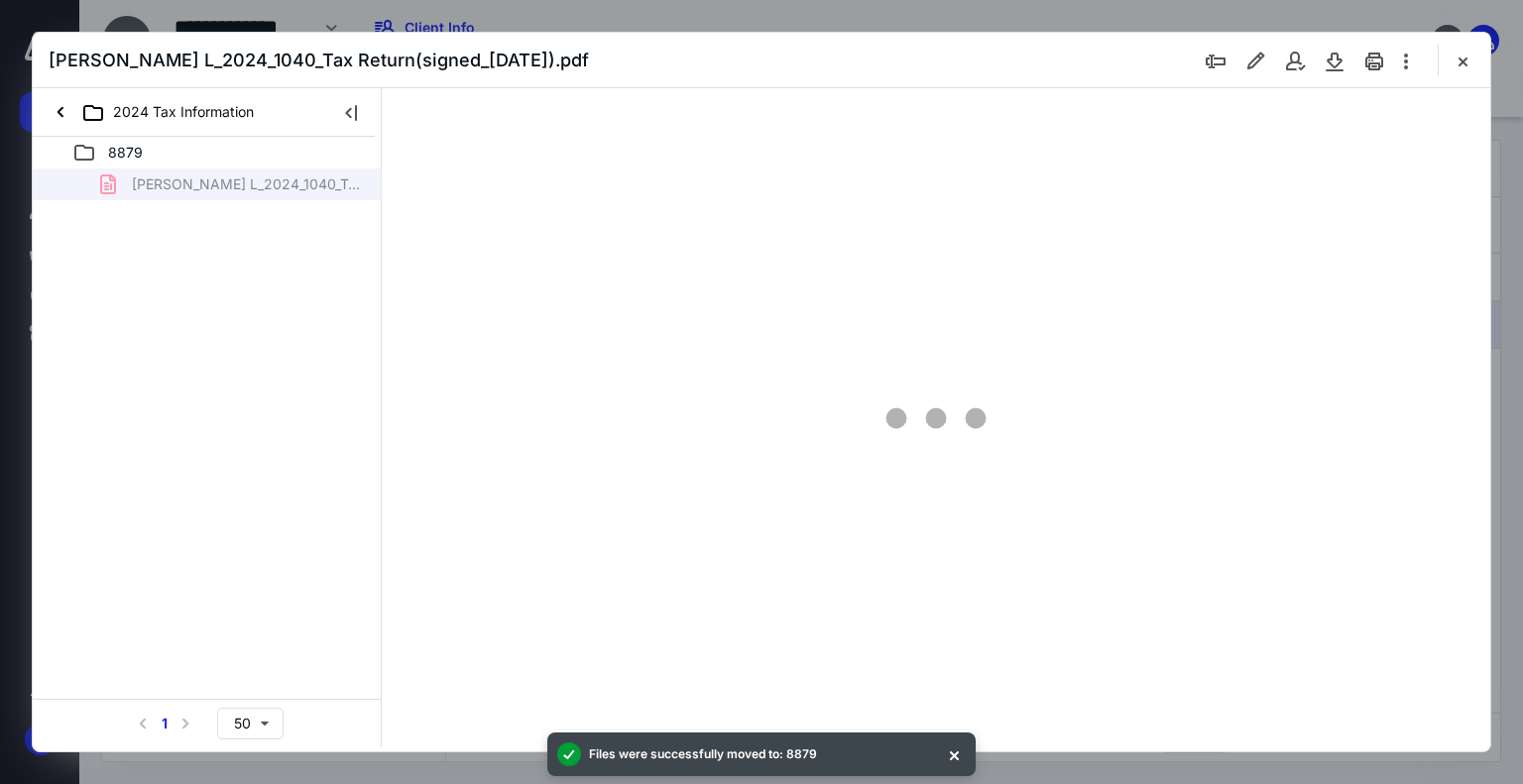 type on "169" 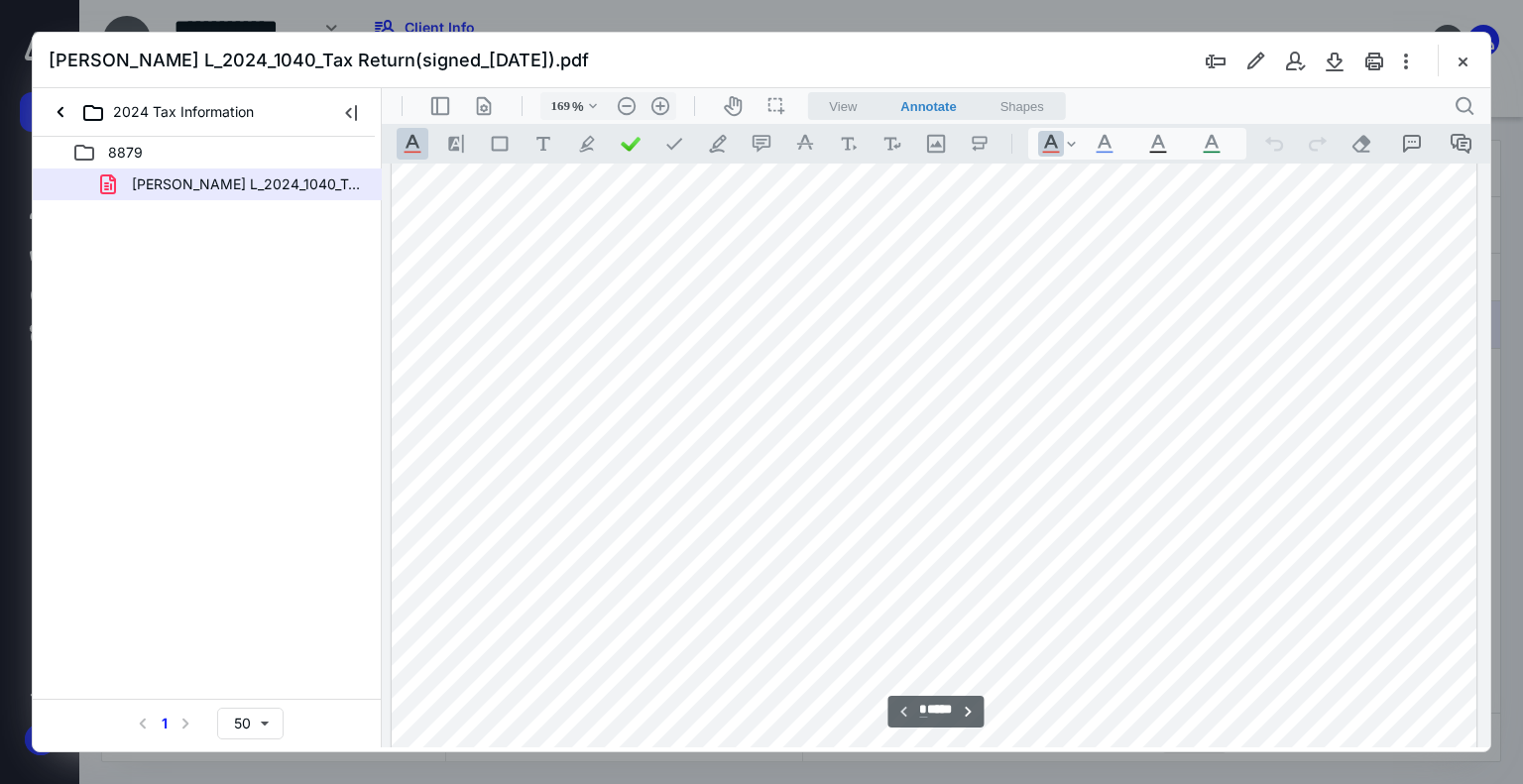 scroll, scrollTop: 578, scrollLeft: 147, axis: both 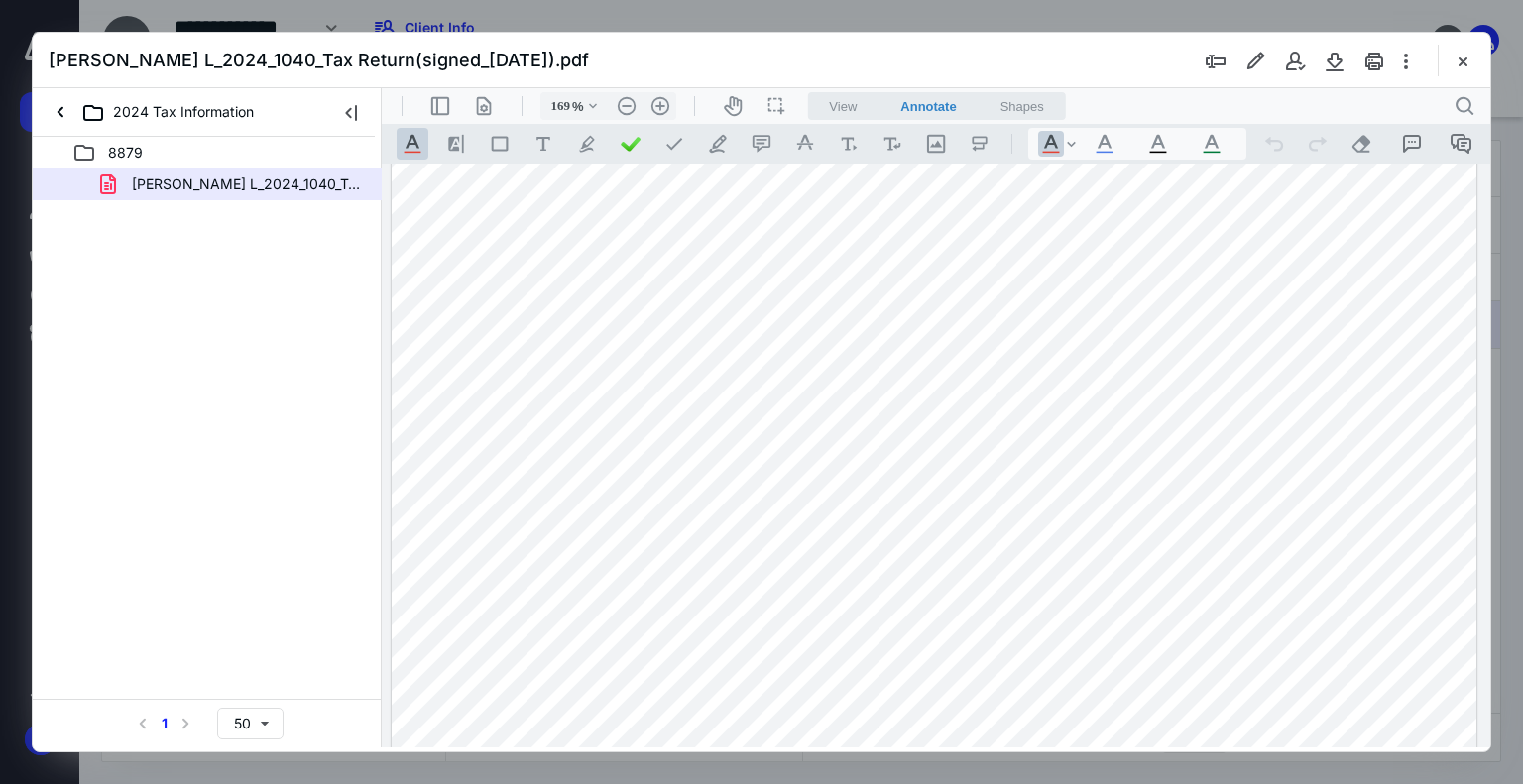 drag, startPoint x: 1457, startPoint y: 59, endPoint x: 1445, endPoint y: 65, distance: 13.416408 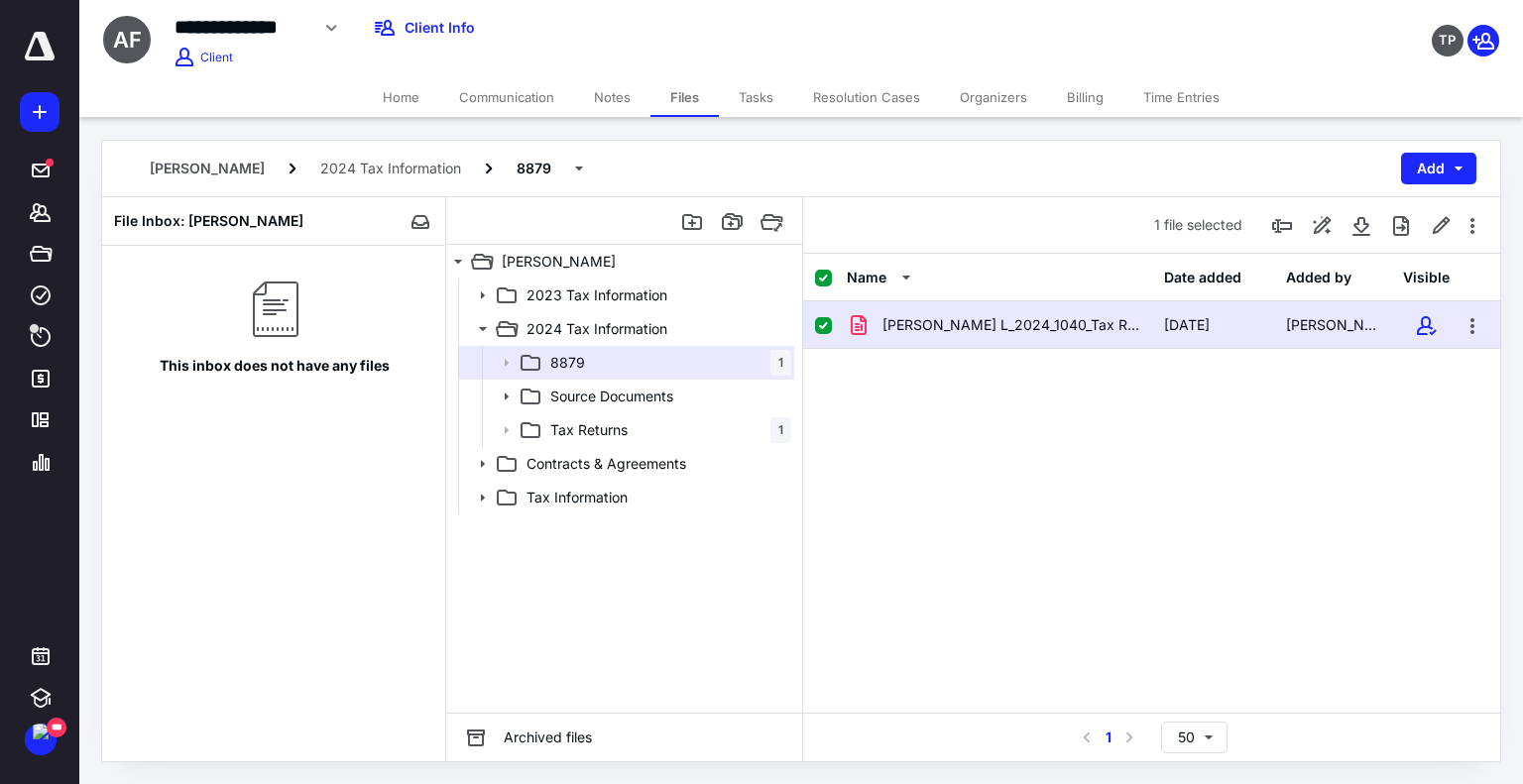 click on "Organizers" at bounding box center [994, 97] 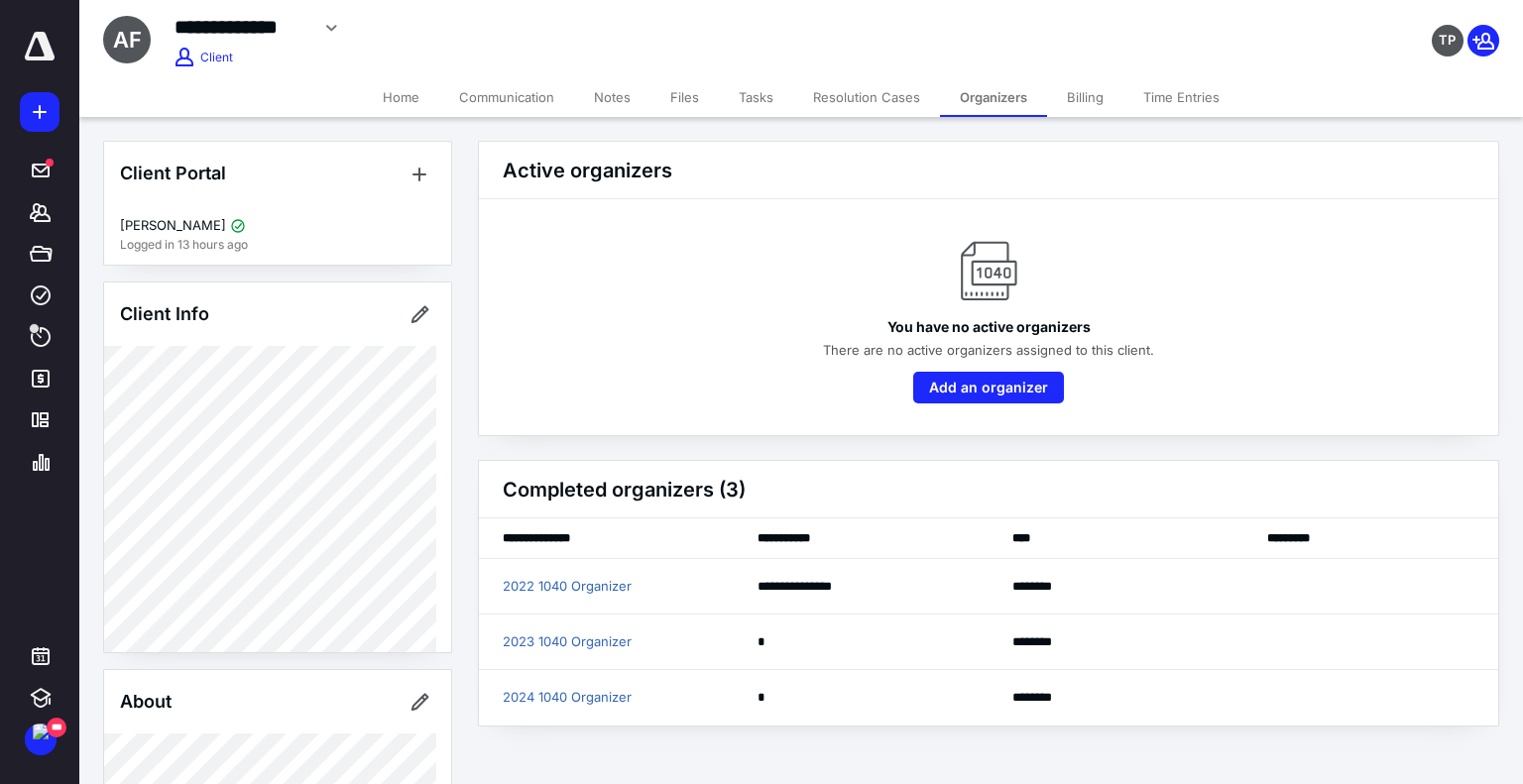 click on "Tasks" at bounding box center [756, 97] 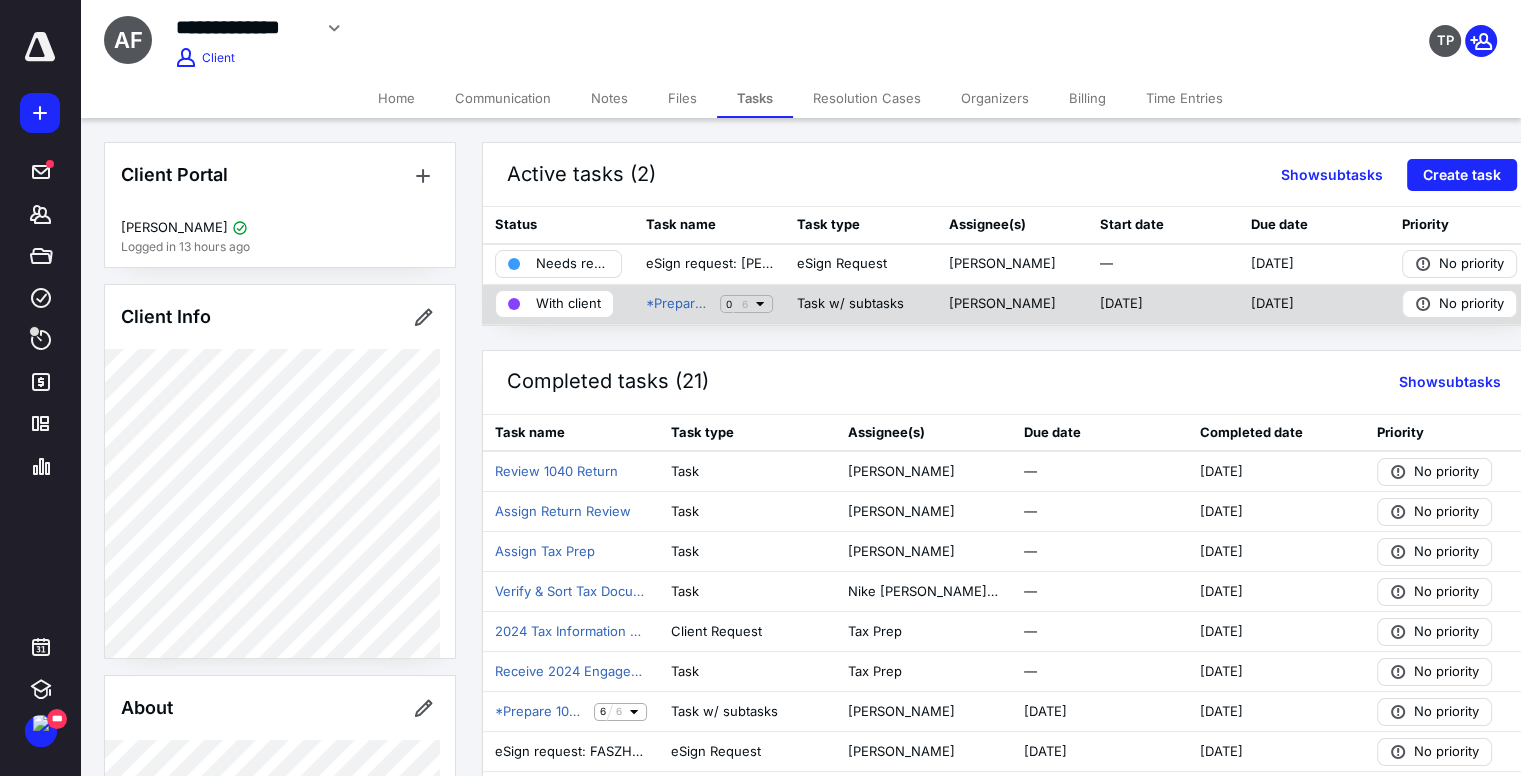 click on "With client" at bounding box center (568, 304) 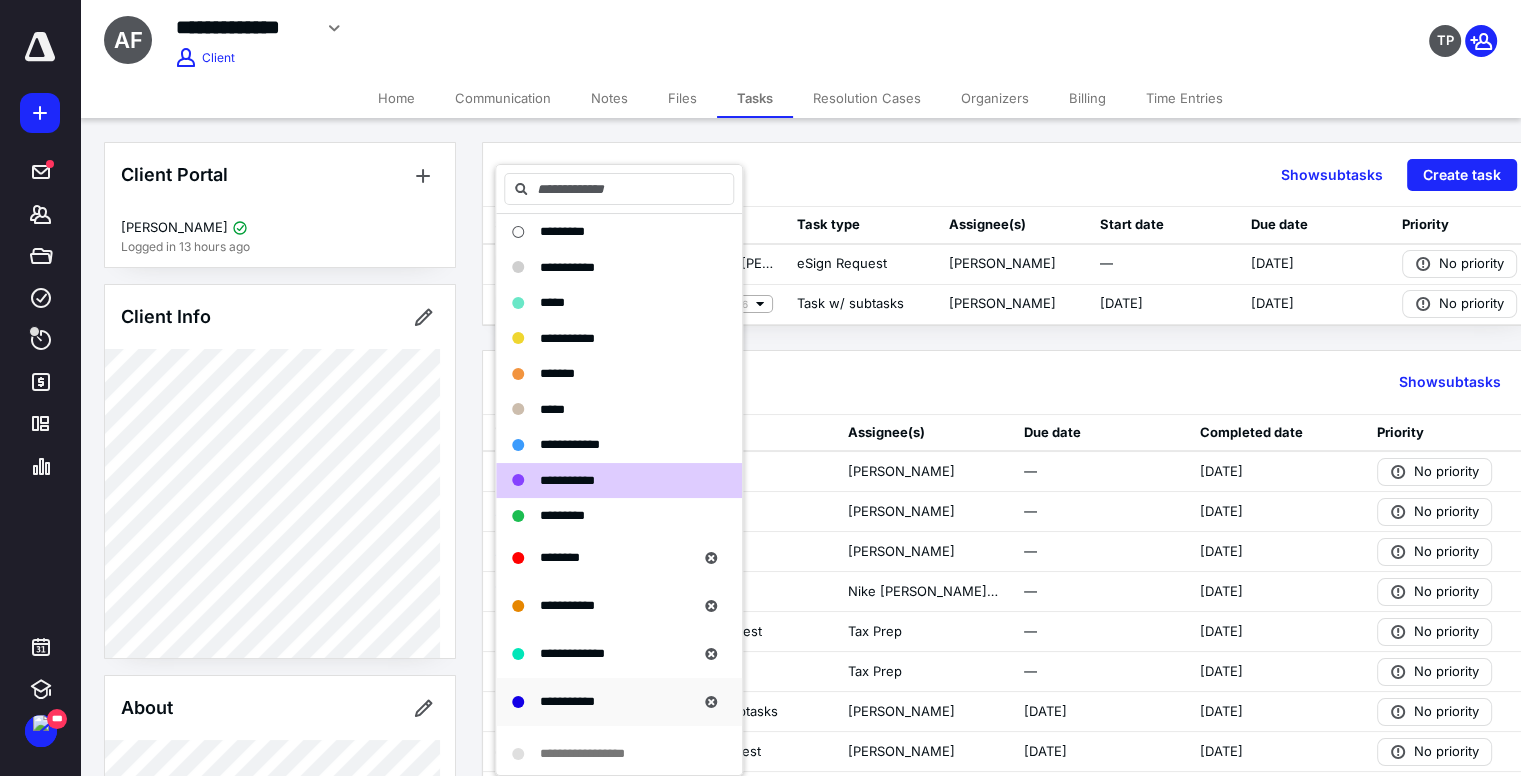 click on "**********" at bounding box center [567, 701] 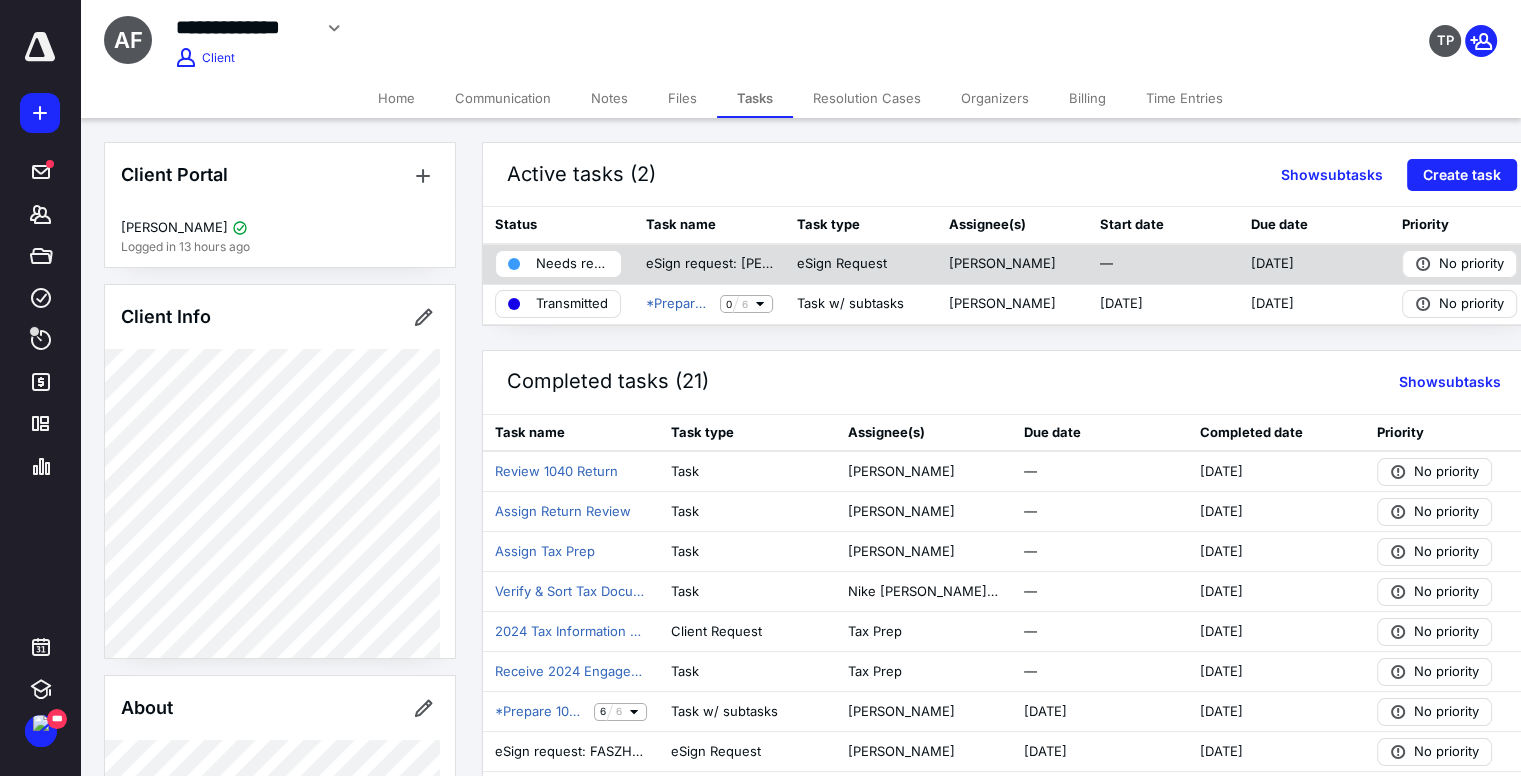 click on "Needs review" at bounding box center [572, 264] 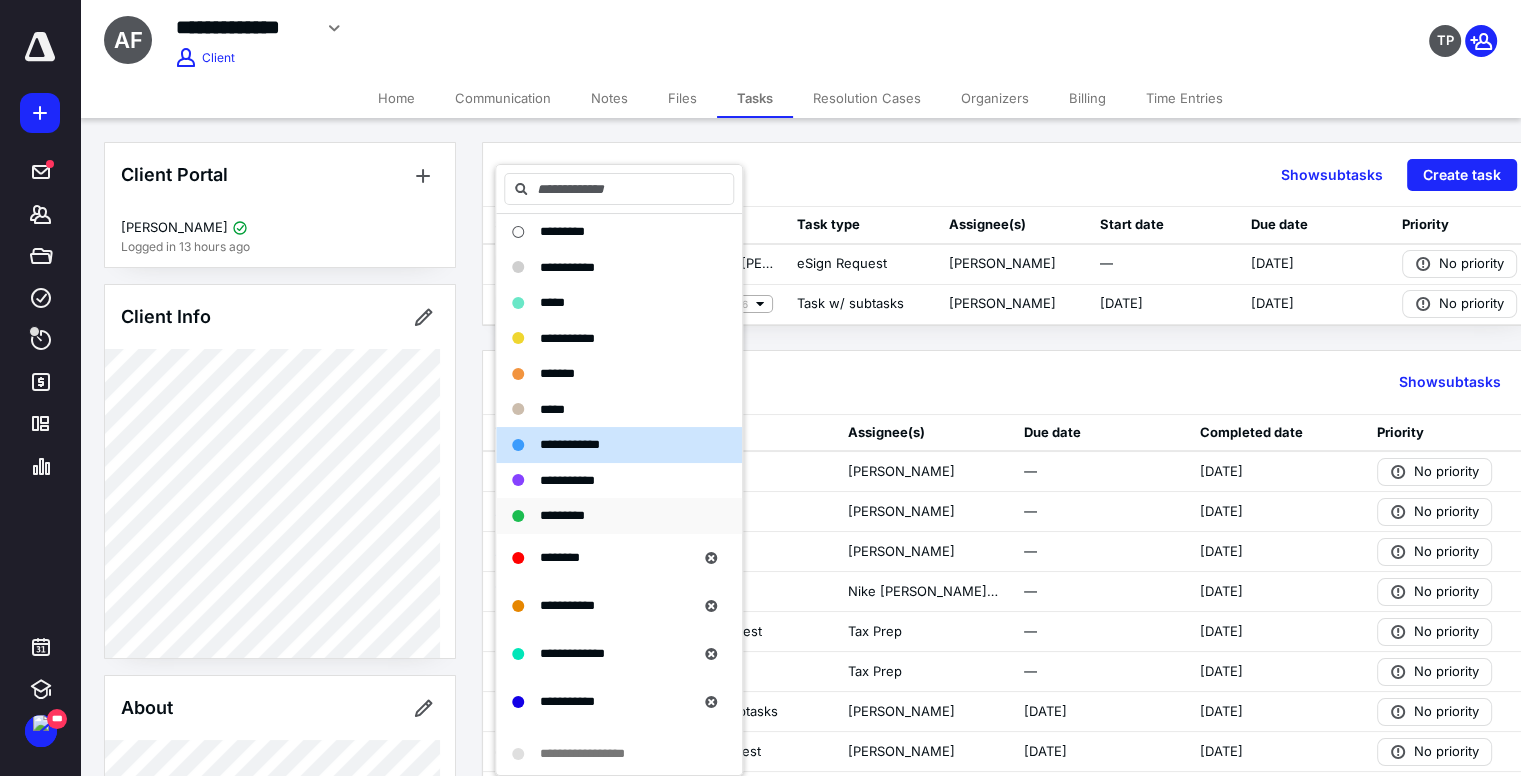 click on "*********" at bounding box center (562, 515) 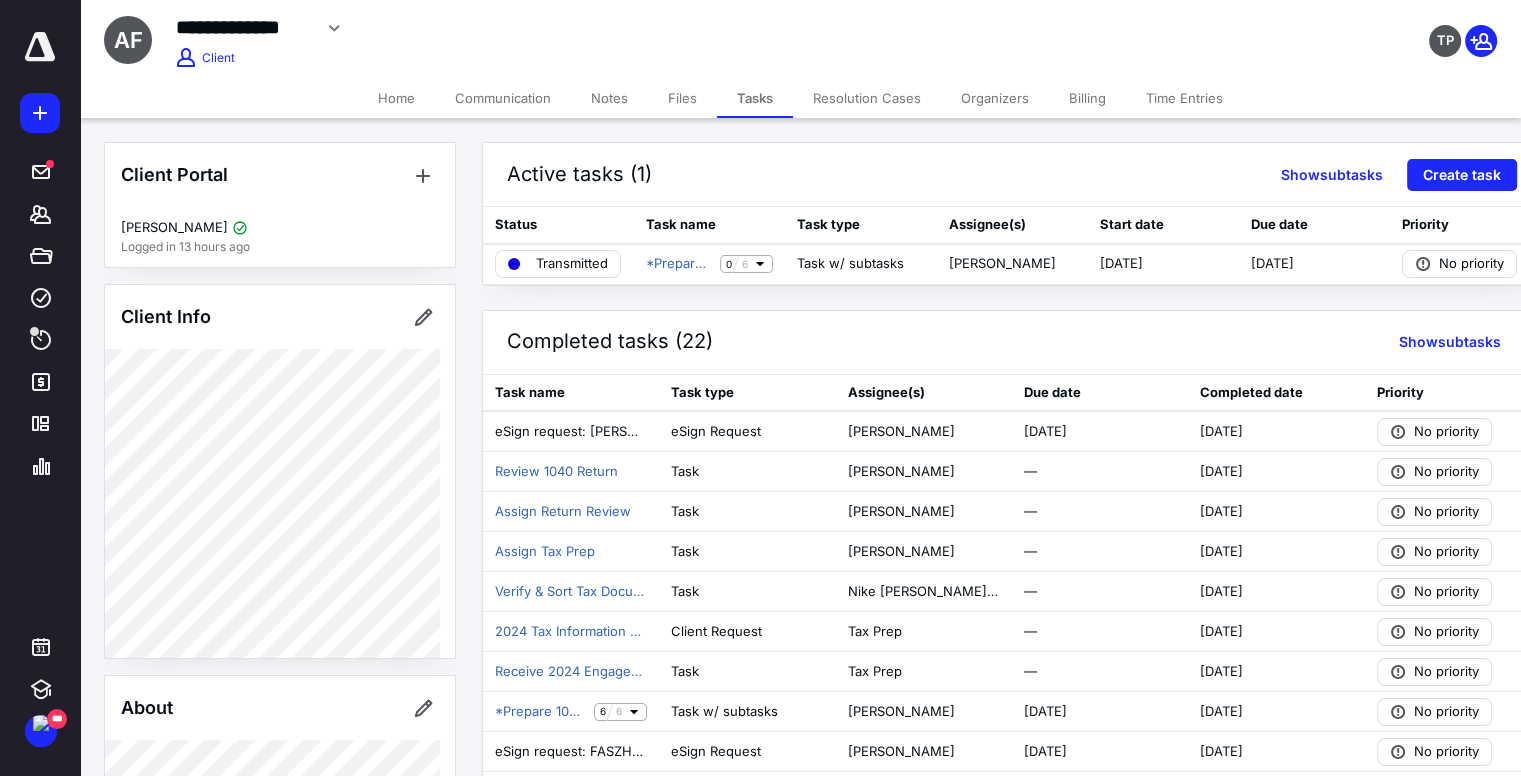 drag, startPoint x: 609, startPoint y: 92, endPoint x: 609, endPoint y: 105, distance: 13 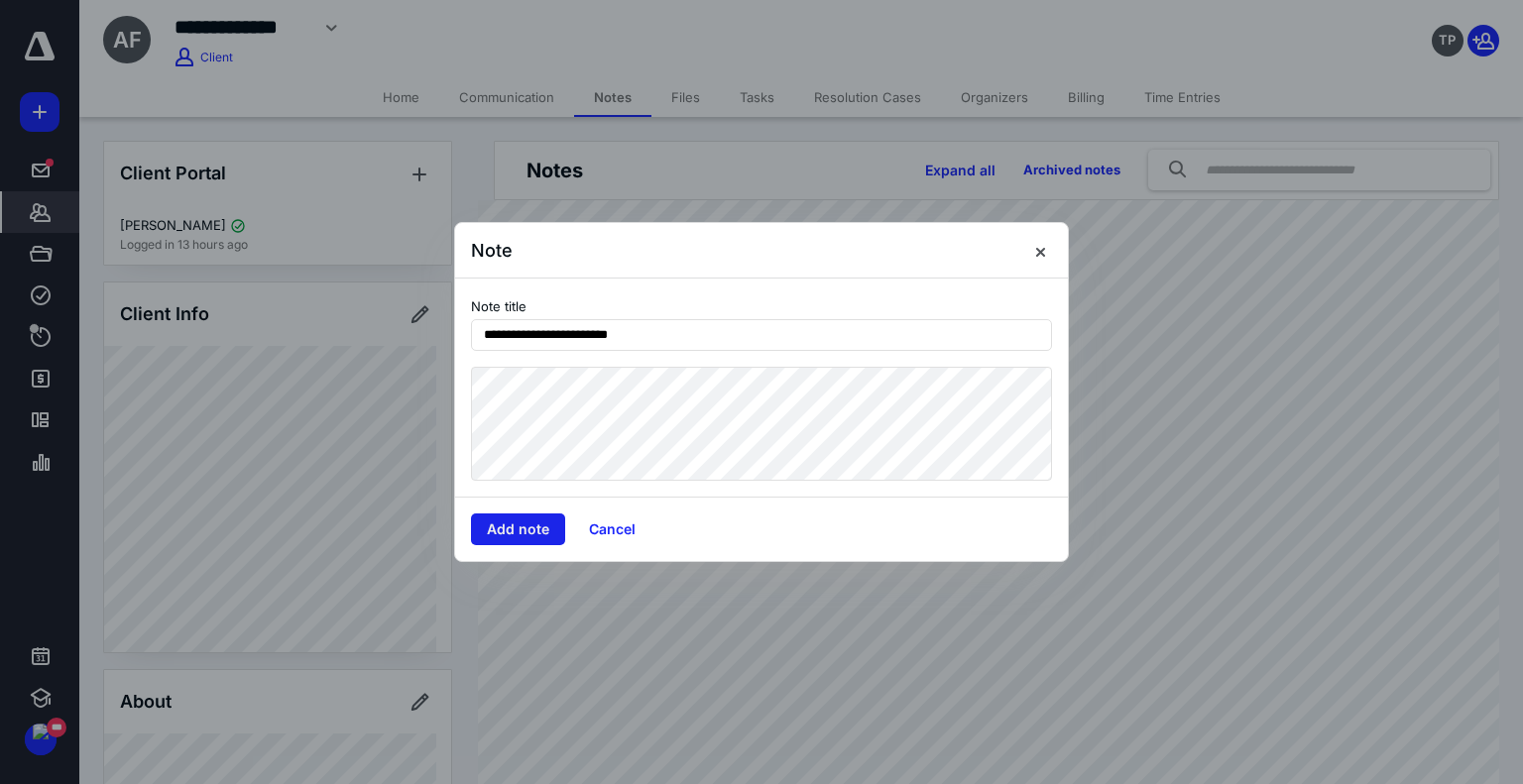 type on "**********" 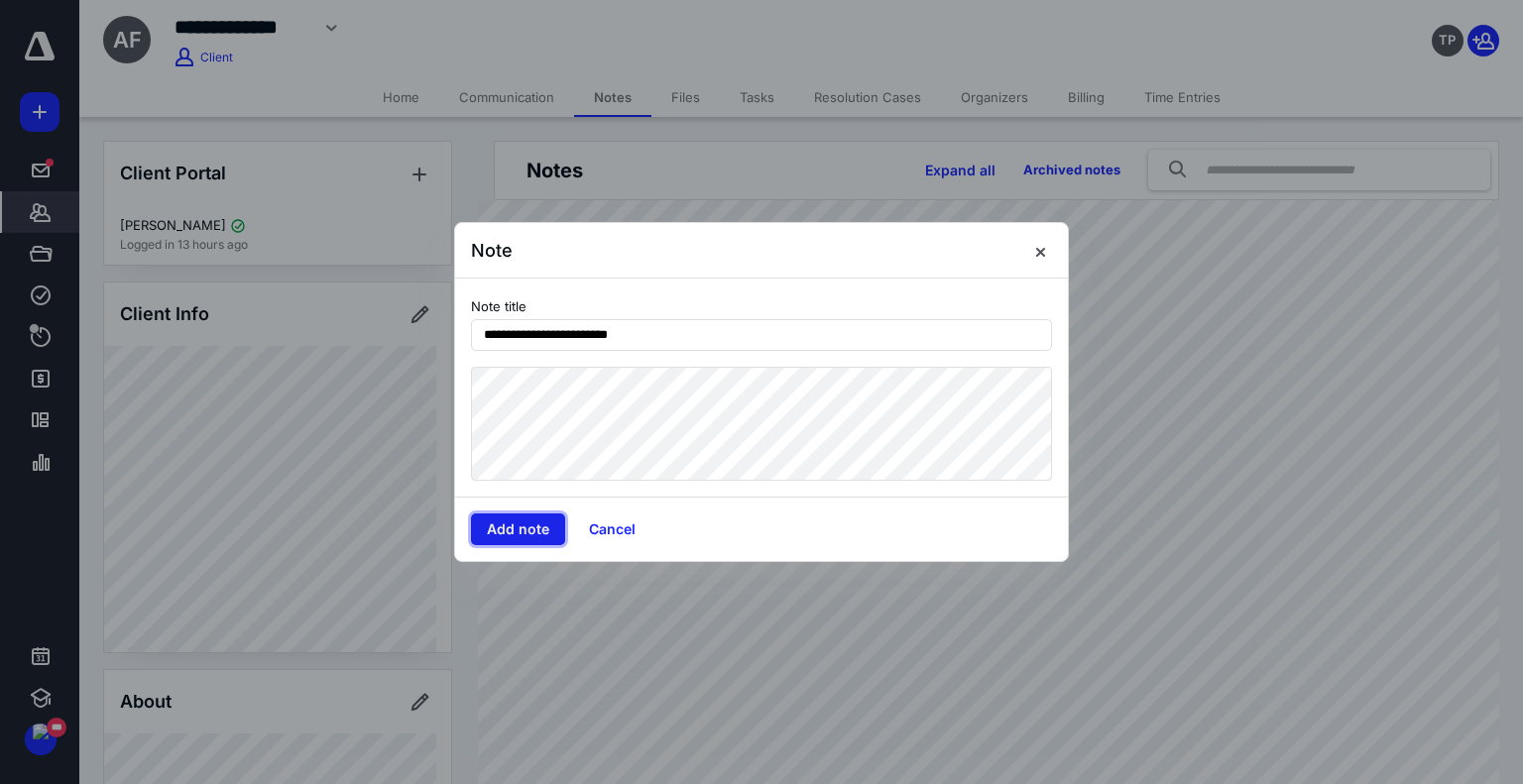 click on "Add note" at bounding box center (518, 529) 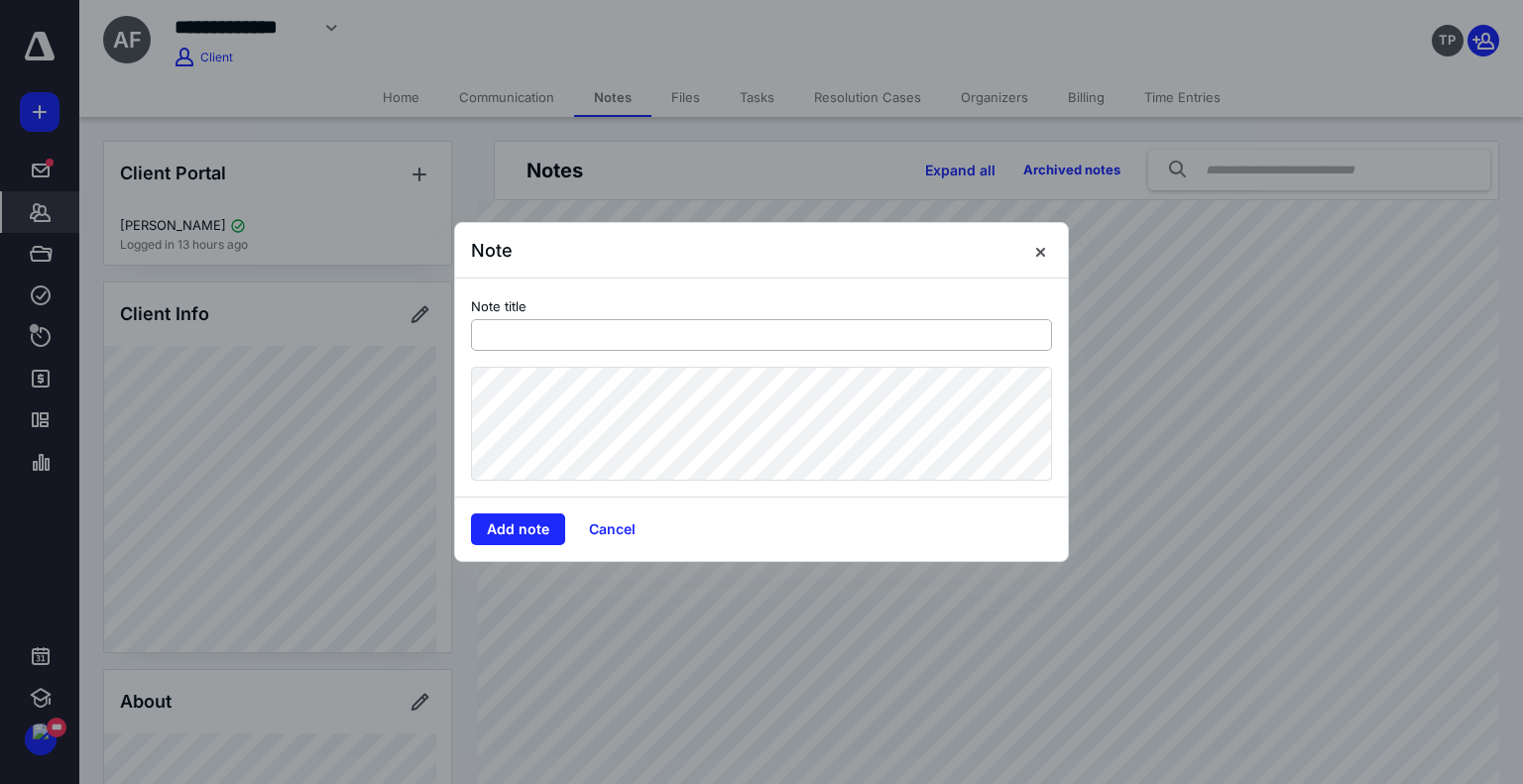 click at bounding box center [762, 335] 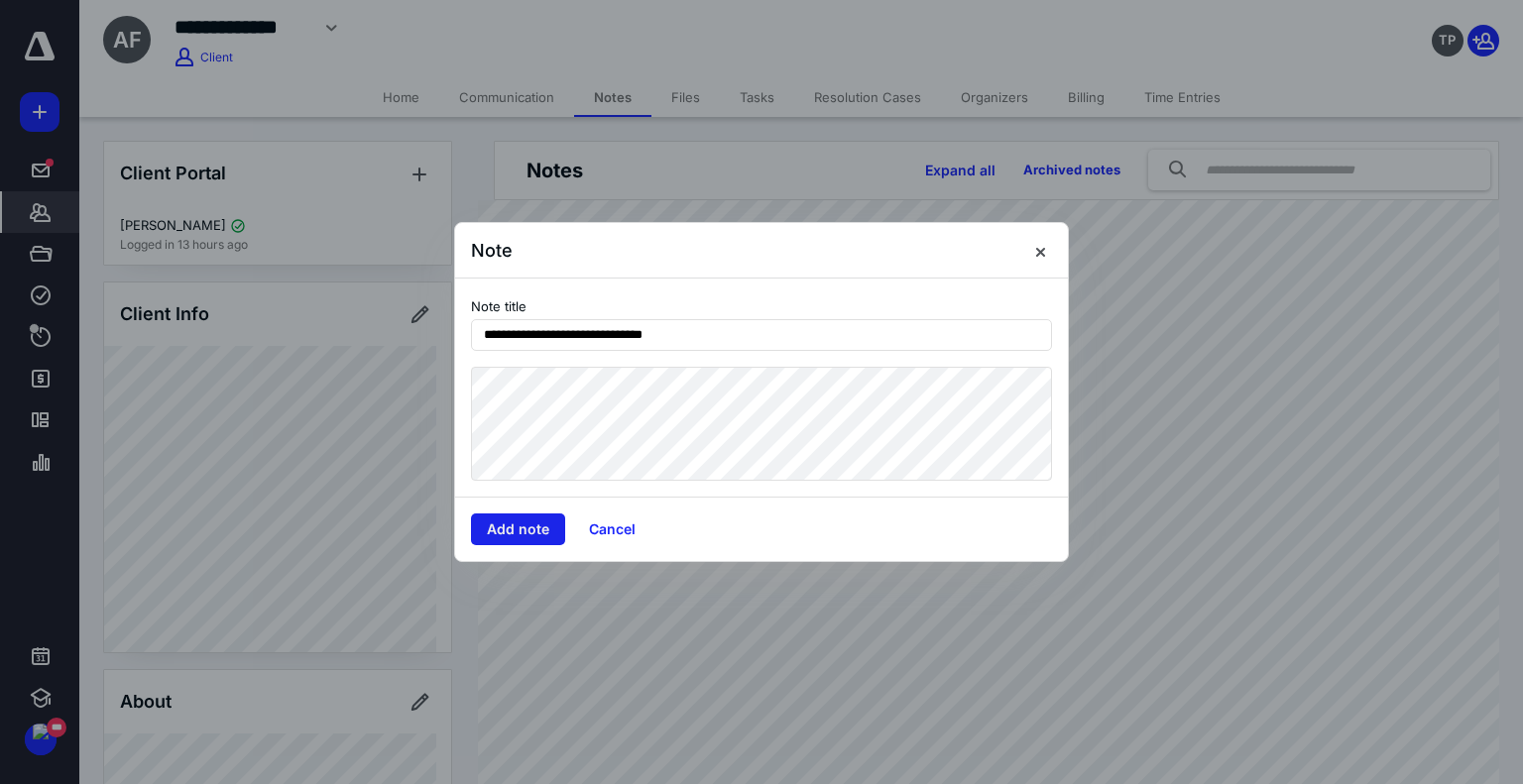 type on "**********" 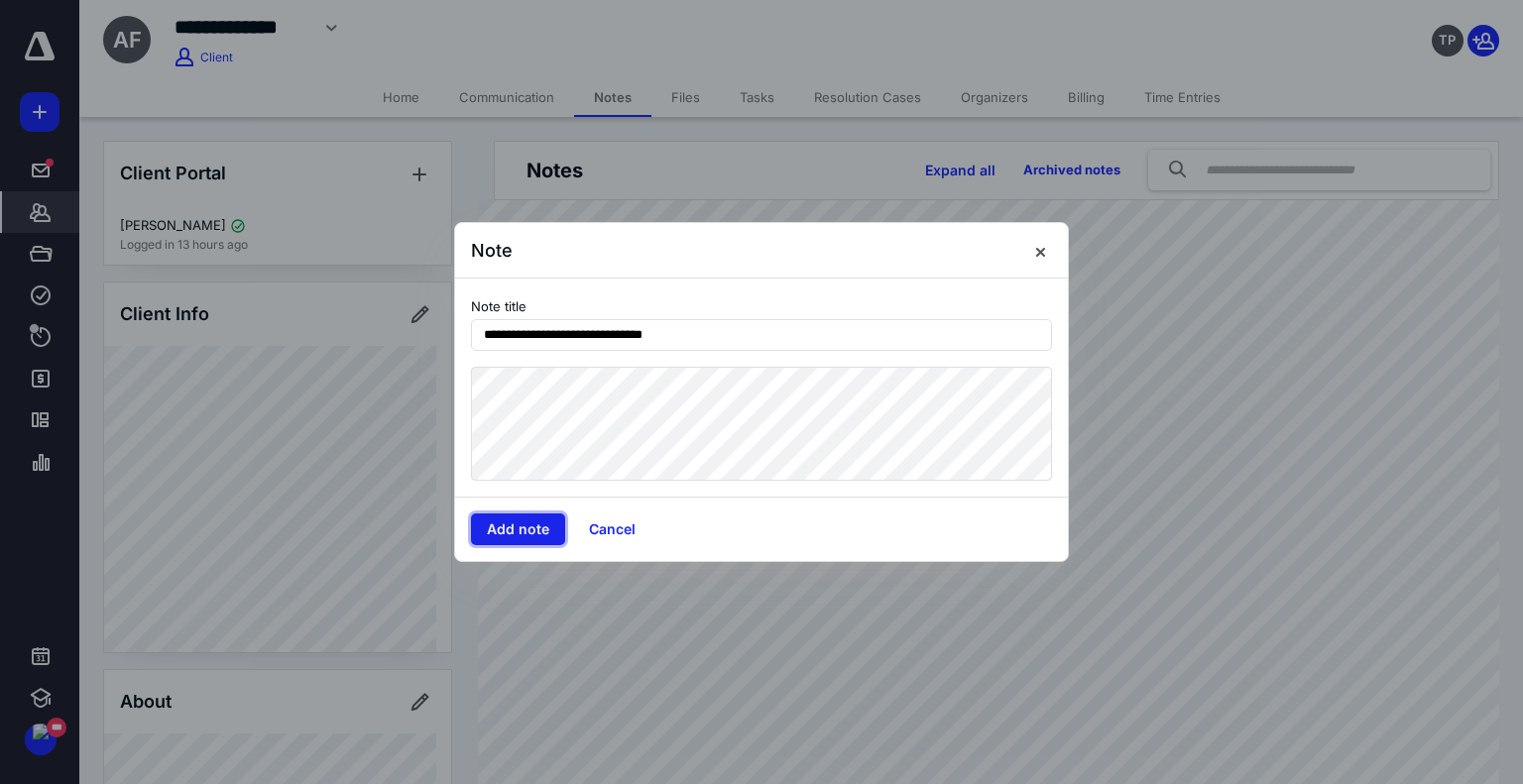 click on "Add note" at bounding box center (518, 529) 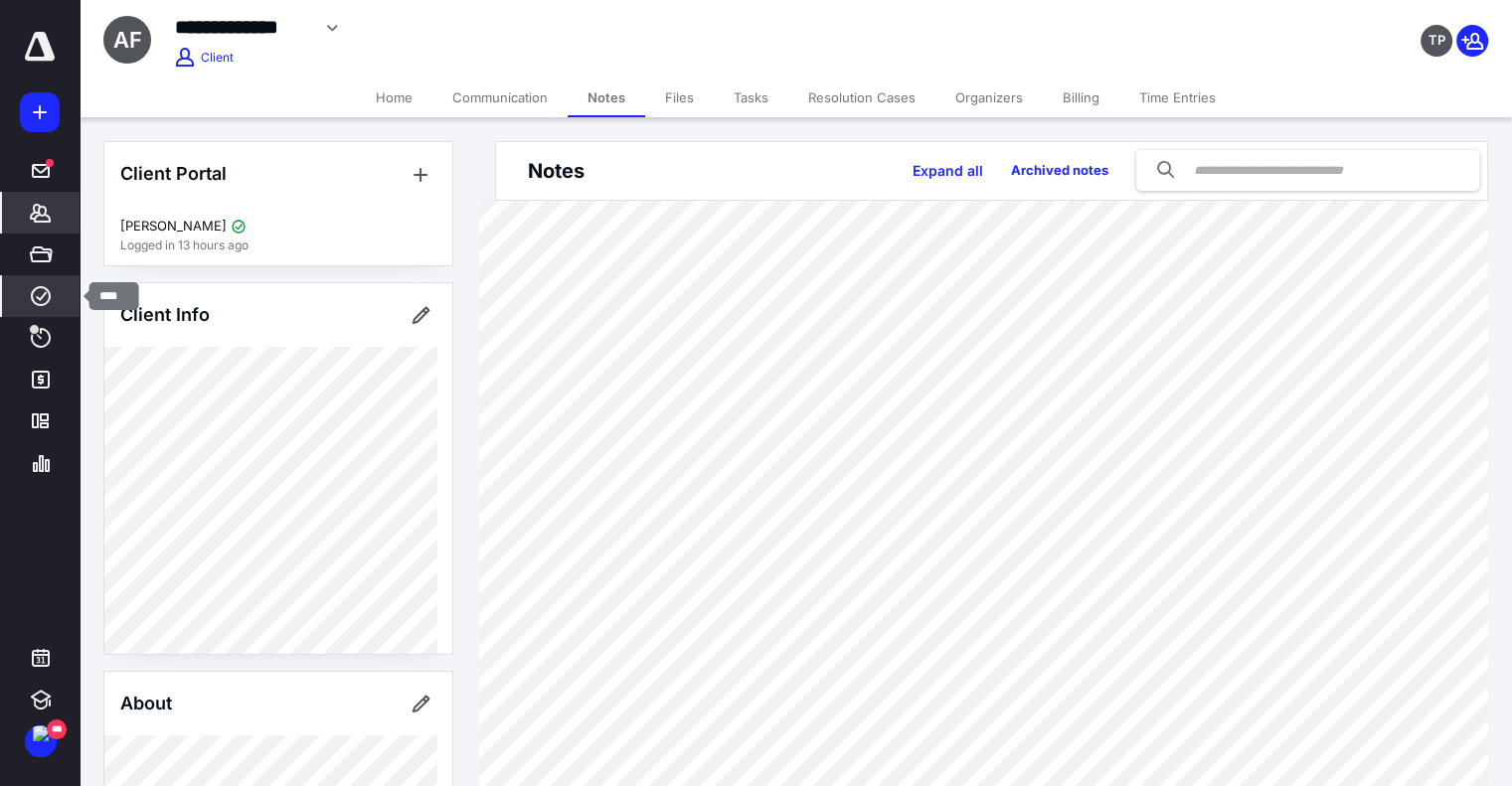 click 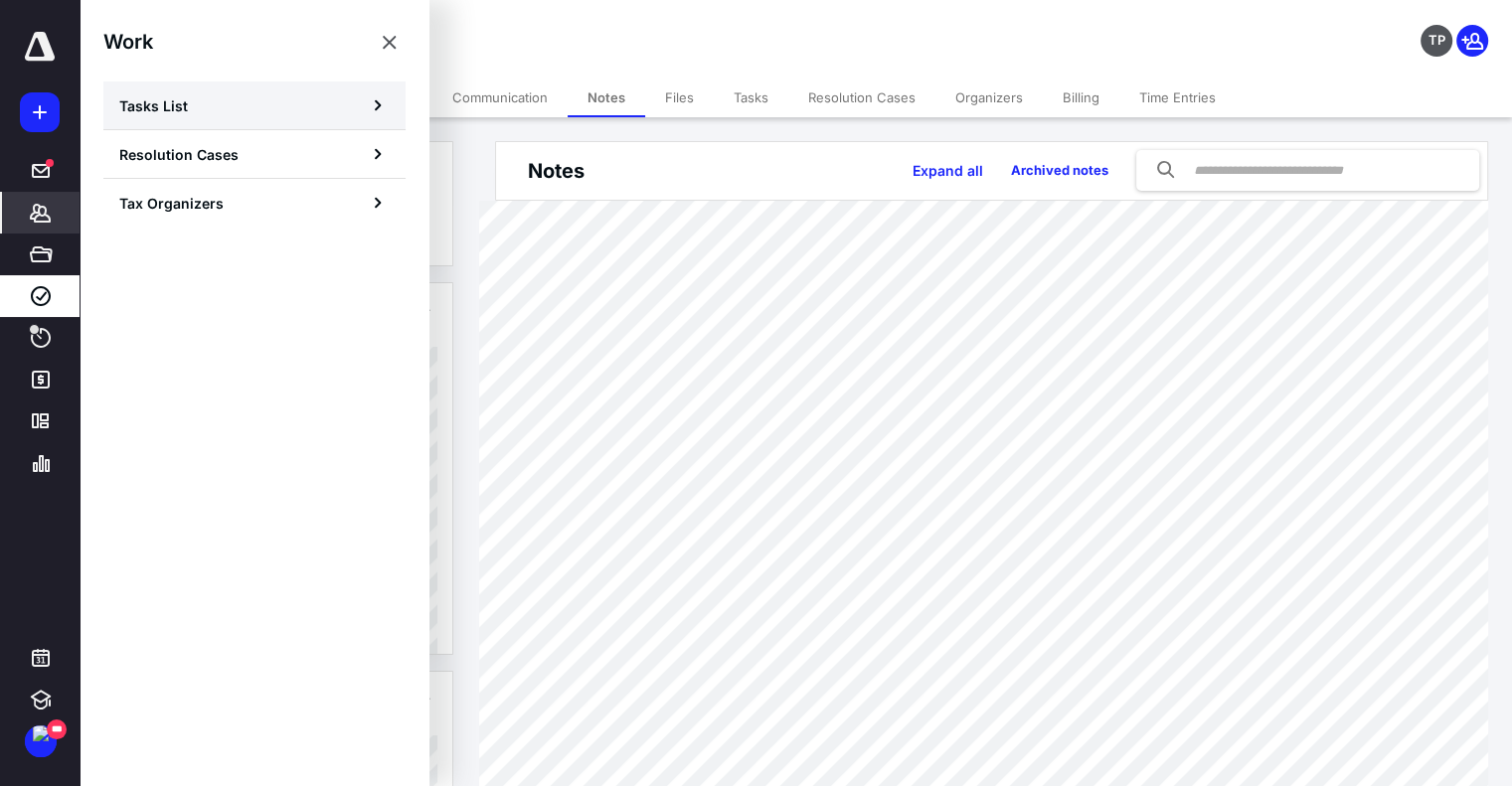 click on "Tasks List" at bounding box center (153, 105) 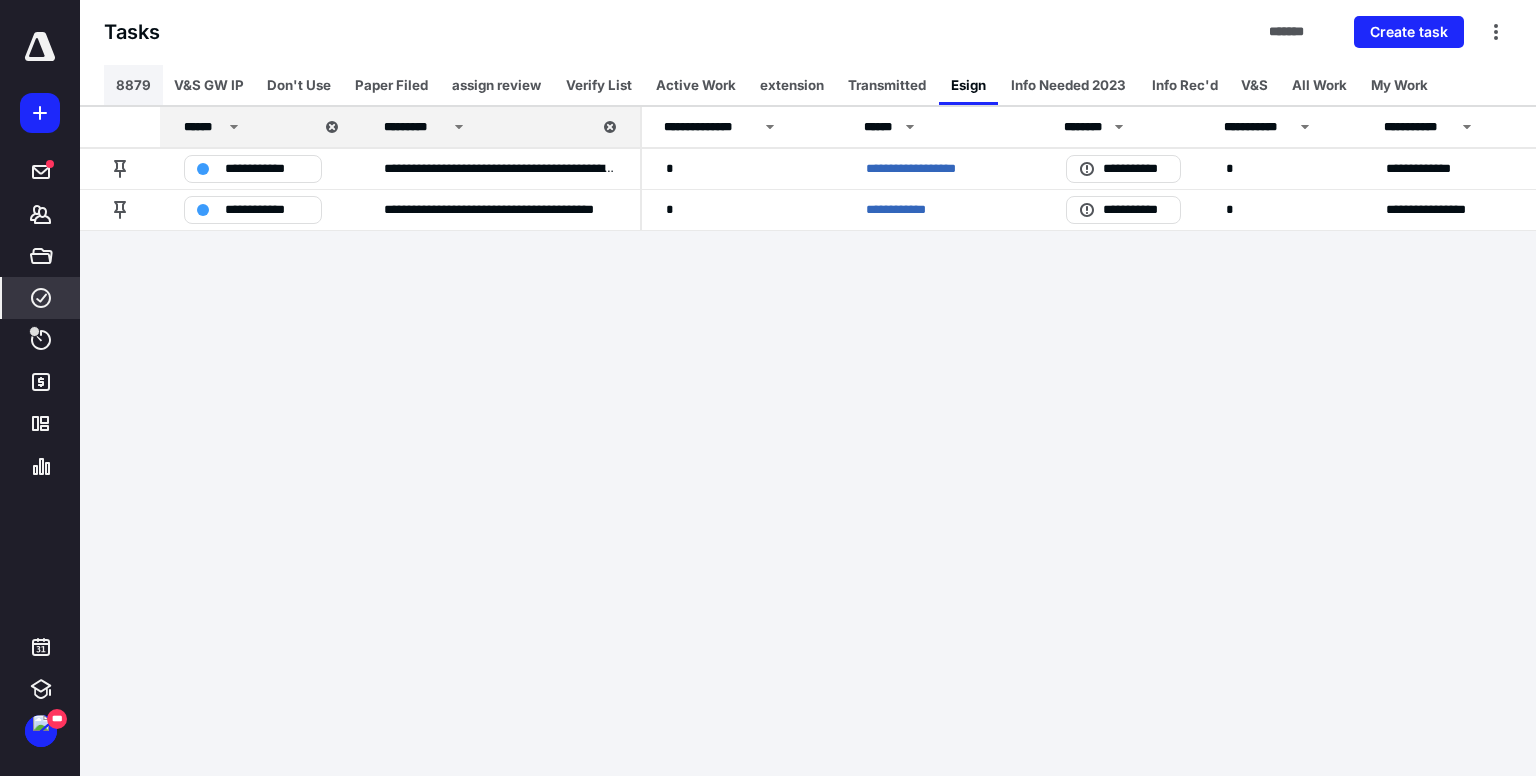 click on "8879" at bounding box center (133, 85) 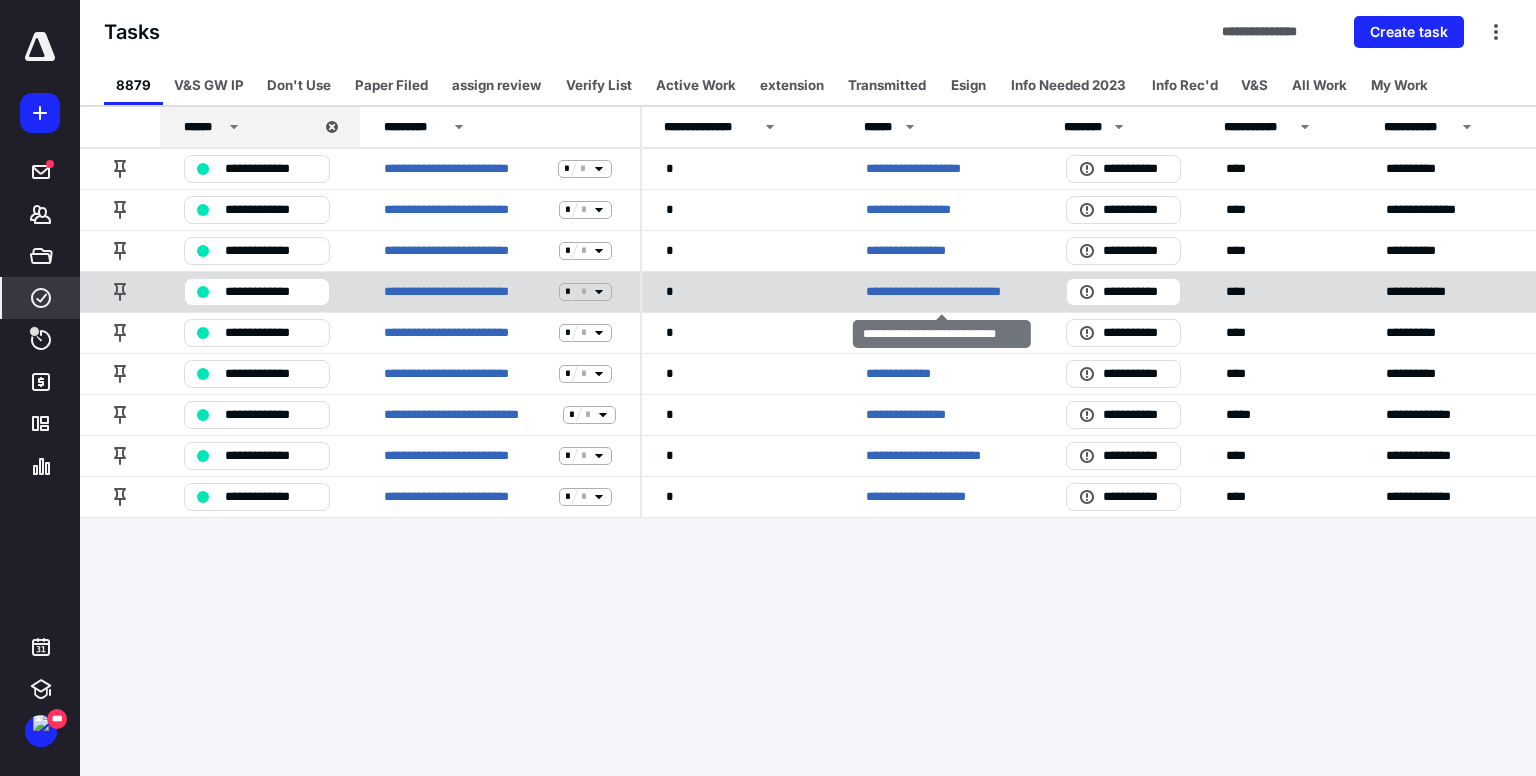 click on "**********" at bounding box center [942, 292] 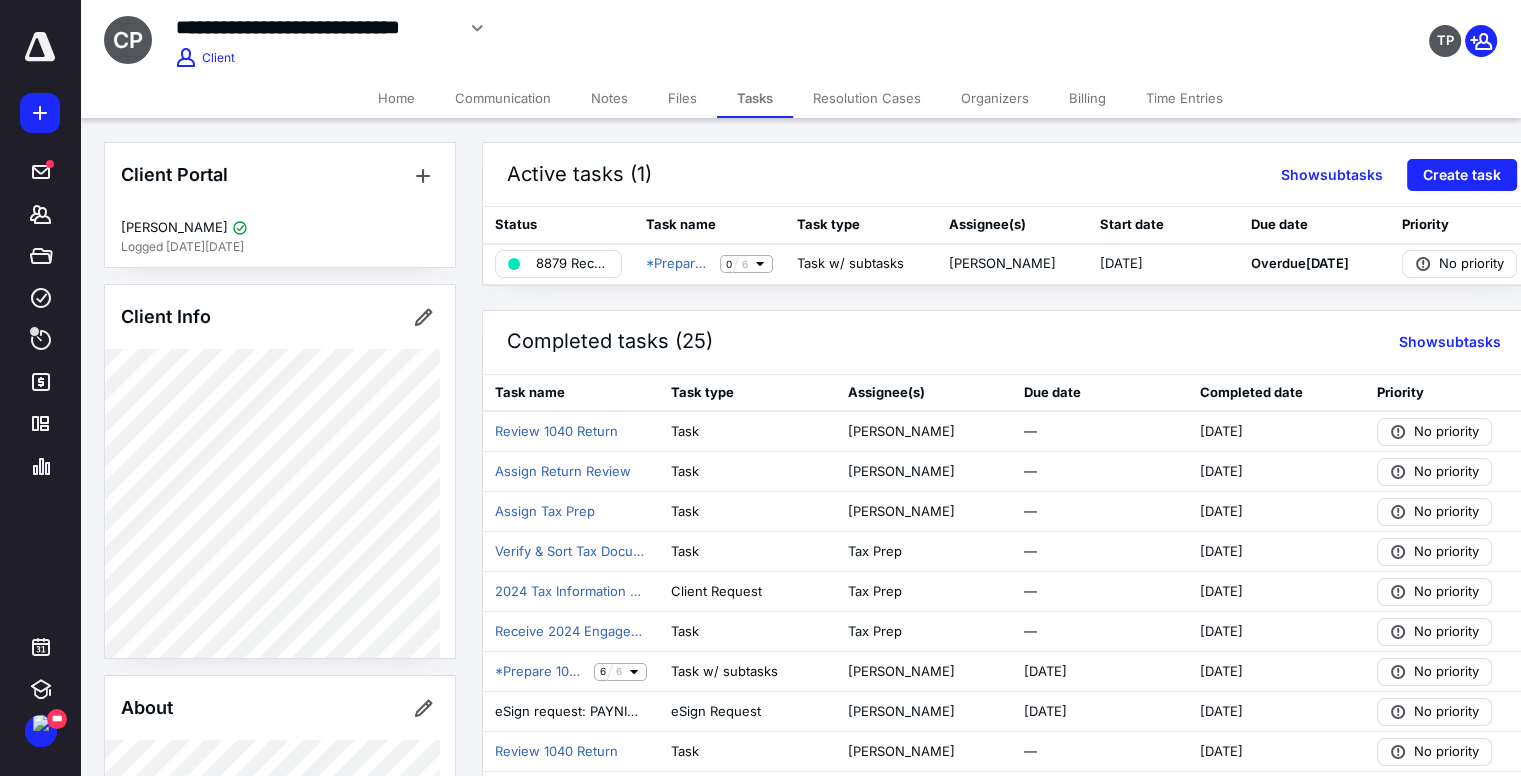 click on "Files" at bounding box center (682, 98) 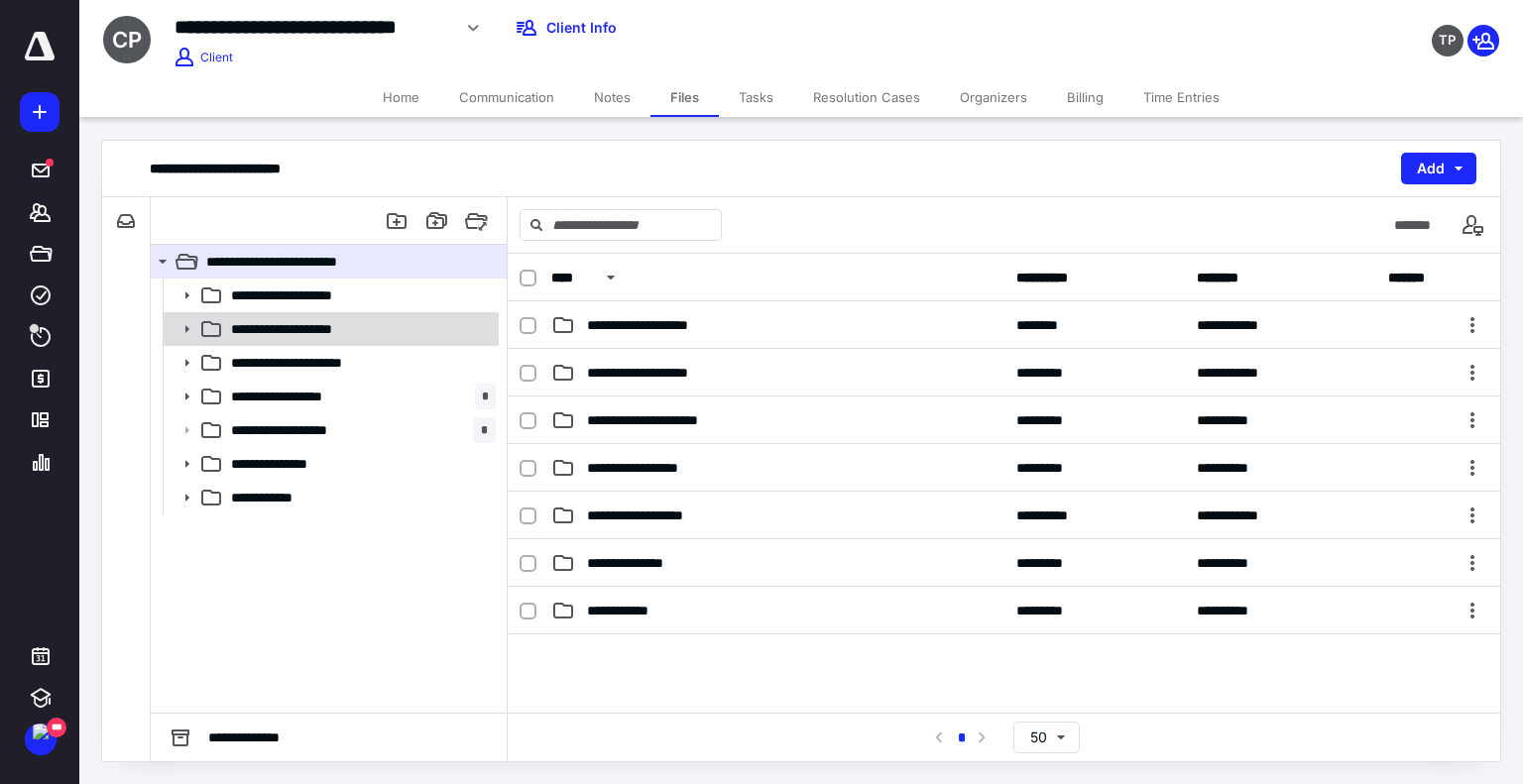 click 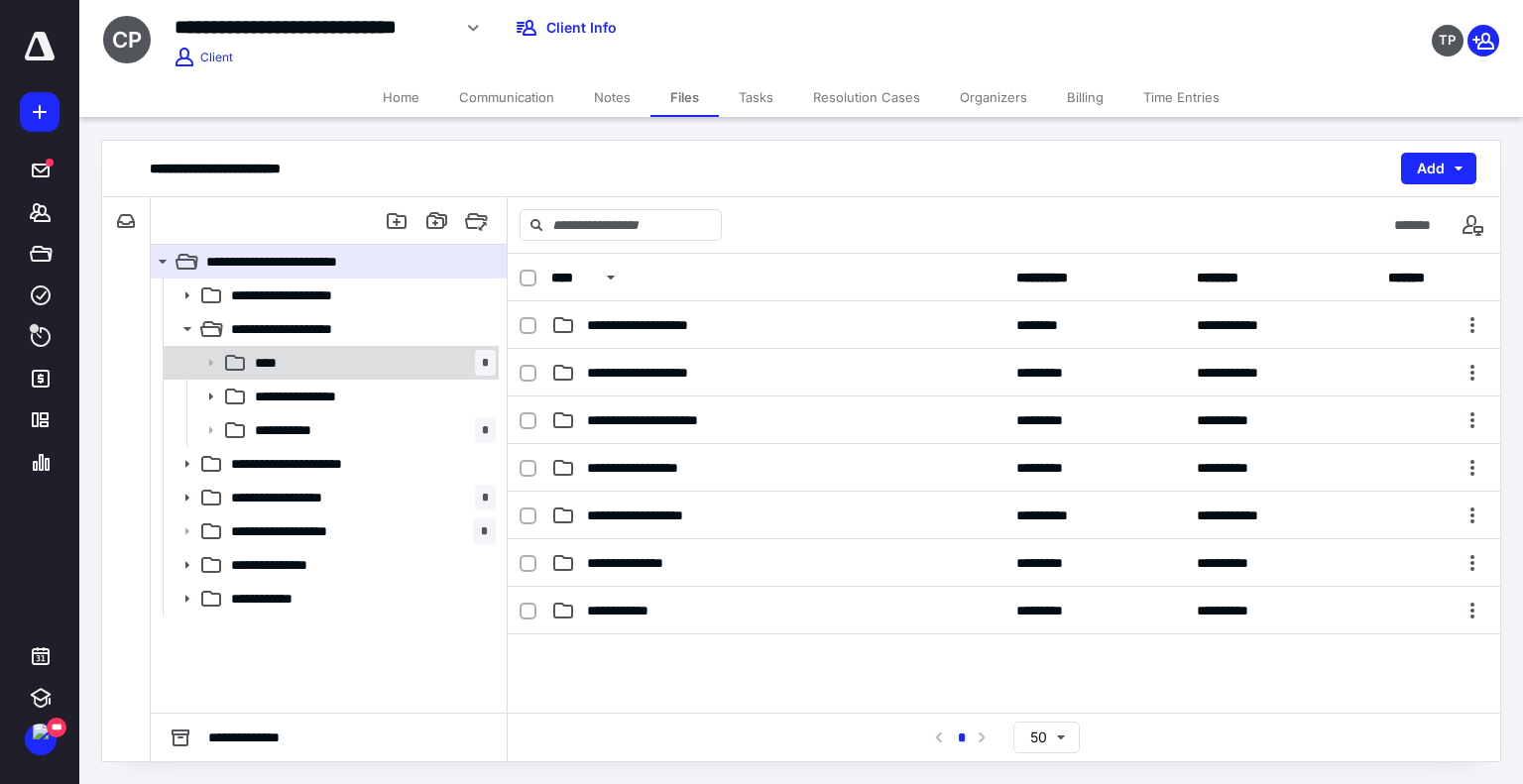 click on "****" at bounding box center [272, 363] 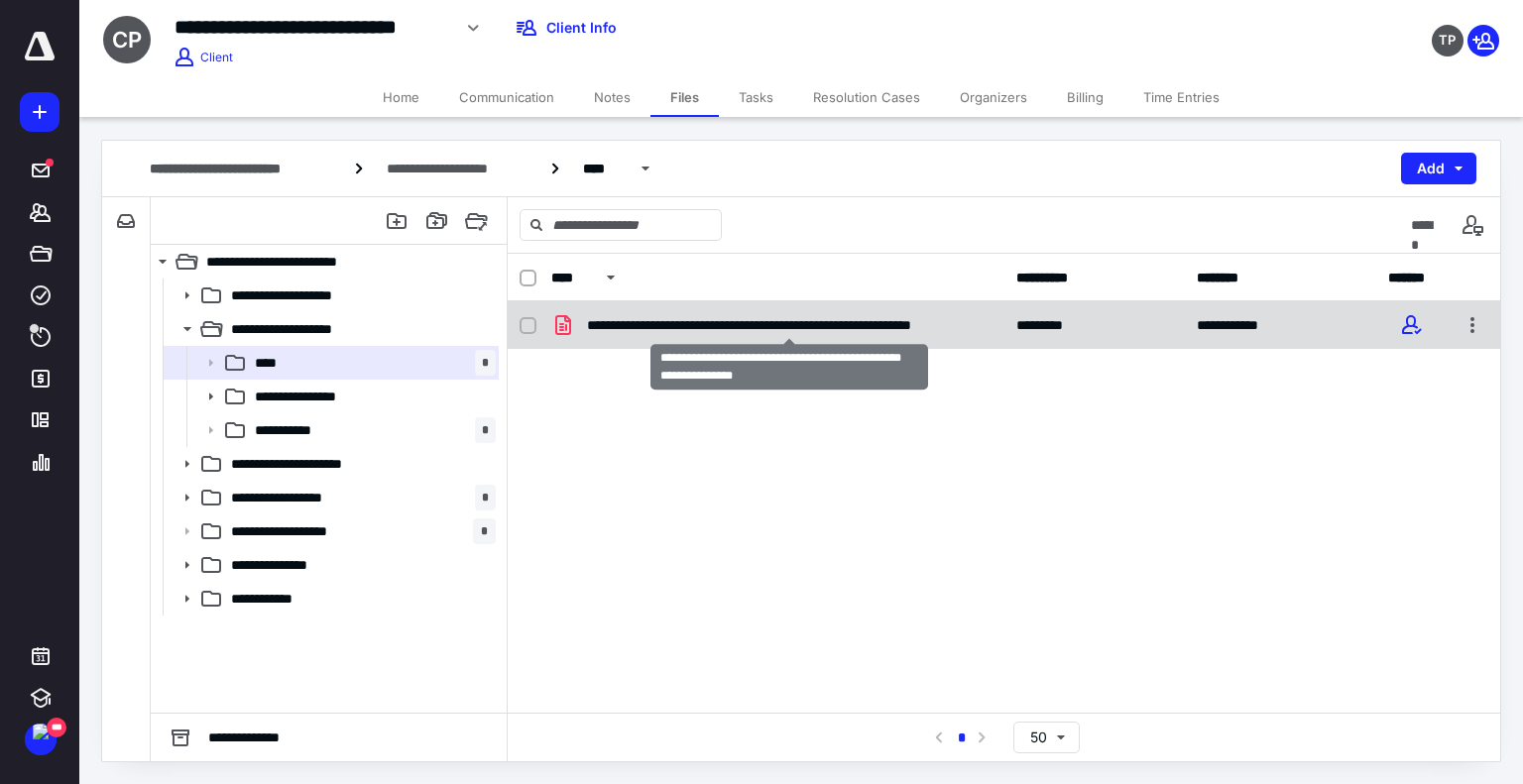 click on "**********" at bounding box center [789, 325] 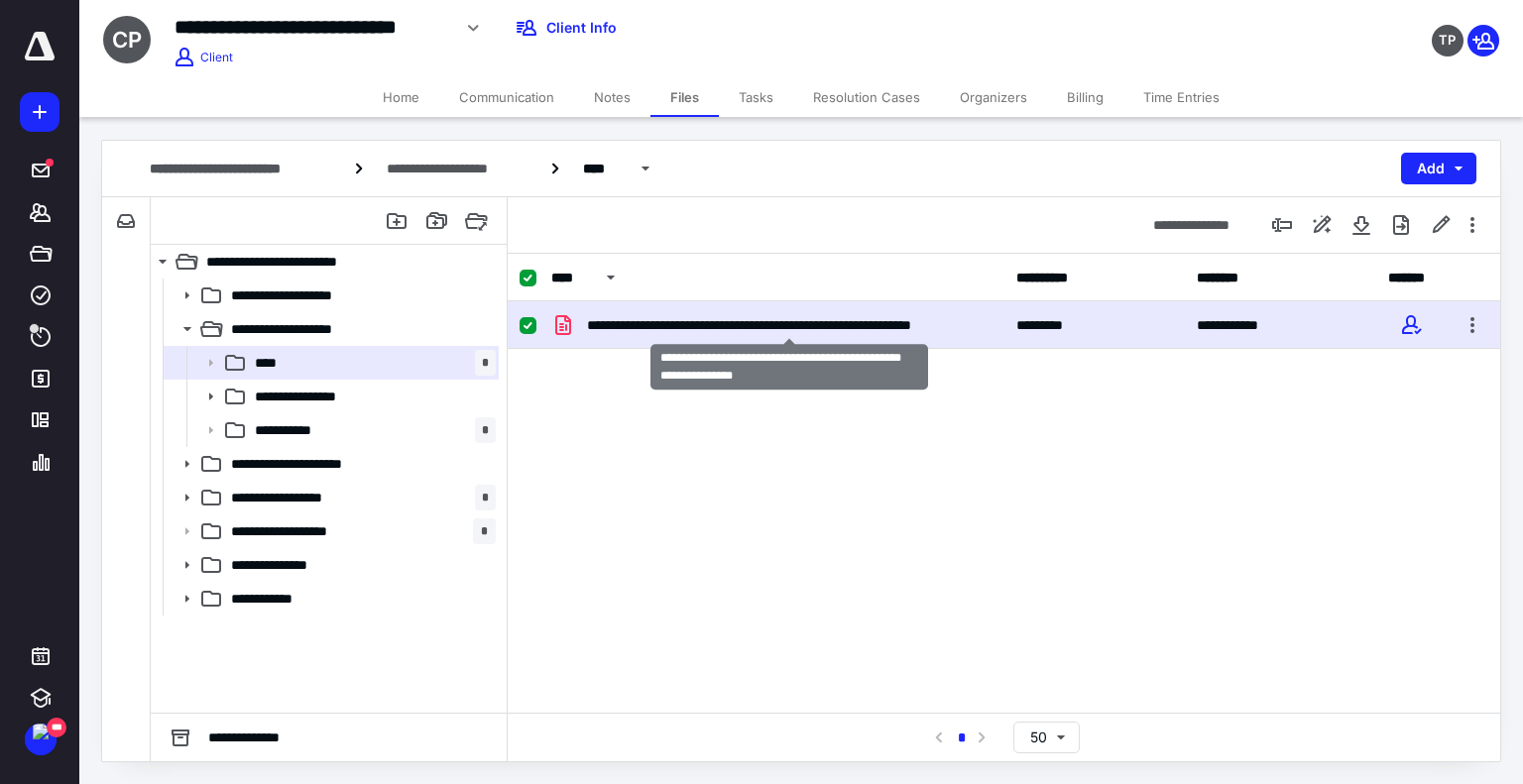 click on "**********" at bounding box center [789, 325] 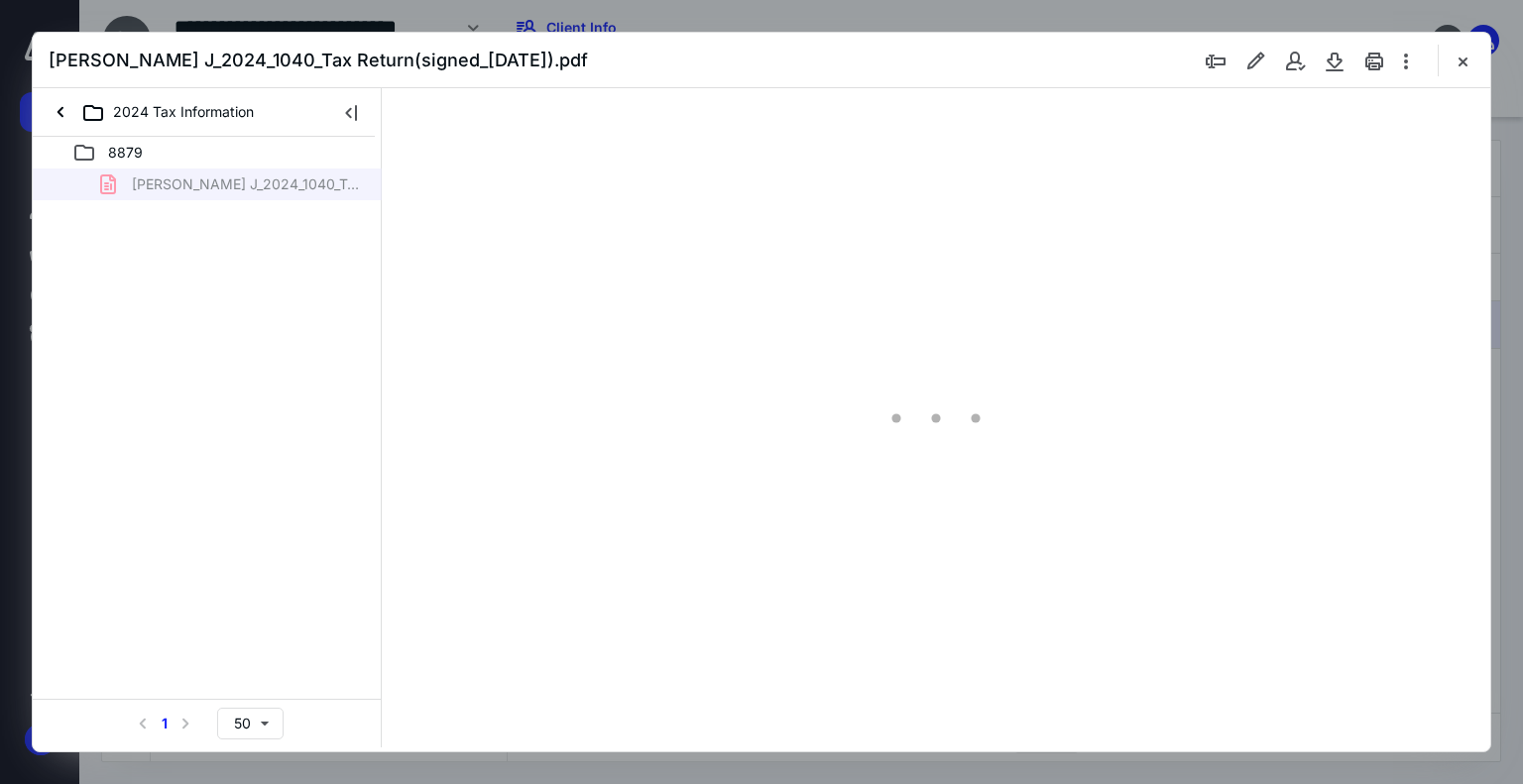 scroll, scrollTop: 0, scrollLeft: 0, axis: both 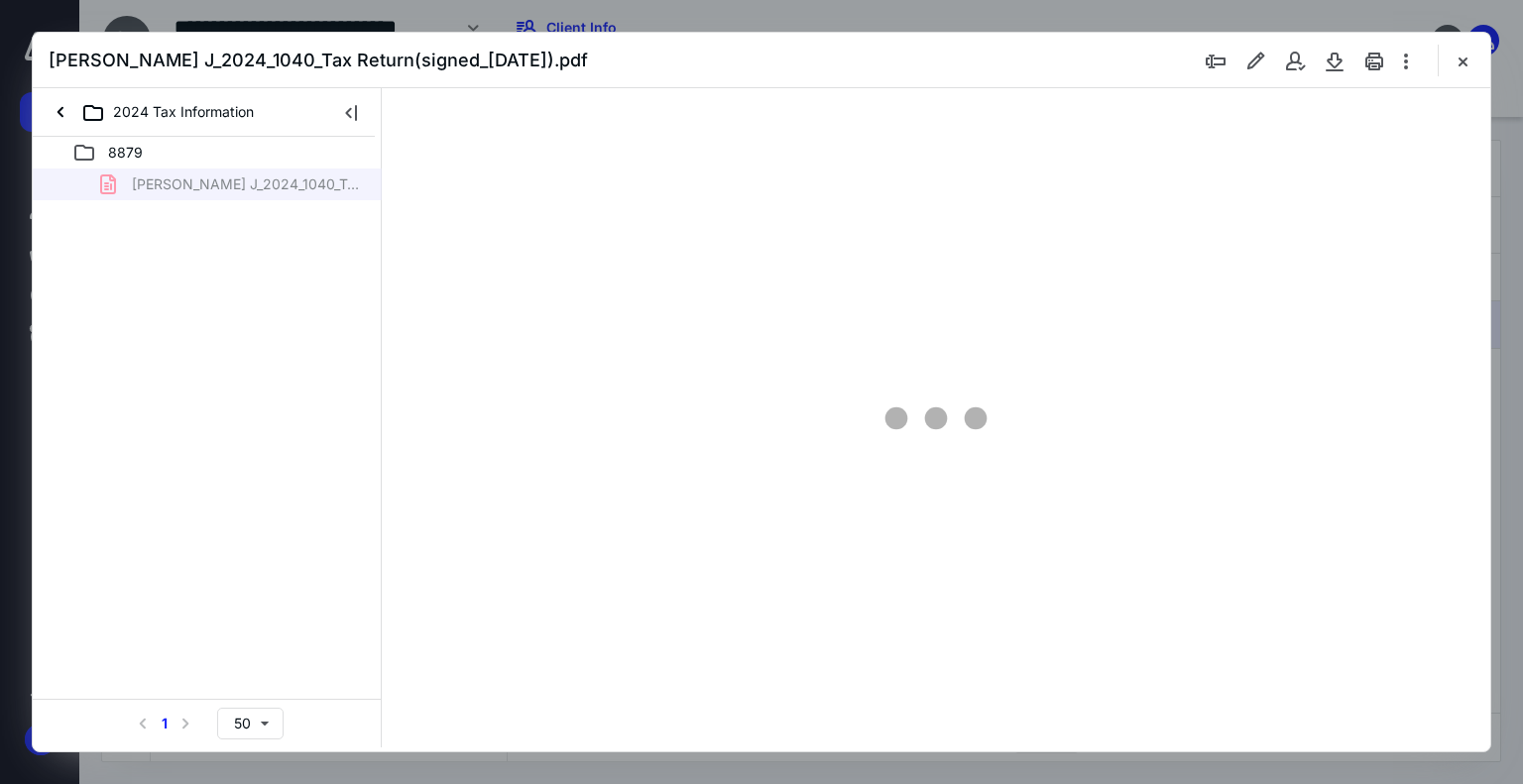 type on "169" 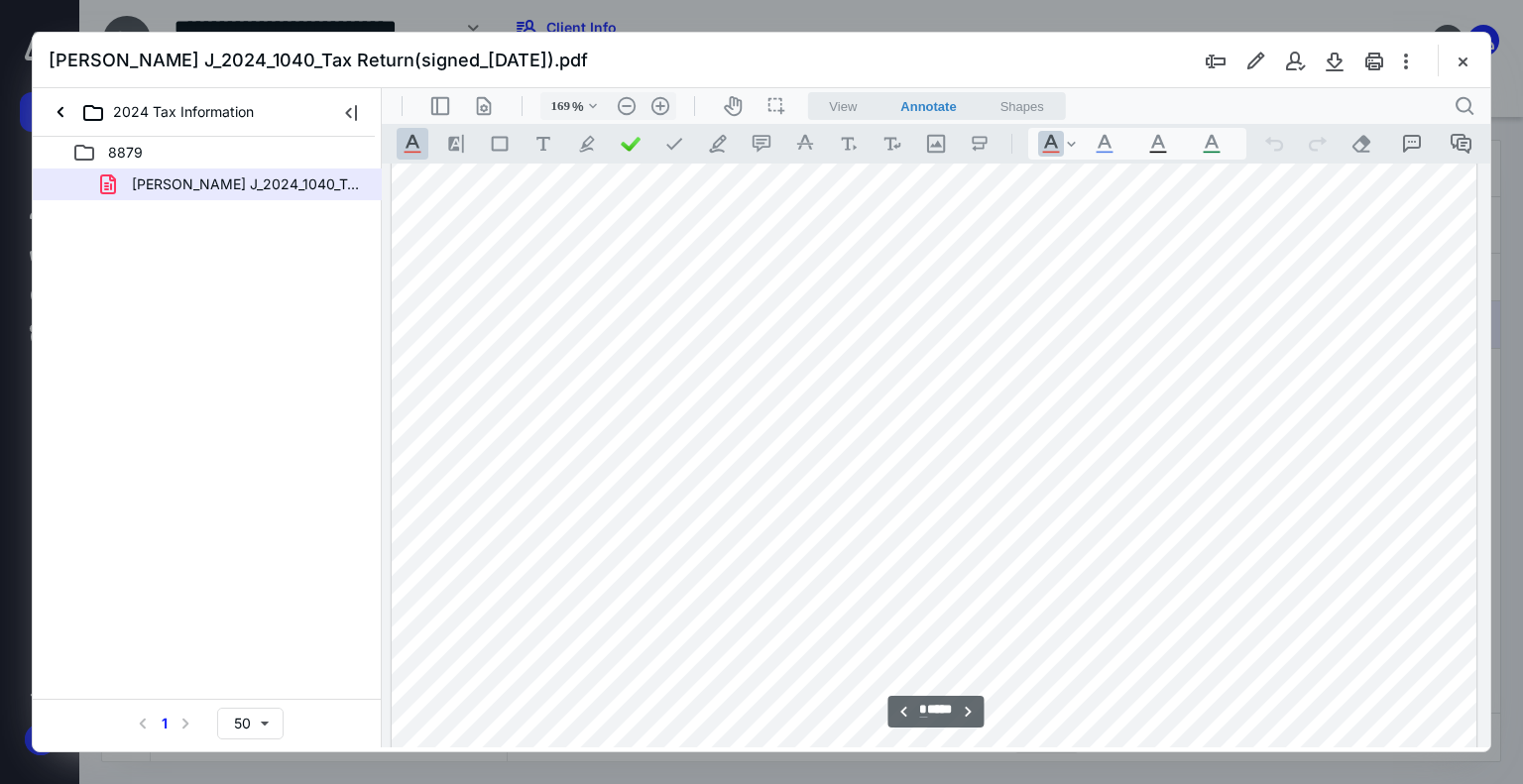 scroll, scrollTop: 6029, scrollLeft: 147, axis: both 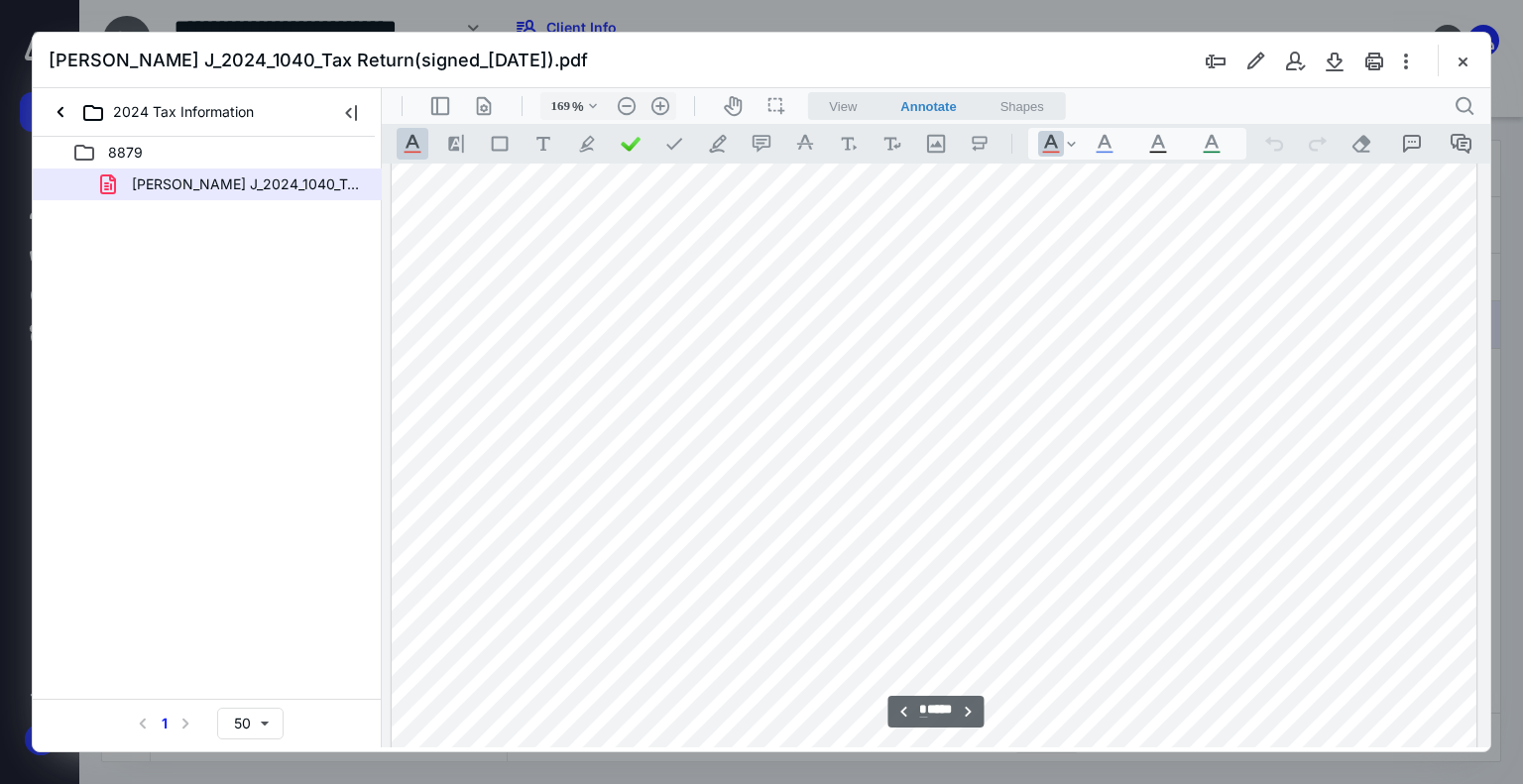 type on "*" 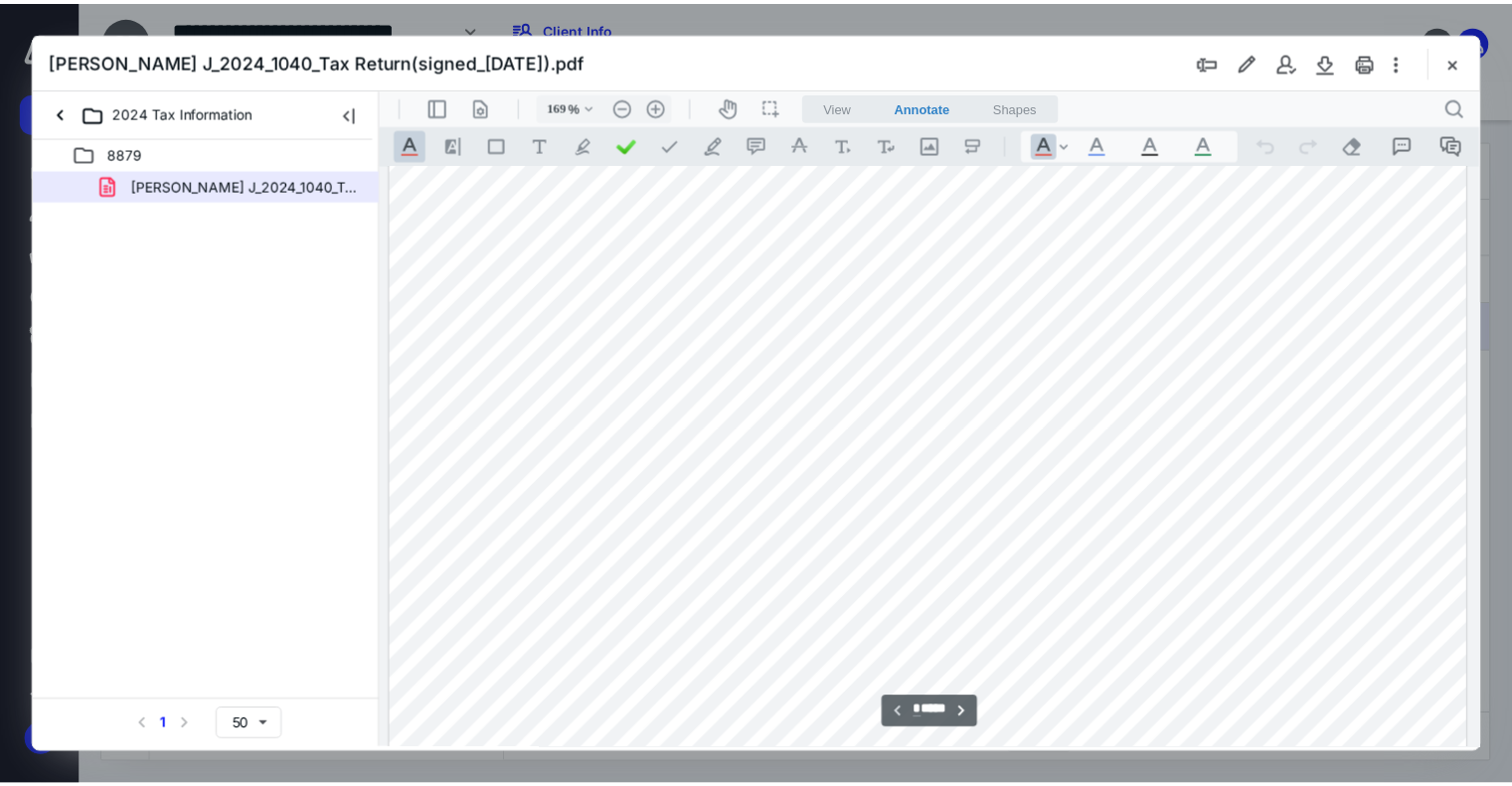 scroll, scrollTop: 497, scrollLeft: 147, axis: both 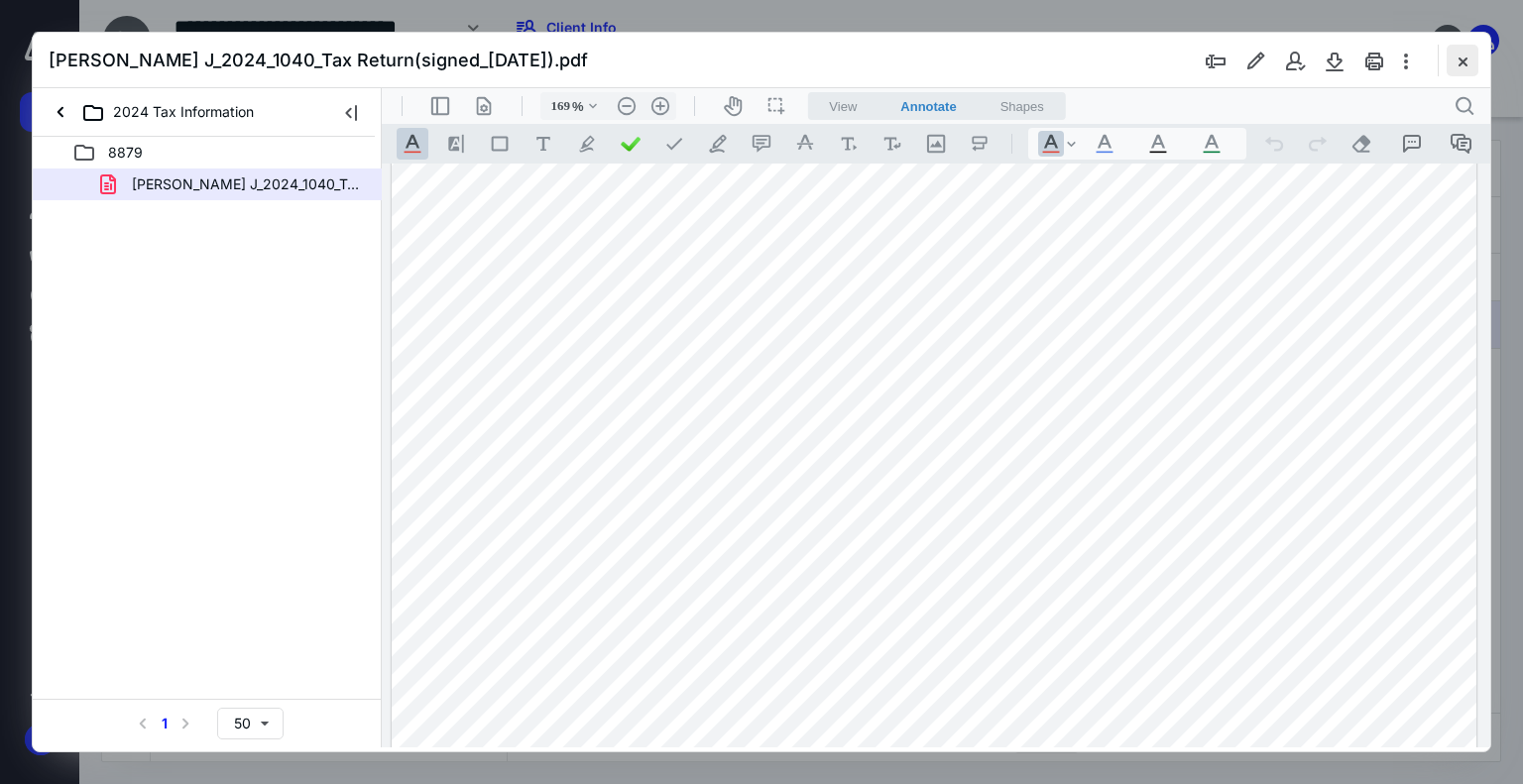 click at bounding box center [1463, 60] 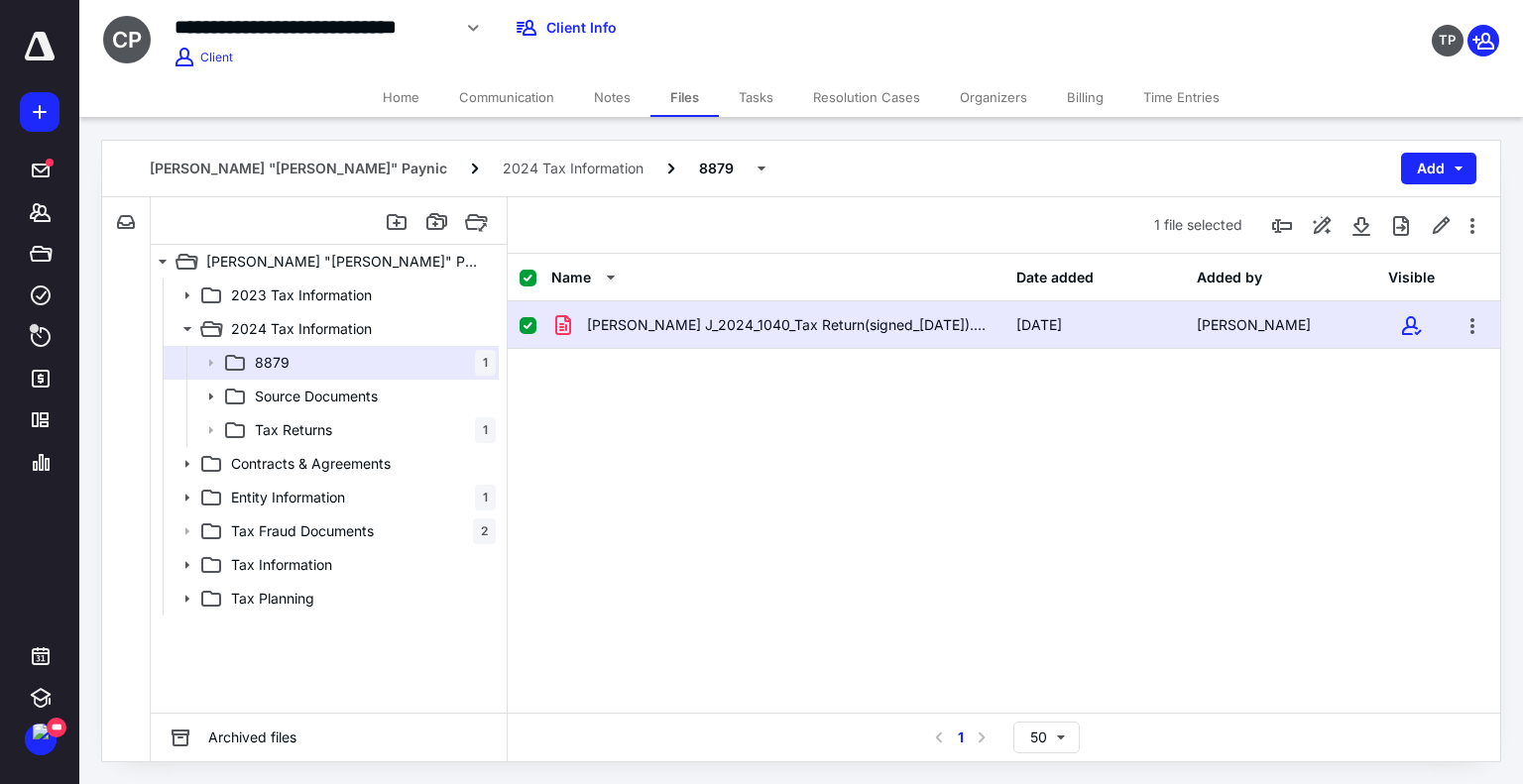 click on "Tasks" at bounding box center [756, 97] 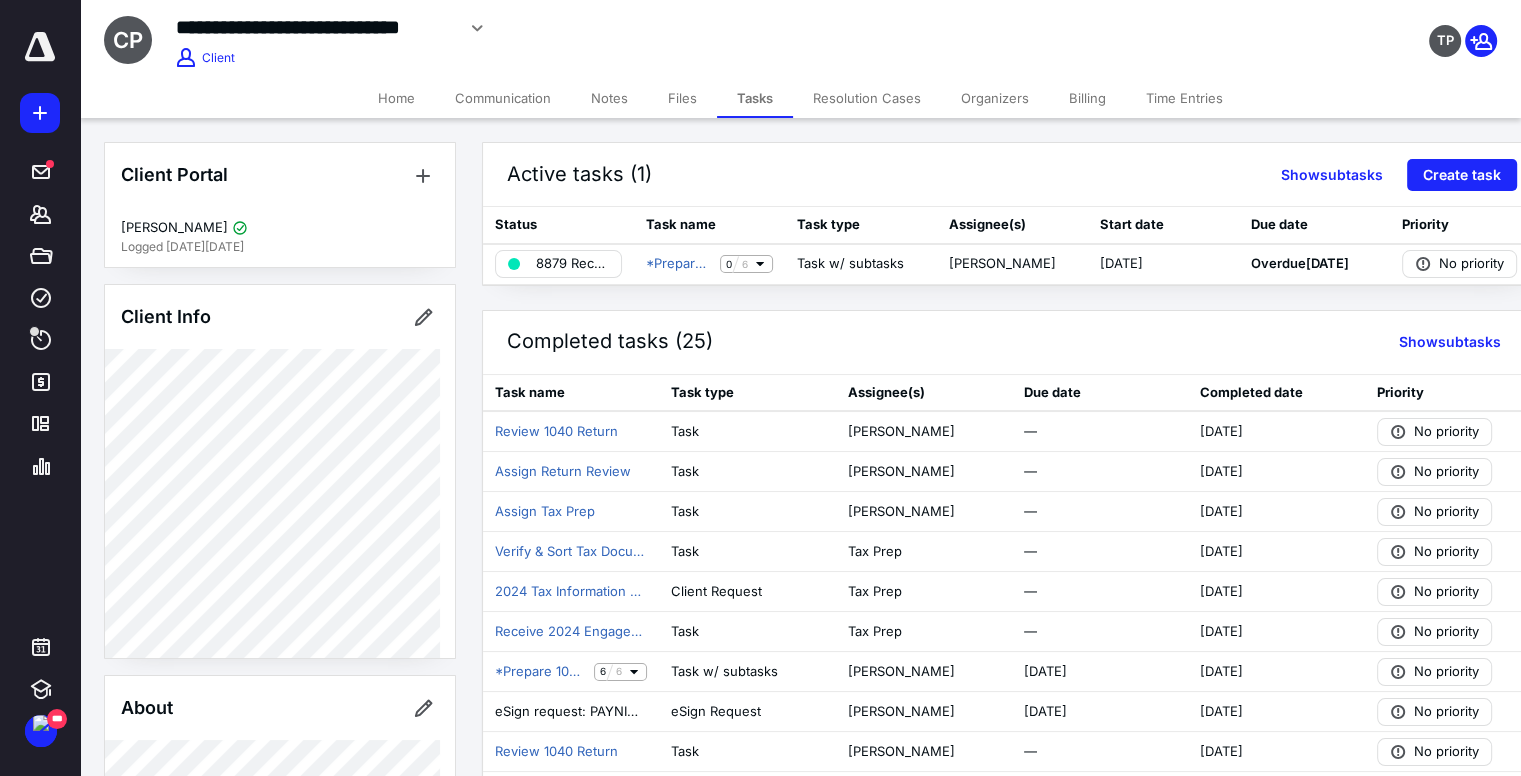 click on "Notes" at bounding box center (609, 98) 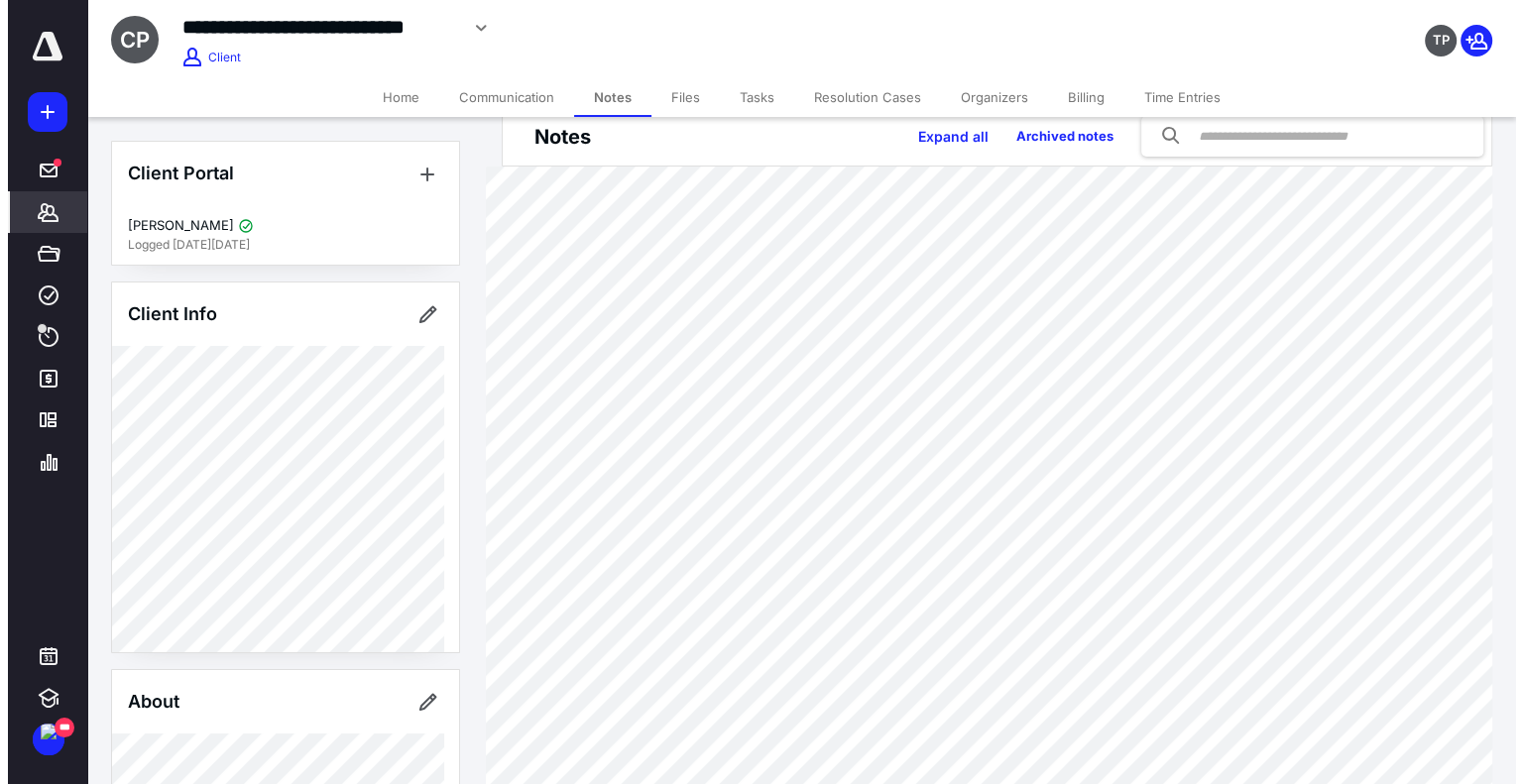 scroll, scrollTop: 0, scrollLeft: 0, axis: both 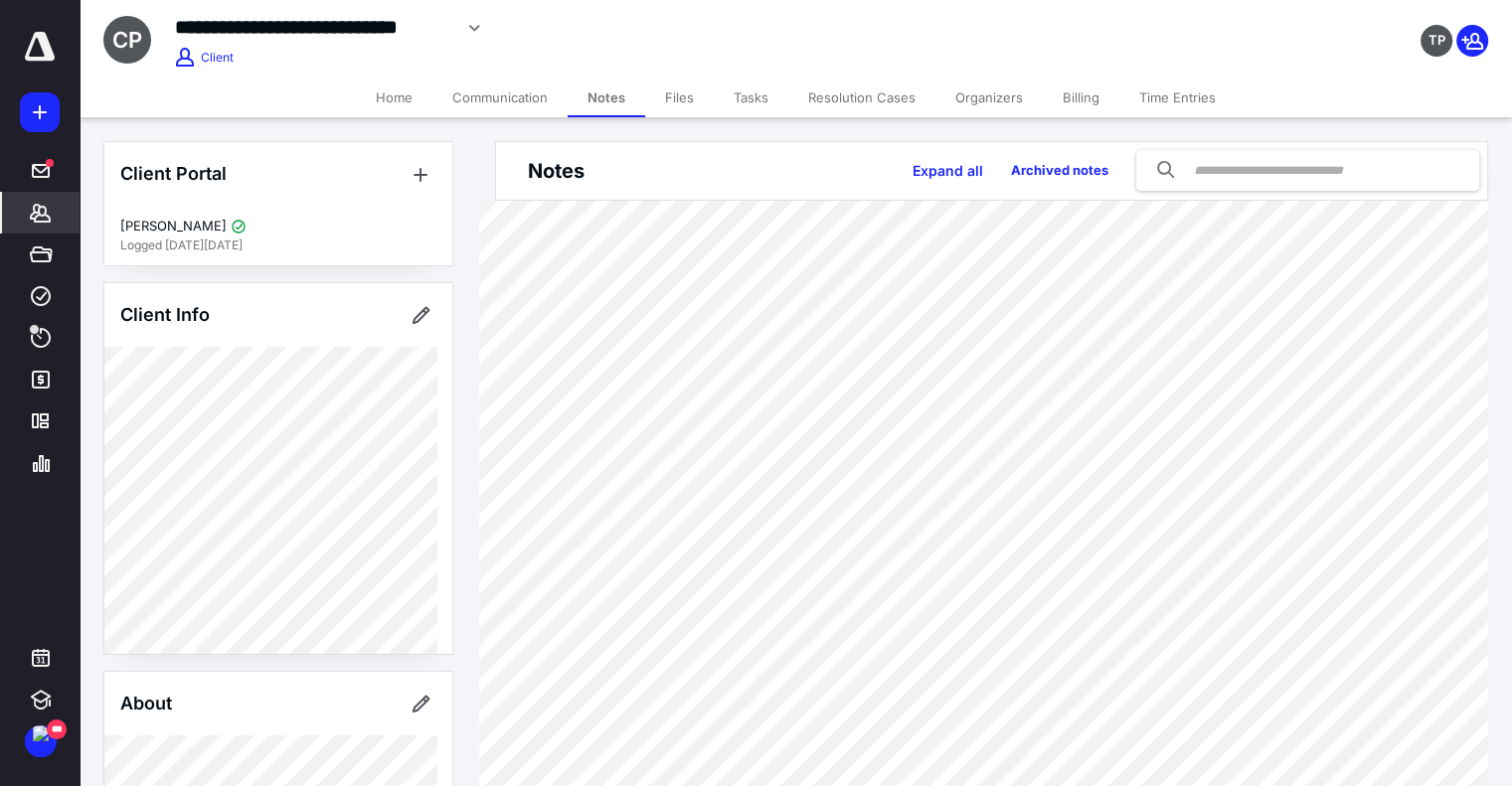 click on "Tasks" at bounding box center (751, 97) 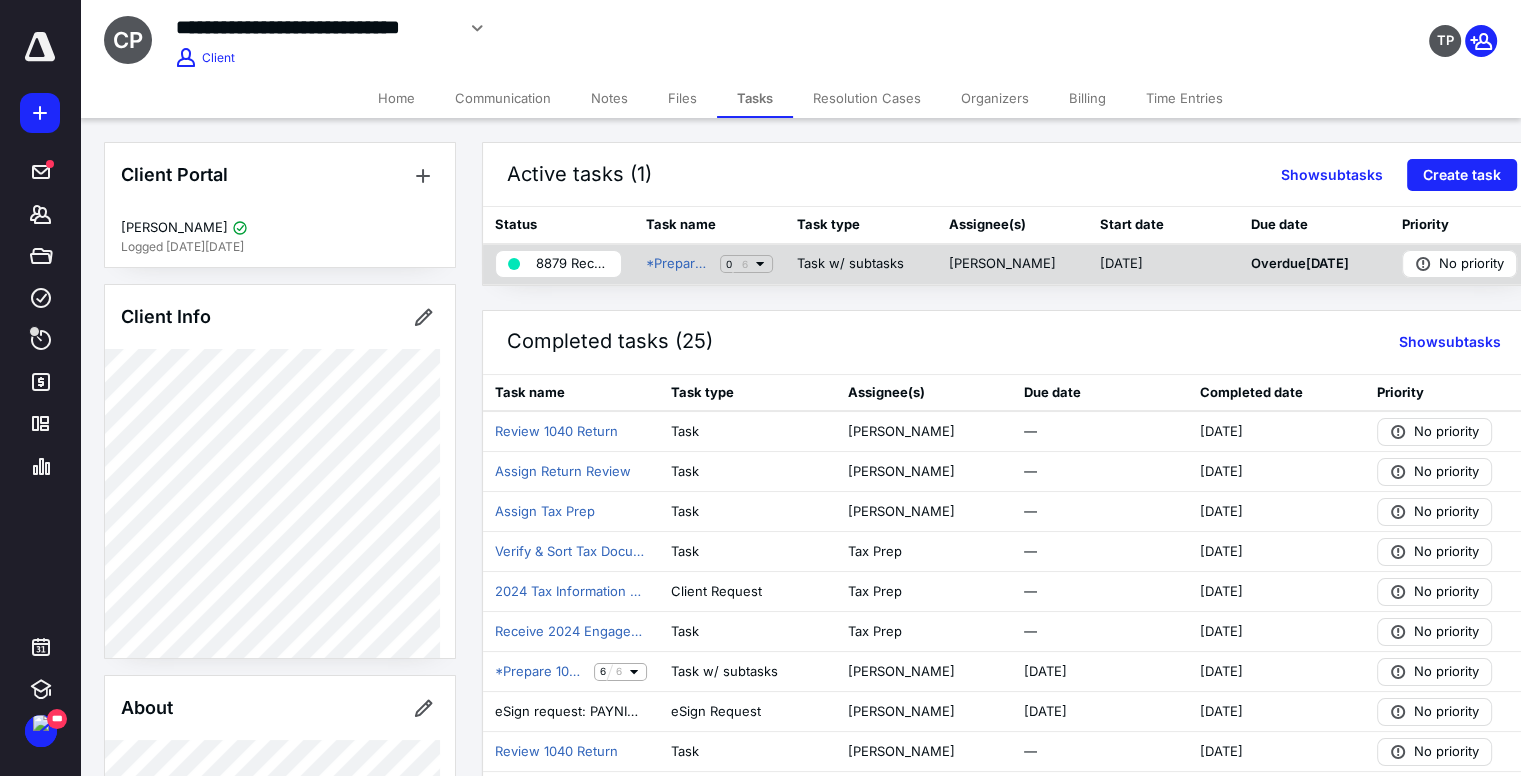 click on "8879 Received" at bounding box center (572, 264) 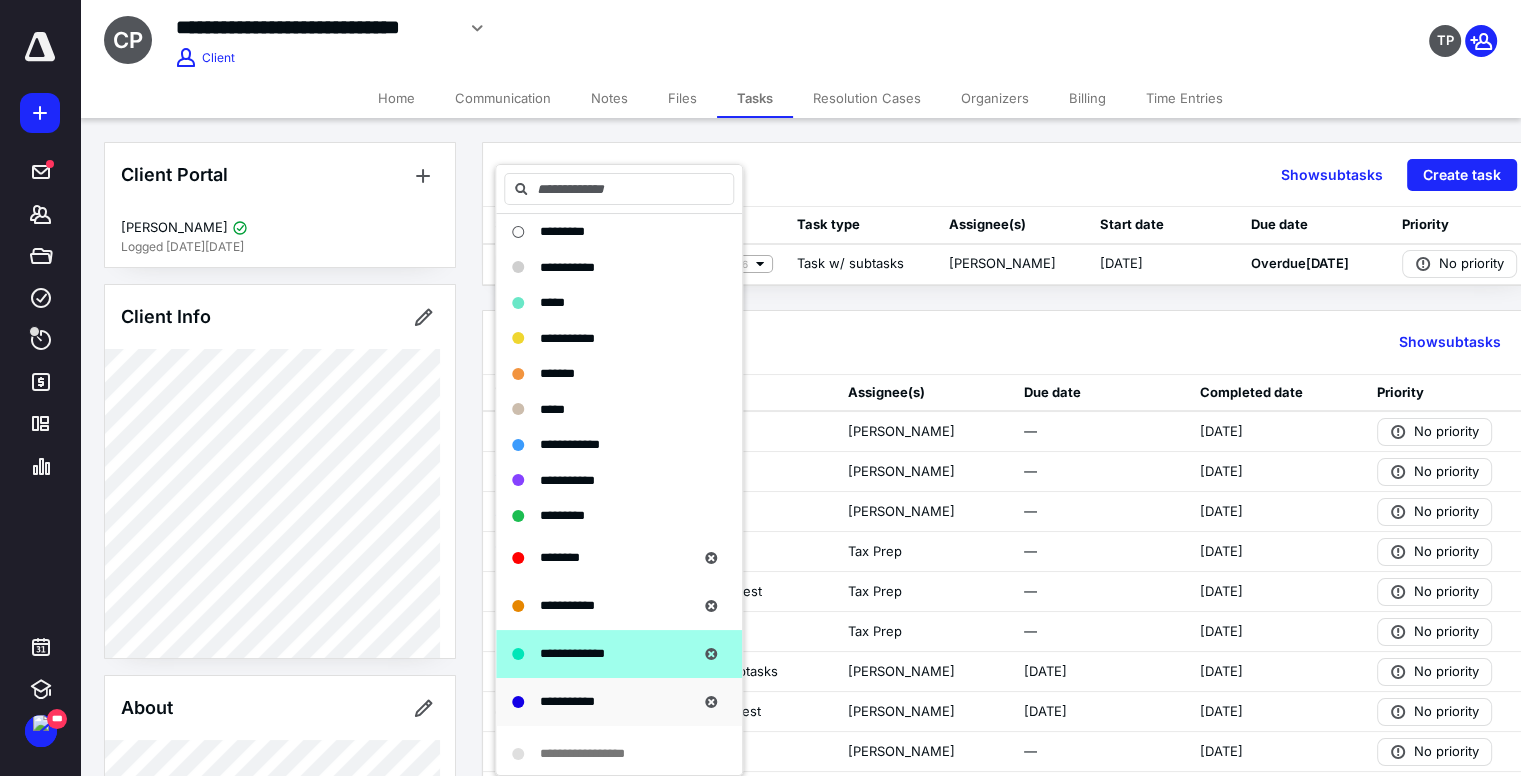 click on "**********" at bounding box center (567, 701) 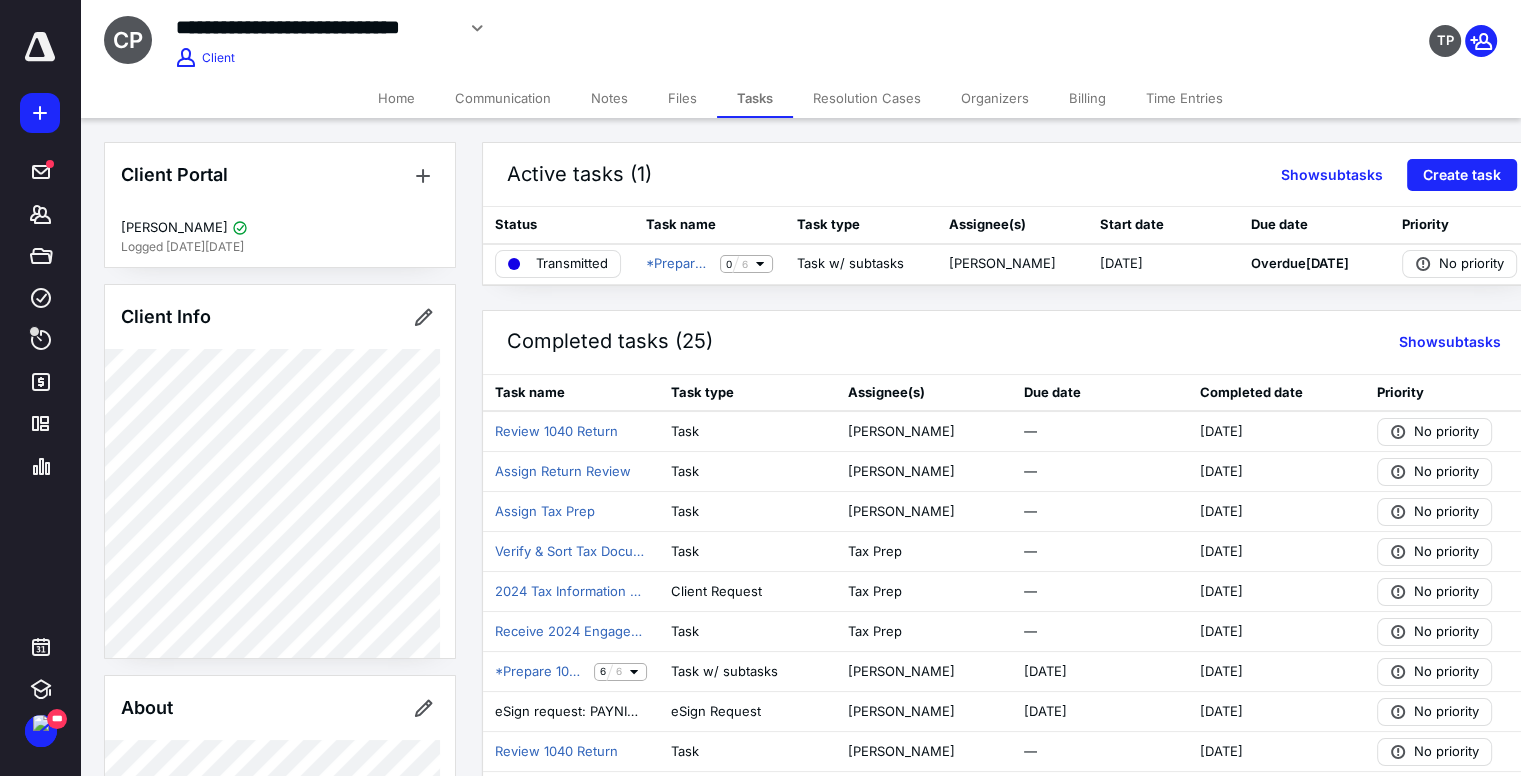 click on "Home" at bounding box center (396, 98) 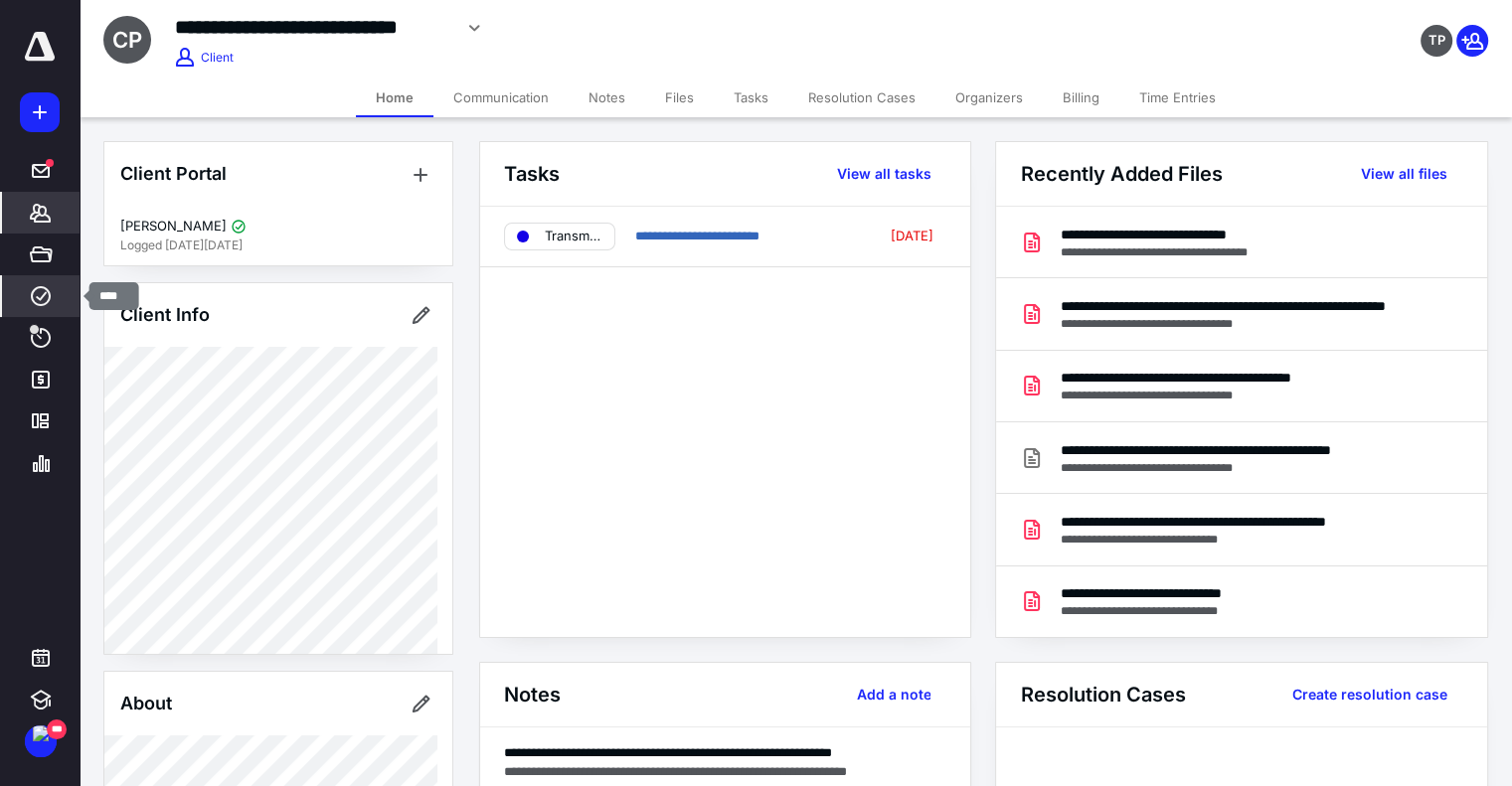 click 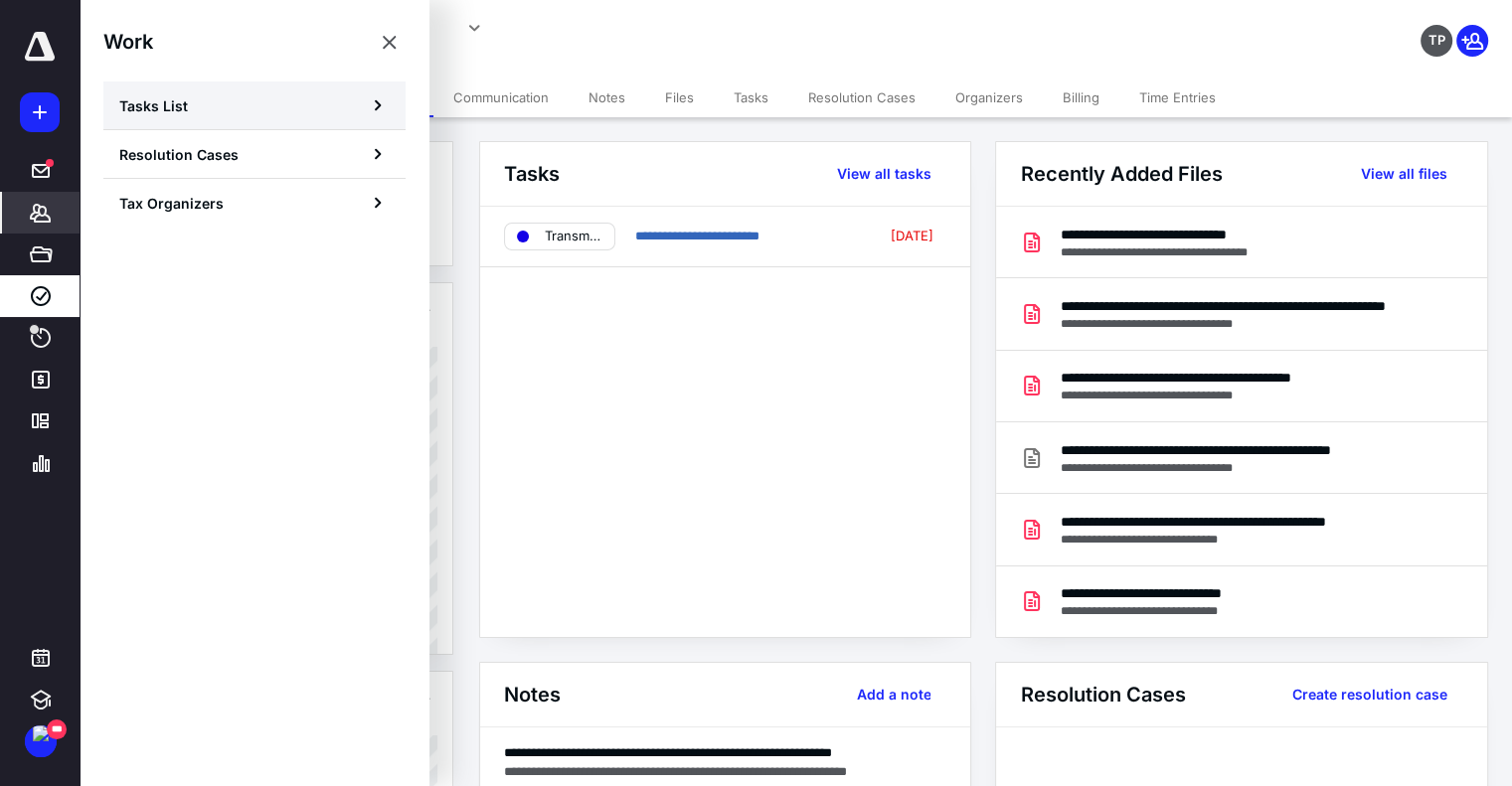 click on "Tasks List" at bounding box center (254, 105) 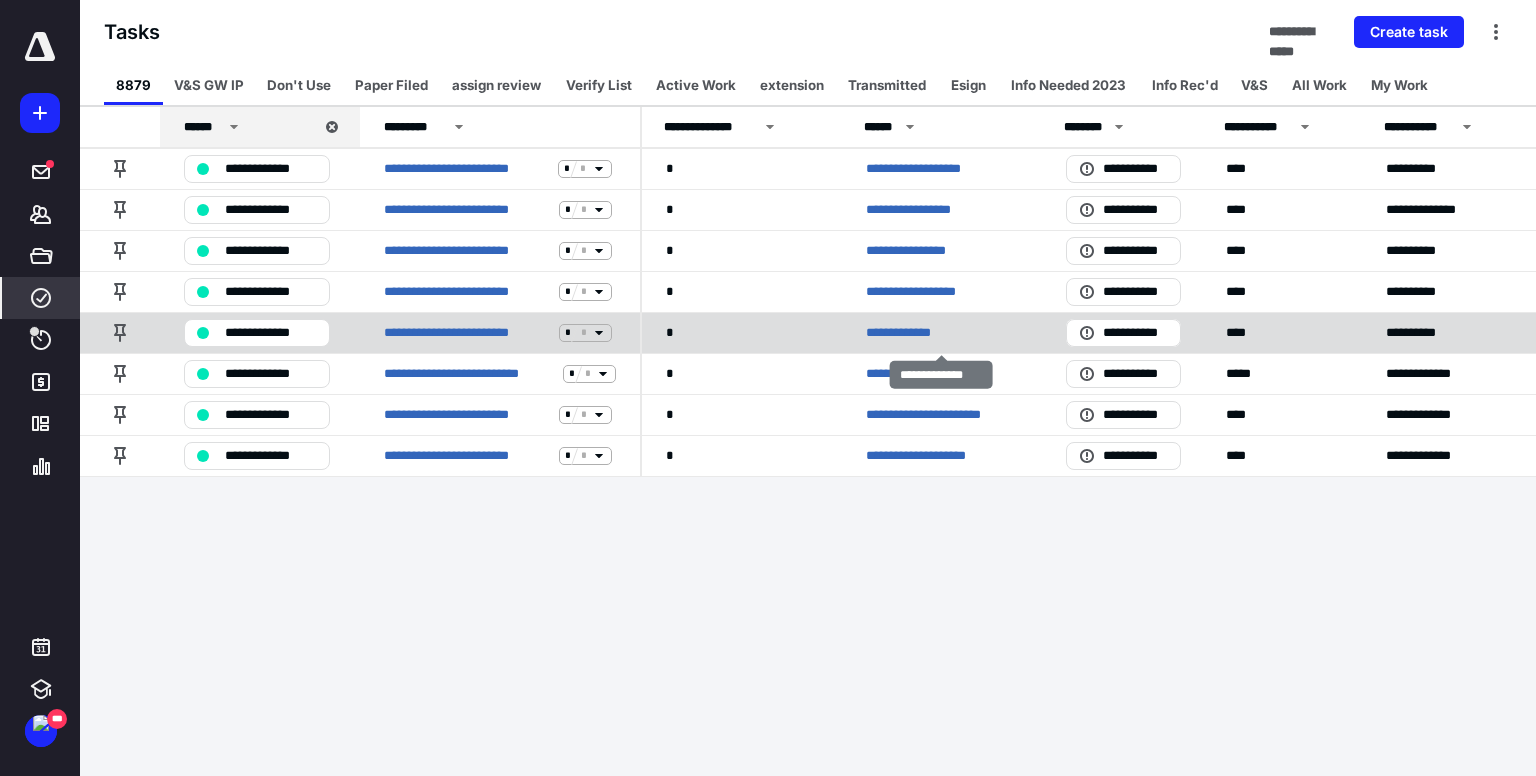 click on "**********" at bounding box center (911, 333) 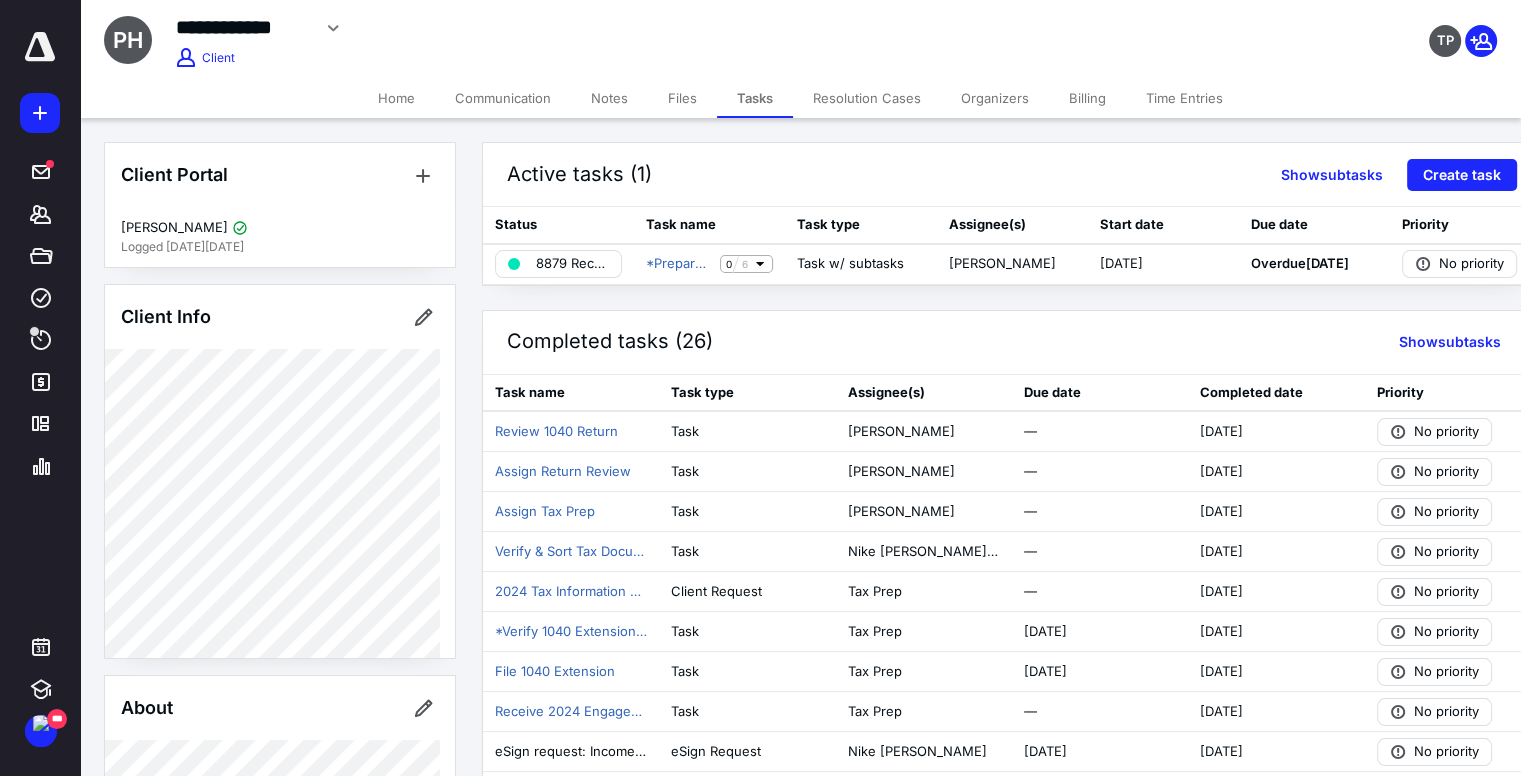 click on "Files" at bounding box center [682, 98] 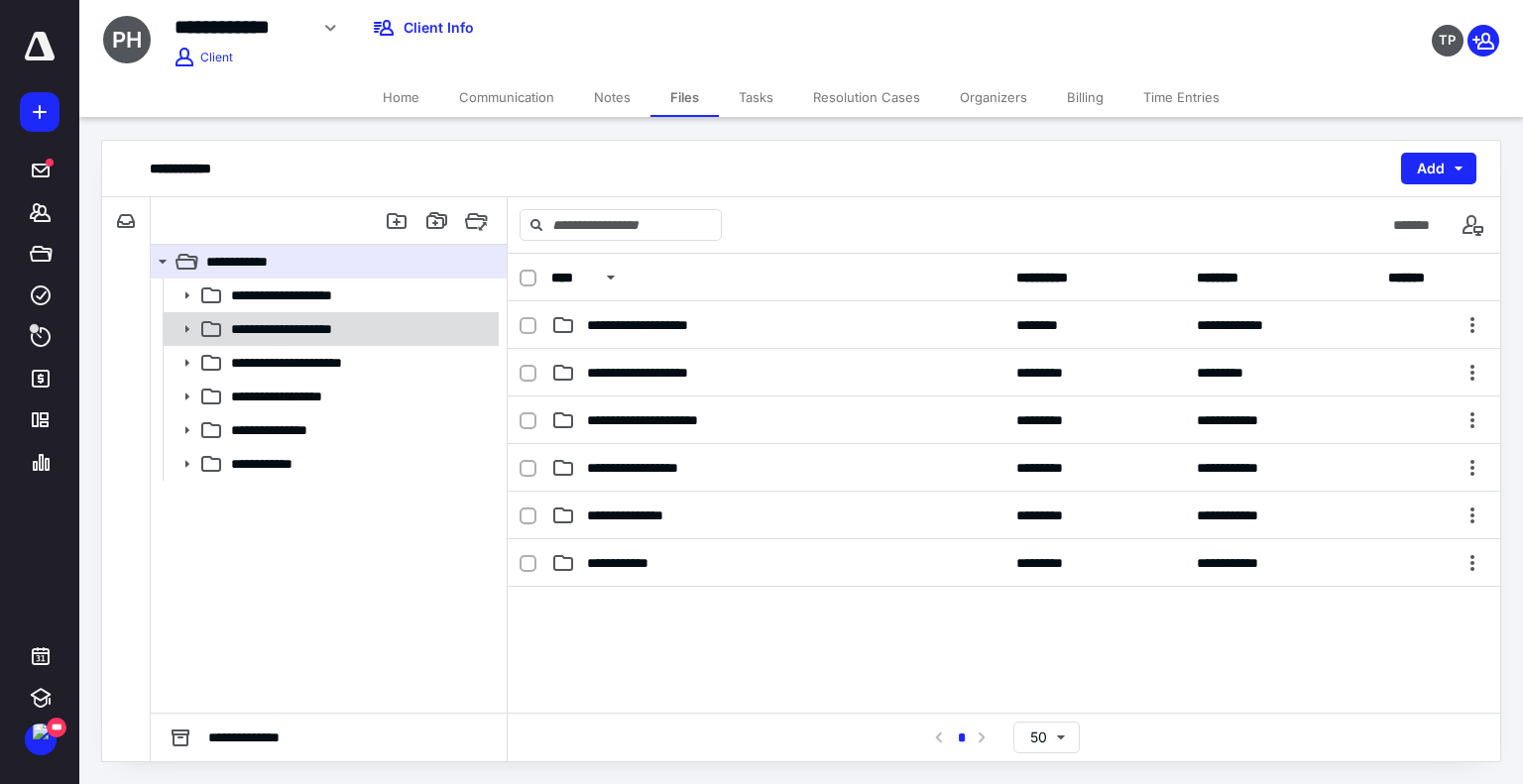 click 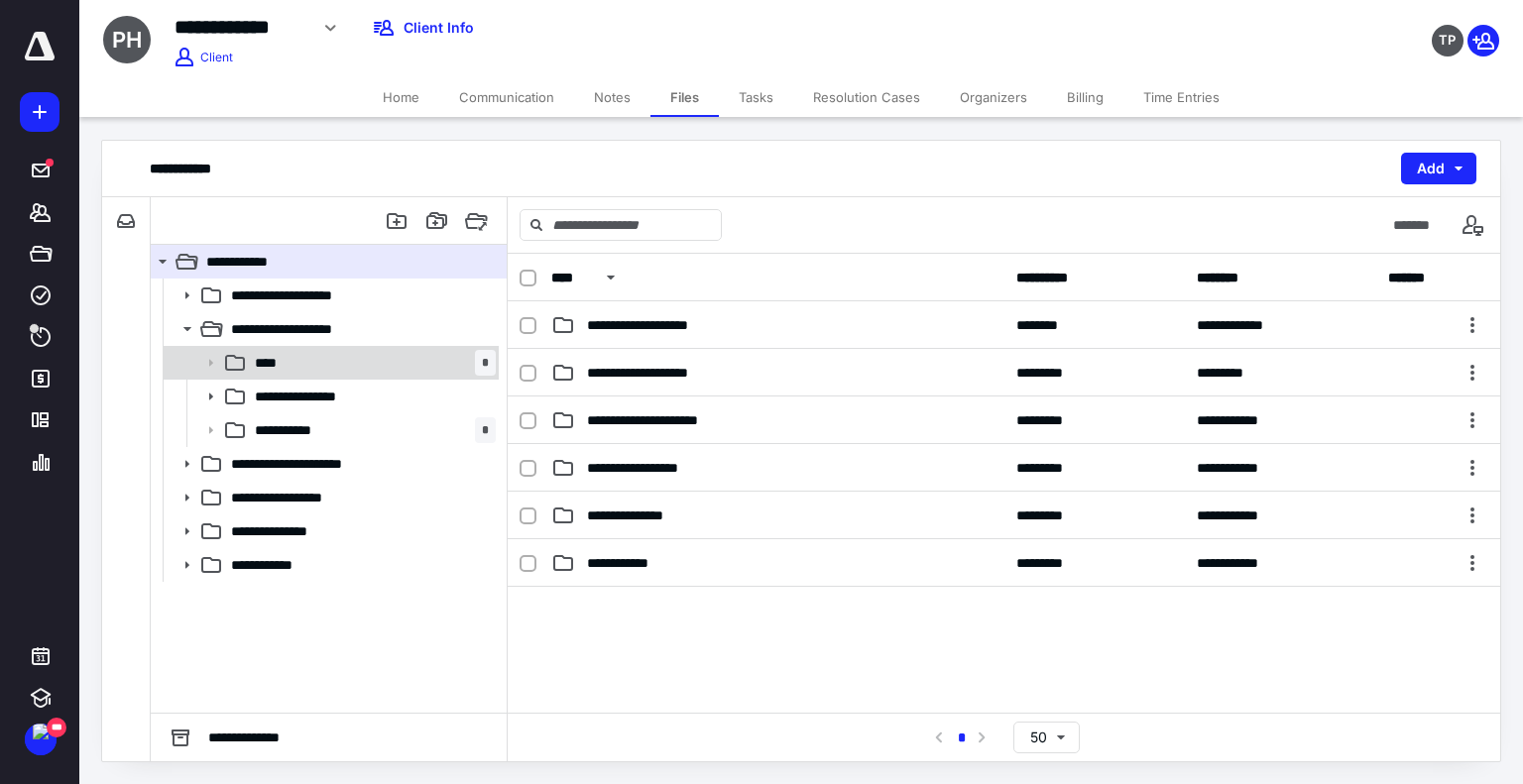 click on "****" at bounding box center (272, 363) 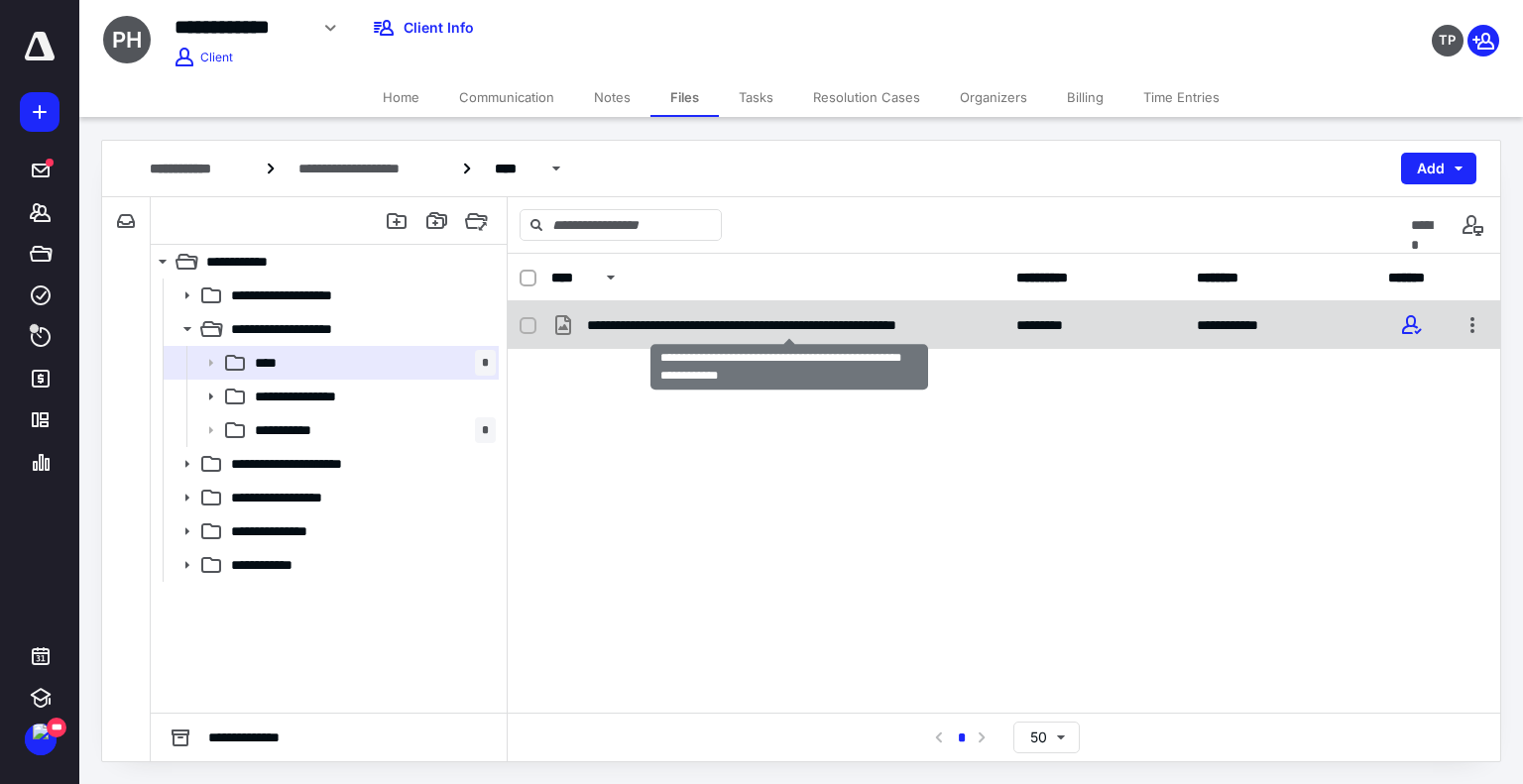 click on "**********" at bounding box center (789, 325) 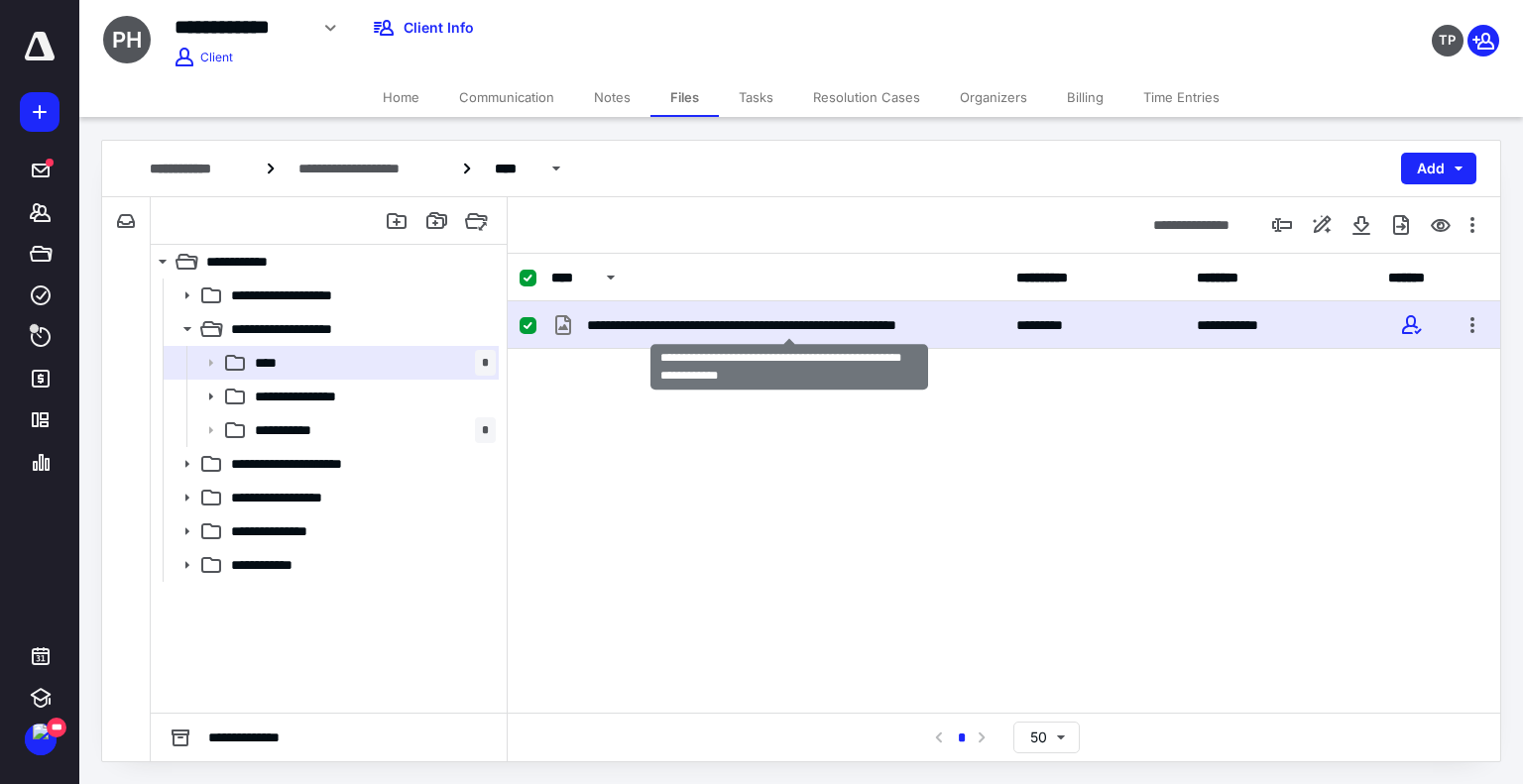 click on "**********" at bounding box center (789, 325) 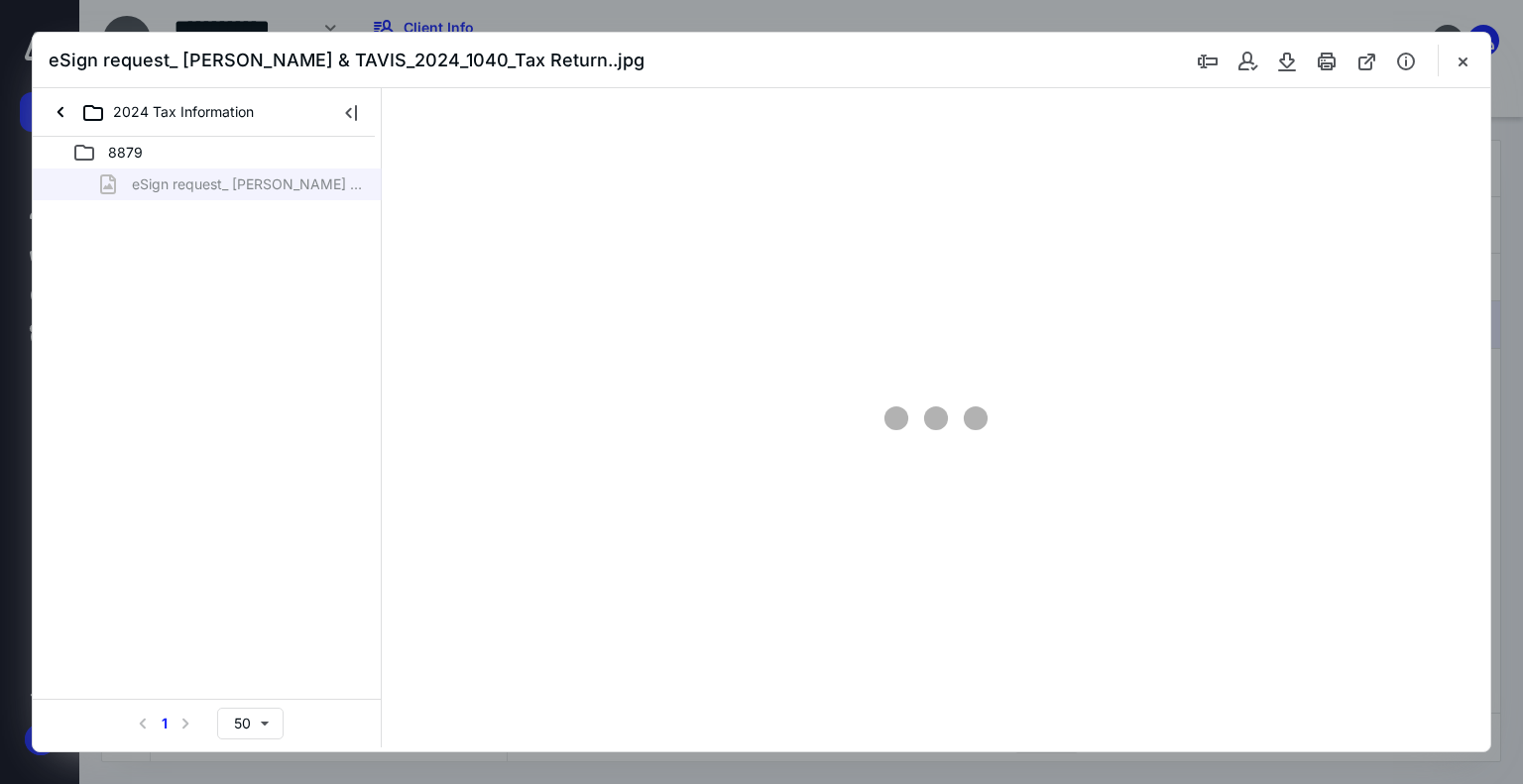 scroll, scrollTop: 0, scrollLeft: 0, axis: both 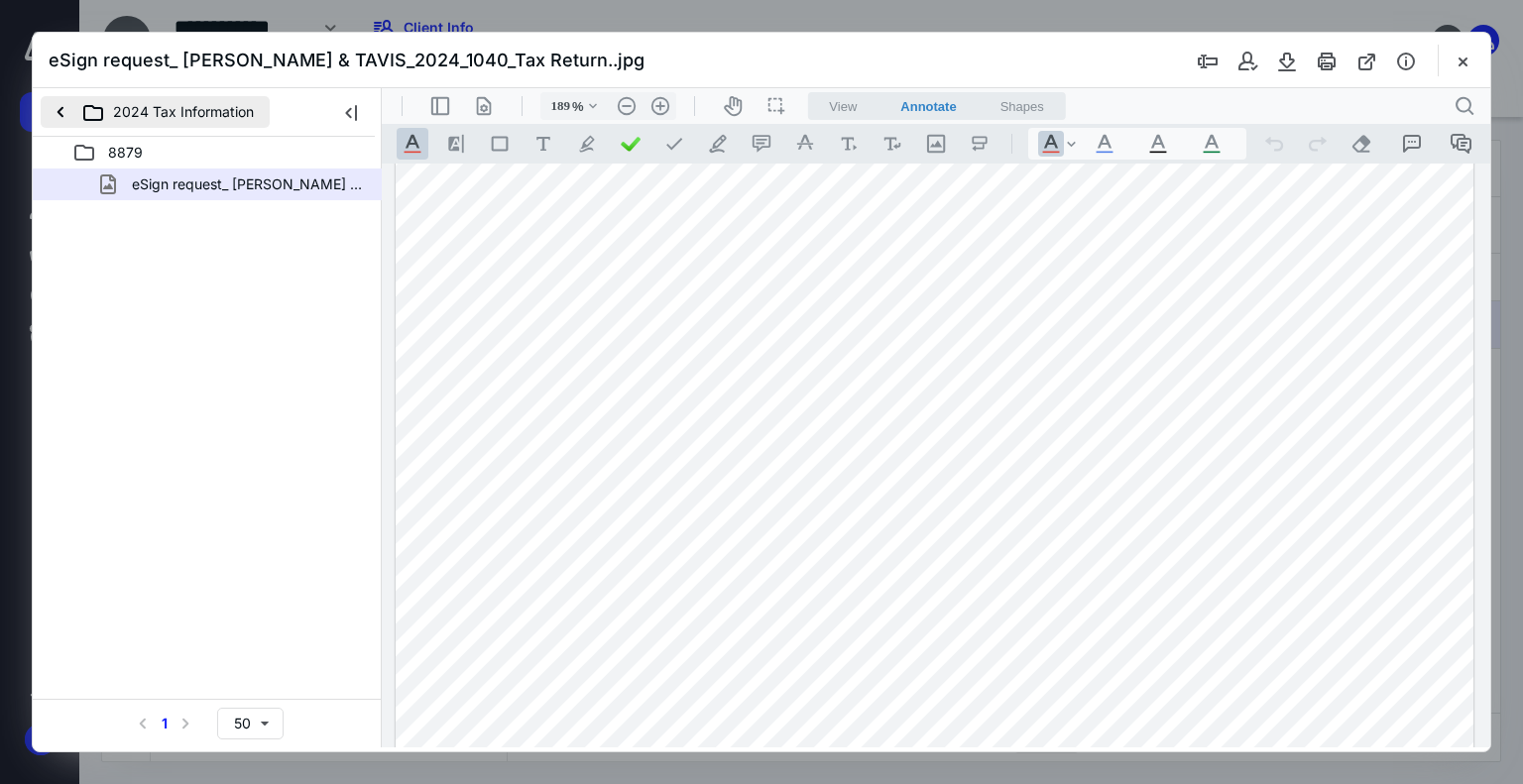 click on "2024 Tax Information" at bounding box center (155, 112) 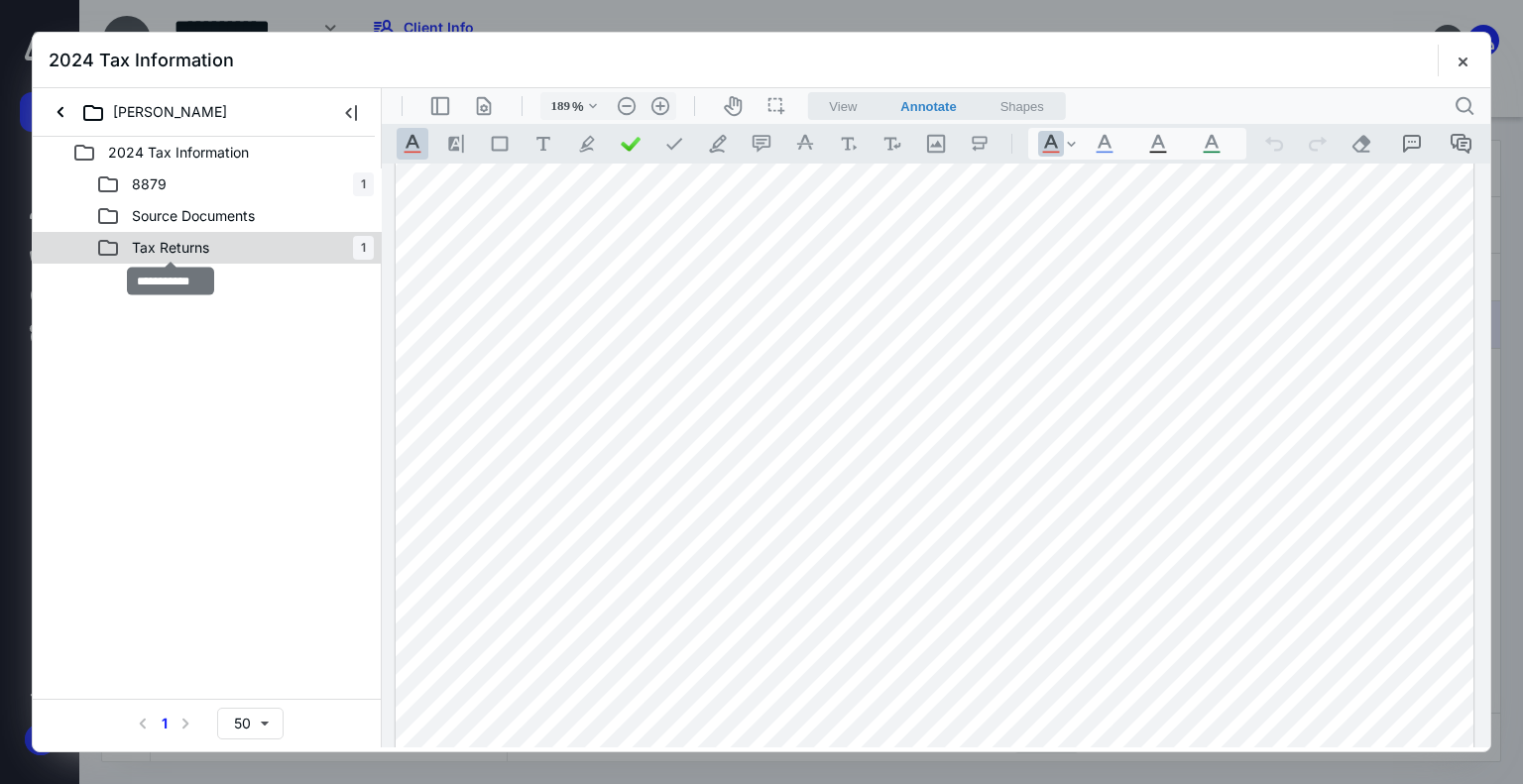 click on "Tax Returns" at bounding box center [171, 248] 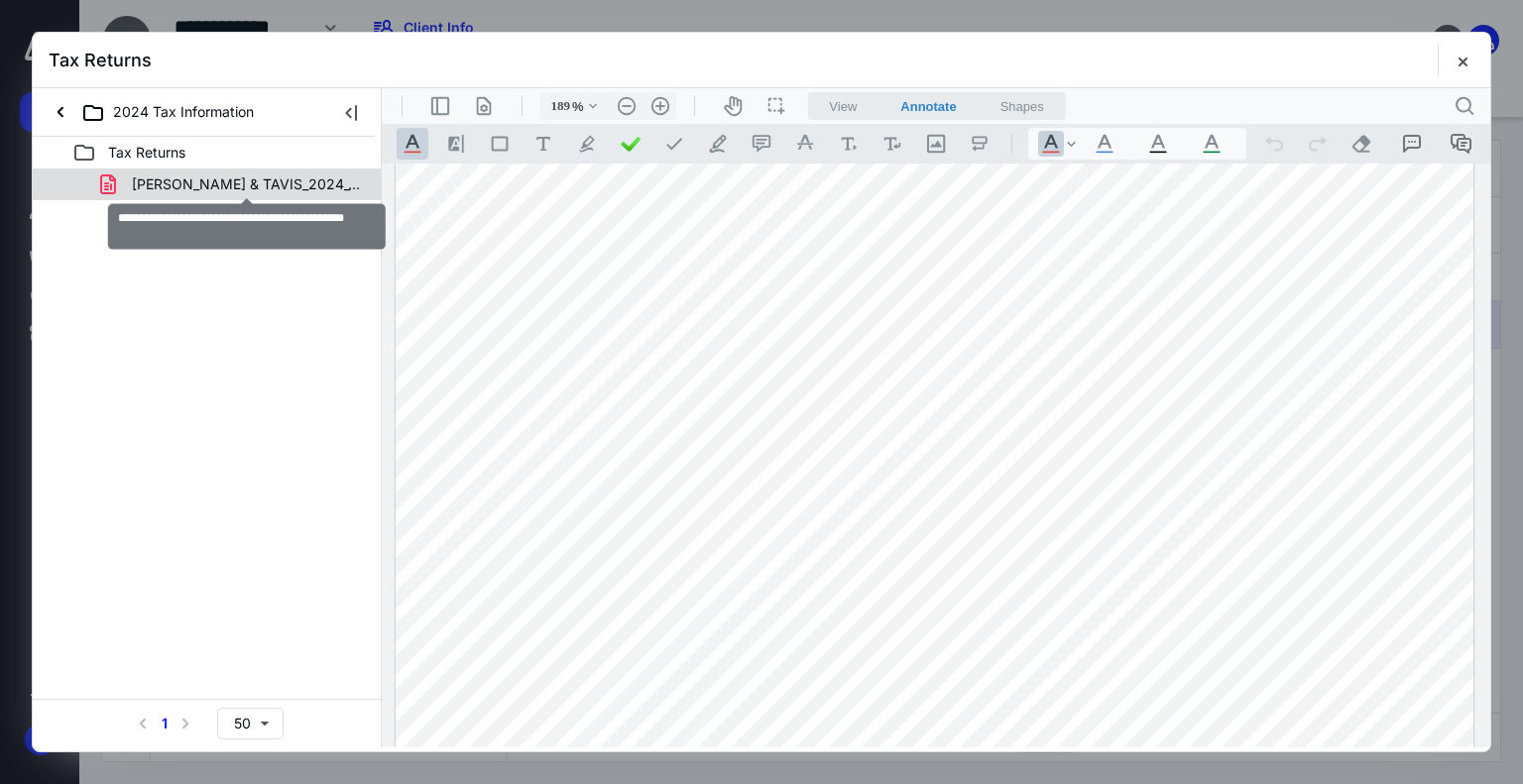 click on "[PERSON_NAME] & TAVIS_2024_1040_Tax Return.pdf" at bounding box center (247, 184) 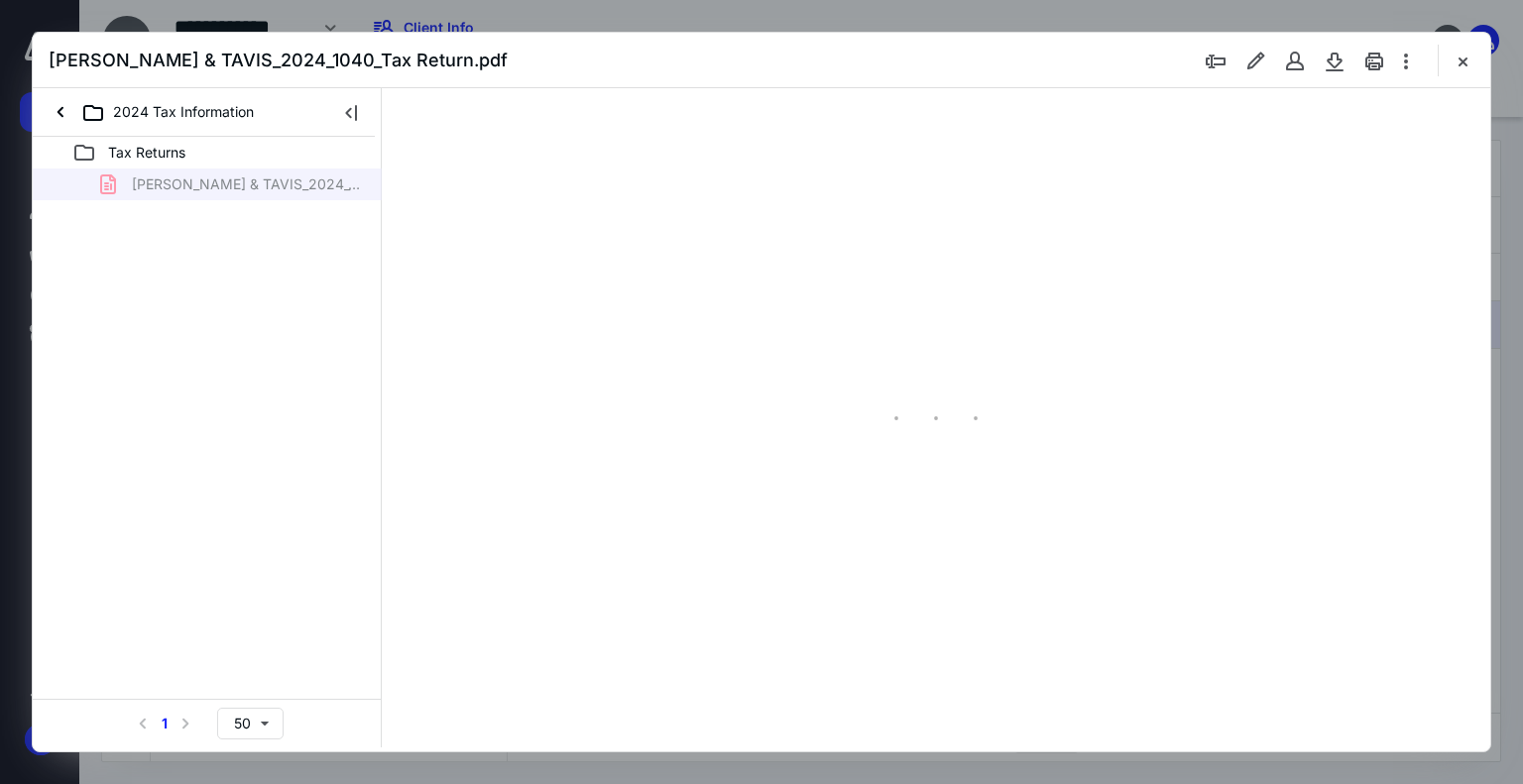 type on "179" 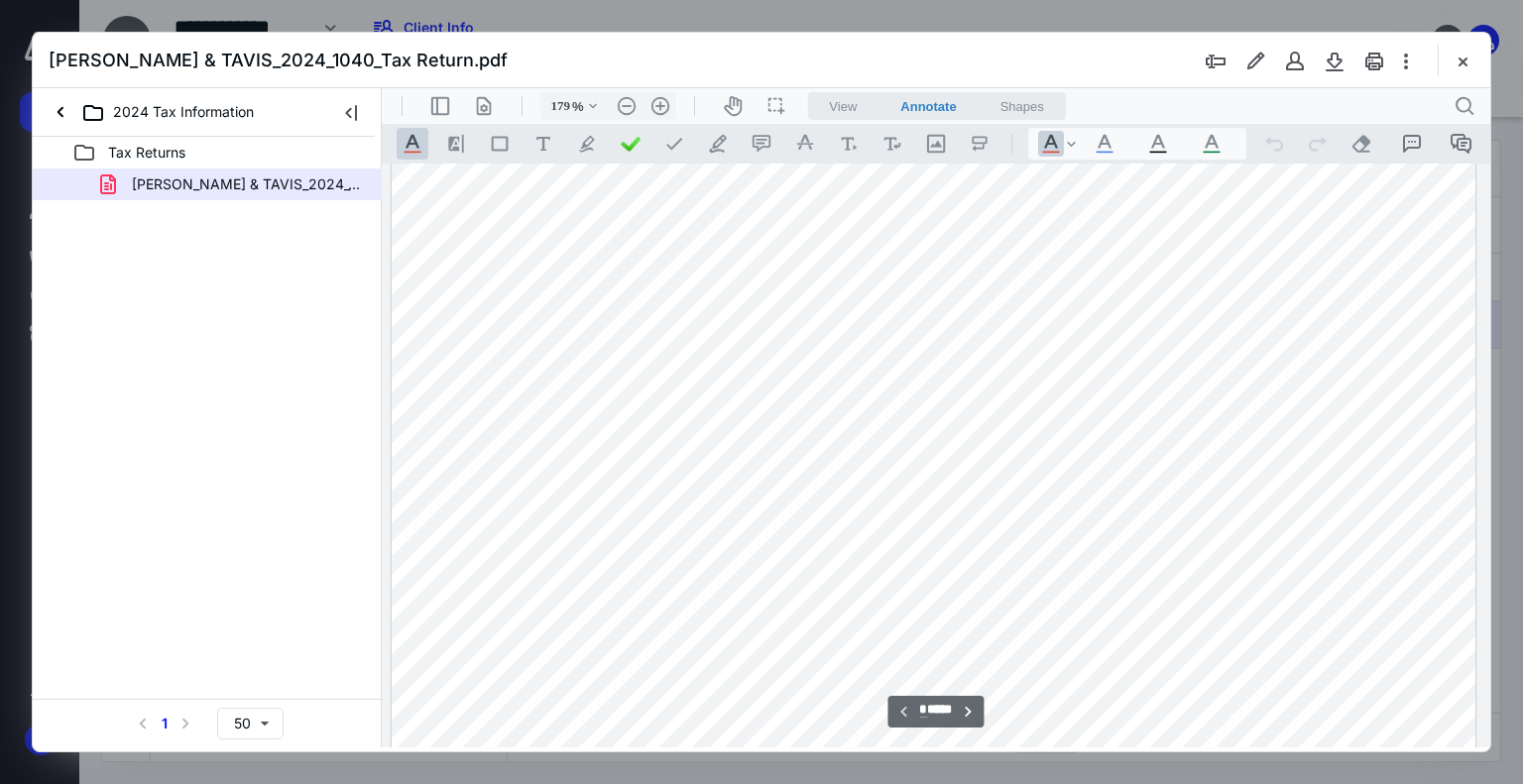 scroll, scrollTop: 677, scrollLeft: 157, axis: both 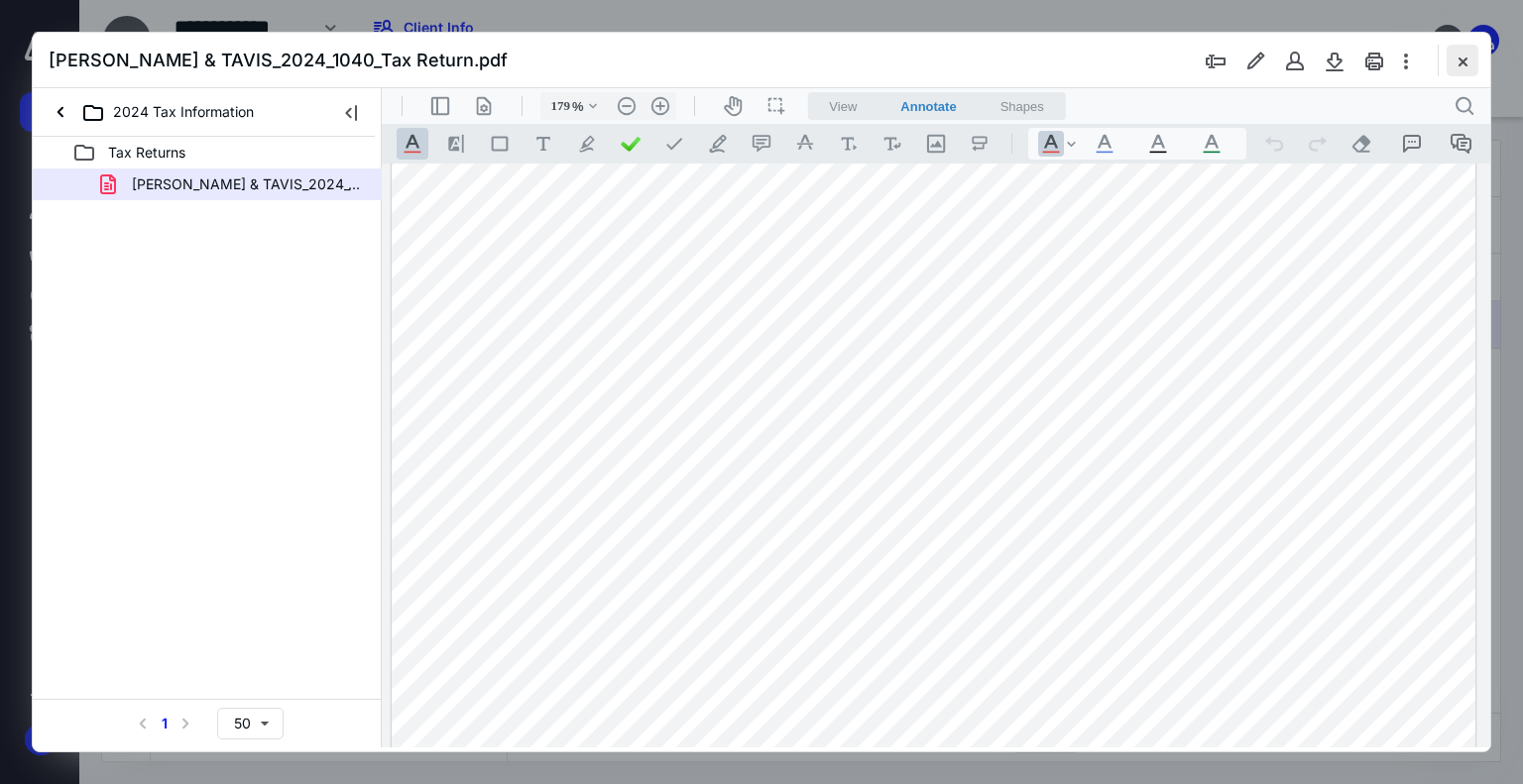 click at bounding box center [1463, 60] 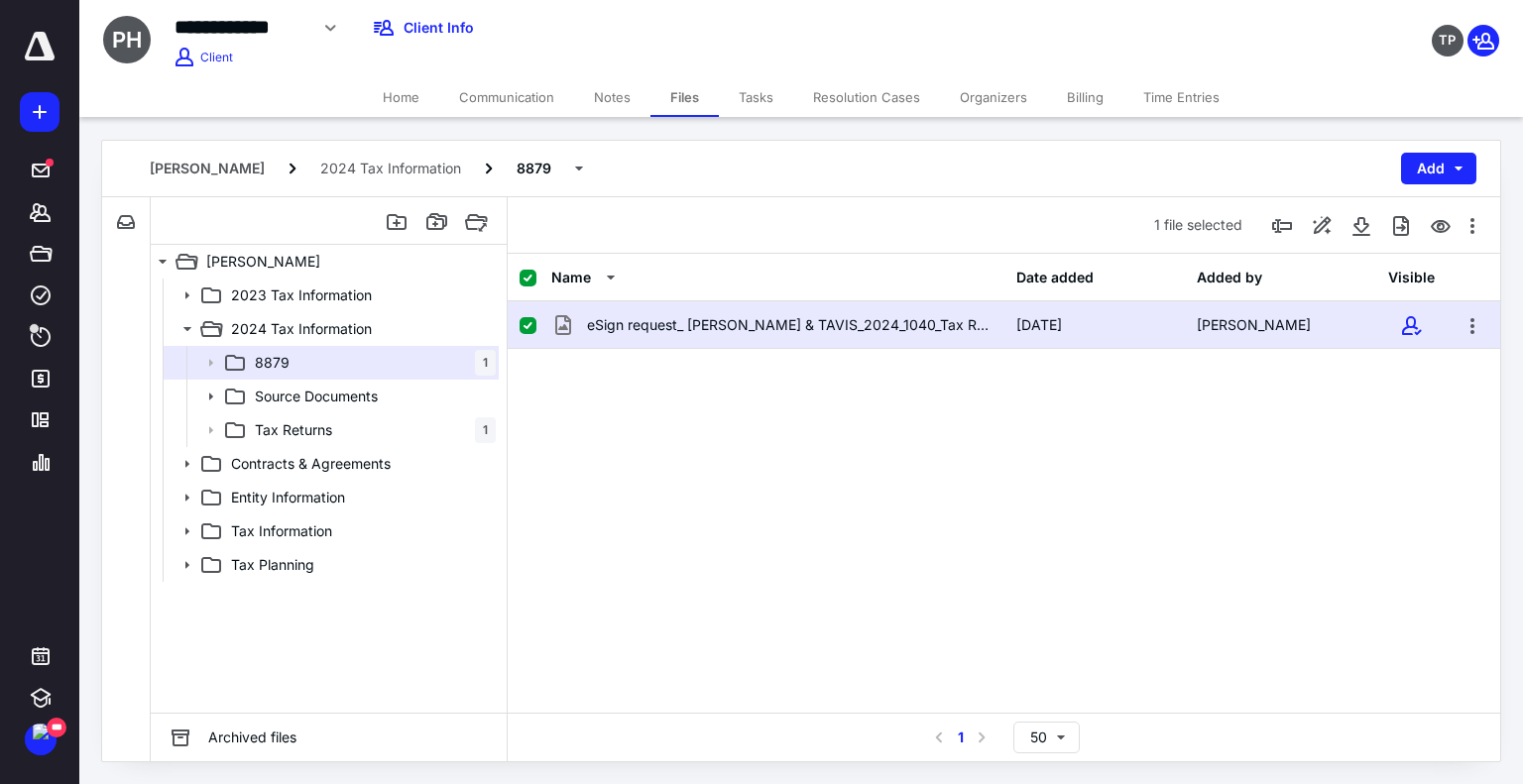 click on "Tasks" at bounding box center [756, 97] 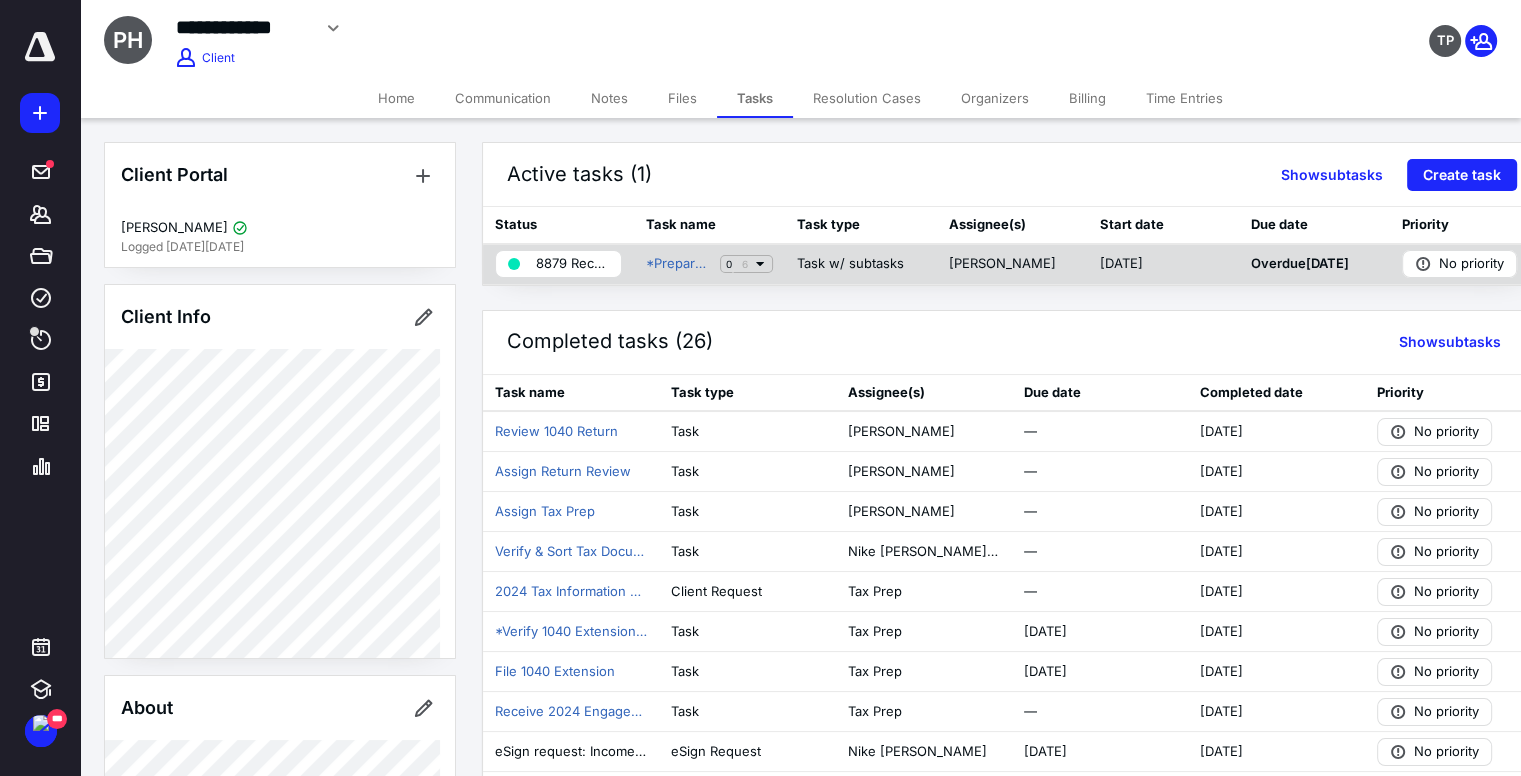 click on "8879 Received" at bounding box center [558, 264] 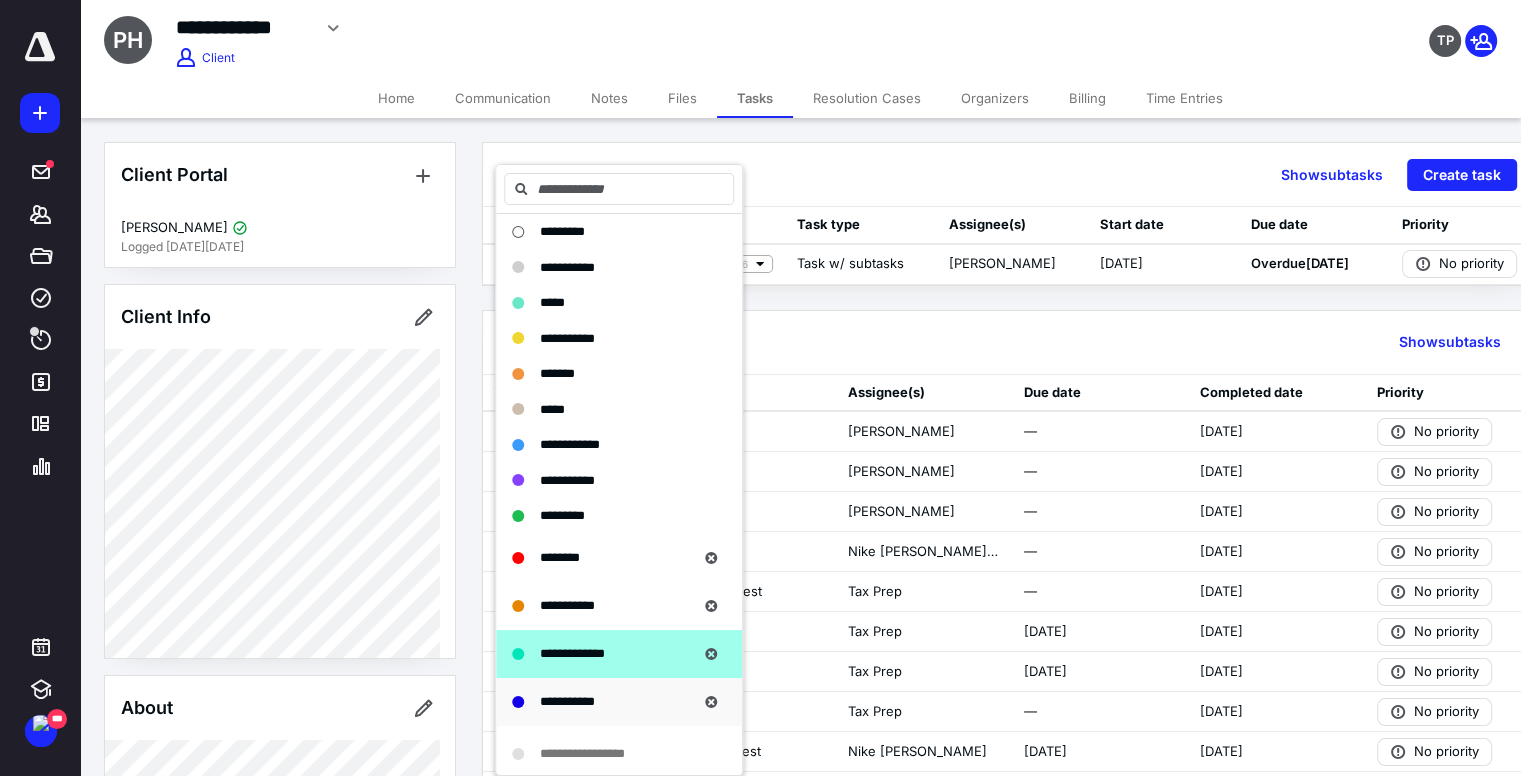 click on "**********" at bounding box center (567, 701) 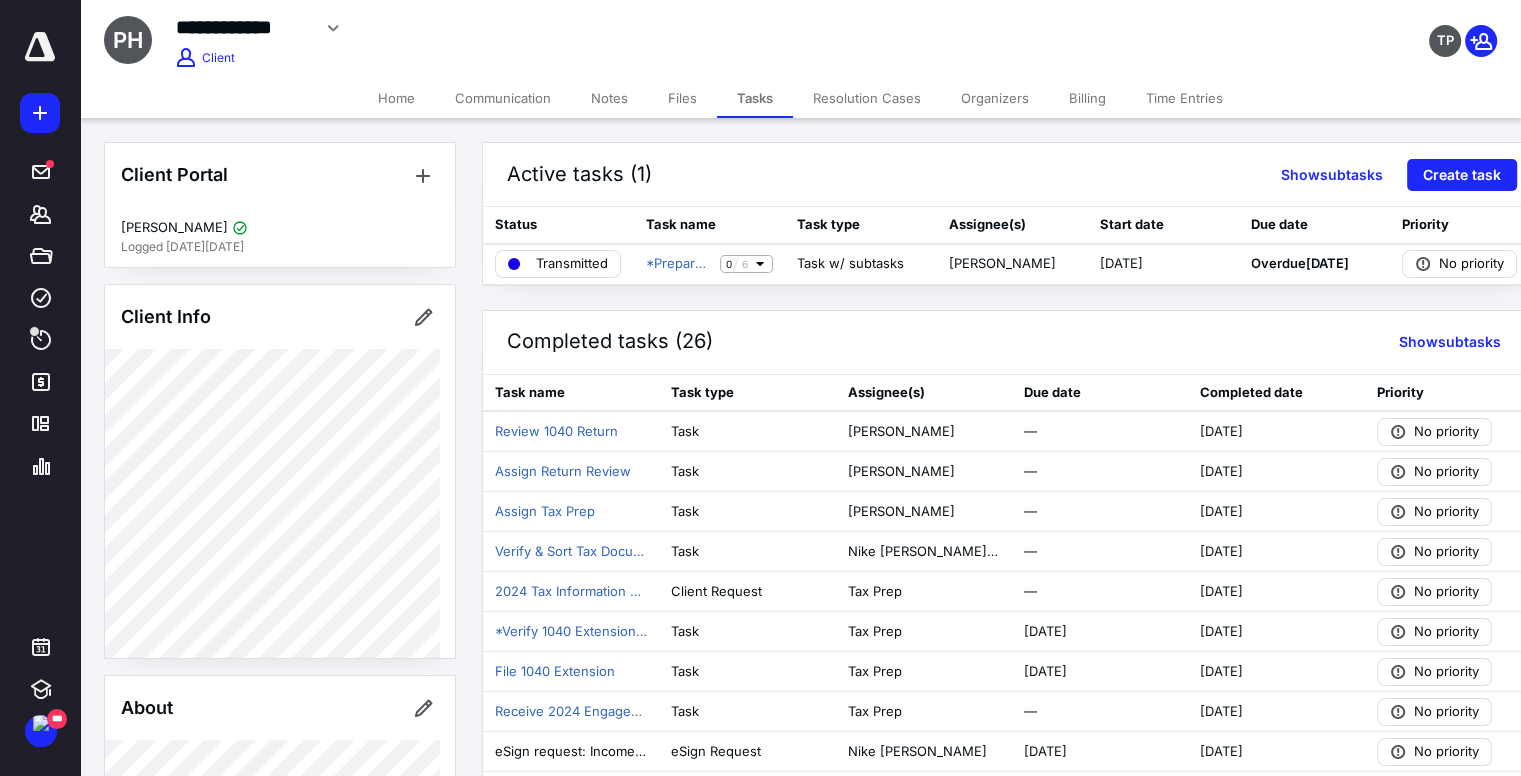 click on "Notes" at bounding box center (609, 98) 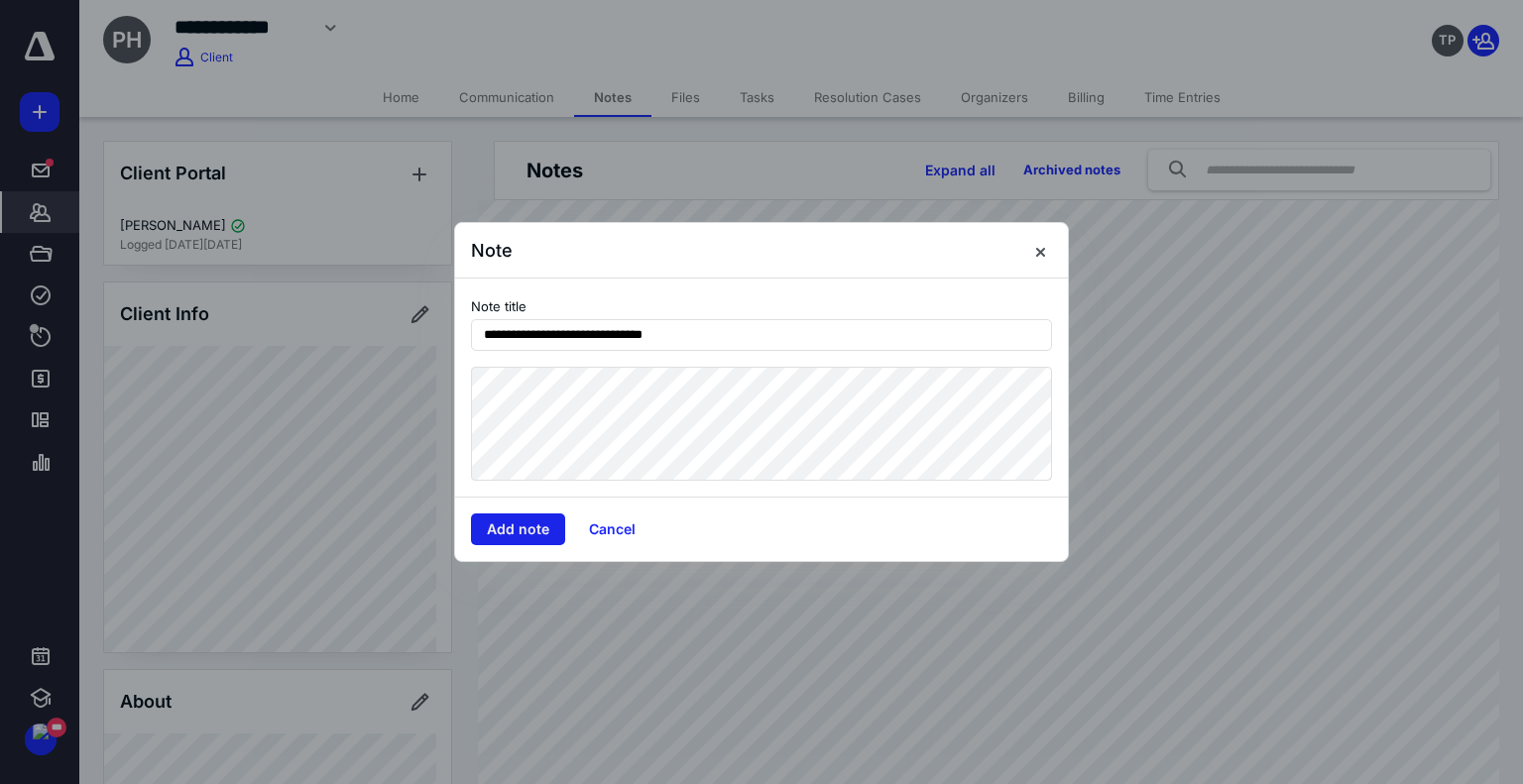 type on "**********" 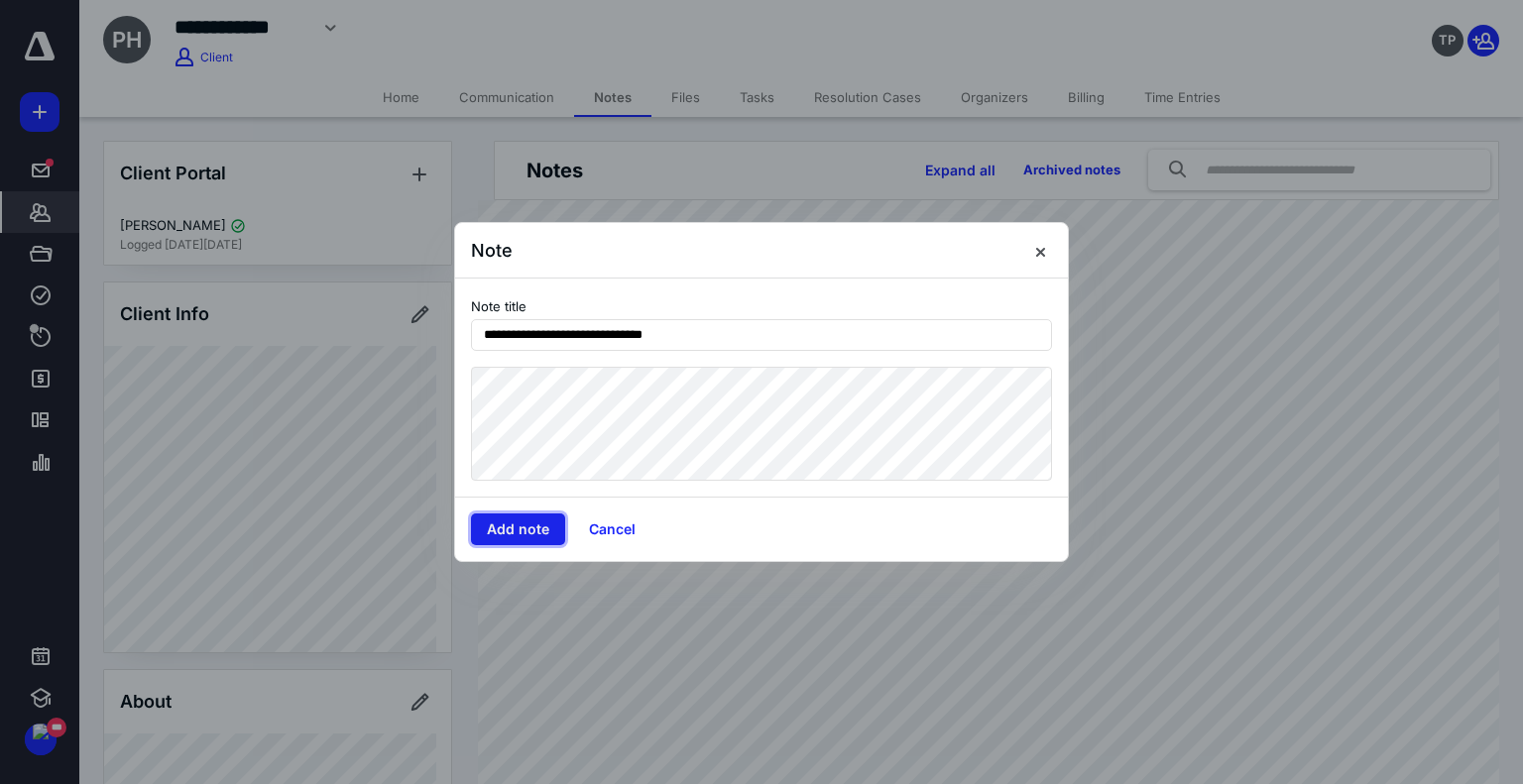 click on "Add note" at bounding box center (518, 529) 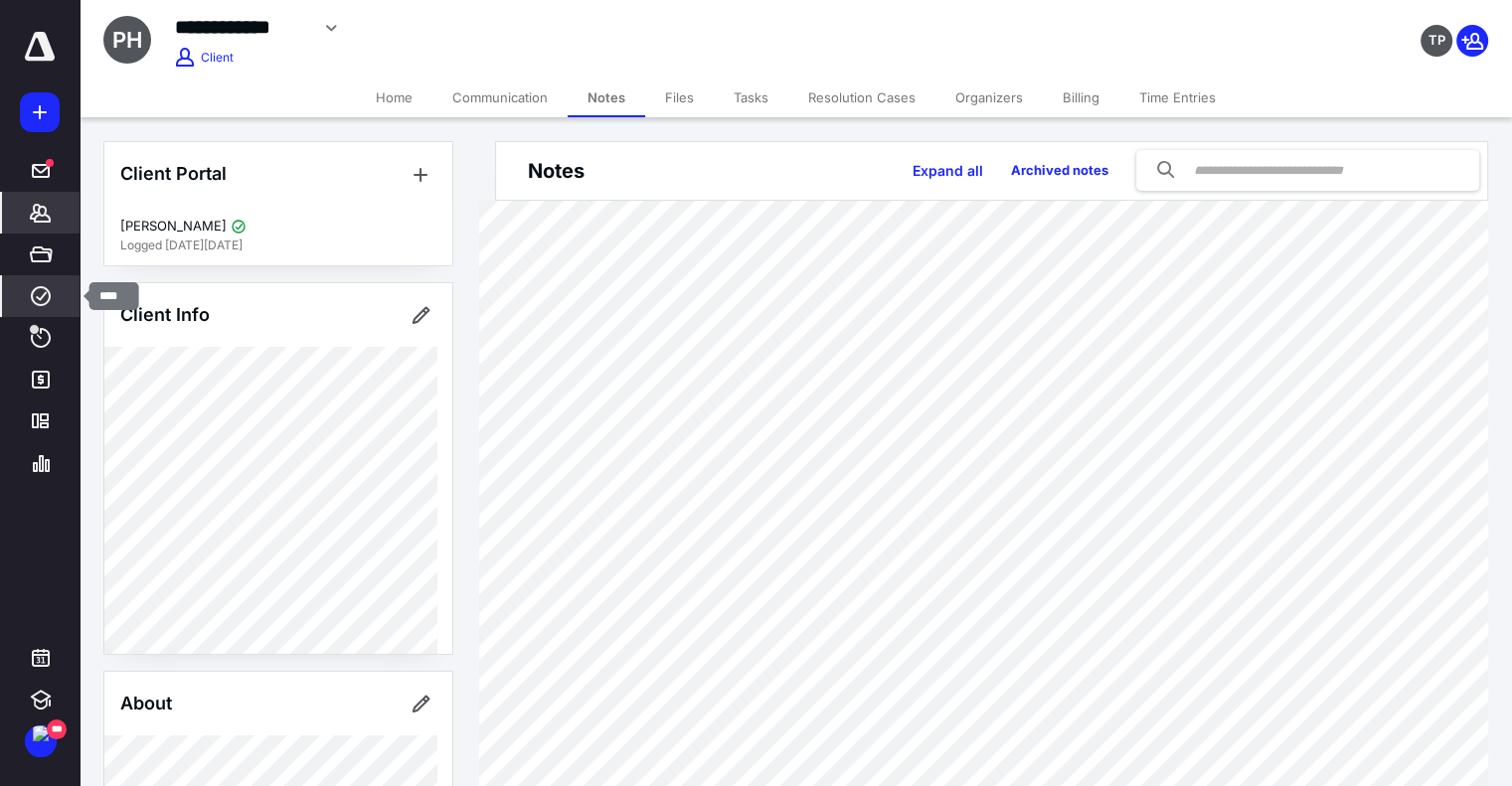 click 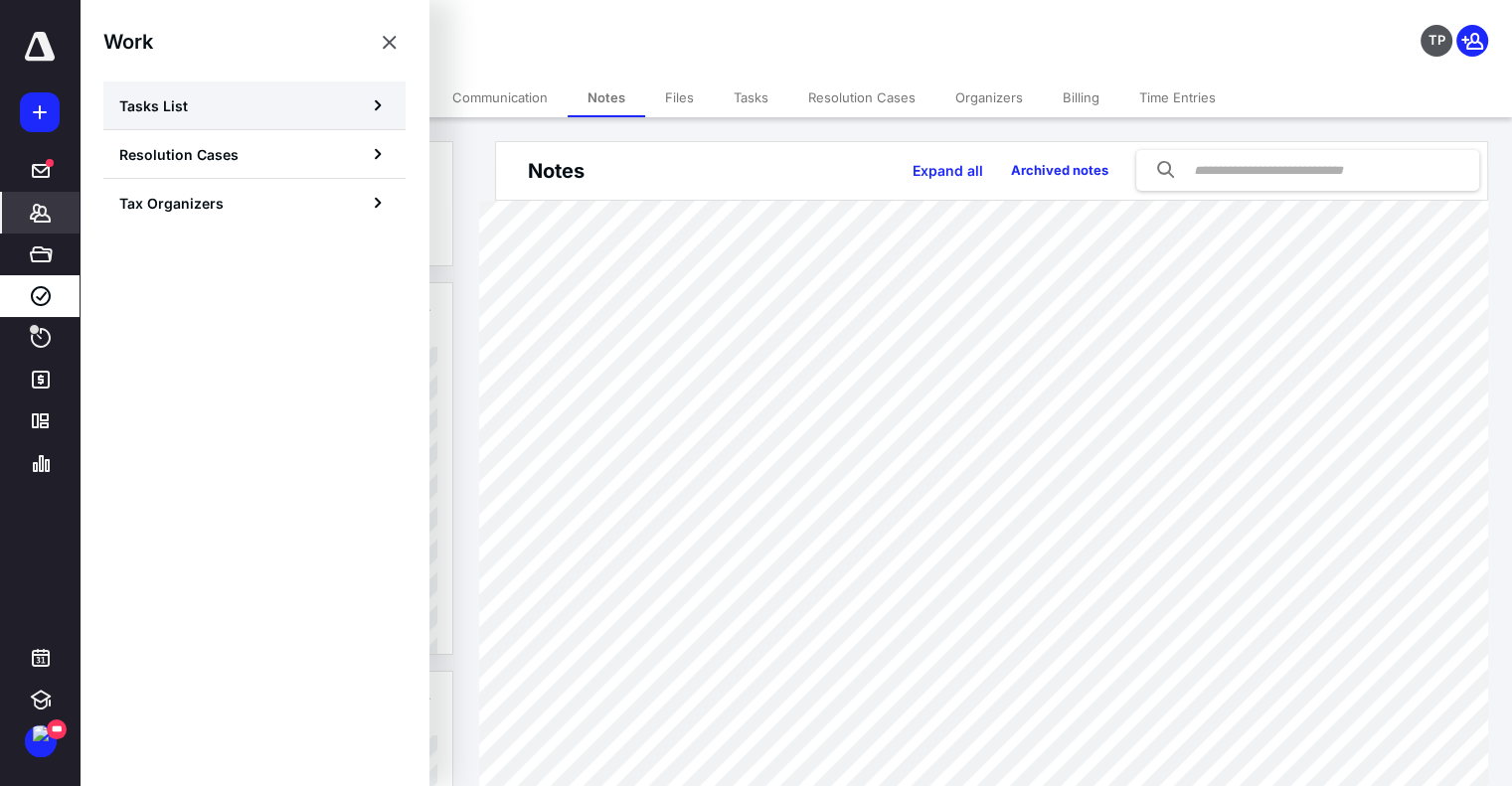 click on "Tasks List" at bounding box center [153, 105] 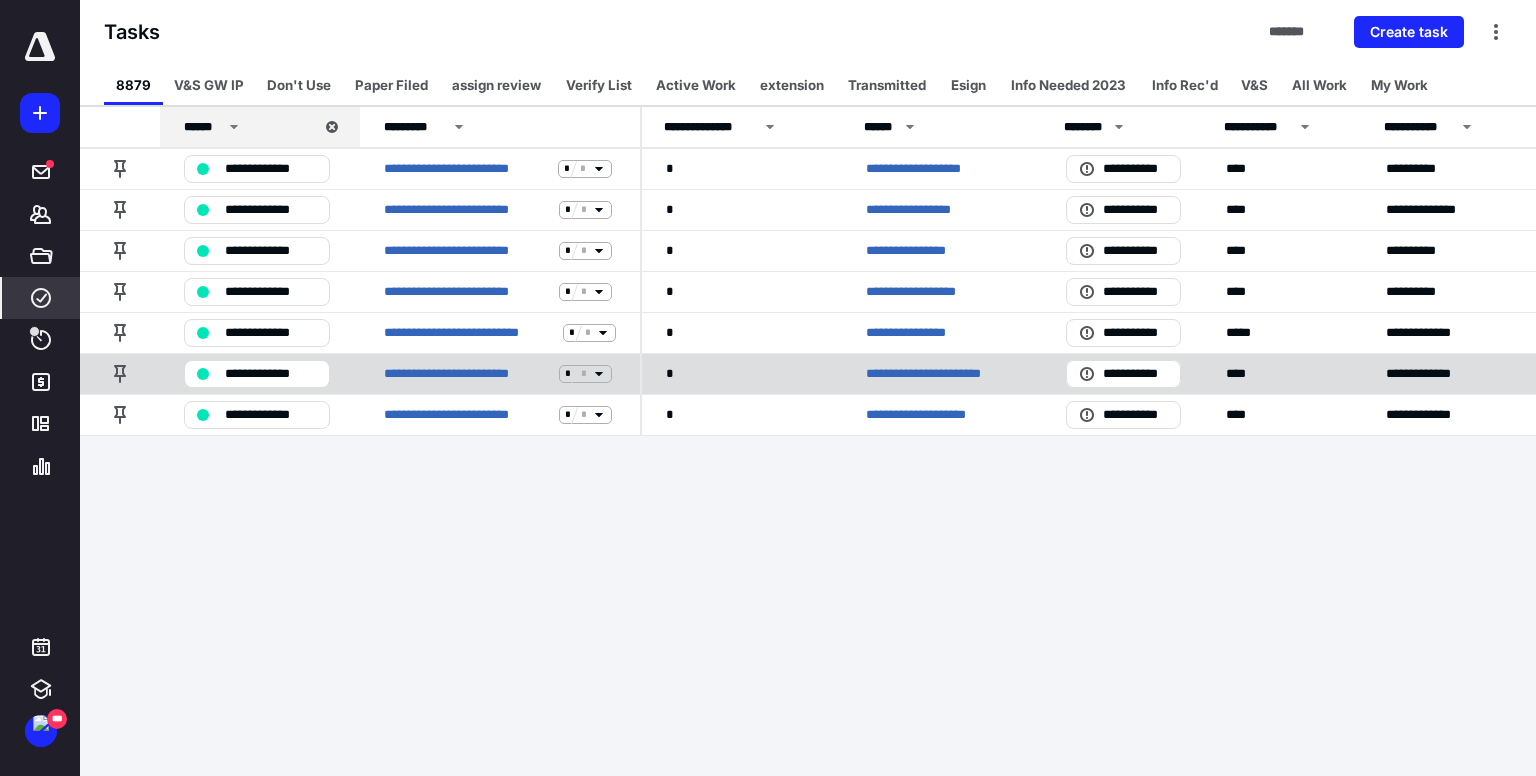 click on "**********" at bounding box center [937, 374] 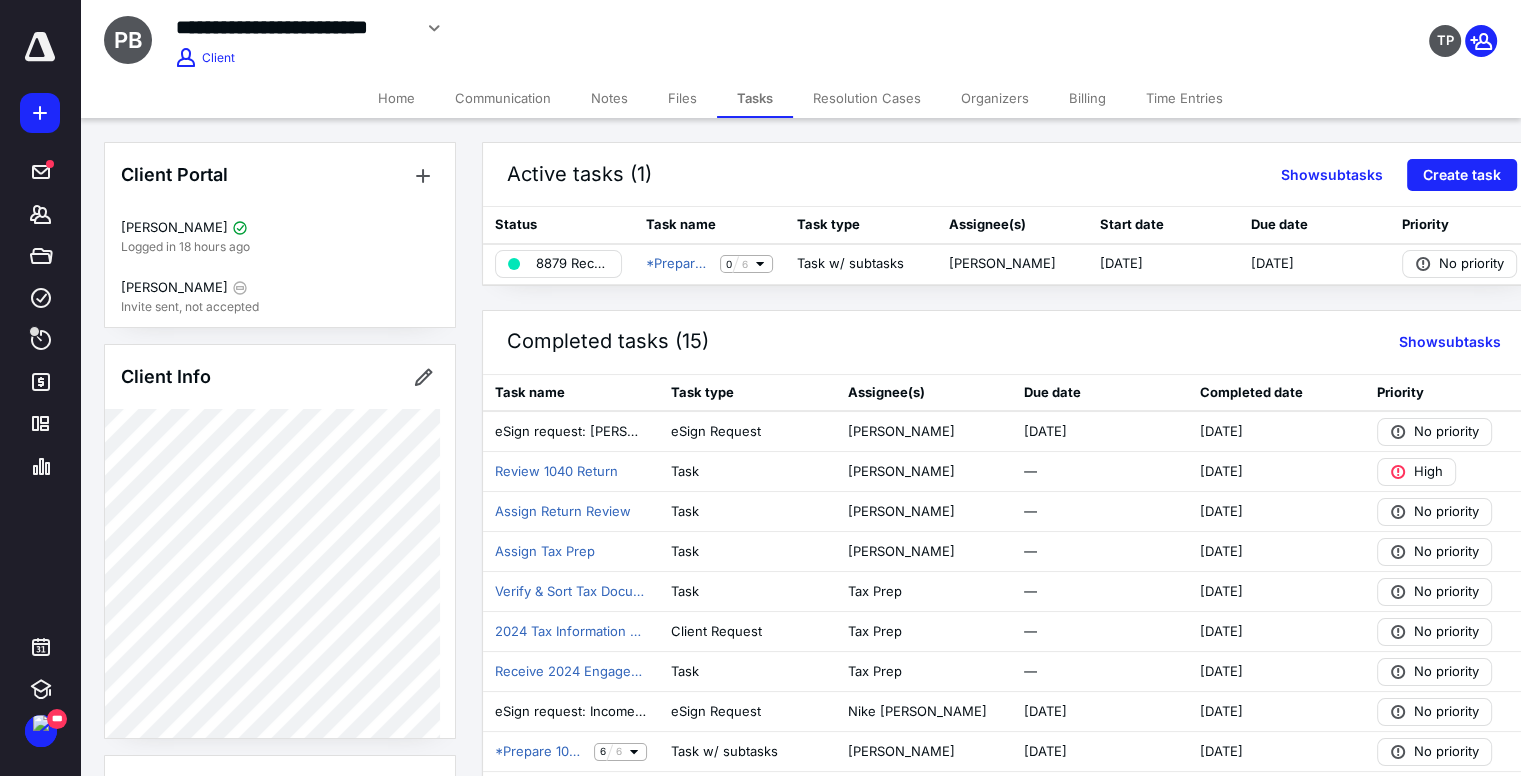 click on "Files" at bounding box center (682, 98) 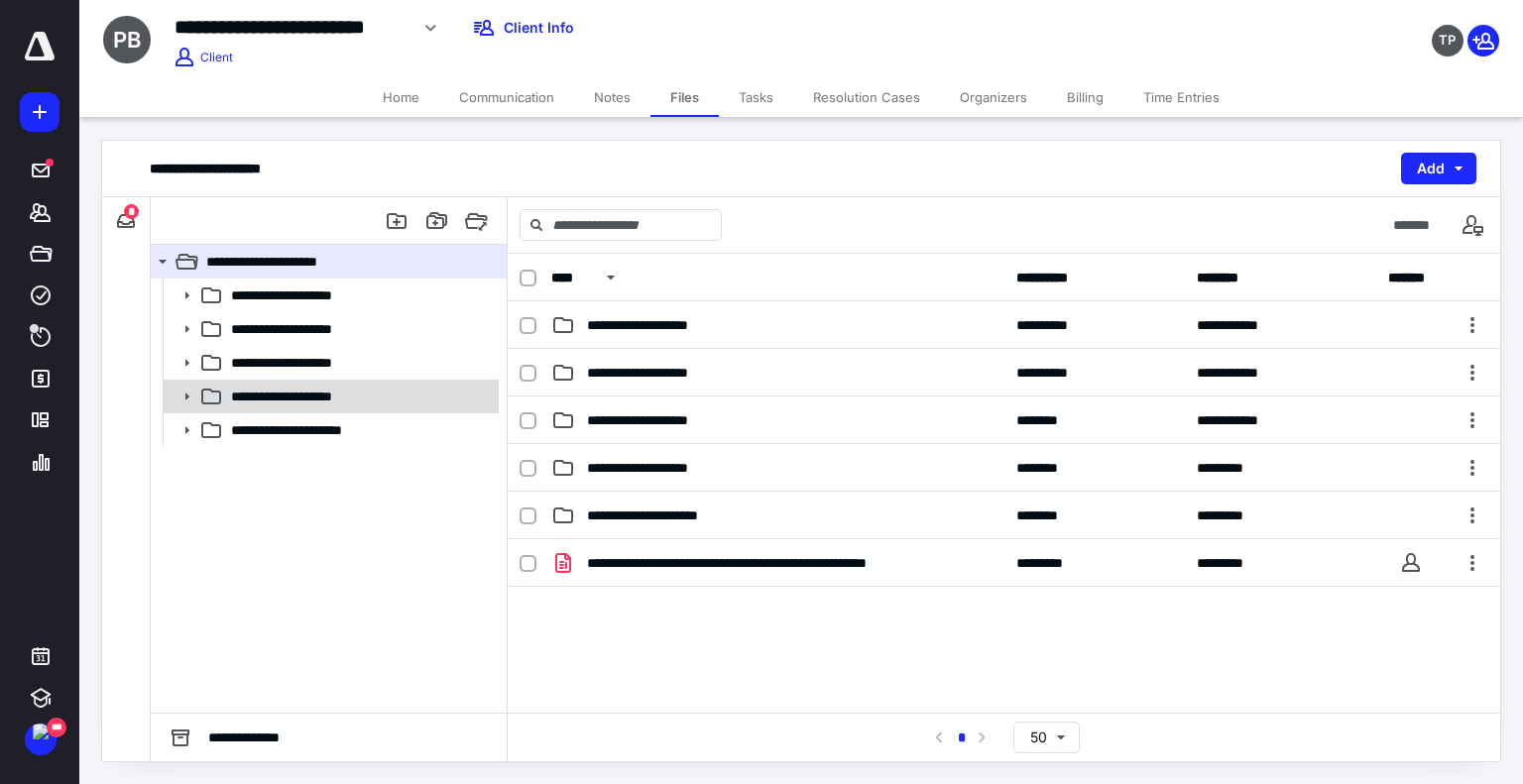drag, startPoint x: 186, startPoint y: 393, endPoint x: 182, endPoint y: 384, distance: 9.848858 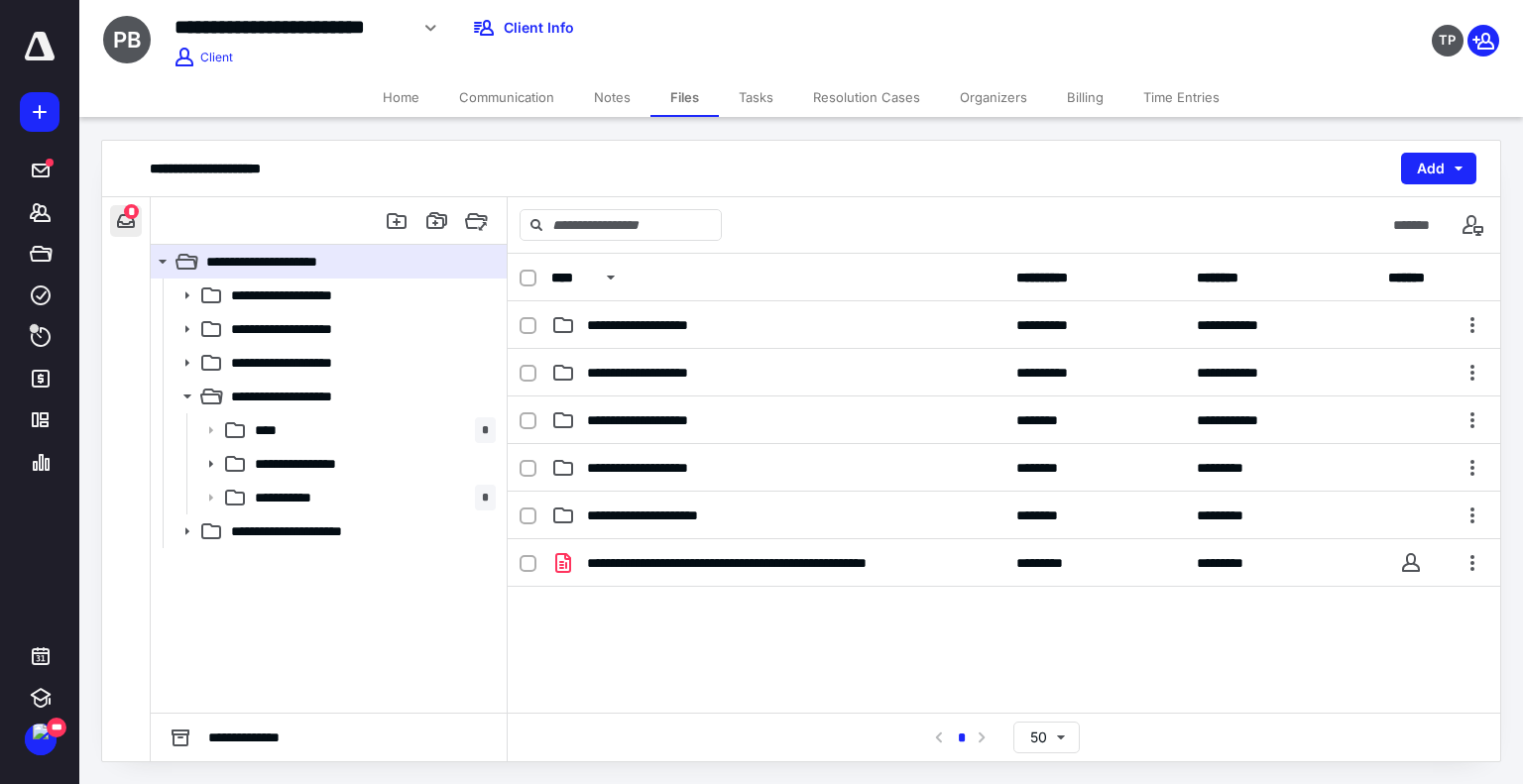 click at bounding box center [126, 221] 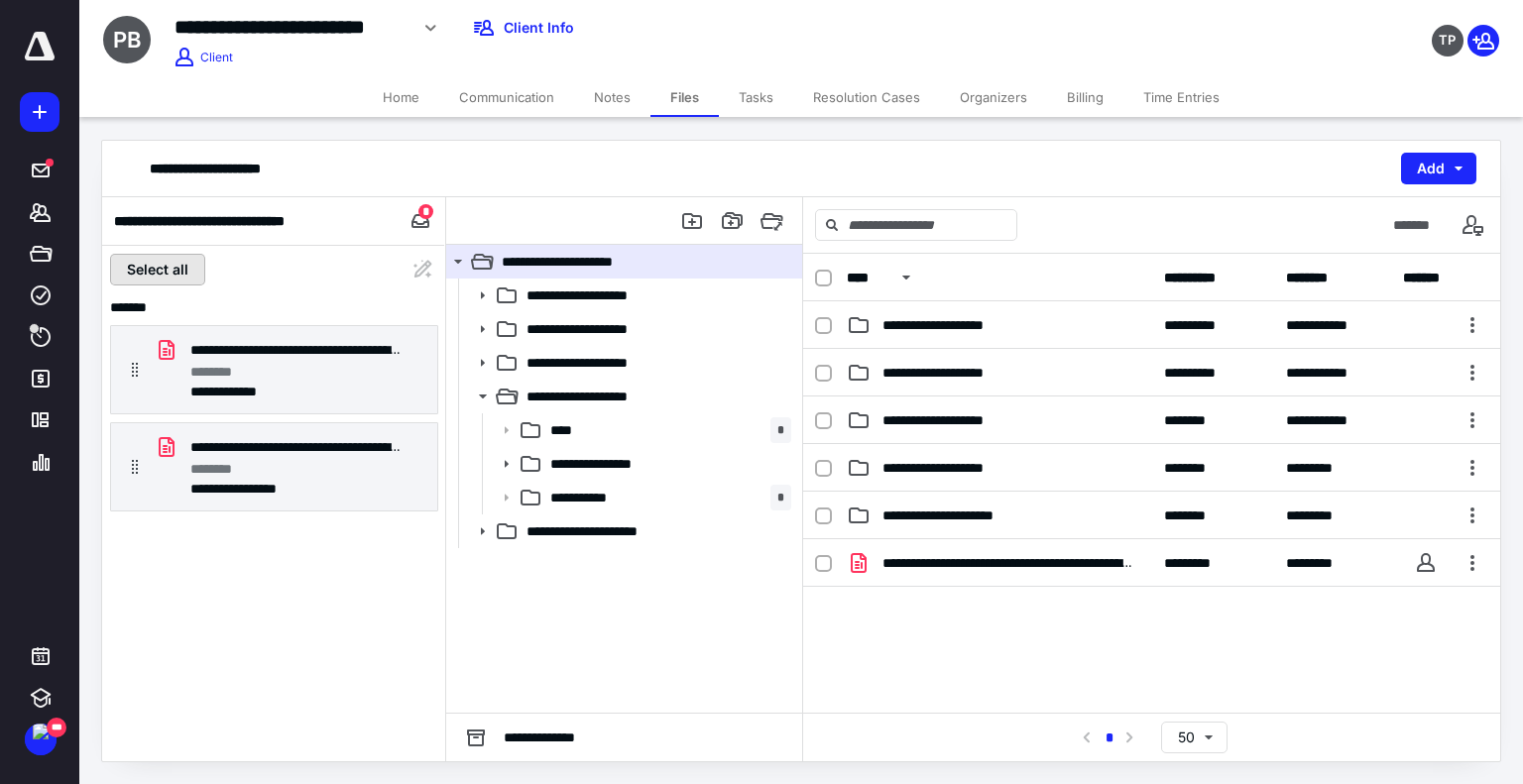 click on "Select all" at bounding box center [158, 270] 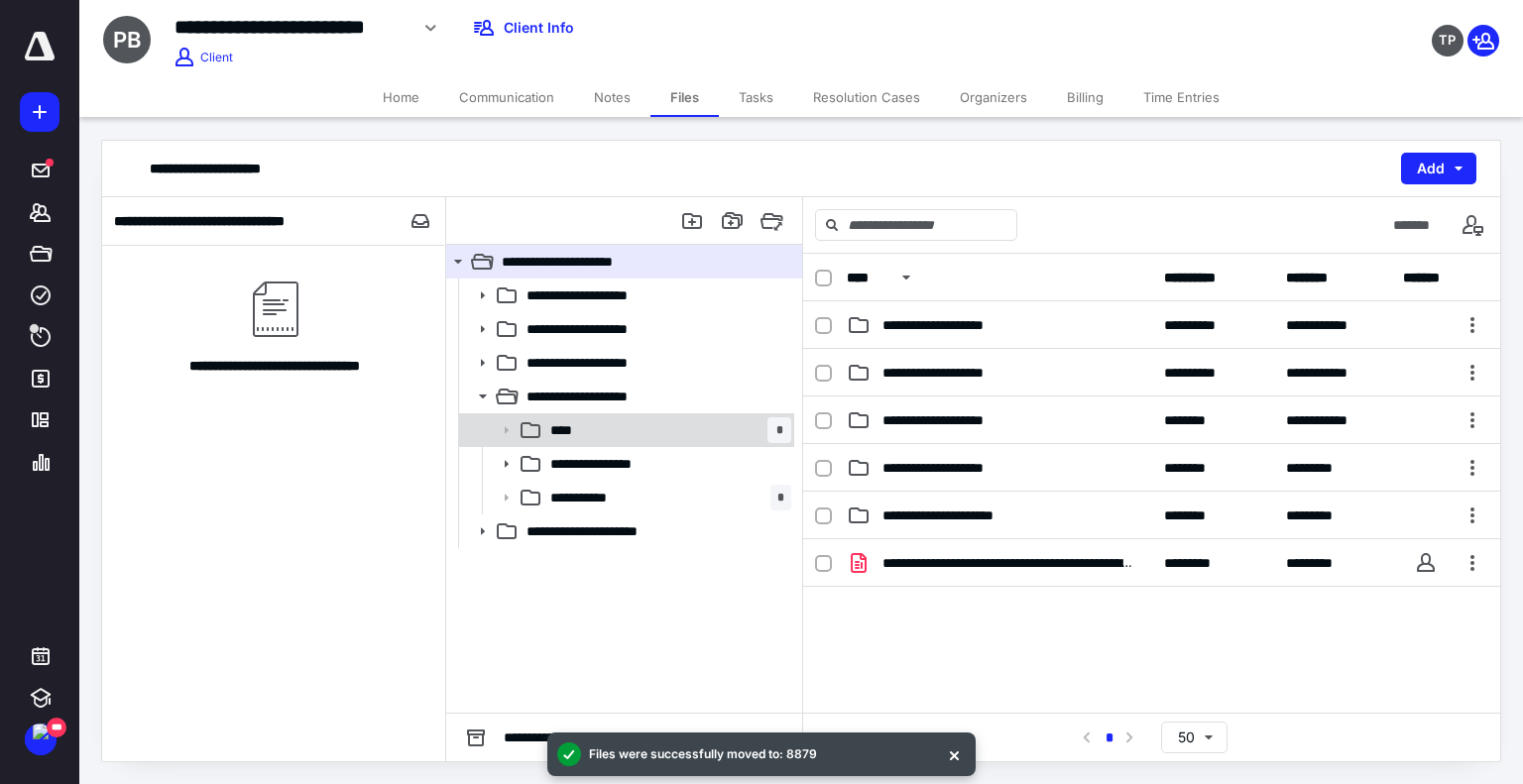 click on "**** *" at bounding box center [666, 430] 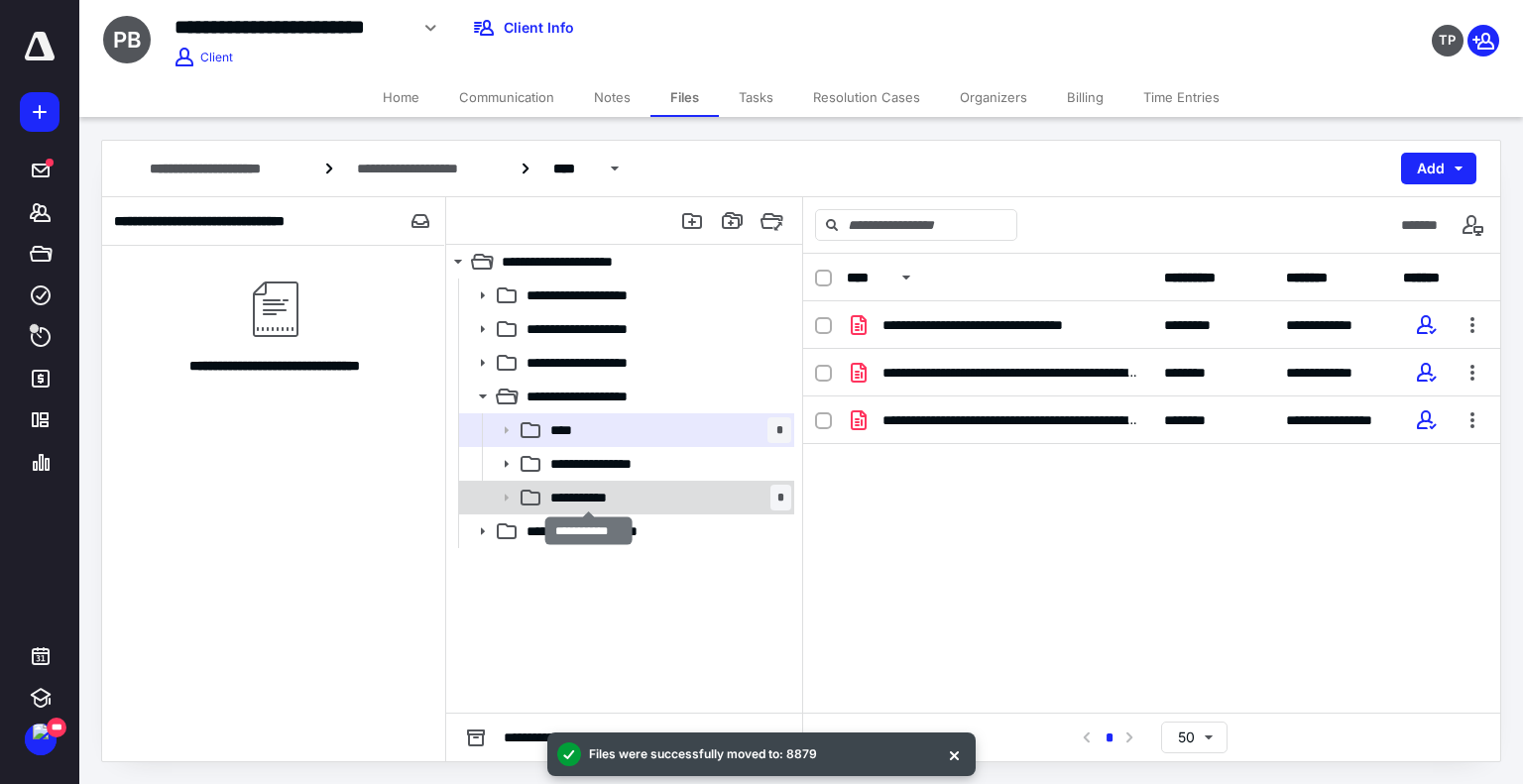 click on "**********" at bounding box center (589, 498) 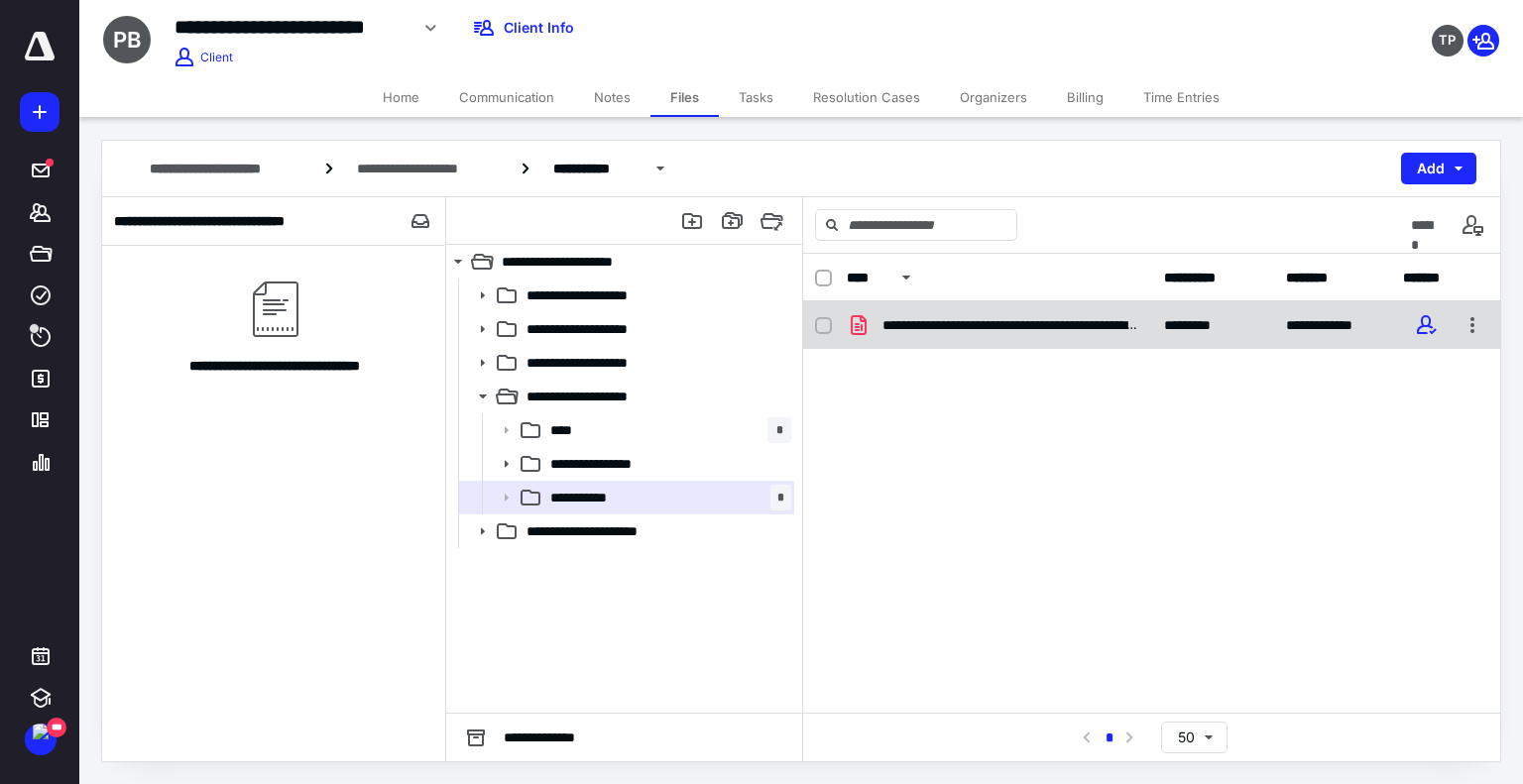 click on "**********" at bounding box center (1011, 325) 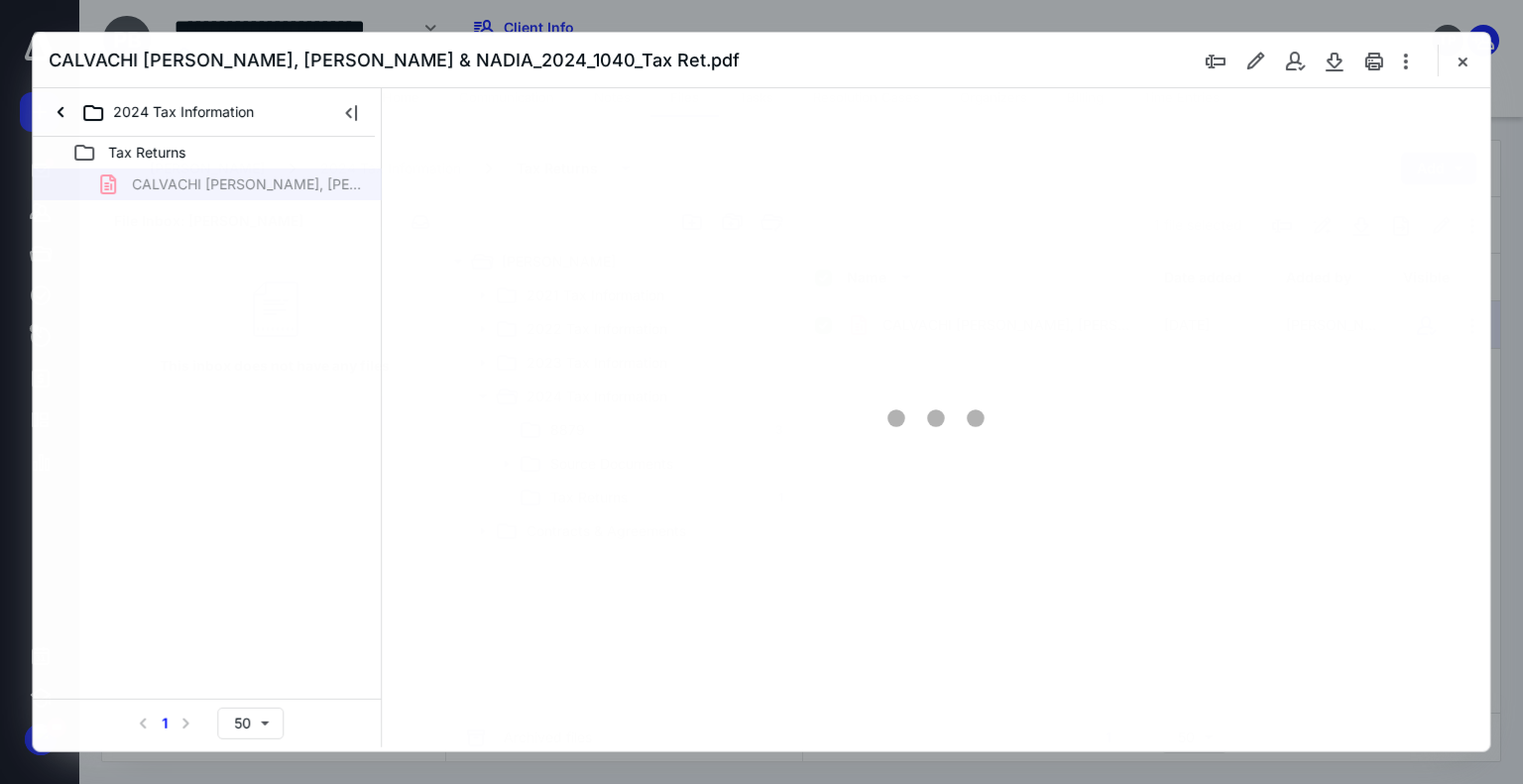 scroll, scrollTop: 0, scrollLeft: 0, axis: both 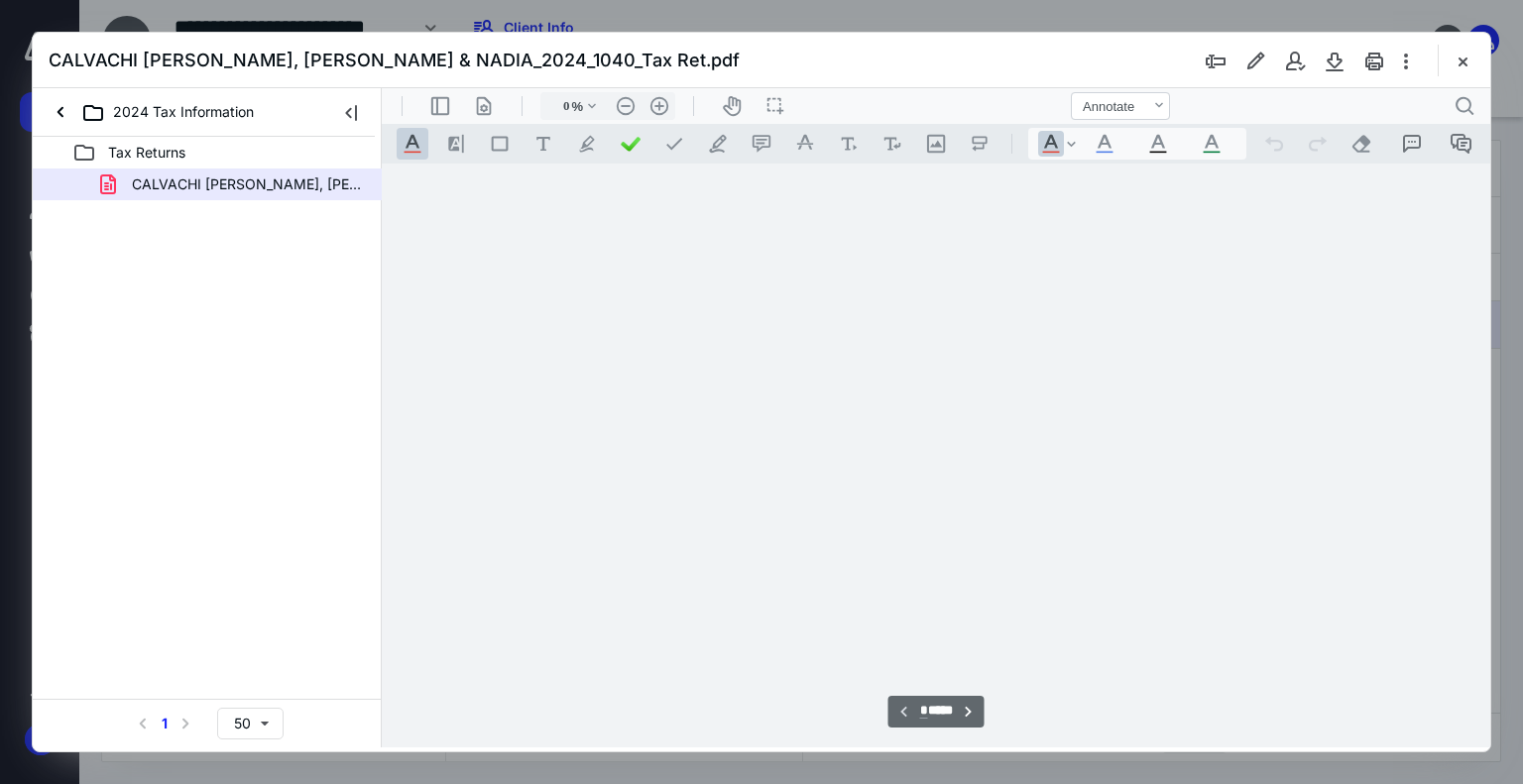 type on "179" 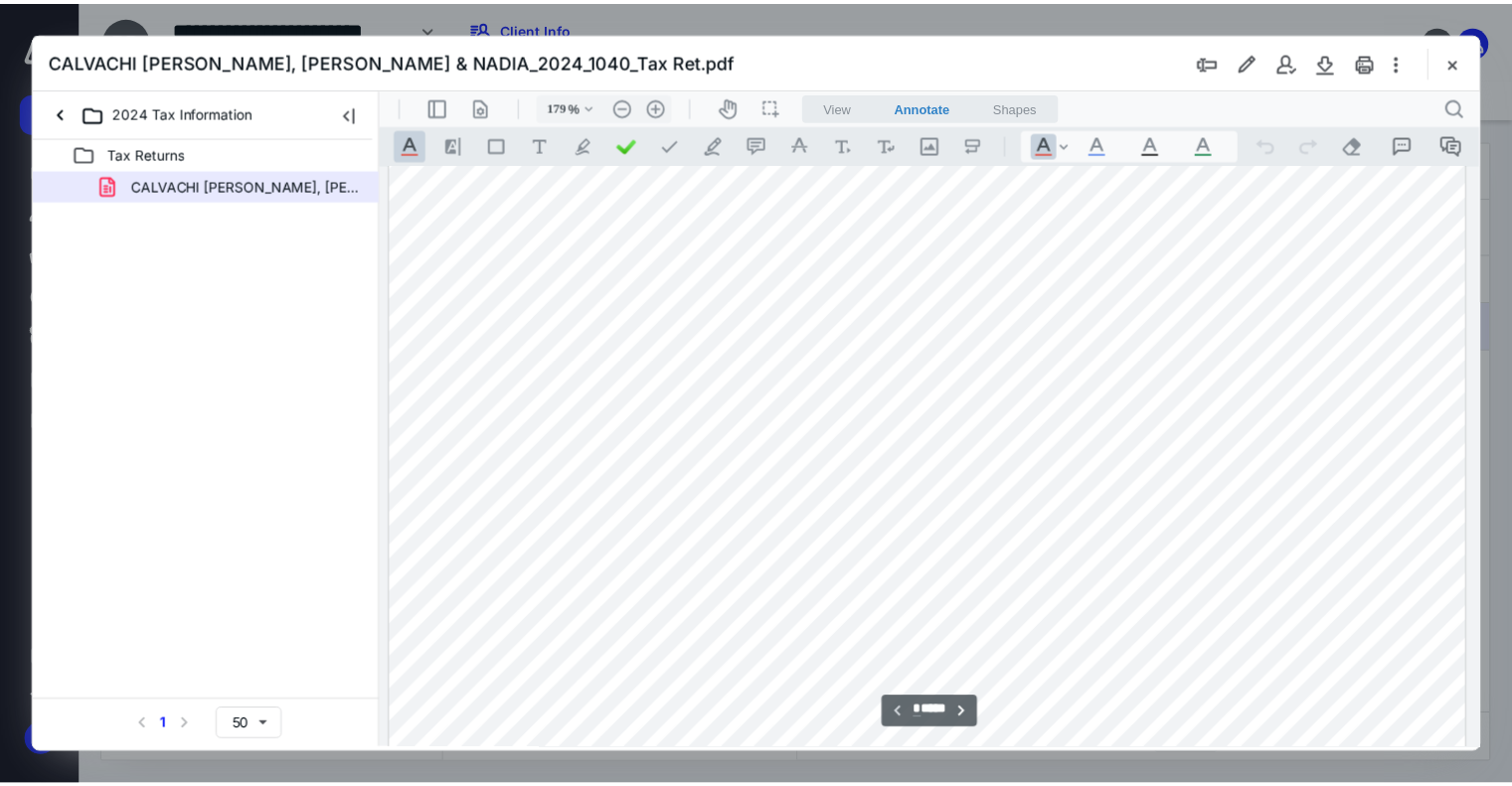 scroll, scrollTop: 579, scrollLeft: 157, axis: both 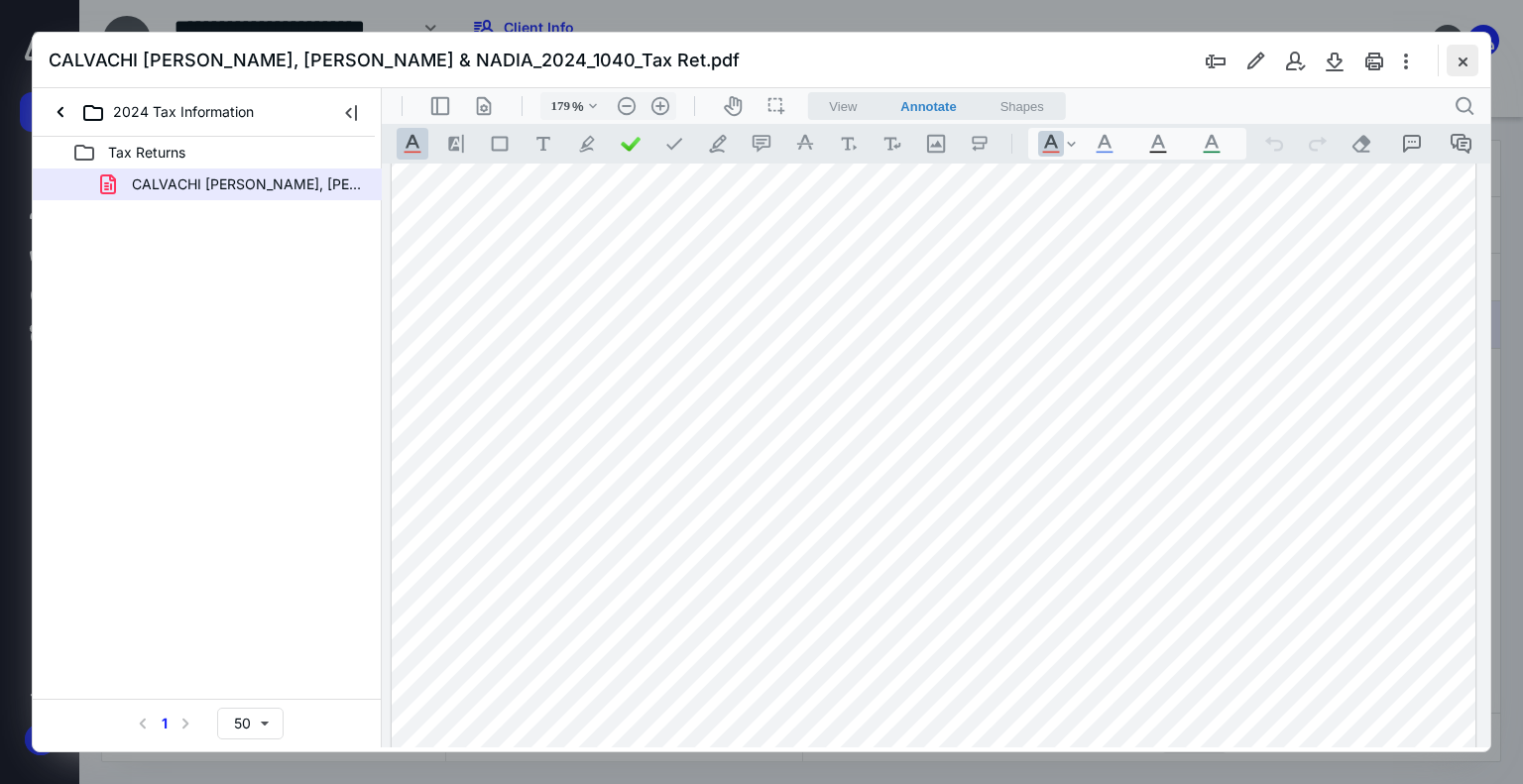 click at bounding box center (1463, 60) 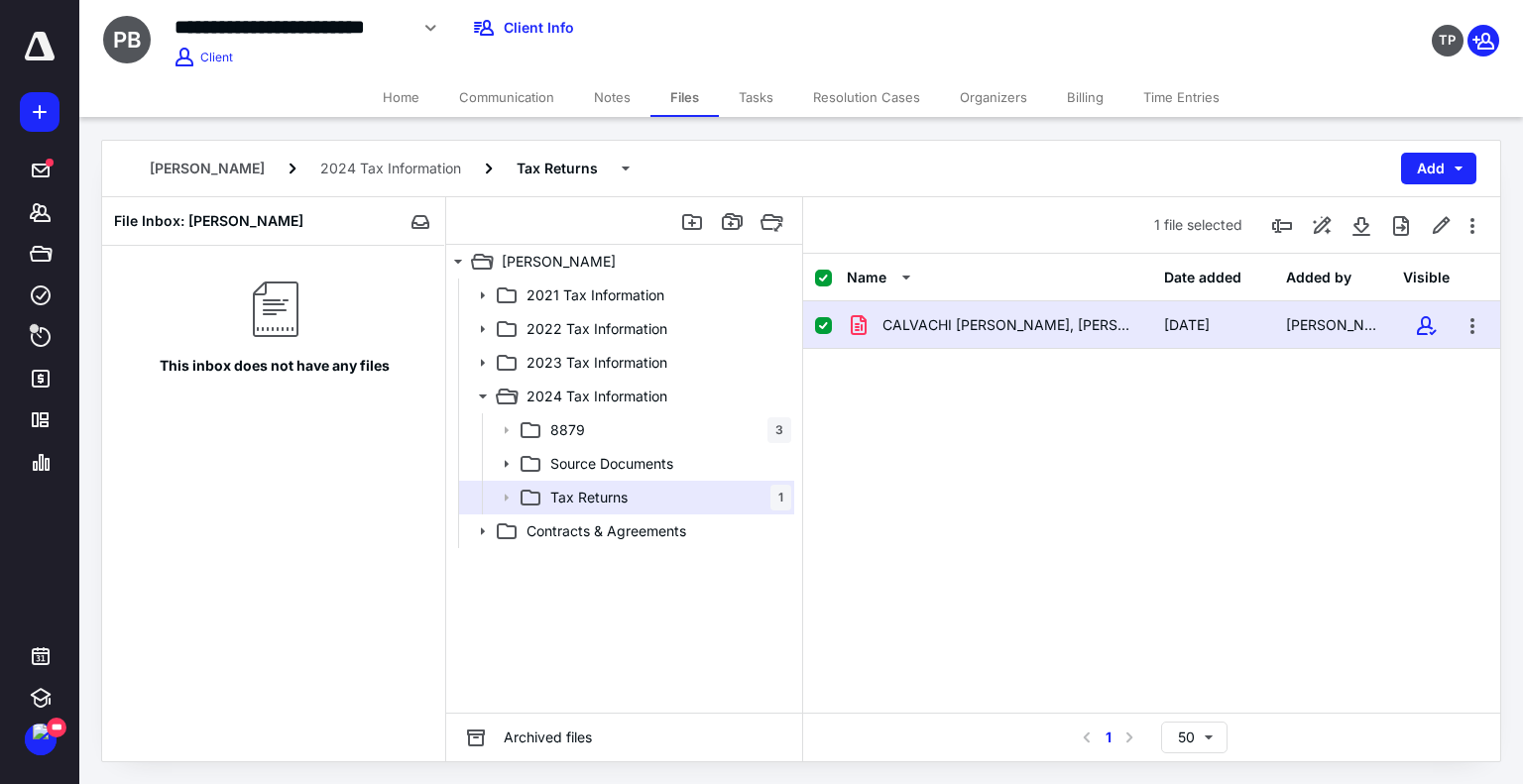click on "Tasks" at bounding box center [756, 97] 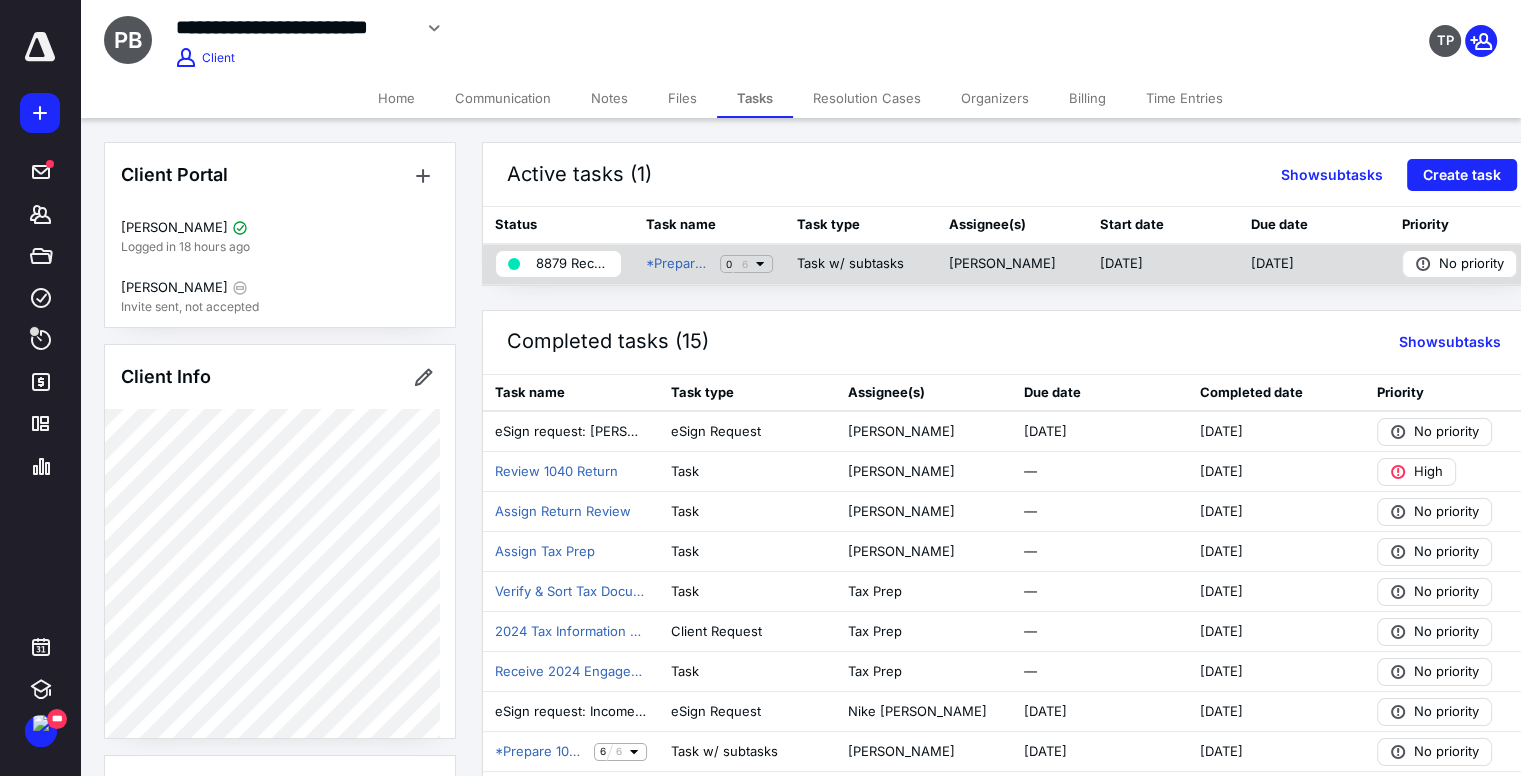 click on "8879 Received" at bounding box center [572, 264] 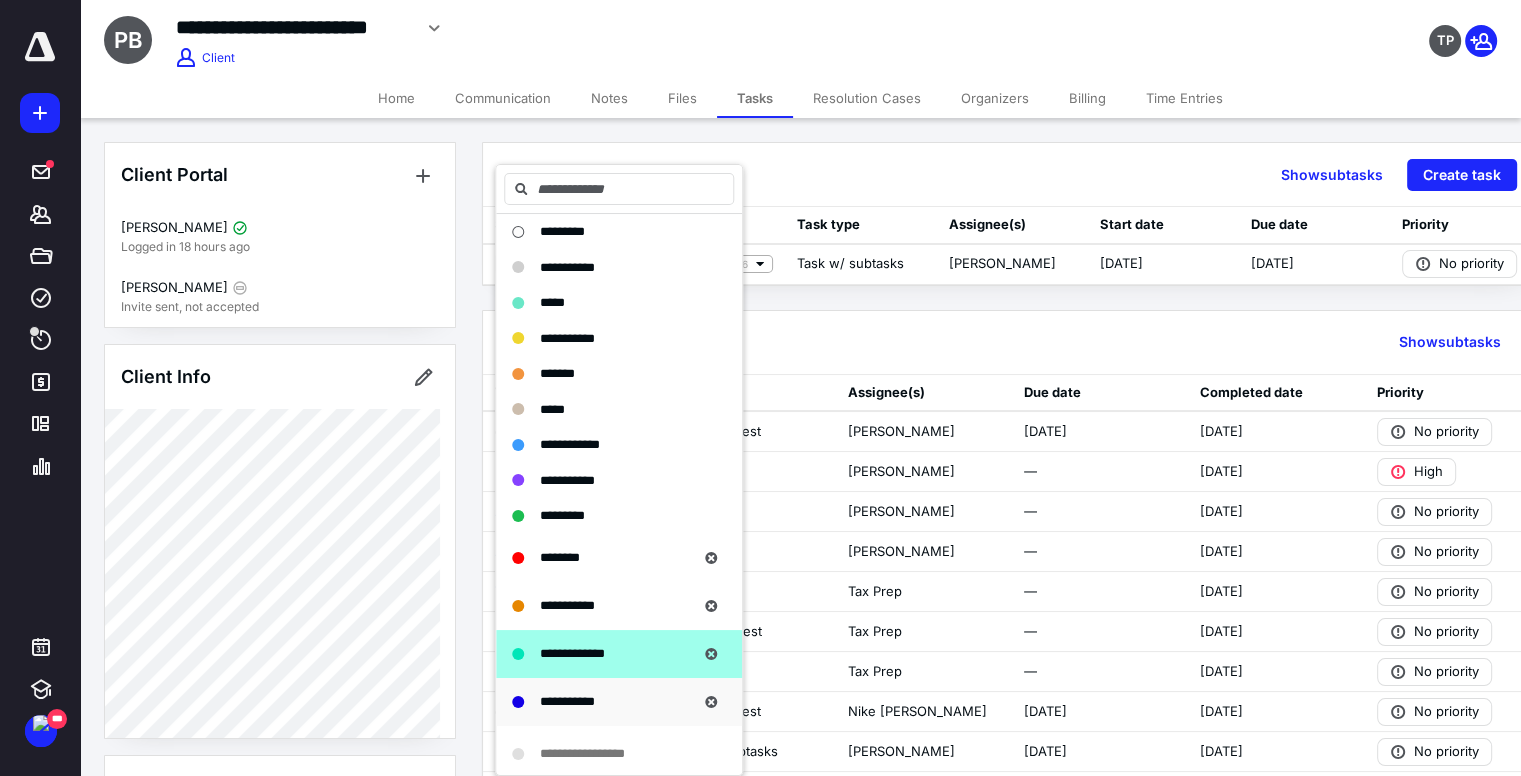 click on "**********" at bounding box center (567, 701) 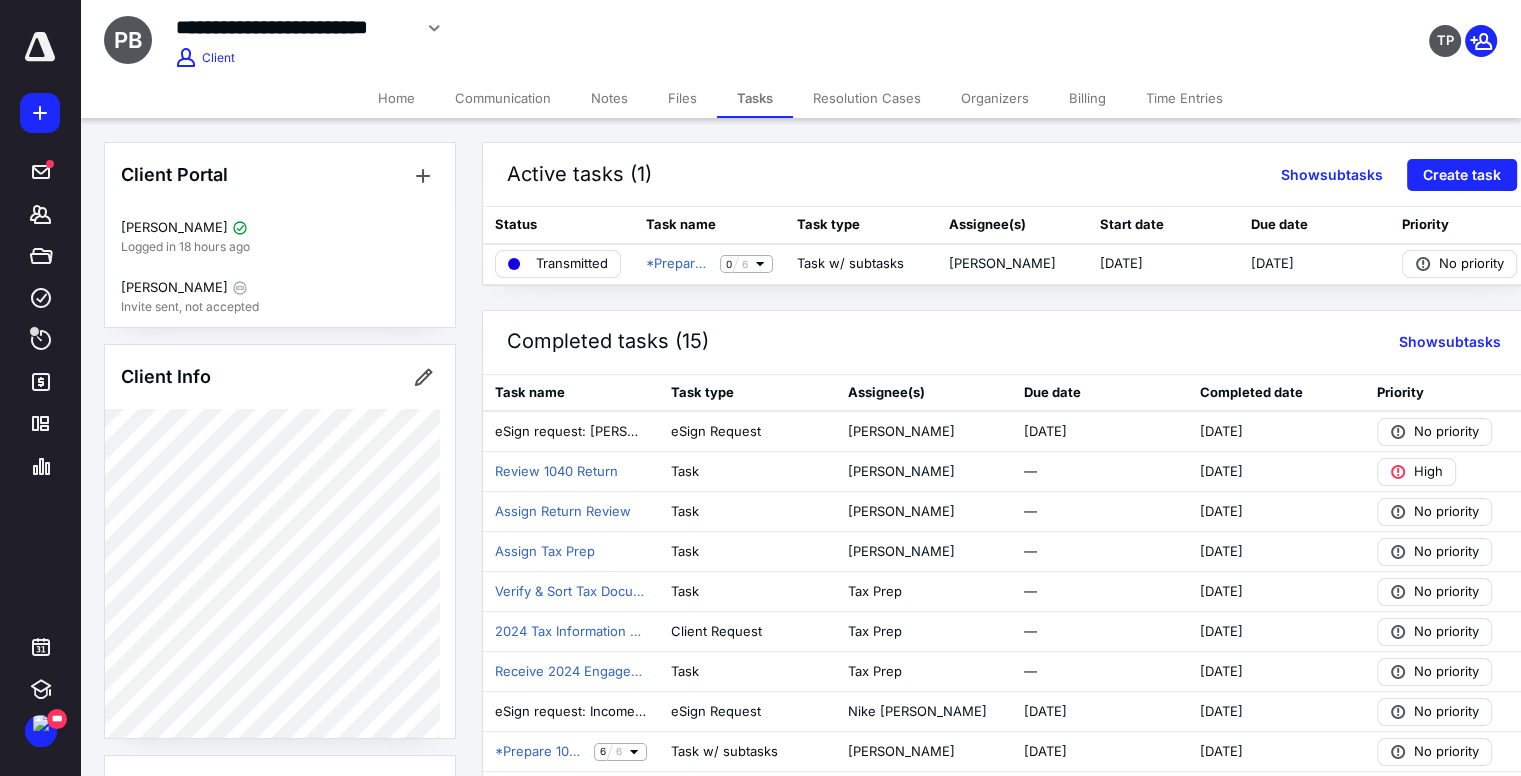 click on "Notes" at bounding box center [609, 98] 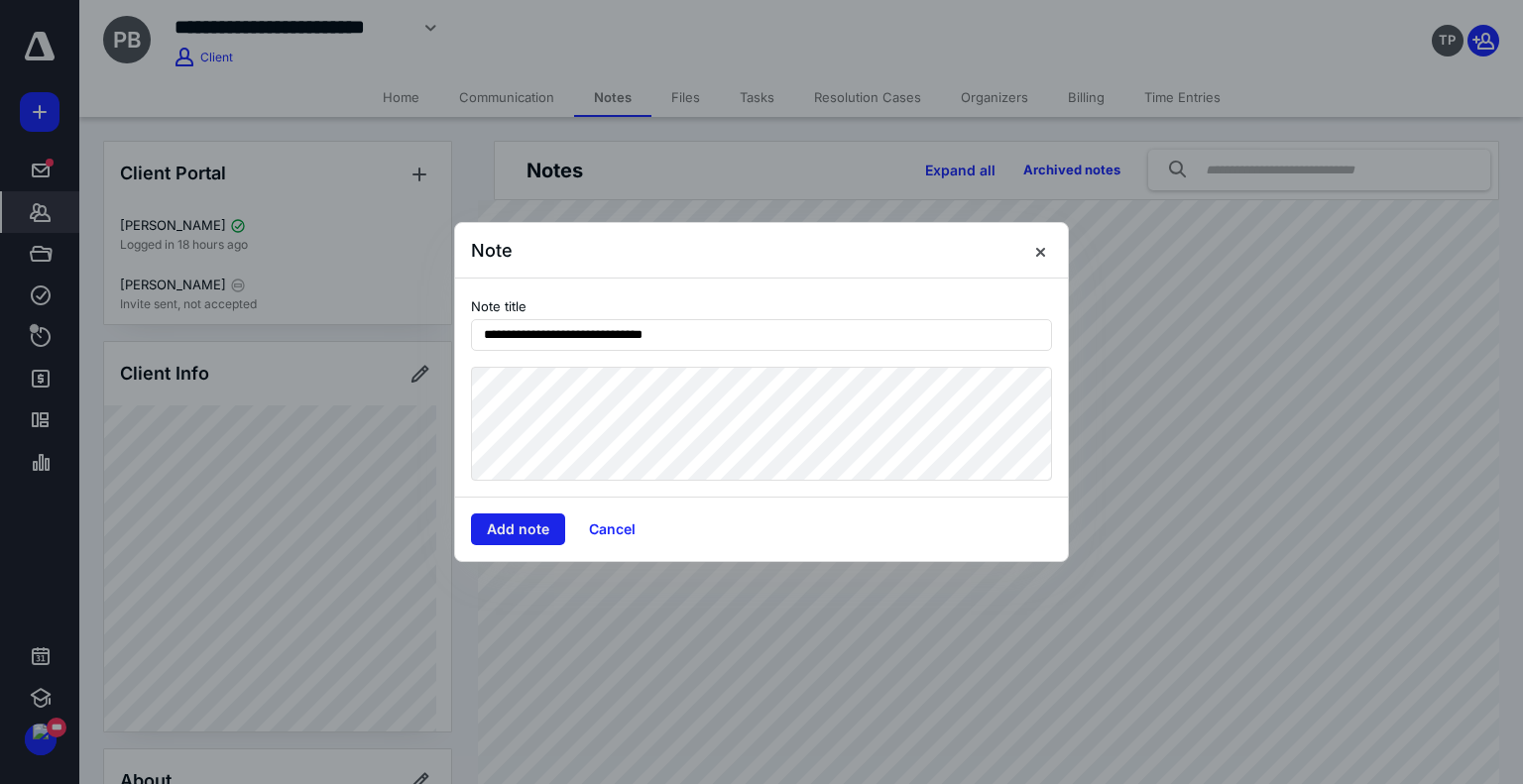 type on "**********" 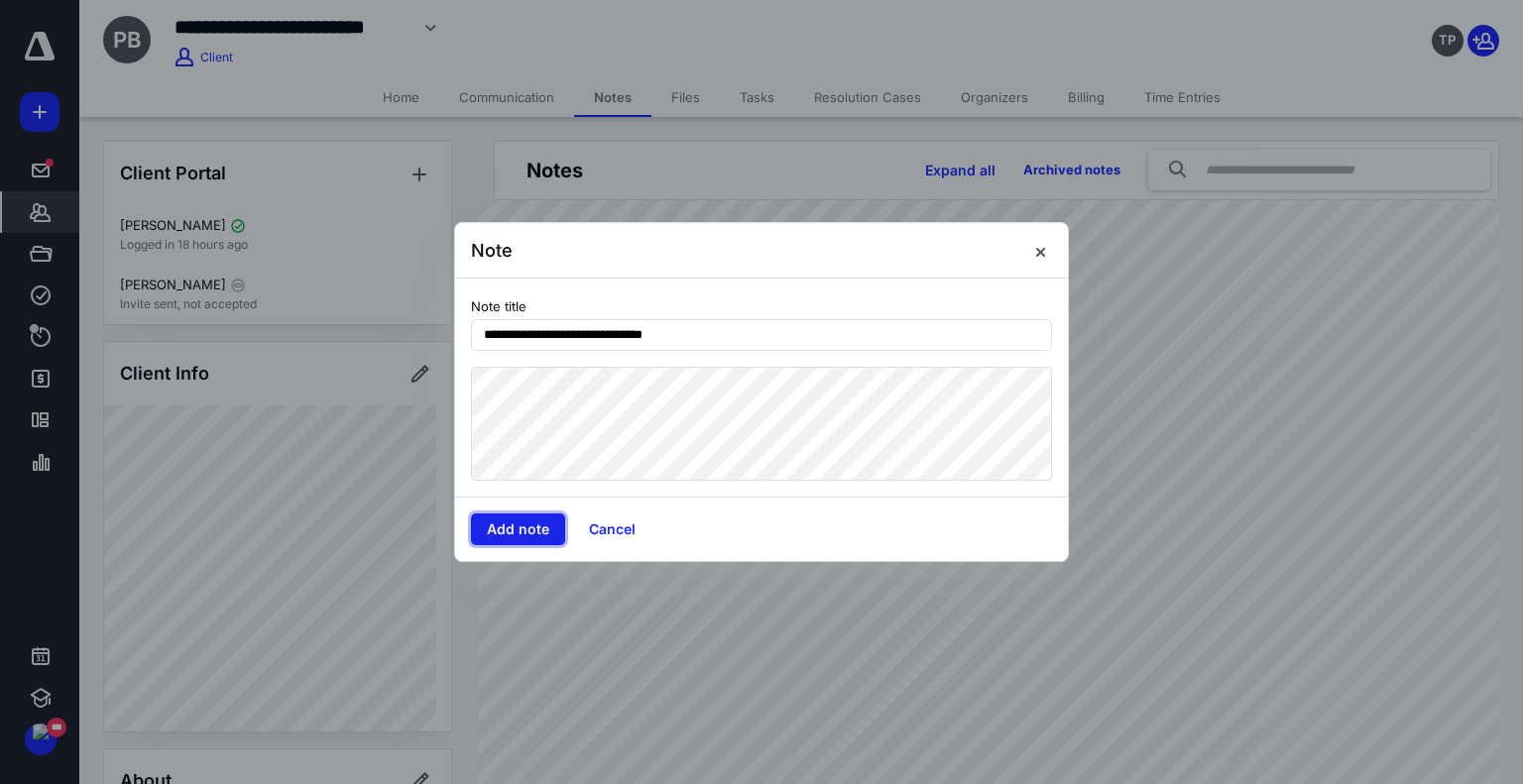 click on "Add note" at bounding box center (518, 529) 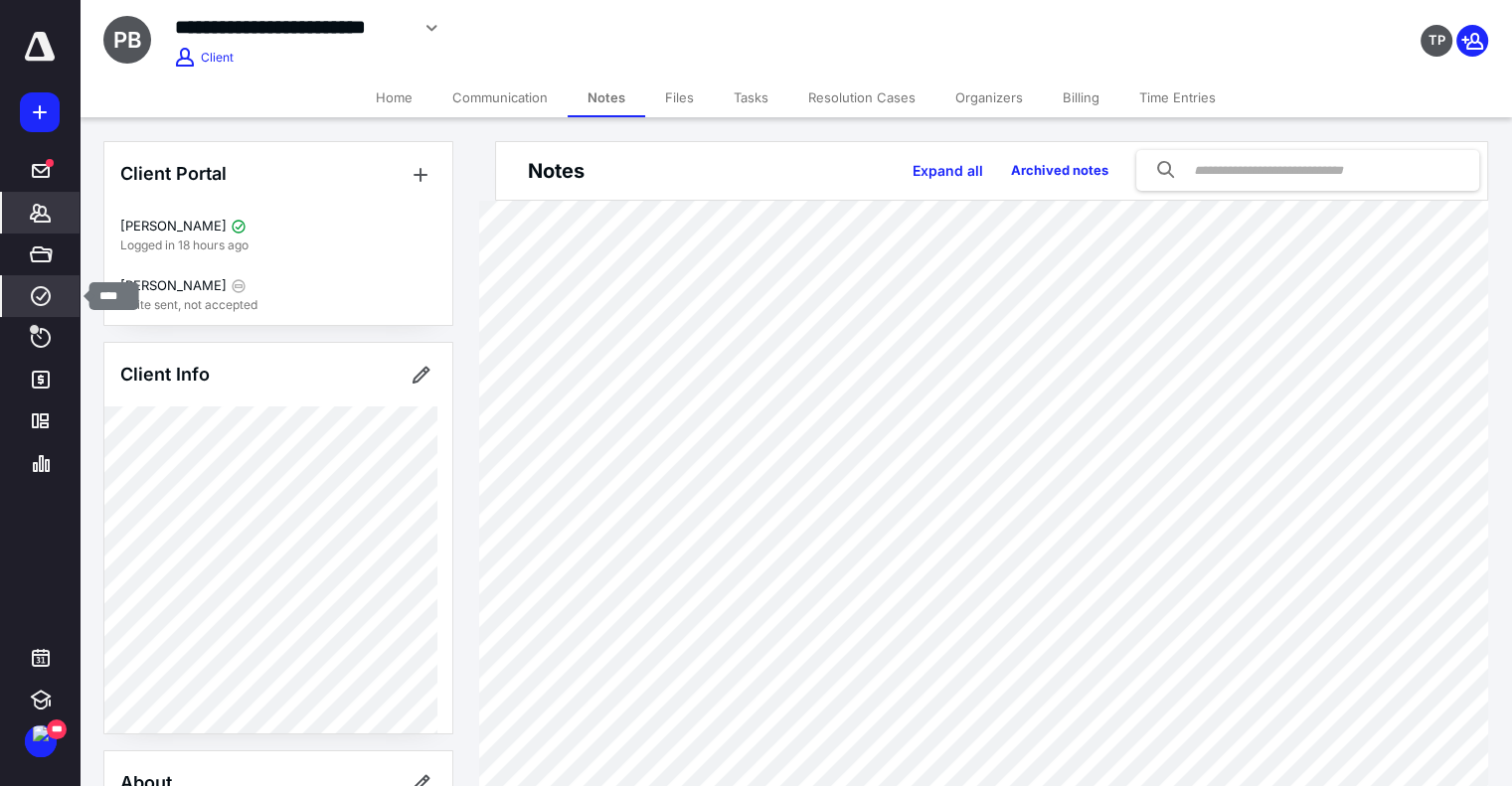 click on "****" at bounding box center [41, 296] 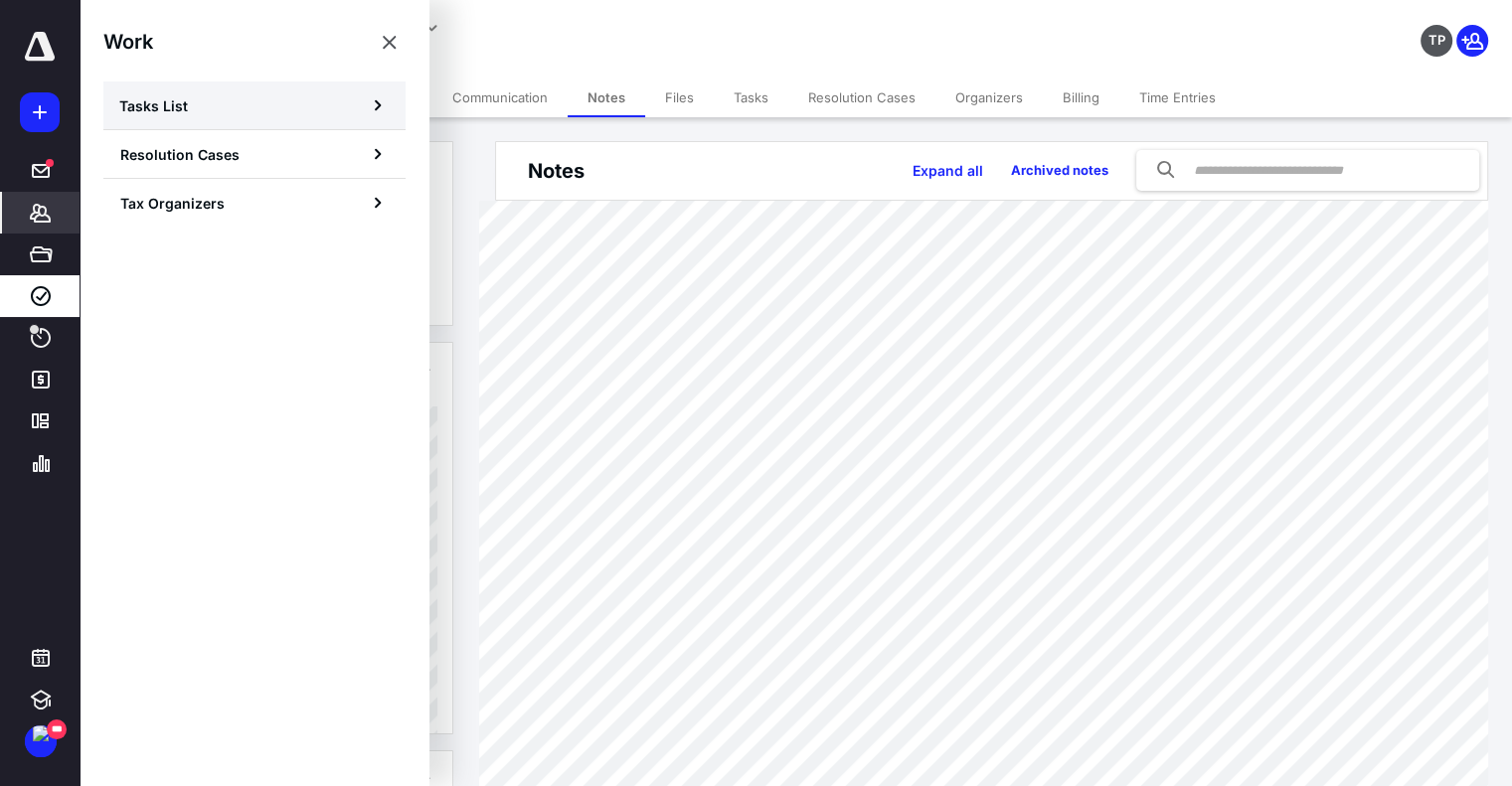 click on "Tasks List" at bounding box center [153, 105] 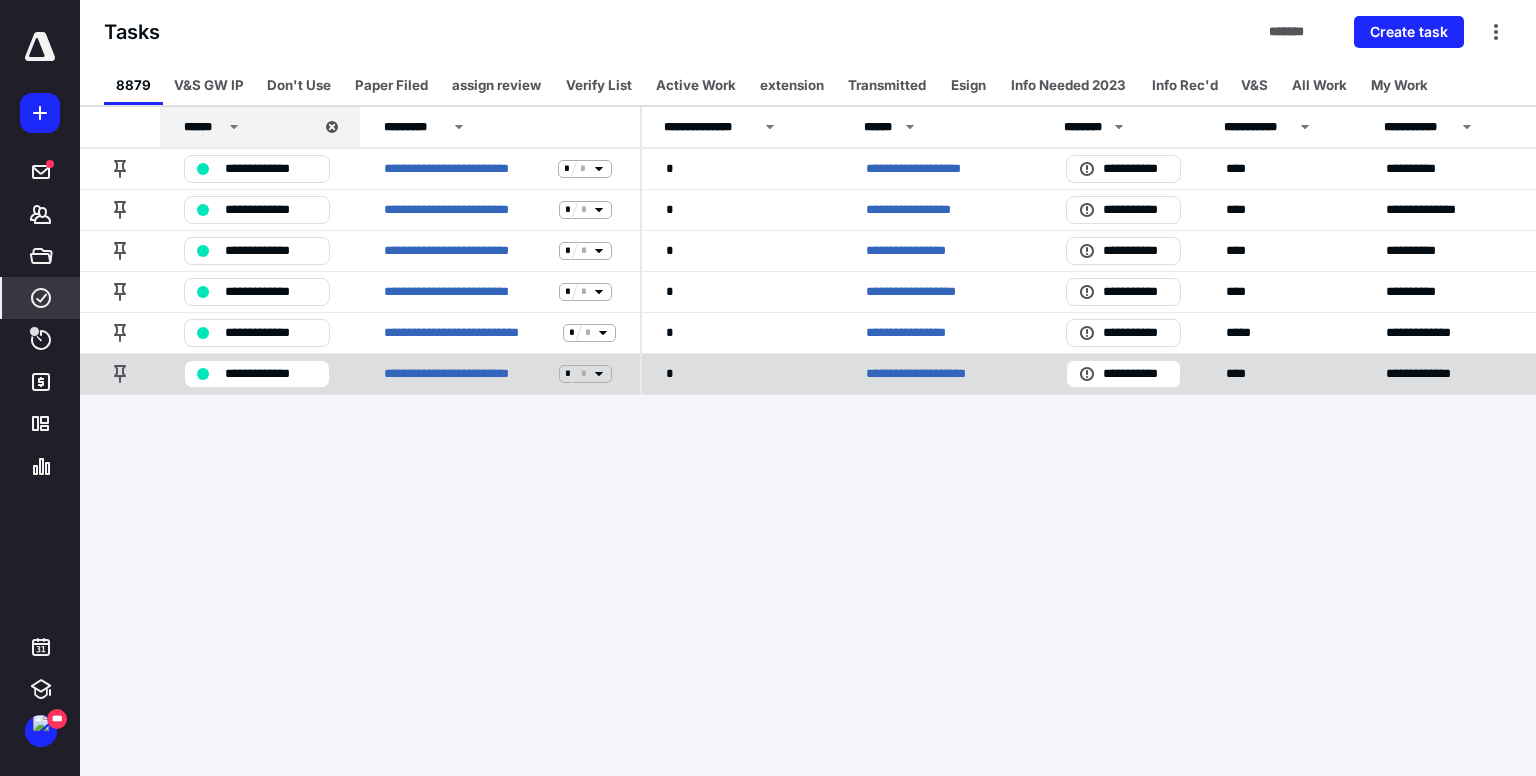 click on "**********" at bounding box center [931, 374] 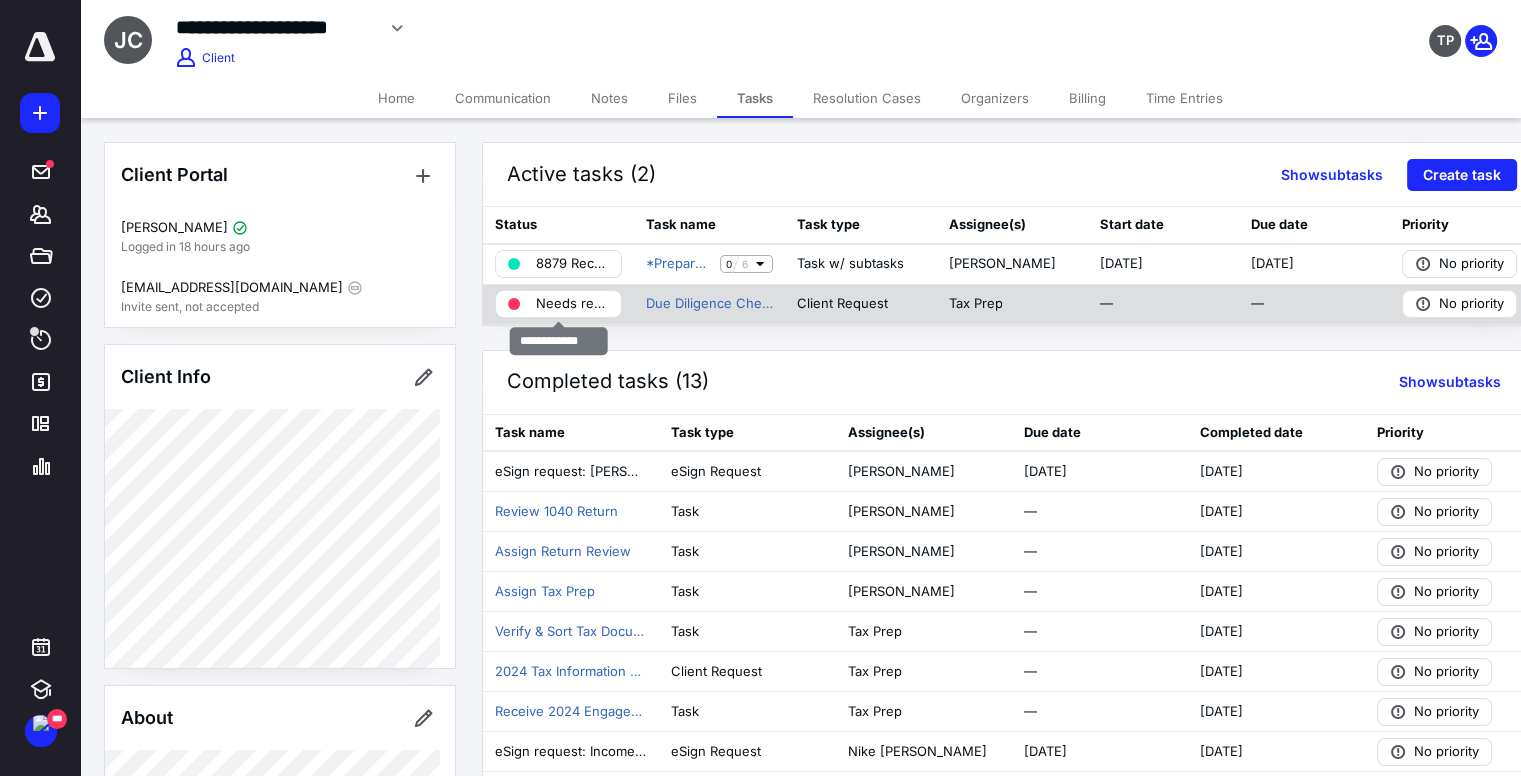 click on "Needs review" at bounding box center (572, 304) 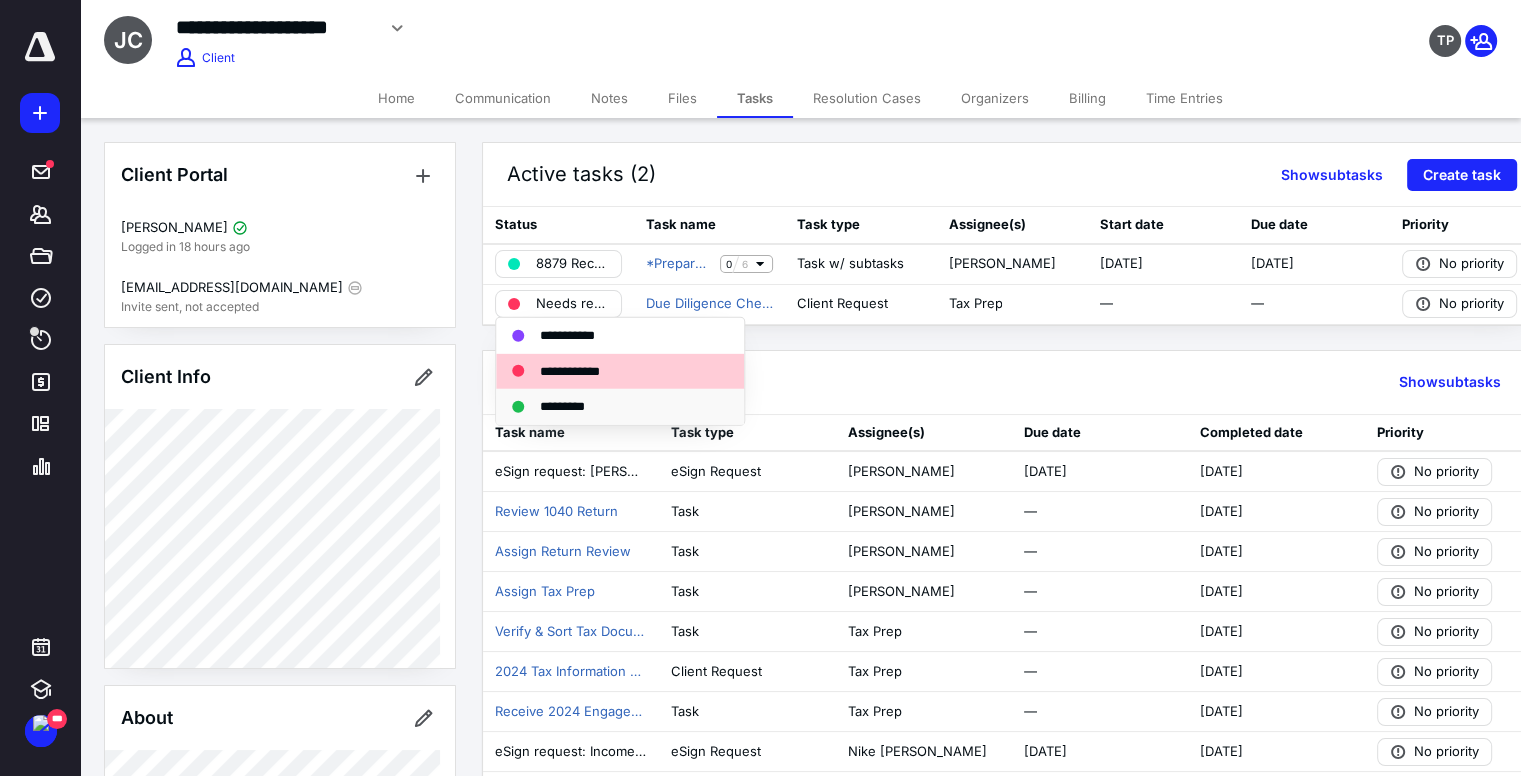 click on "*********" at bounding box center (573, 407) 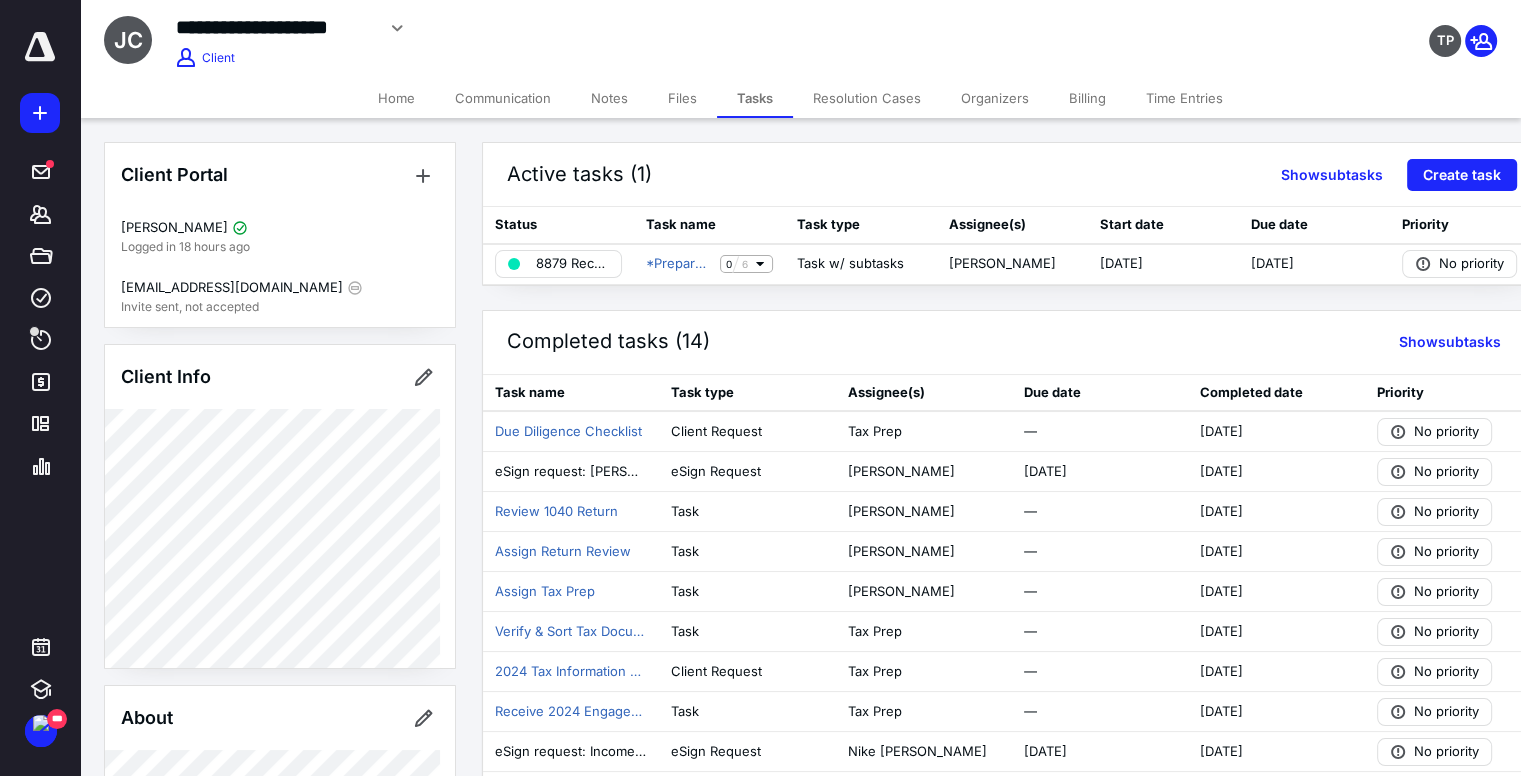 click on "Notes" at bounding box center [609, 98] 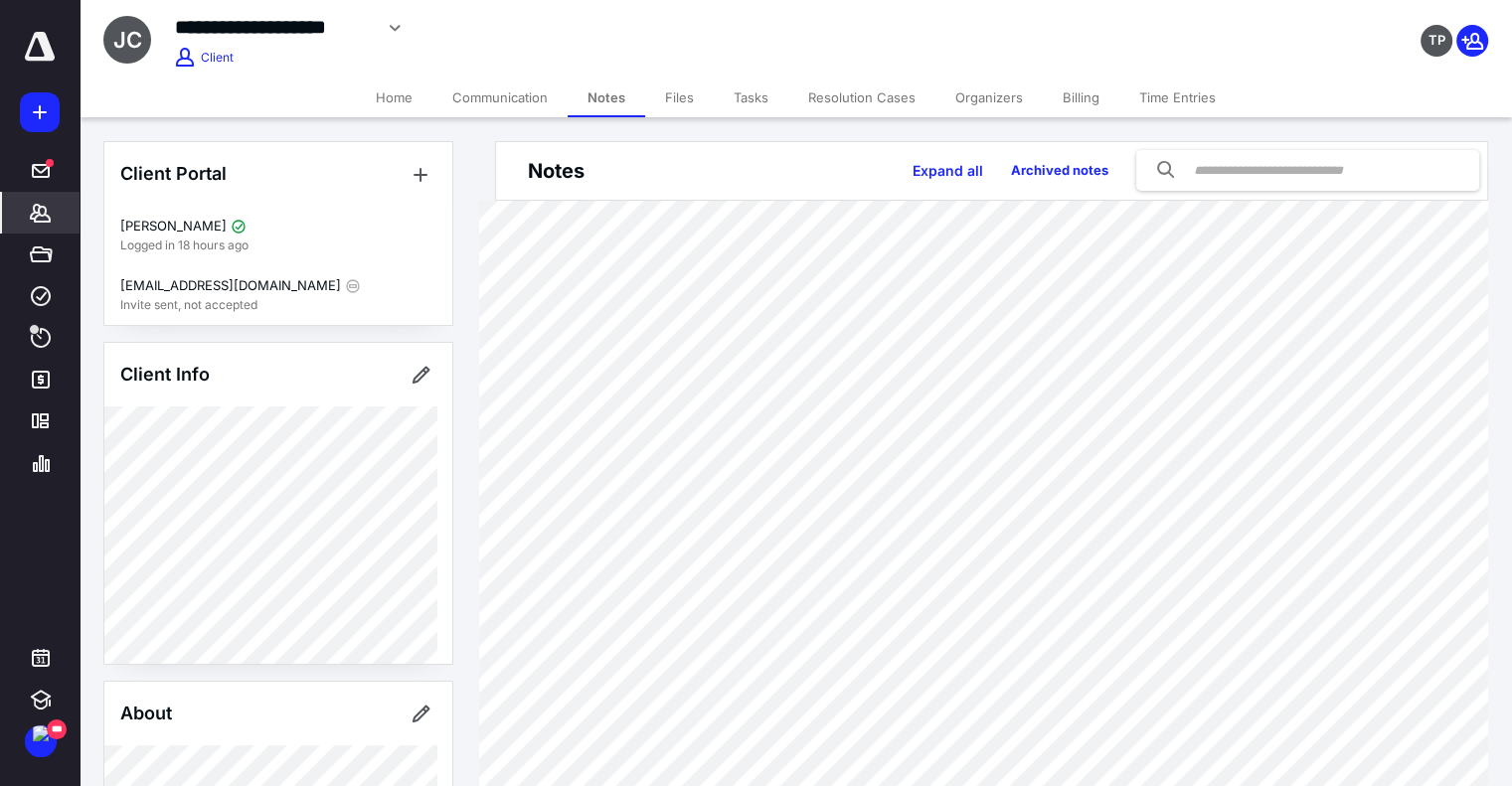 click on "Files" at bounding box center (679, 97) 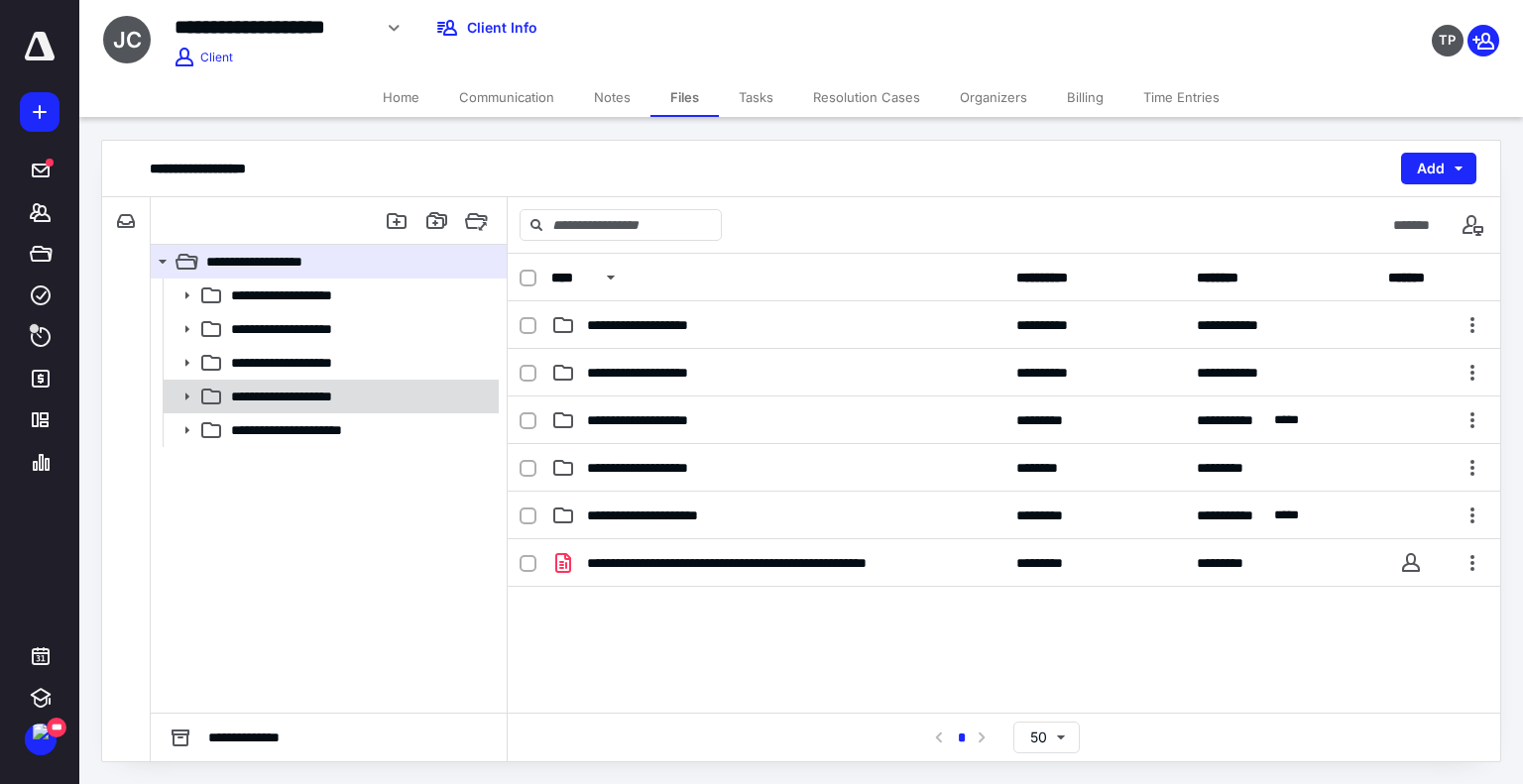 click 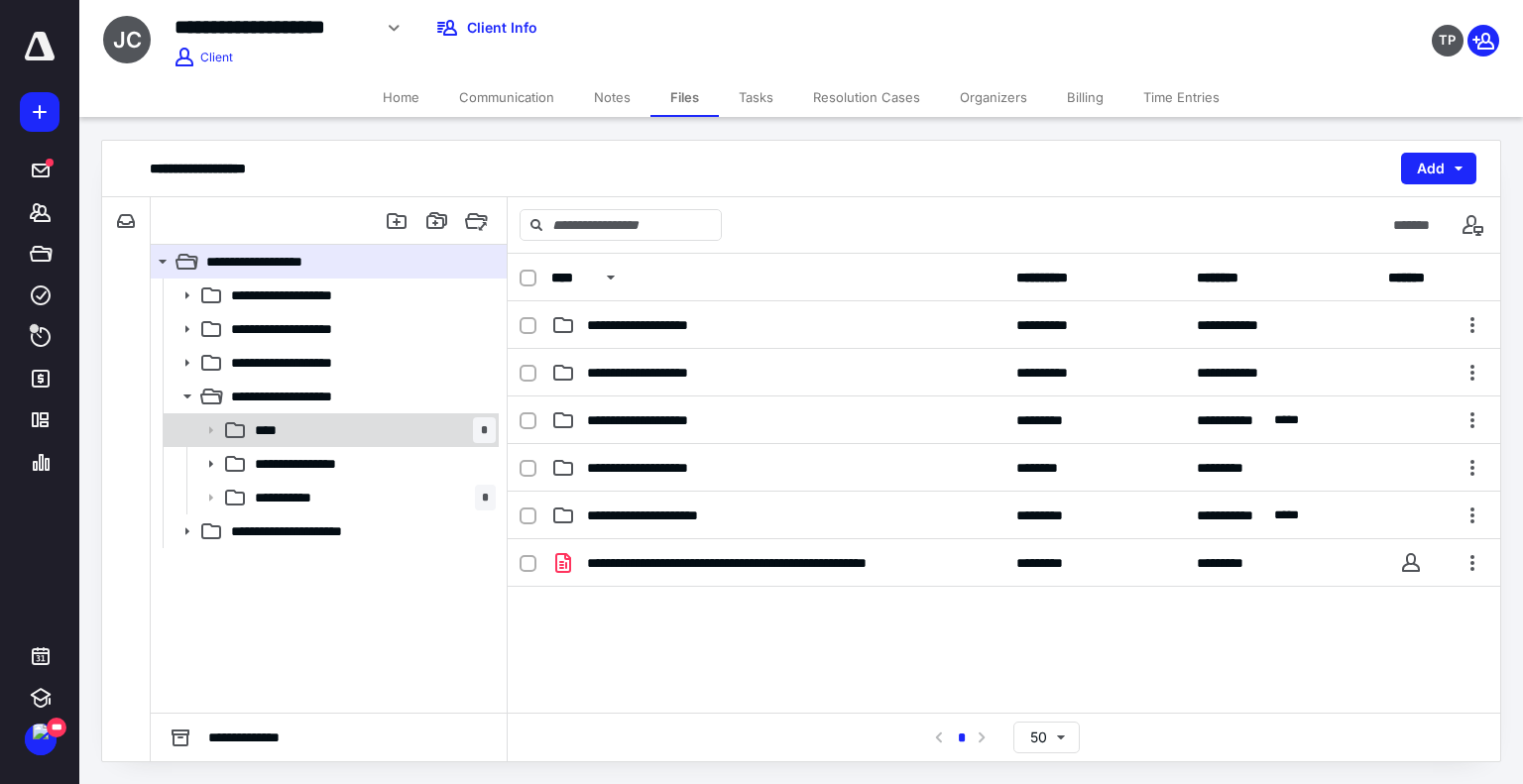 click on "**** *" at bounding box center [371, 430] 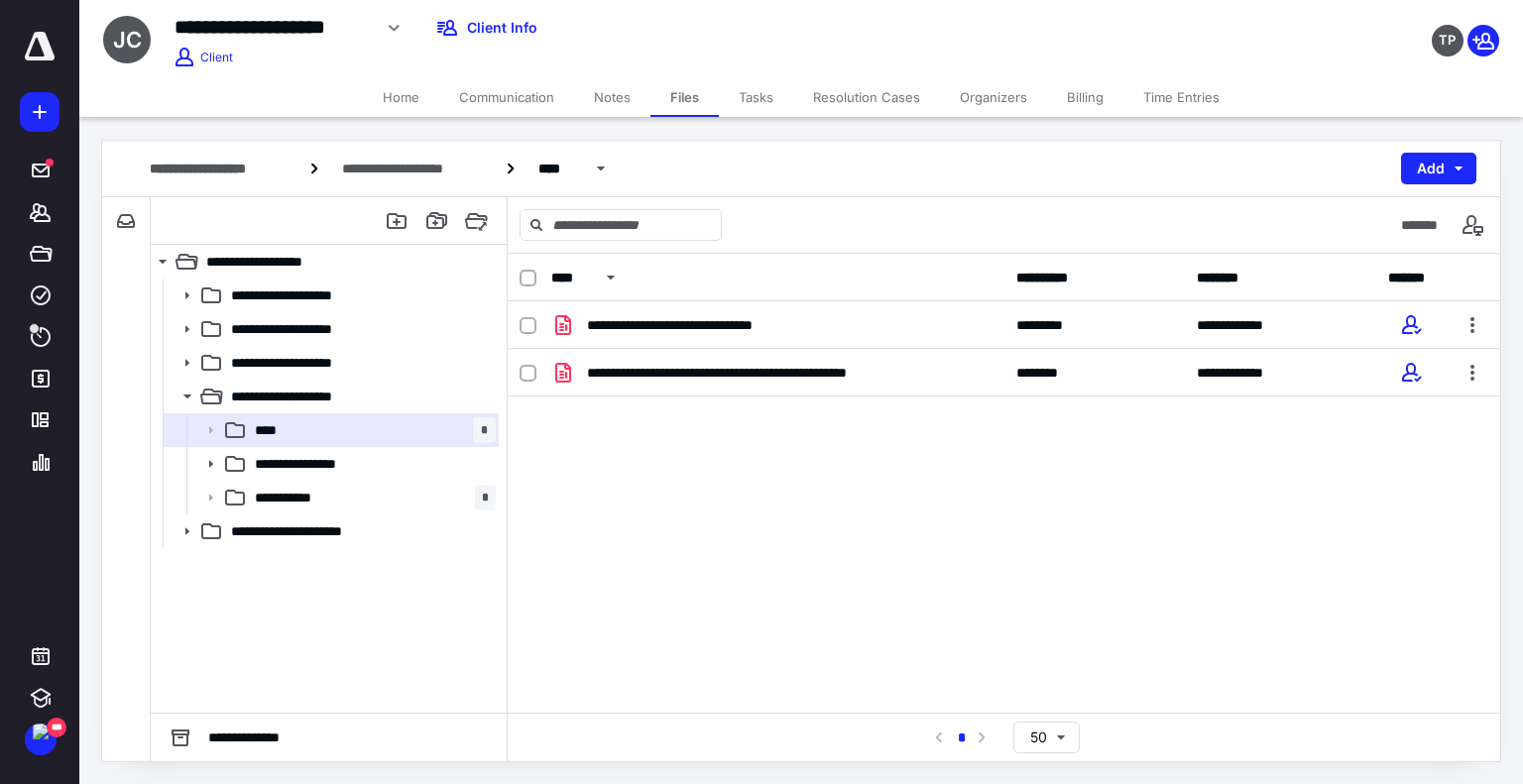click on "Tasks" at bounding box center [756, 97] 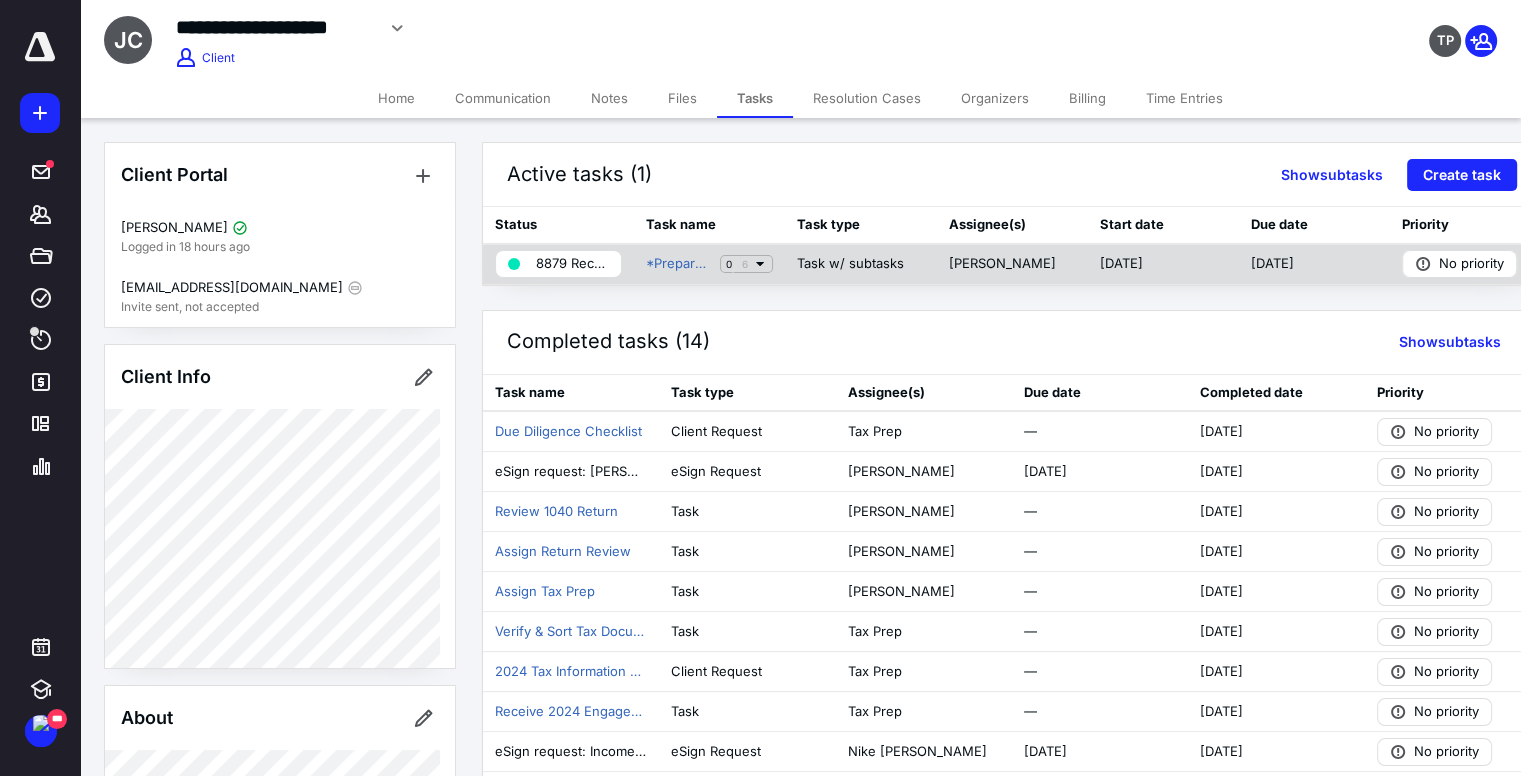click on "8879 Received" at bounding box center (572, 264) 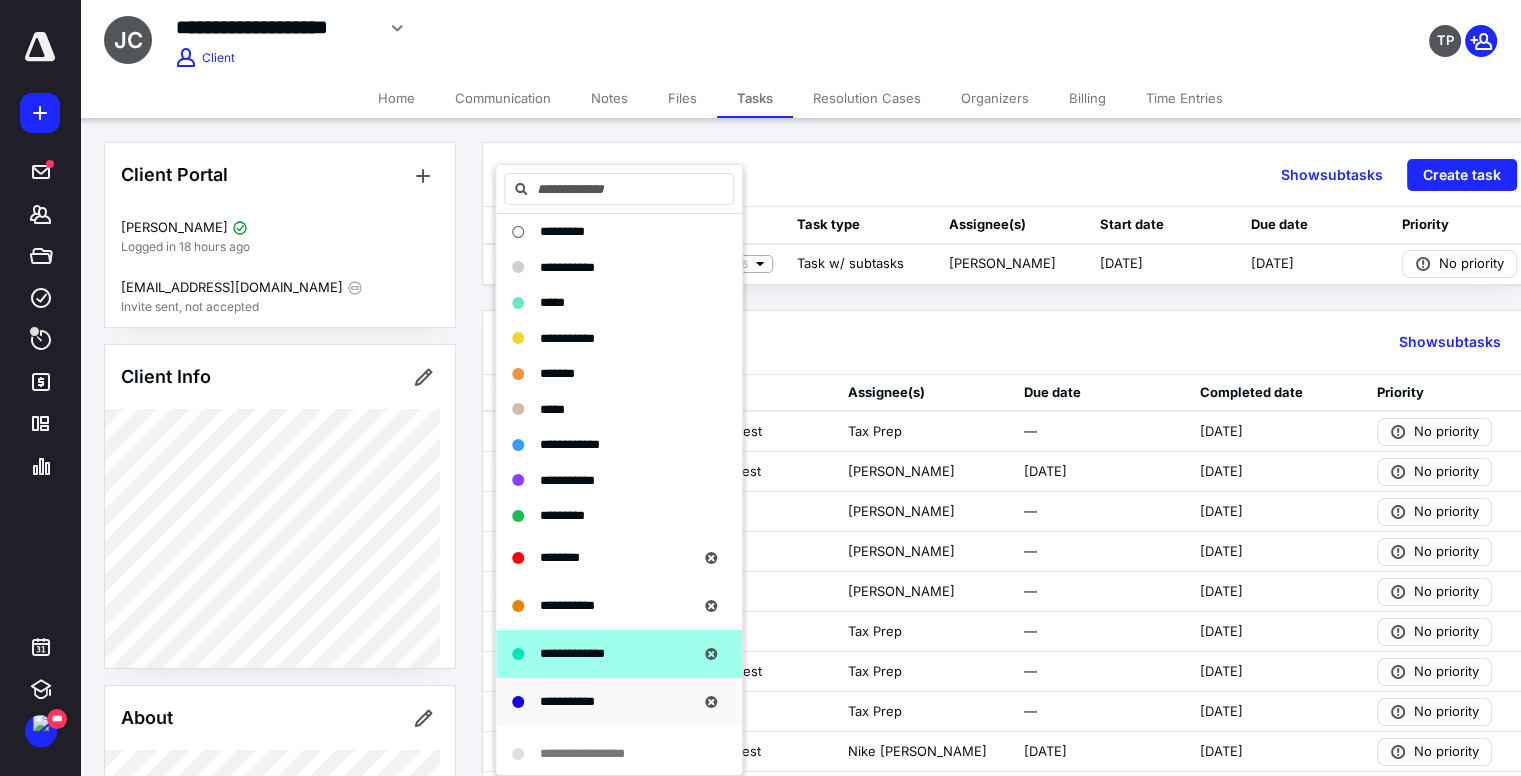 click on "**********" at bounding box center (567, 701) 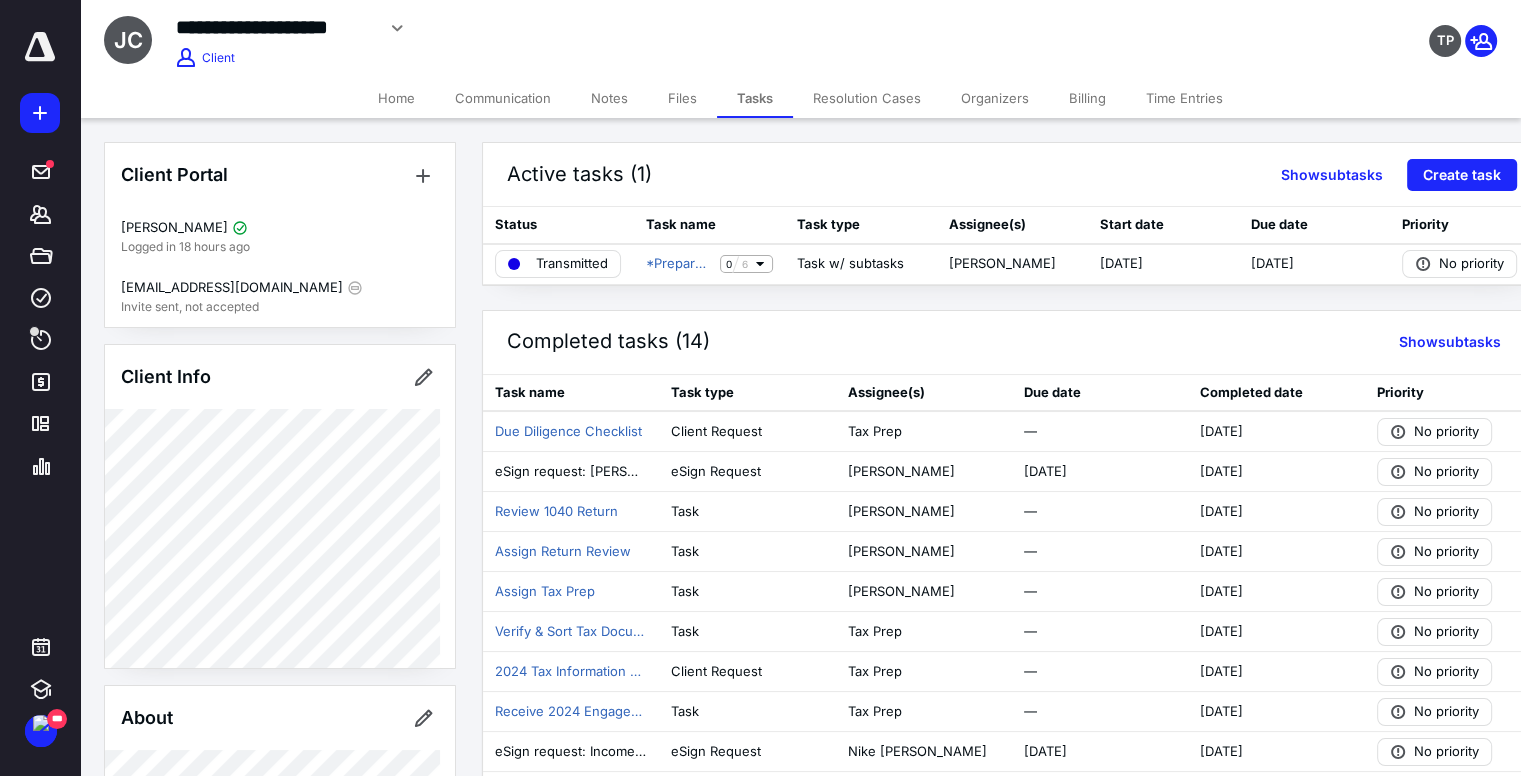 click on "Notes" at bounding box center [609, 98] 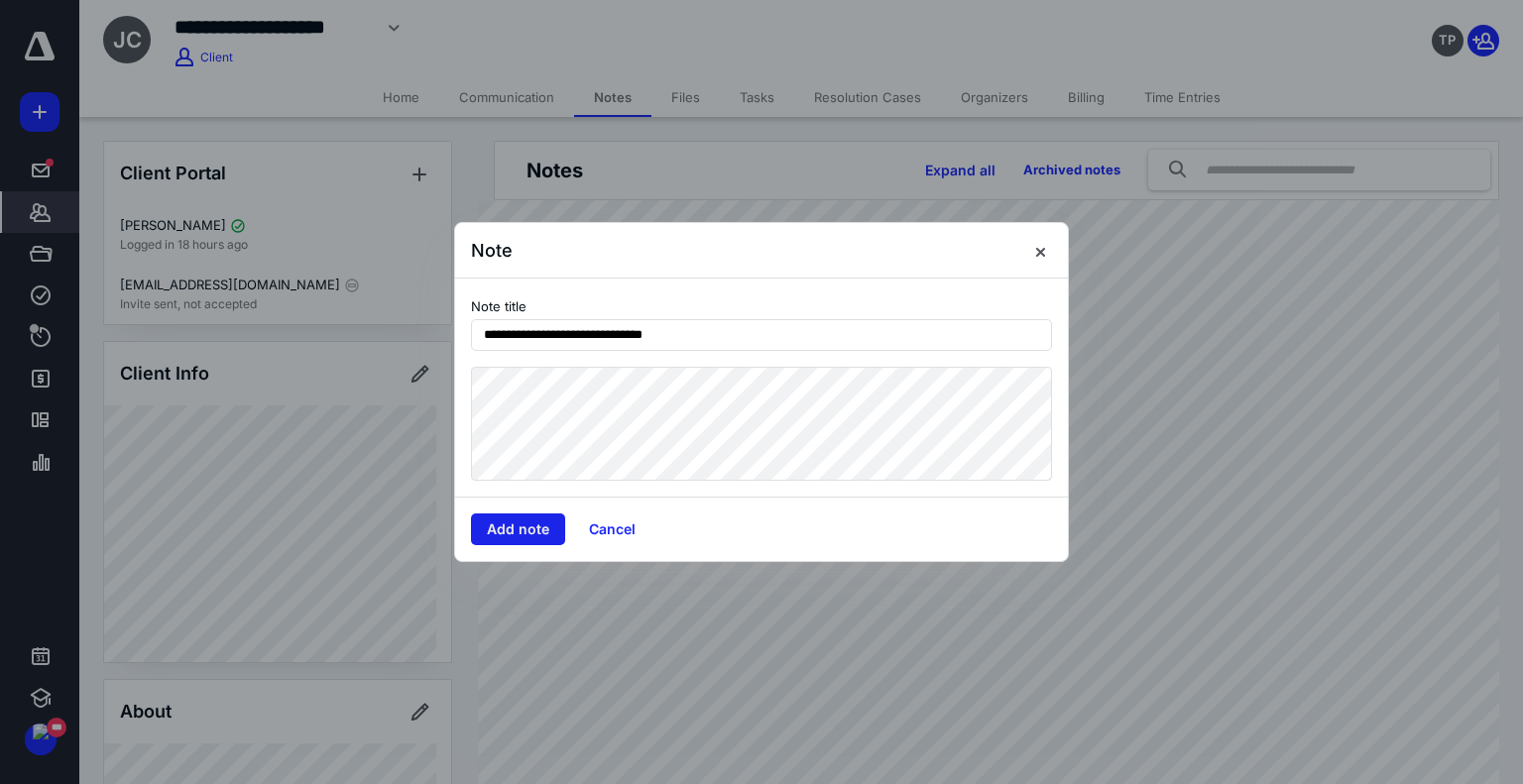 type on "**********" 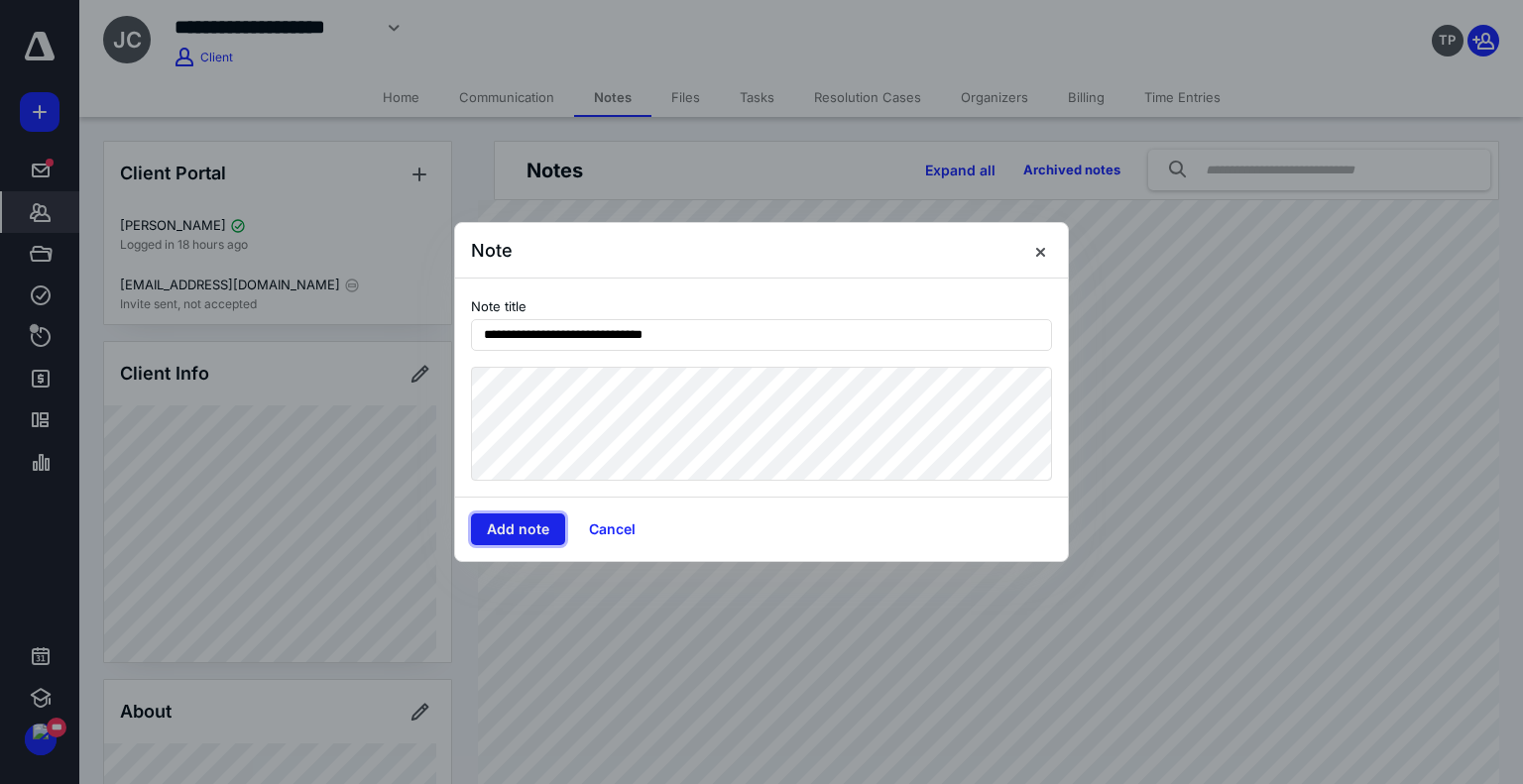 click on "Add note" at bounding box center [518, 529] 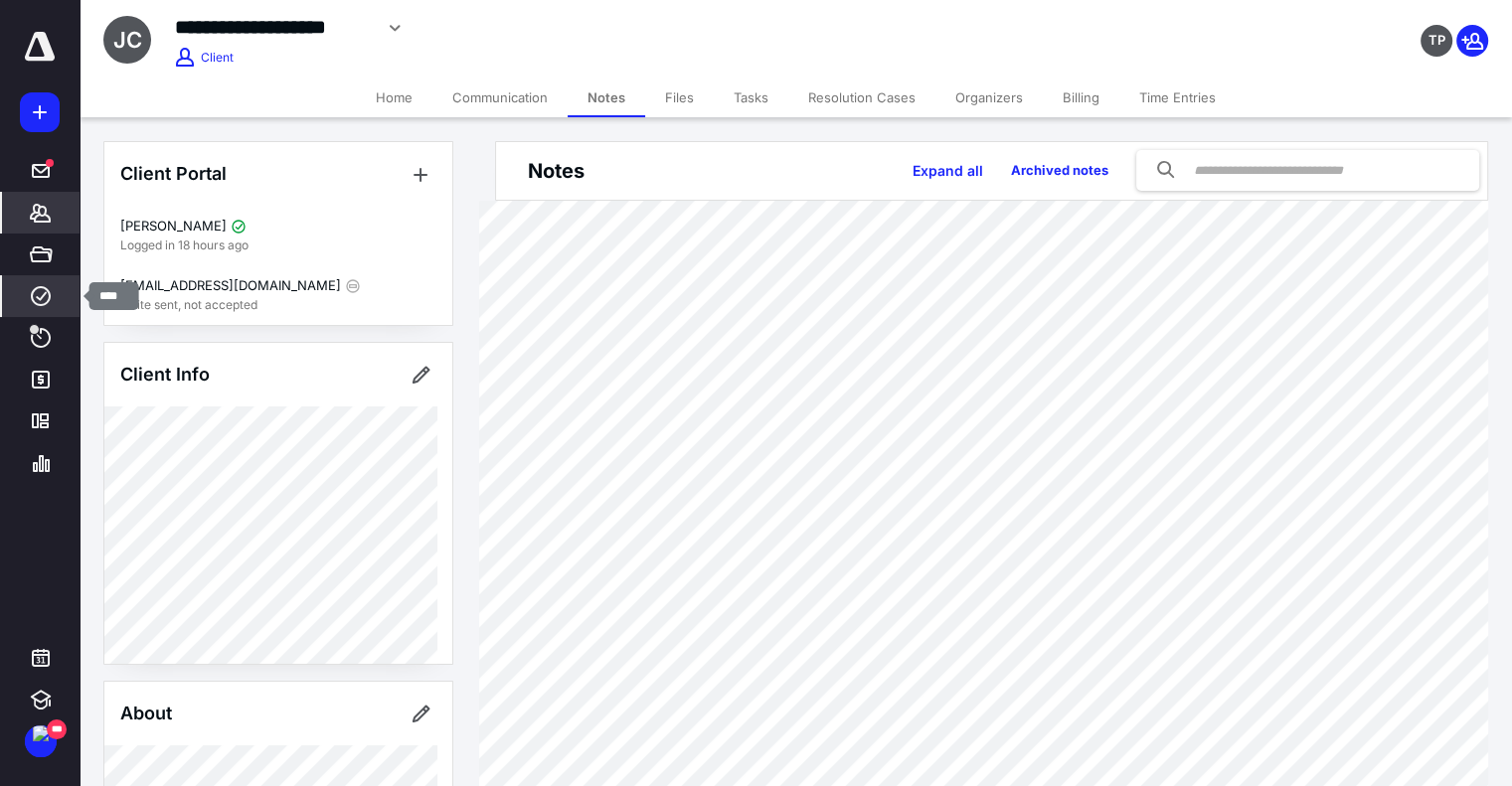drag, startPoint x: 18, startPoint y: 295, endPoint x: 76, endPoint y: 278, distance: 60.440053 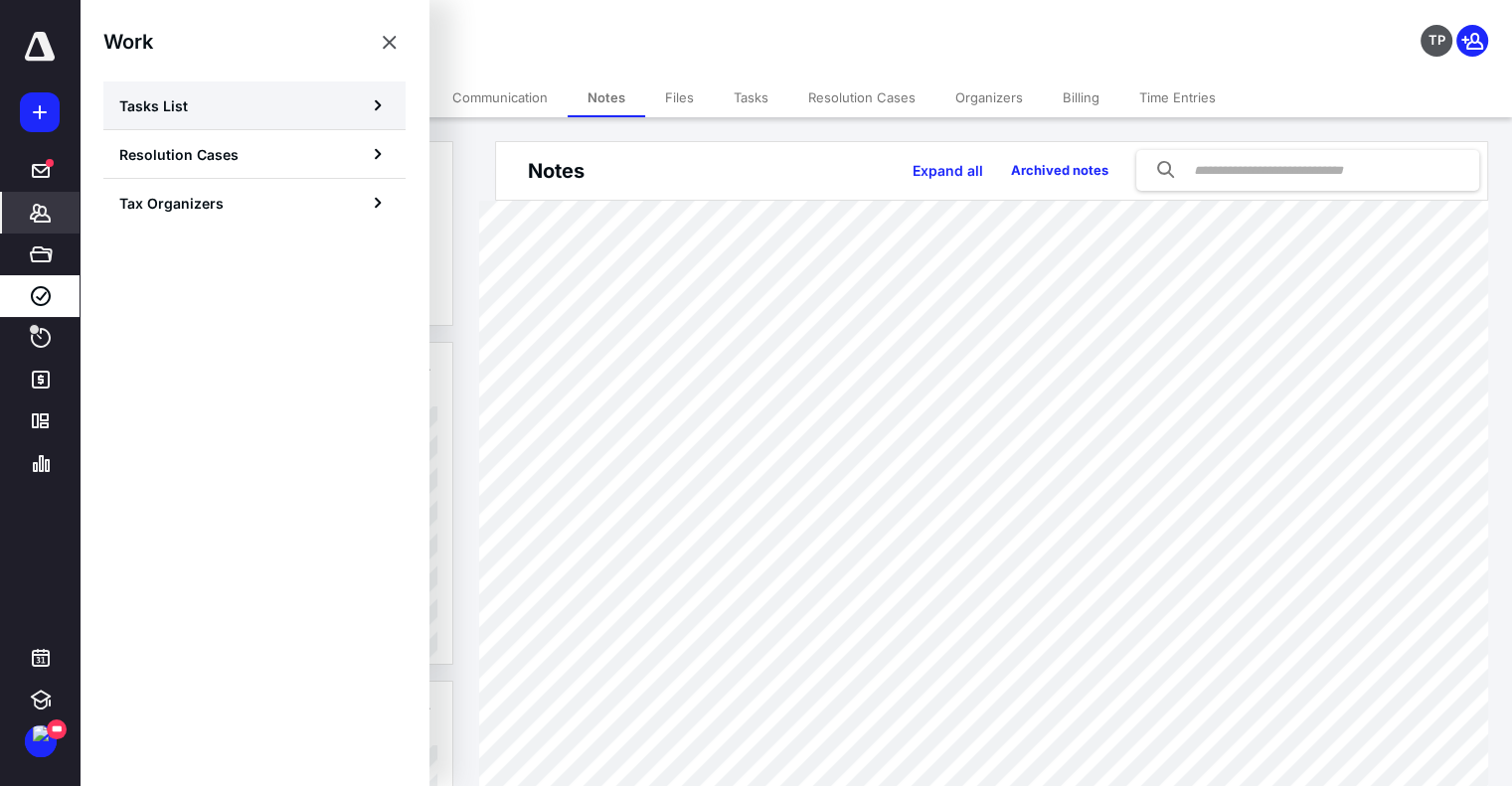 click on "Tasks List" at bounding box center [254, 105] 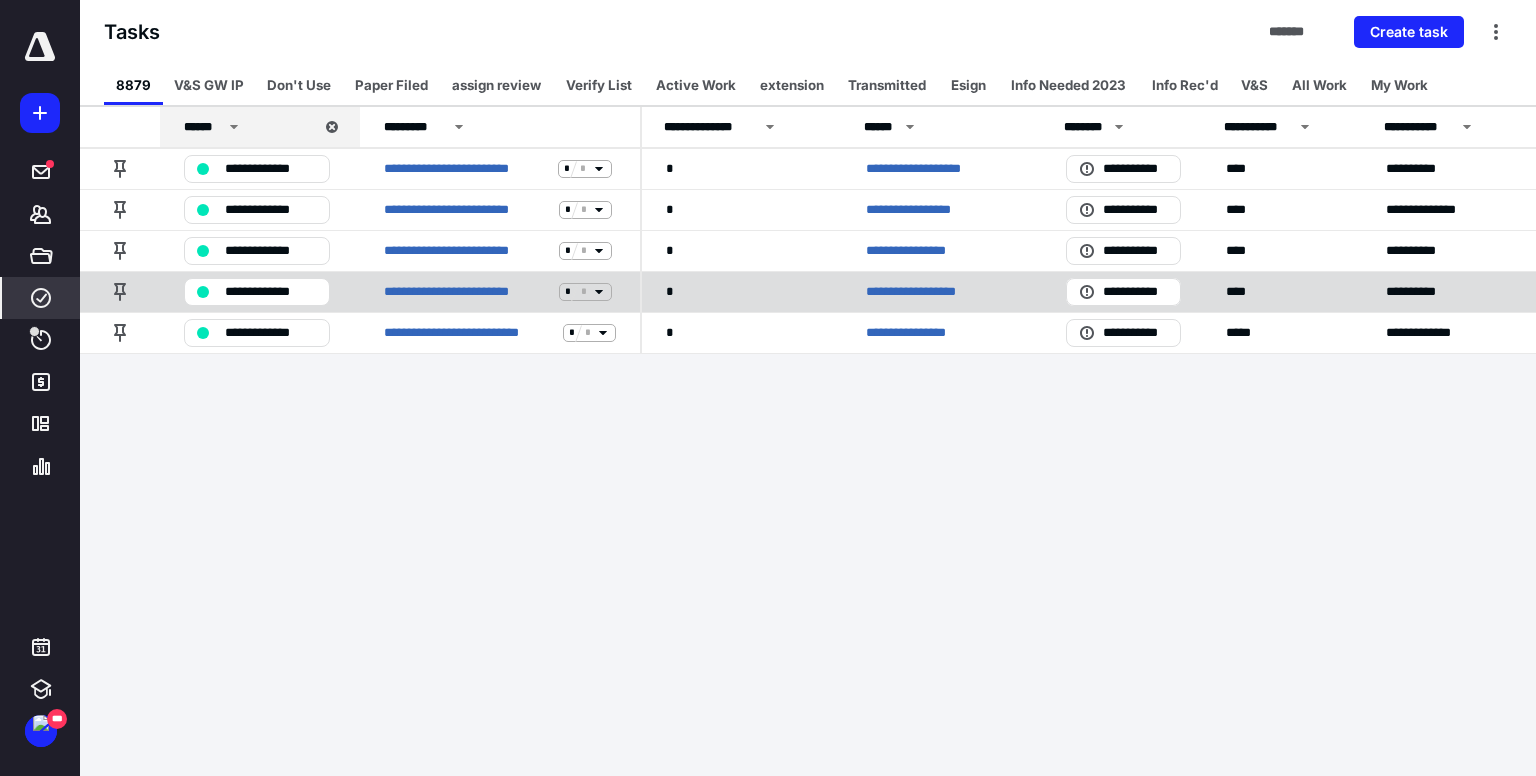 click on "**********" at bounding box center [922, 292] 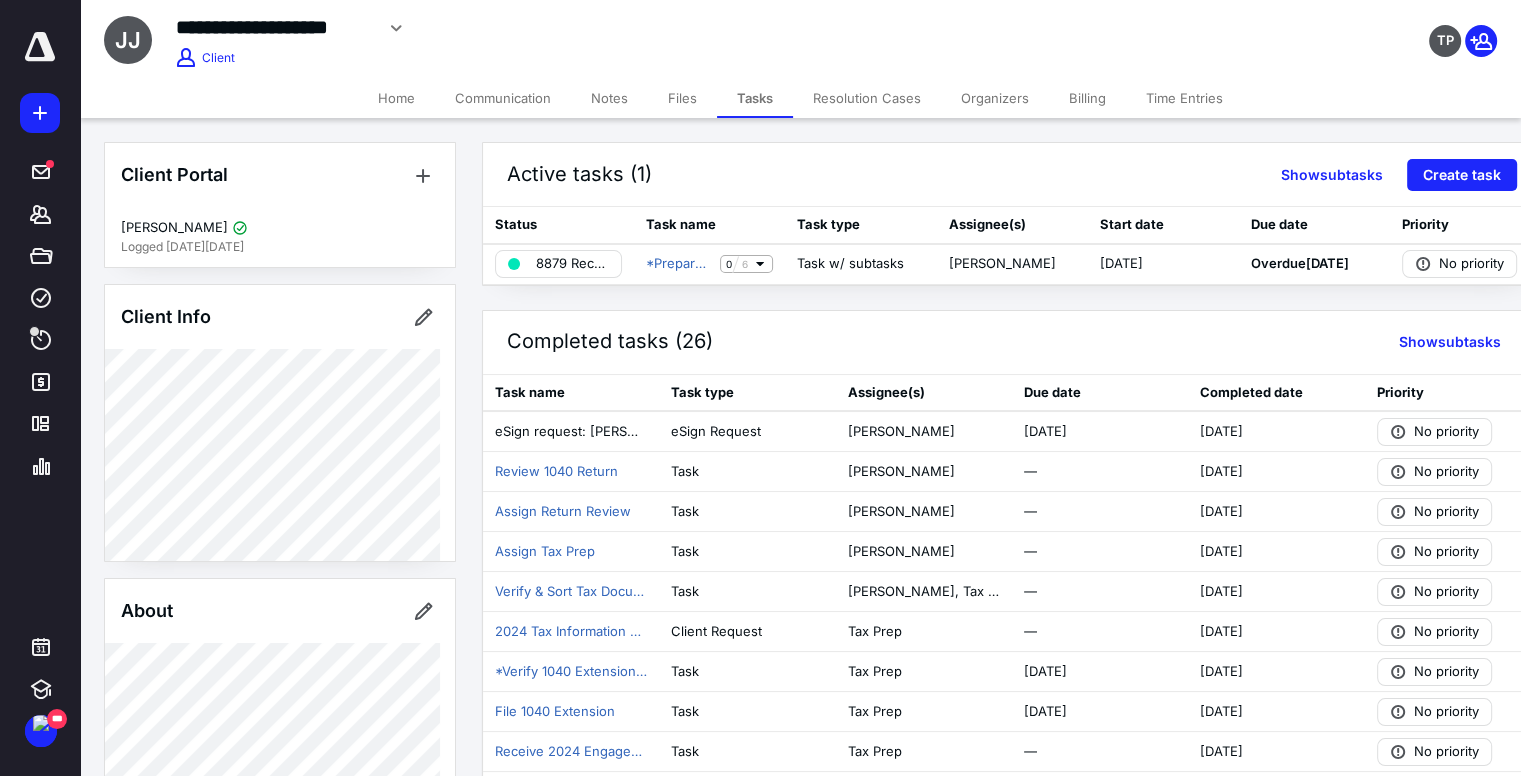 click on "Notes" at bounding box center [609, 98] 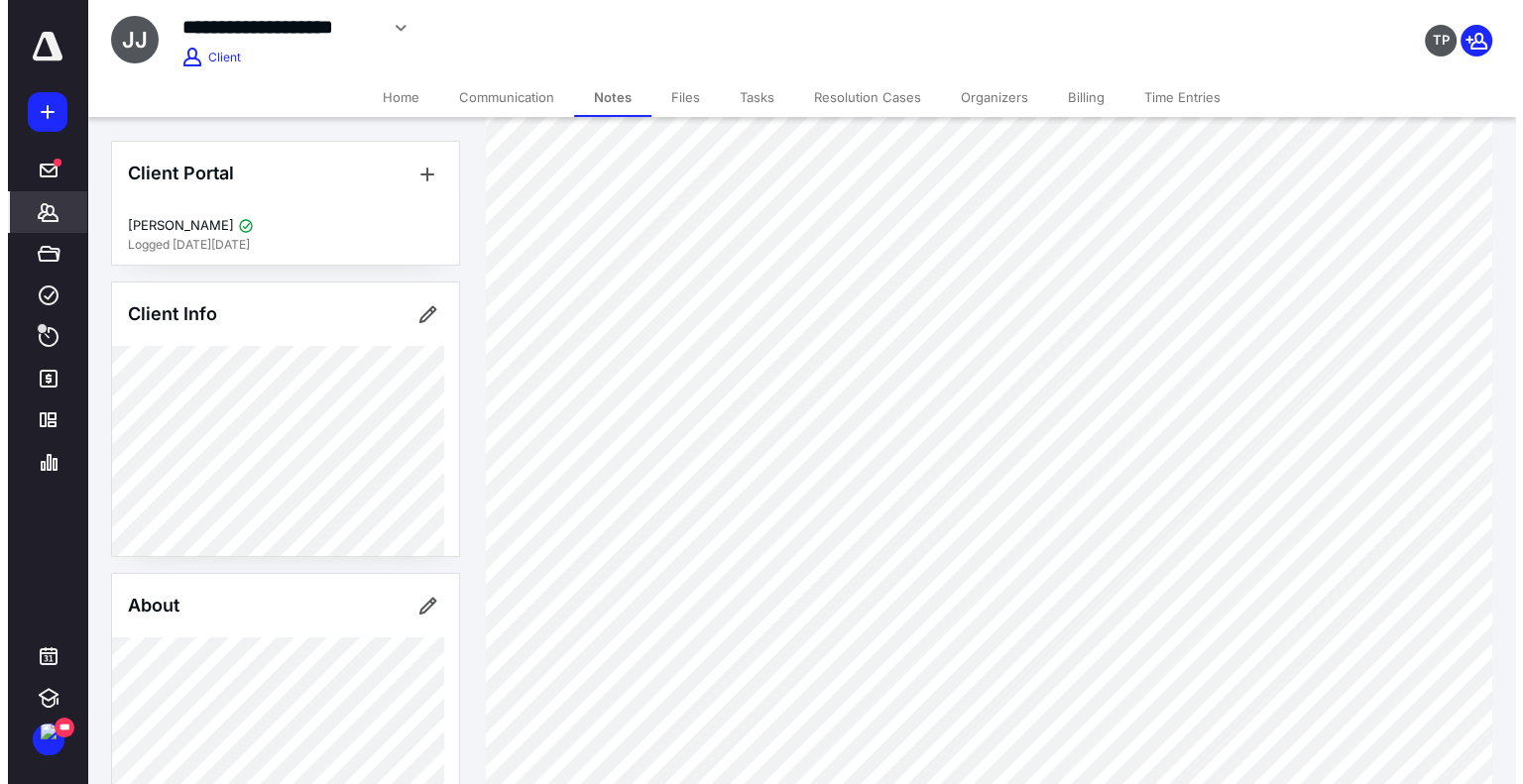 scroll, scrollTop: 0, scrollLeft: 0, axis: both 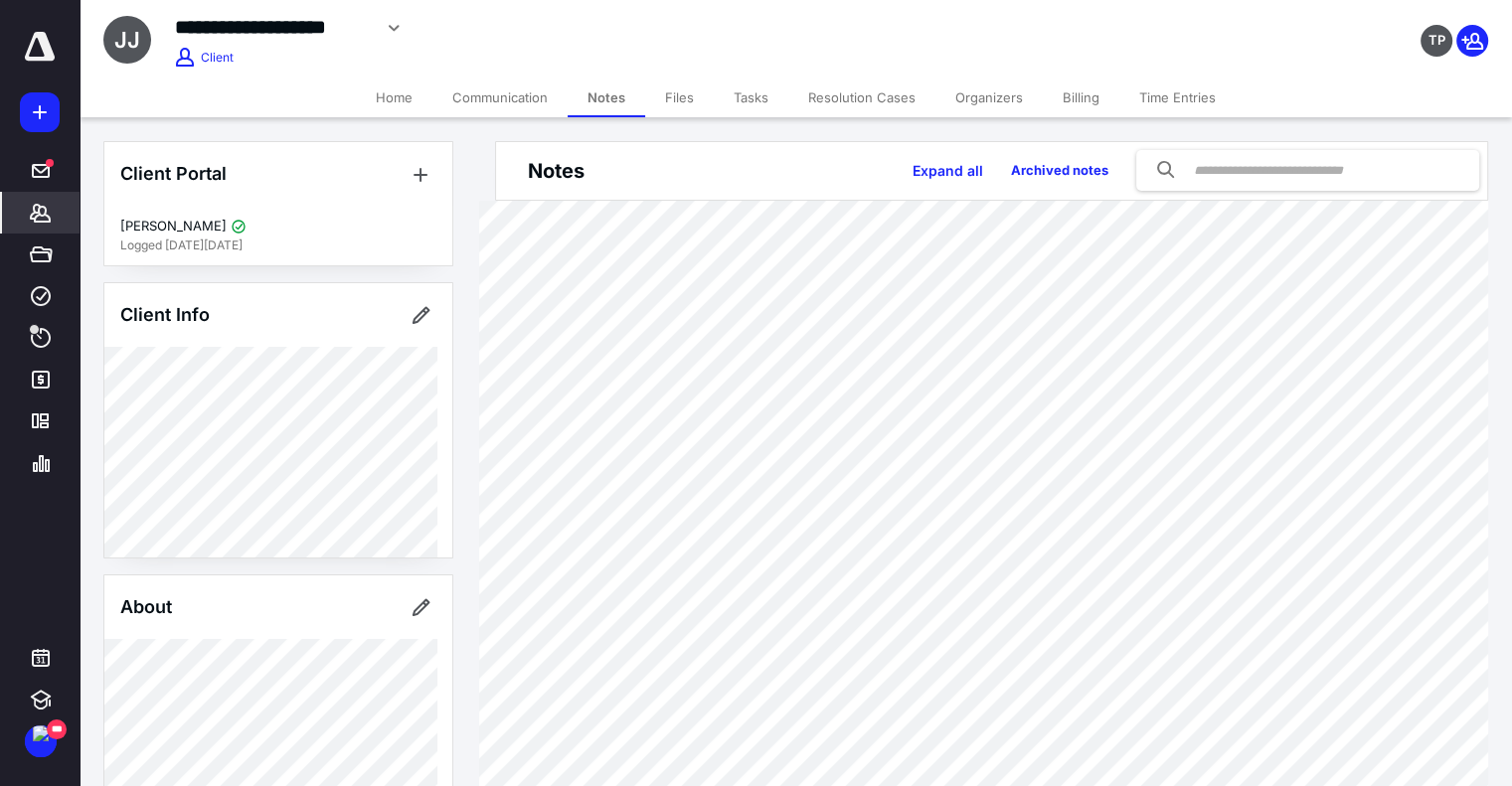 click on "Files" at bounding box center (679, 97) 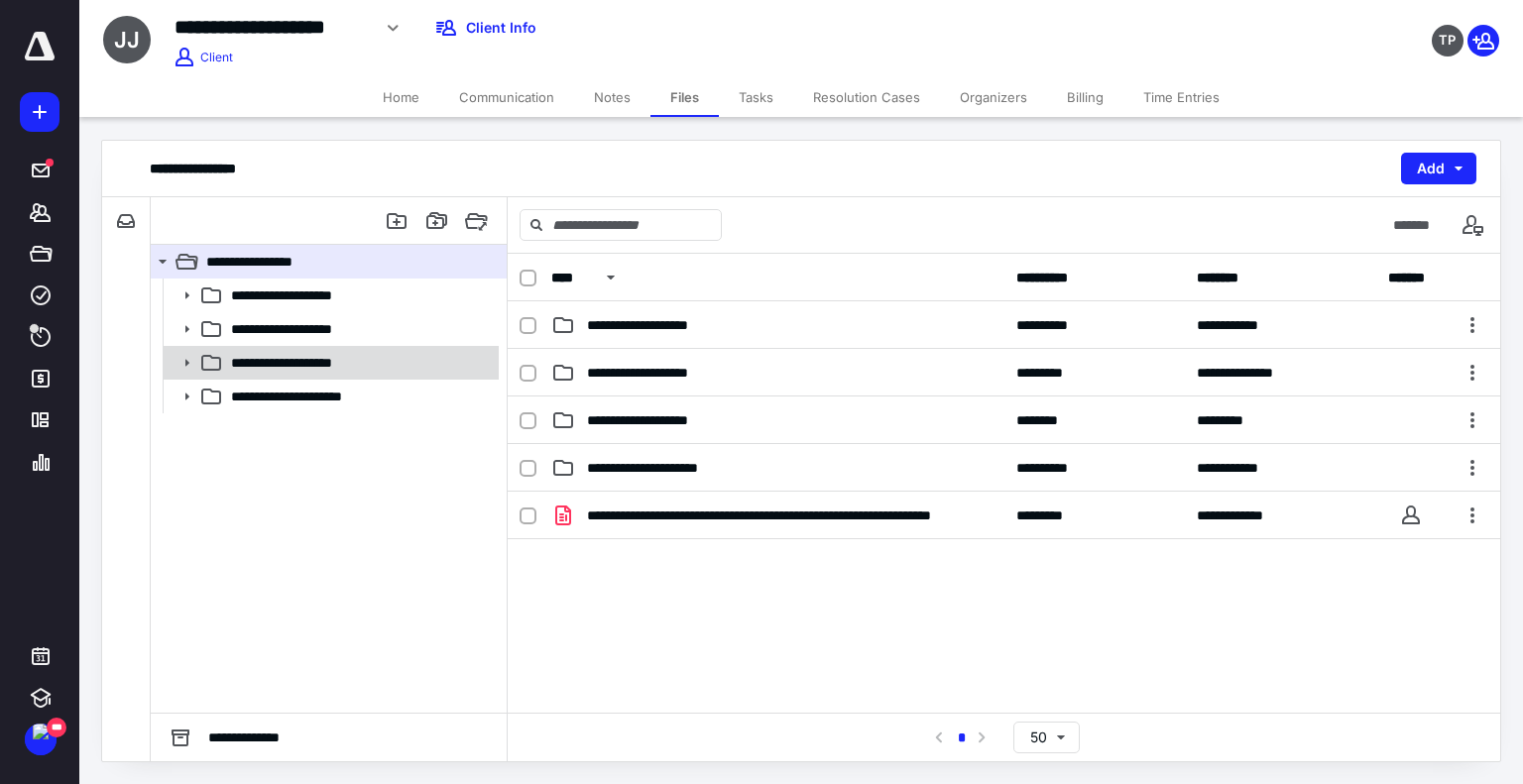 click 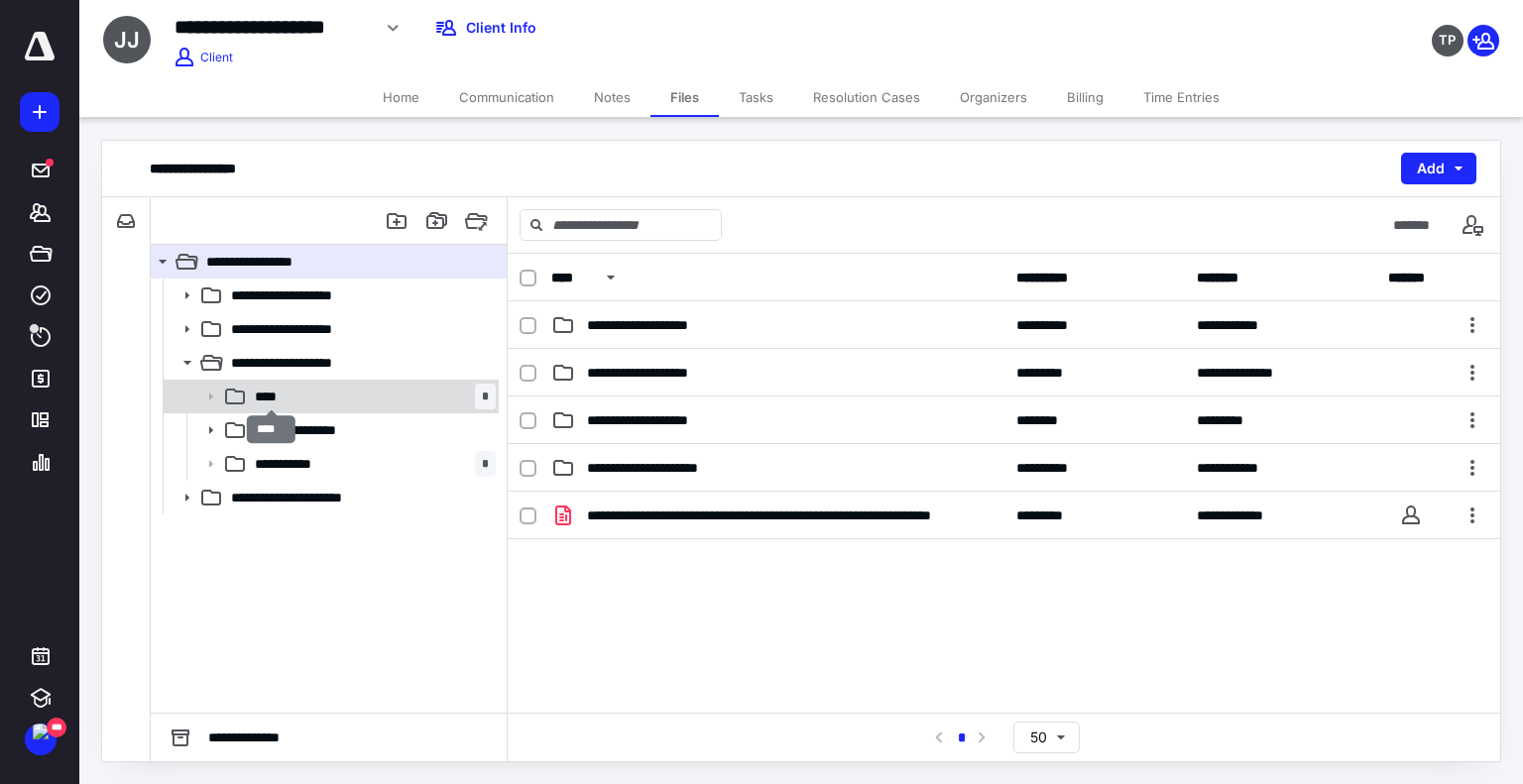click on "****" at bounding box center (272, 396) 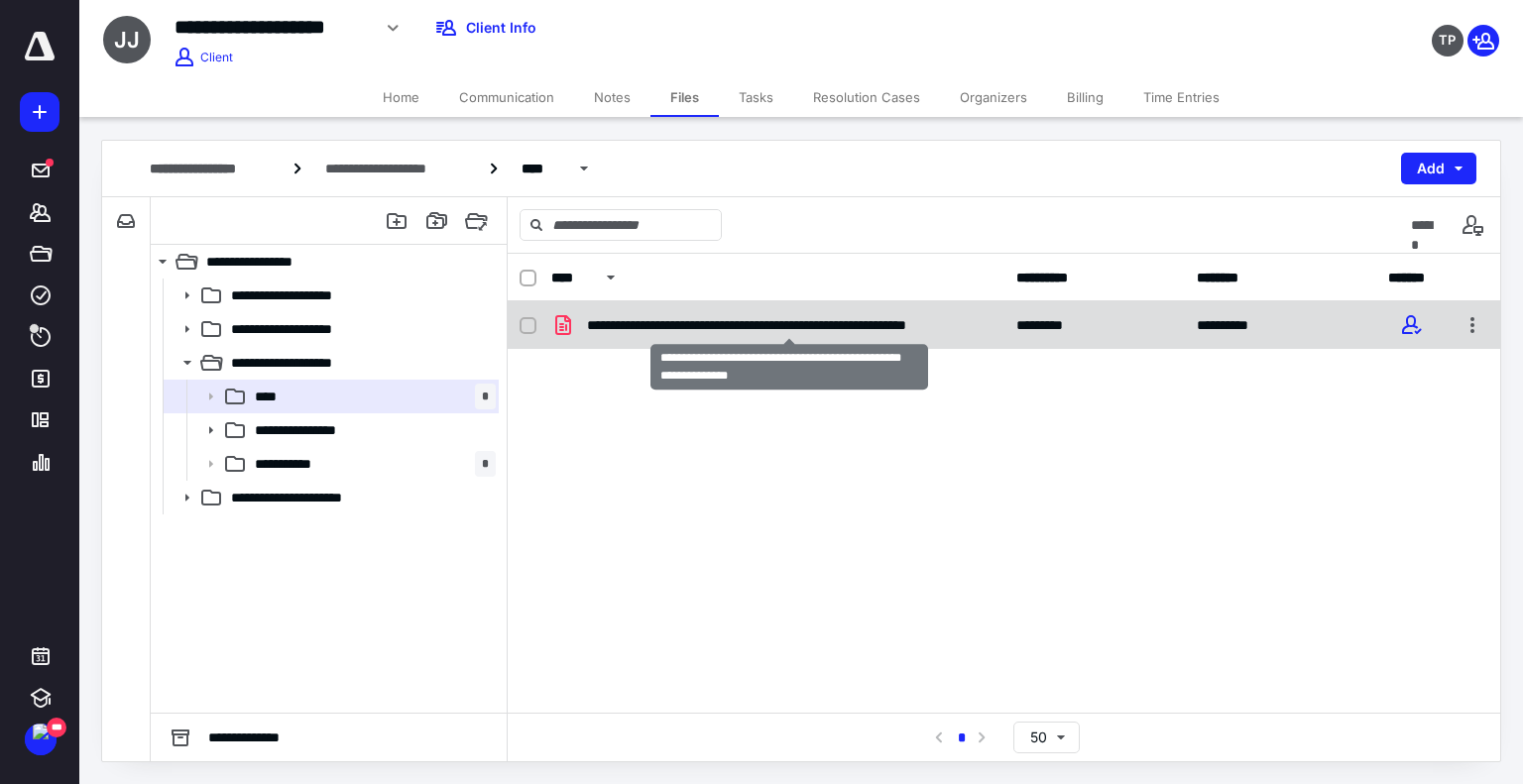 click on "**********" at bounding box center (789, 325) 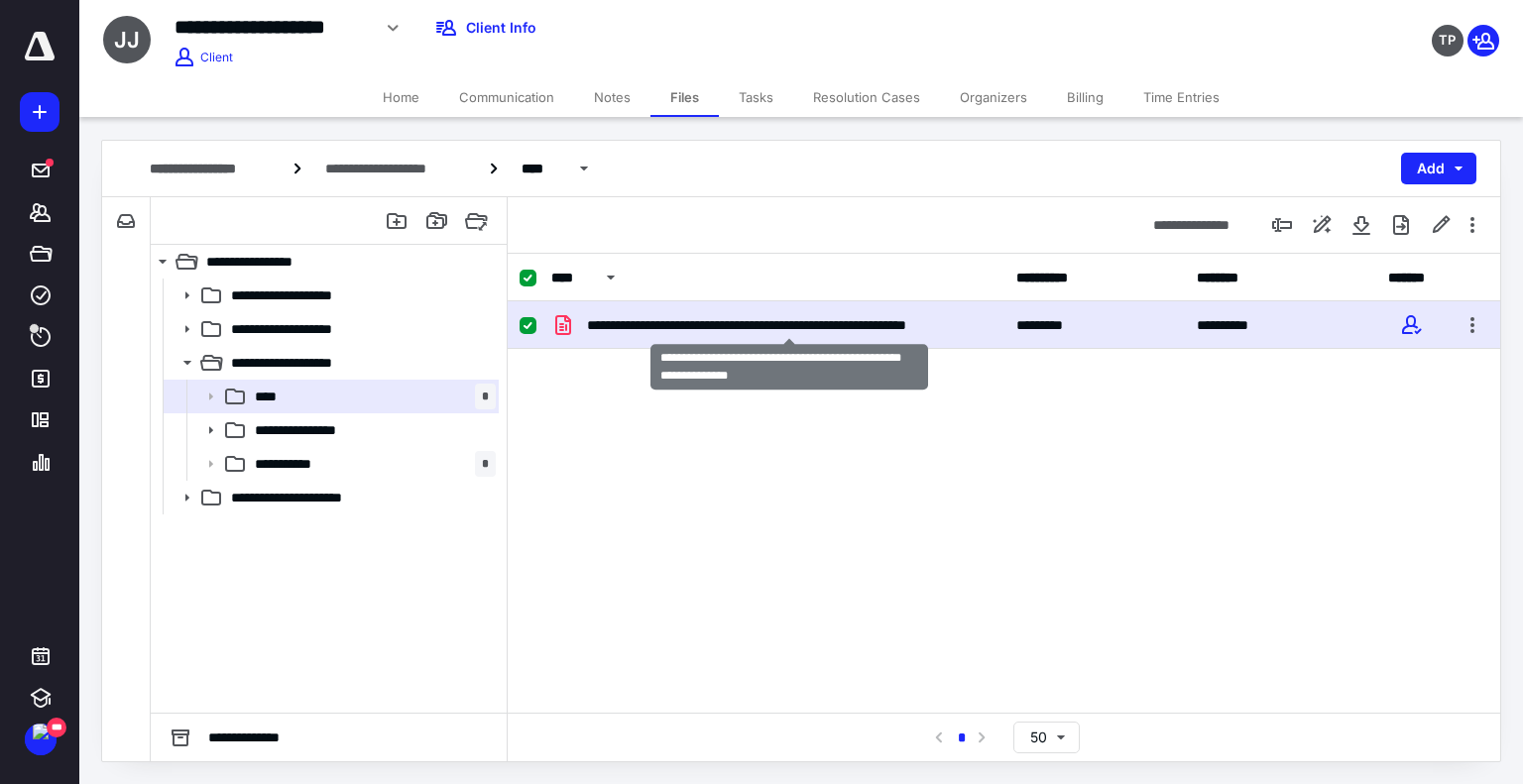 click on "**********" at bounding box center [789, 325] 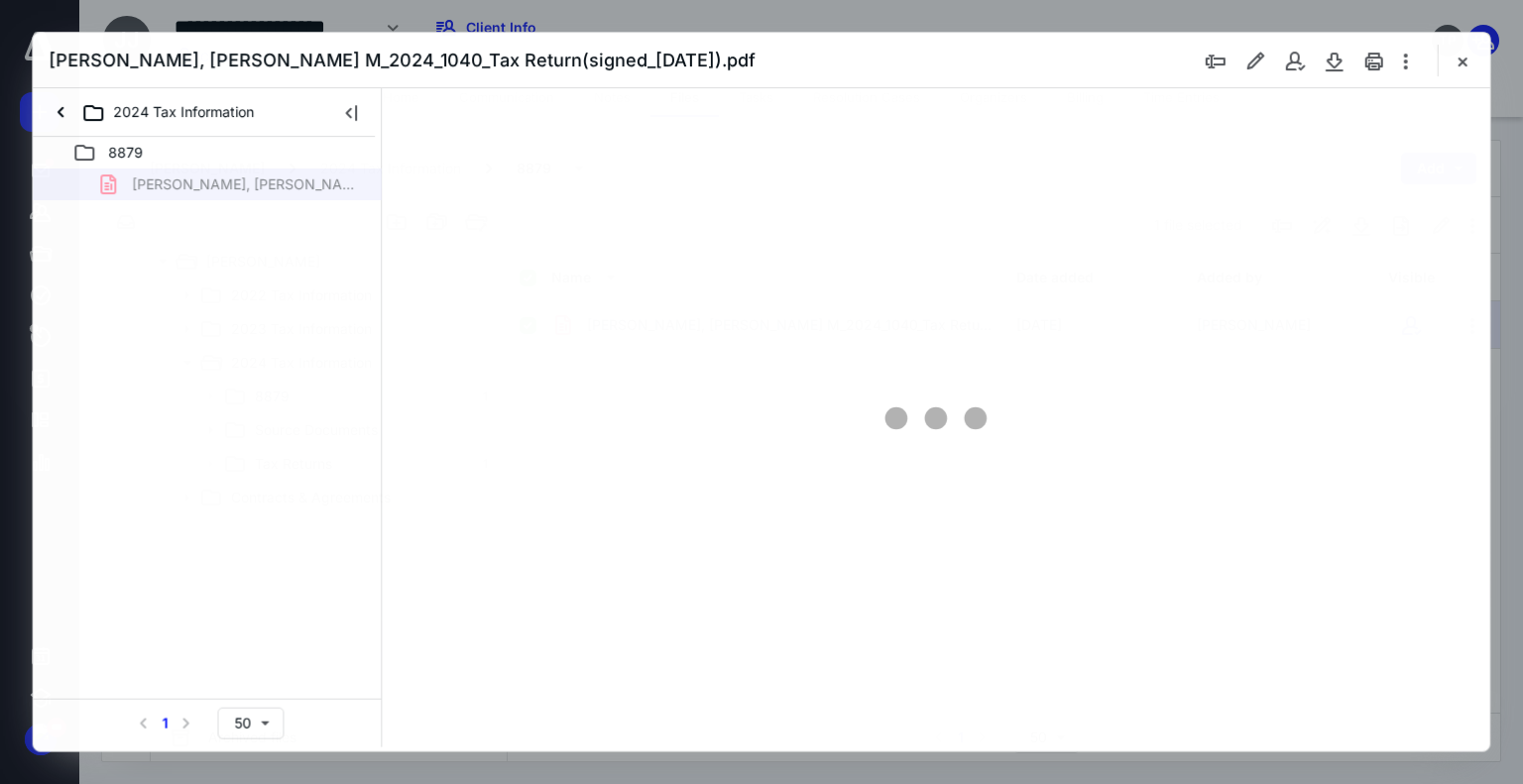 scroll, scrollTop: 0, scrollLeft: 0, axis: both 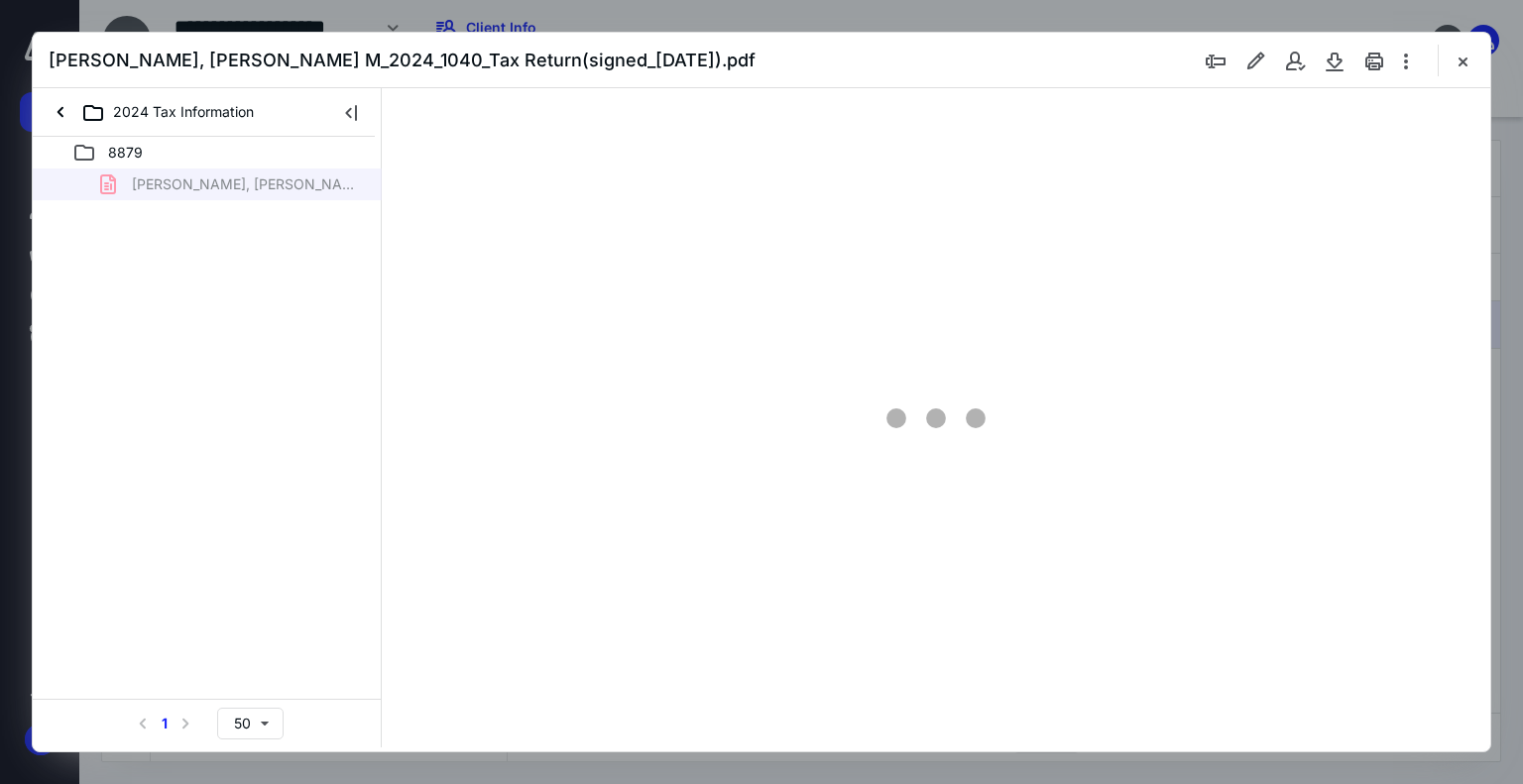 type on "179" 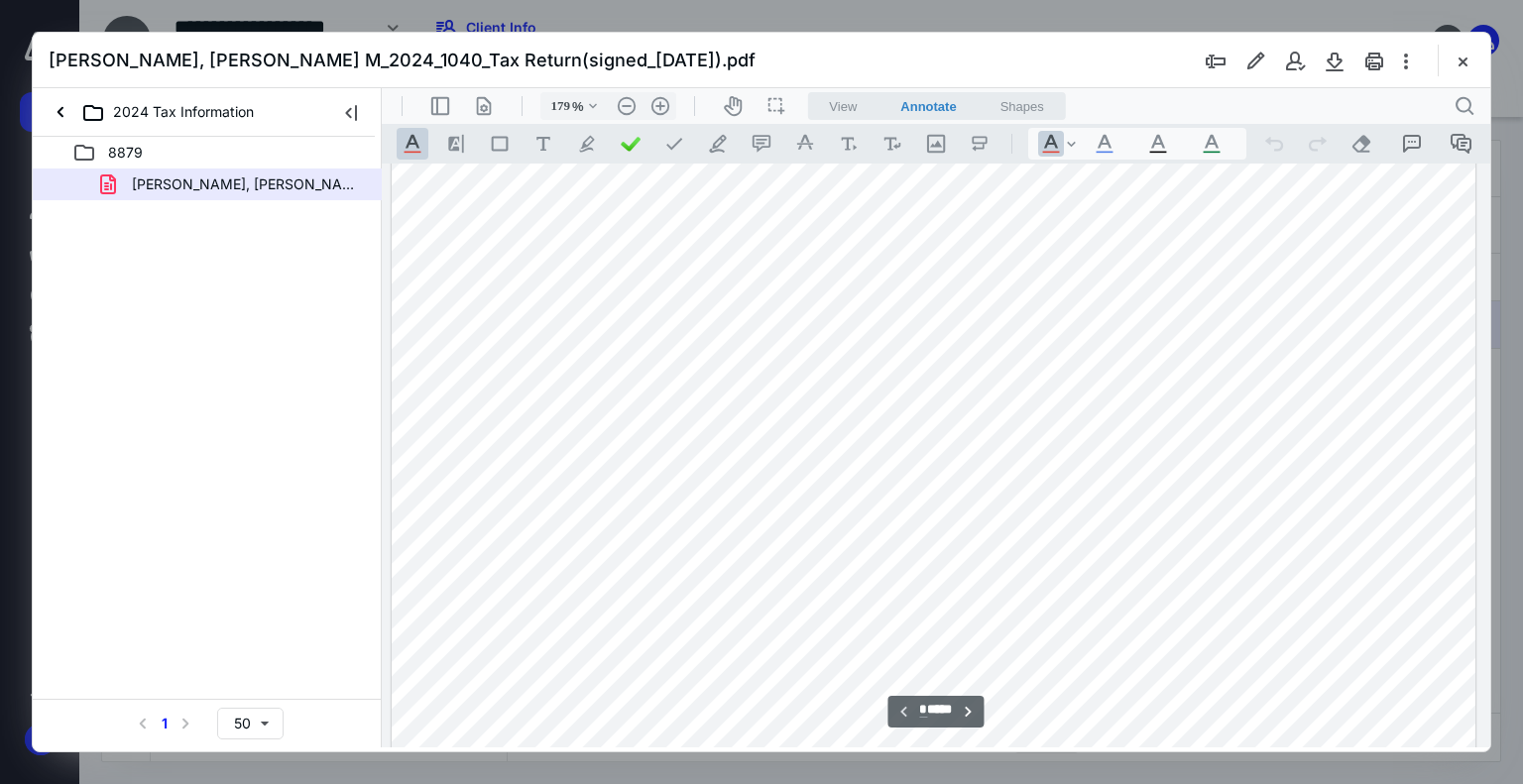 scroll, scrollTop: 479, scrollLeft: 157, axis: both 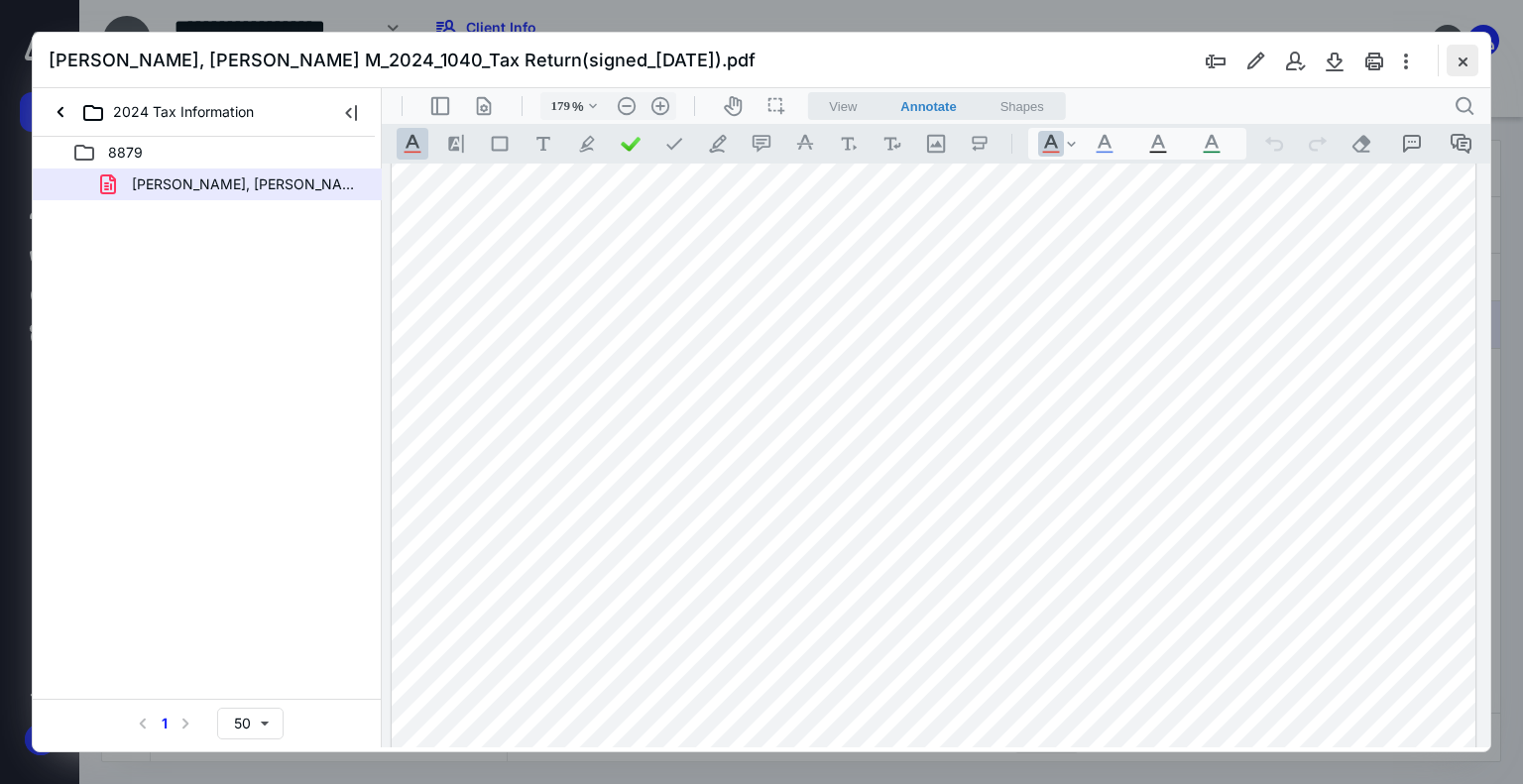 click at bounding box center [1463, 60] 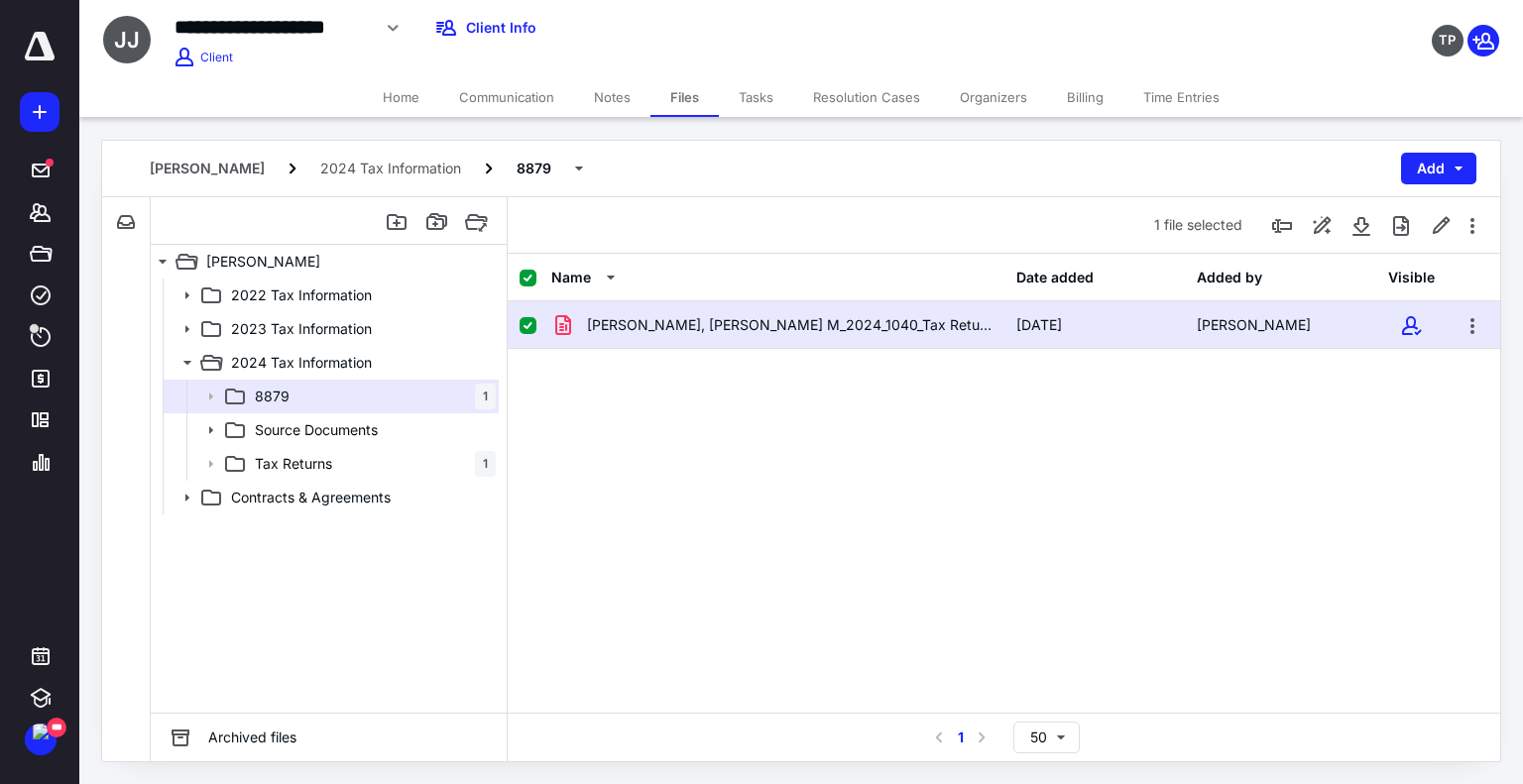 click on "Home" at bounding box center (401, 97) 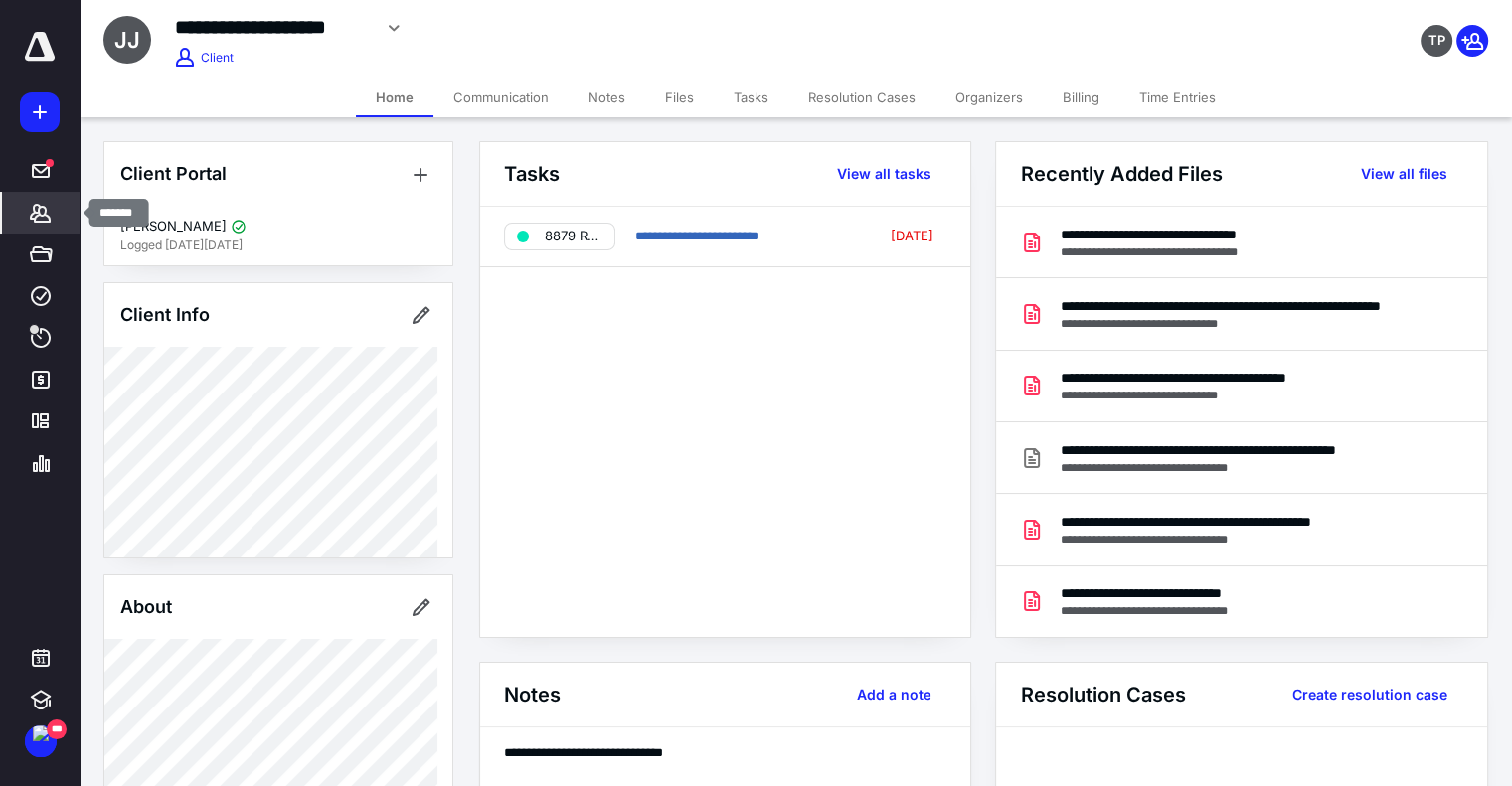 click 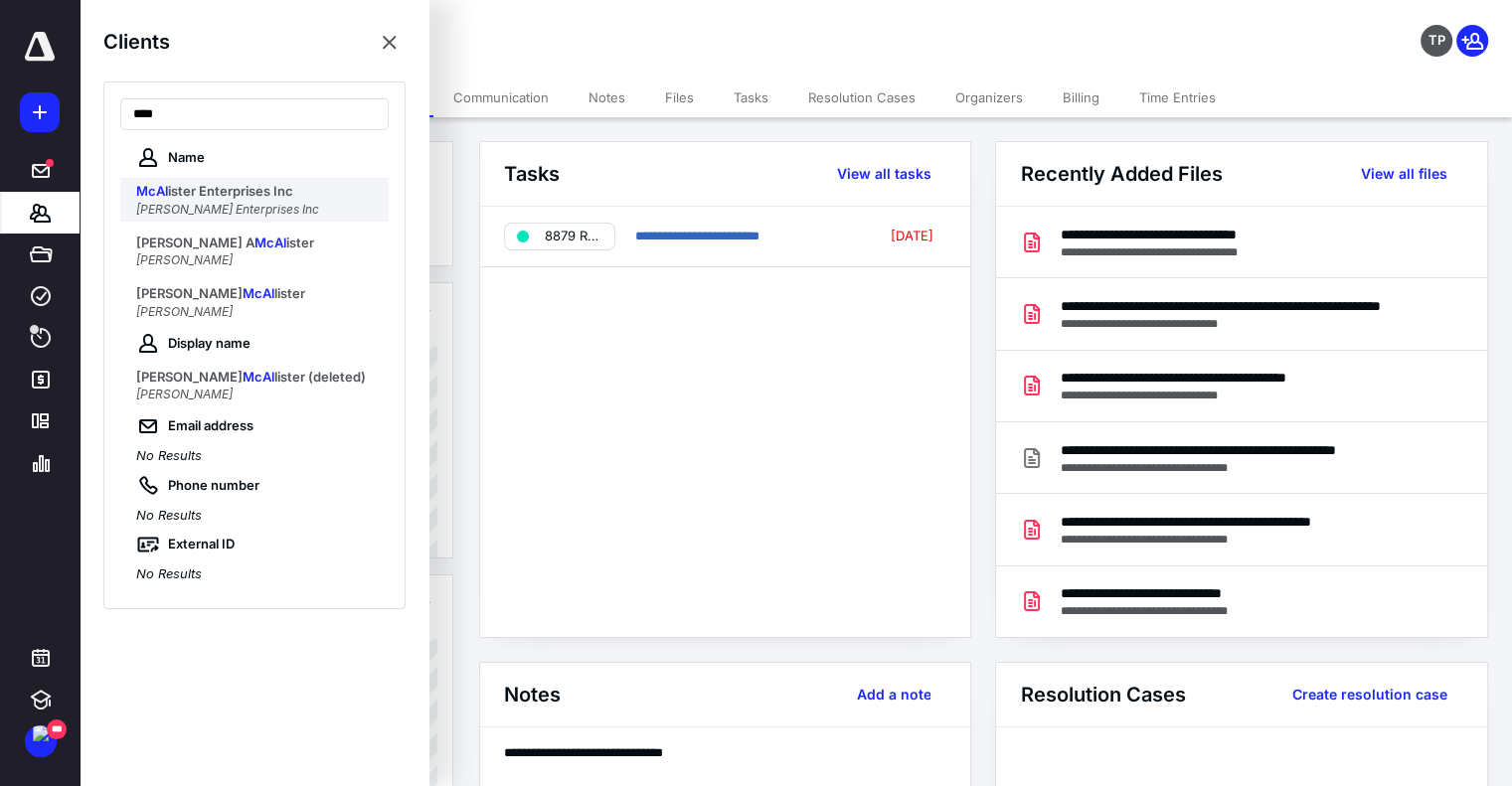 type on "****" 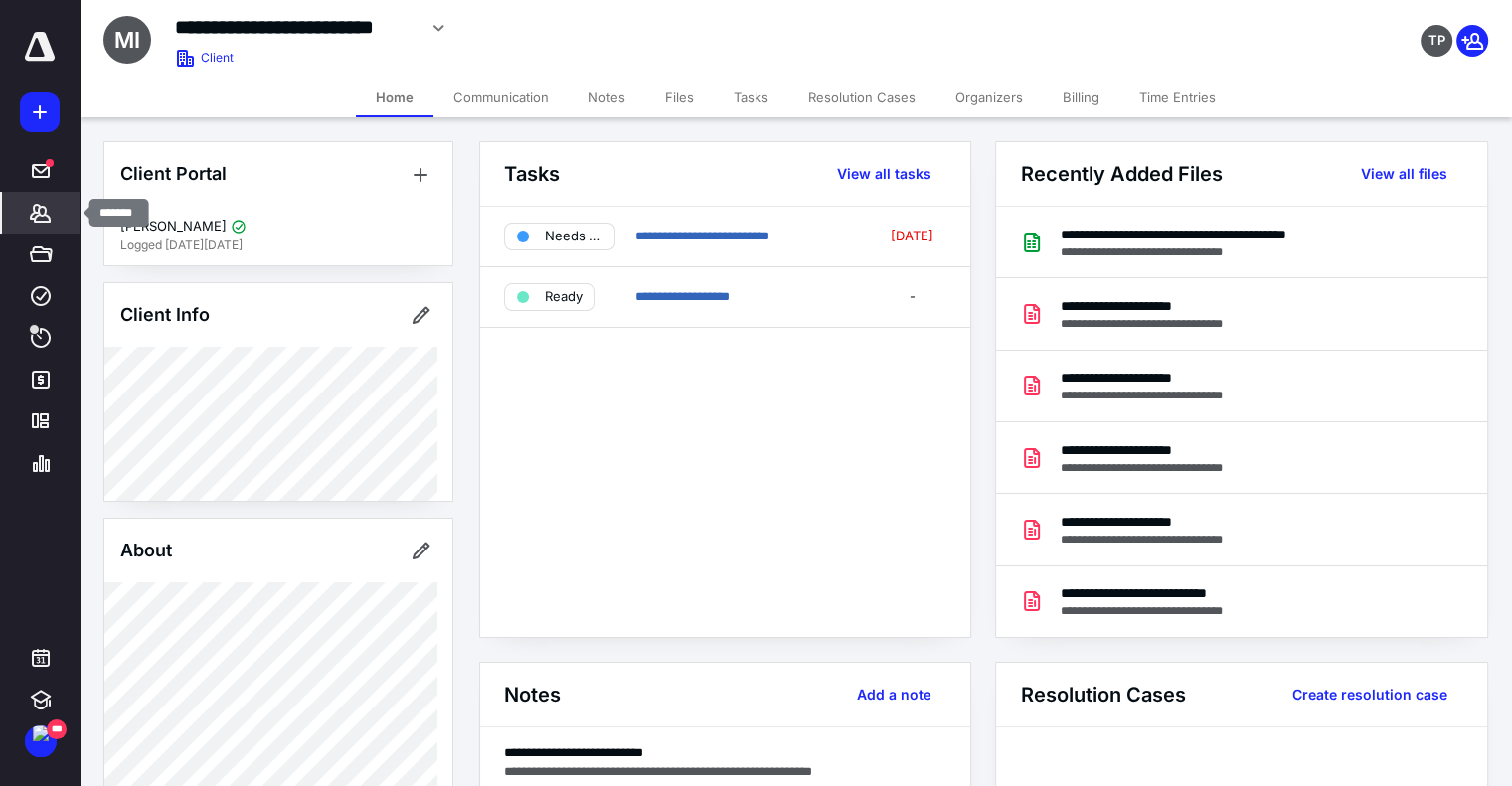 click 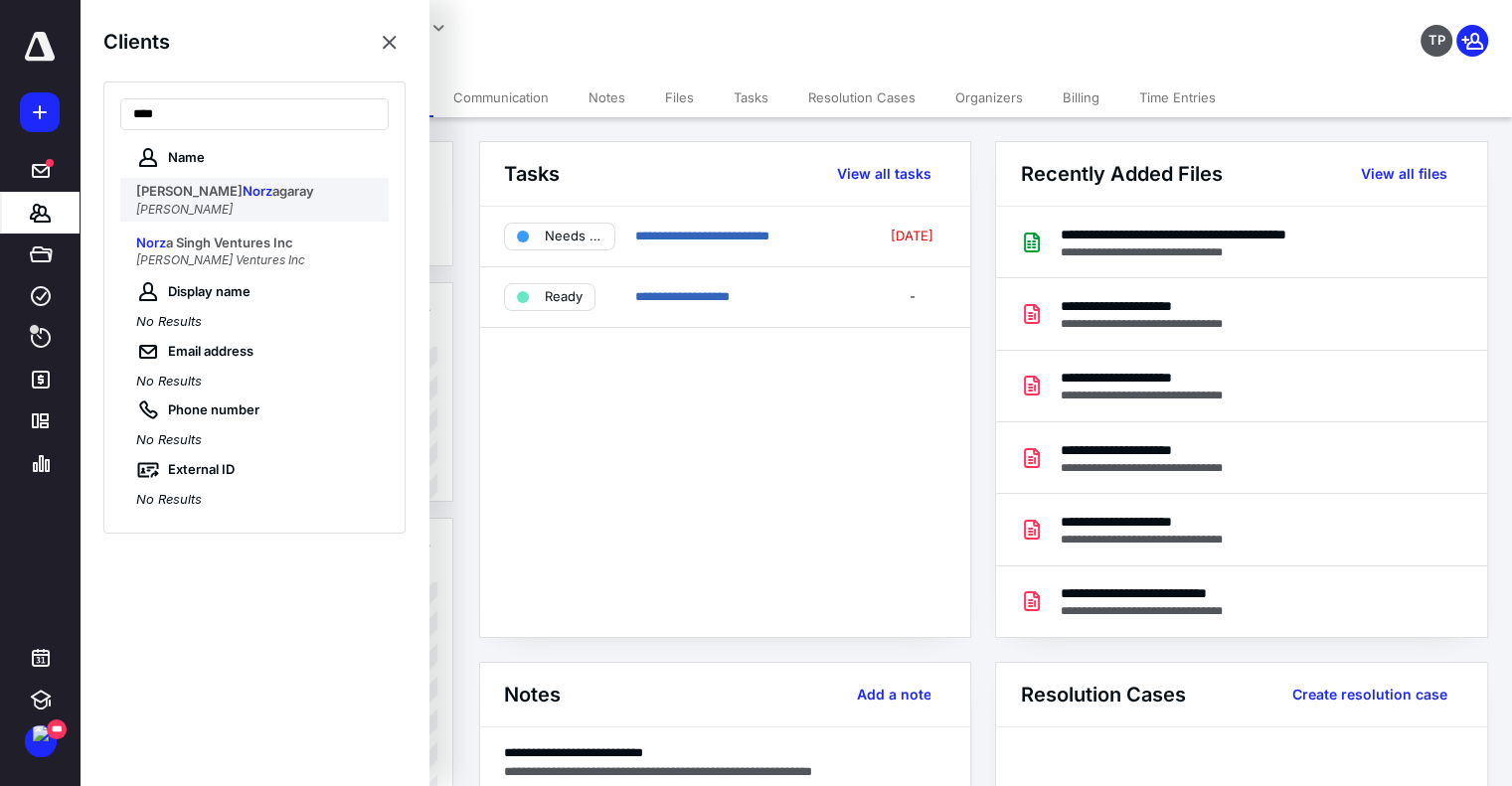 type on "****" 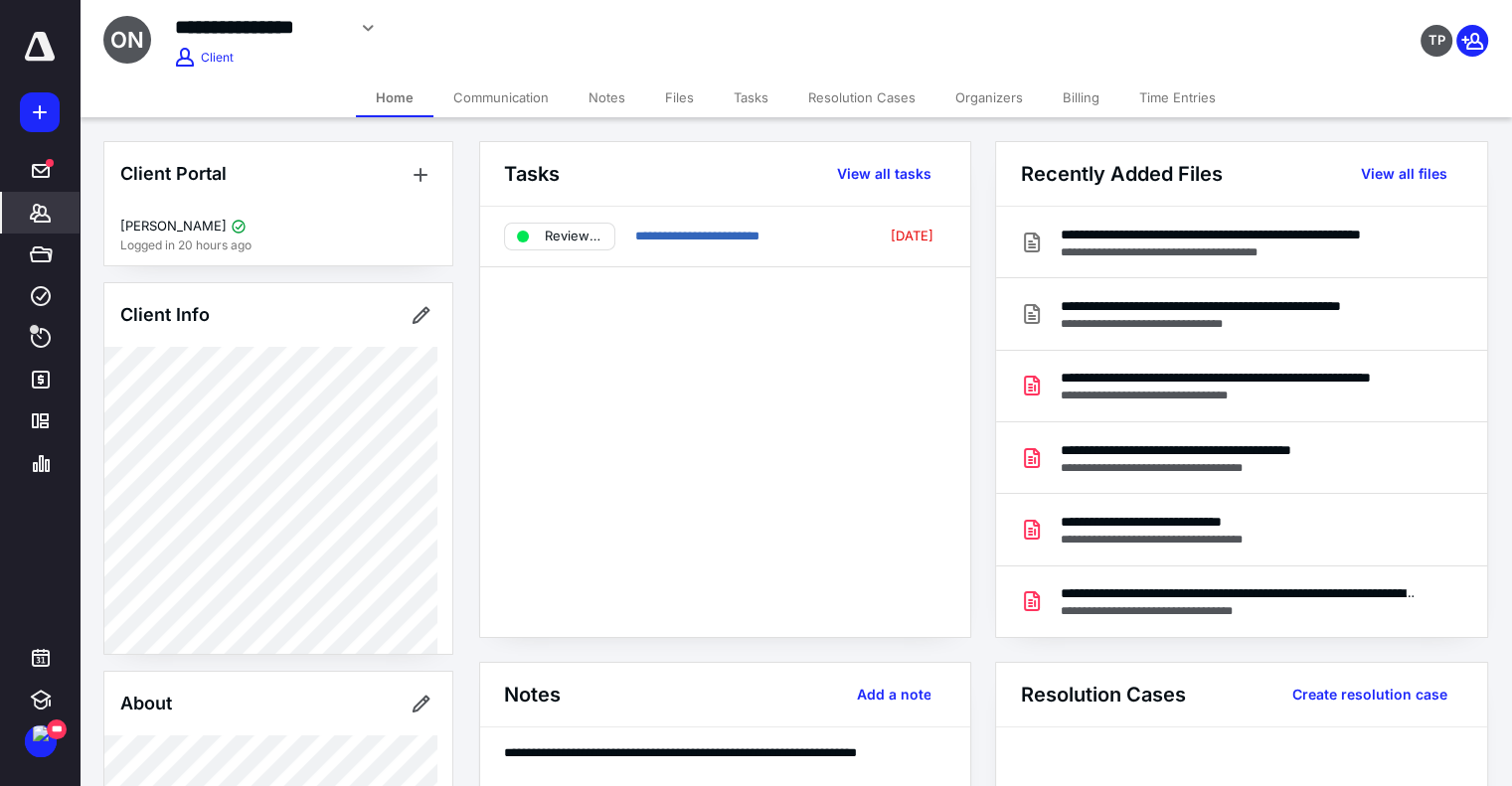 click 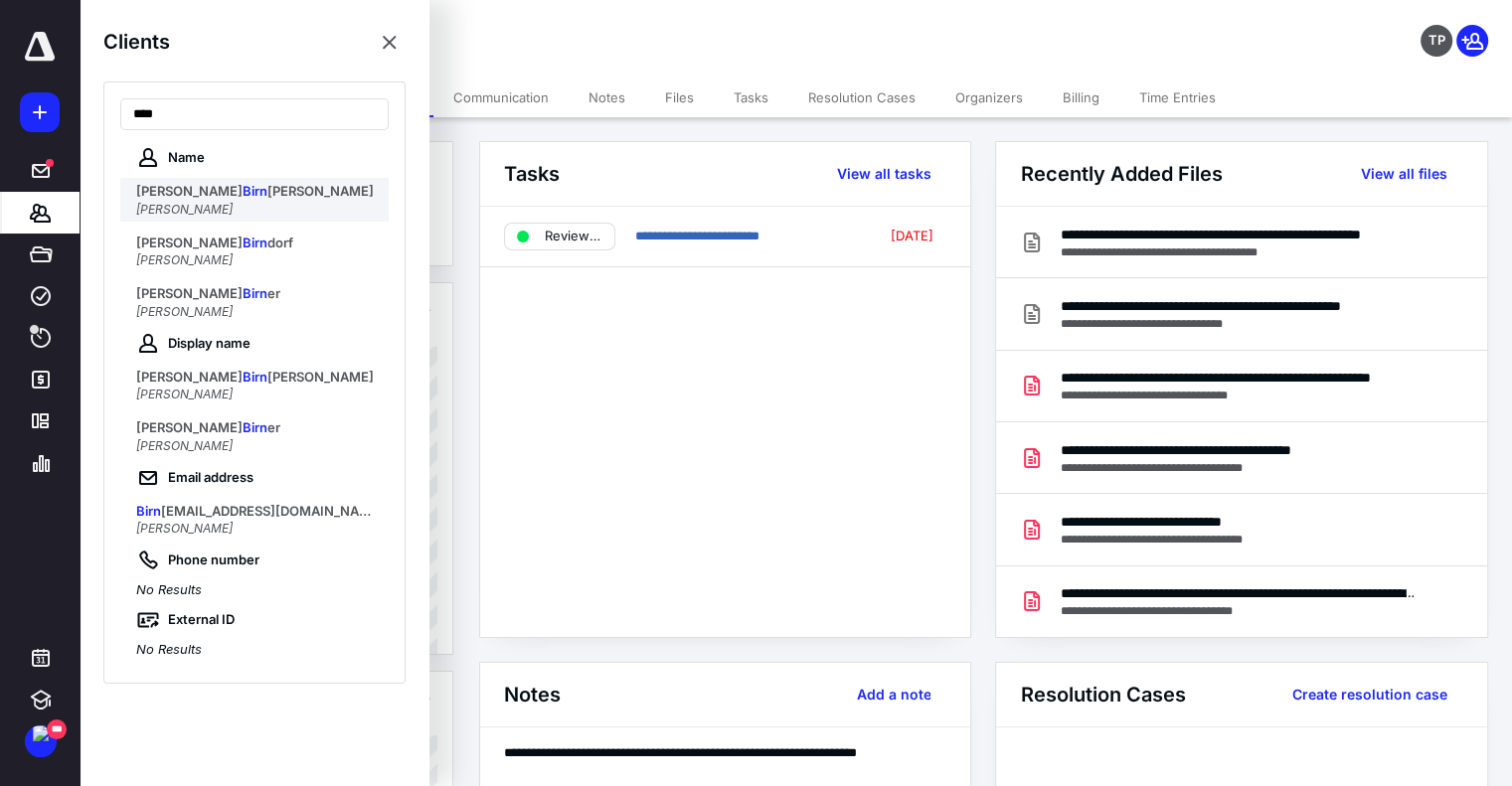 type on "****" 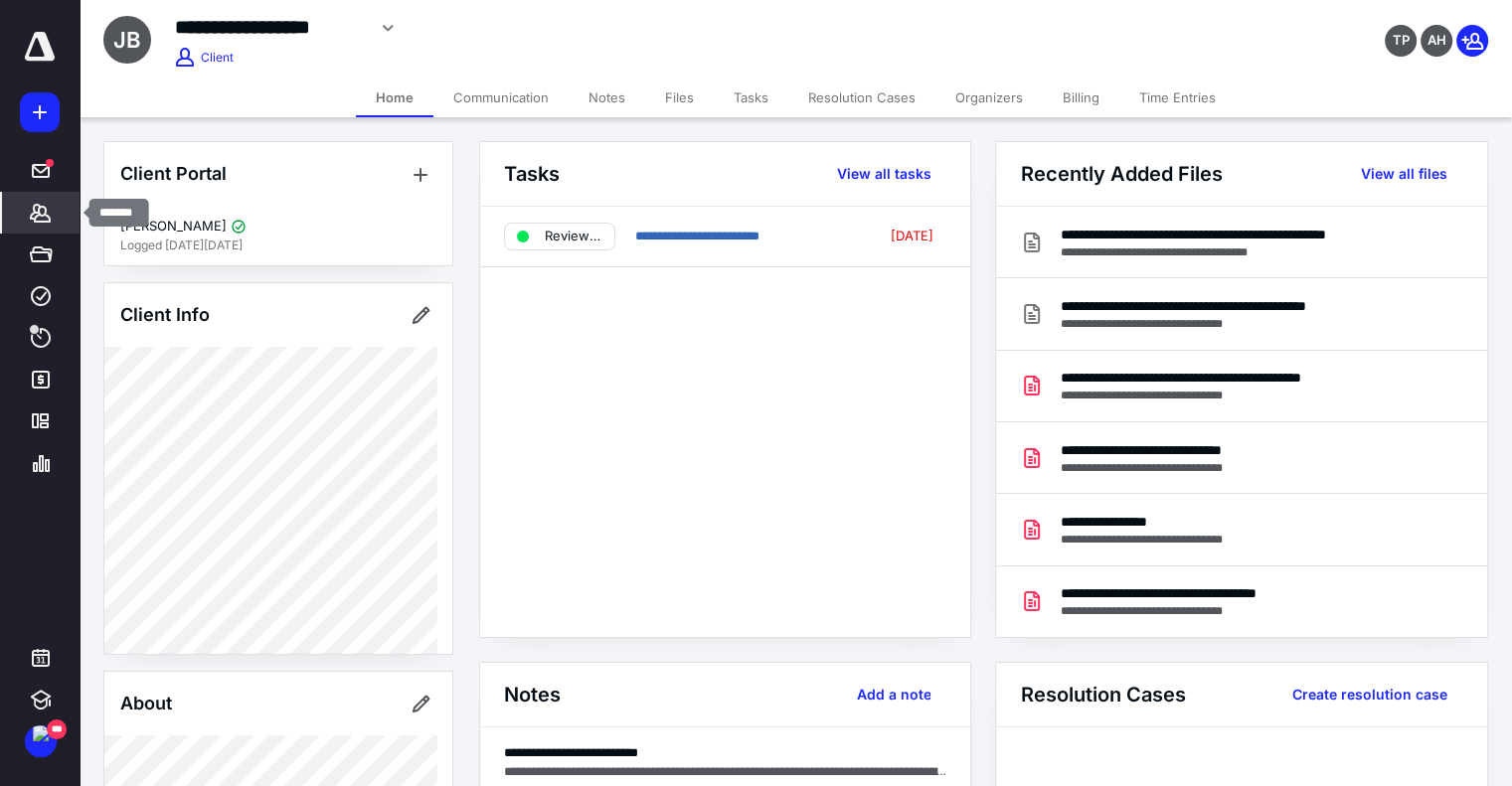 click 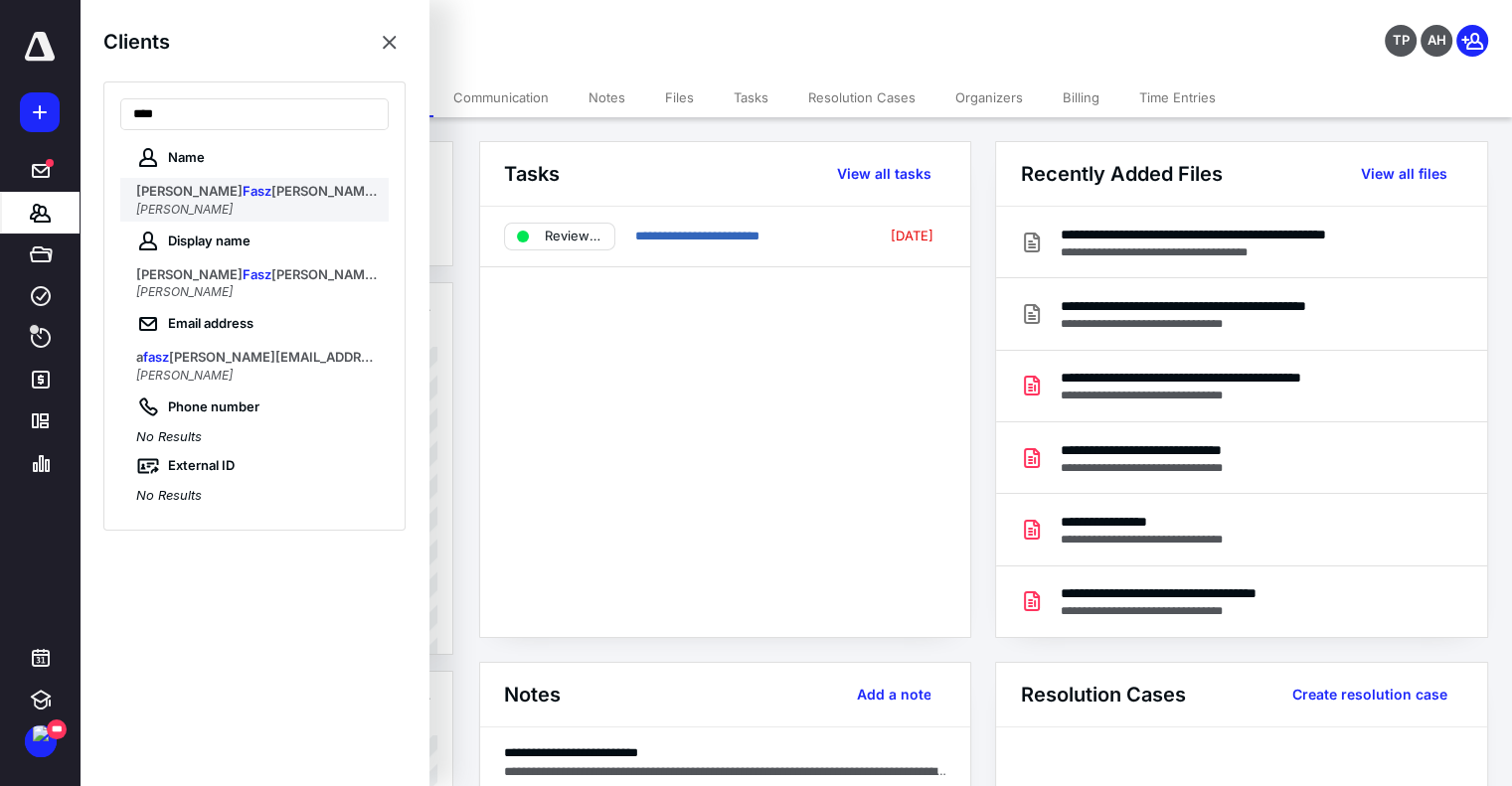 type on "****" 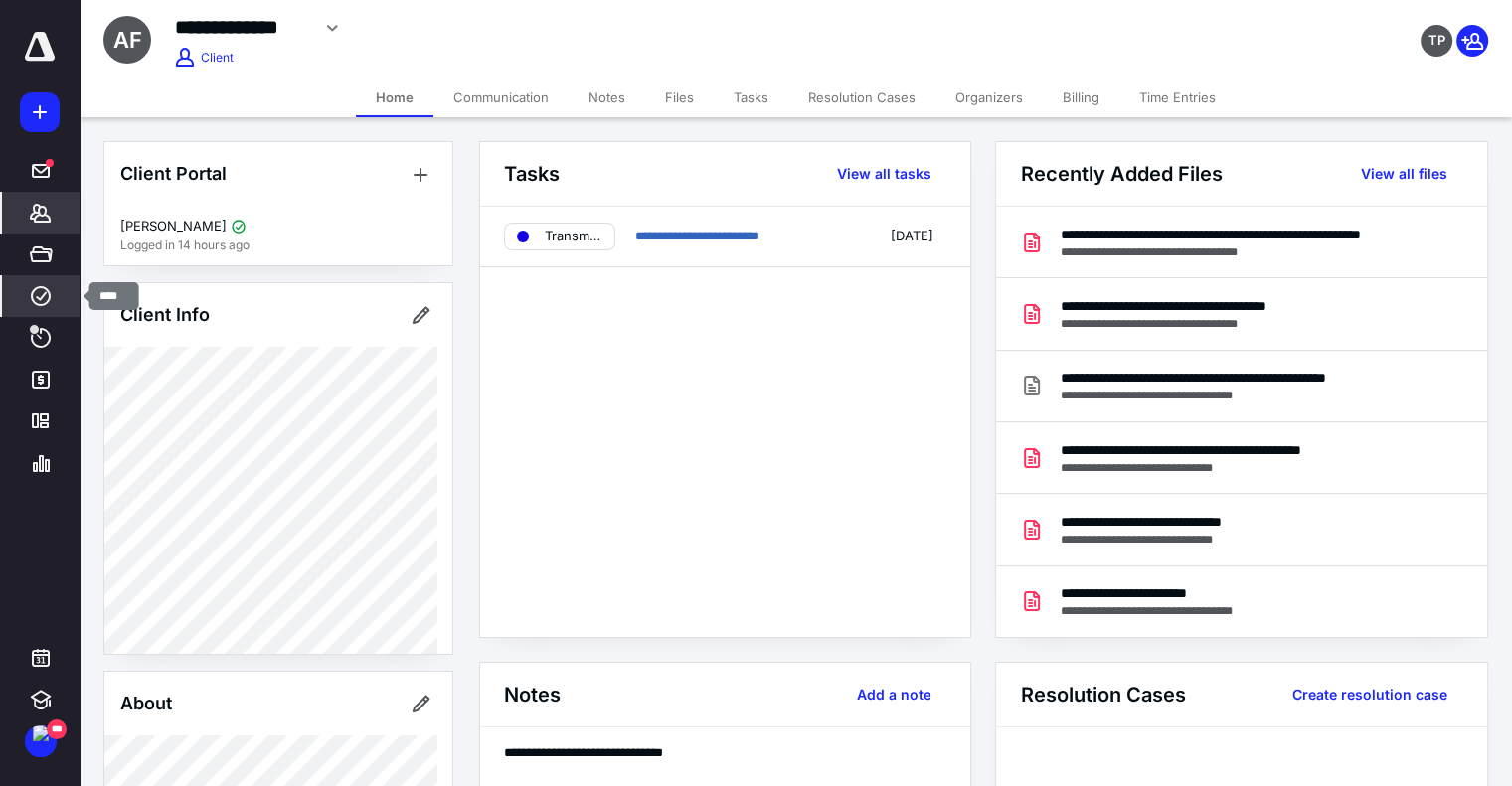 click 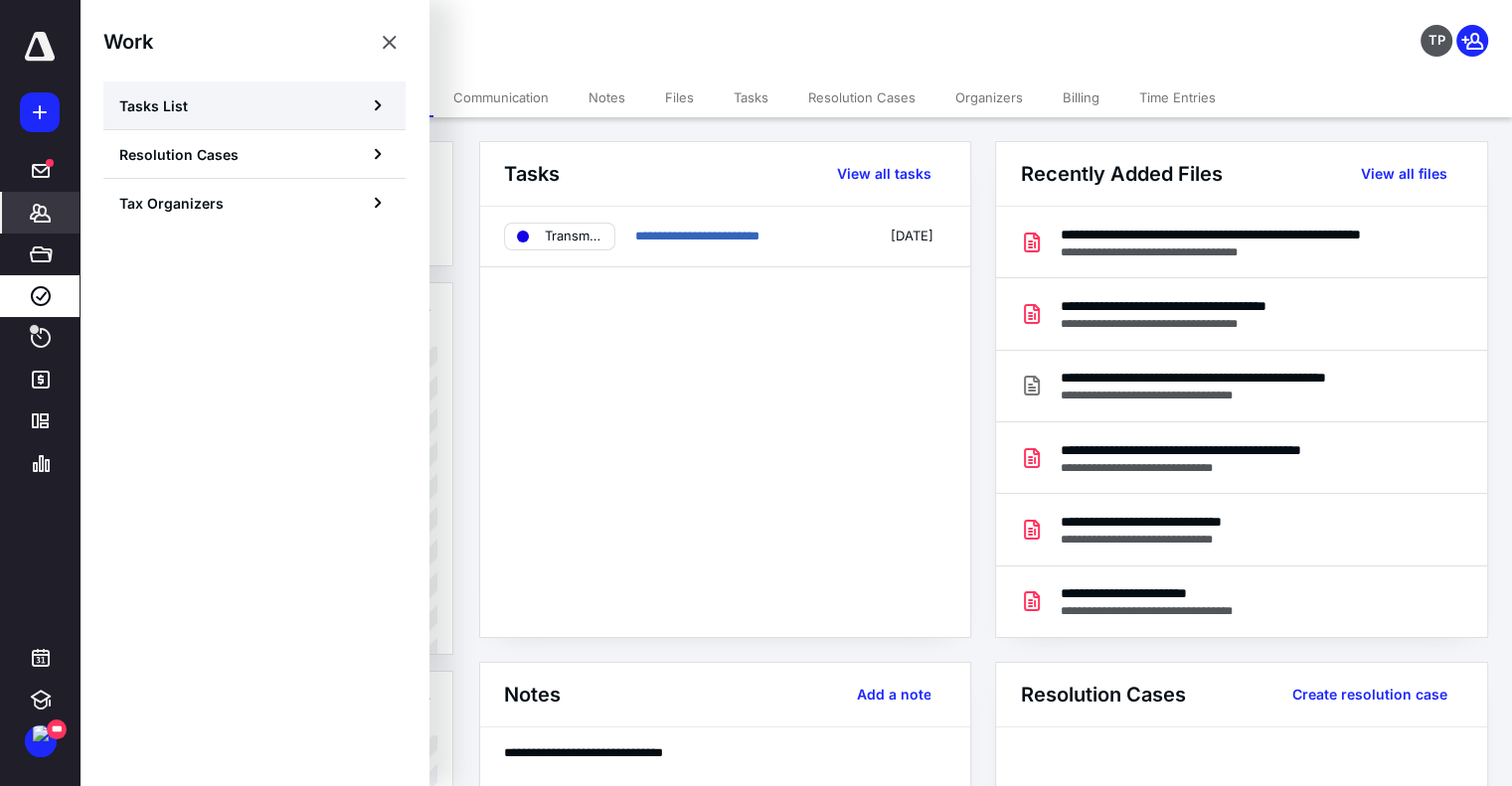 click on "Tasks List" at bounding box center (153, 105) 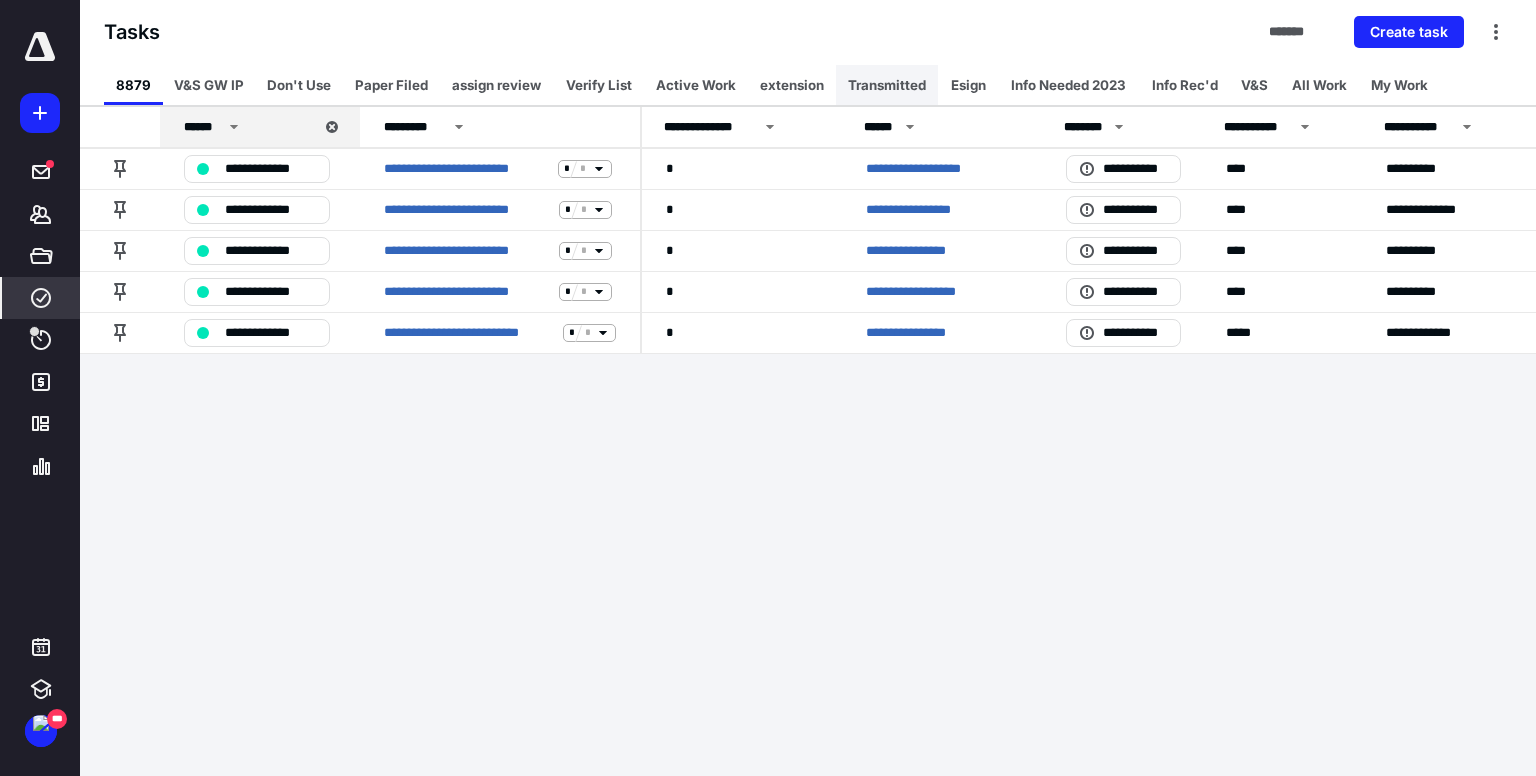 click on "Transmitted" at bounding box center [887, 85] 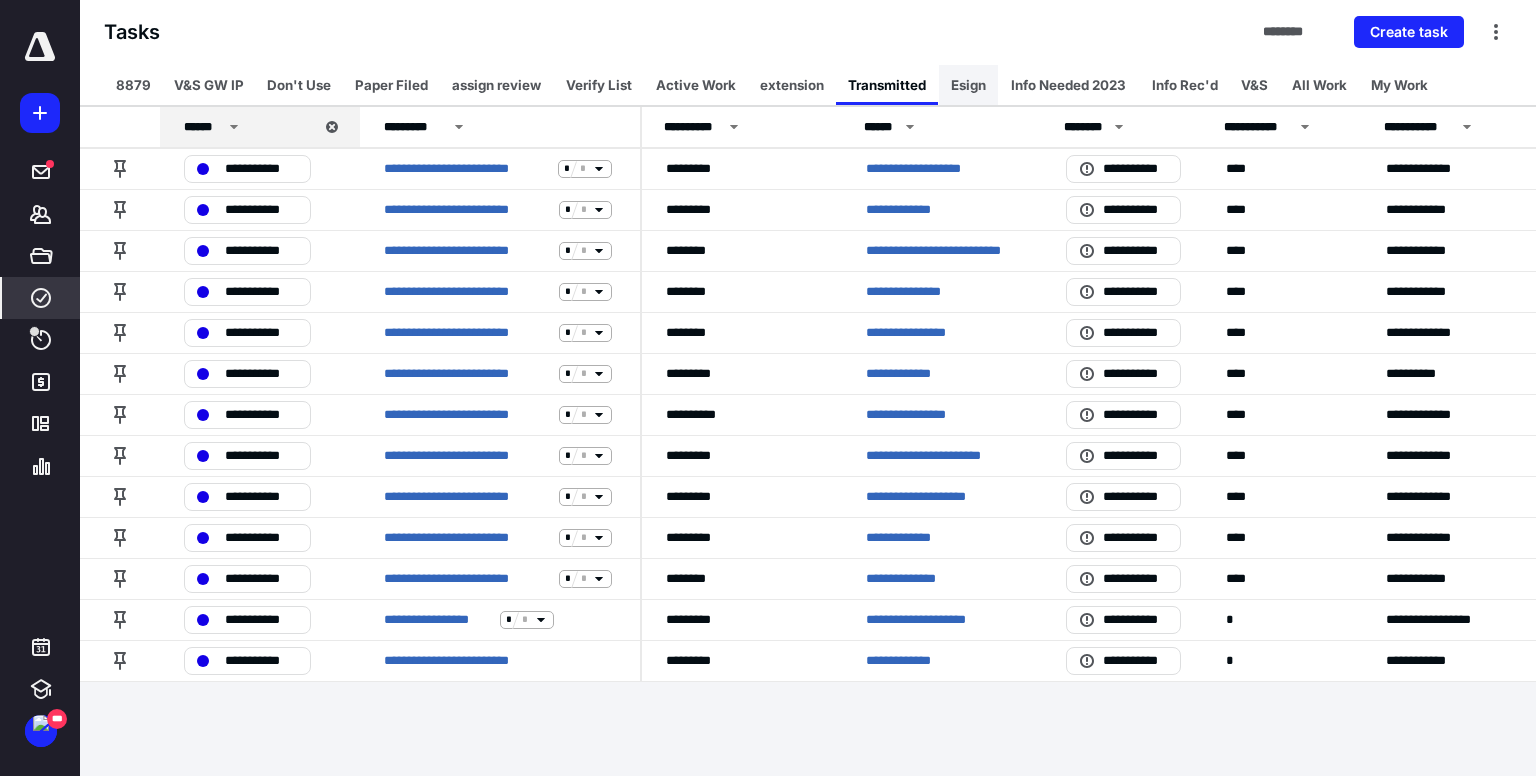 click on "Esign" at bounding box center [968, 85] 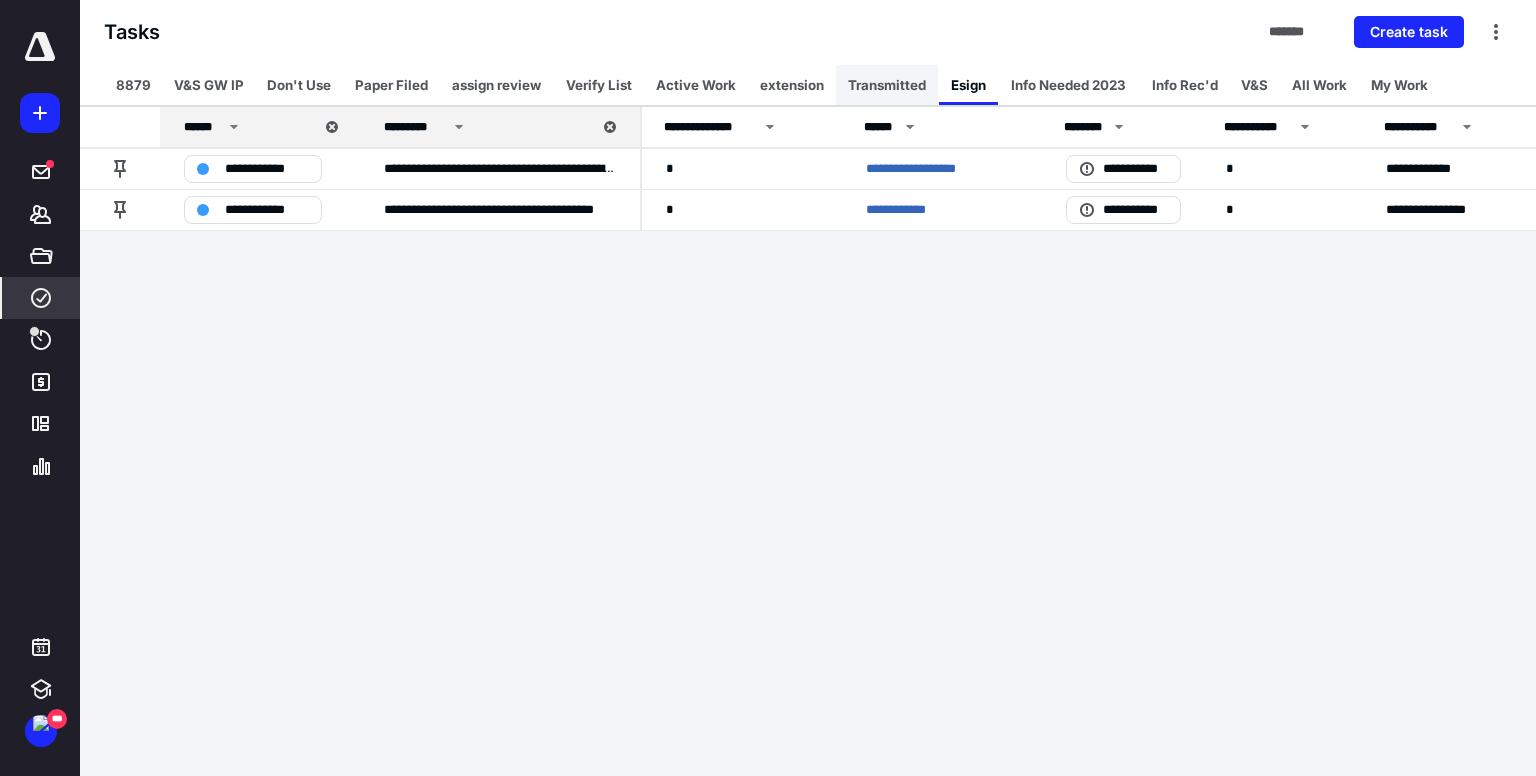 click on "Transmitted" at bounding box center [887, 85] 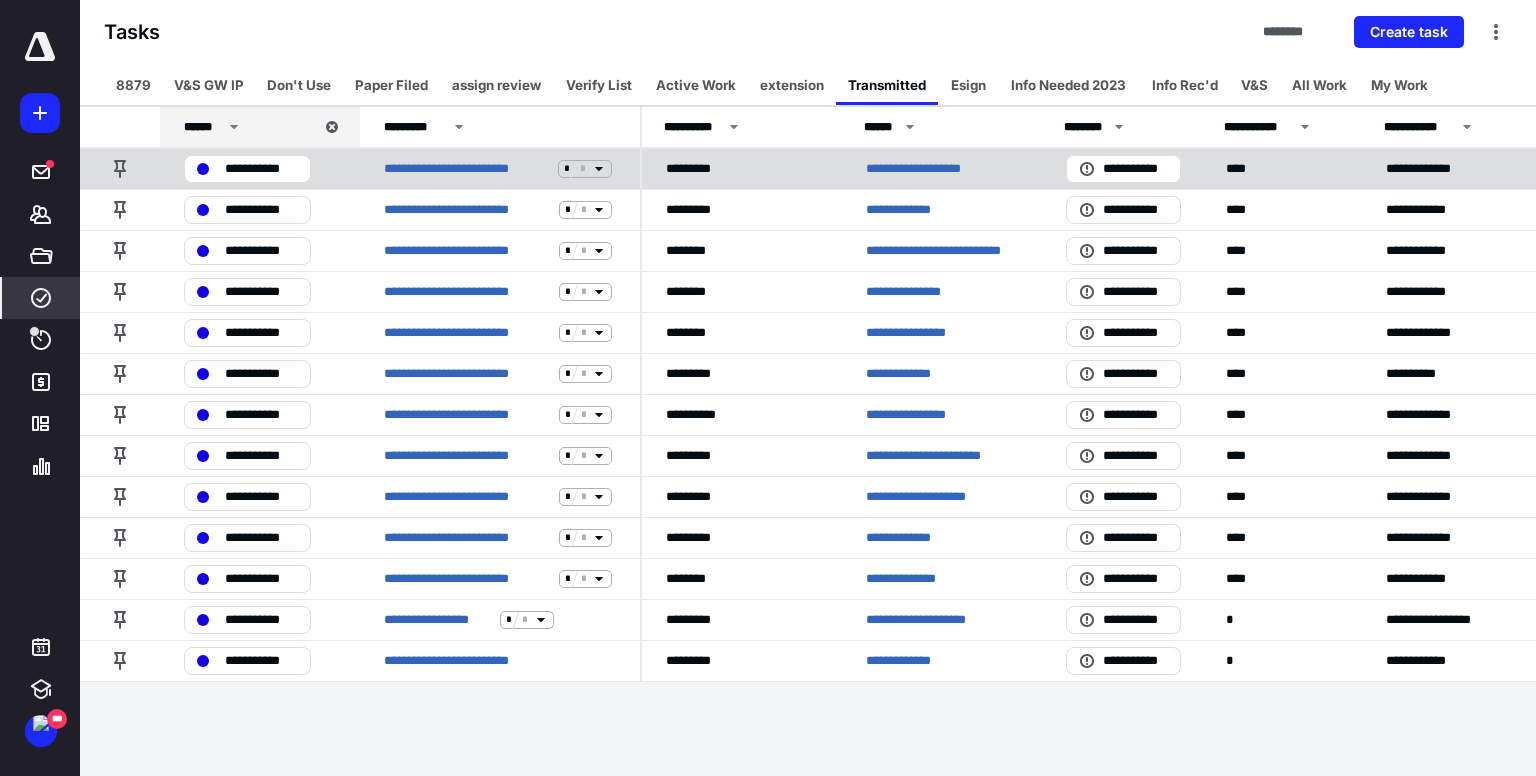 click on "**********" at bounding box center [930, 169] 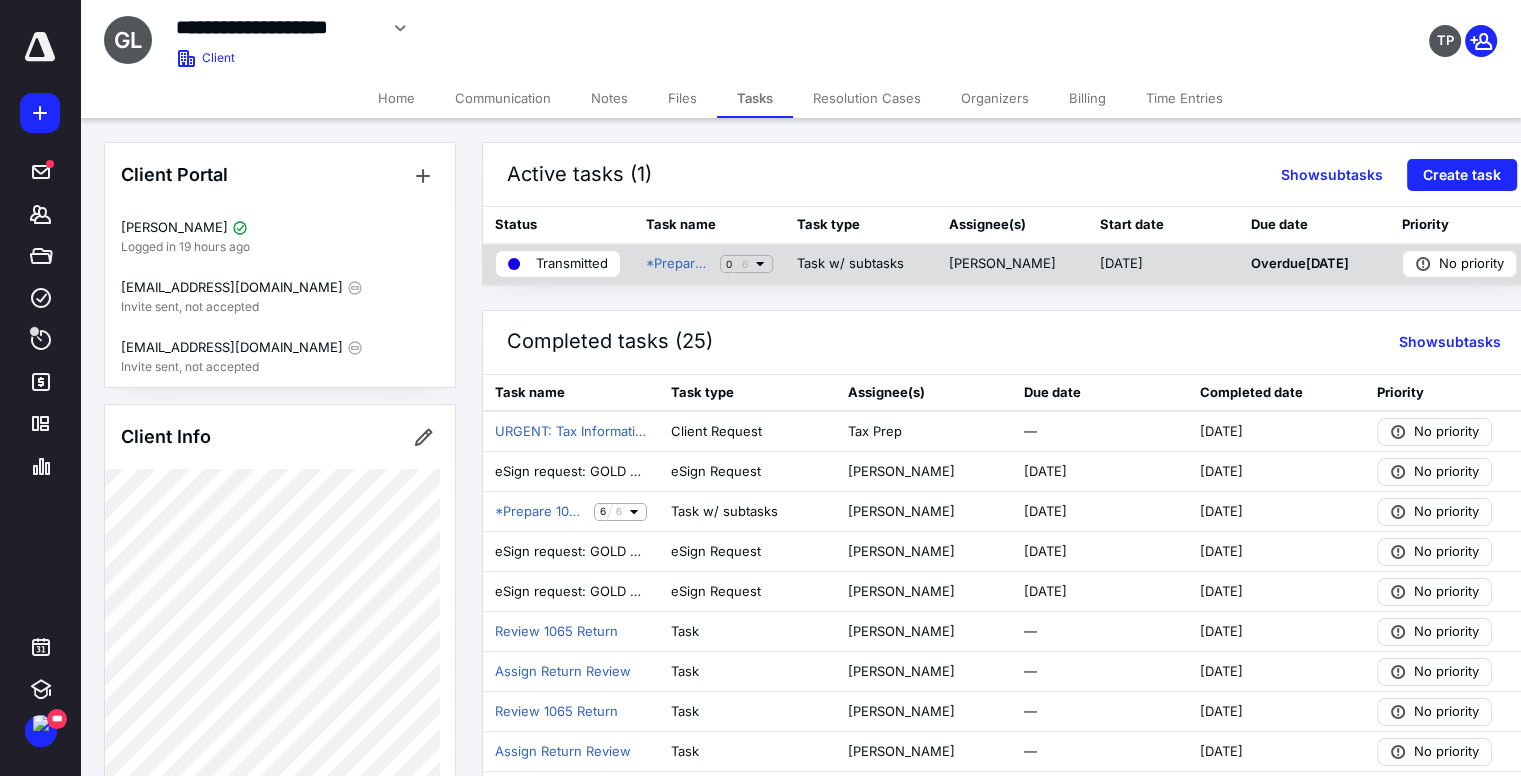 click on "Transmitted" at bounding box center (572, 264) 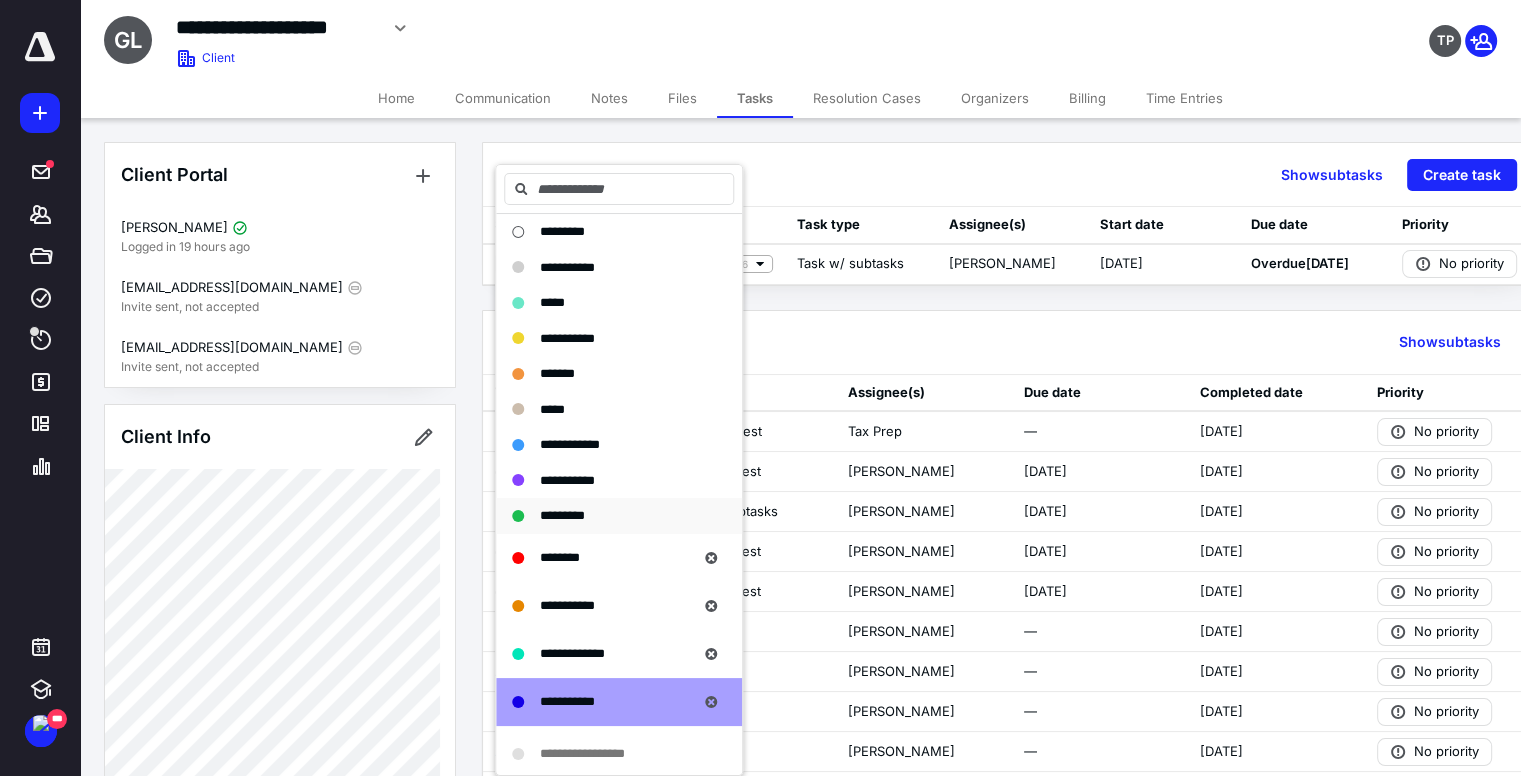 click on "*********" at bounding box center [562, 515] 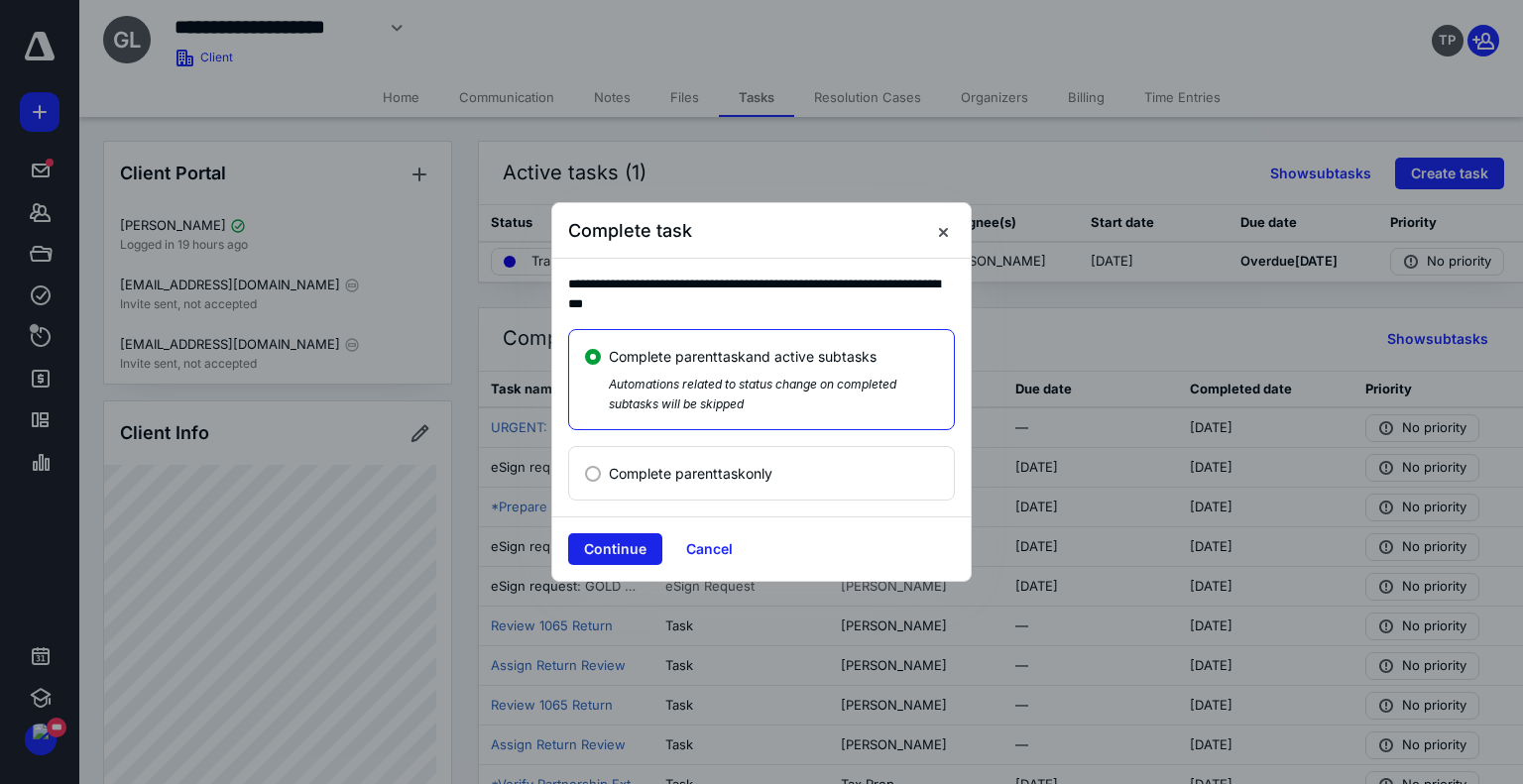 click on "Continue" at bounding box center [615, 549] 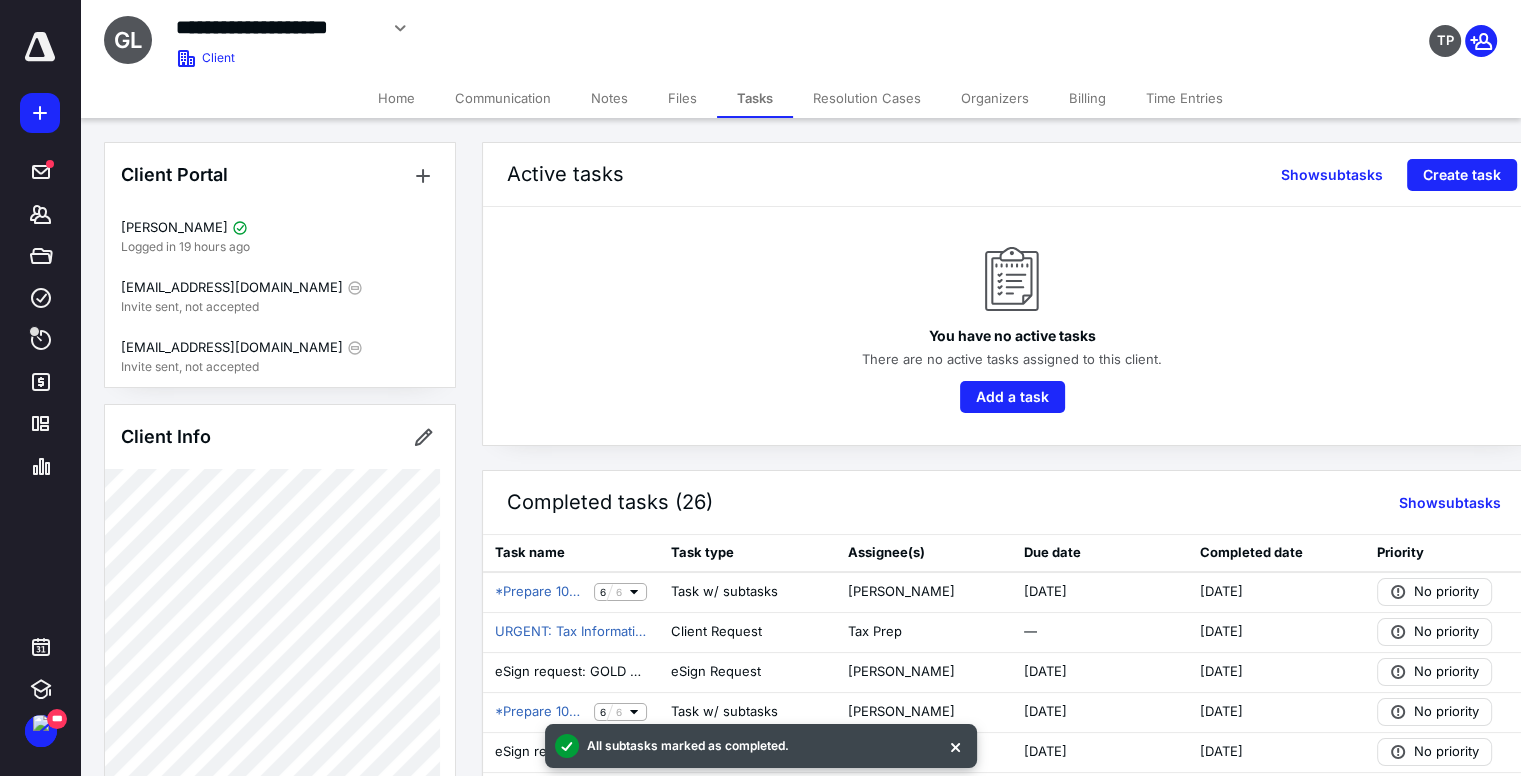 click on "Notes" at bounding box center [609, 98] 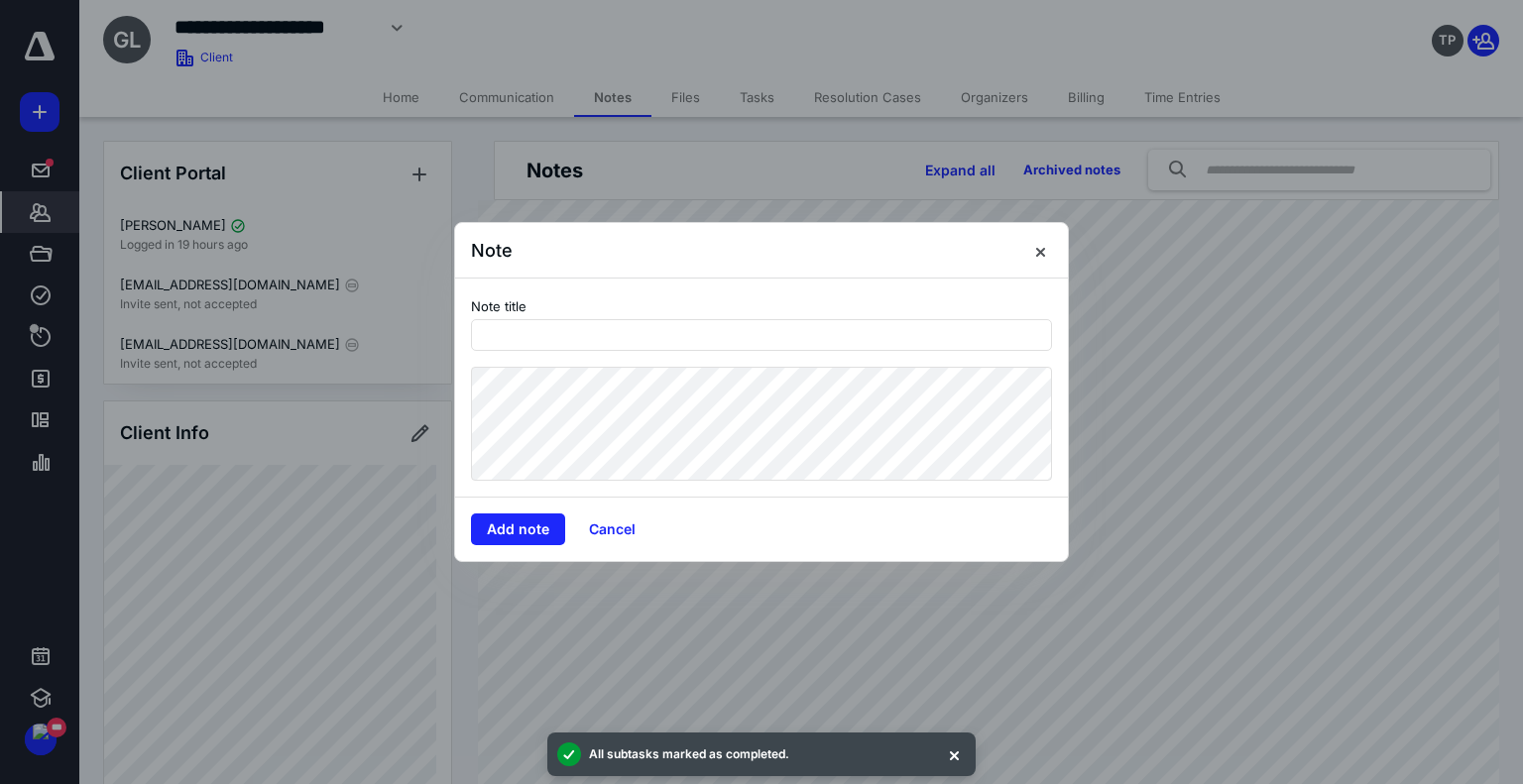 type on "**********" 